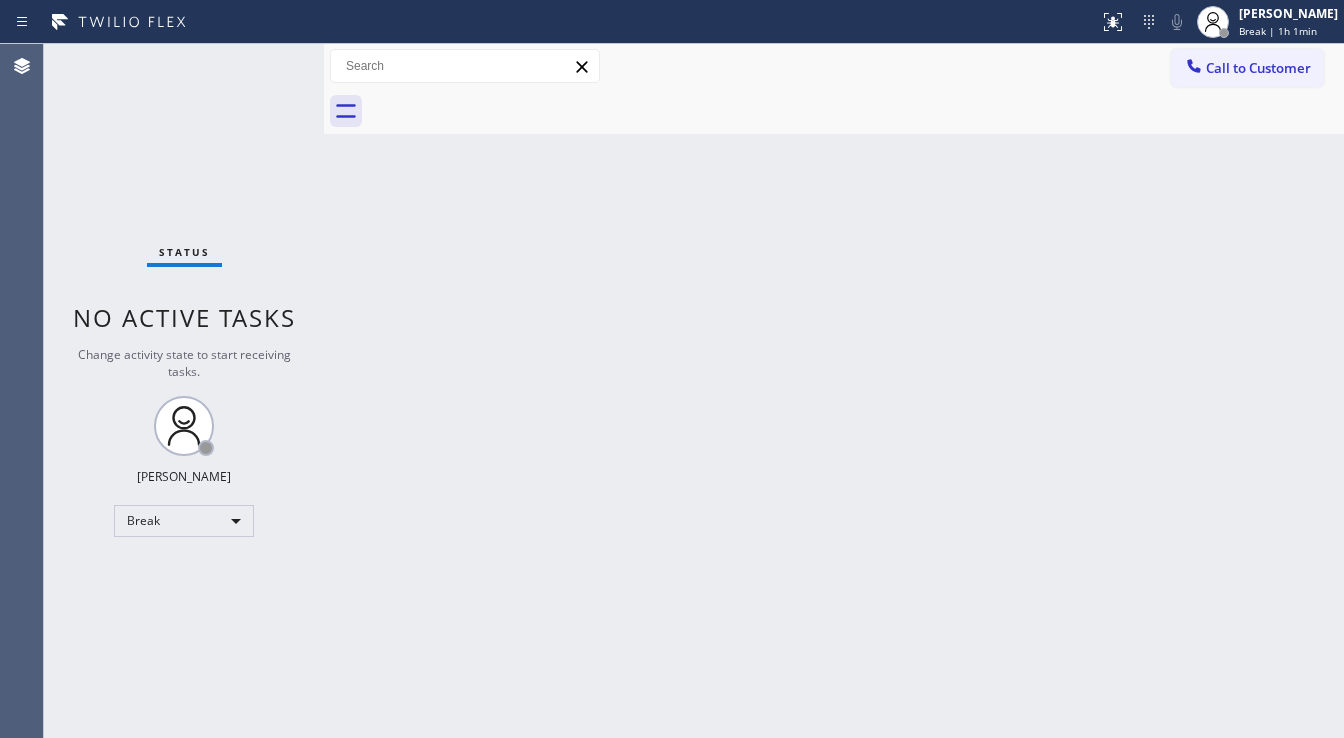 scroll, scrollTop: 0, scrollLeft: 0, axis: both 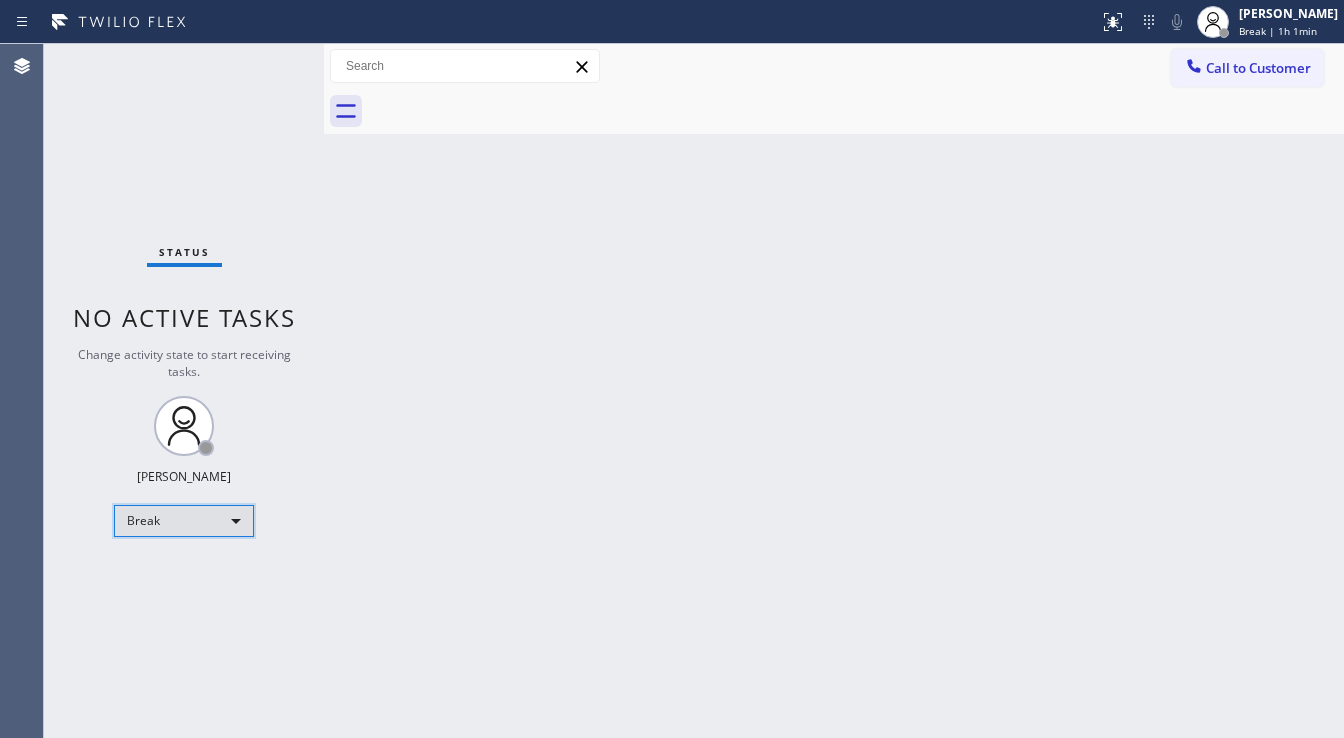 click on "Break" at bounding box center [184, 521] 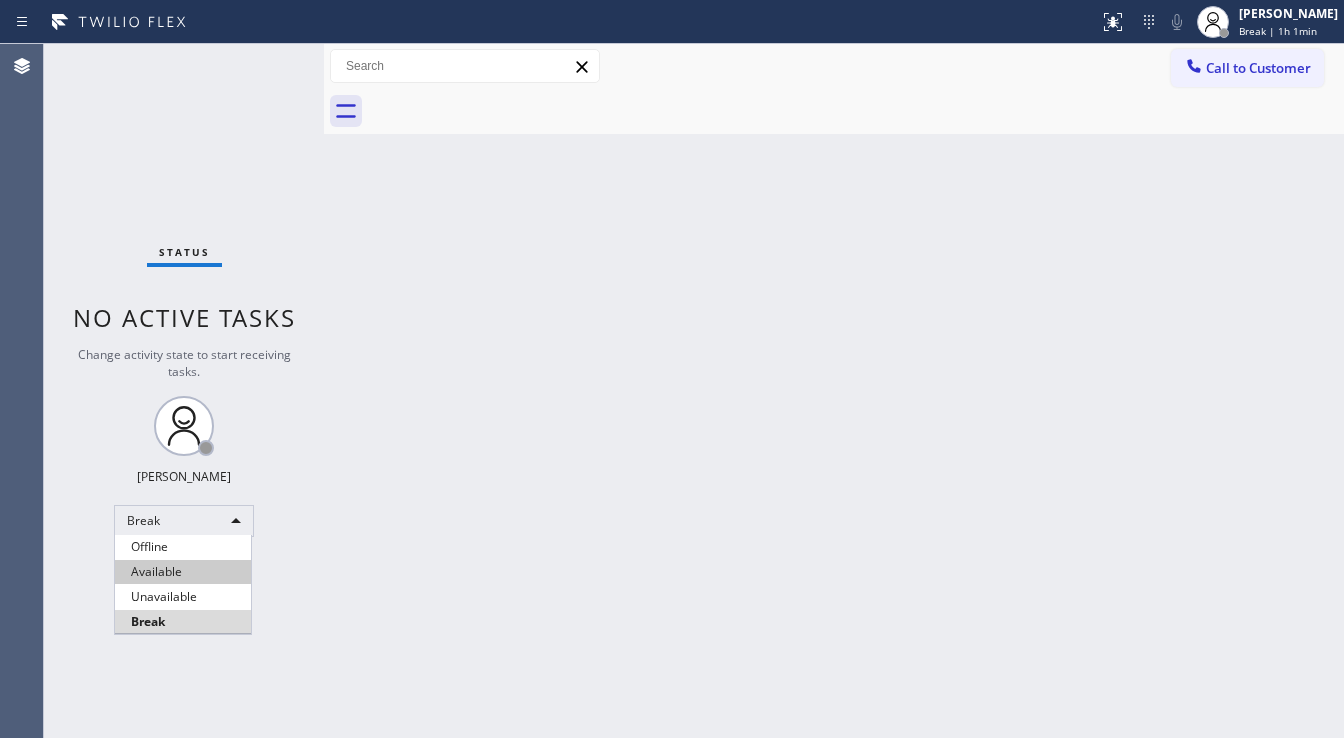 click on "Available" at bounding box center [183, 572] 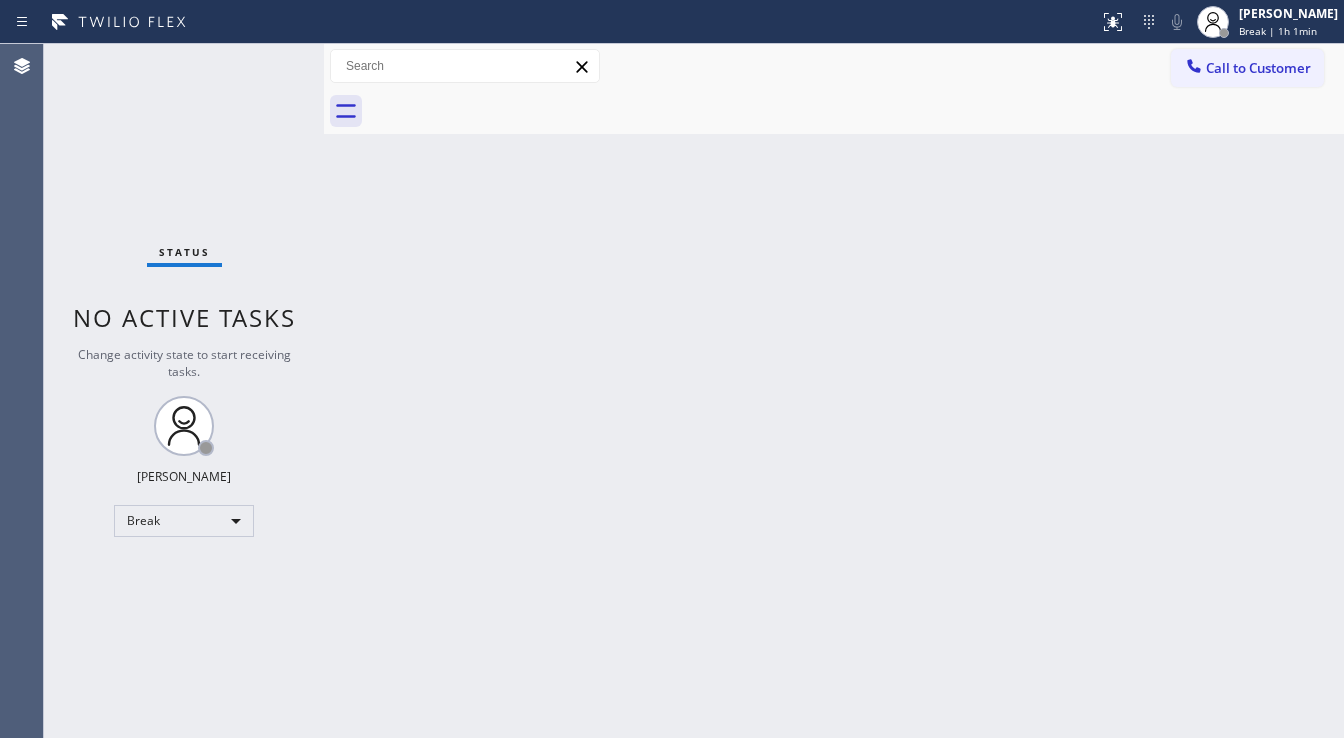 click on "Back to Dashboard Change Sender ID Customers Technicians Select a contact Outbound call Technician Search Technician Your caller id phone number Your caller id phone number Call Technician info Name   Phone none Address none Change Sender ID HVAC [PHONE_NUMBER] 5 Star Appliance [PHONE_NUMBER] Appliance Repair [PHONE_NUMBER] Plumbing [PHONE_NUMBER] Air Duct Cleaning [PHONE_NUMBER]  Electricians [PHONE_NUMBER] Cancel Change Check personal SMS Reset Change No tabs Call to Customer Outbound call Location Search location Your caller id phone number Customer number Call Outbound call Technician Search Technician Your caller id phone number Your caller id phone number Call" at bounding box center [834, 391] 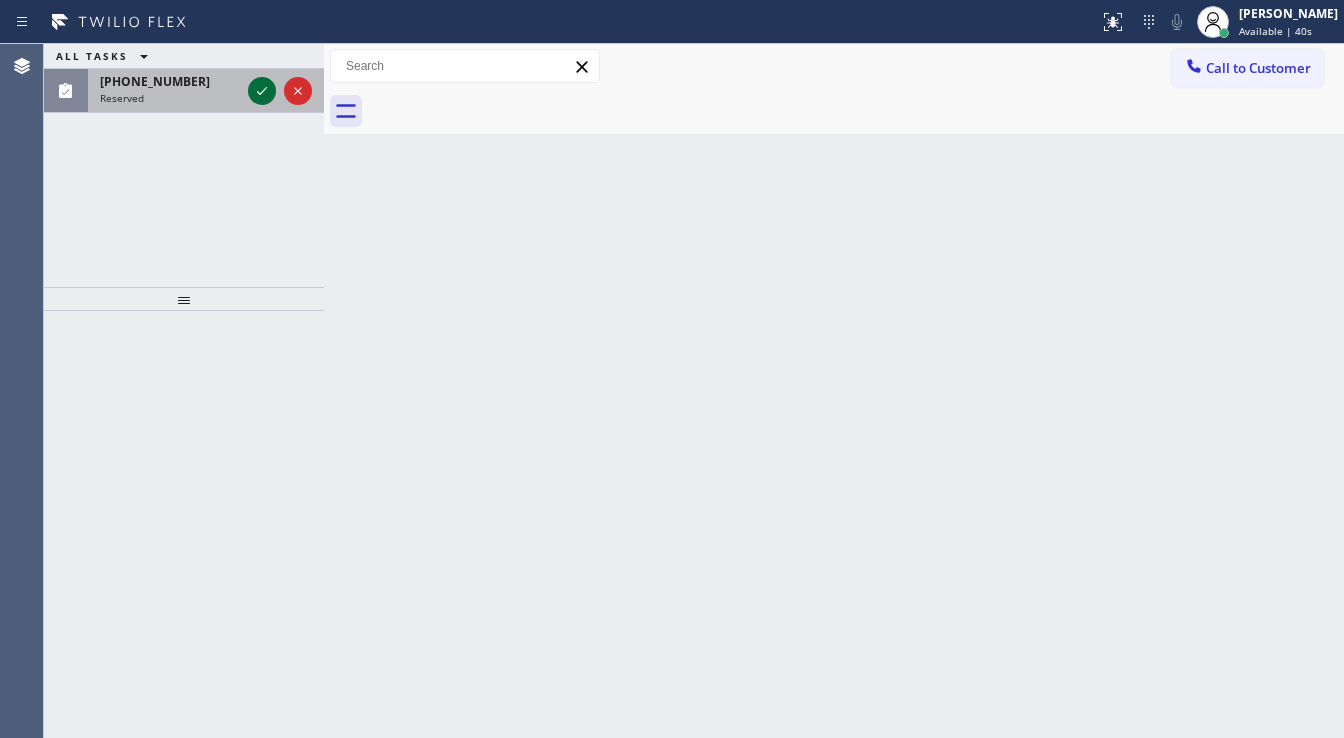 click 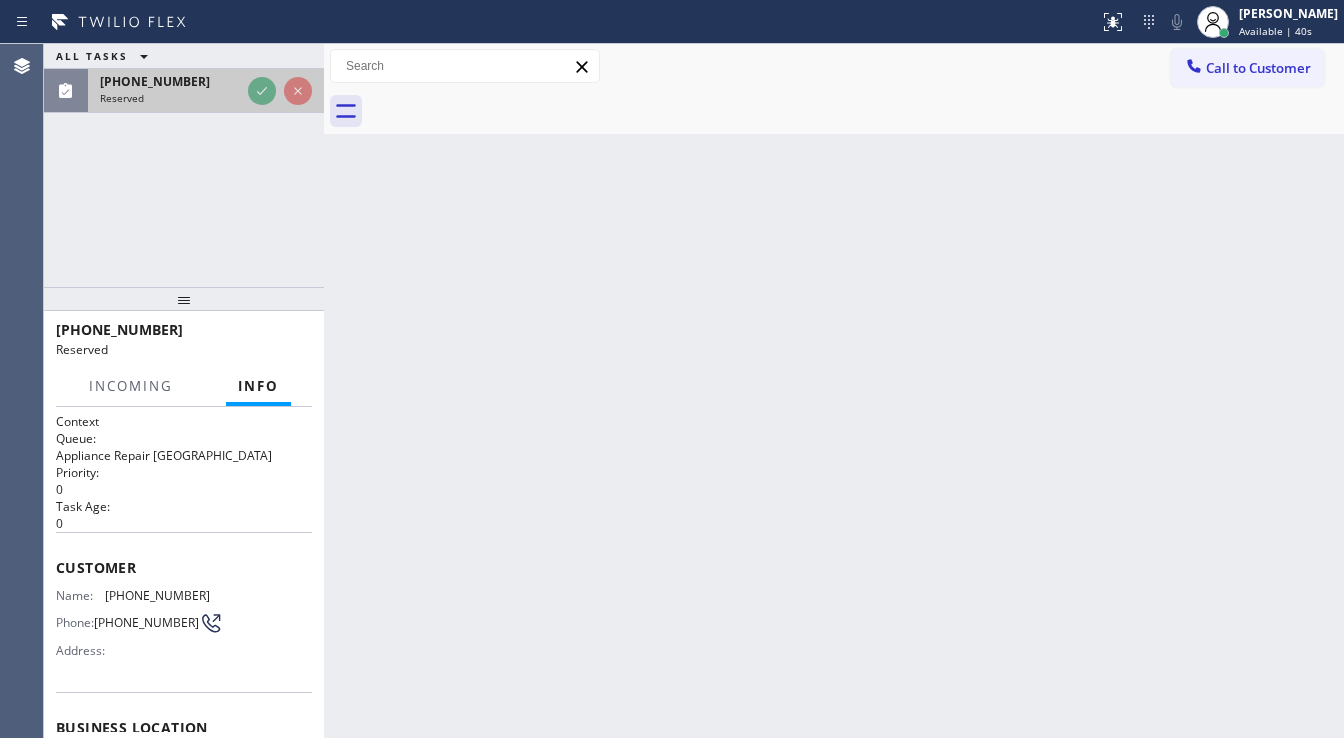click on "[PHONE_NUMBER]" at bounding box center (170, 81) 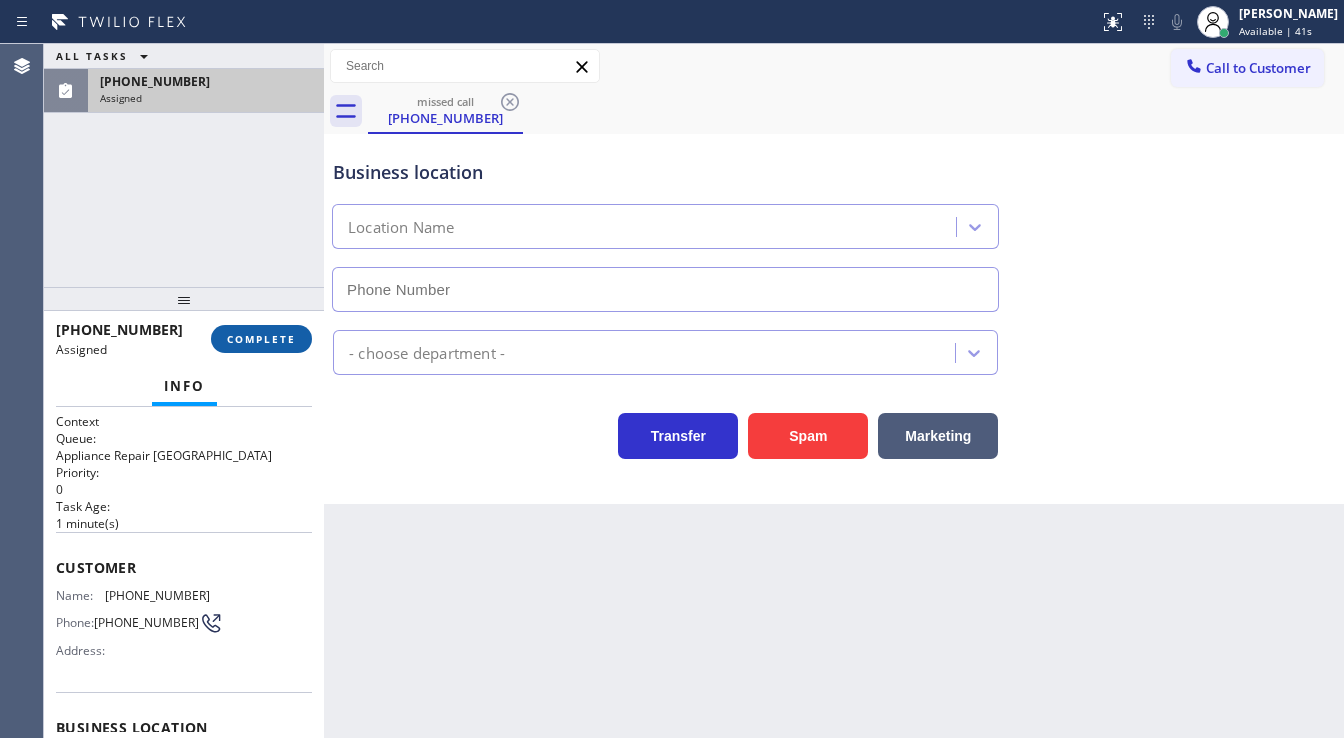 click on "COMPLETE" at bounding box center (261, 339) 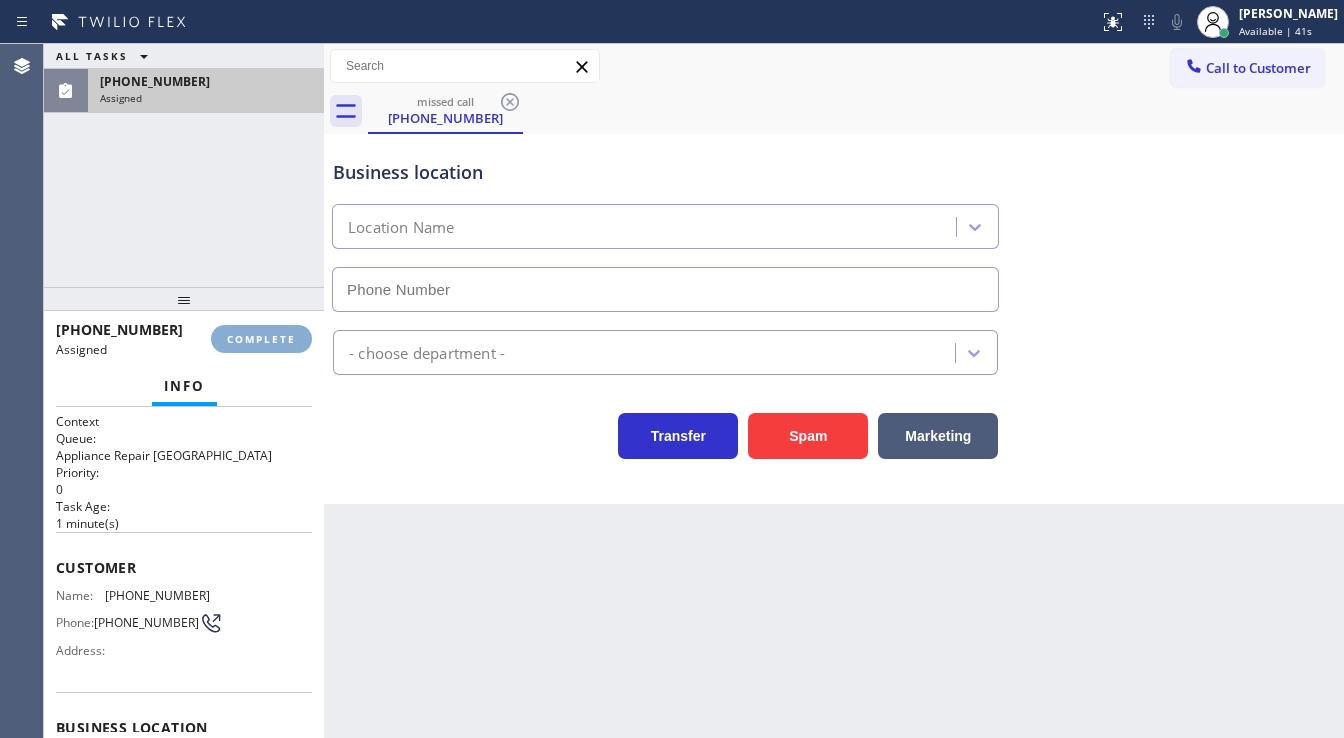 type on "[PHONE_NUMBER]" 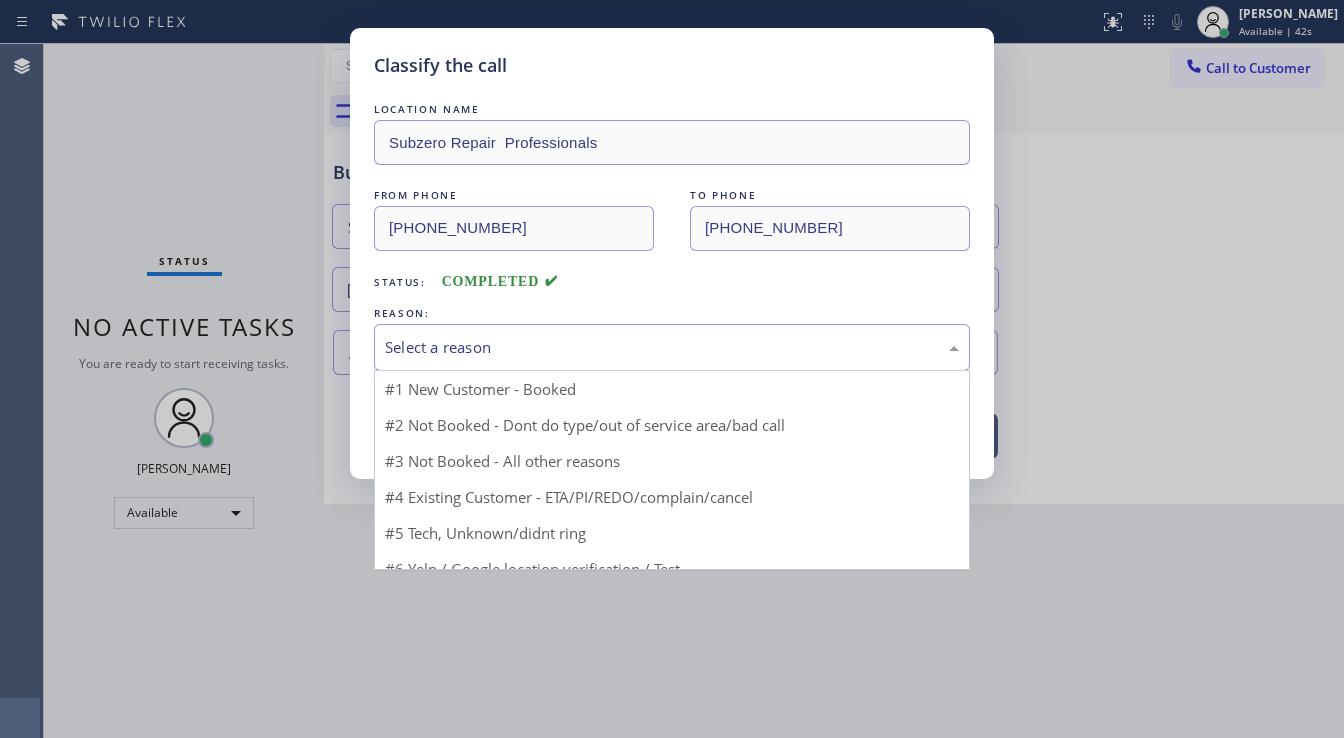 click on "Select a reason" at bounding box center (672, 347) 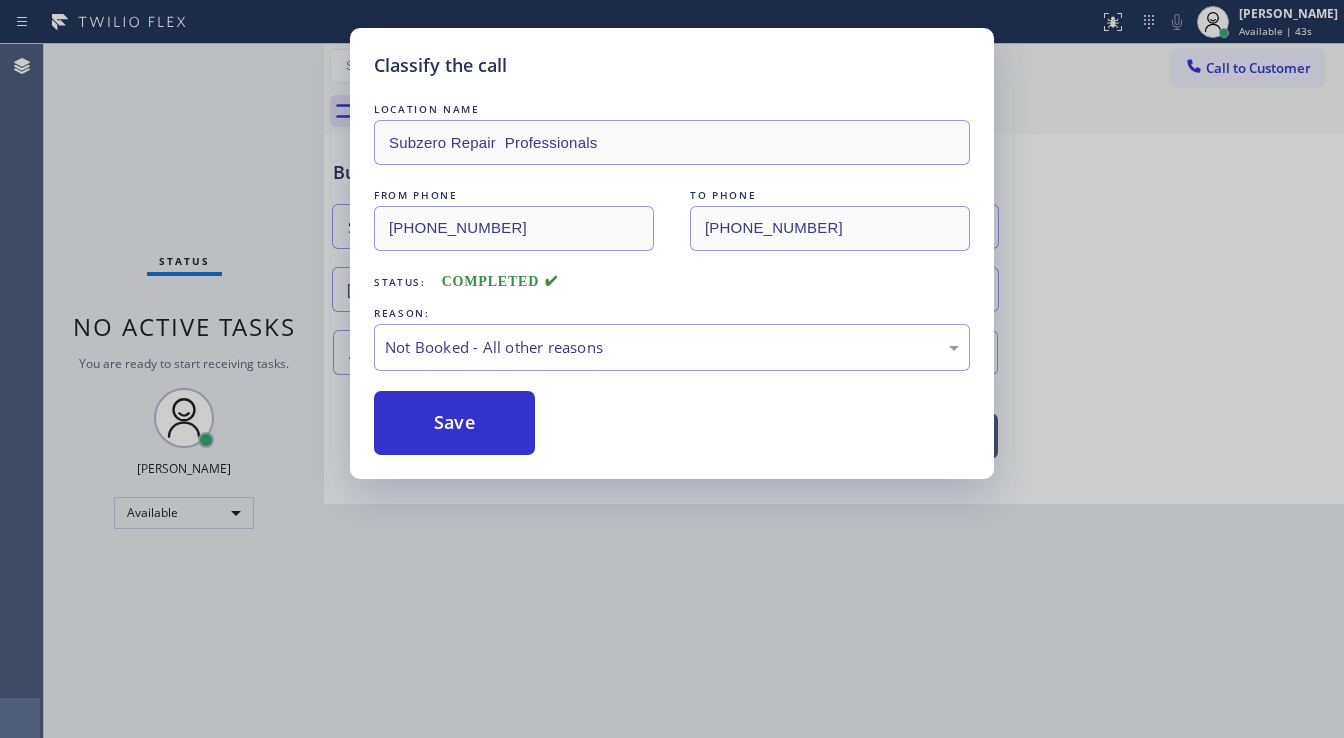 click on "Save" at bounding box center [454, 423] 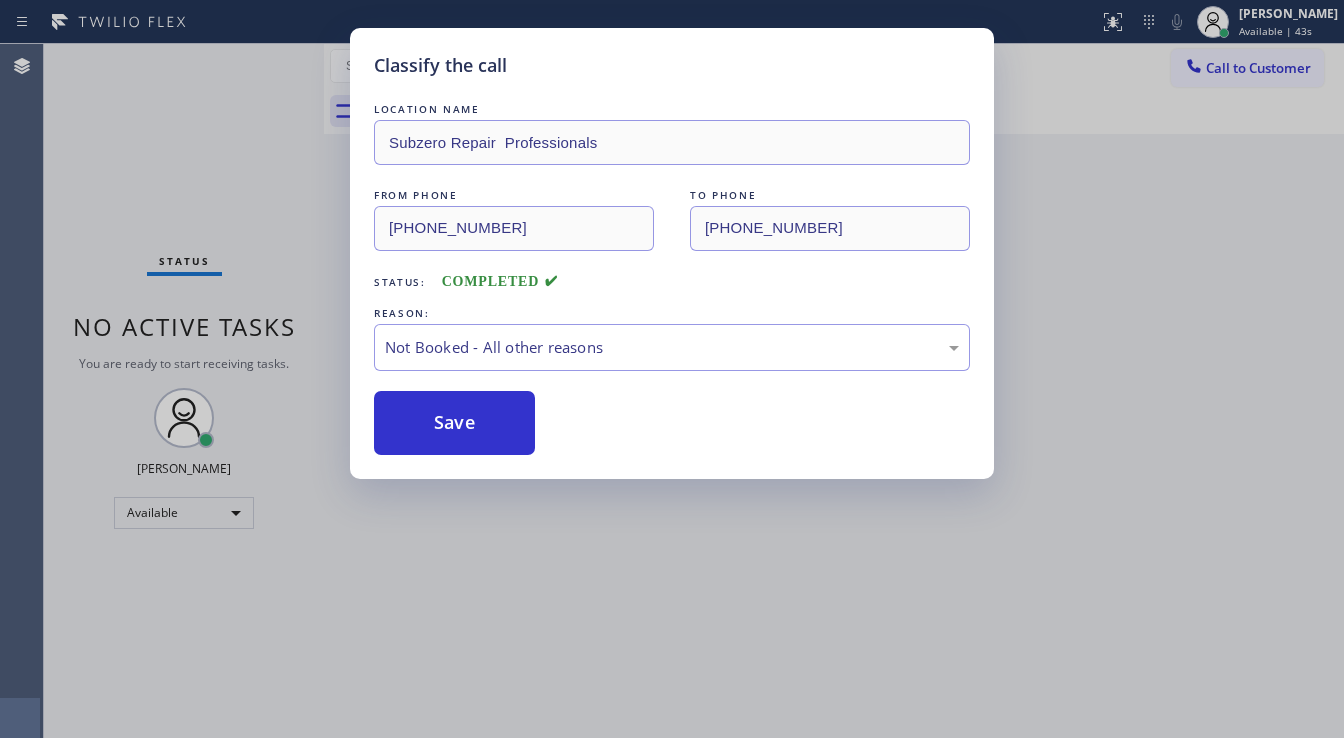 click on "Save" at bounding box center (454, 423) 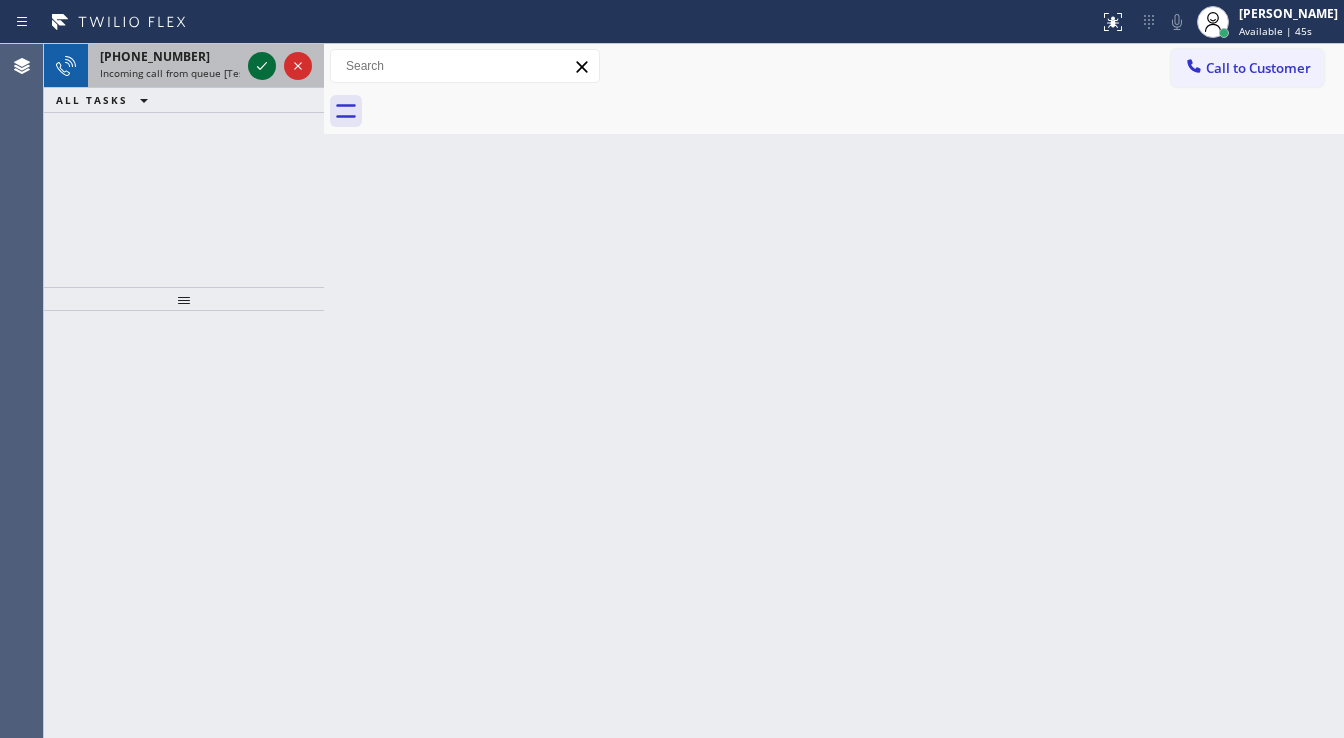 click 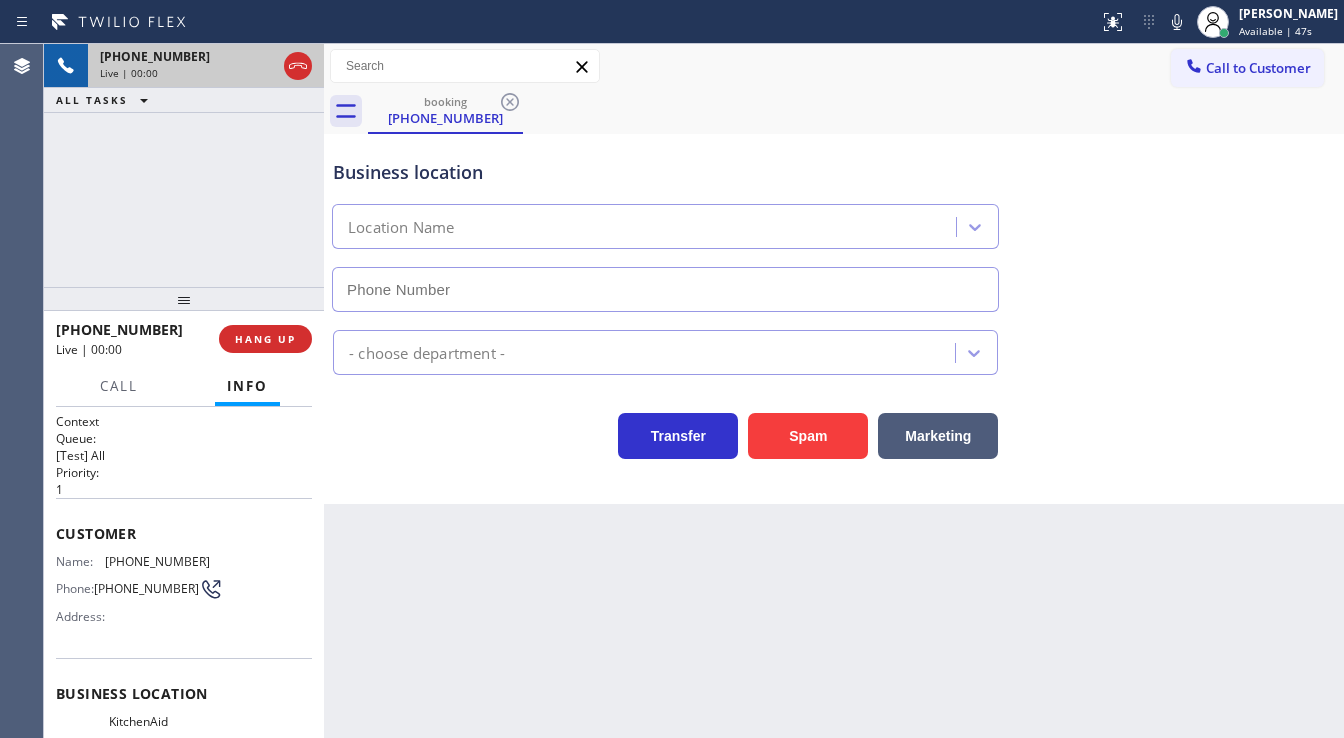 type on "[PHONE_NUMBER]" 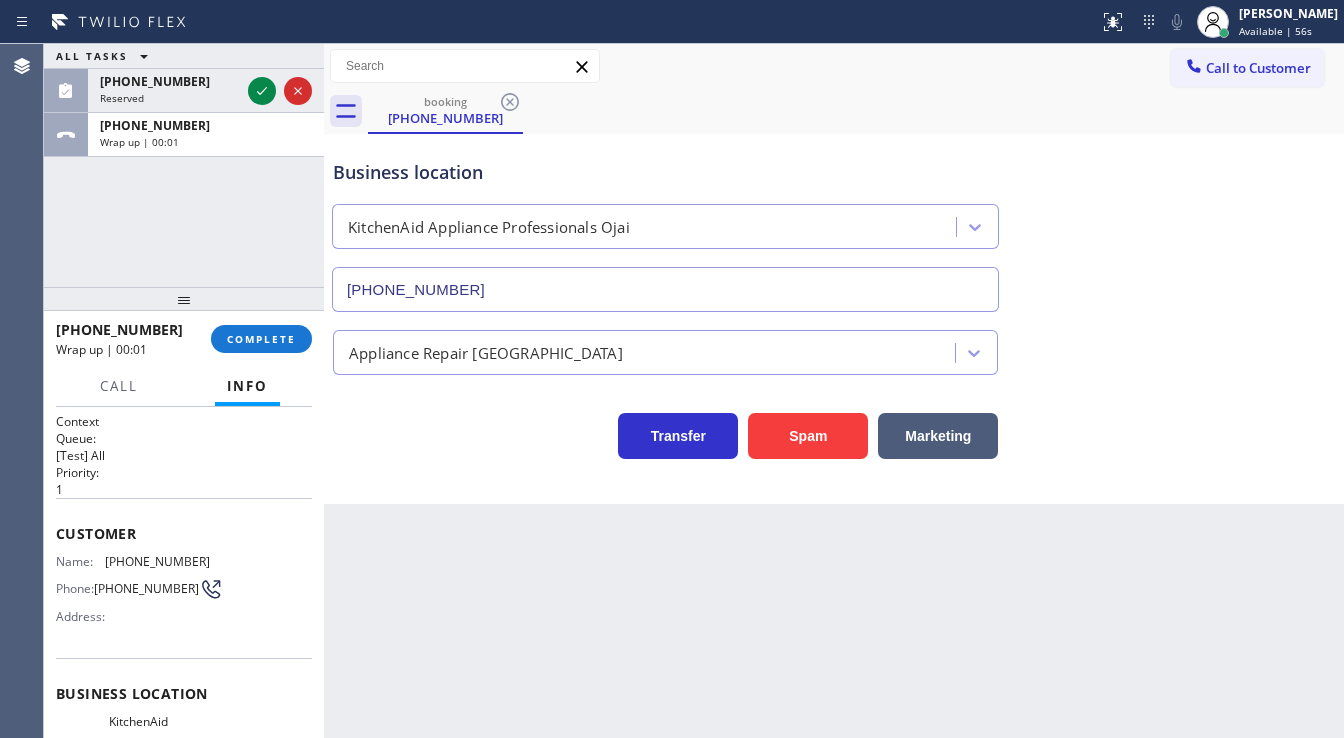 click on "ALL TASKS ALL TASKS ACTIVE TASKS TASKS IN WRAP UP [PHONE_NUMBER] Reserved [PHONE_NUMBER] Wrap up | 00:01" at bounding box center (184, 165) 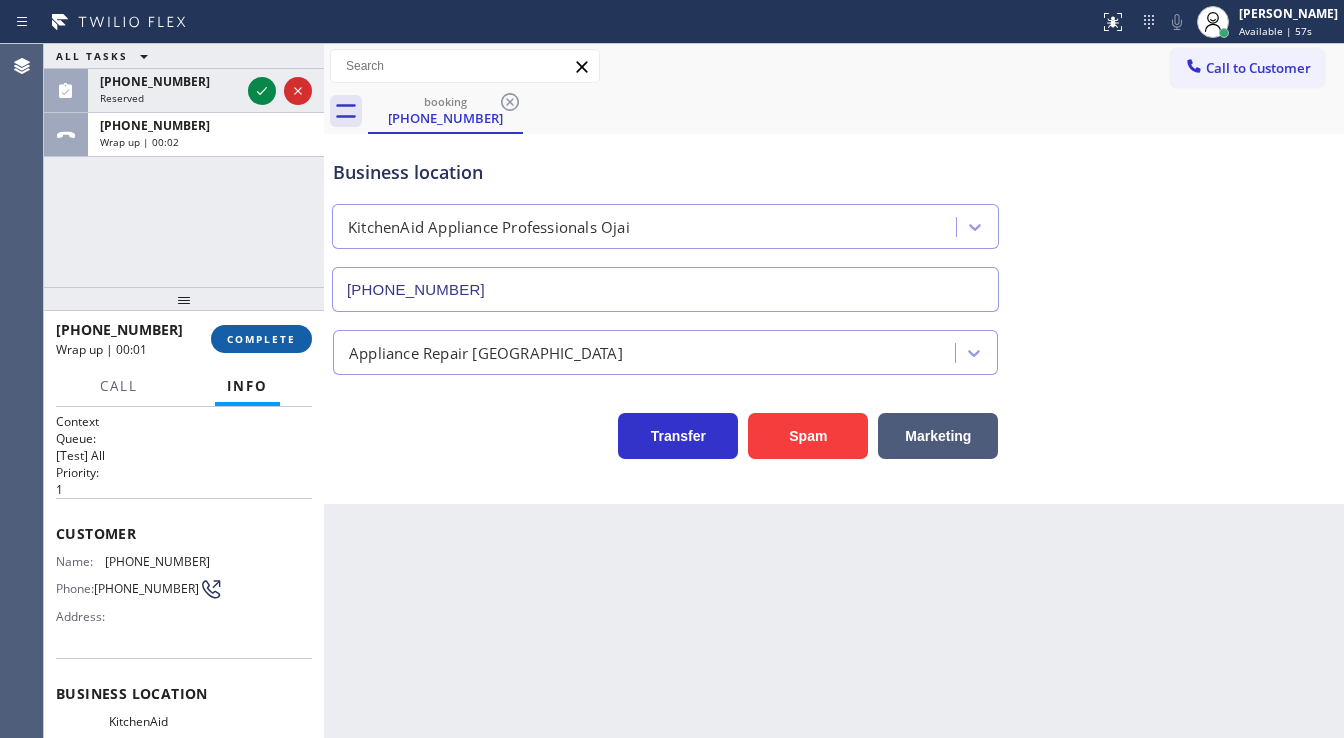click on "COMPLETE" at bounding box center (261, 339) 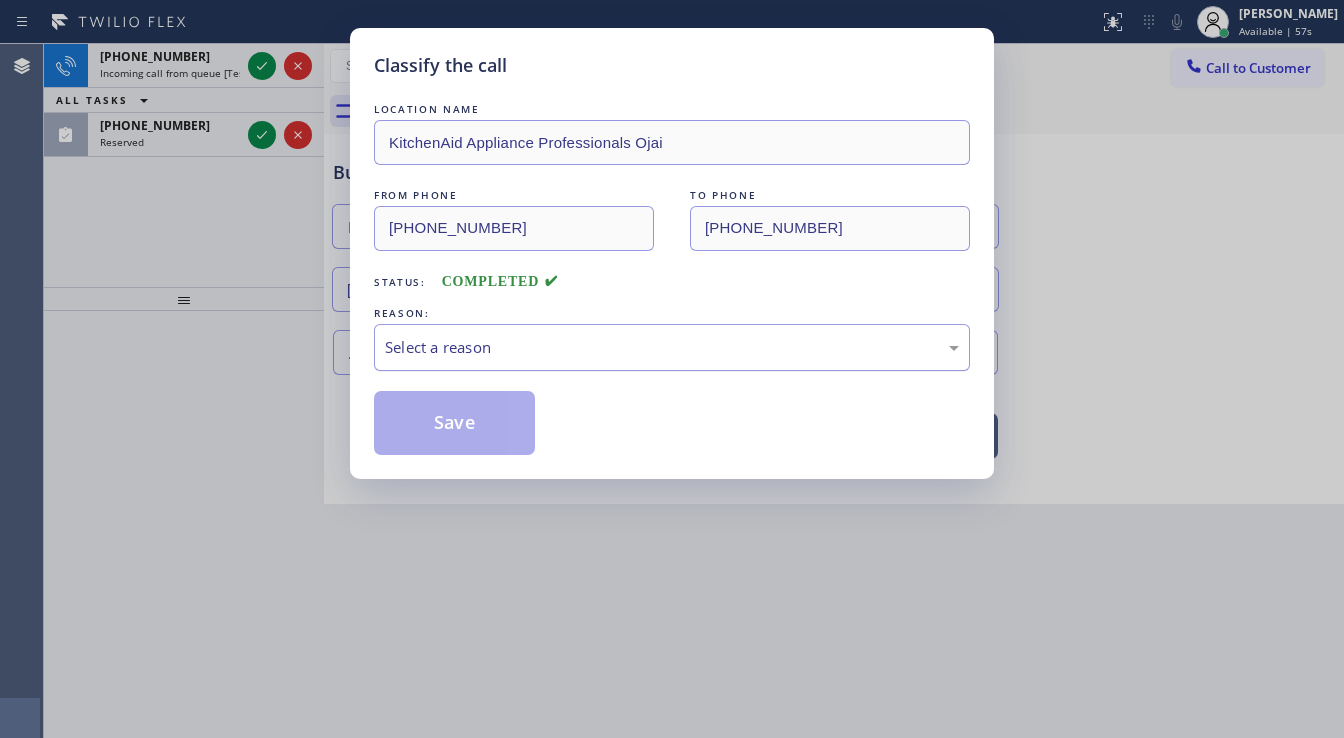 click on "Select a reason" at bounding box center (672, 347) 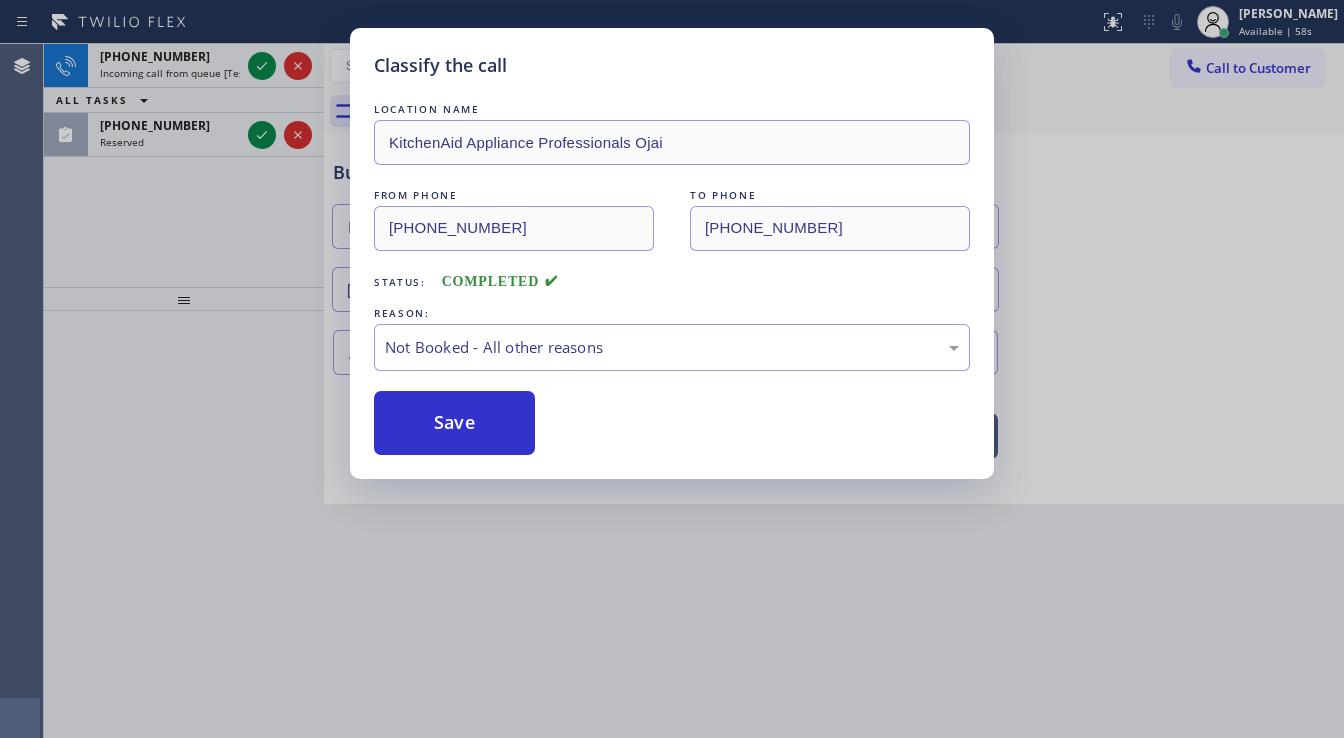 click on "Save" at bounding box center [454, 423] 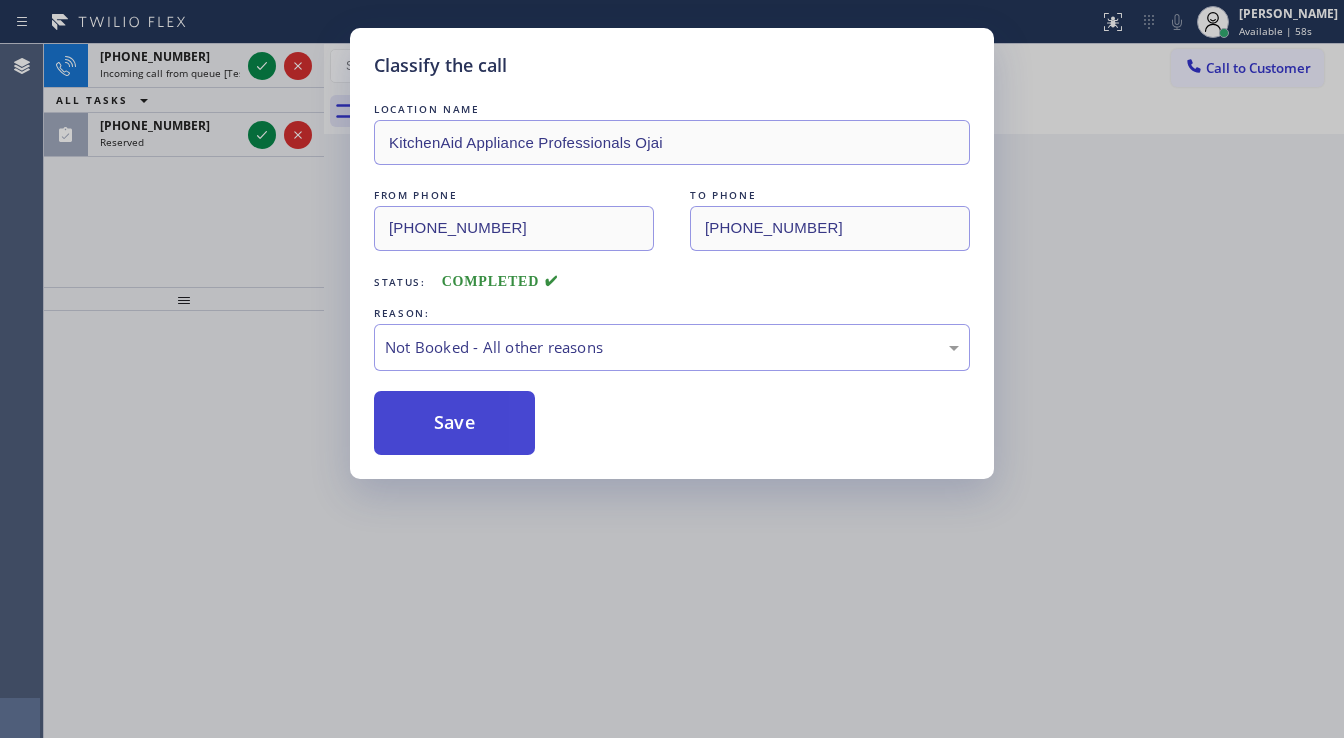 click on "Save" at bounding box center (454, 423) 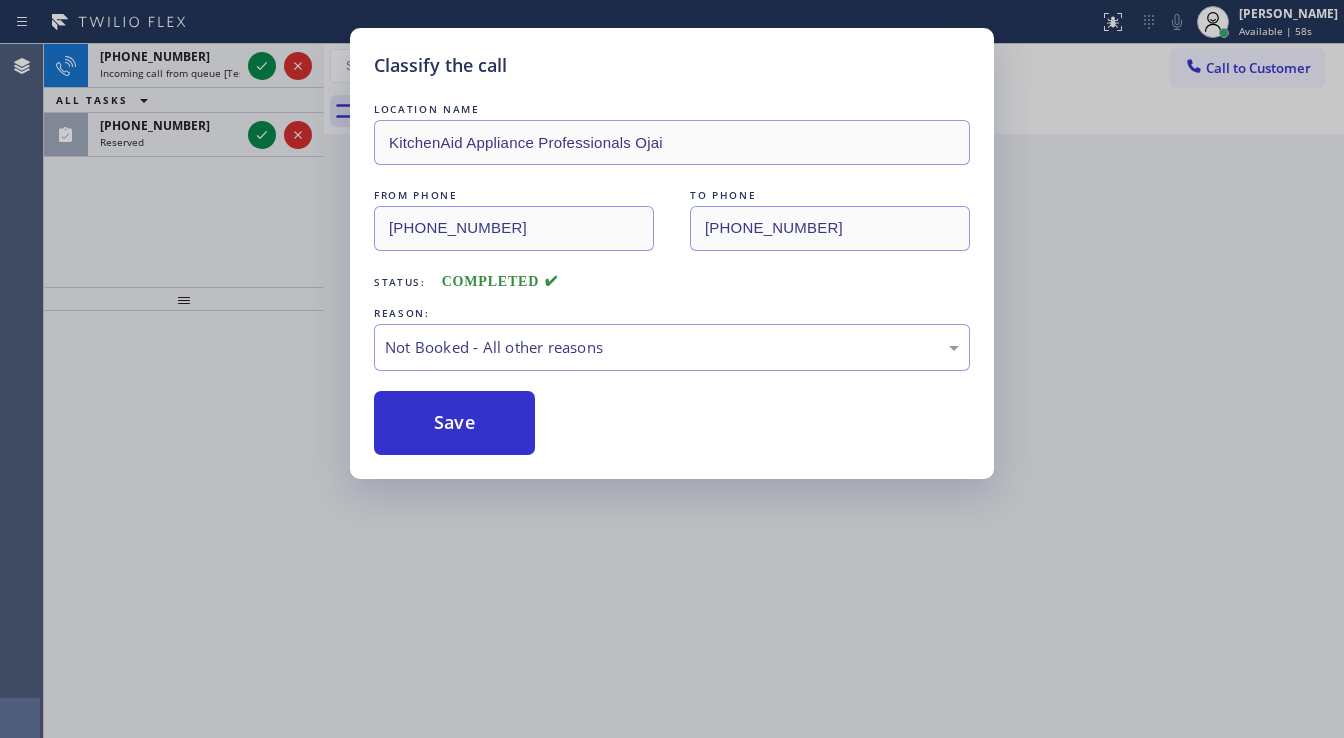 drag, startPoint x: 499, startPoint y: 417, endPoint x: 387, endPoint y: 277, distance: 179.28748 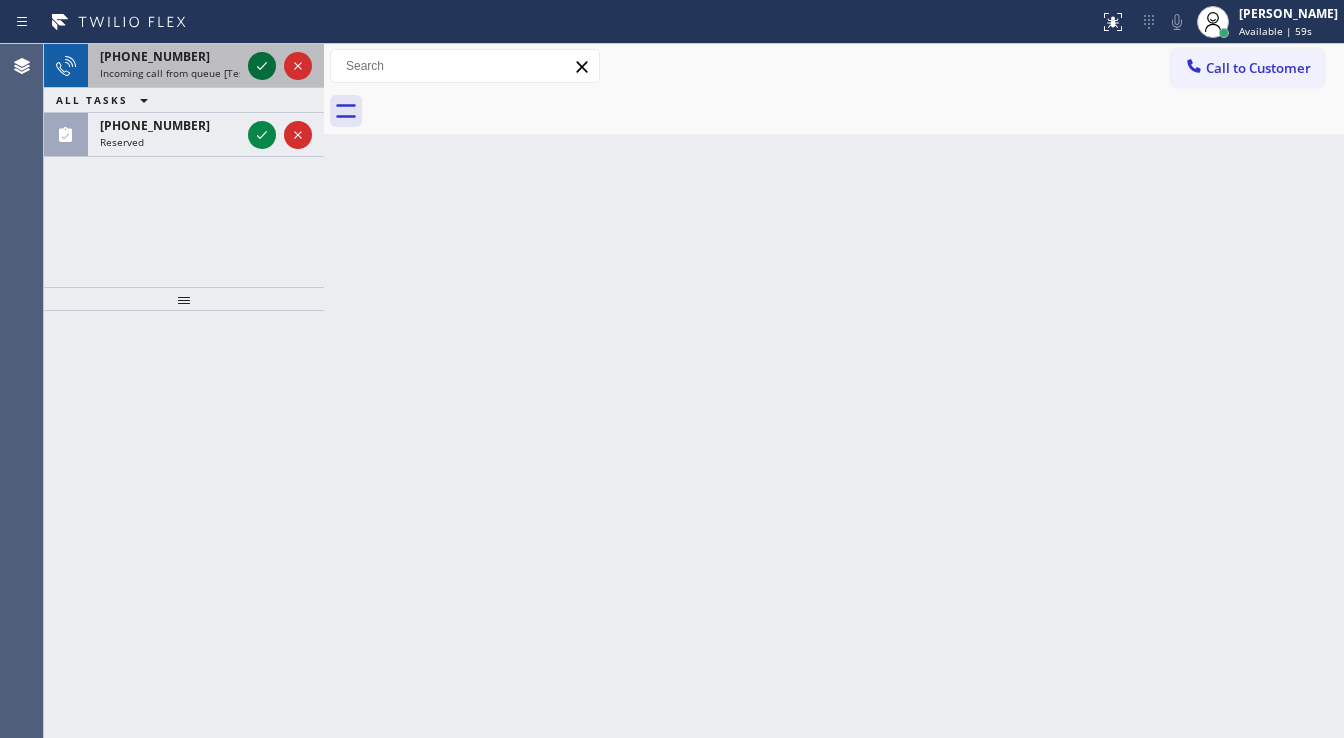 click 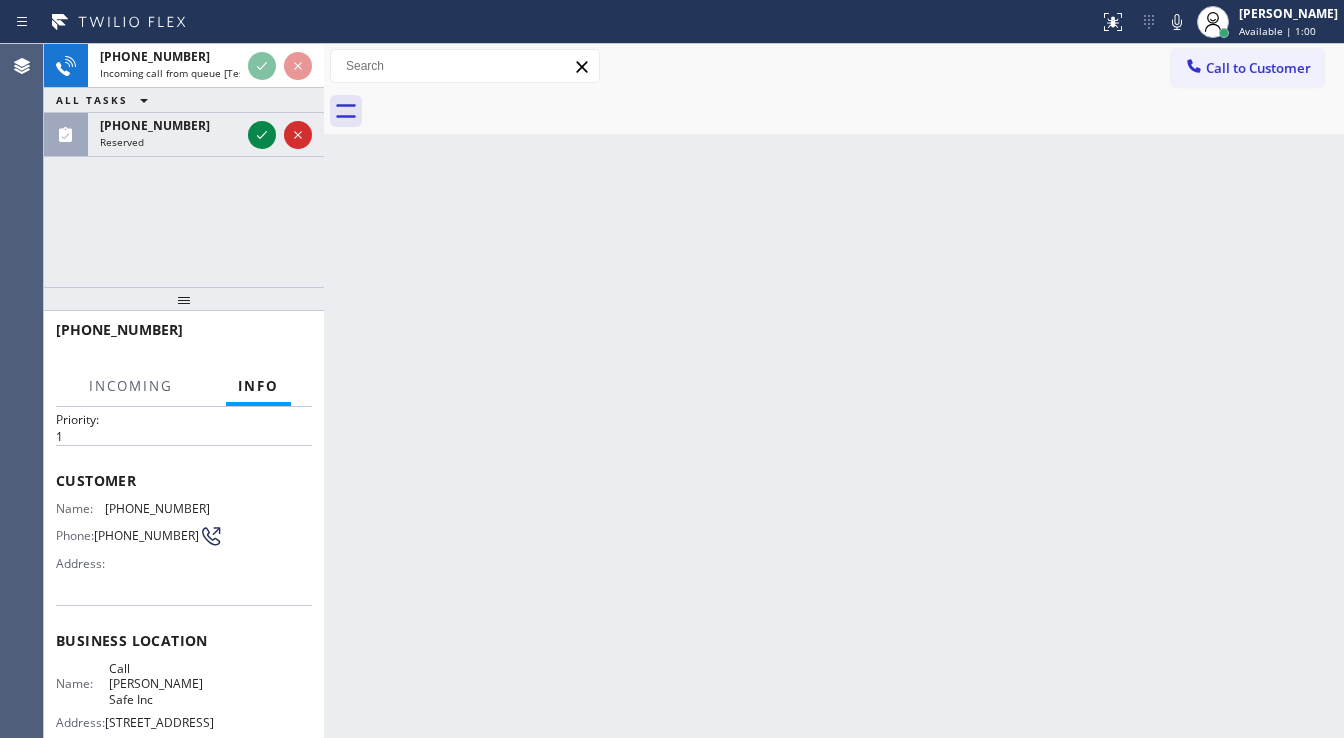 scroll, scrollTop: 80, scrollLeft: 0, axis: vertical 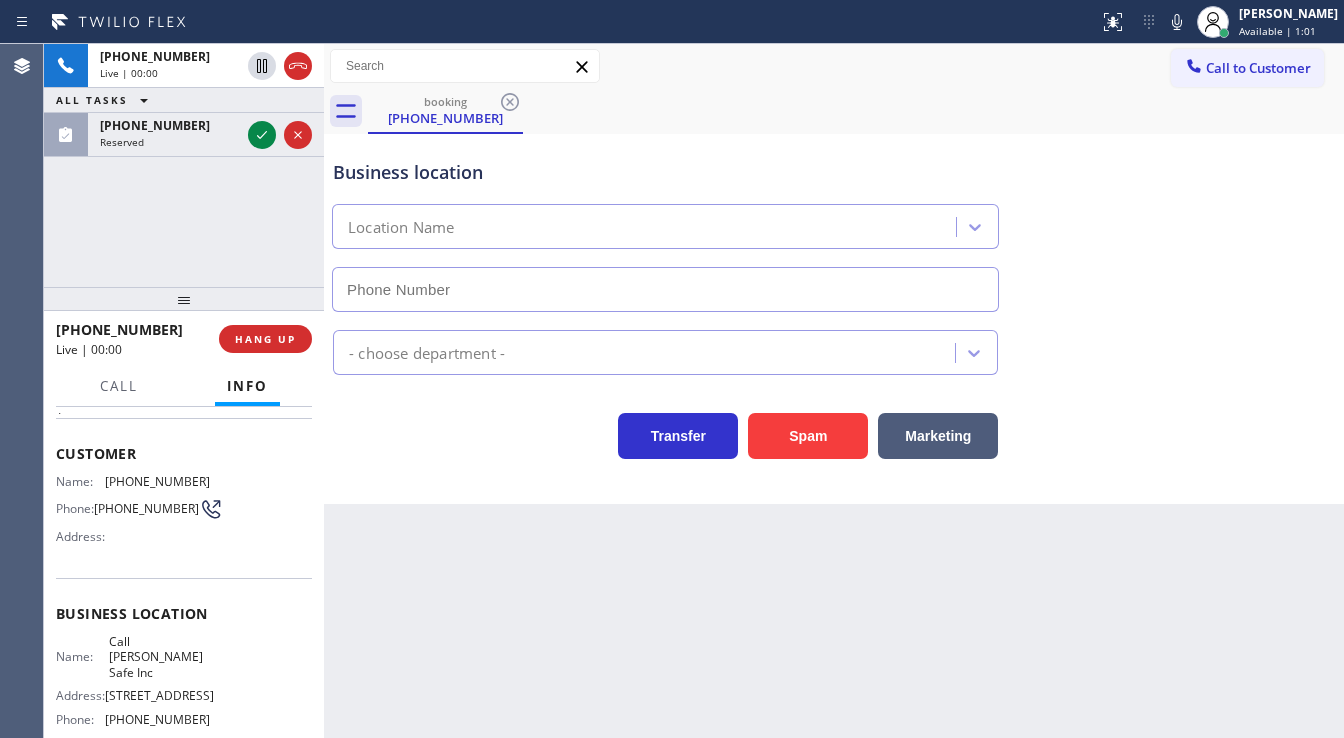 type on "[PHONE_NUMBER]" 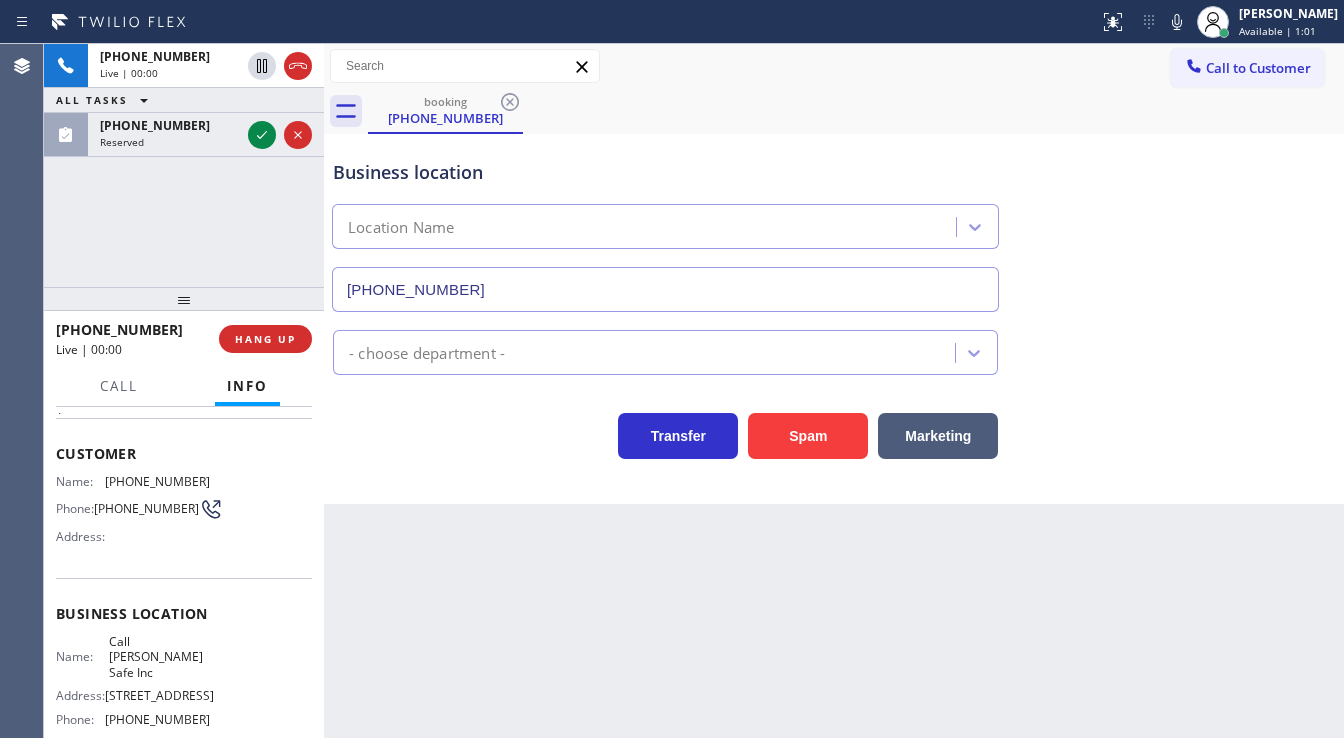 scroll, scrollTop: 0, scrollLeft: 0, axis: both 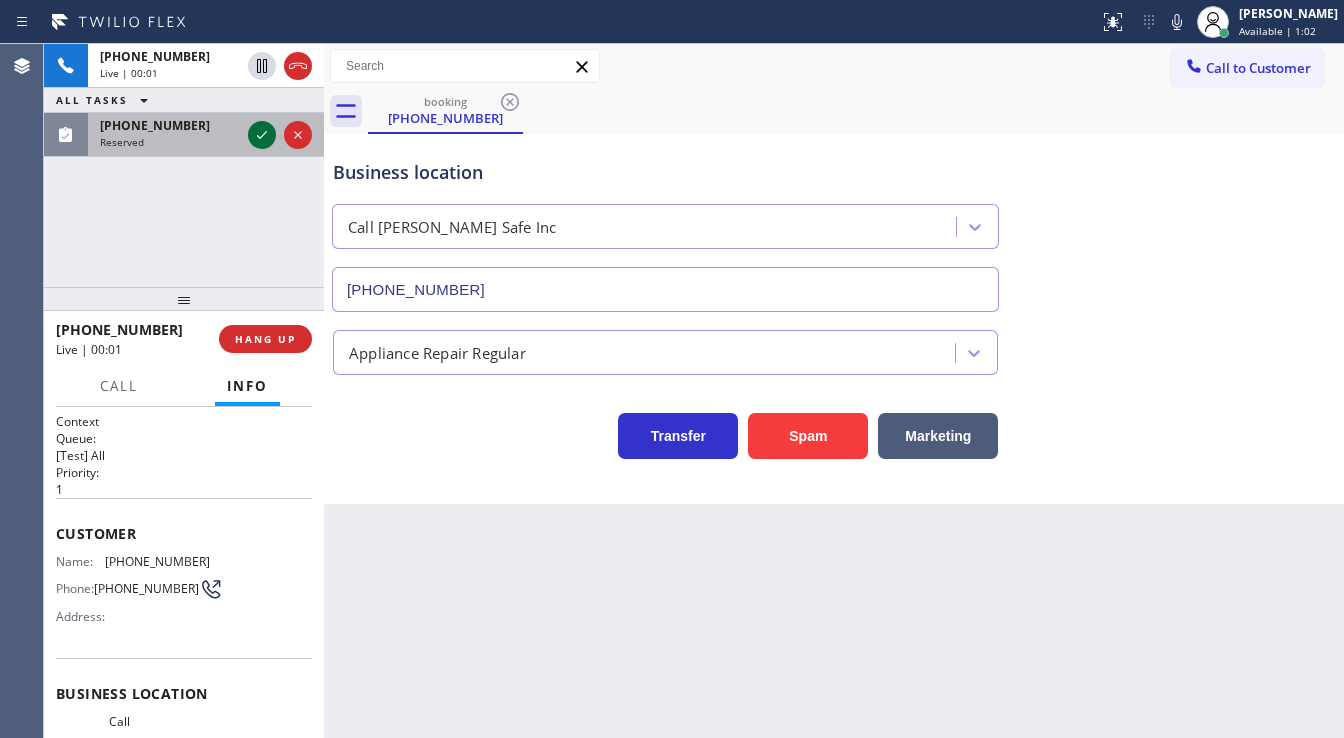 click 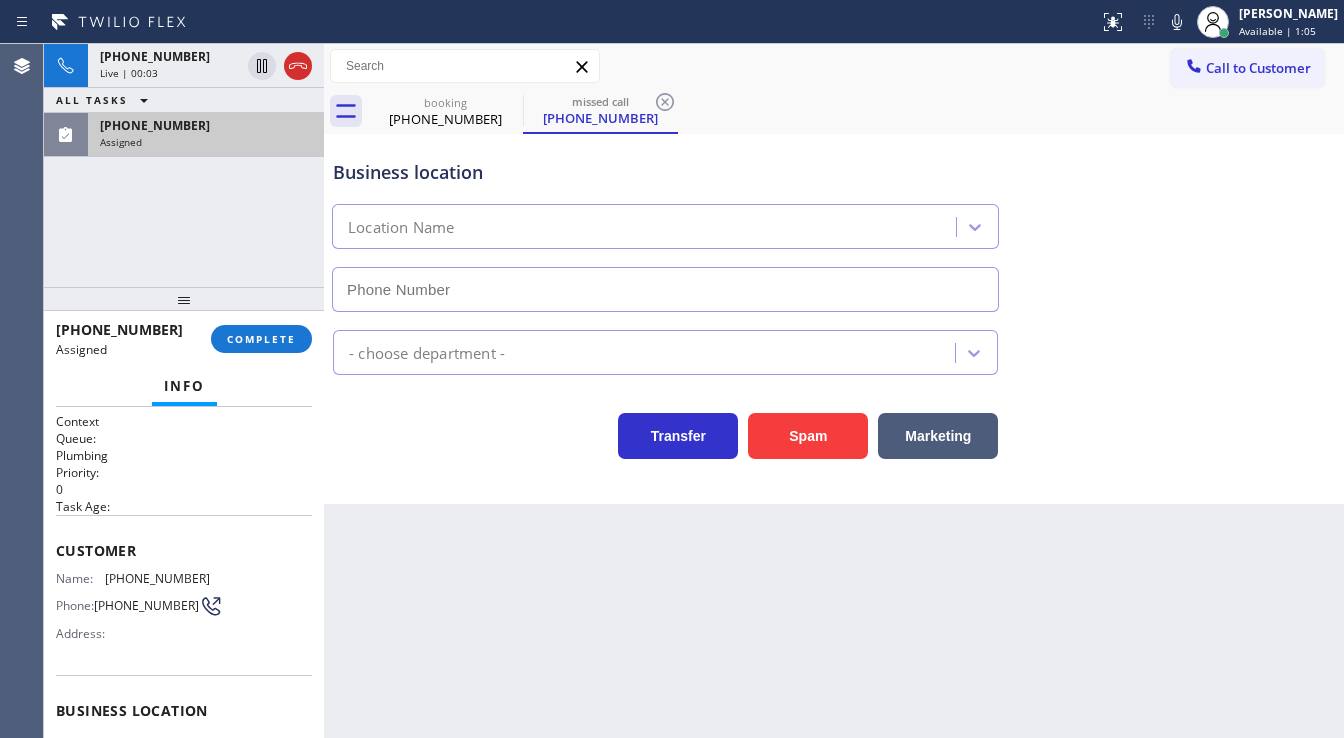 type on "[PHONE_NUMBER]" 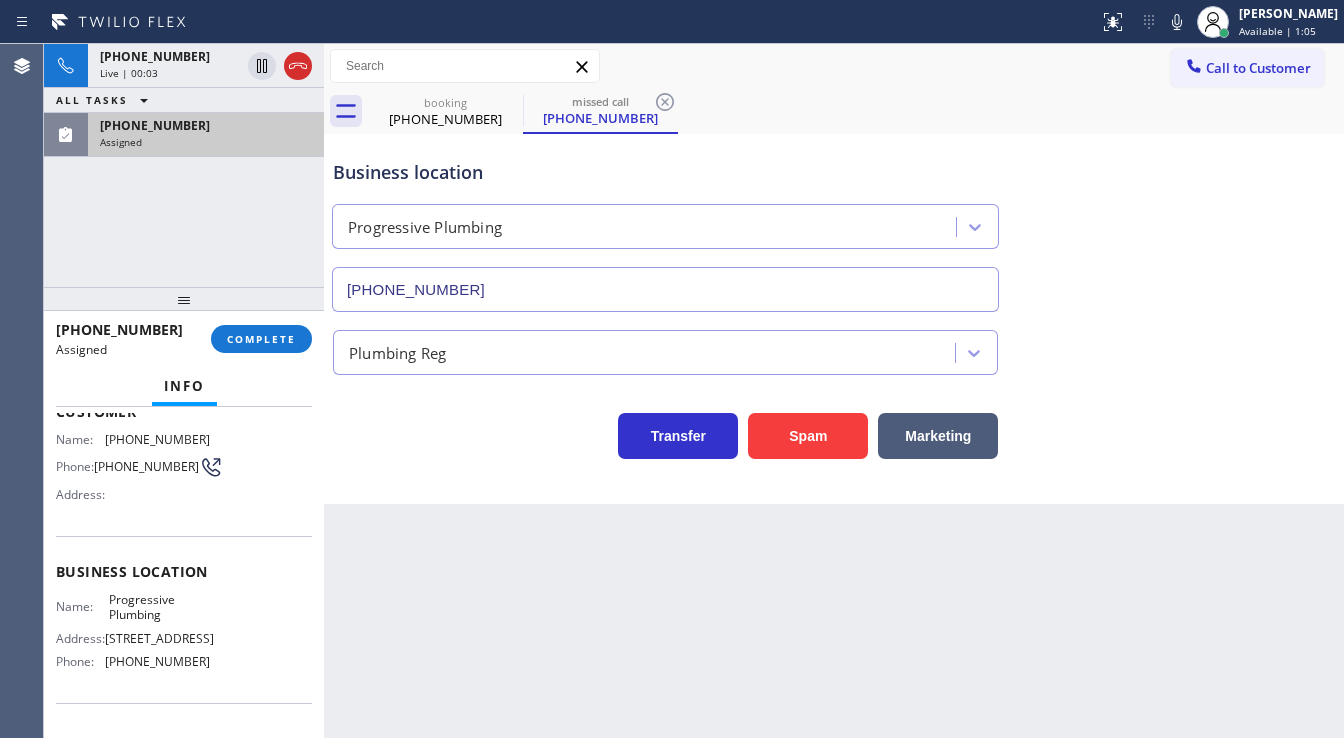 scroll, scrollTop: 160, scrollLeft: 0, axis: vertical 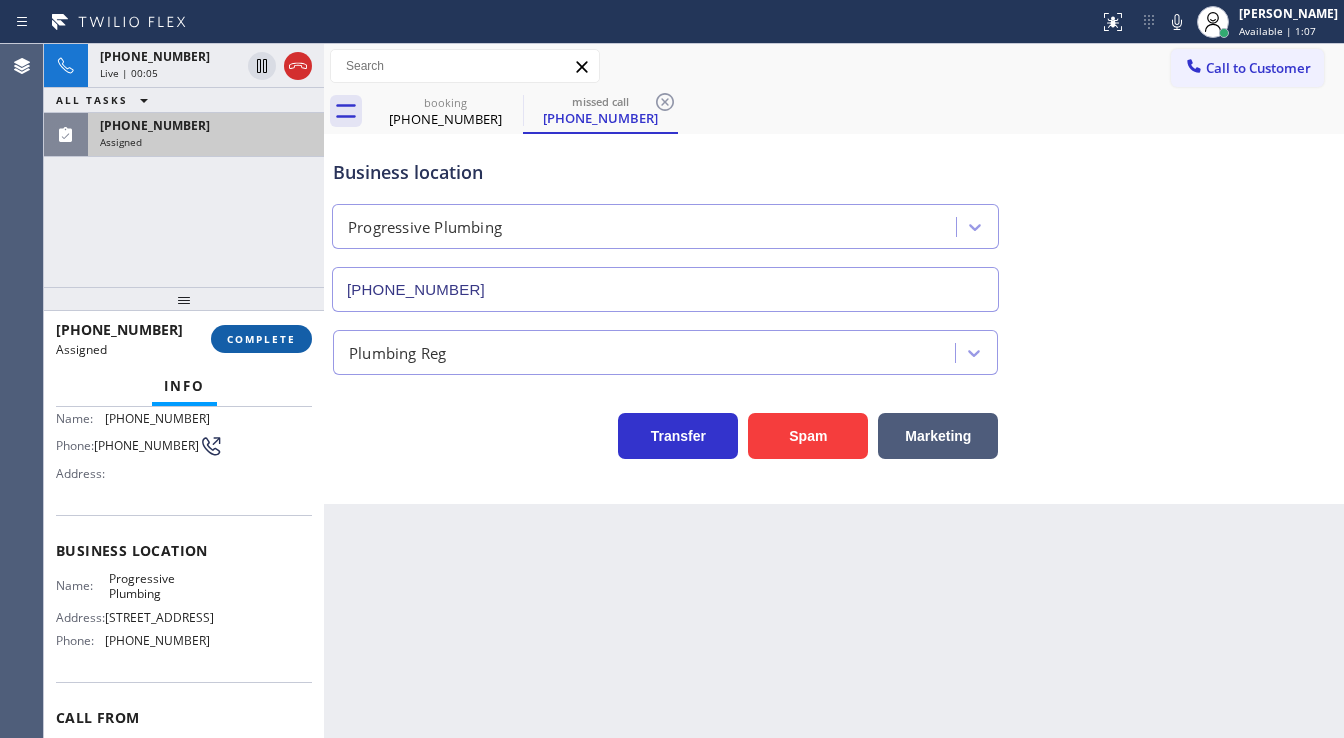 click on "COMPLETE" at bounding box center (261, 339) 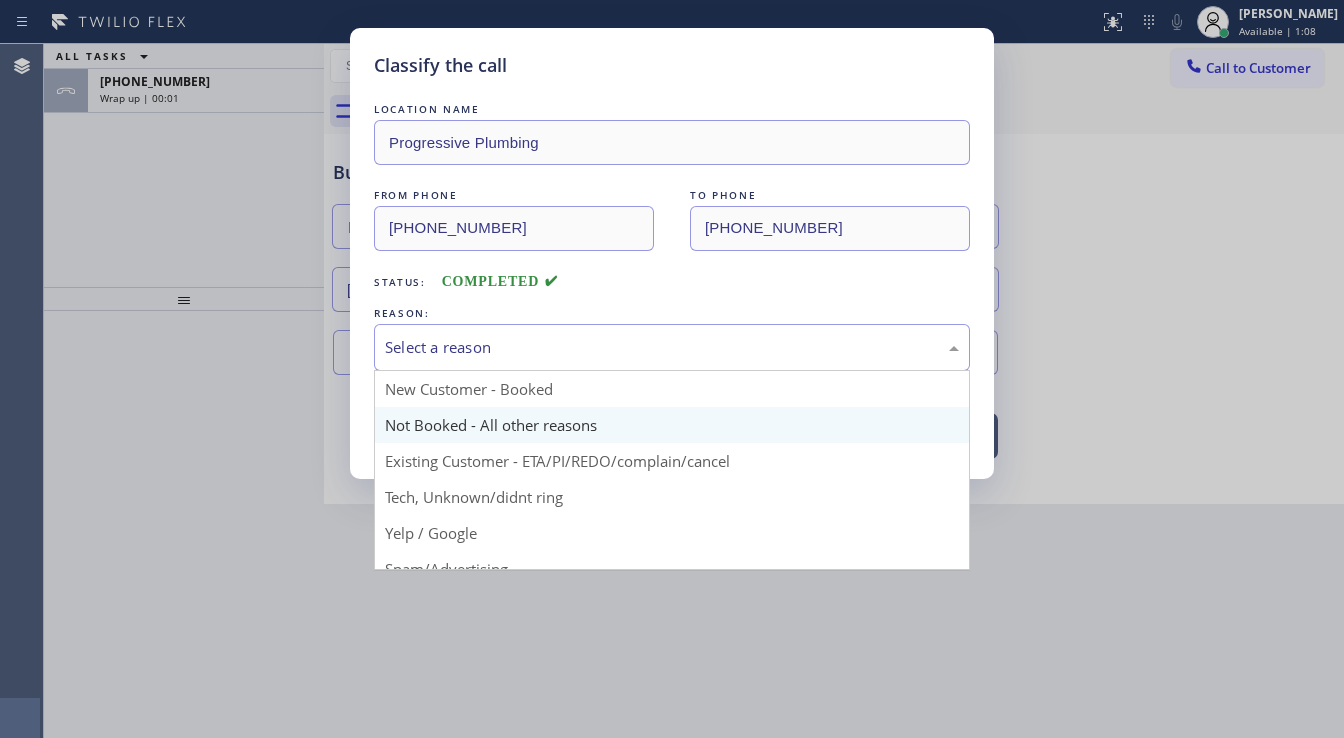 drag, startPoint x: 472, startPoint y: 352, endPoint x: 464, endPoint y: 440, distance: 88.362885 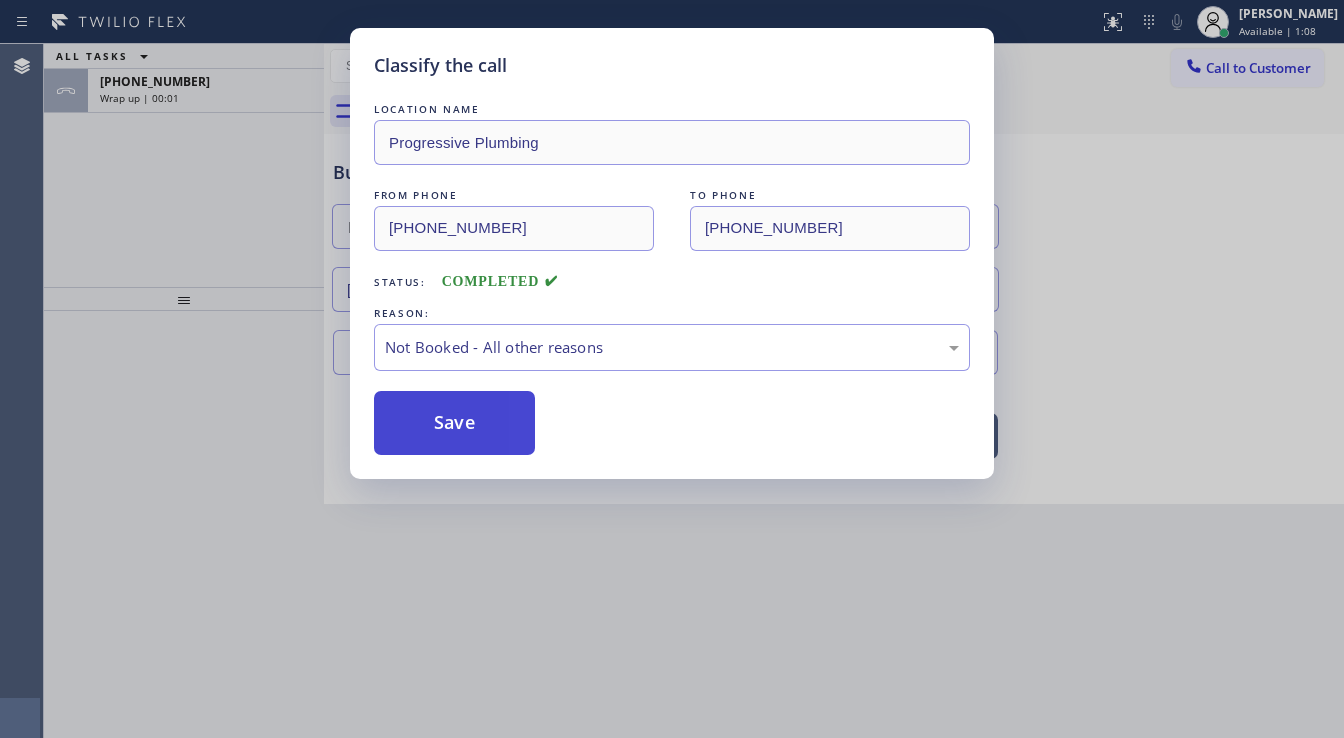 click on "Save" at bounding box center (454, 423) 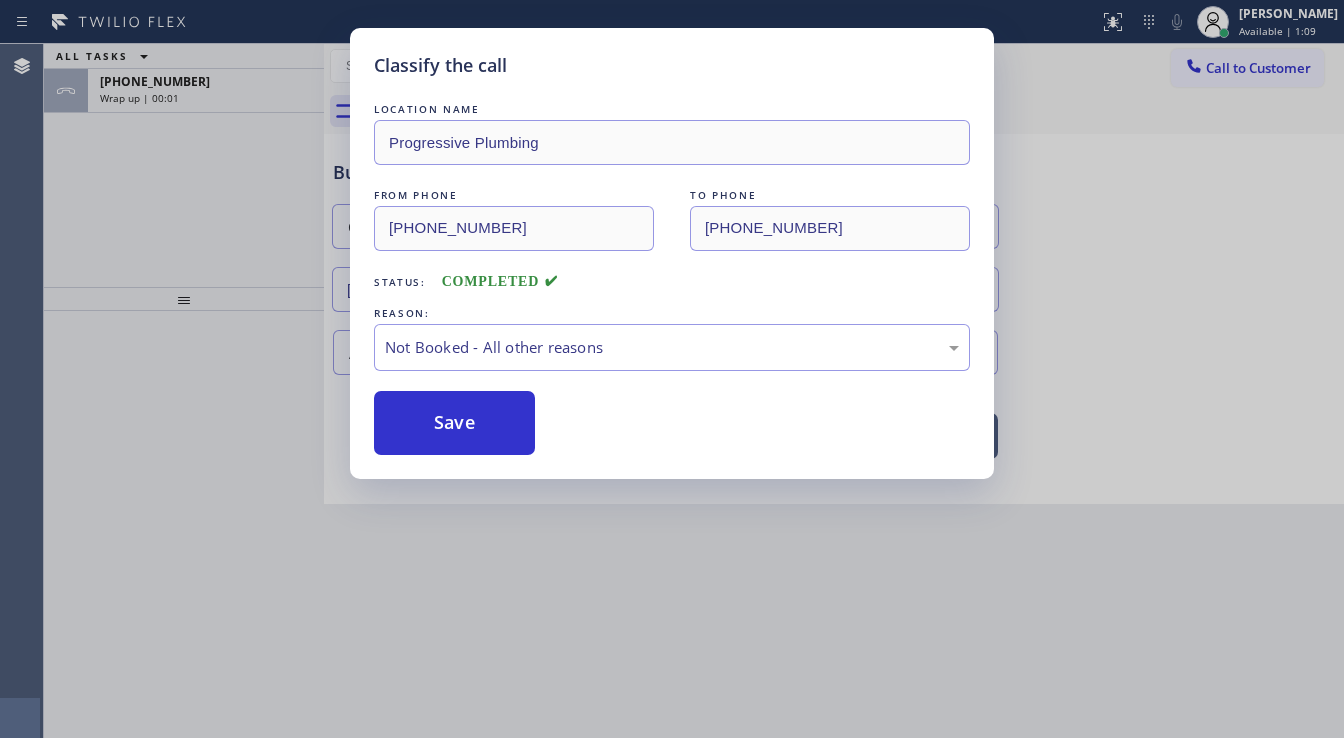 drag, startPoint x: 463, startPoint y: 417, endPoint x: 353, endPoint y: 315, distance: 150.01334 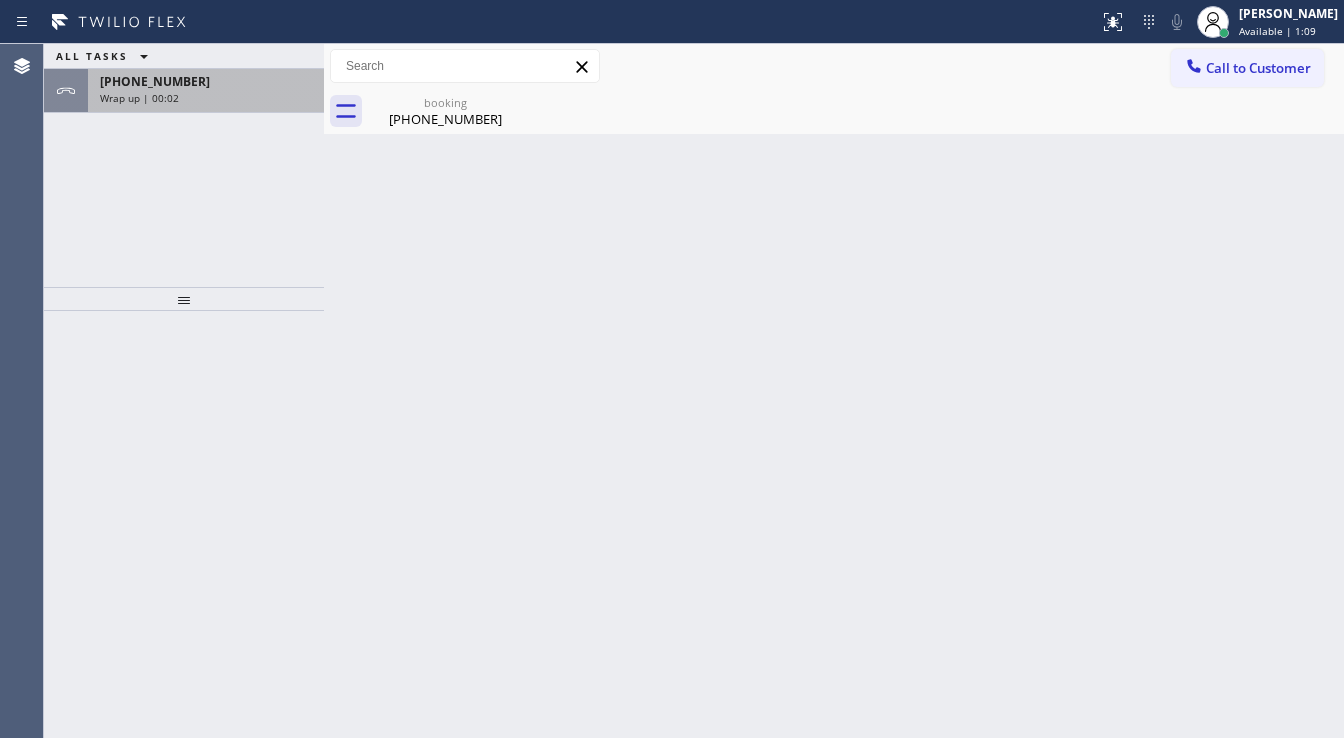 click on "Wrap up | 00:02" at bounding box center [206, 98] 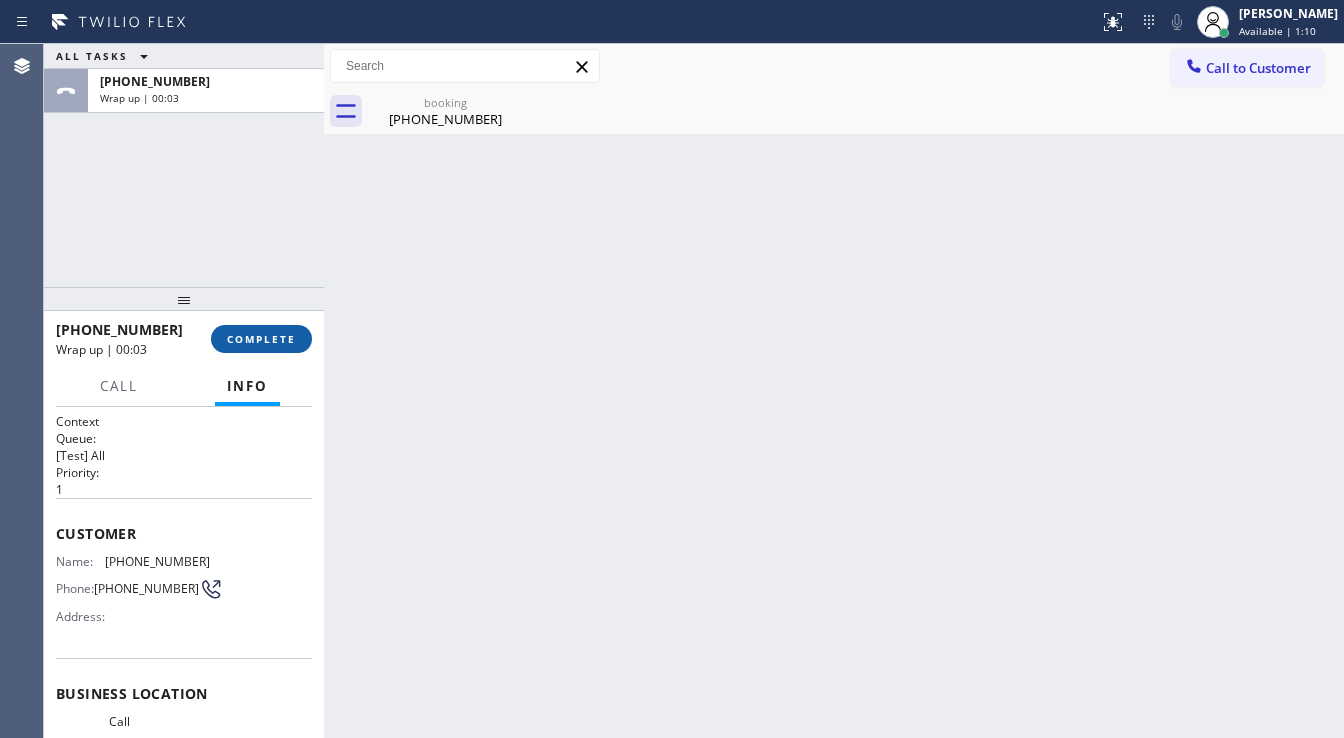 click on "COMPLETE" at bounding box center [261, 339] 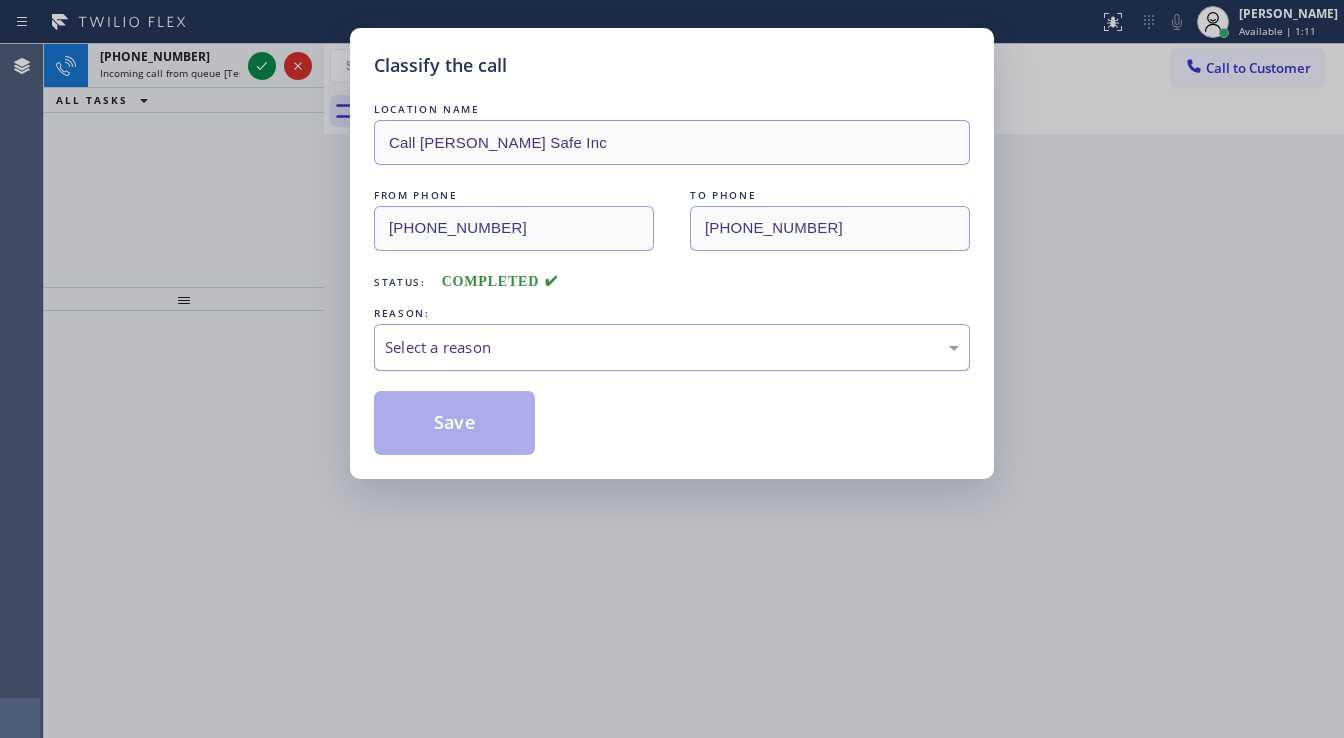 click on "Select a reason" at bounding box center [672, 347] 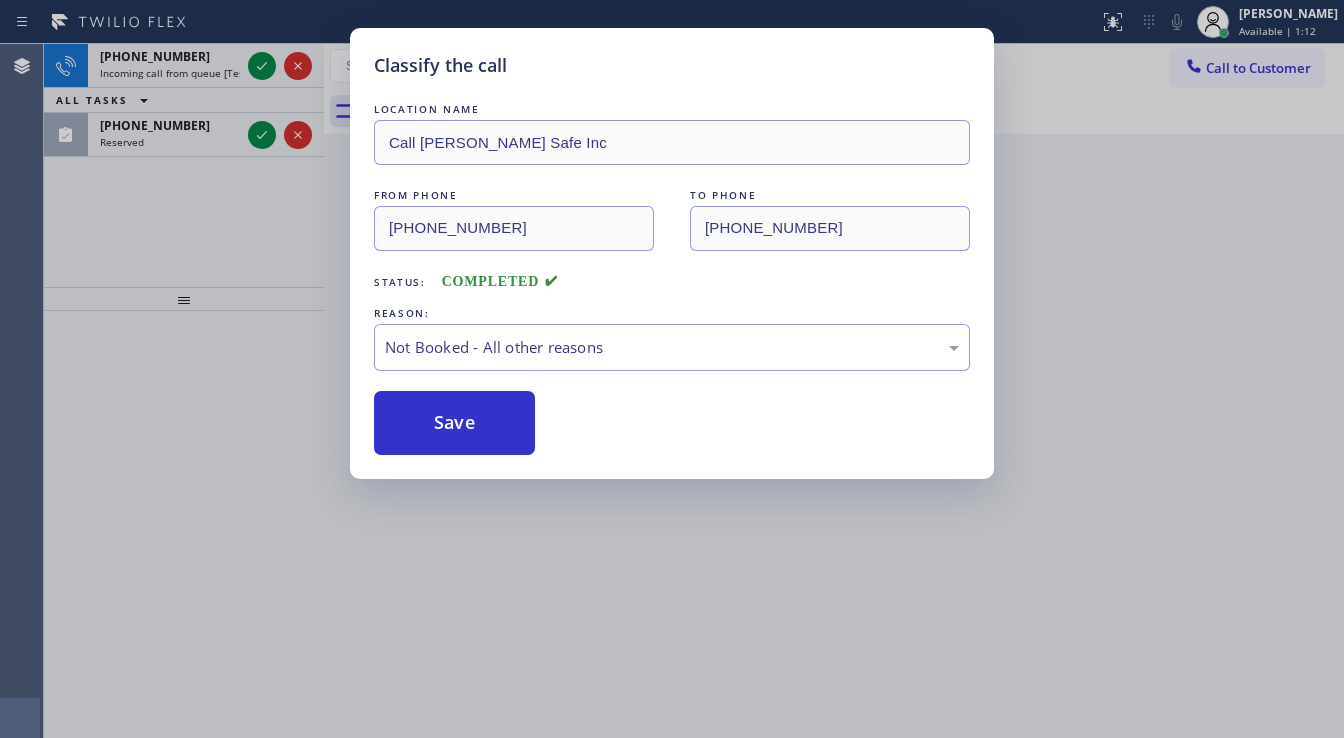 click on "Save" at bounding box center [454, 423] 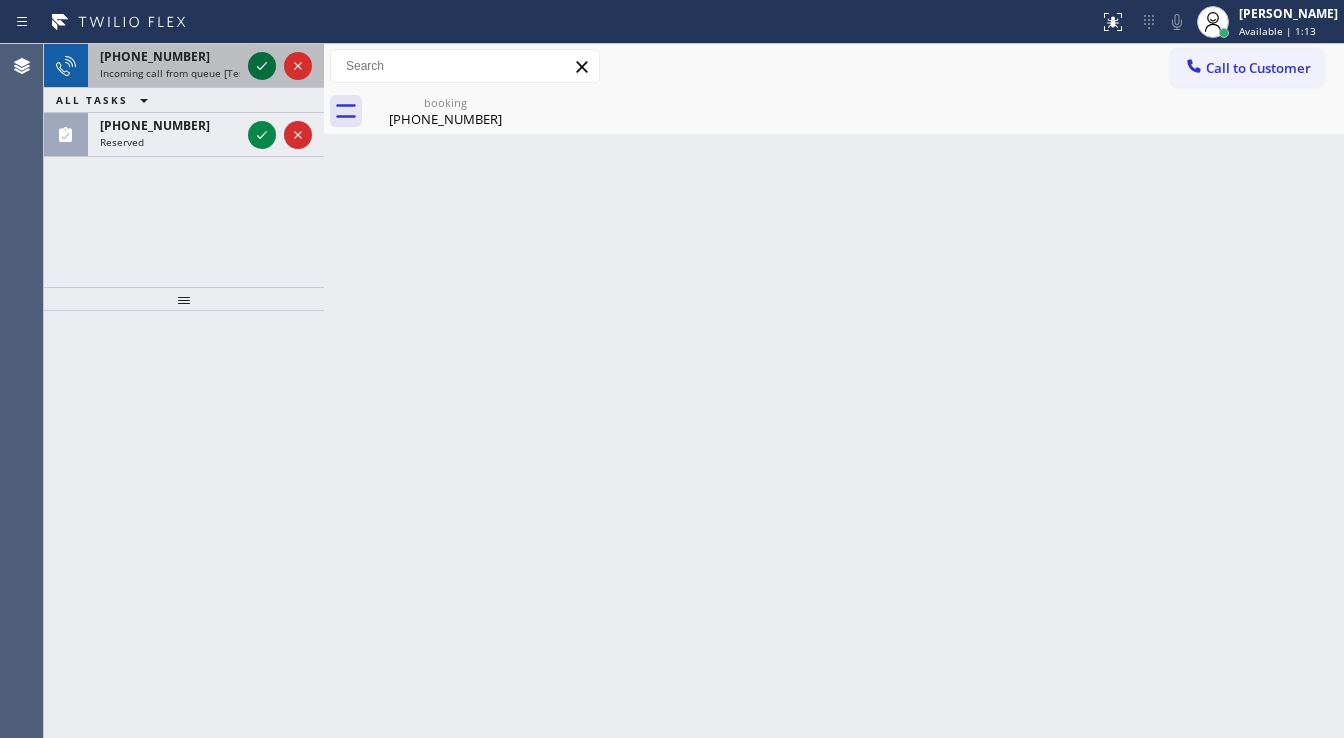 click 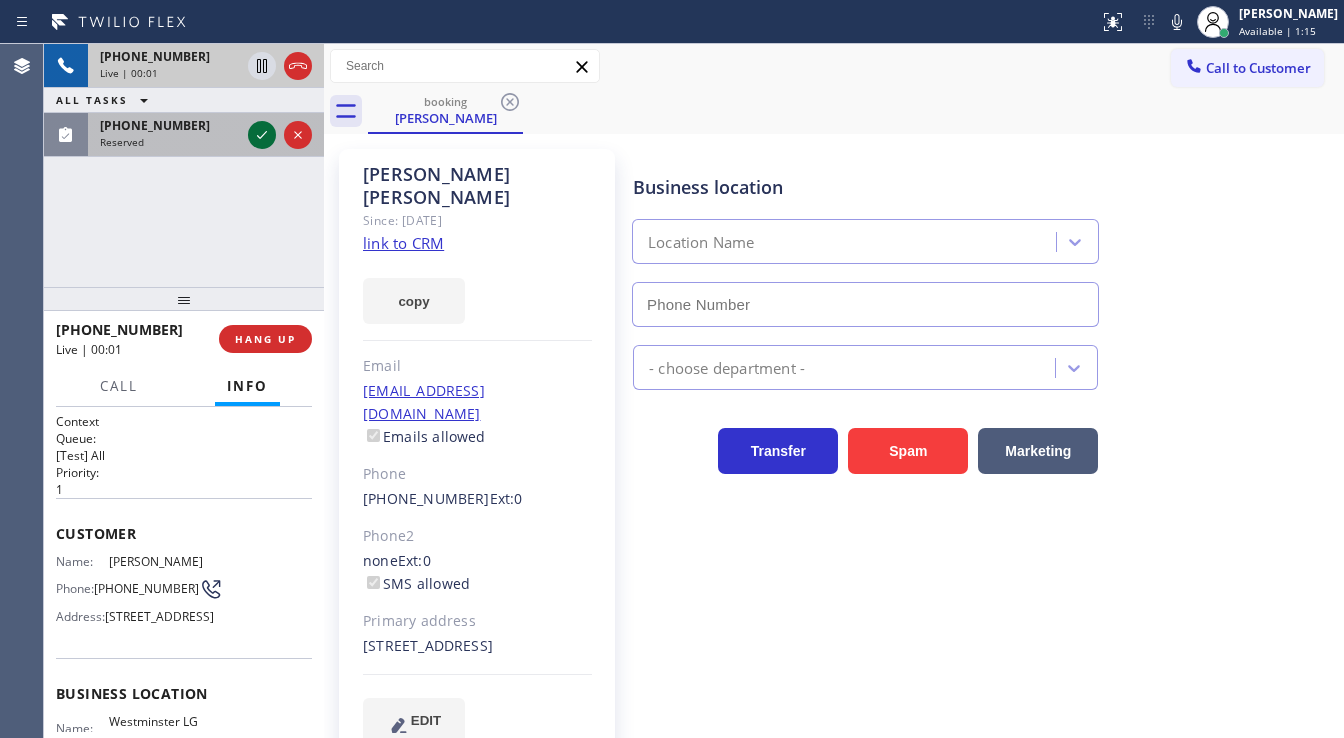 type on "[PHONE_NUMBER]" 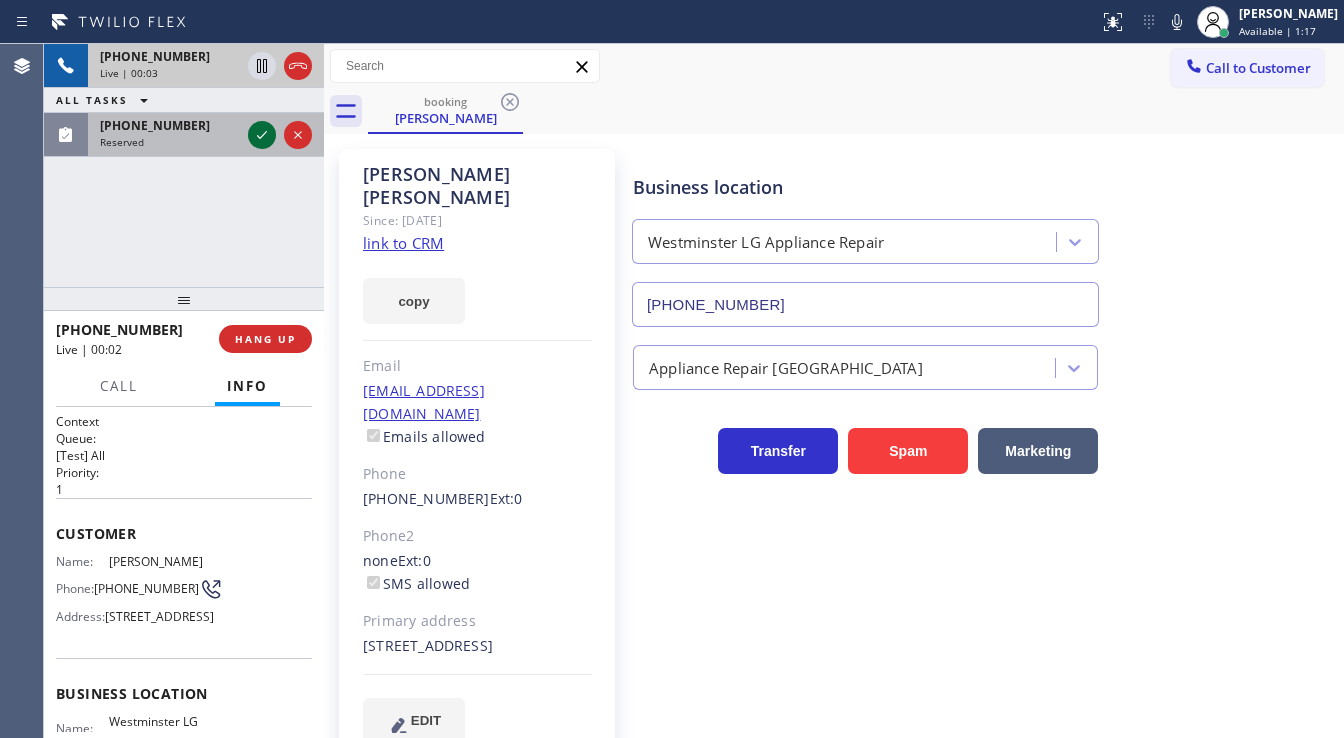 click 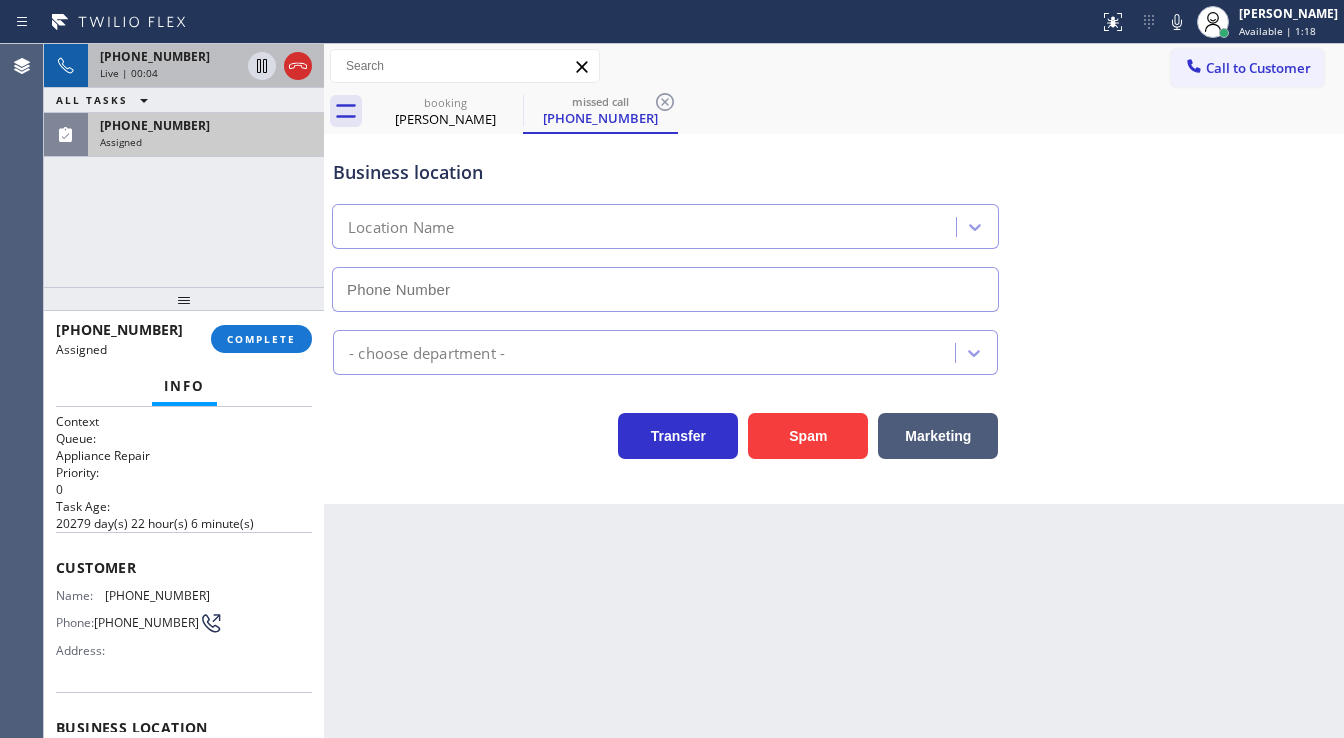 type on "[PHONE_NUMBER]" 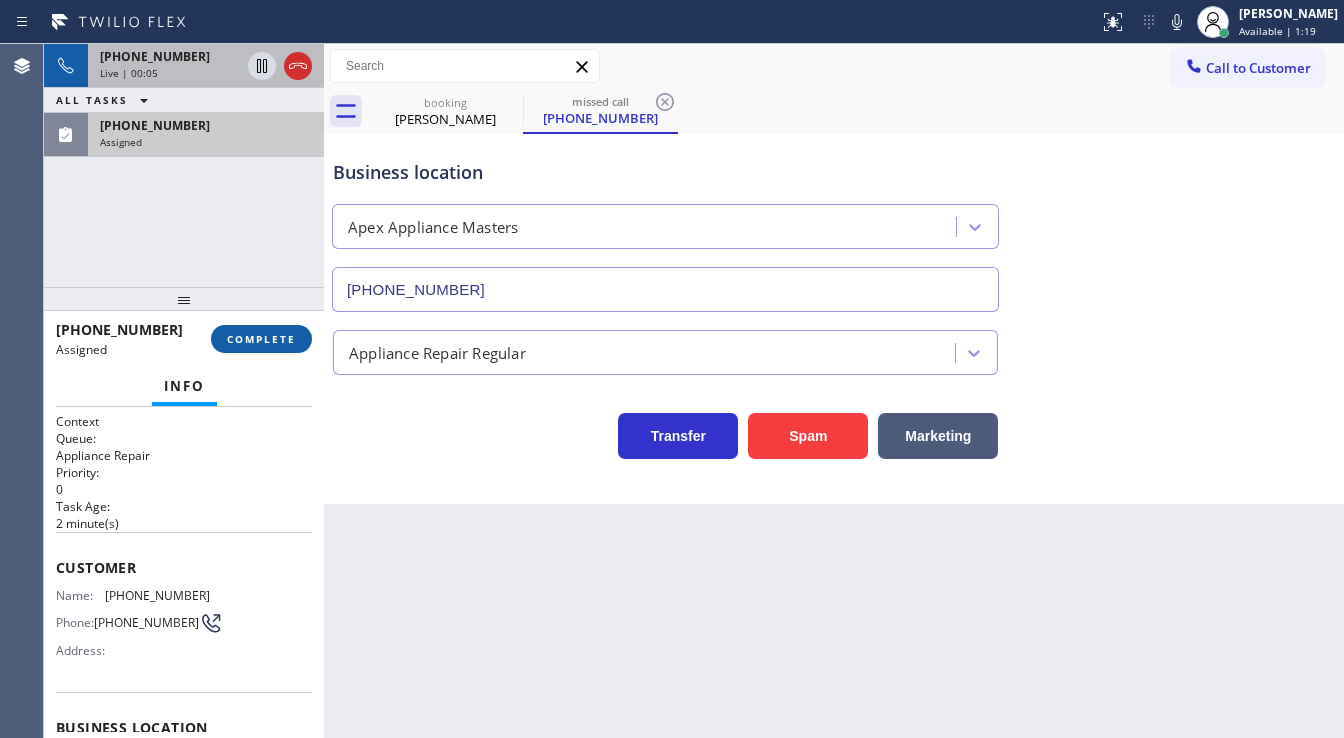 click on "COMPLETE" at bounding box center [261, 339] 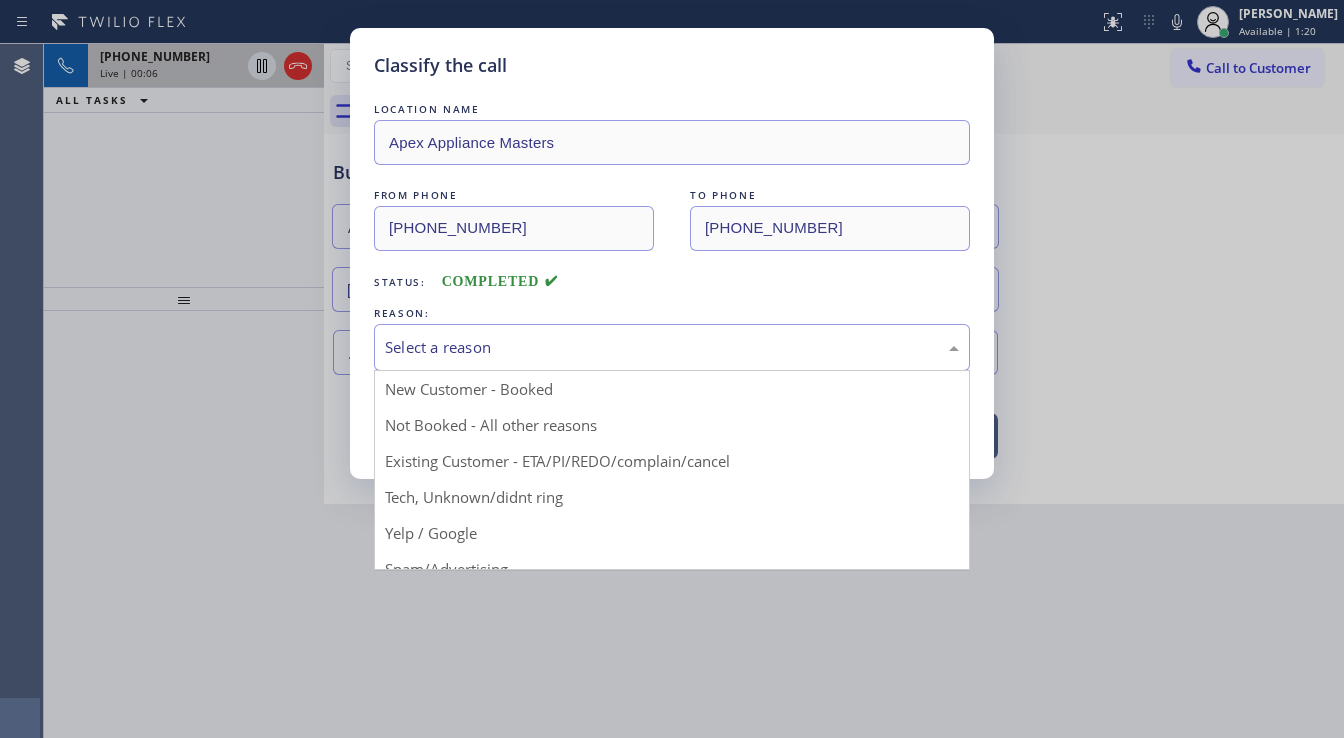 drag, startPoint x: 445, startPoint y: 351, endPoint x: 440, endPoint y: 414, distance: 63.1981 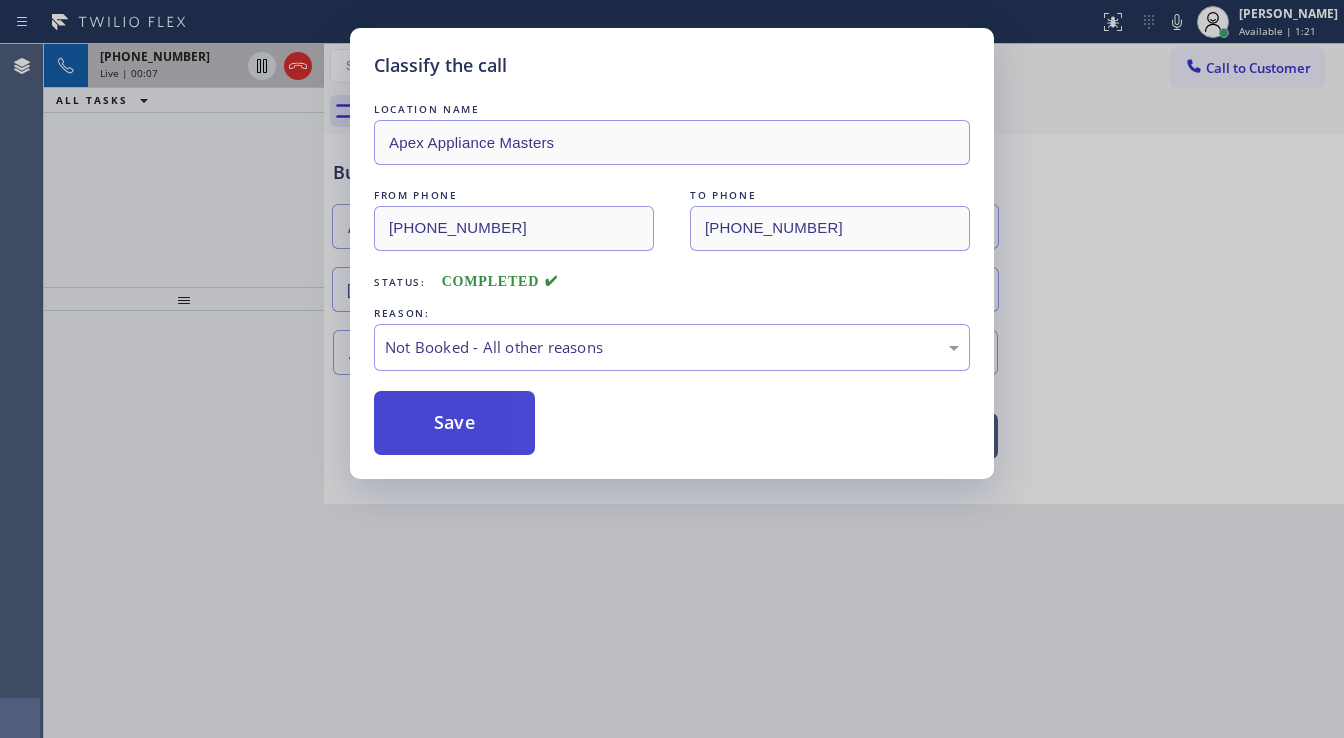 click on "Save" at bounding box center [454, 423] 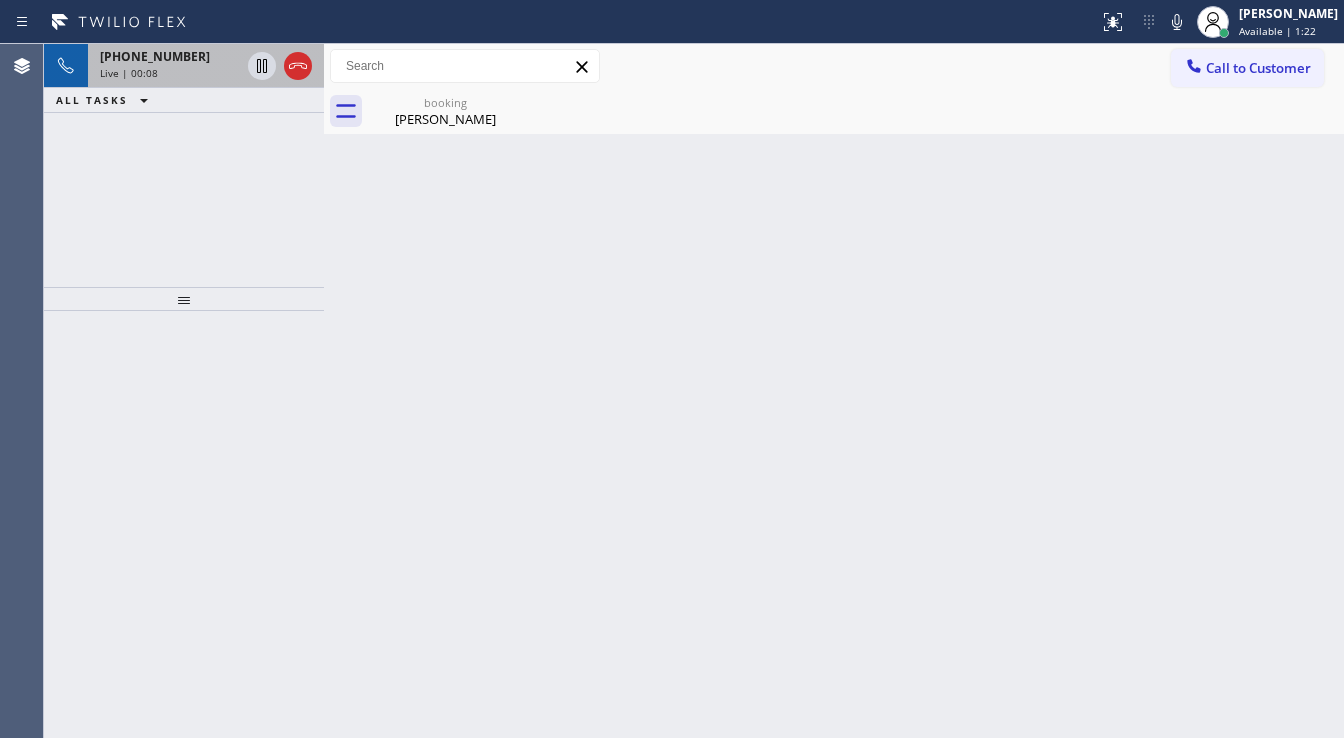 click on "Live | 00:08" at bounding box center [170, 73] 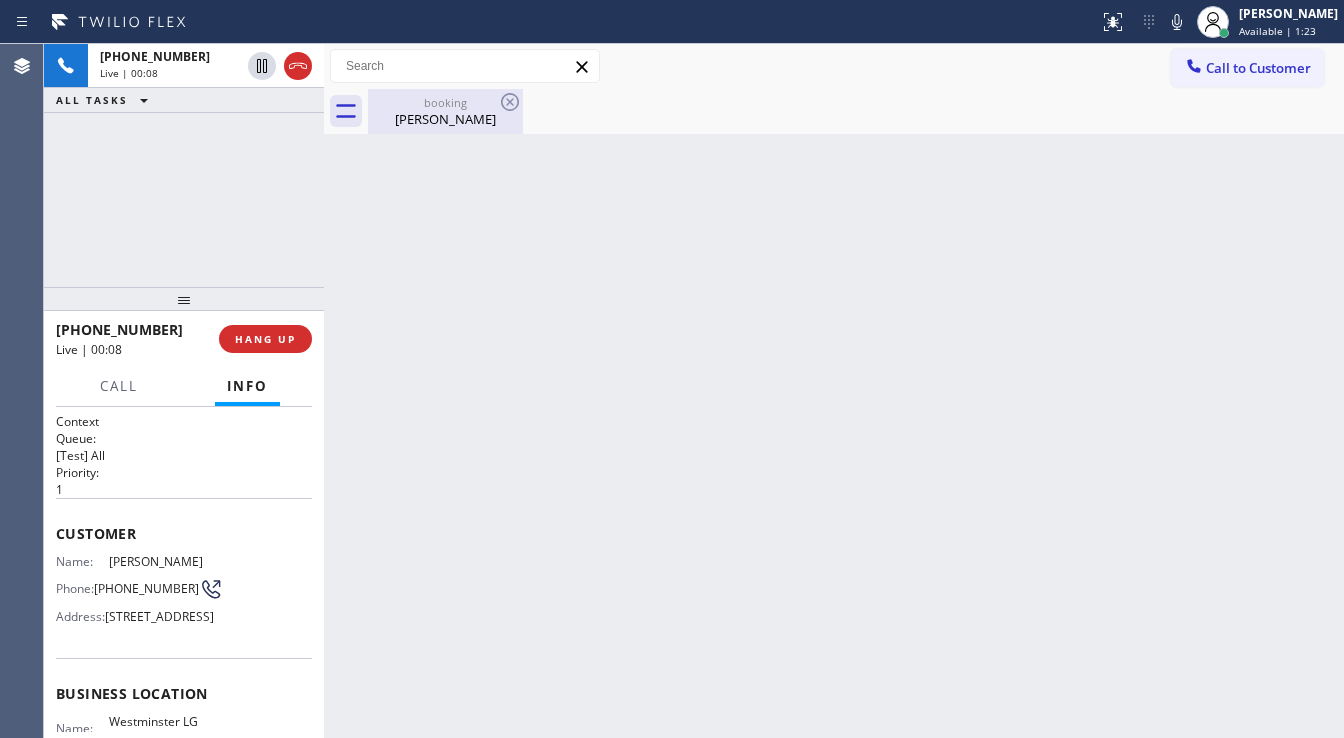 click on "booking" at bounding box center [445, 102] 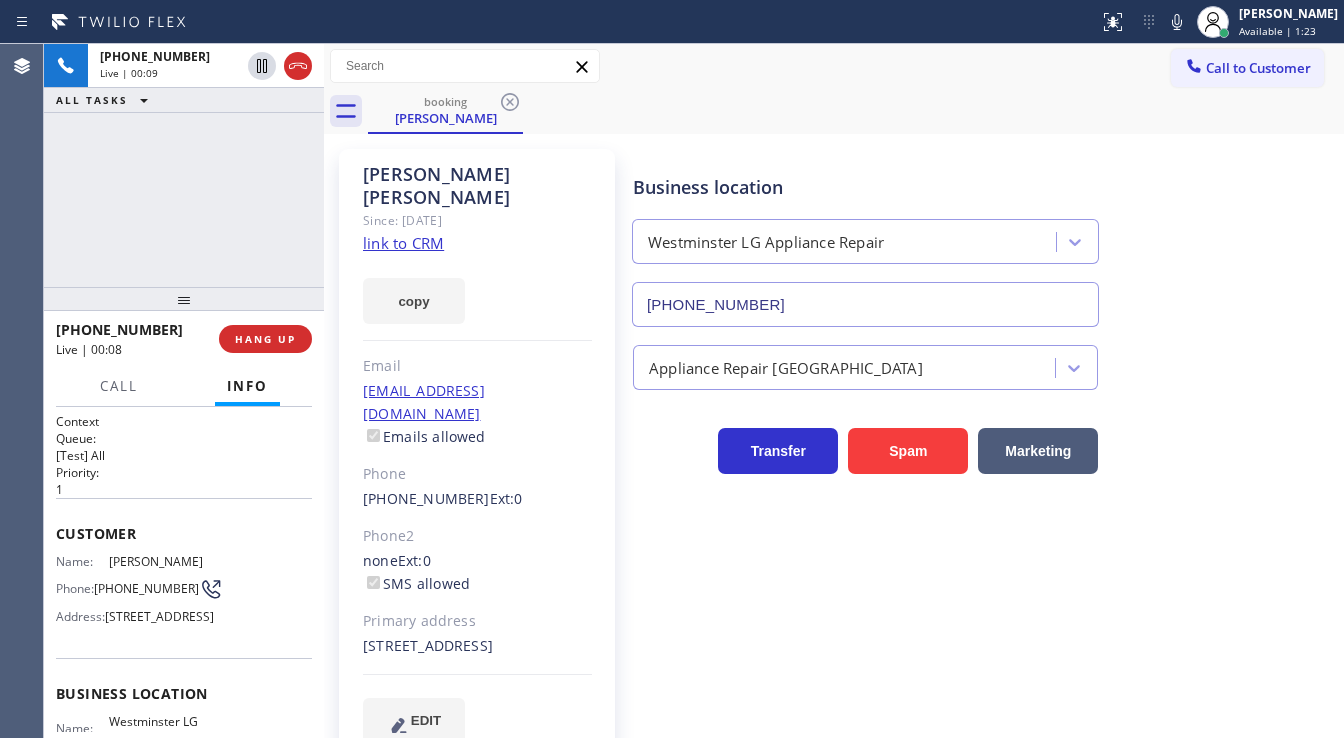 click on "link to CRM" 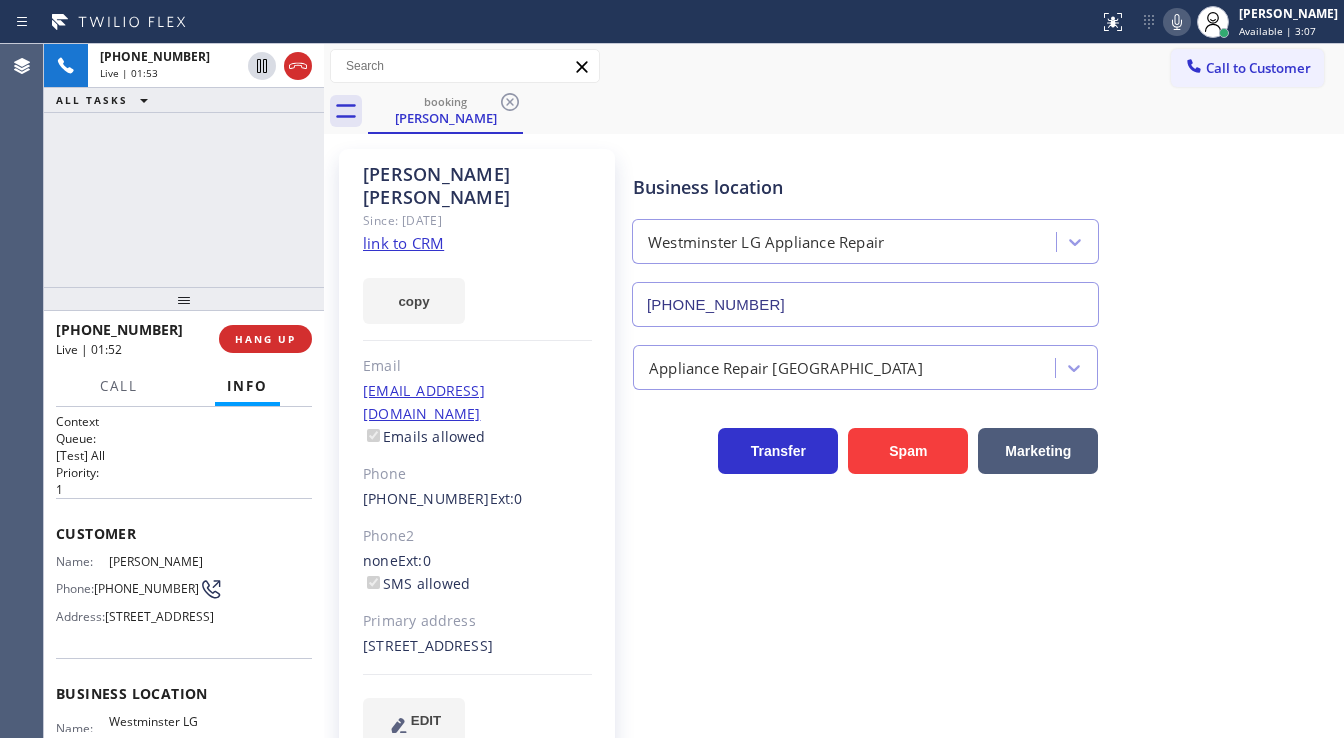 click 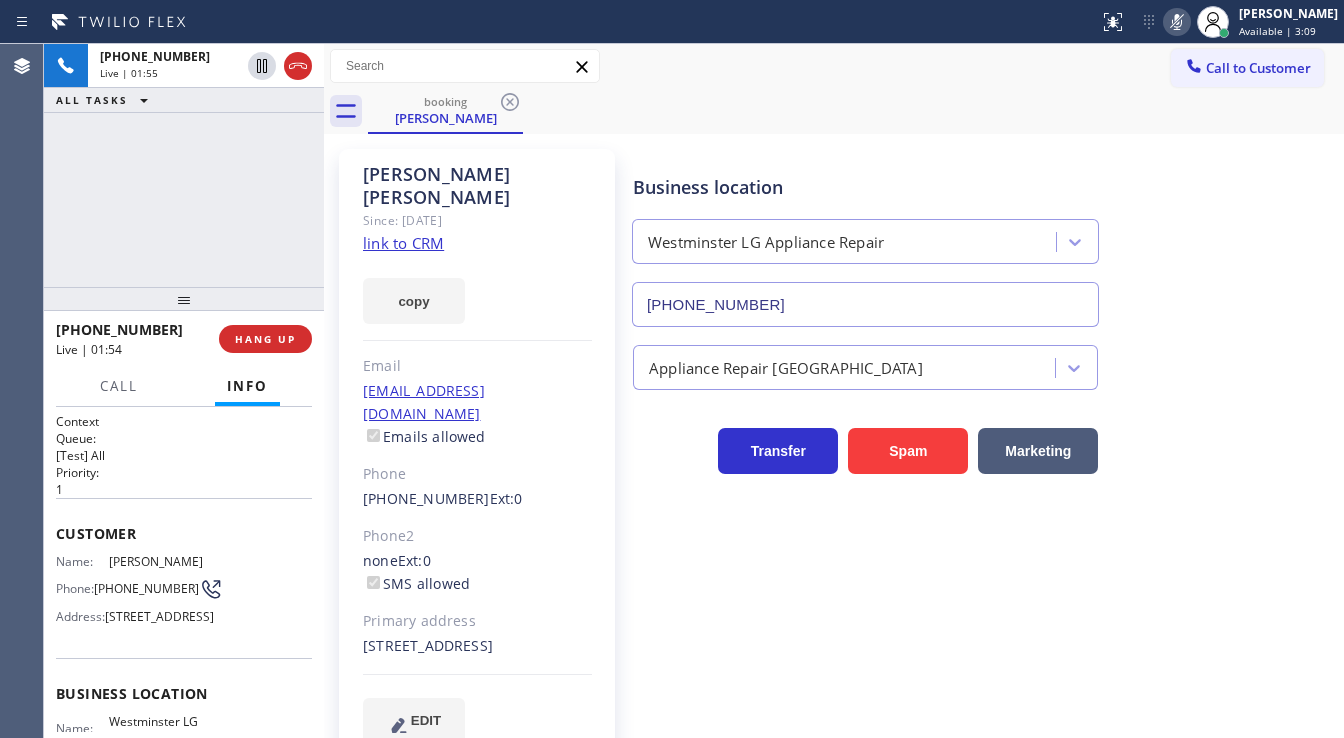click 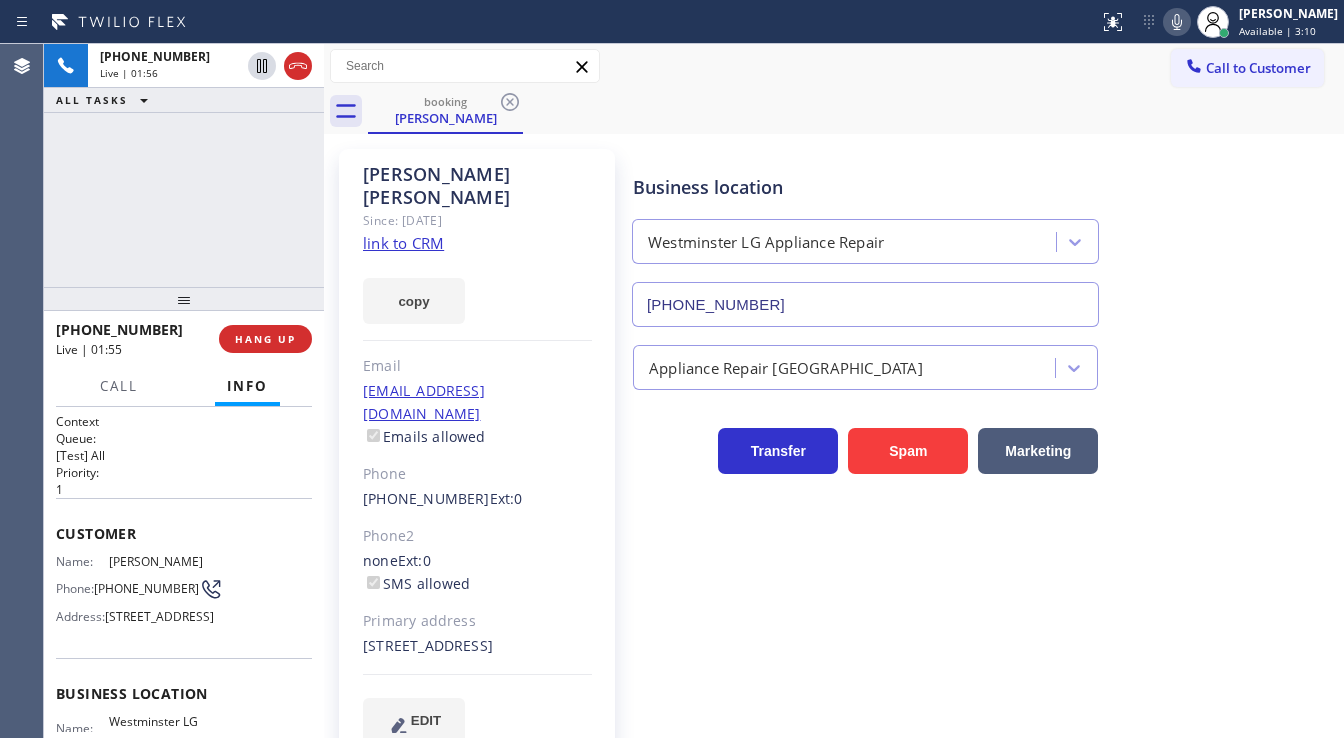 click 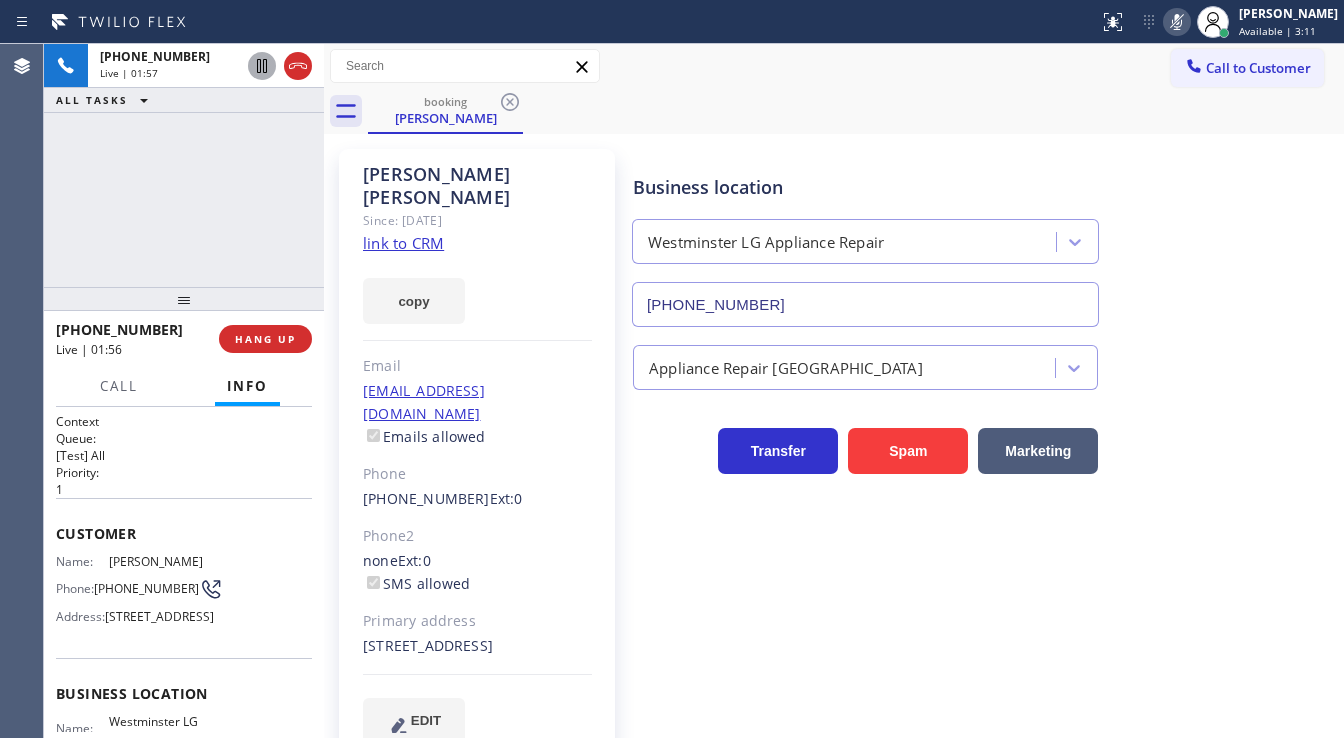 click 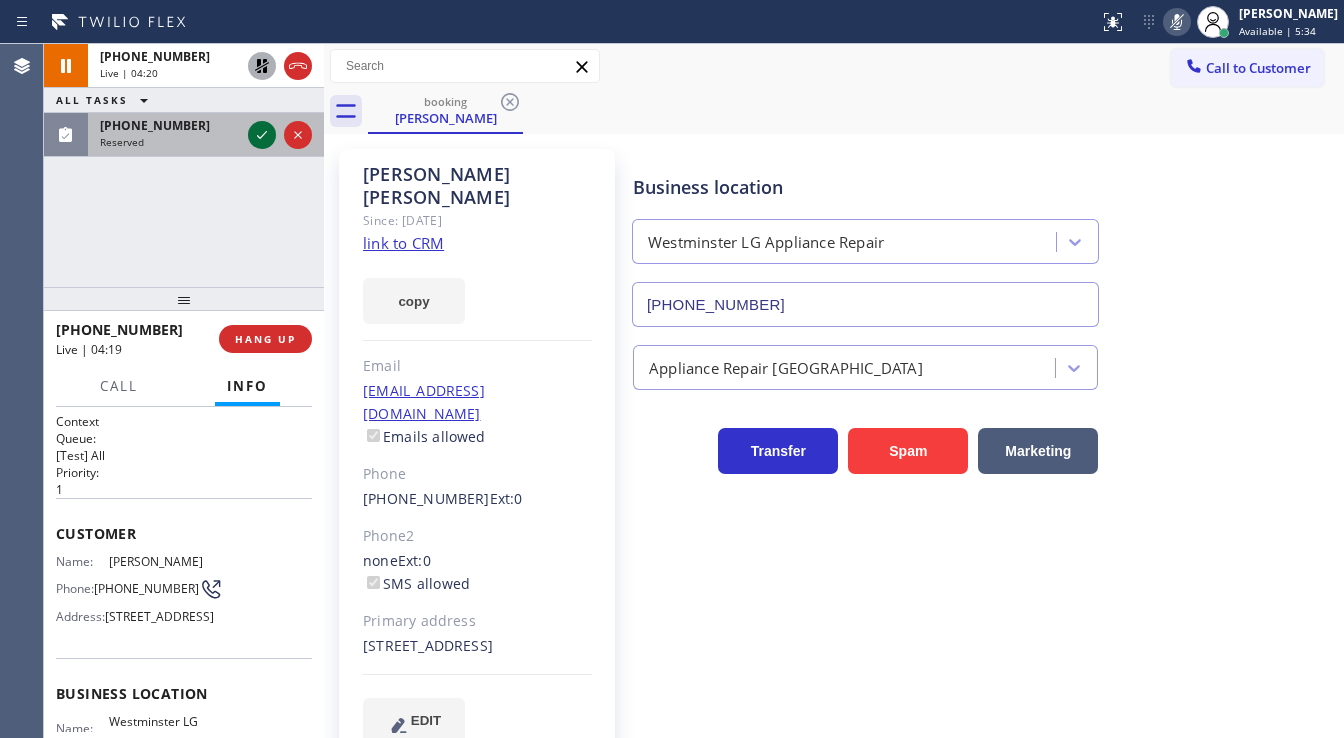 click 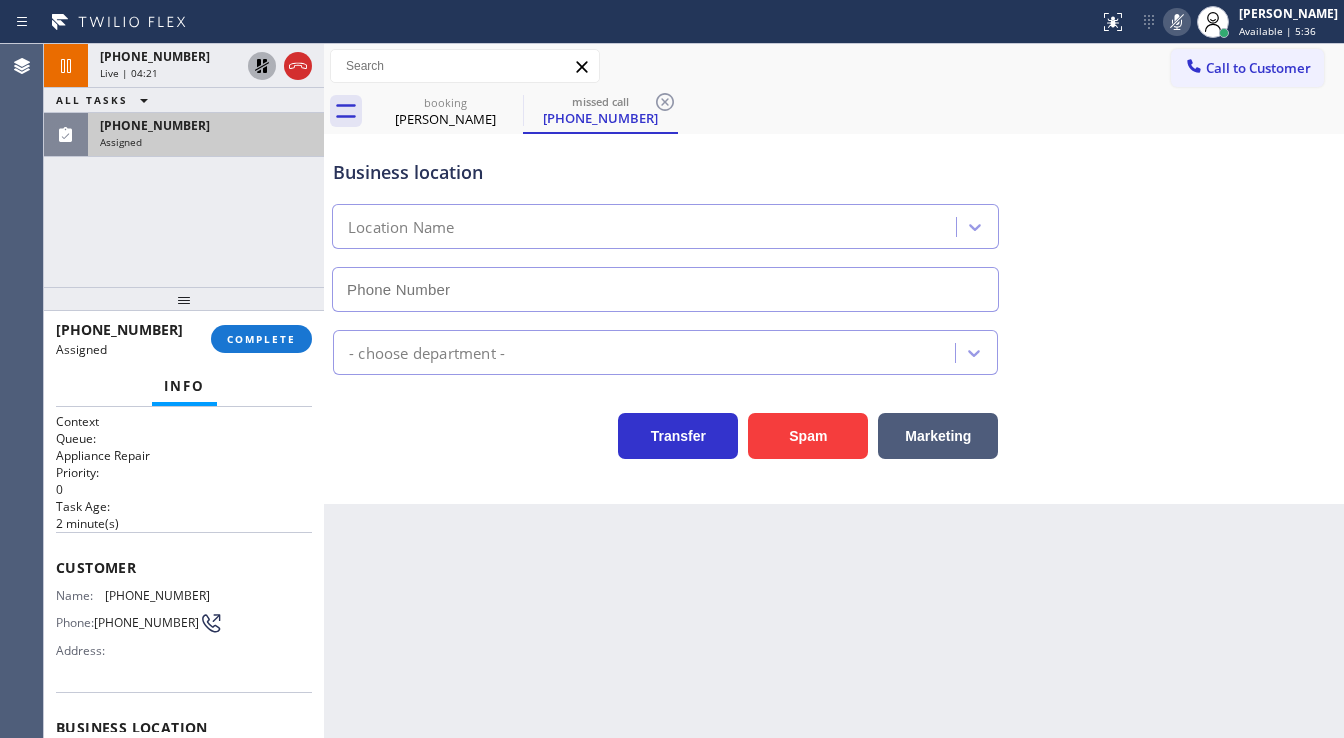 type on "[PHONE_NUMBER]" 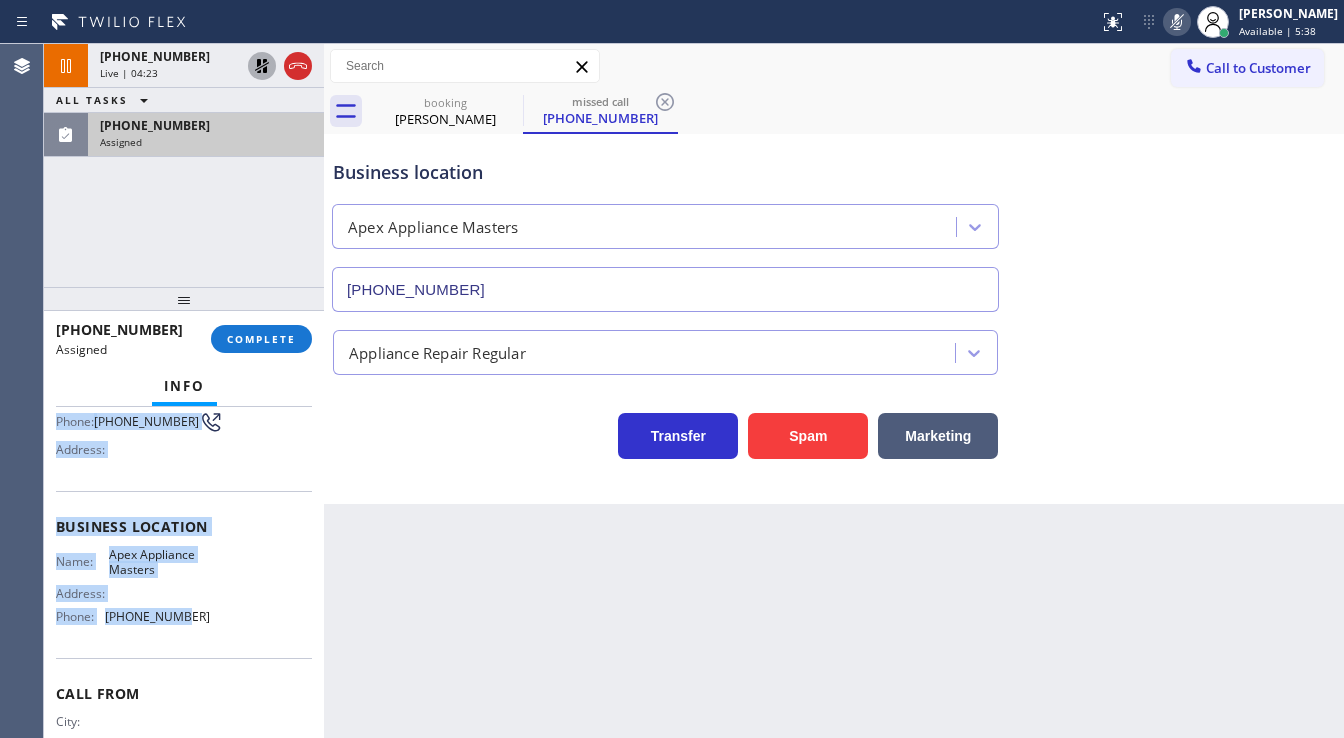 scroll, scrollTop: 240, scrollLeft: 0, axis: vertical 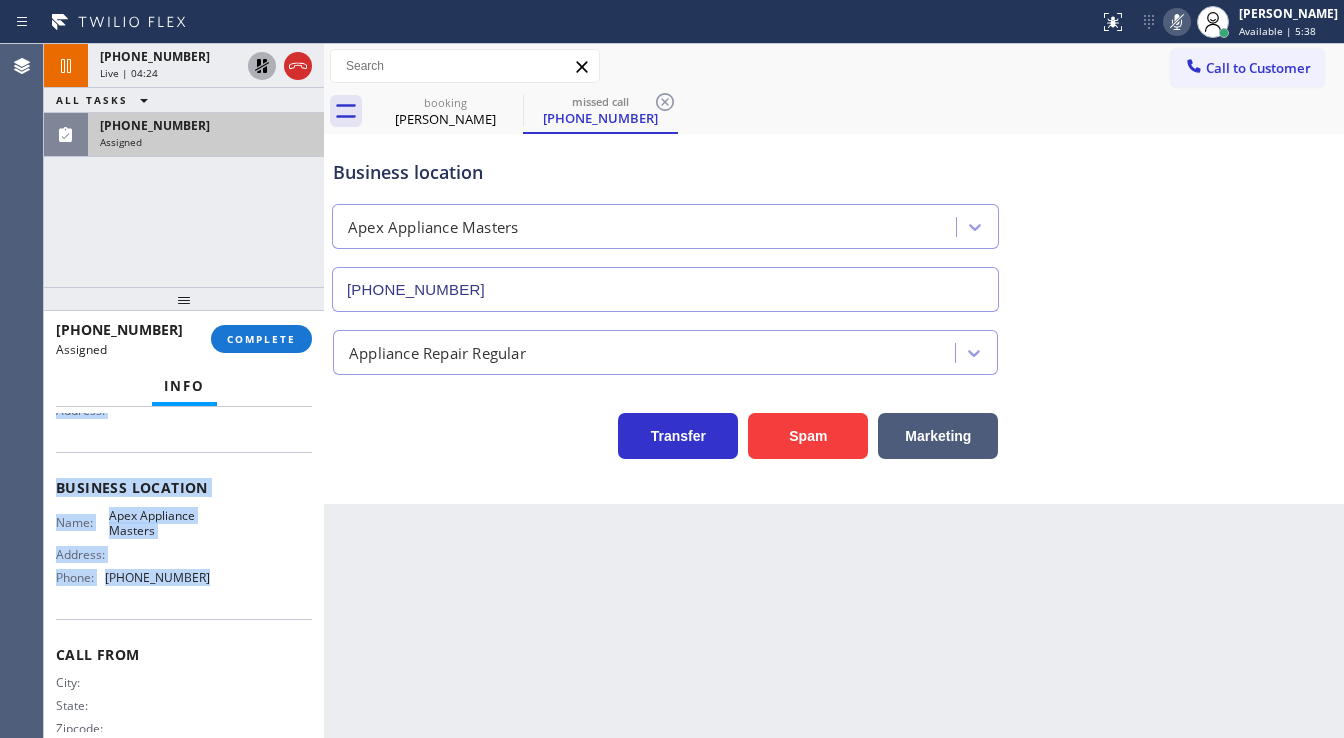 drag, startPoint x: 56, startPoint y: 549, endPoint x: 204, endPoint y: 593, distance: 154.40207 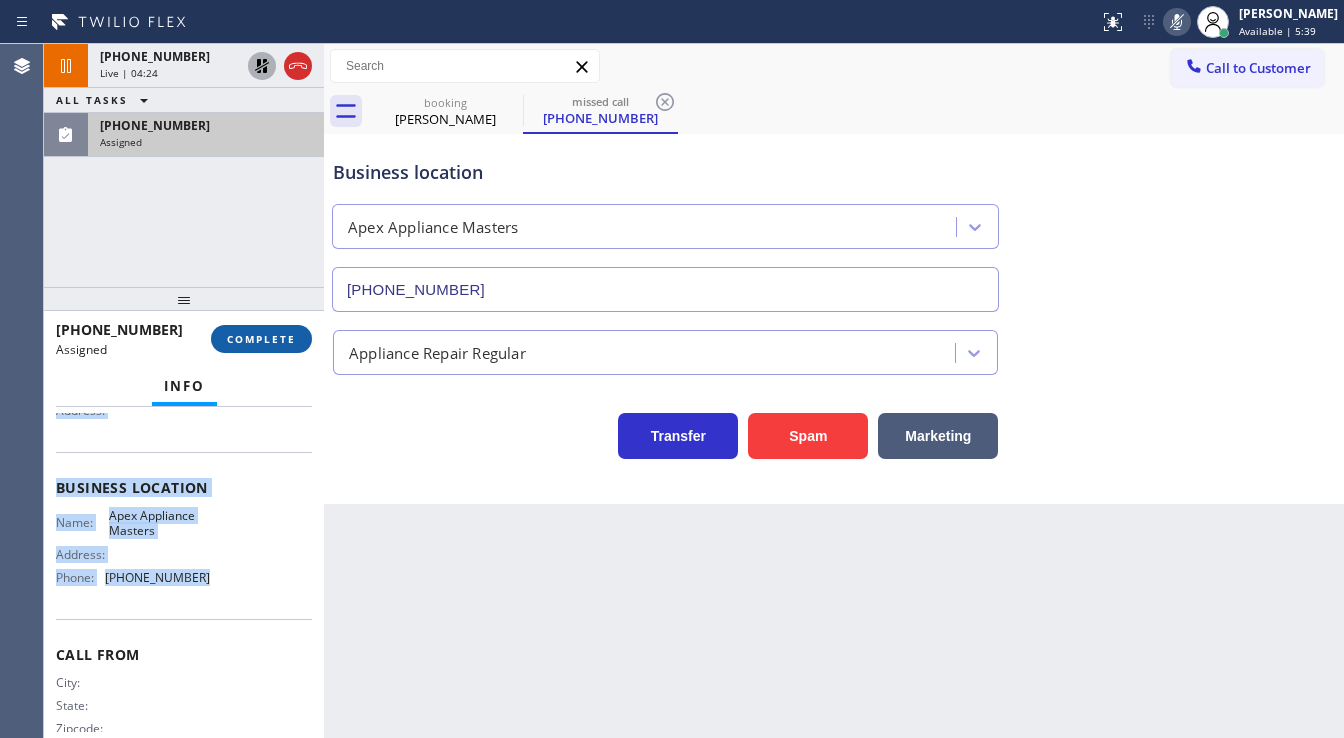 click on "COMPLETE" at bounding box center (261, 339) 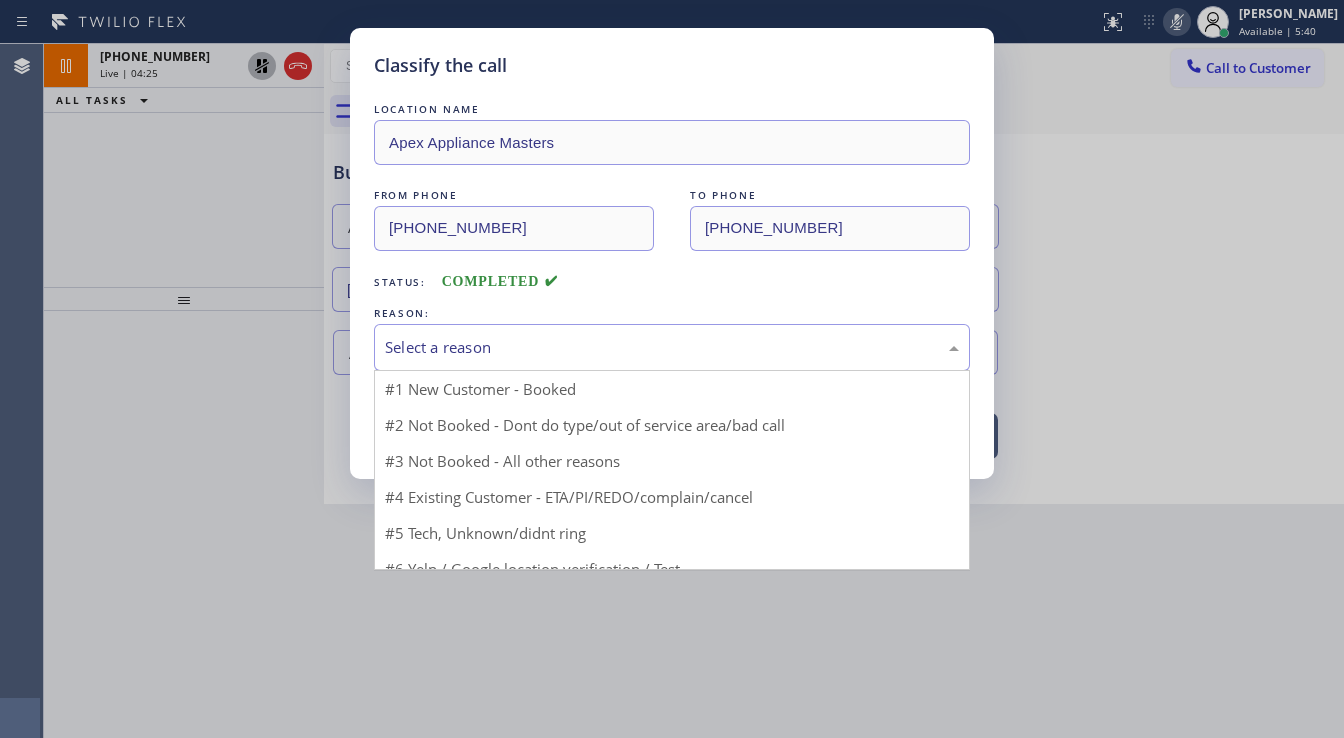 click on "Select a reason" at bounding box center (672, 347) 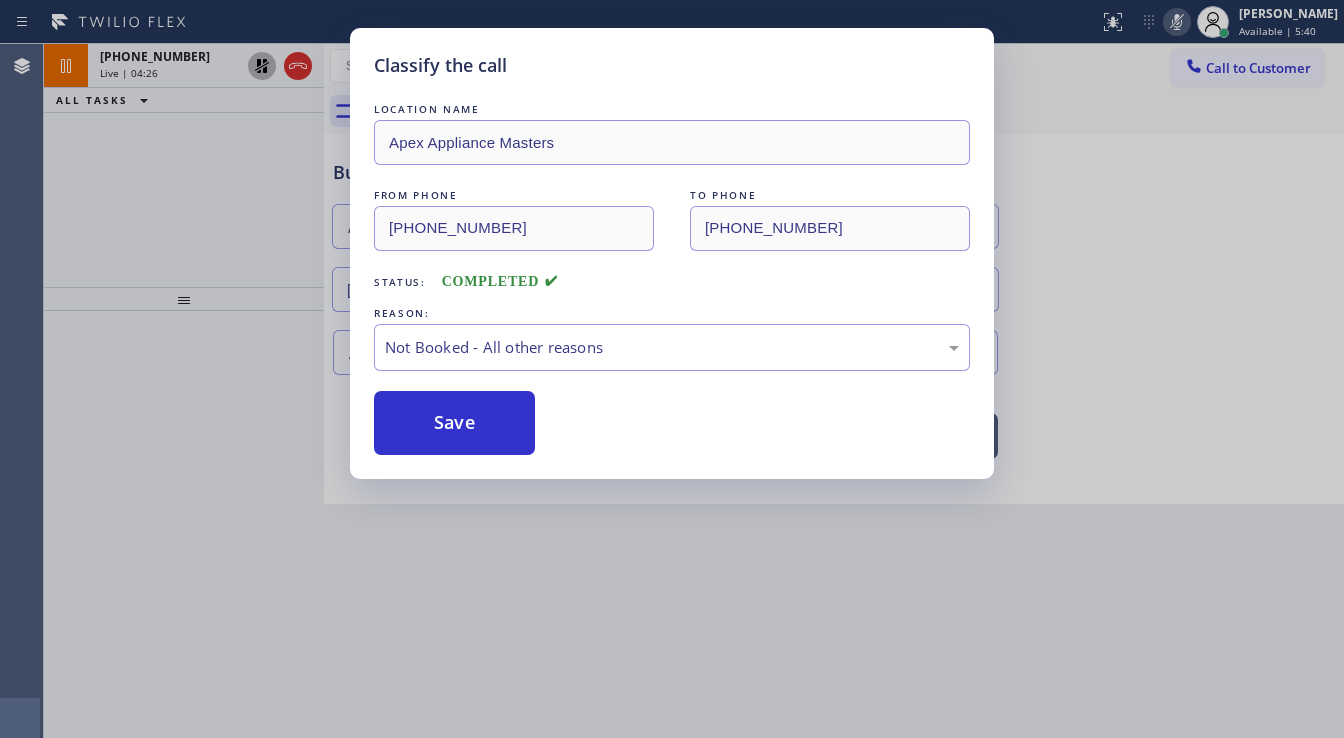 click on "Save" at bounding box center (454, 423) 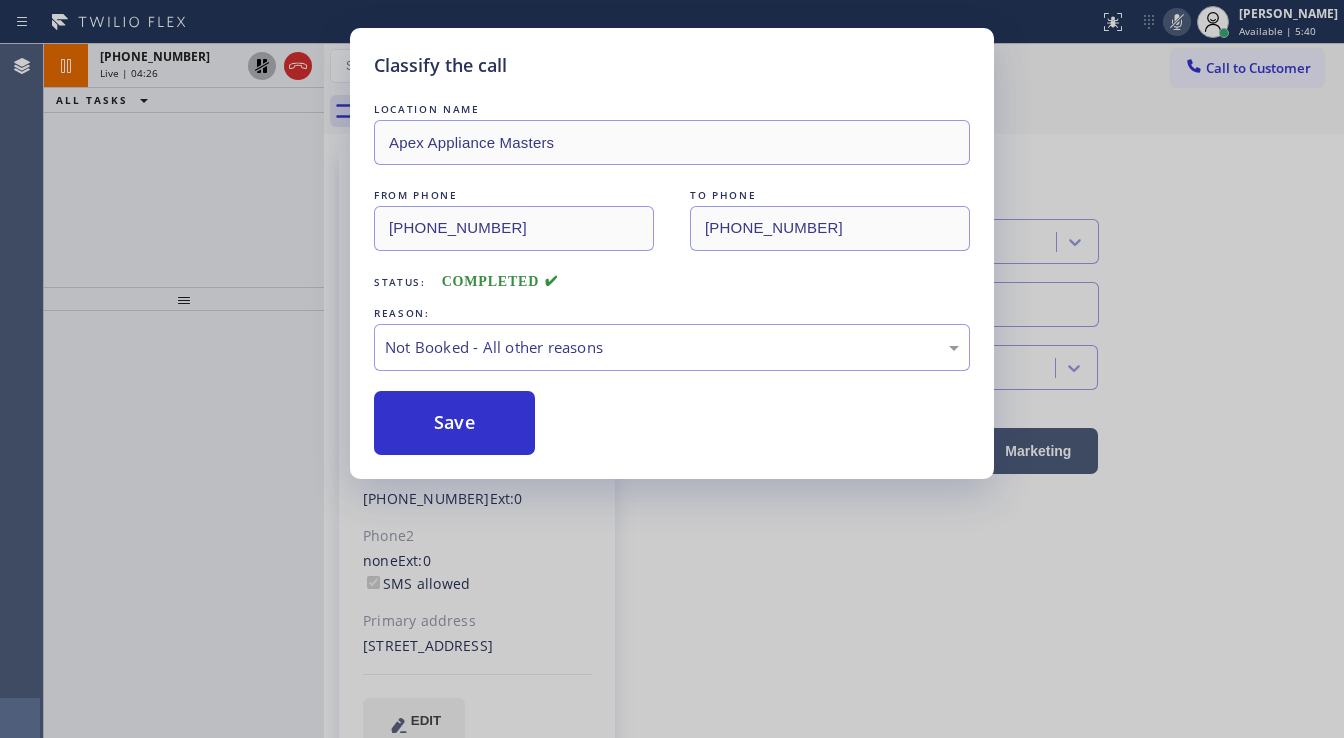 click on "Save" at bounding box center (454, 423) 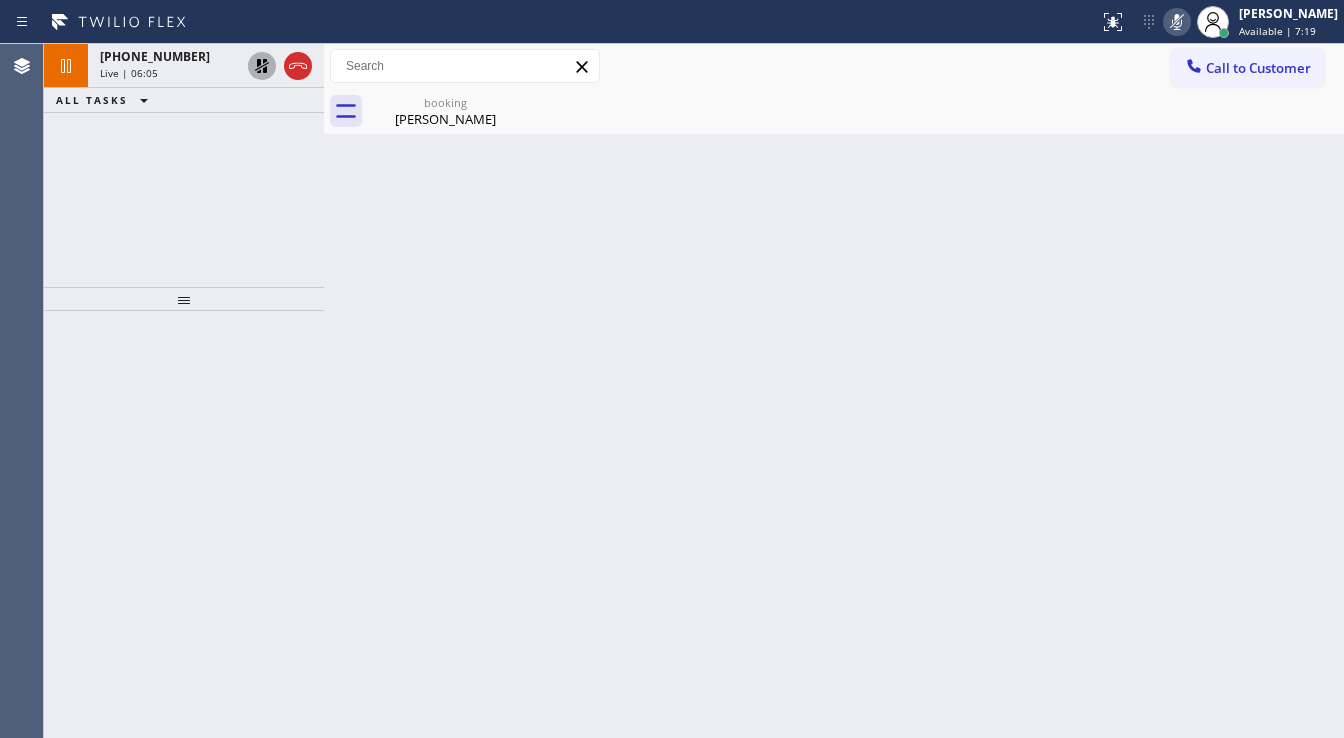 click at bounding box center [184, 524] 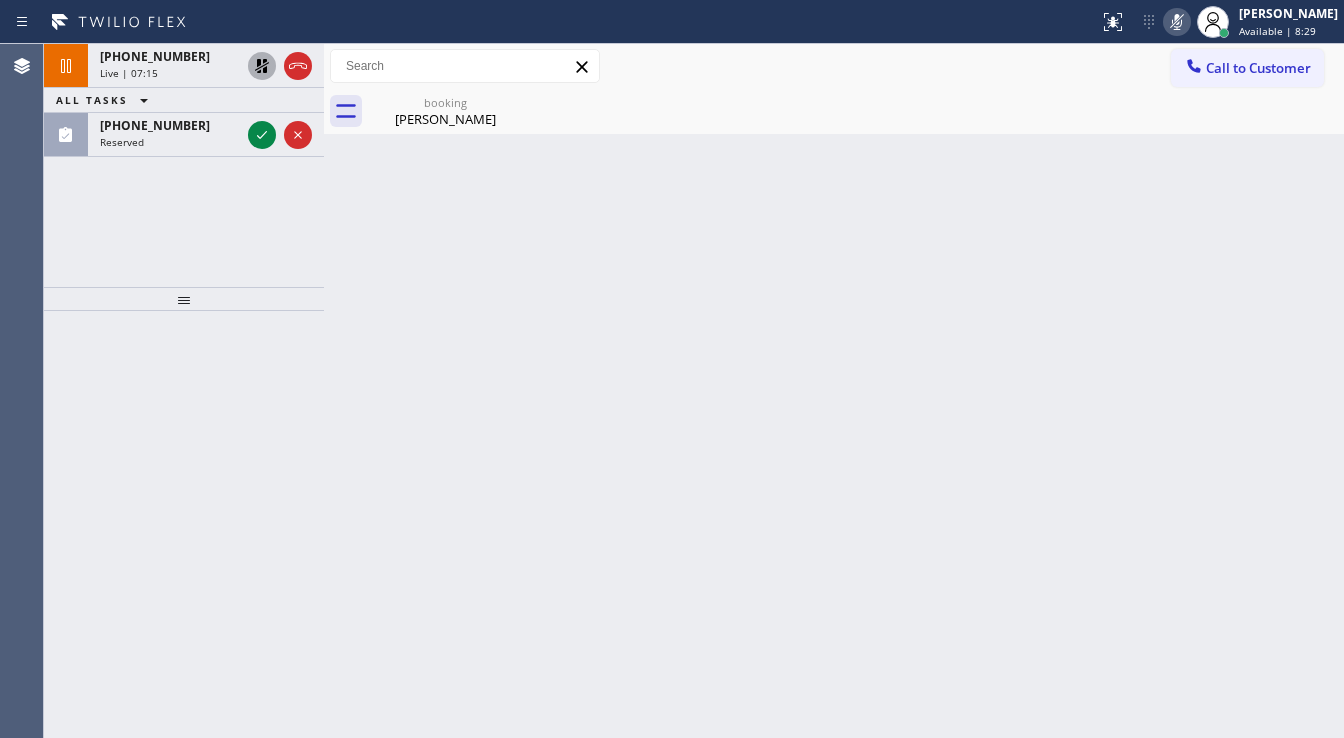 click 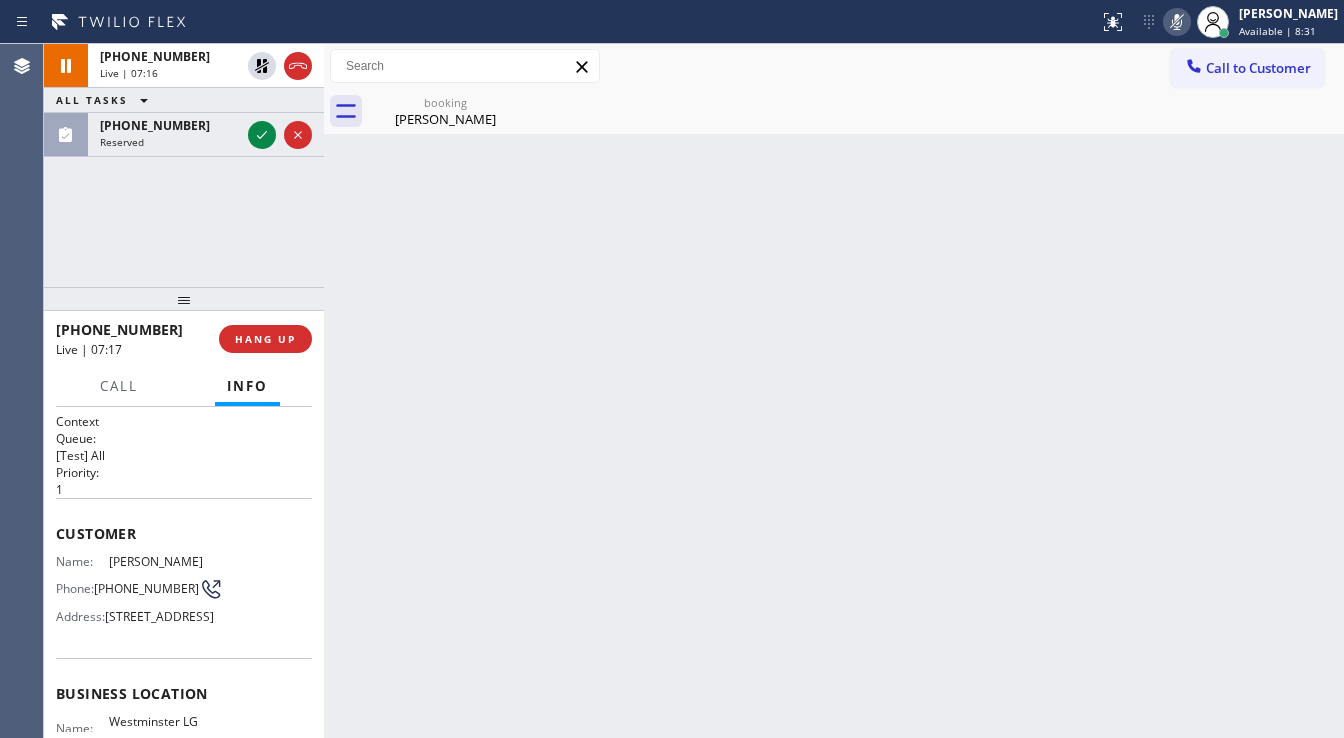 click 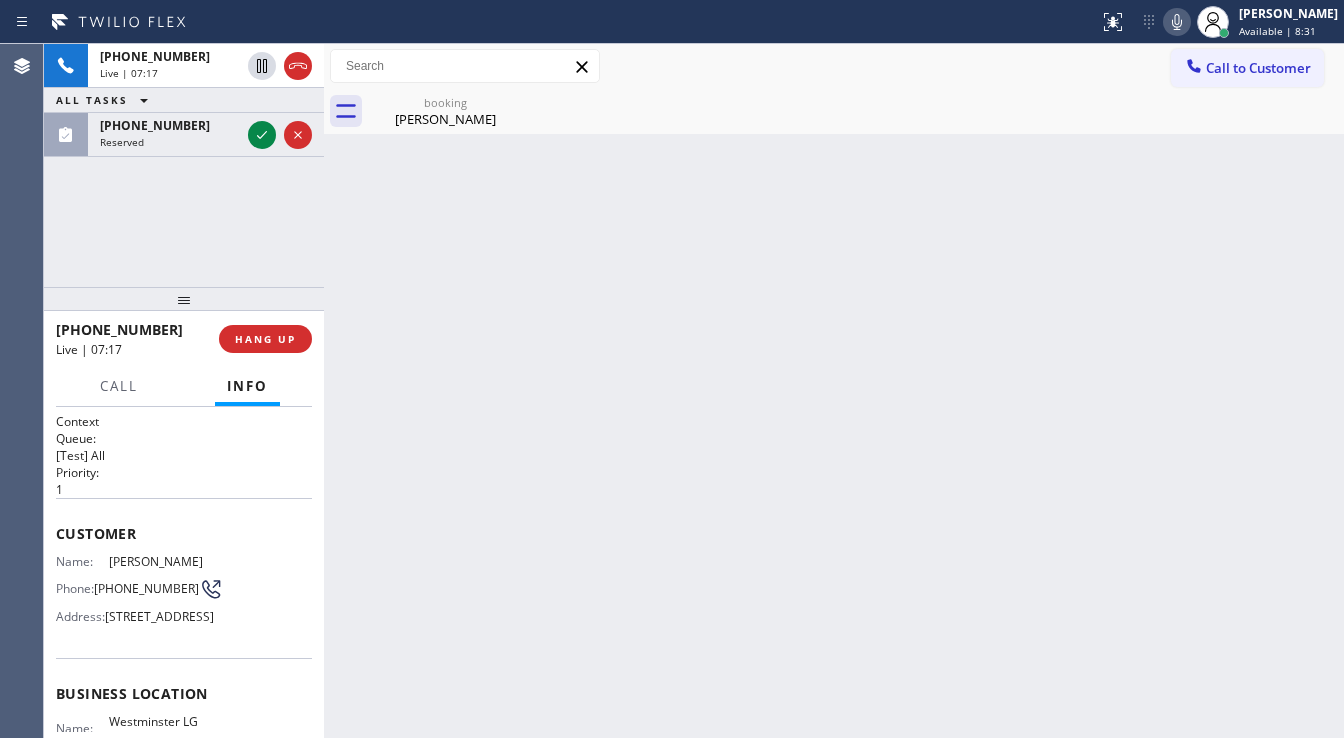 type 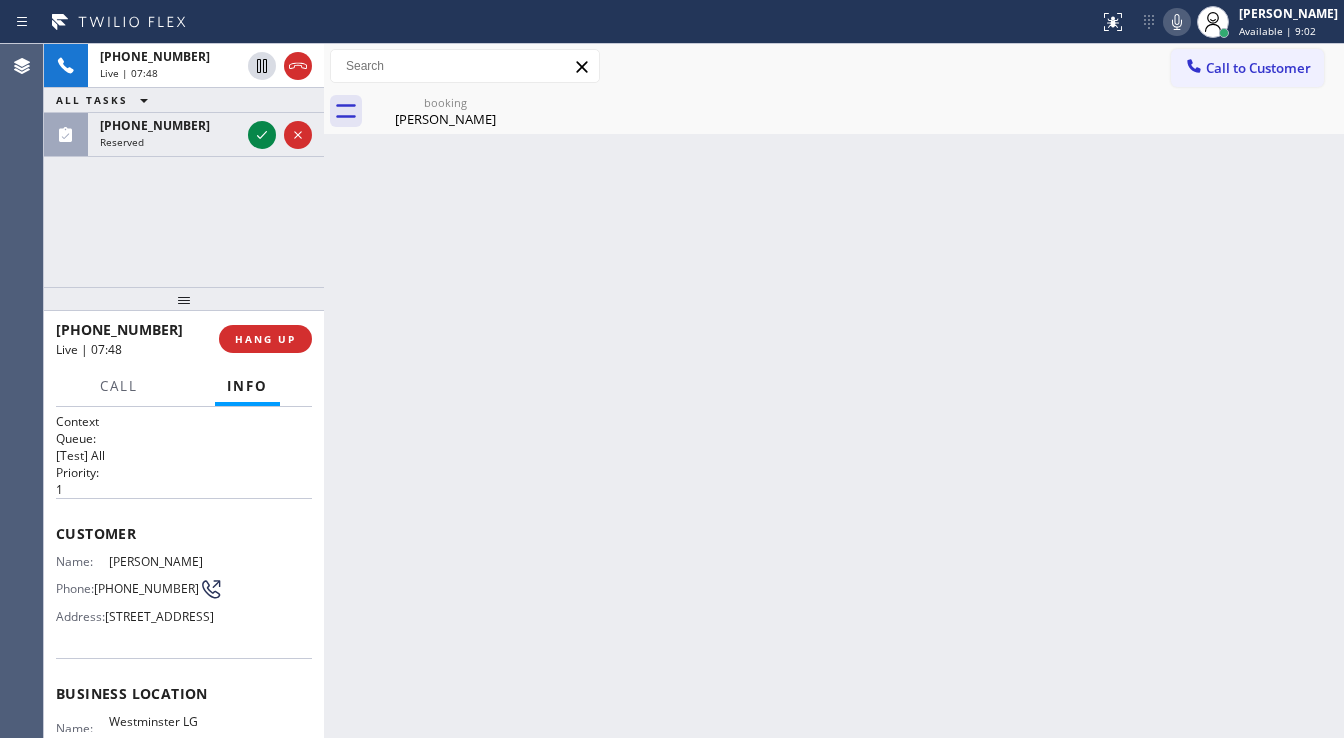 click at bounding box center [184, 299] 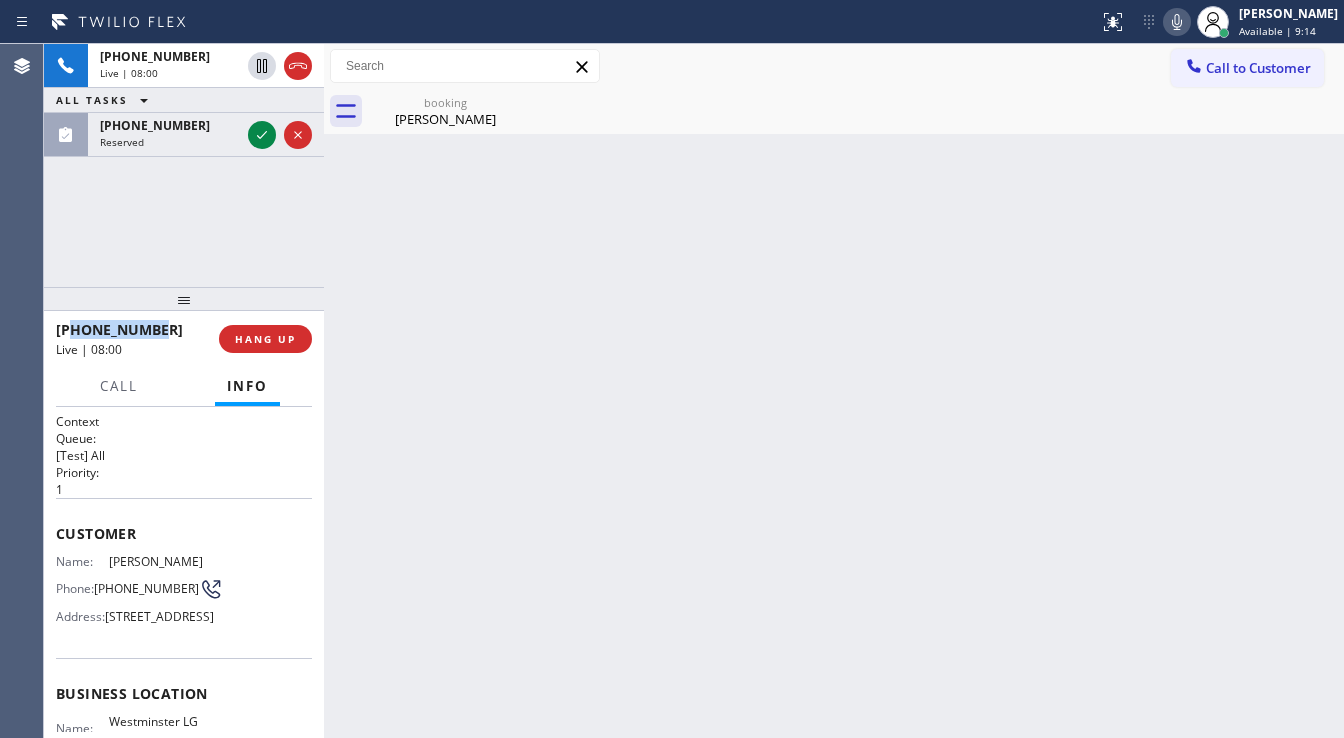 drag, startPoint x: 159, startPoint y: 328, endPoint x: 76, endPoint y: 328, distance: 83 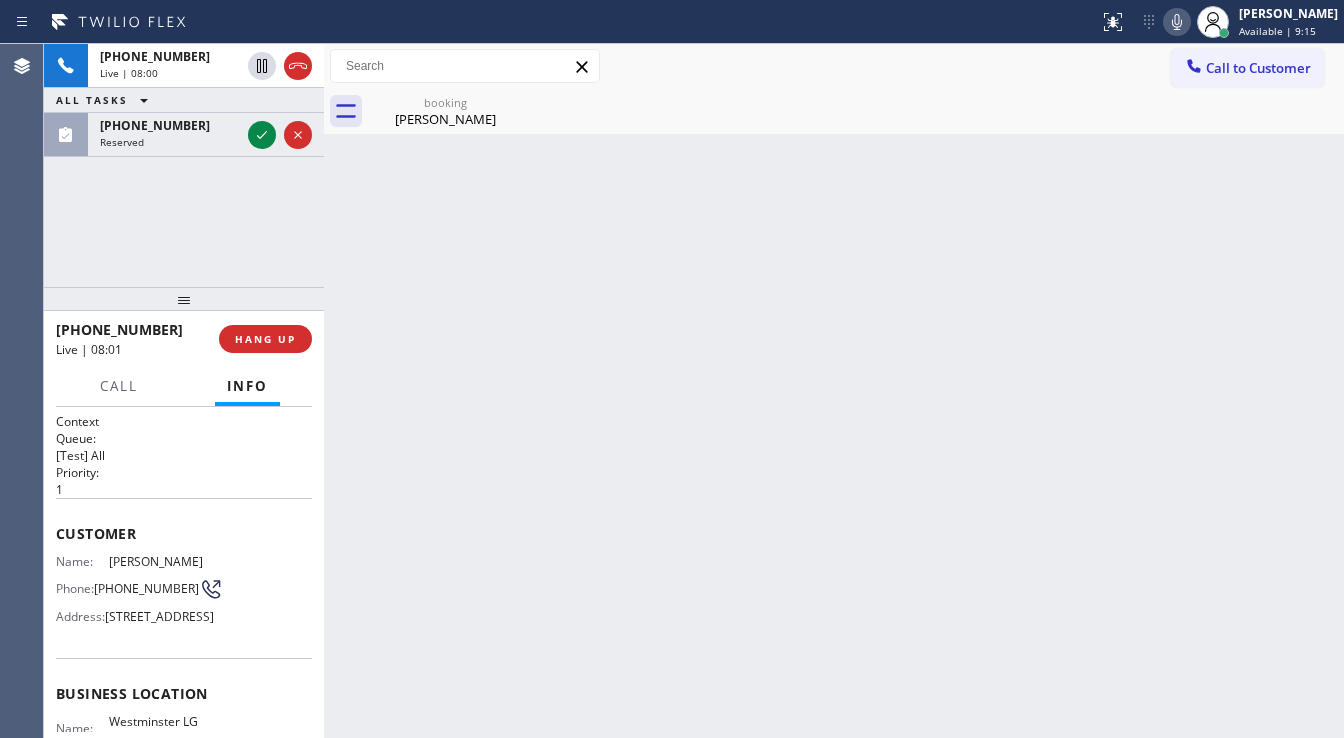 click on "Back to Dashboard Change Sender ID Customers Technicians Select a contact Outbound call Technician Search Technician Your caller id phone number Your caller id phone number Call Technician info Name   Phone none Address none Change Sender ID HVAC [PHONE_NUMBER] 5 Star Appliance [PHONE_NUMBER] Appliance Repair [PHONE_NUMBER] Plumbing [PHONE_NUMBER] Air Duct Cleaning [PHONE_NUMBER]  Electricians [PHONE_NUMBER] Cancel Change Check personal SMS Reset Change booking [PERSON_NAME] Call to Customer Outbound call Location Search location Your caller id phone number Customer number Call Outbound call Technician Search Technician Your caller id phone number Your caller id phone number Call booking [PERSON_NAME] [PERSON_NAME] Since: [DATE] link to CRM copy Email [EMAIL_ADDRESS][DOMAIN_NAME]  Emails allowed Phone [PHONE_NUMBER]  Ext:  0 Phone2 none  Ext:  0  SMS allowed Primary address  [STREET_ADDRESS] EDIT Outbound call Location [GEOGRAPHIC_DATA] Appliance Repair Your caller id phone number [PHONE_NUMBER] Call" at bounding box center (834, 391) 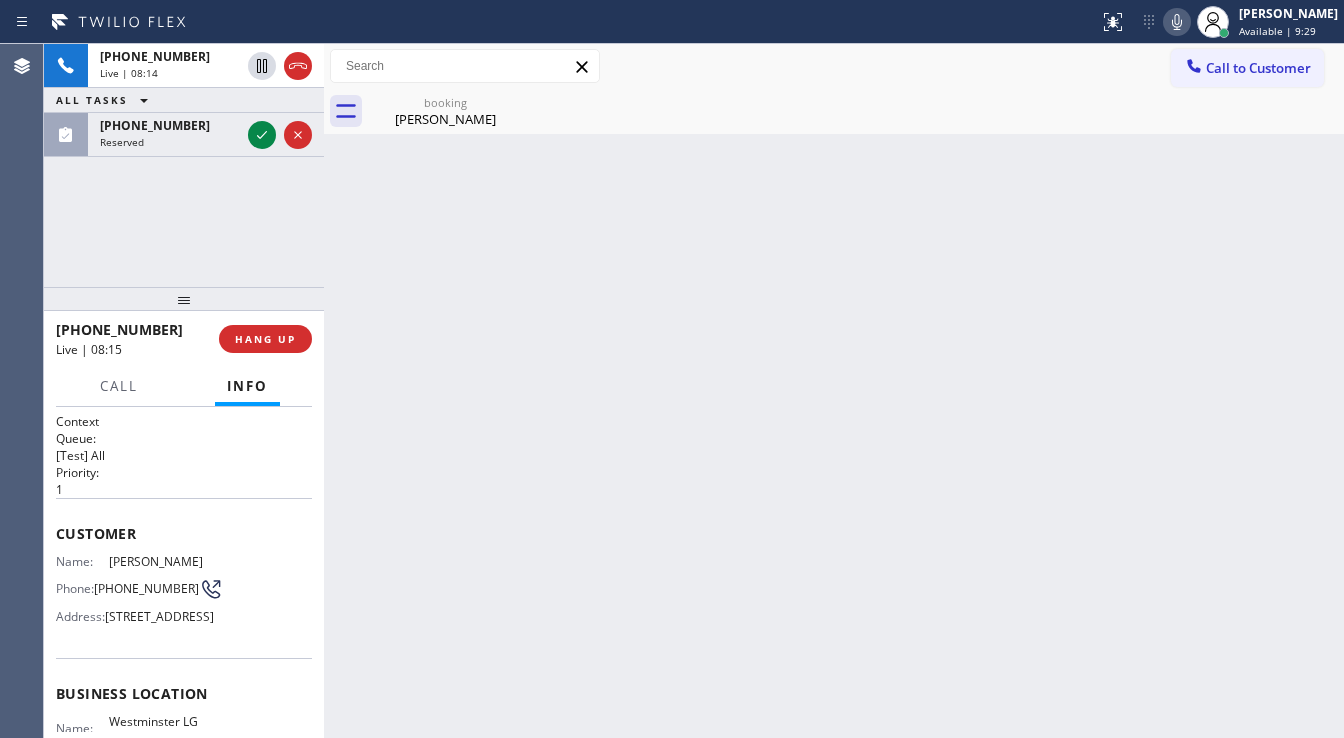 click on "[PHONE_NUMBER] Live | 08:14 ALL TASKS ALL TASKS ACTIVE TASKS TASKS IN WRAP UP [PHONE_NUMBER] Reserved" at bounding box center [184, 165] 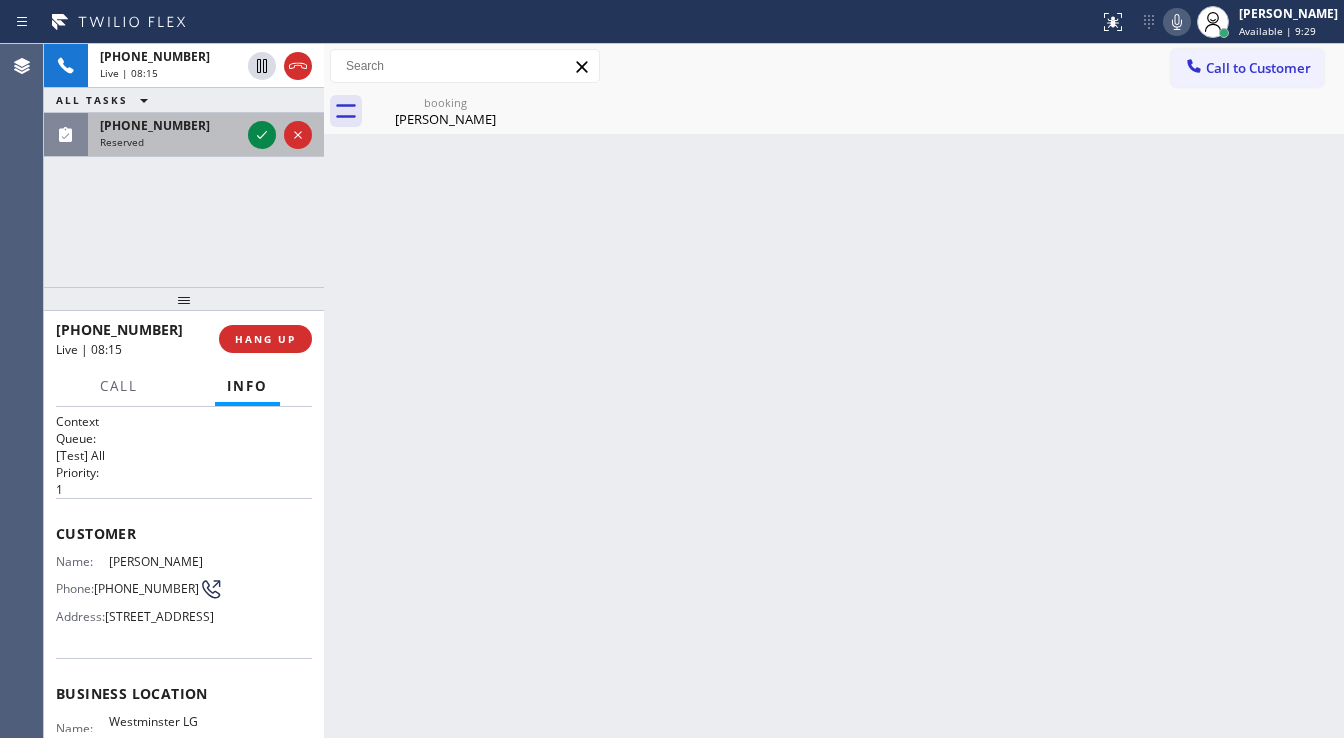 click on "Reserved" at bounding box center (122, 142) 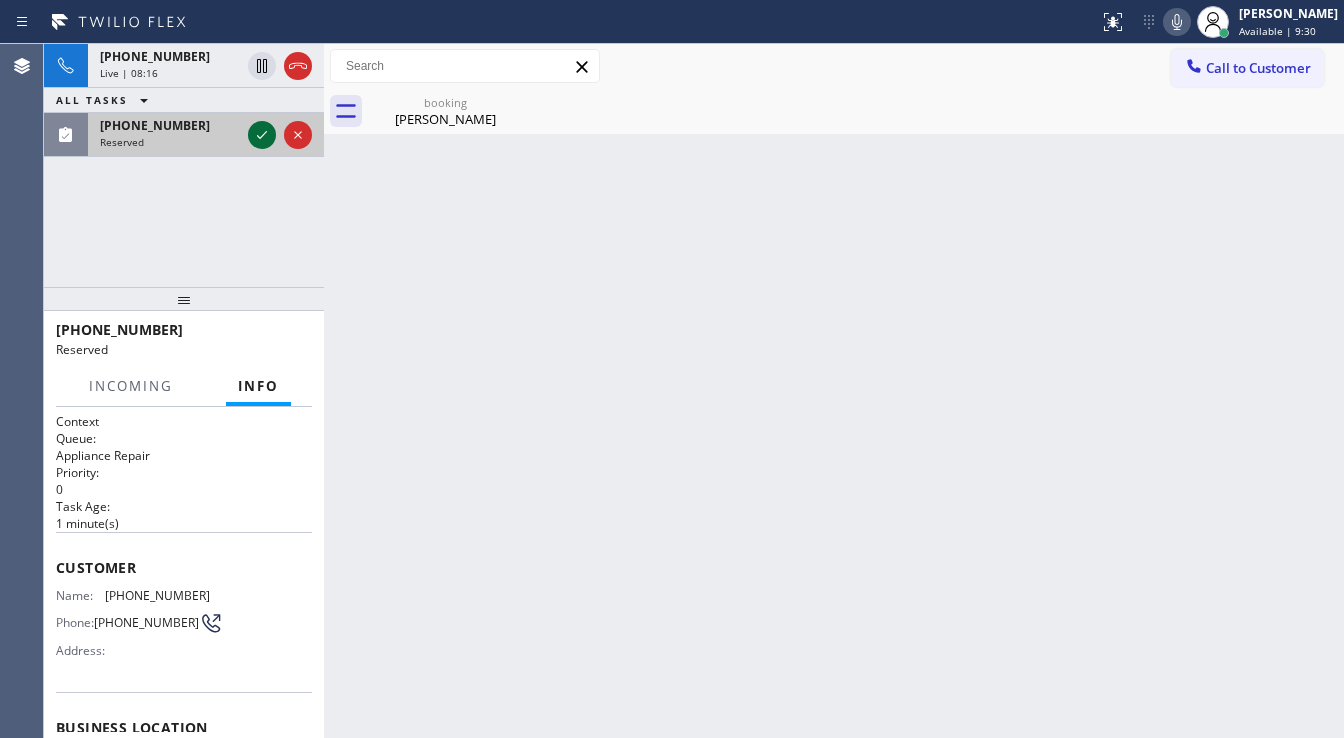 click 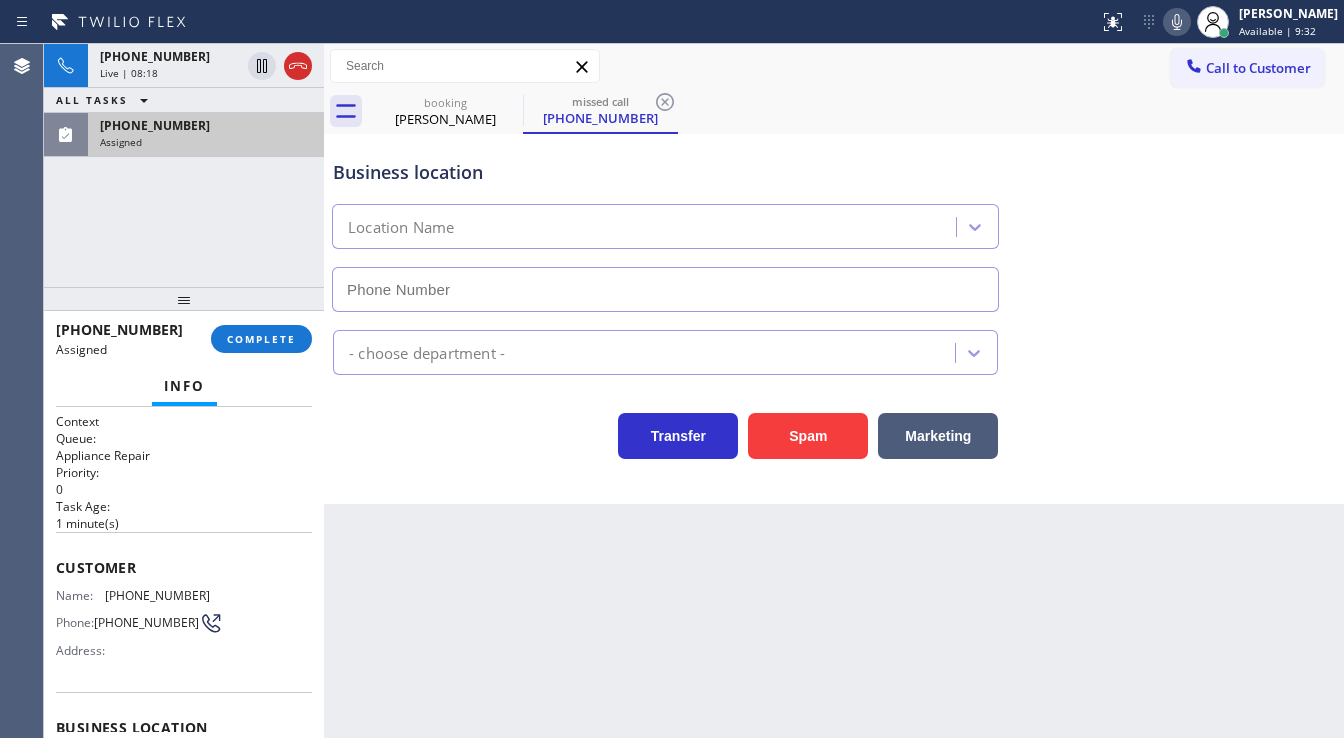 type on "[PHONE_NUMBER]" 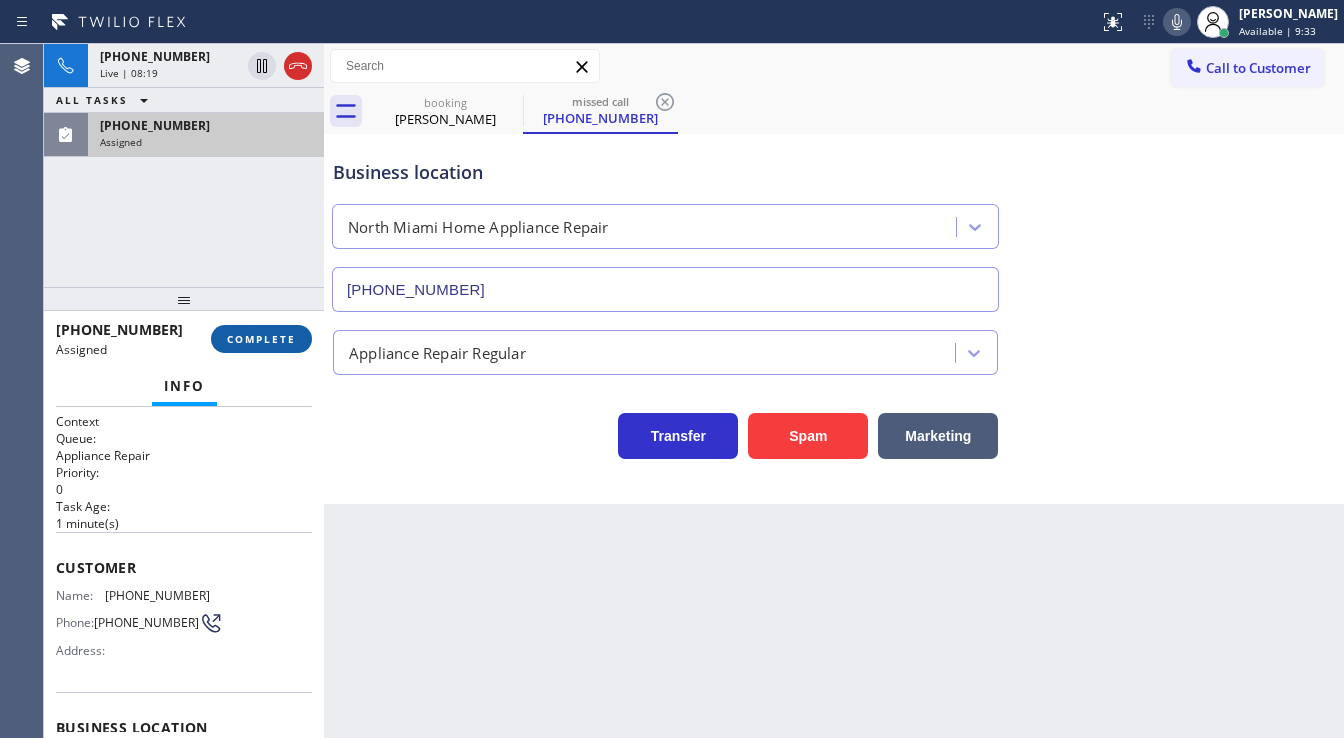 click on "COMPLETE" at bounding box center [261, 339] 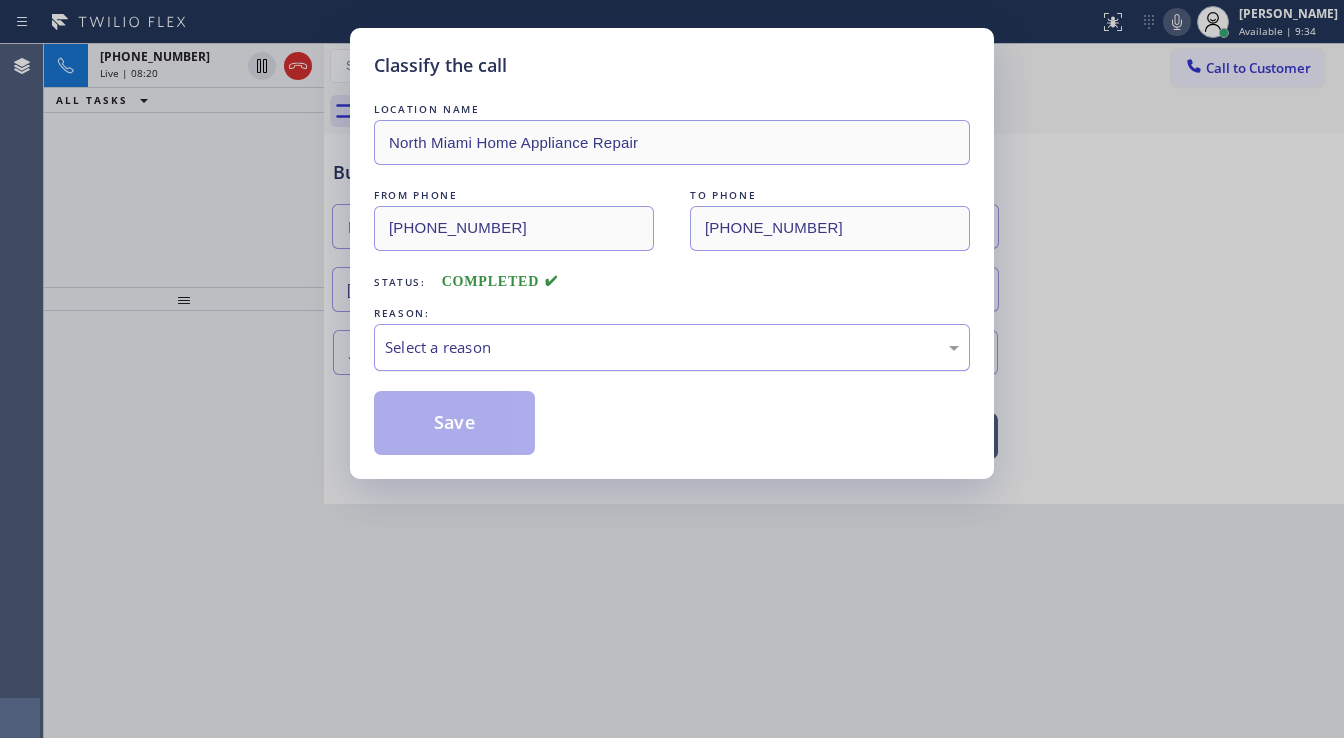 click on "Select a reason" at bounding box center [672, 347] 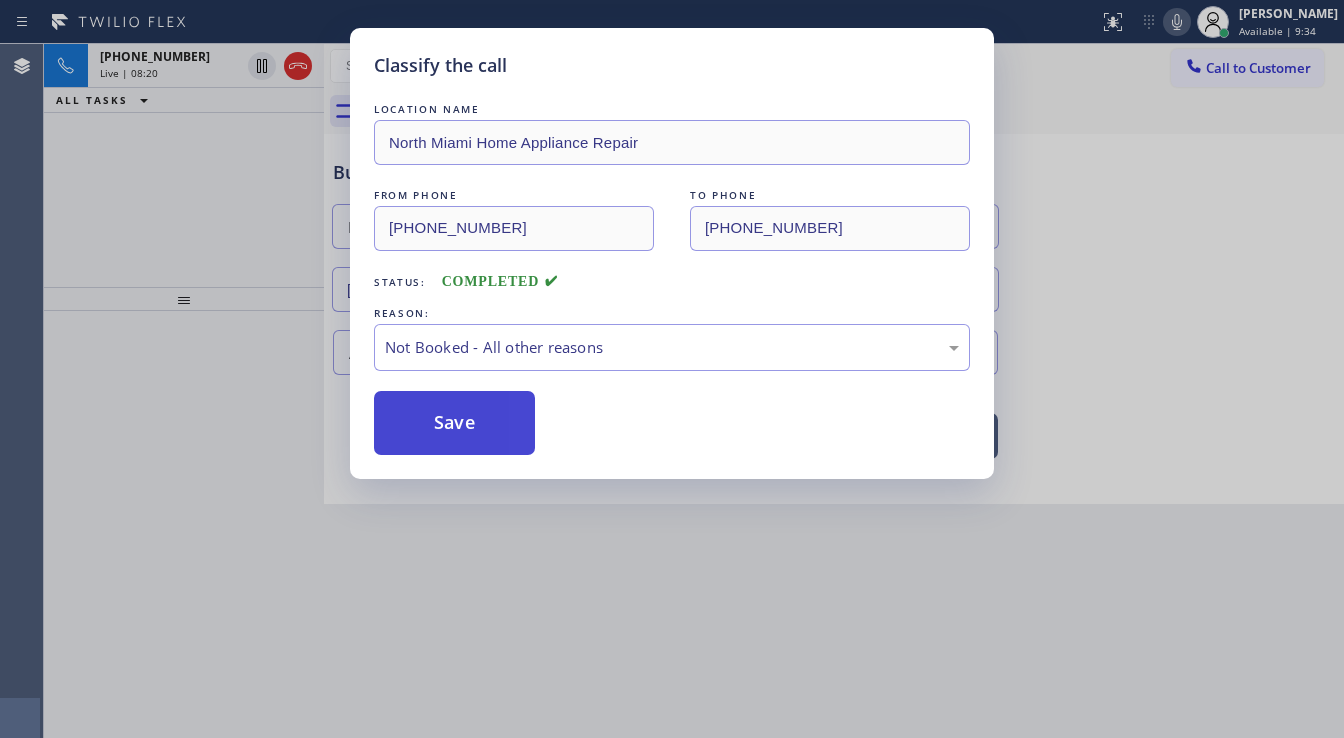 click on "Save" at bounding box center [454, 423] 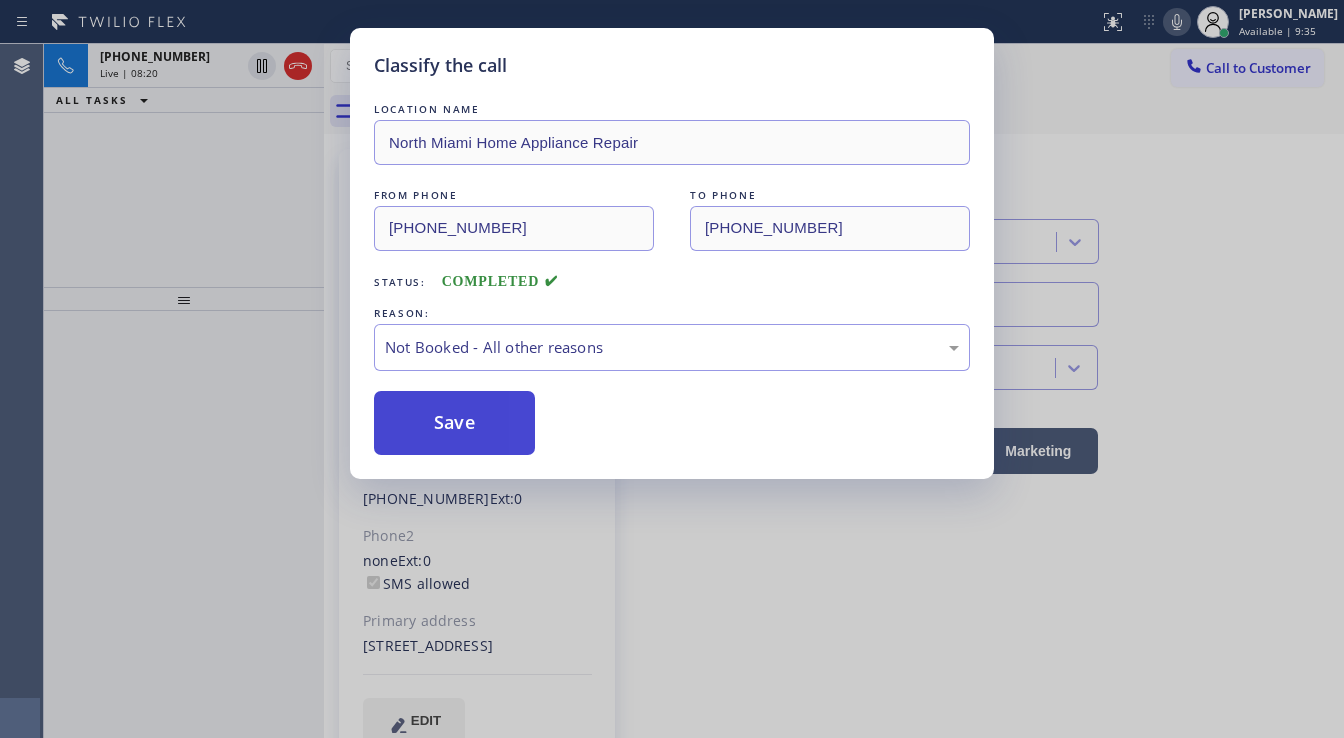 click on "Save" at bounding box center [454, 423] 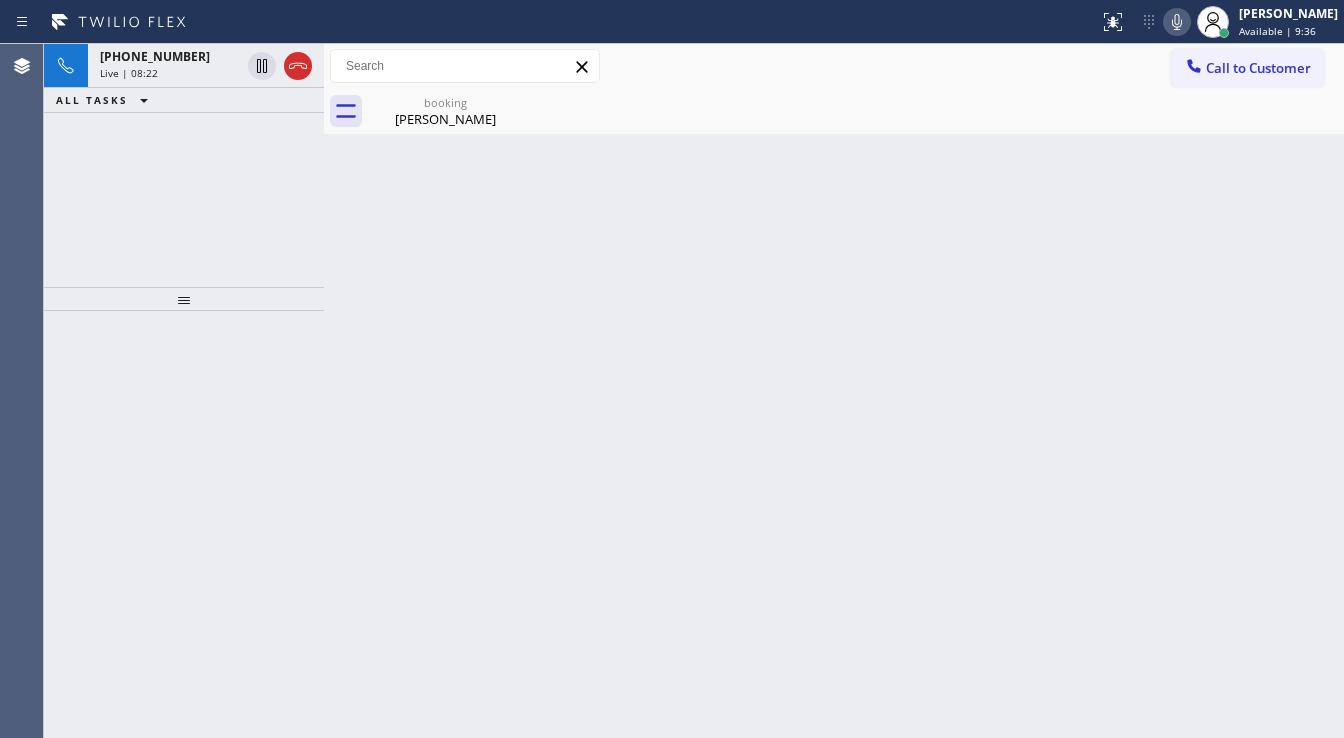 click on "[PHONE_NUMBER] Live | 08:22 ALL TASKS ALL TASKS ACTIVE TASKS TASKS IN WRAP UP" at bounding box center (184, 165) 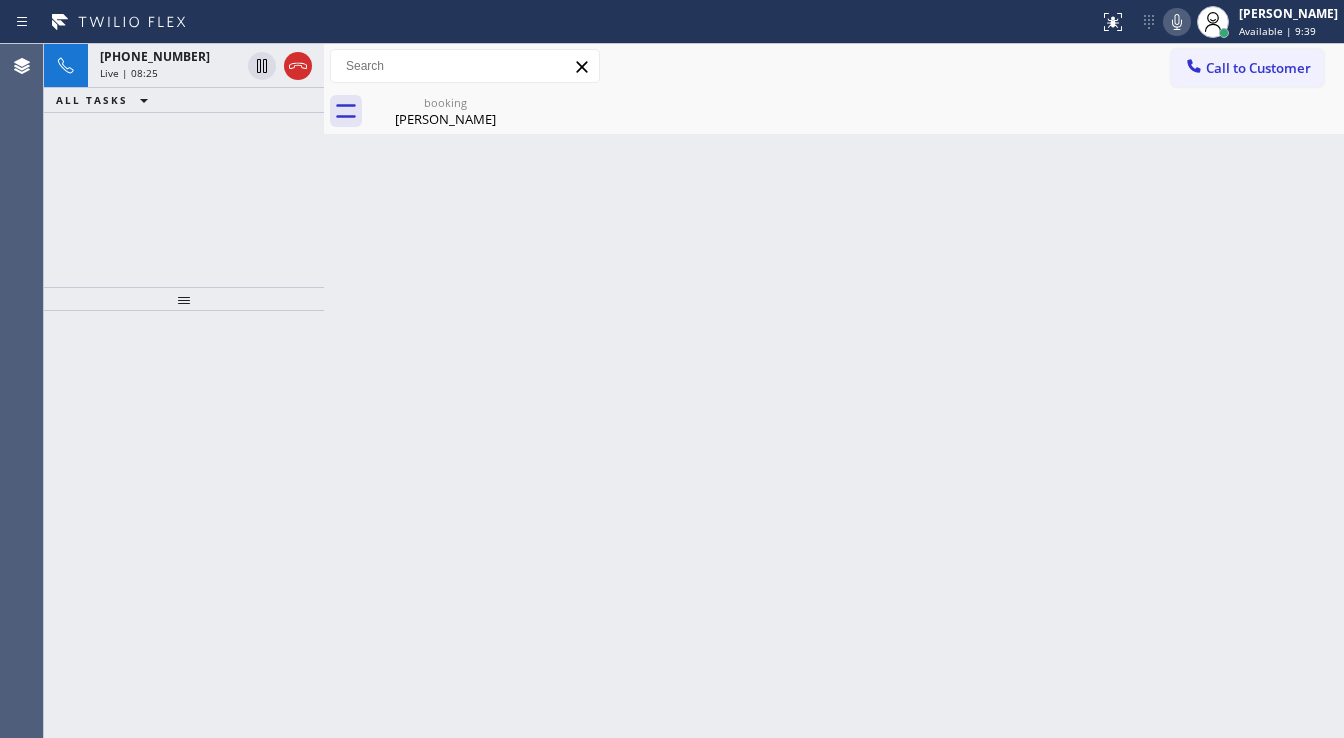 click on "[PHONE_NUMBER] Live | 08:25 ALL TASKS ALL TASKS ACTIVE TASKS TASKS IN WRAP UP" at bounding box center [184, 165] 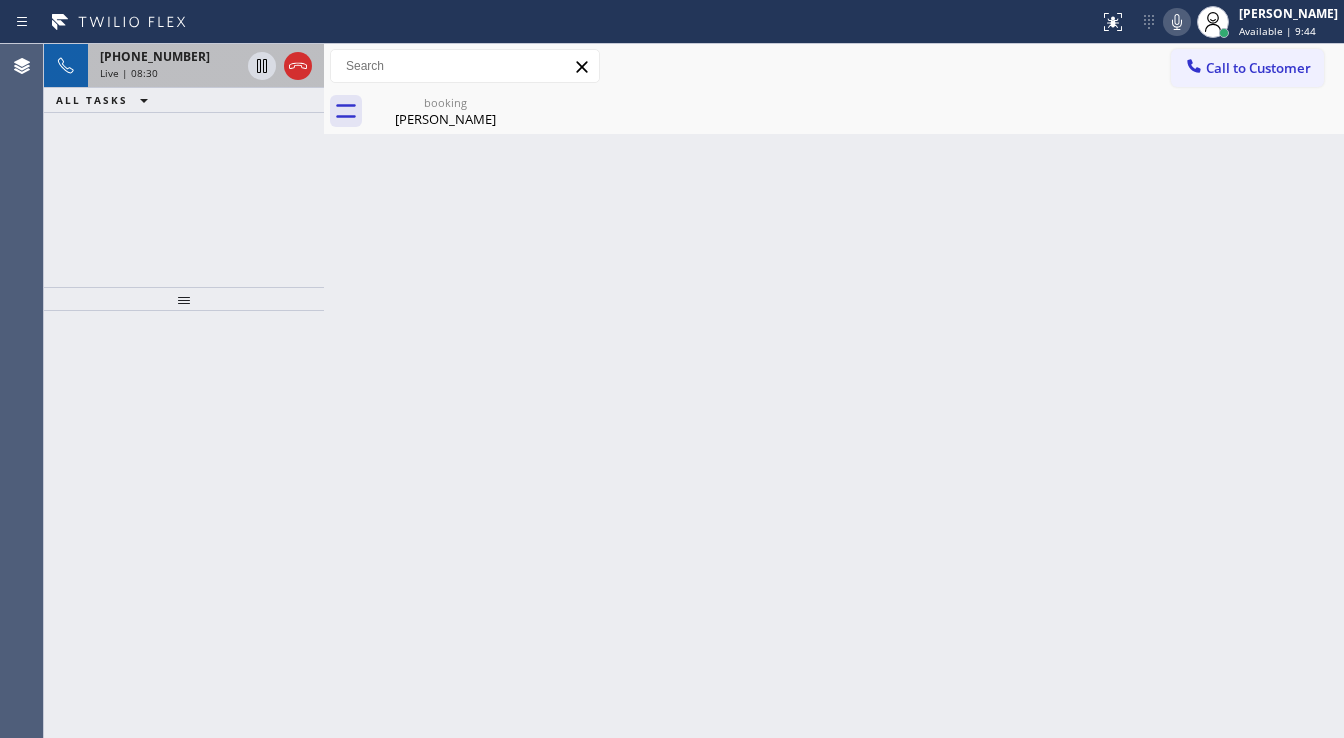 click on "[PHONE_NUMBER] Live | 08:30" at bounding box center (166, 66) 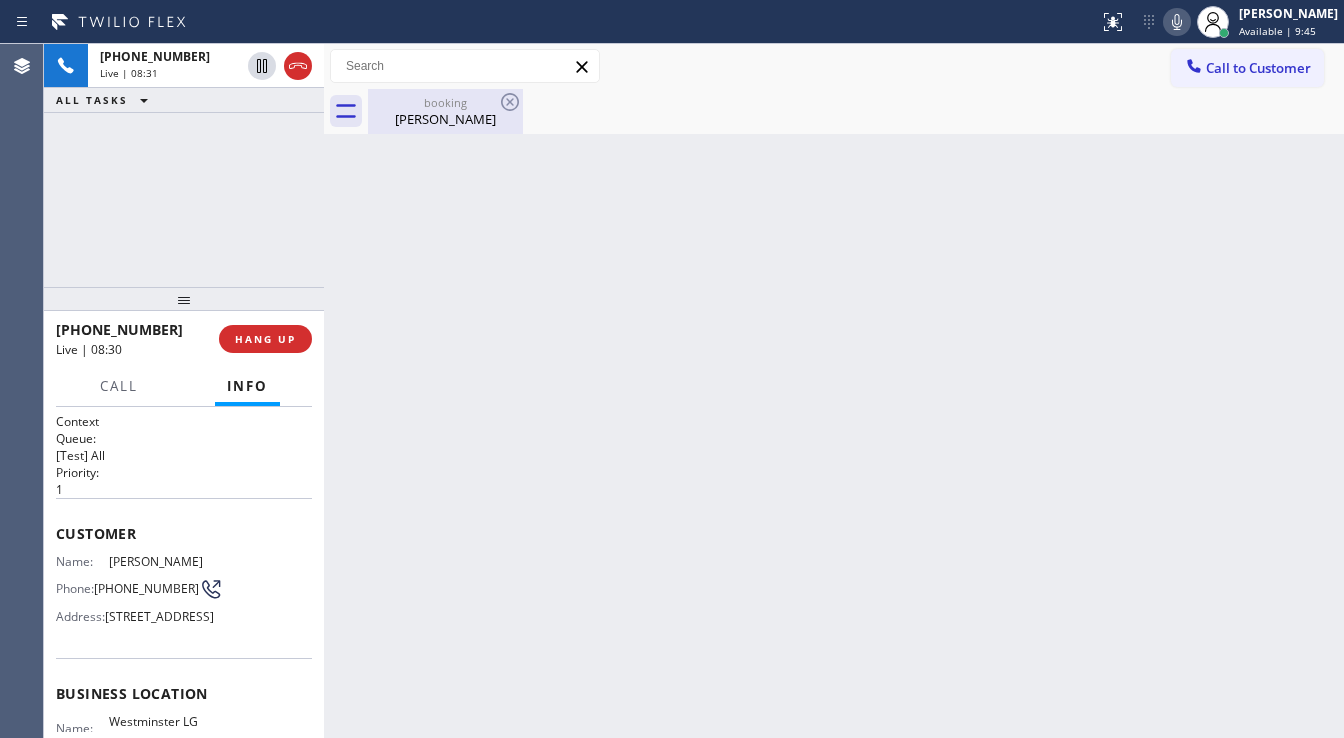 click on "[PERSON_NAME]" at bounding box center (445, 119) 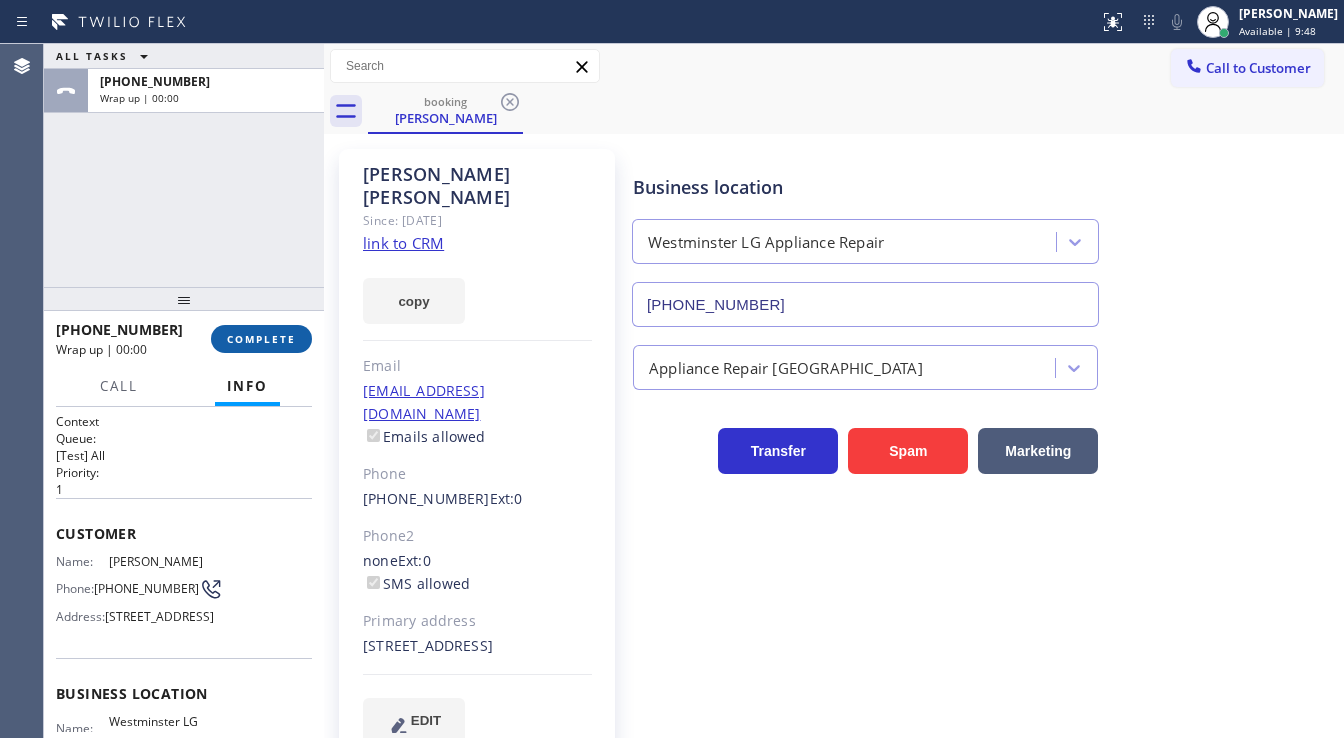 click on "COMPLETE" at bounding box center [261, 339] 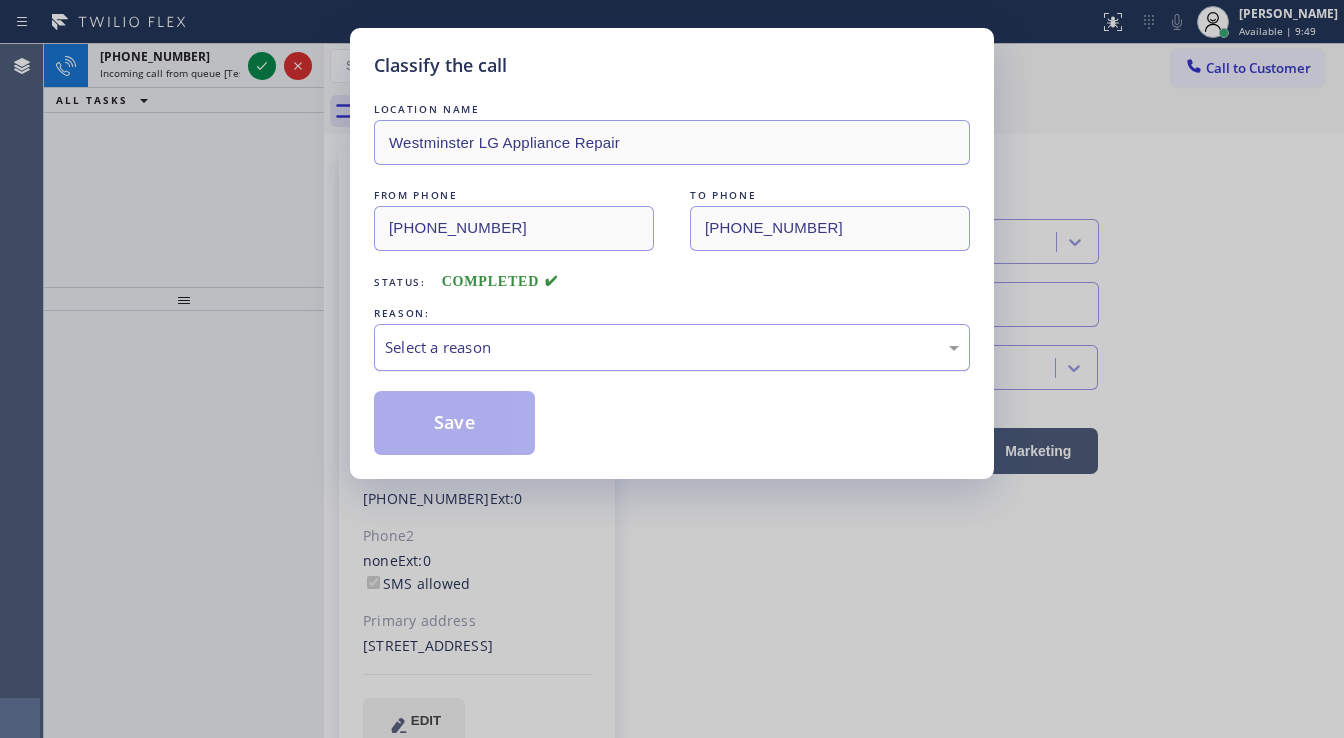 click on "Select a reason" at bounding box center (672, 347) 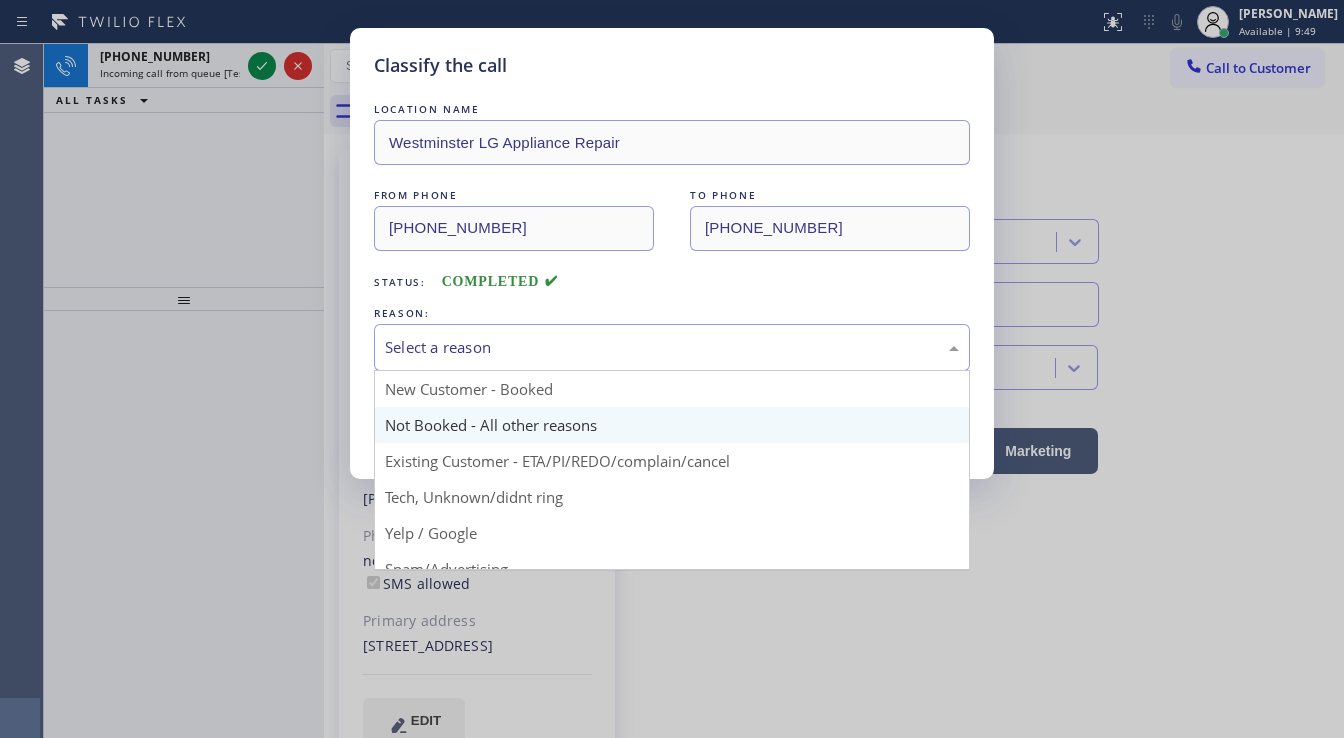 click on "Save" at bounding box center (454, 423) 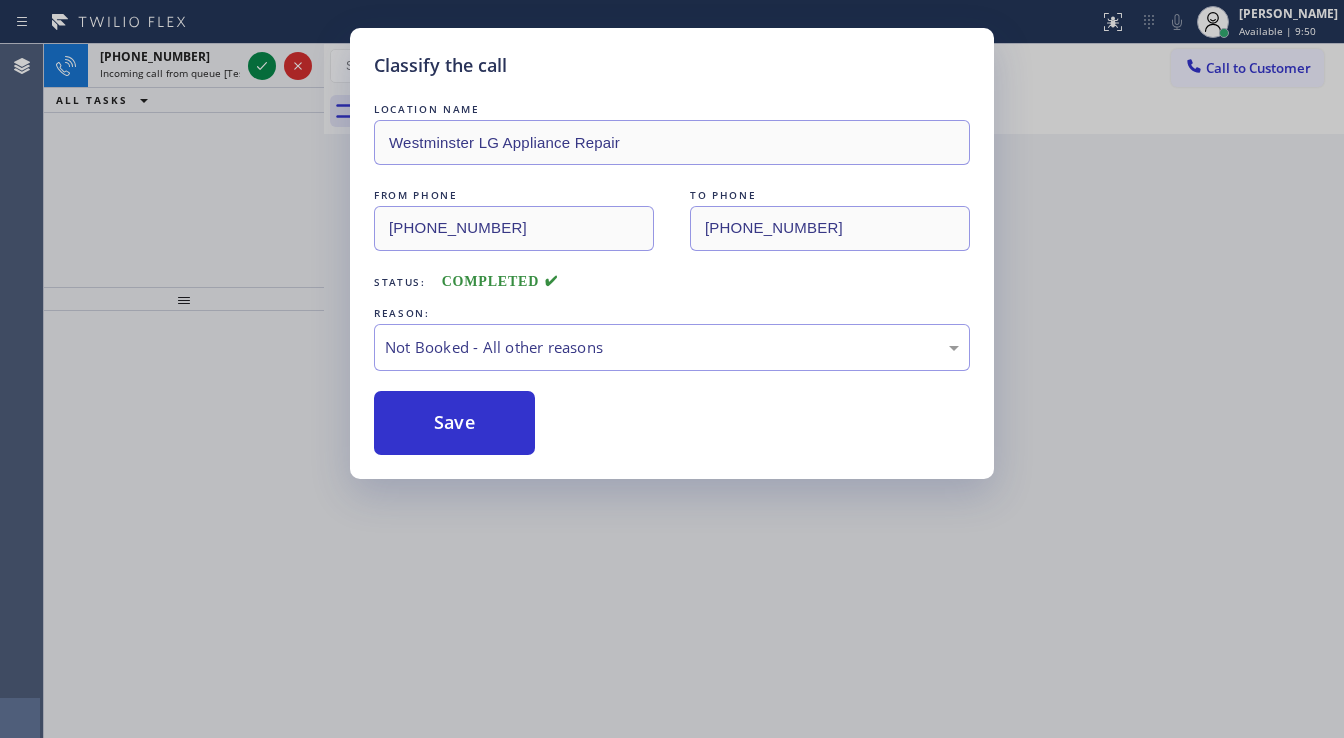 click on "Save" at bounding box center [454, 423] 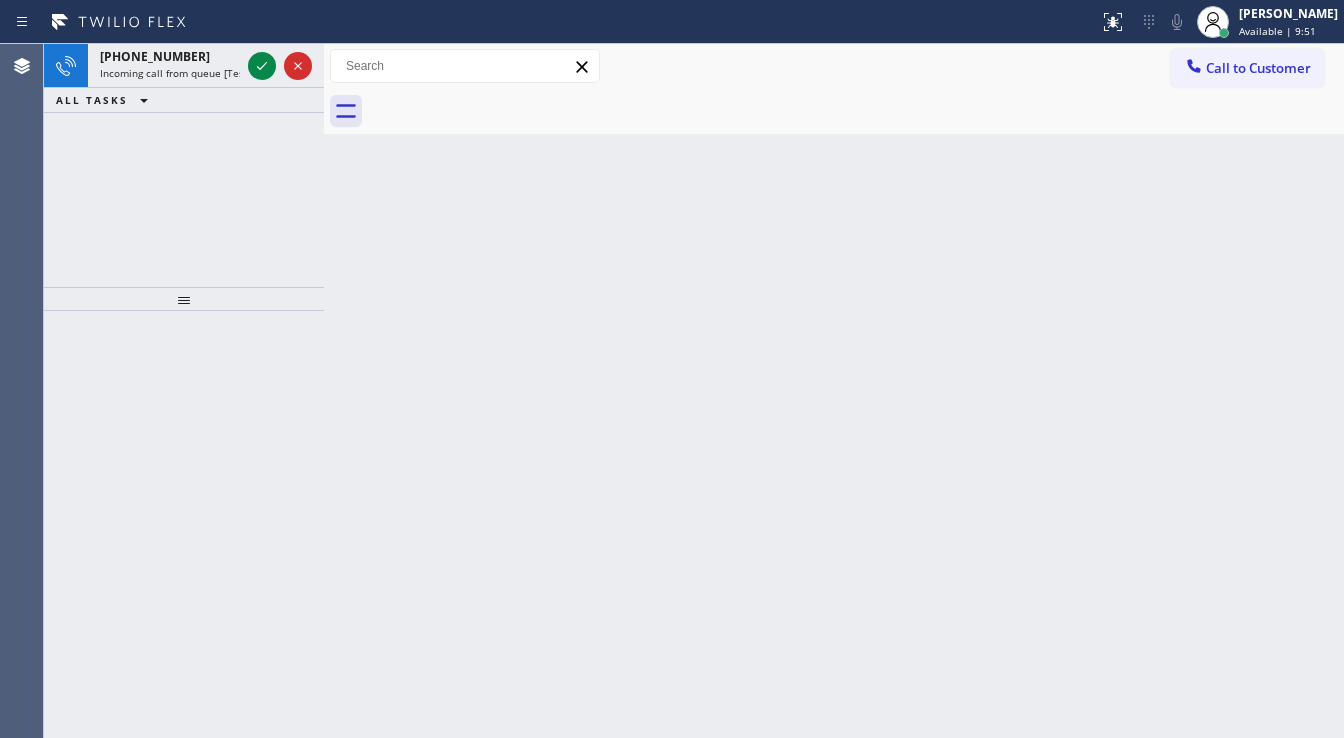 click 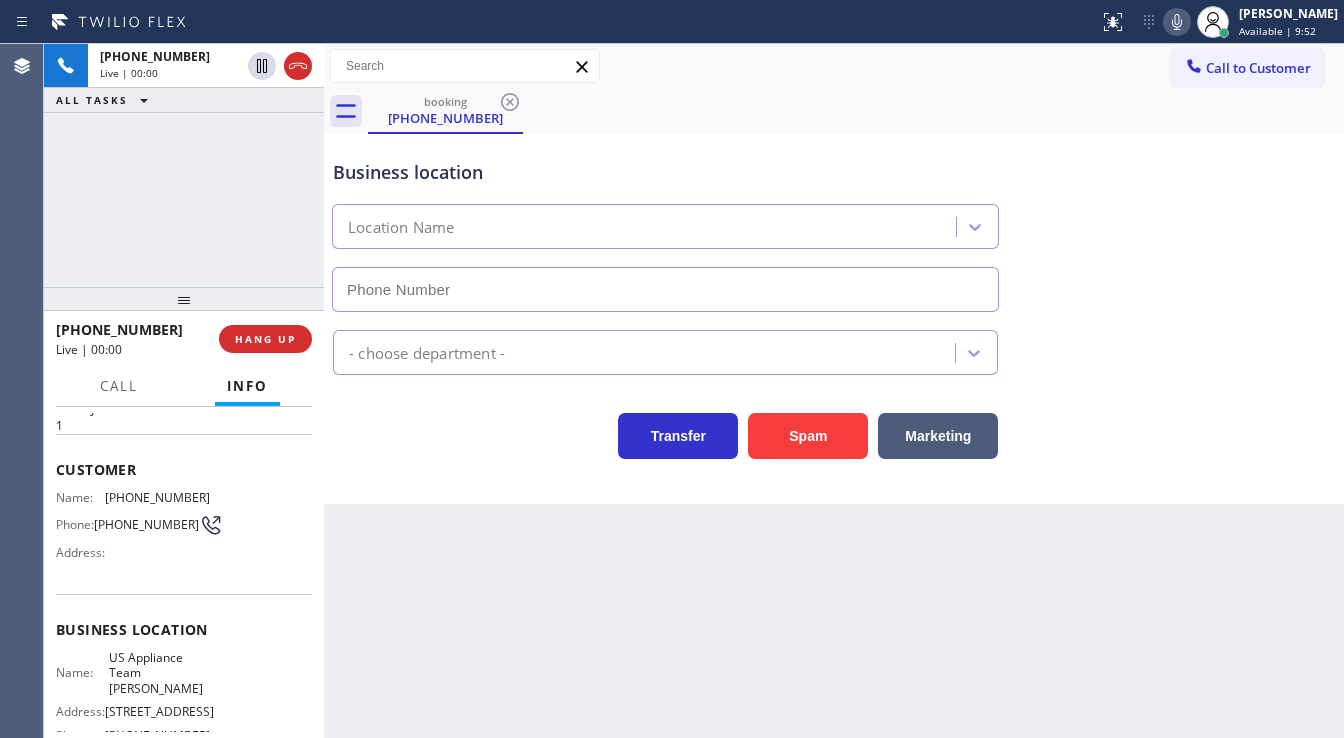 scroll, scrollTop: 160, scrollLeft: 0, axis: vertical 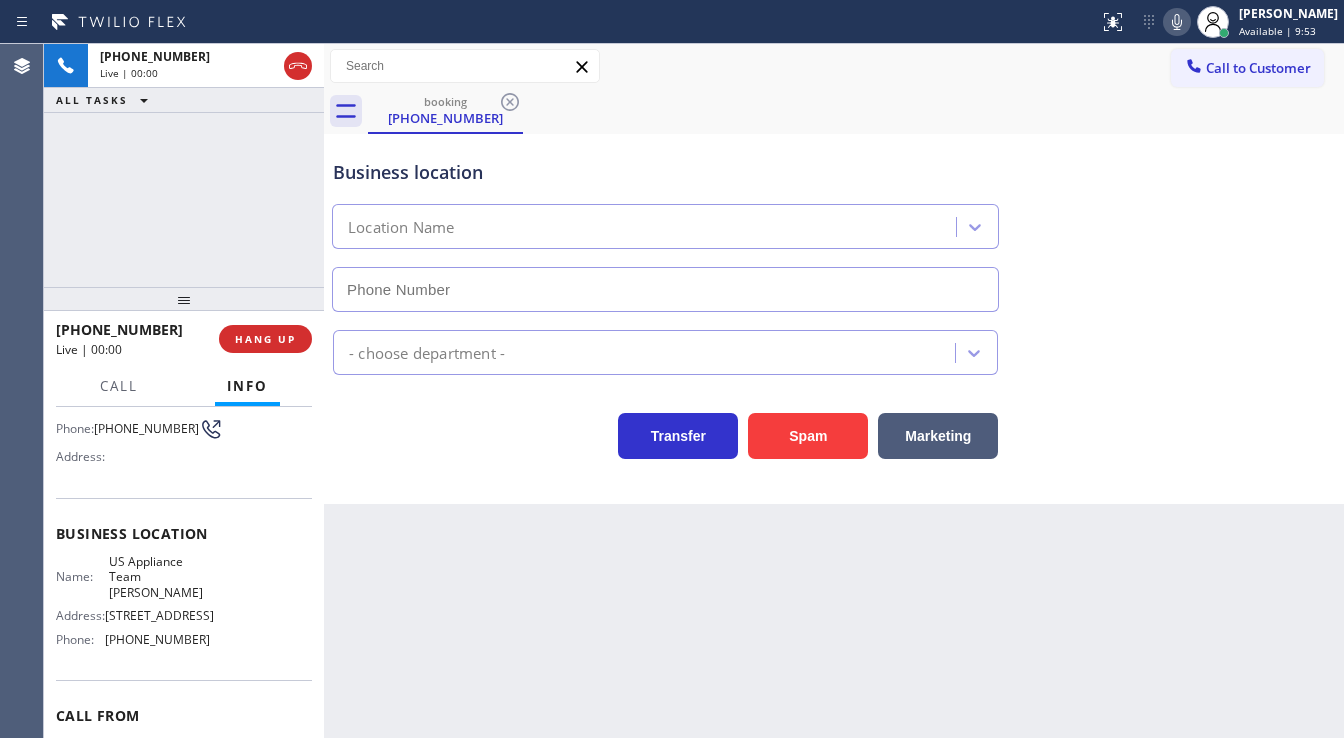 type on "[PHONE_NUMBER]" 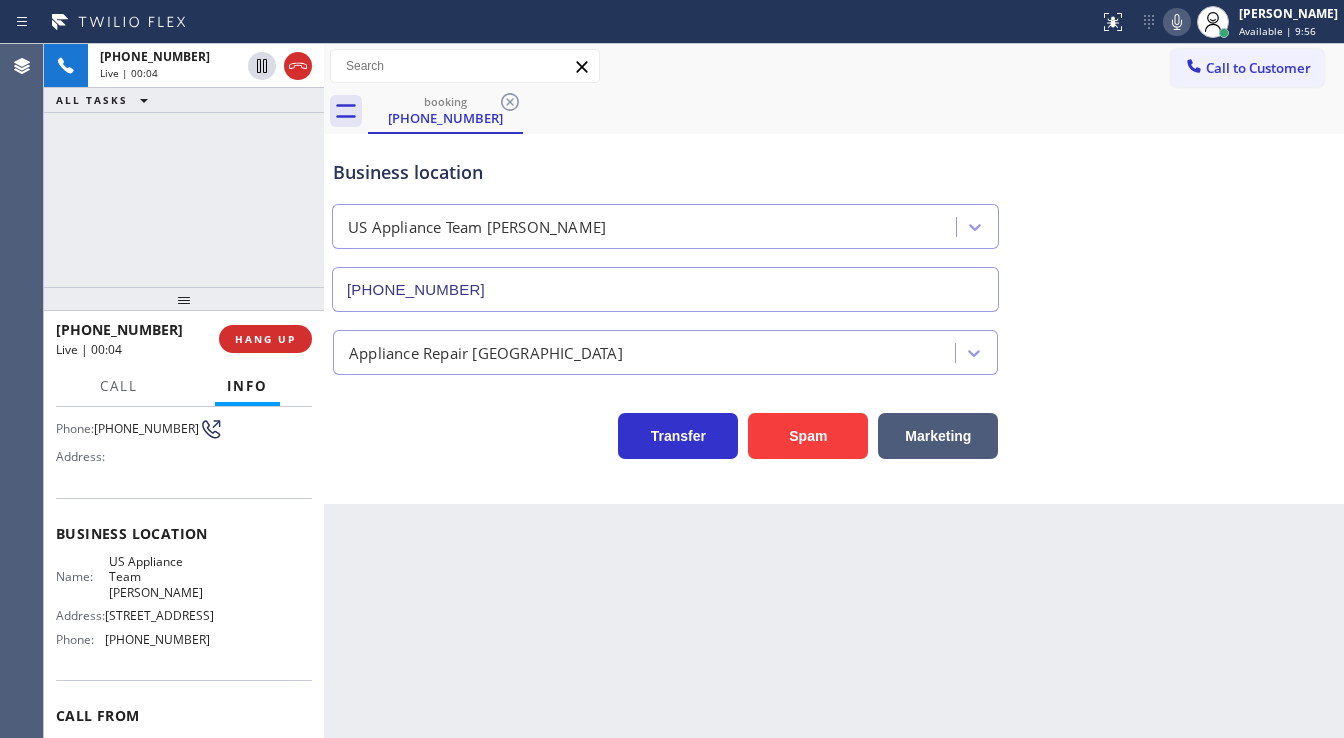 click on "[PHONE_NUMBER] Live | 00:04 ALL TASKS ALL TASKS ACTIVE TASKS TASKS IN WRAP UP" at bounding box center (184, 165) 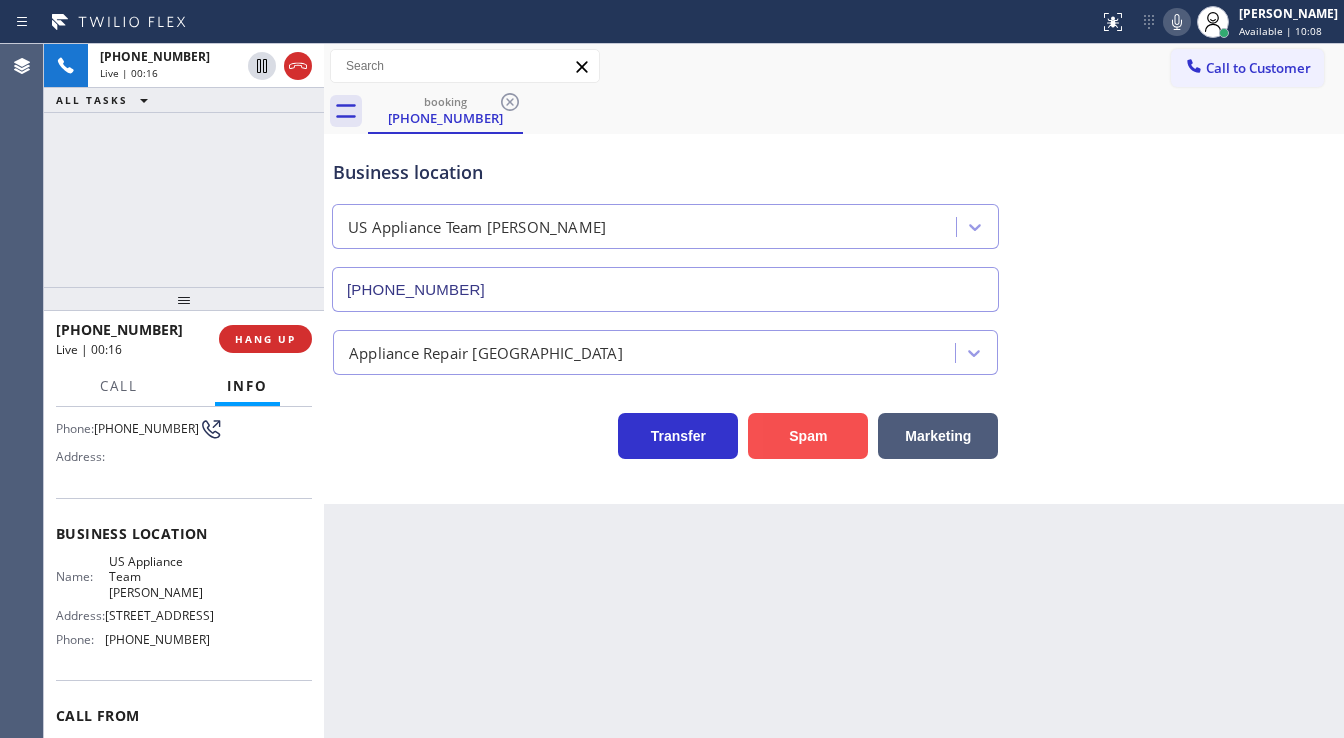 click on "Spam" at bounding box center (808, 436) 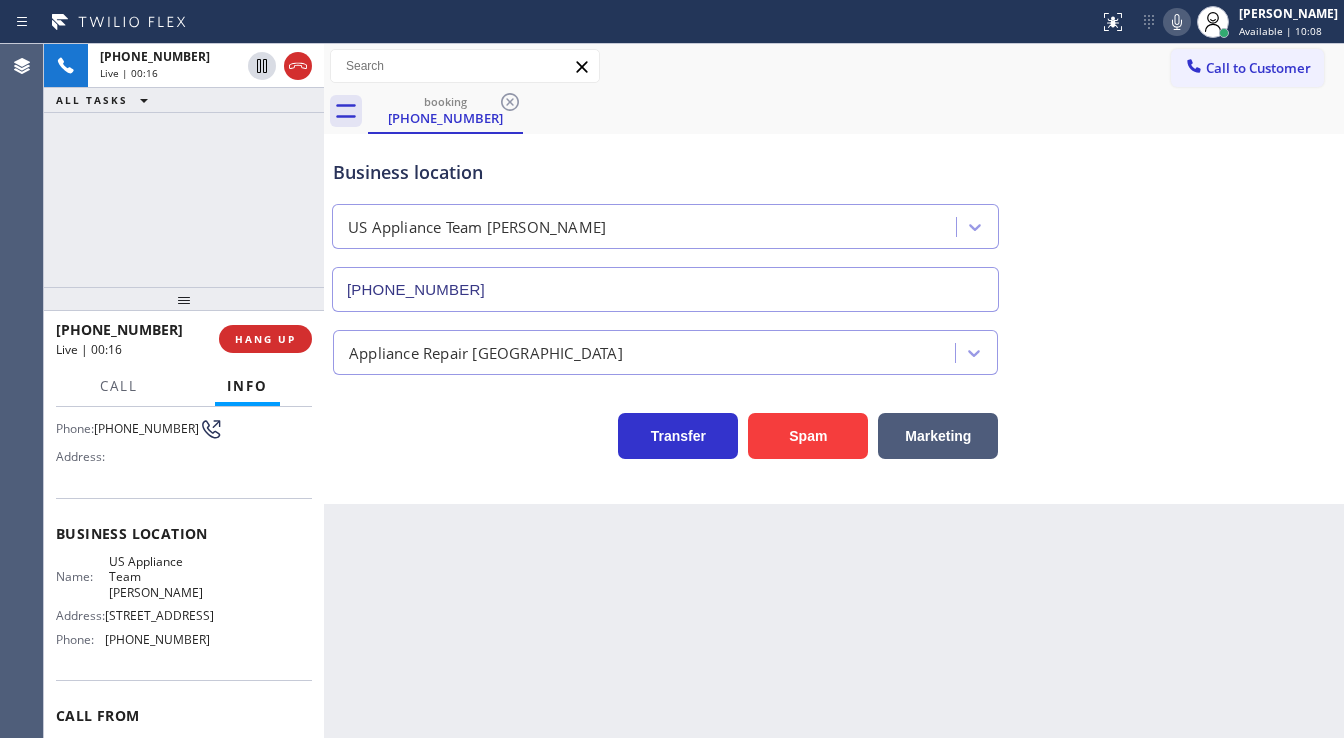 type 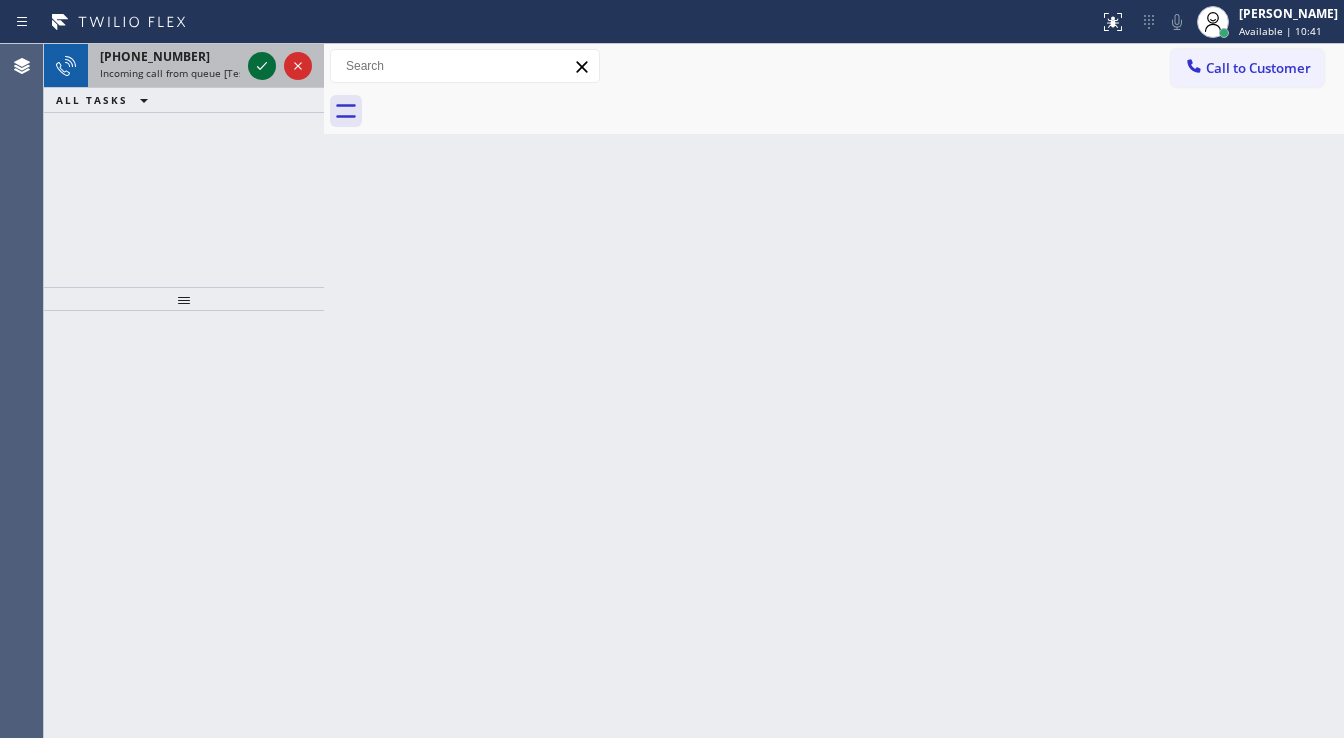 click 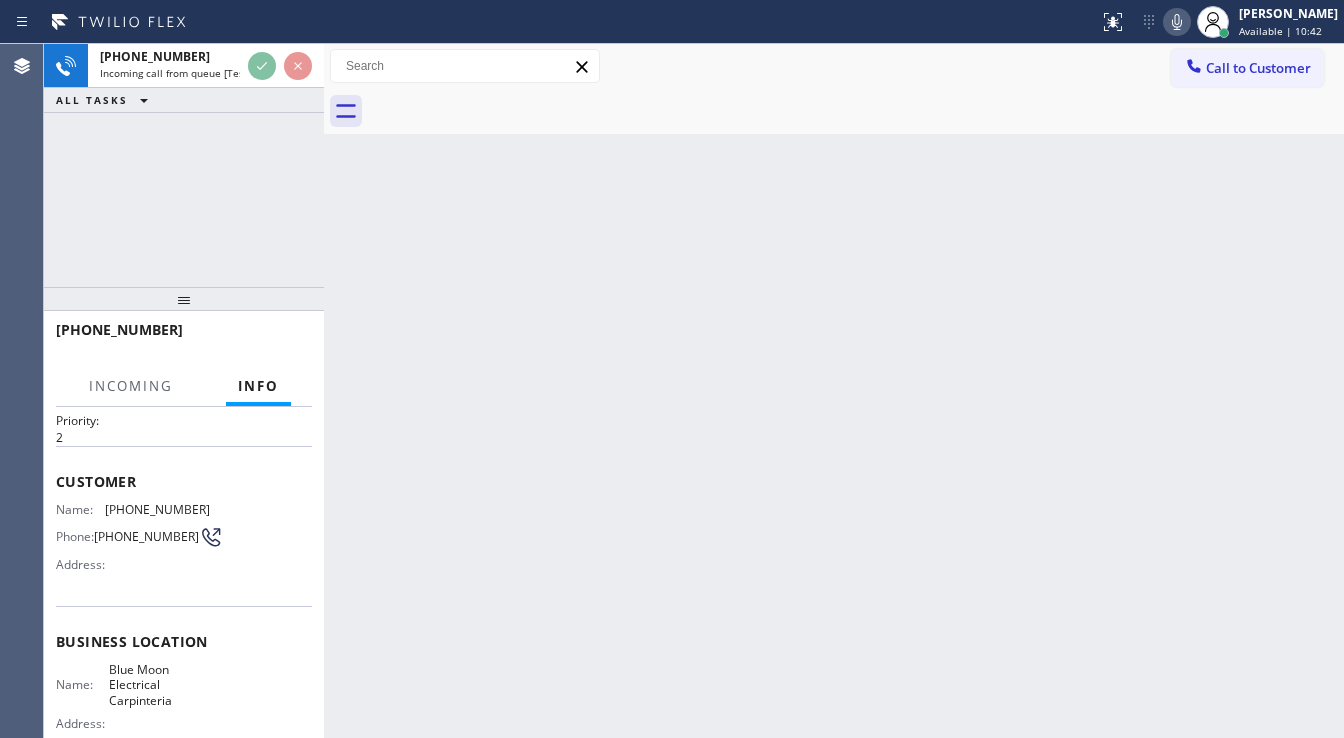 scroll, scrollTop: 80, scrollLeft: 0, axis: vertical 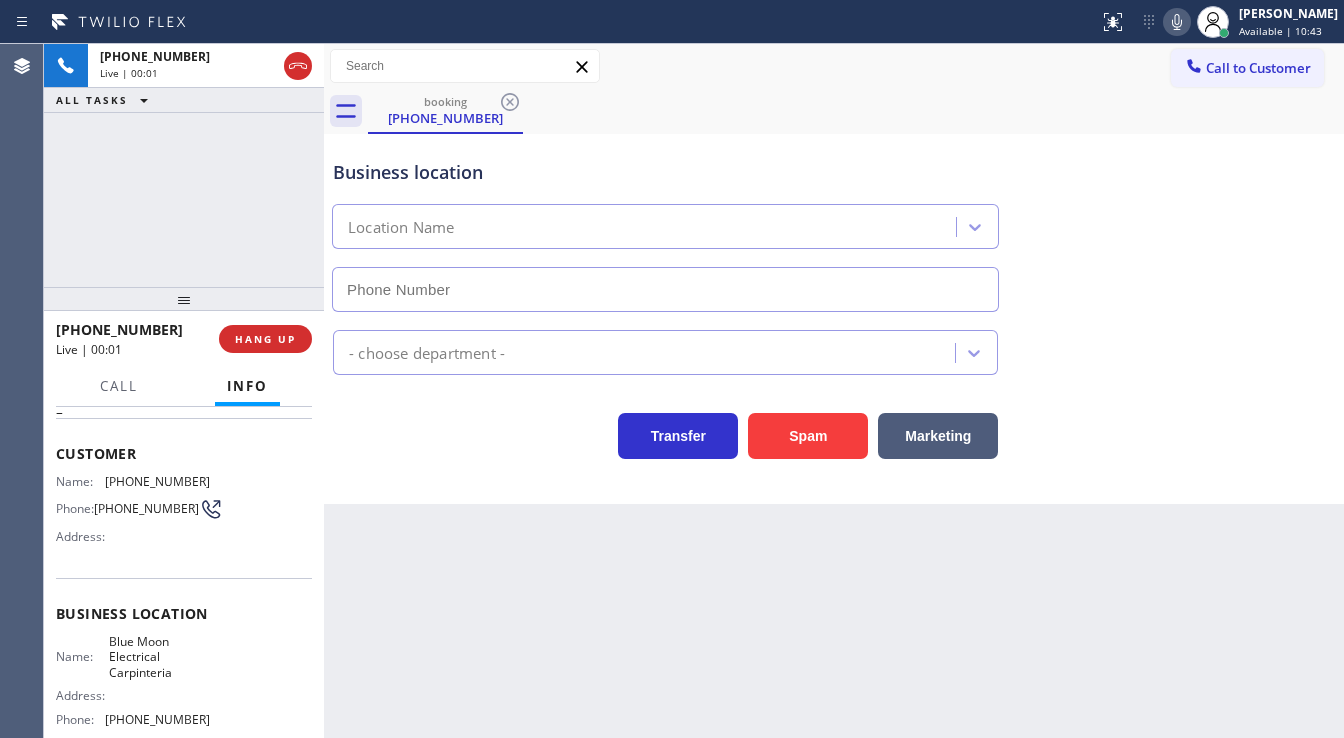 type on "[PHONE_NUMBER]" 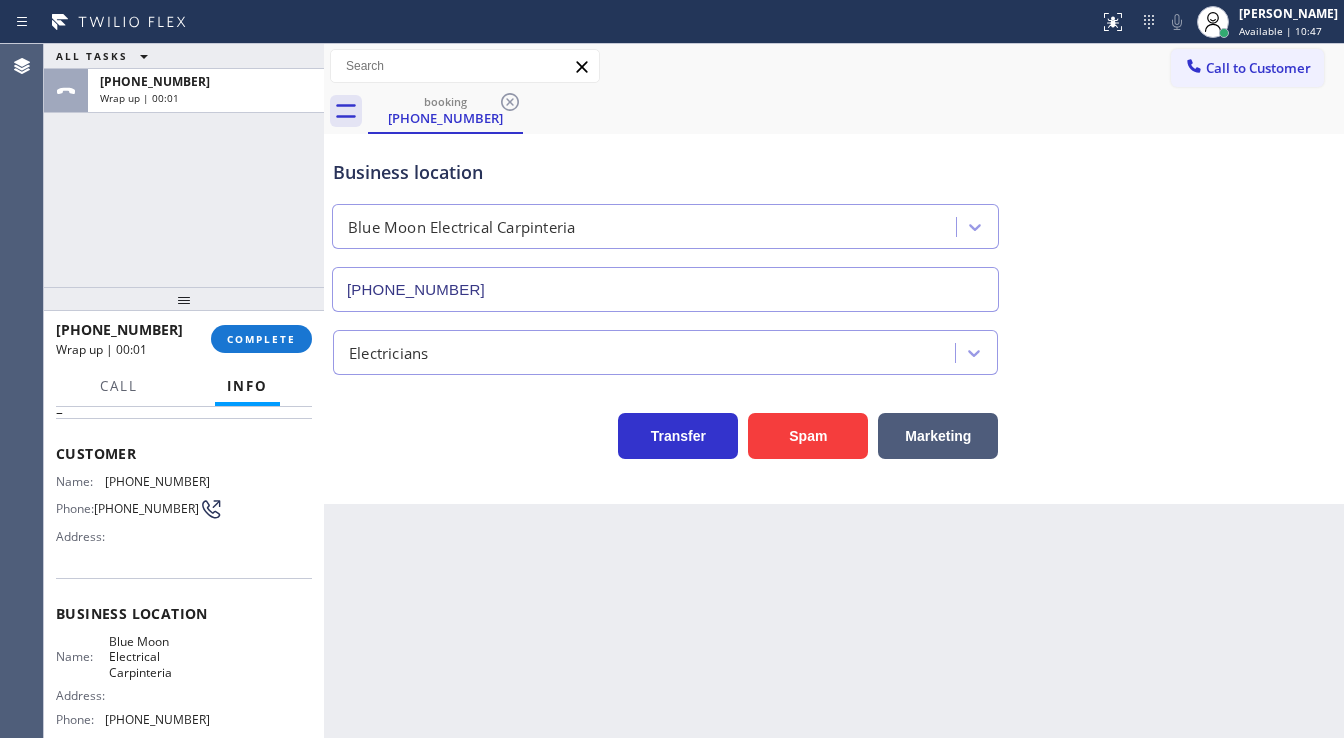 click on "[PHONE_NUMBER] Wrap up | 00:01 COMPLETE" at bounding box center (184, 339) 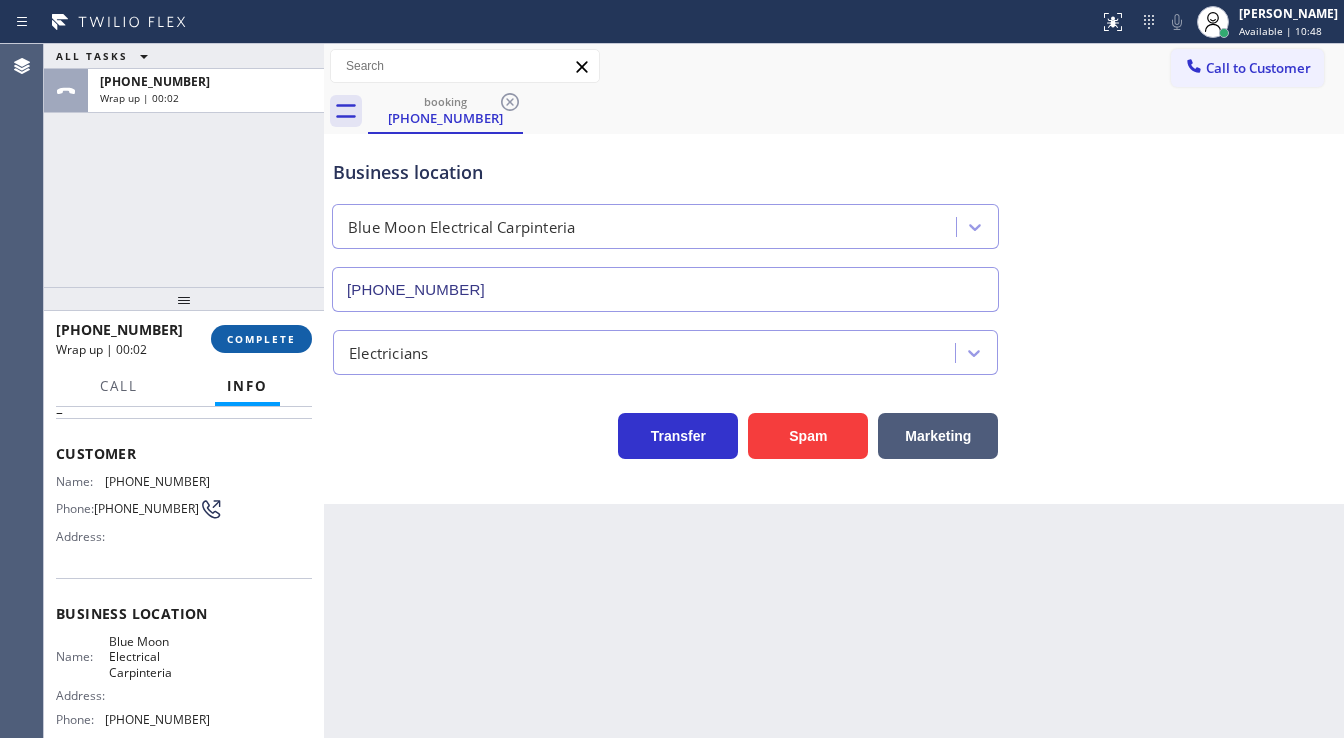click on "COMPLETE" at bounding box center (261, 339) 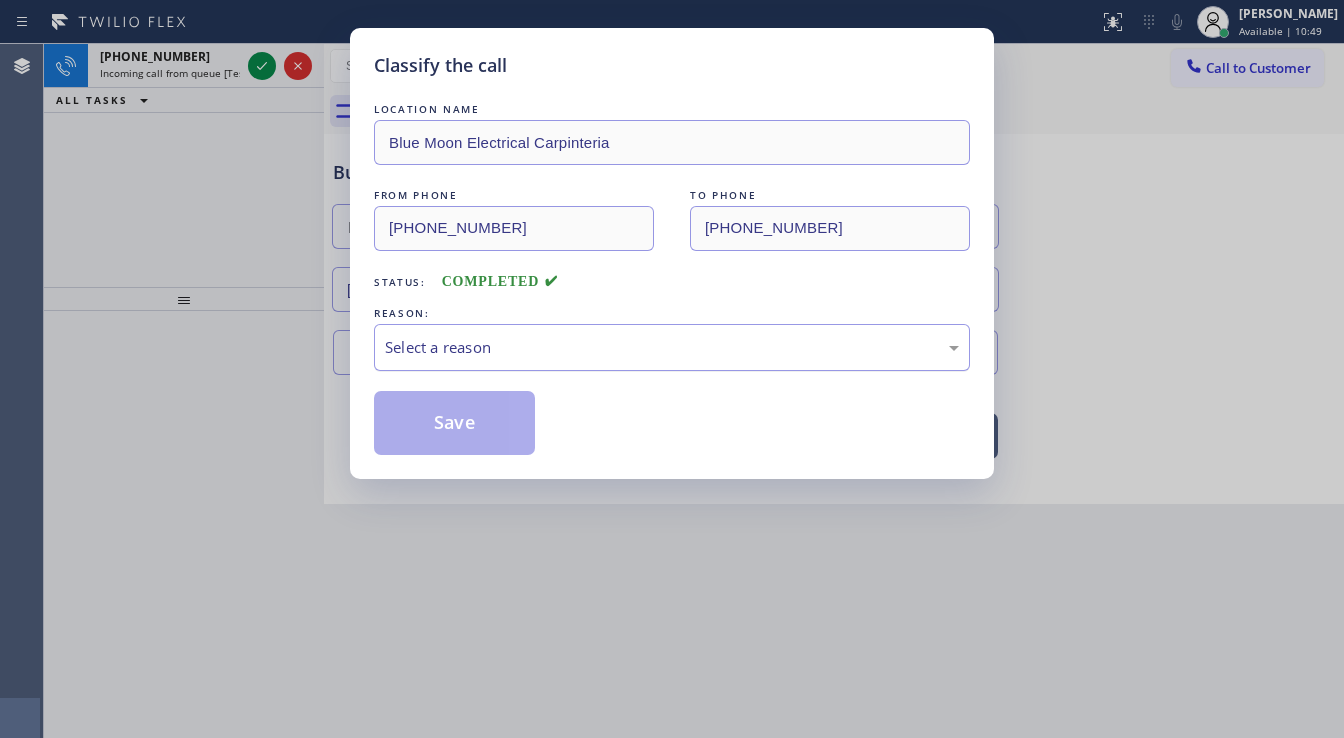 click on "Select a reason" at bounding box center [672, 347] 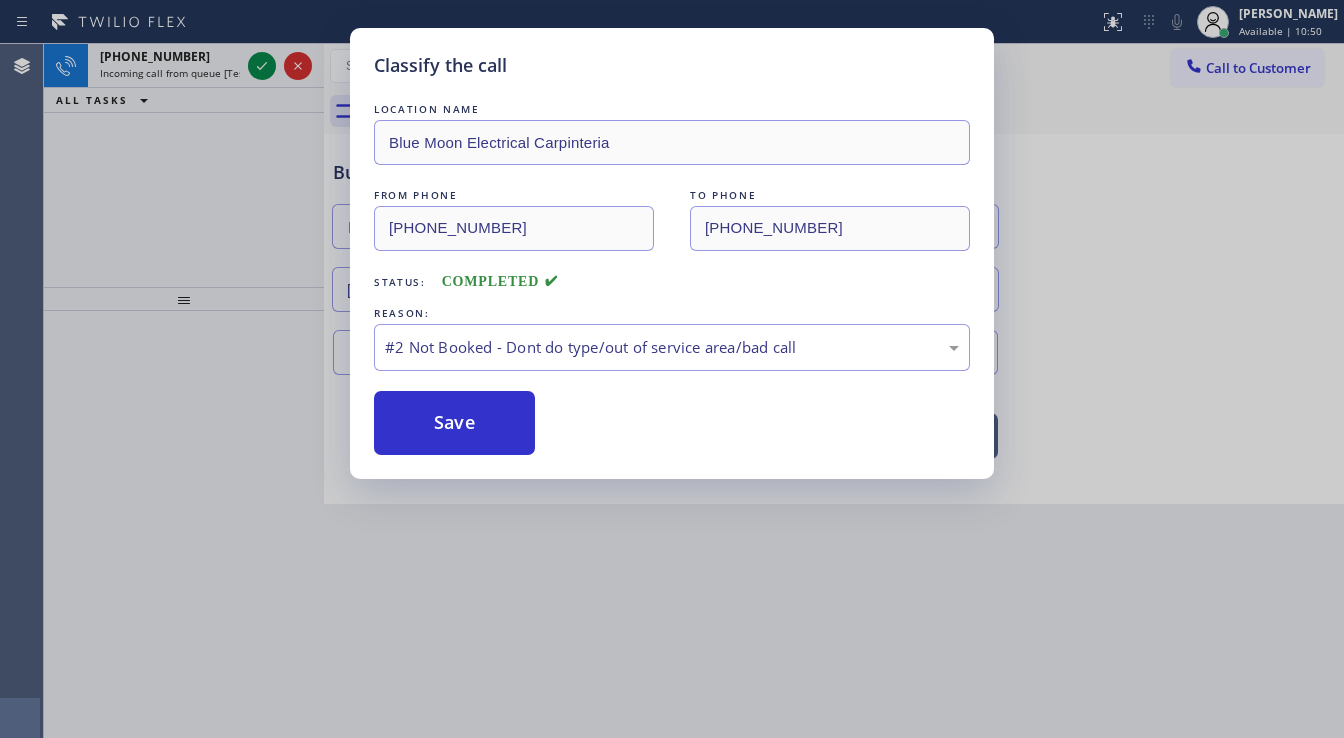 click on "Save" at bounding box center [454, 423] 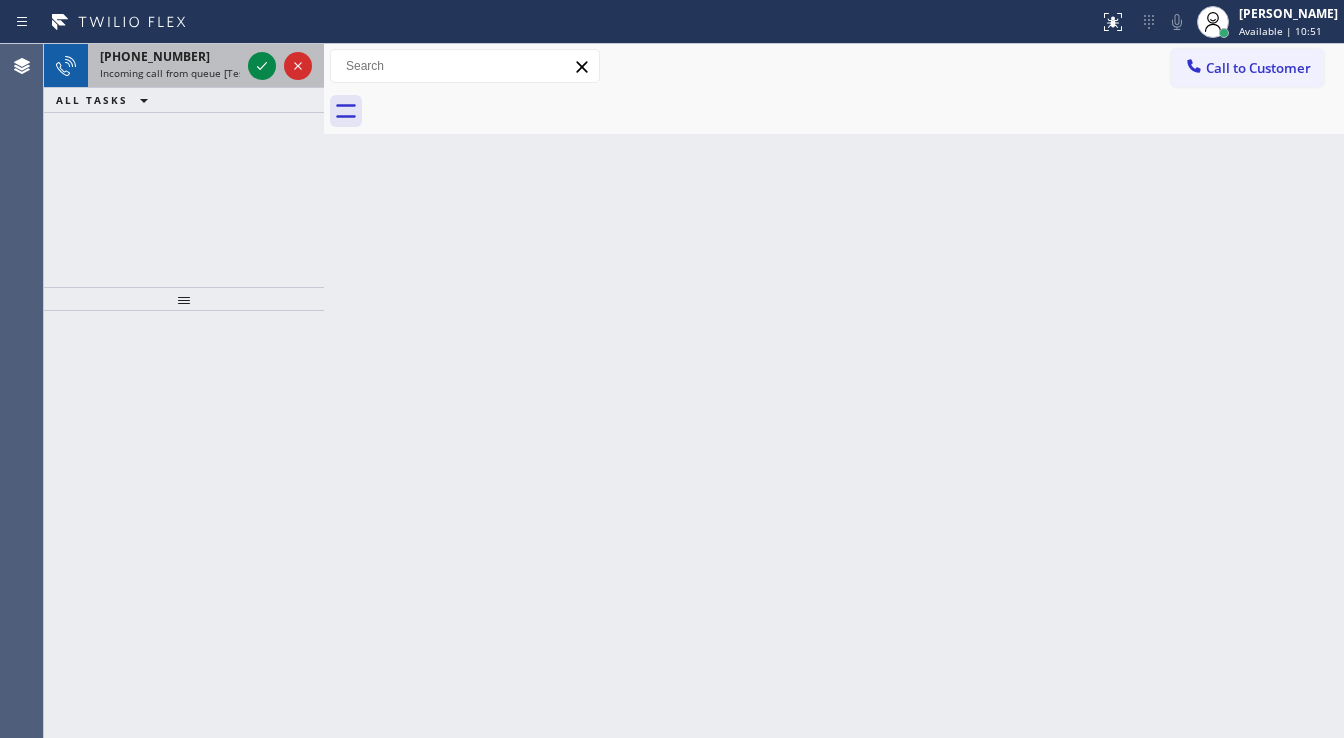 click on "[PHONE_NUMBER] Incoming call from queue [Test] All" at bounding box center (166, 66) 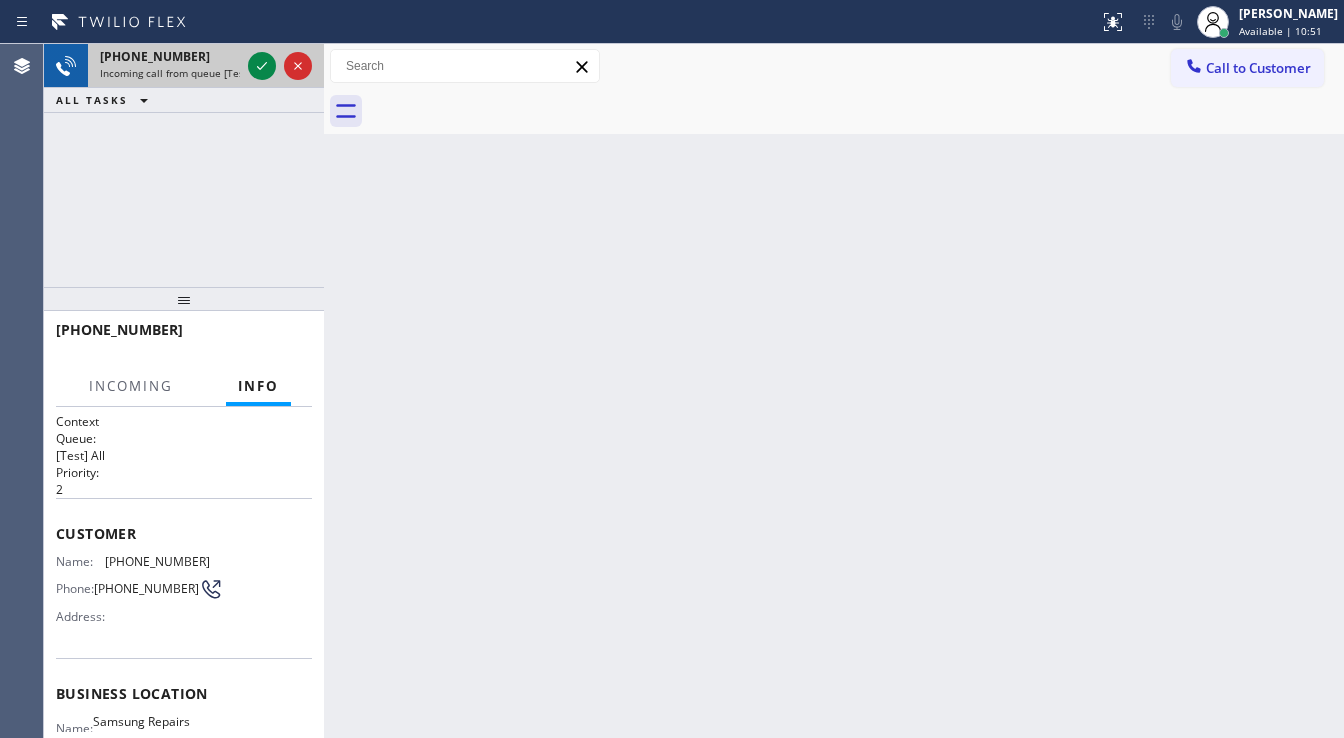 click on "[PHONE_NUMBER] Incoming call from queue [Test] All" at bounding box center (184, 66) 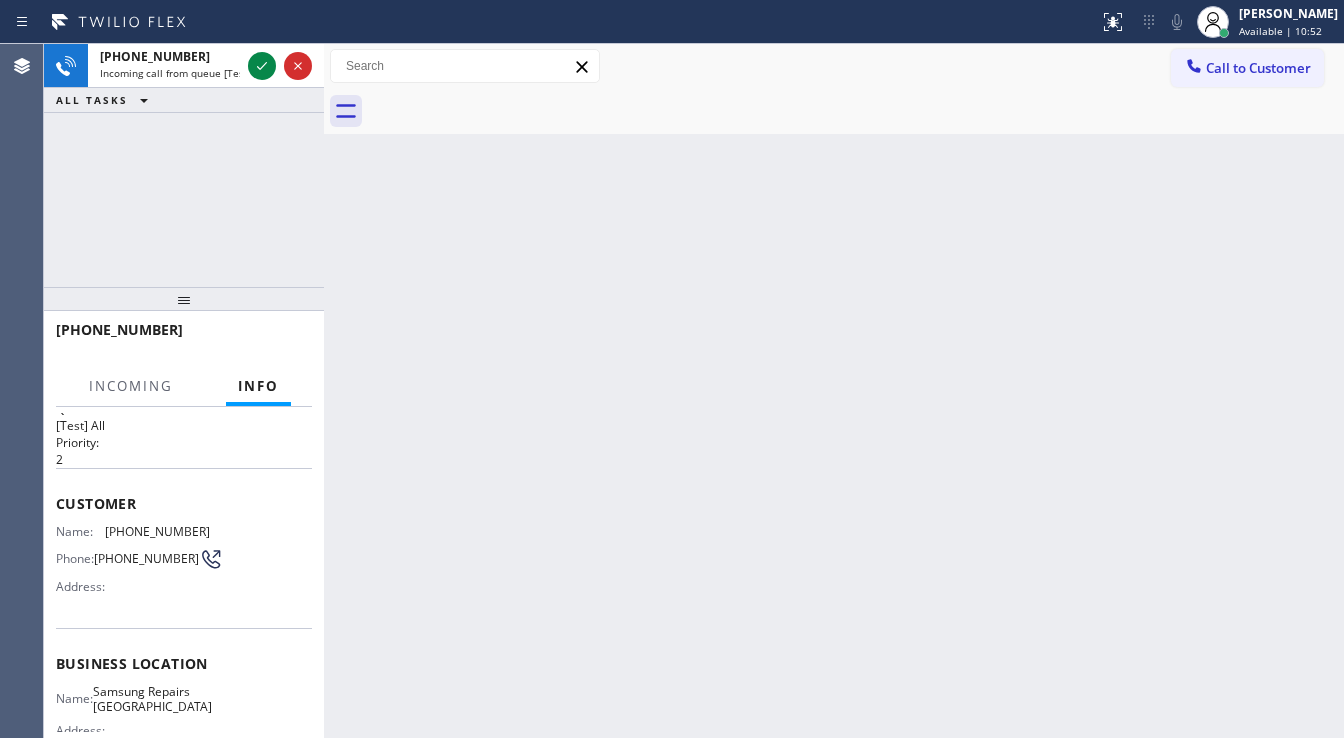 scroll, scrollTop: 80, scrollLeft: 0, axis: vertical 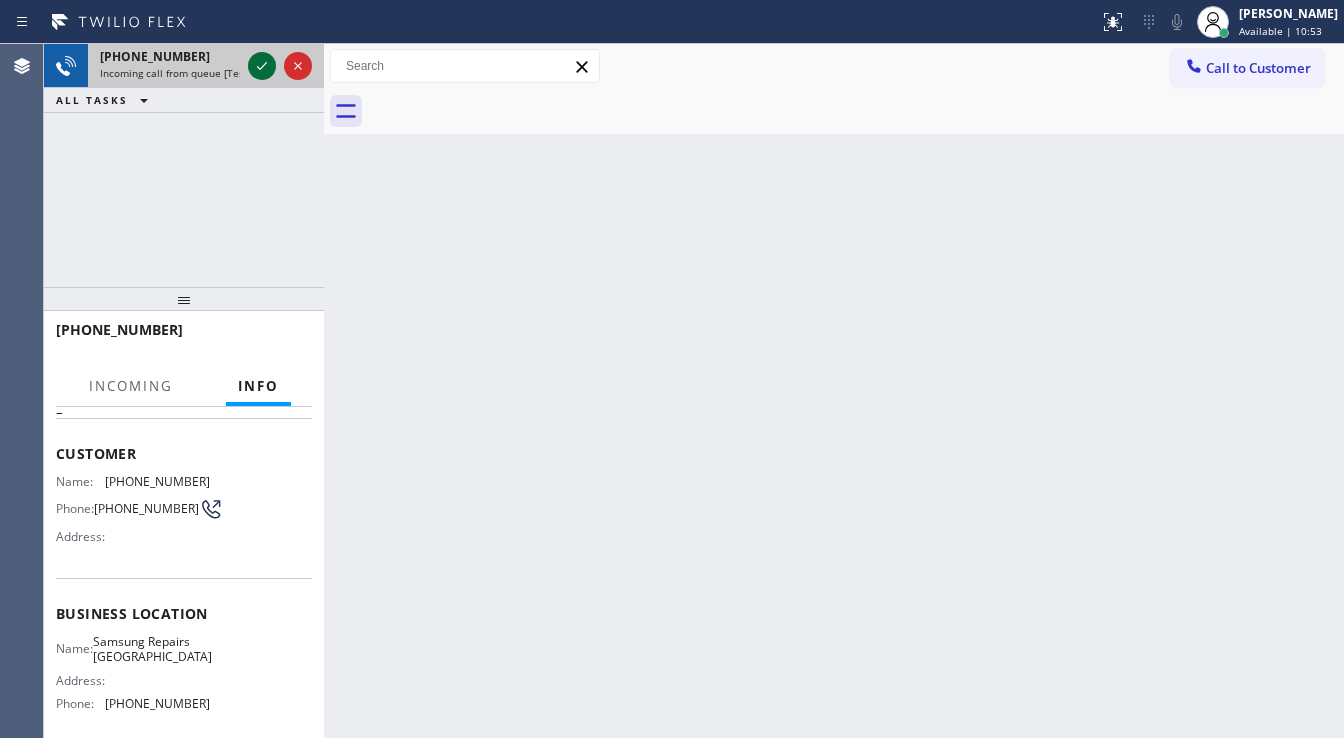 click 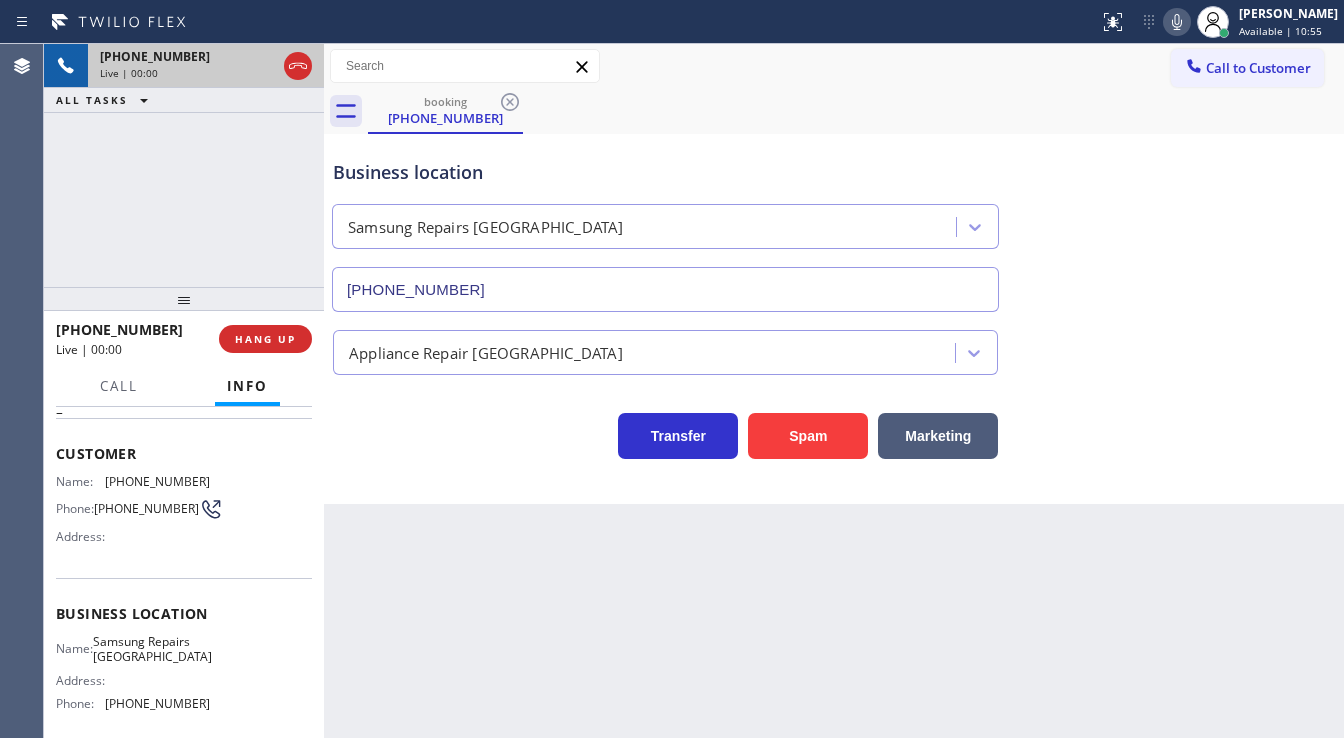 type on "[PHONE_NUMBER]" 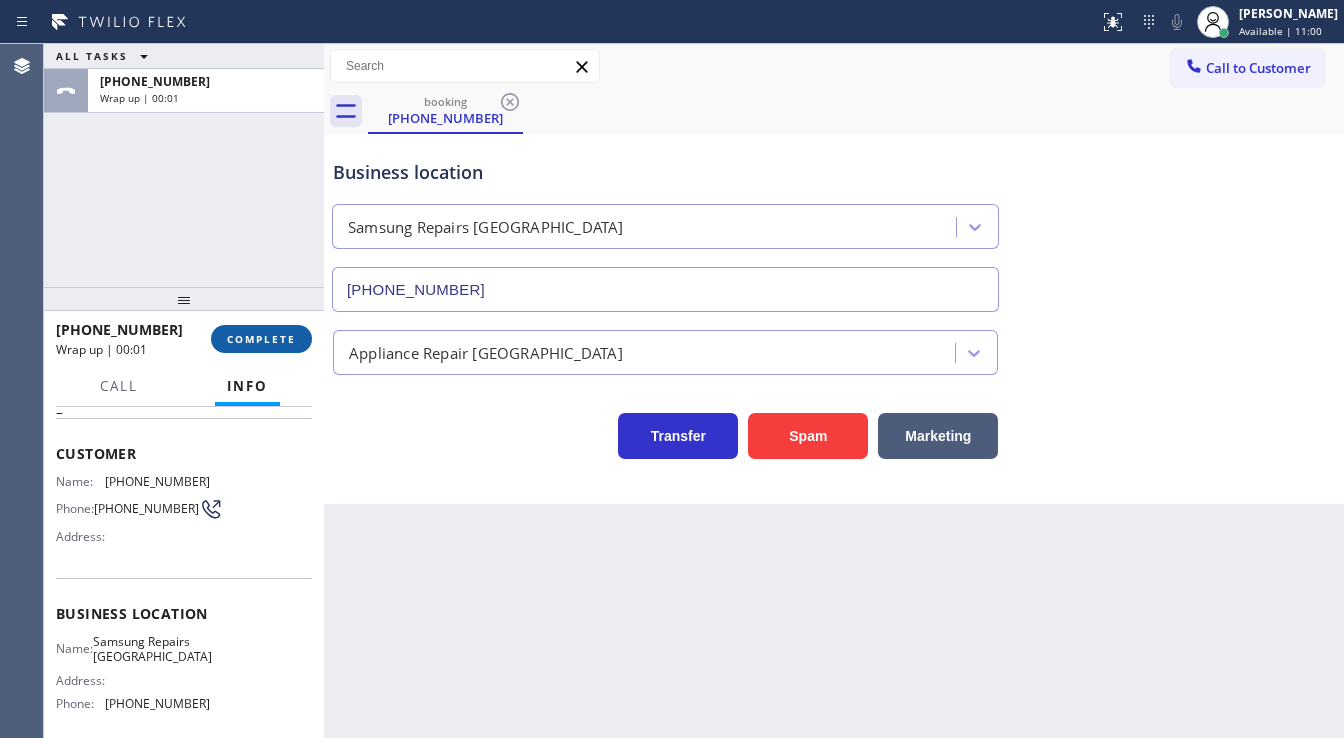 click on "COMPLETE" at bounding box center (261, 339) 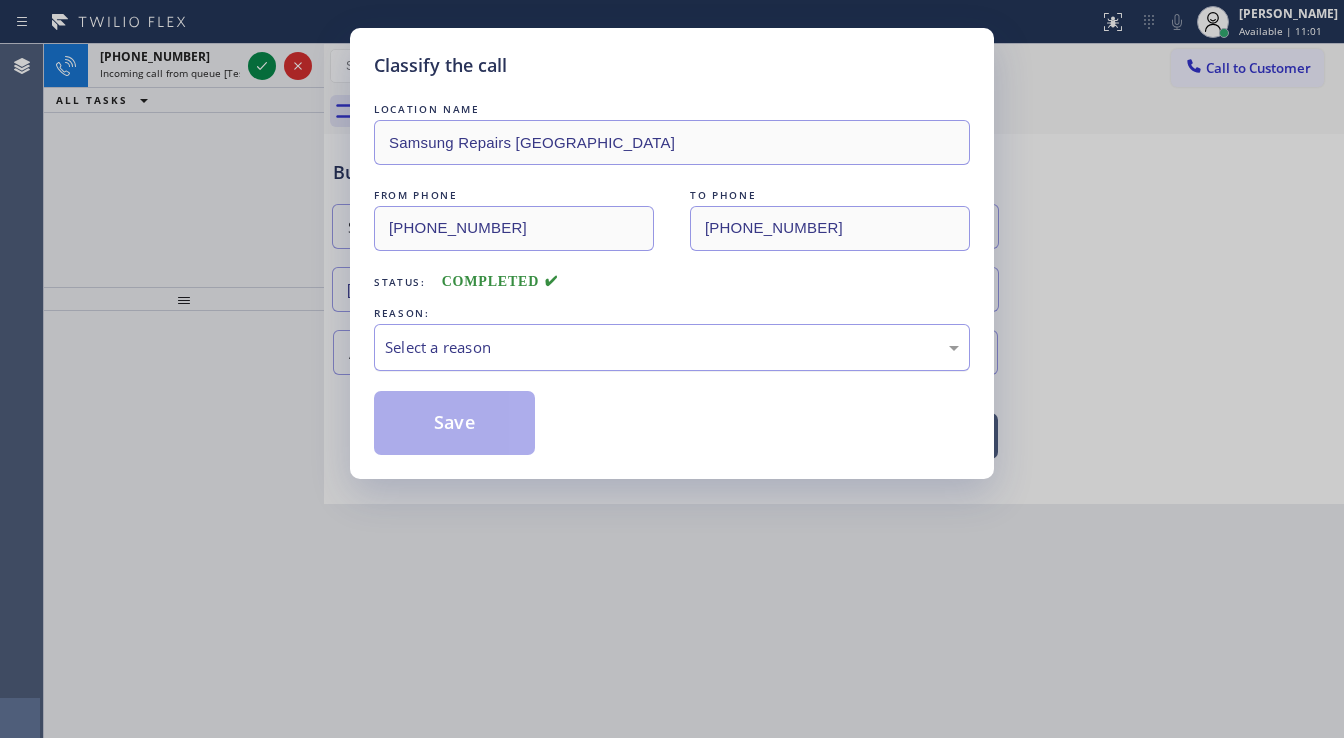 click on "Select a reason" at bounding box center [672, 347] 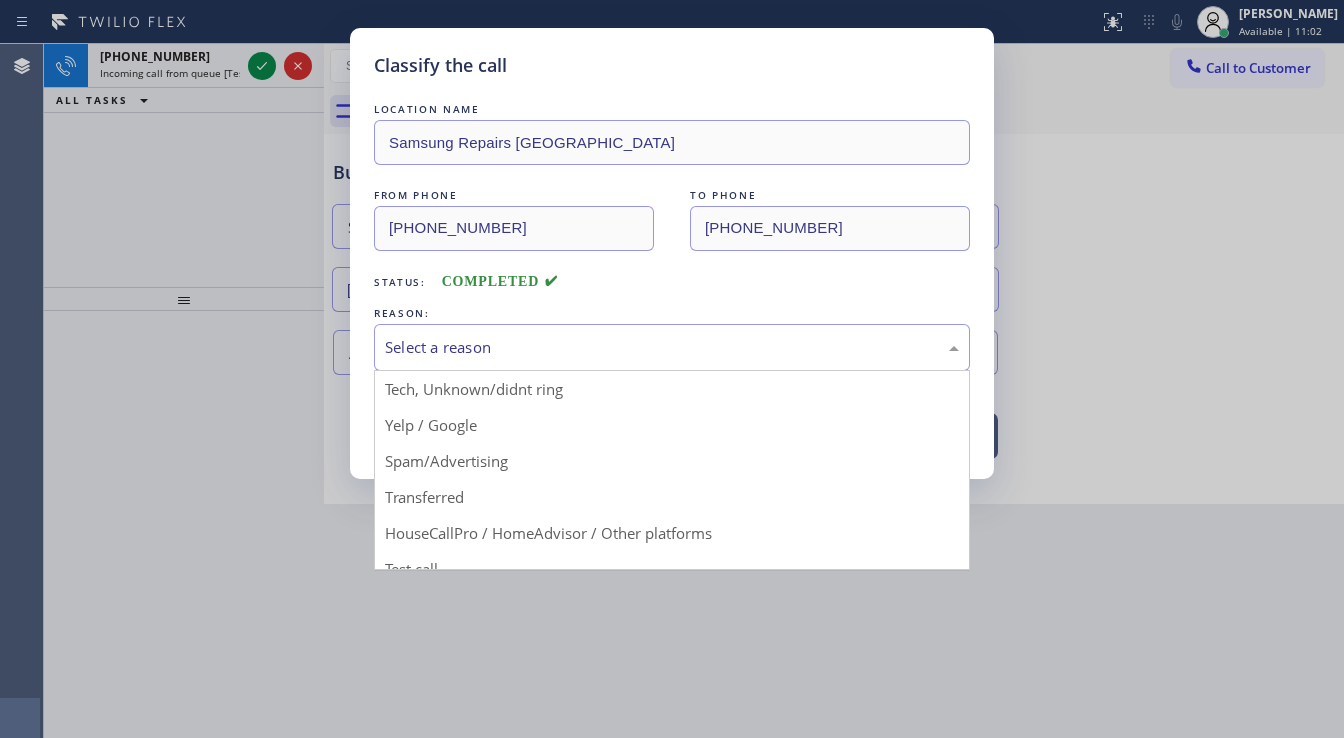 scroll, scrollTop: 125, scrollLeft: 0, axis: vertical 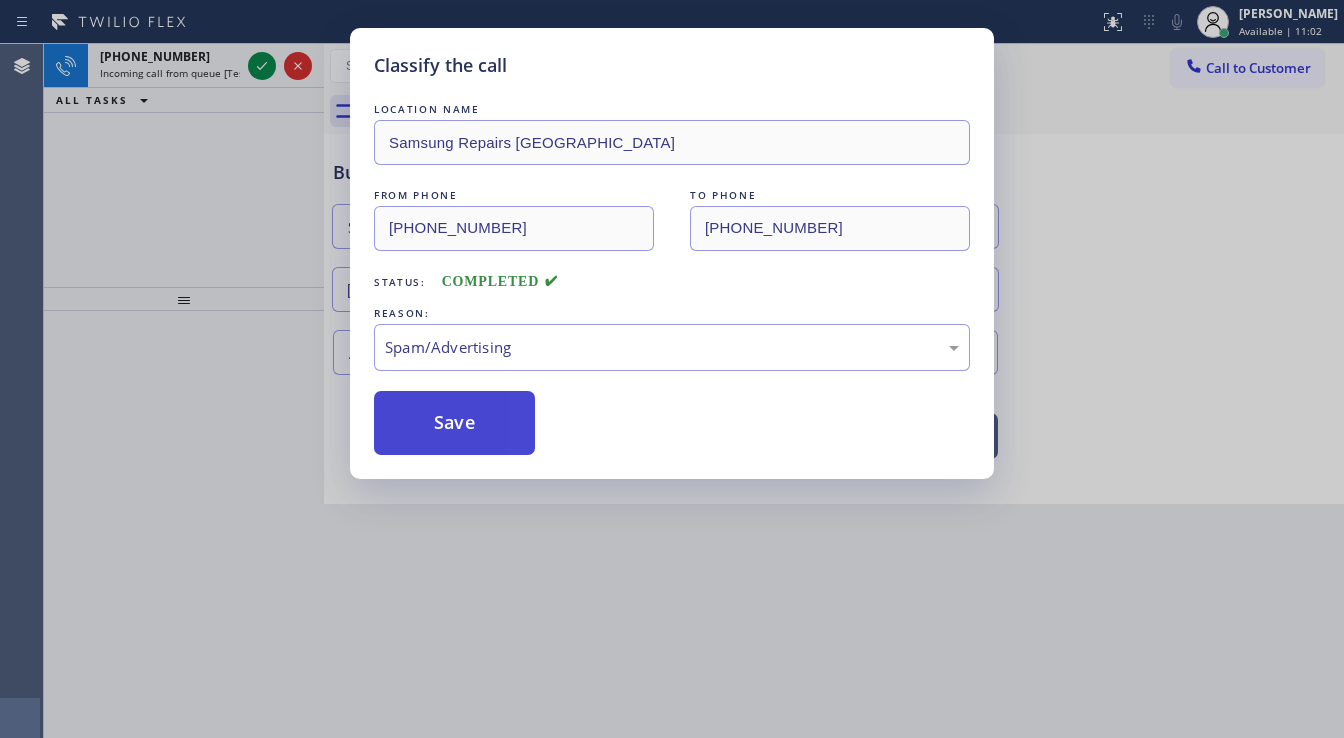 click on "Save" at bounding box center [454, 423] 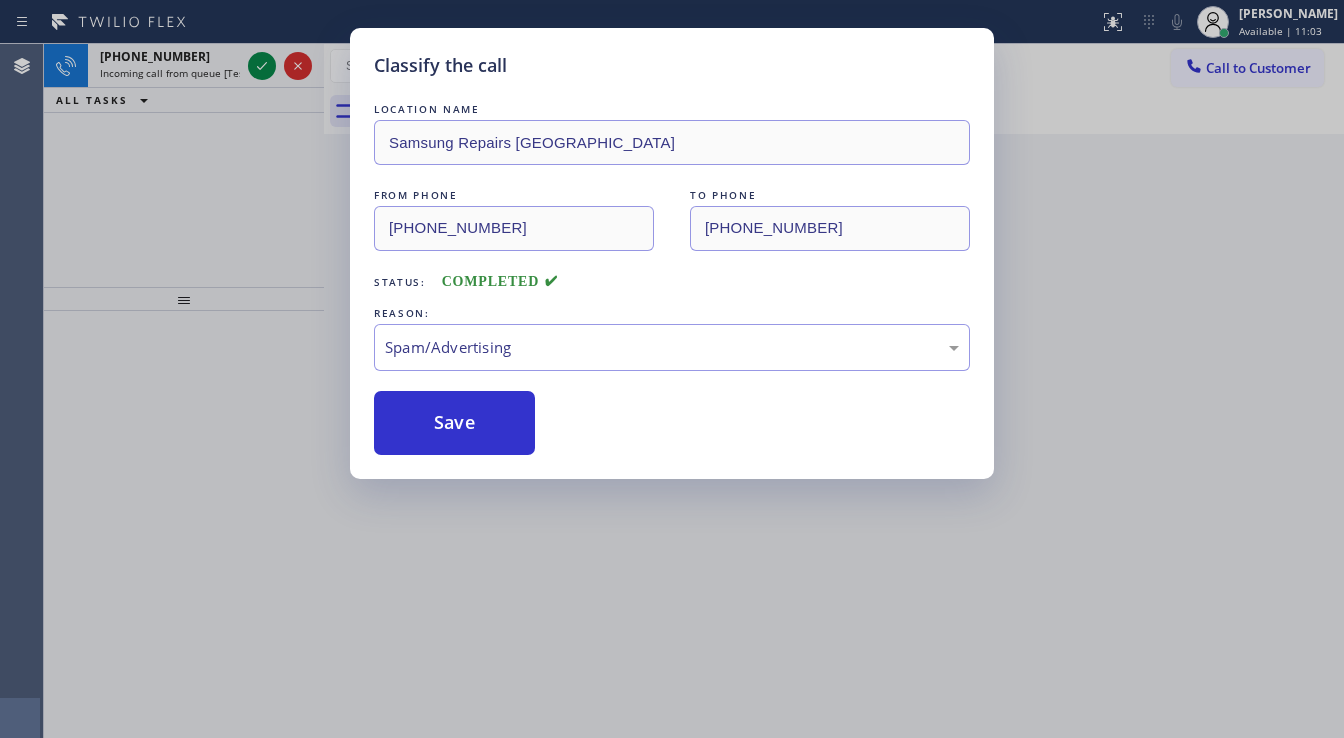 click 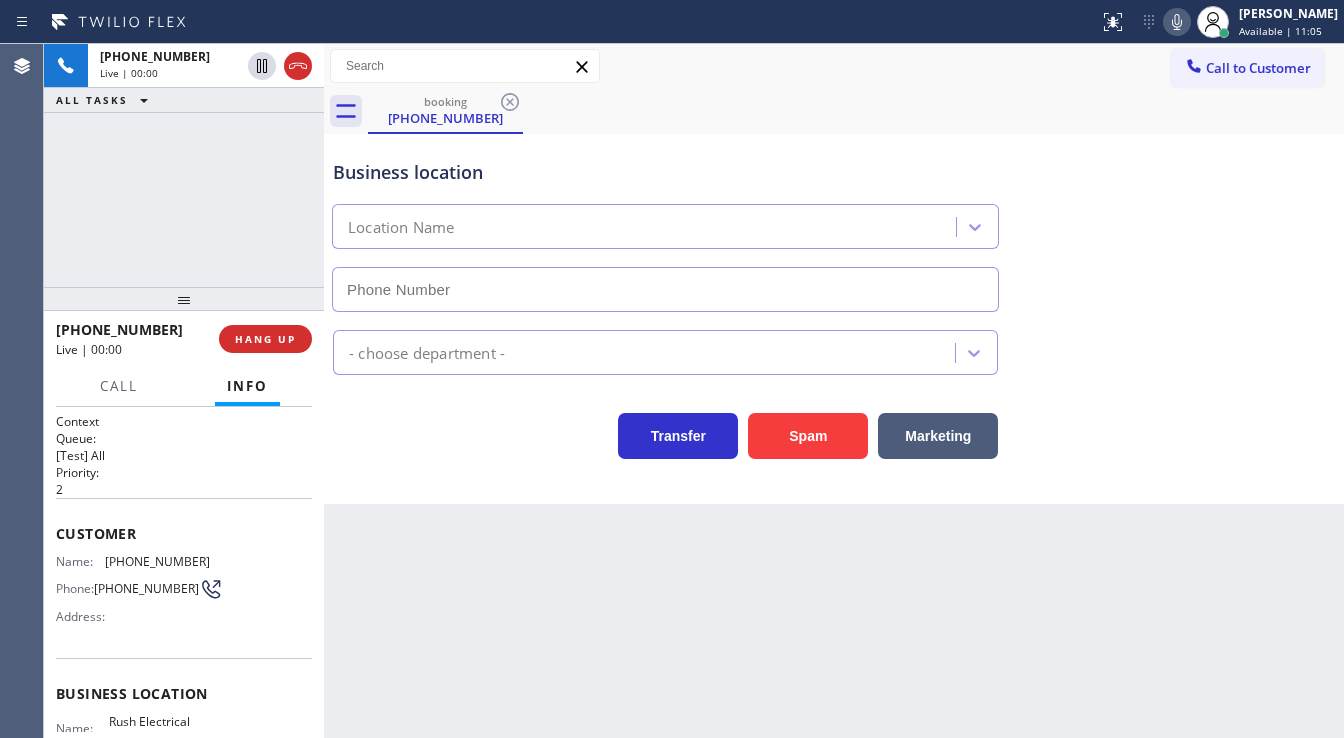 type on "[PHONE_NUMBER]" 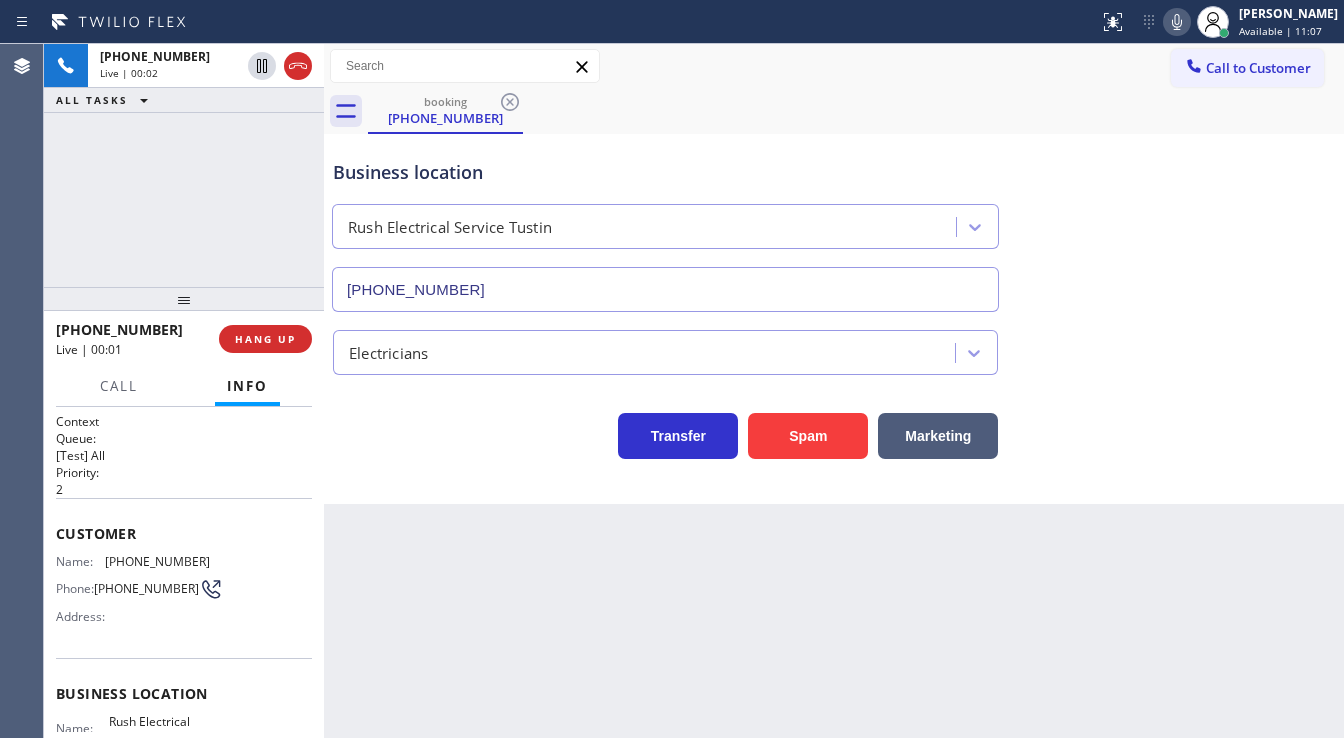 click on "Transfer Spam Marketing" at bounding box center (665, 431) 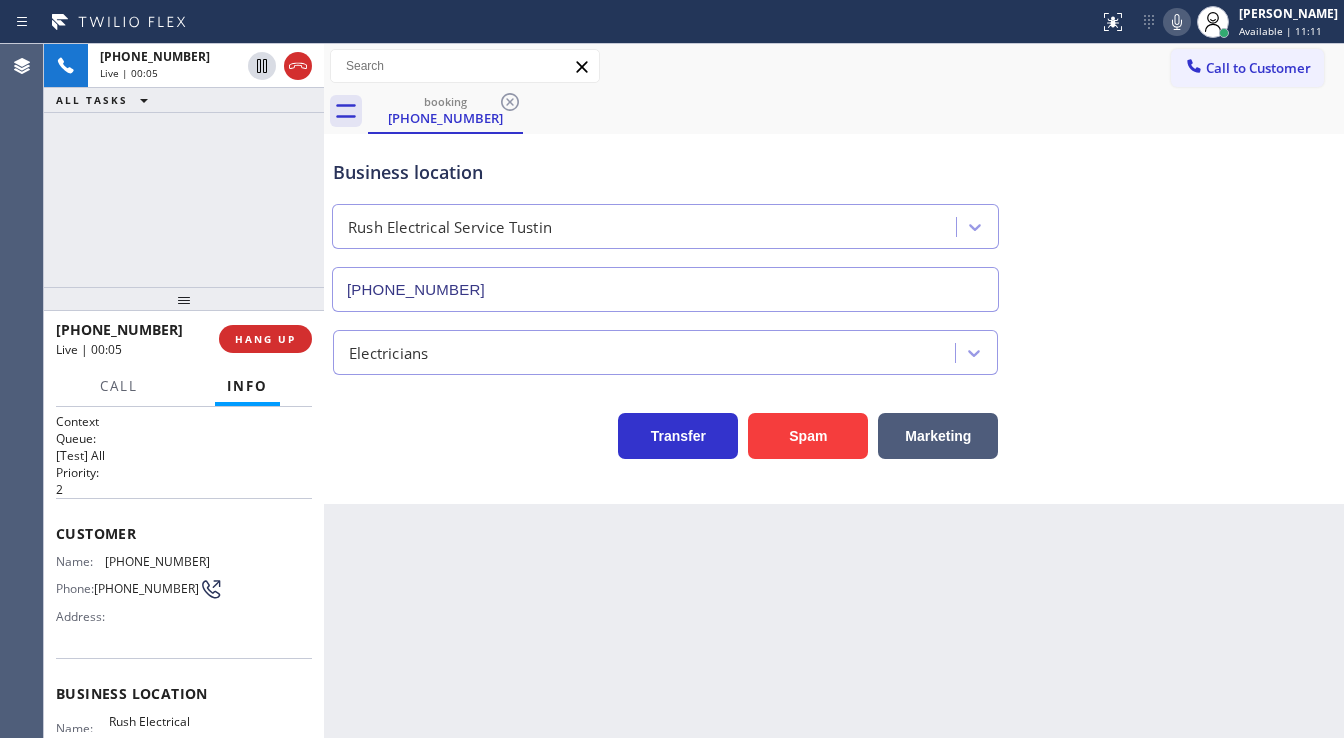click on "[PHONE_NUMBER] Live | 00:05 ALL TASKS ALL TASKS ACTIVE TASKS TASKS IN WRAP UP" at bounding box center (184, 165) 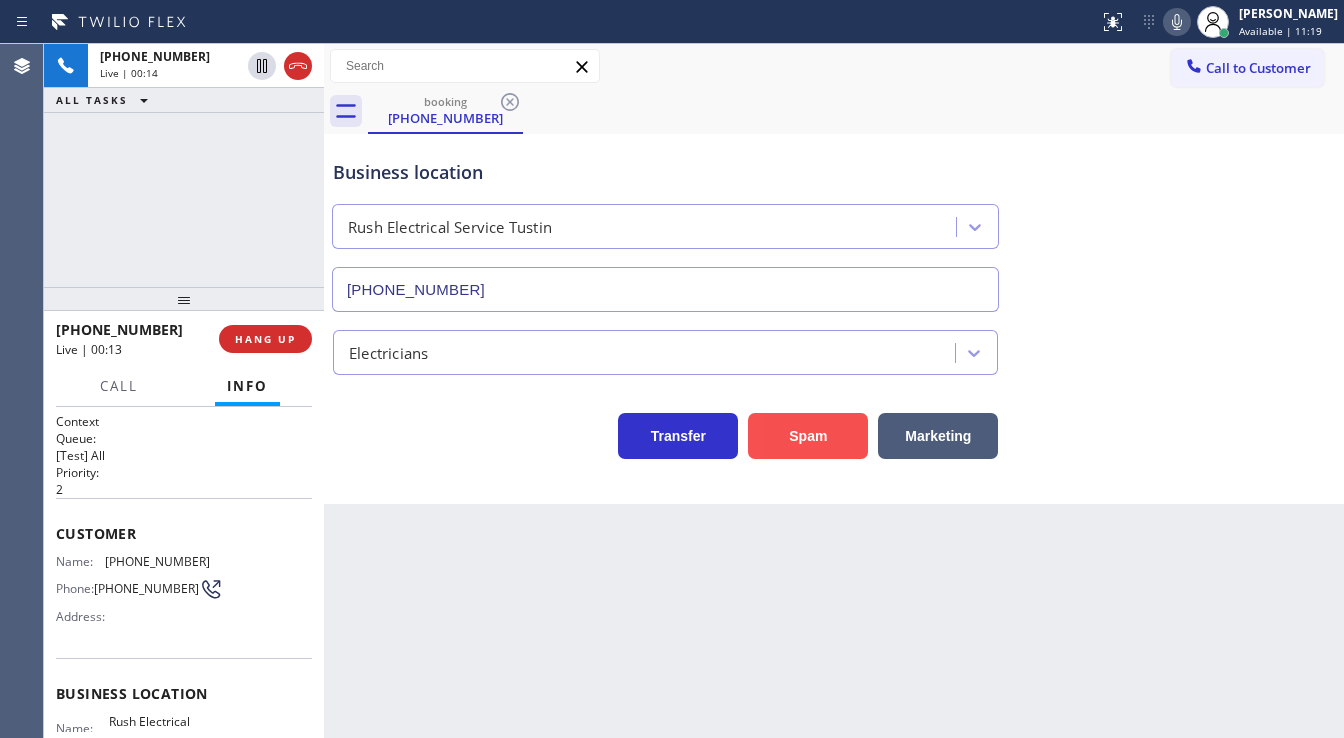 click on "Spam" at bounding box center (808, 436) 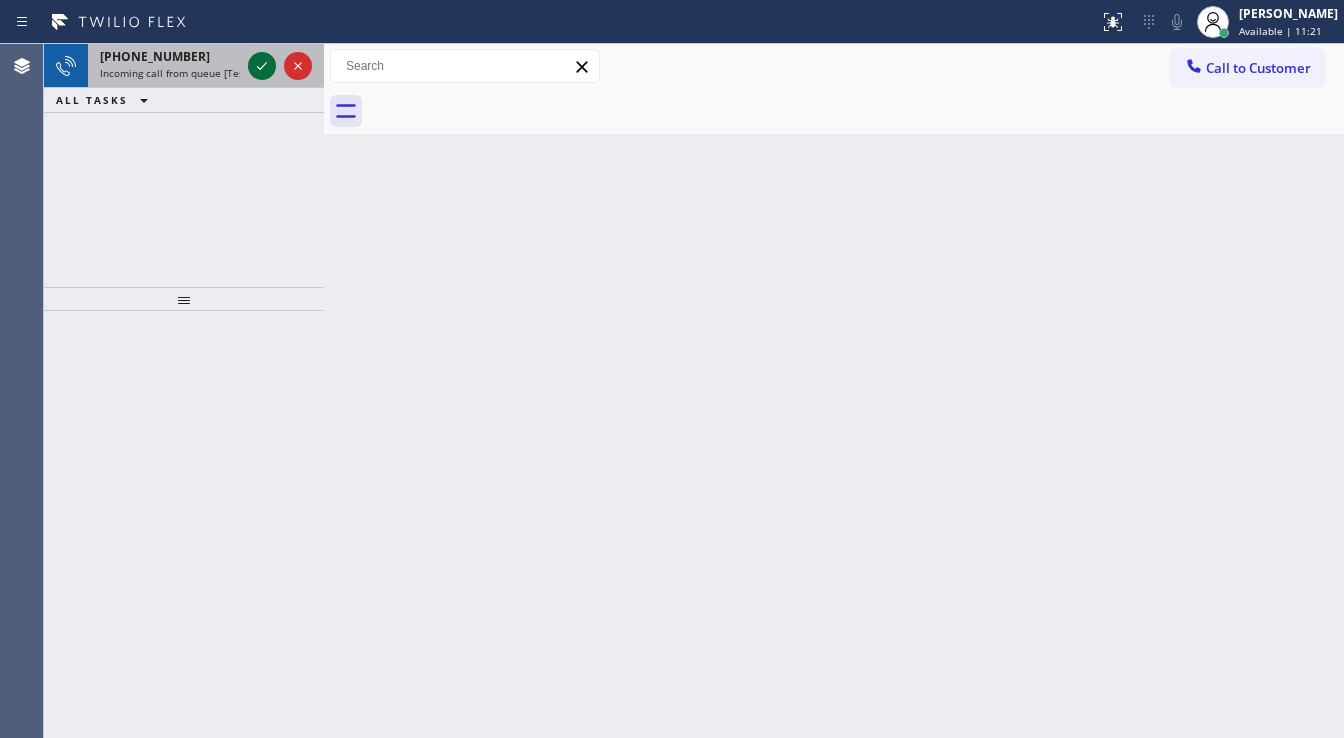 click 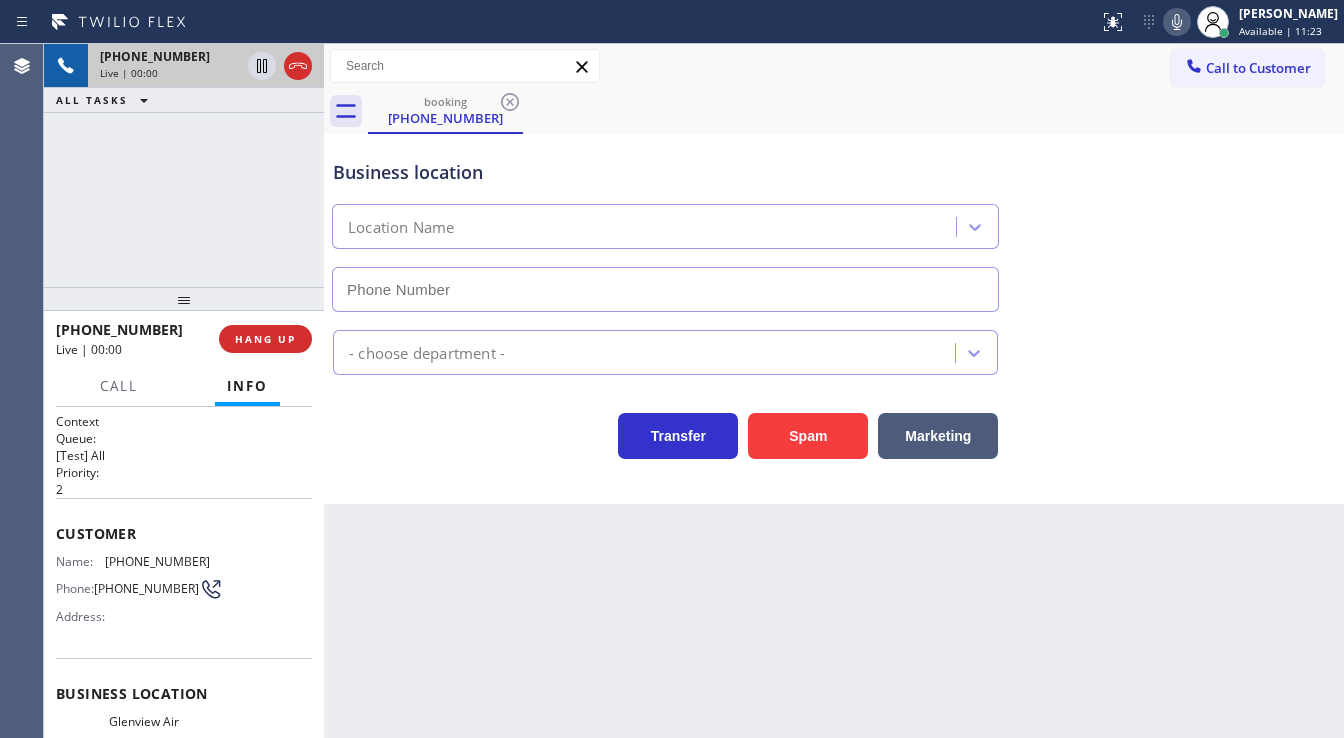 scroll, scrollTop: 80, scrollLeft: 0, axis: vertical 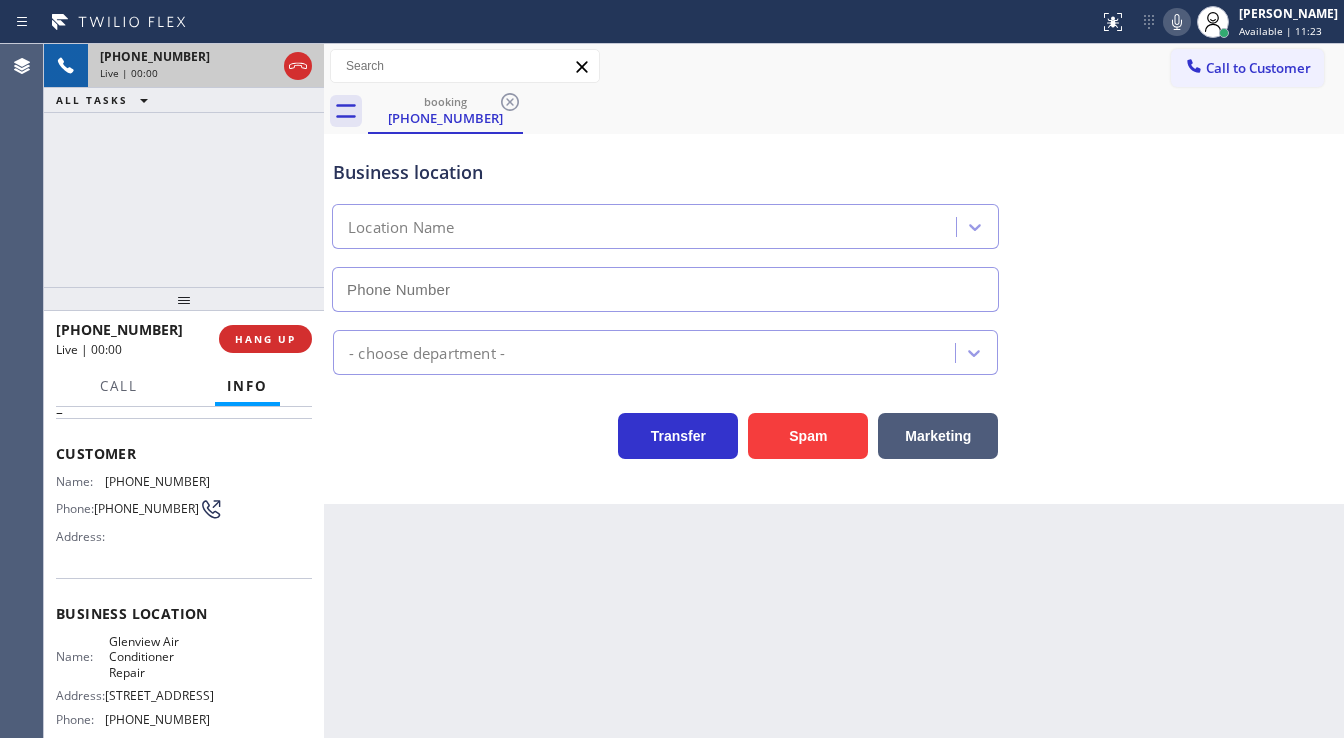 type on "[PHONE_NUMBER]" 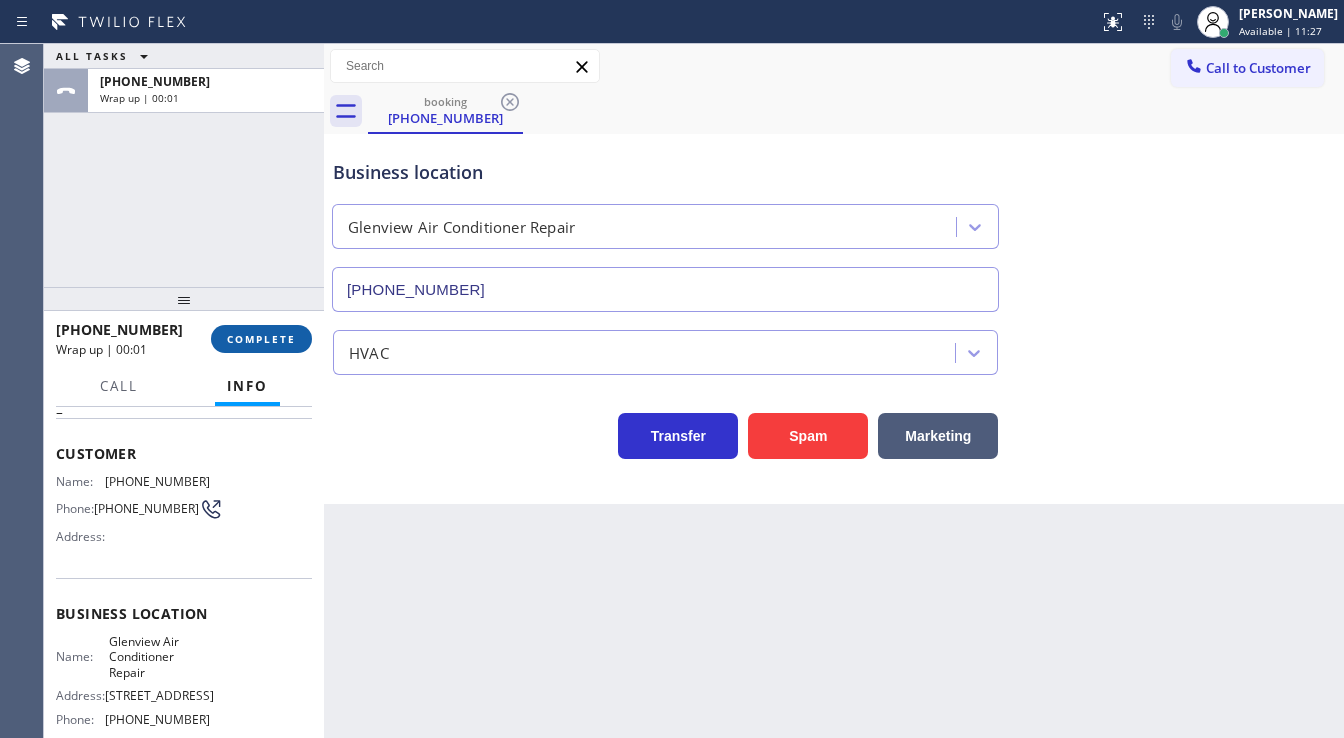 click on "COMPLETE" at bounding box center [261, 339] 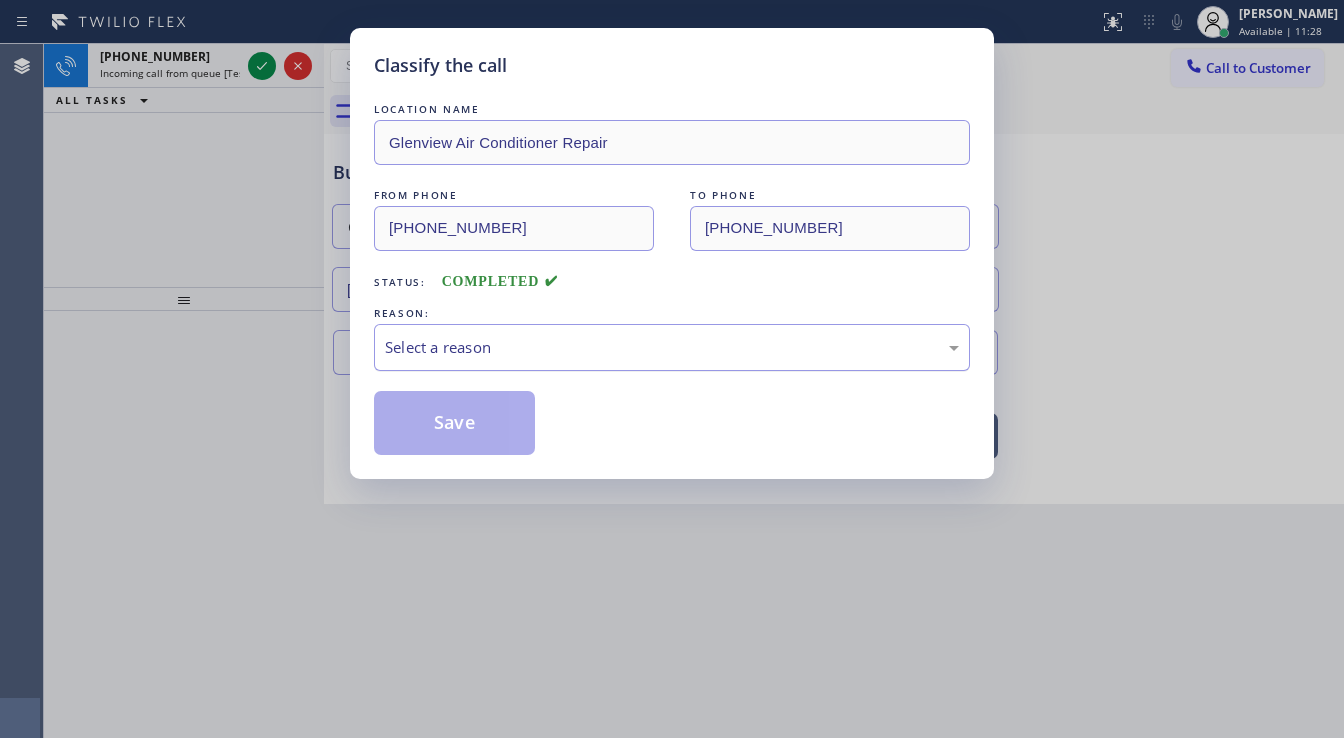 click on "Select a reason" at bounding box center [672, 347] 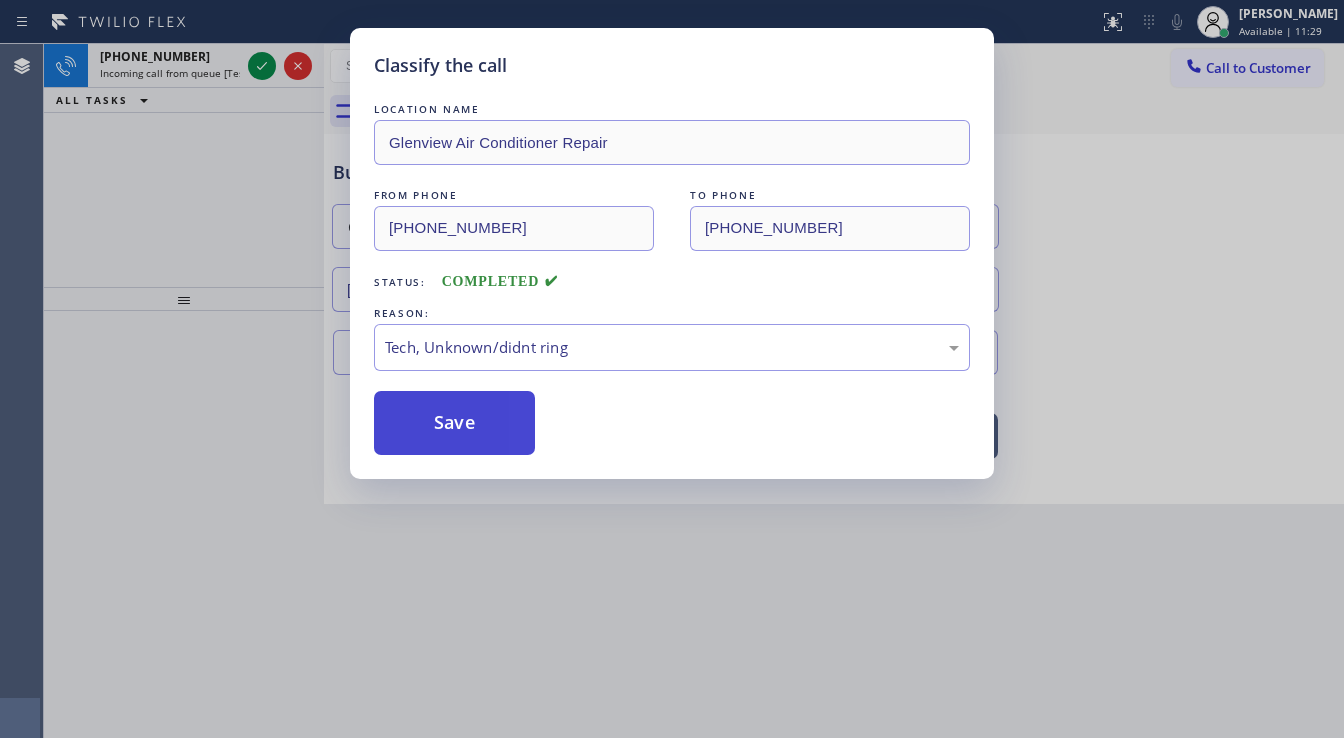 drag, startPoint x: 466, startPoint y: 424, endPoint x: 446, endPoint y: 399, distance: 32.01562 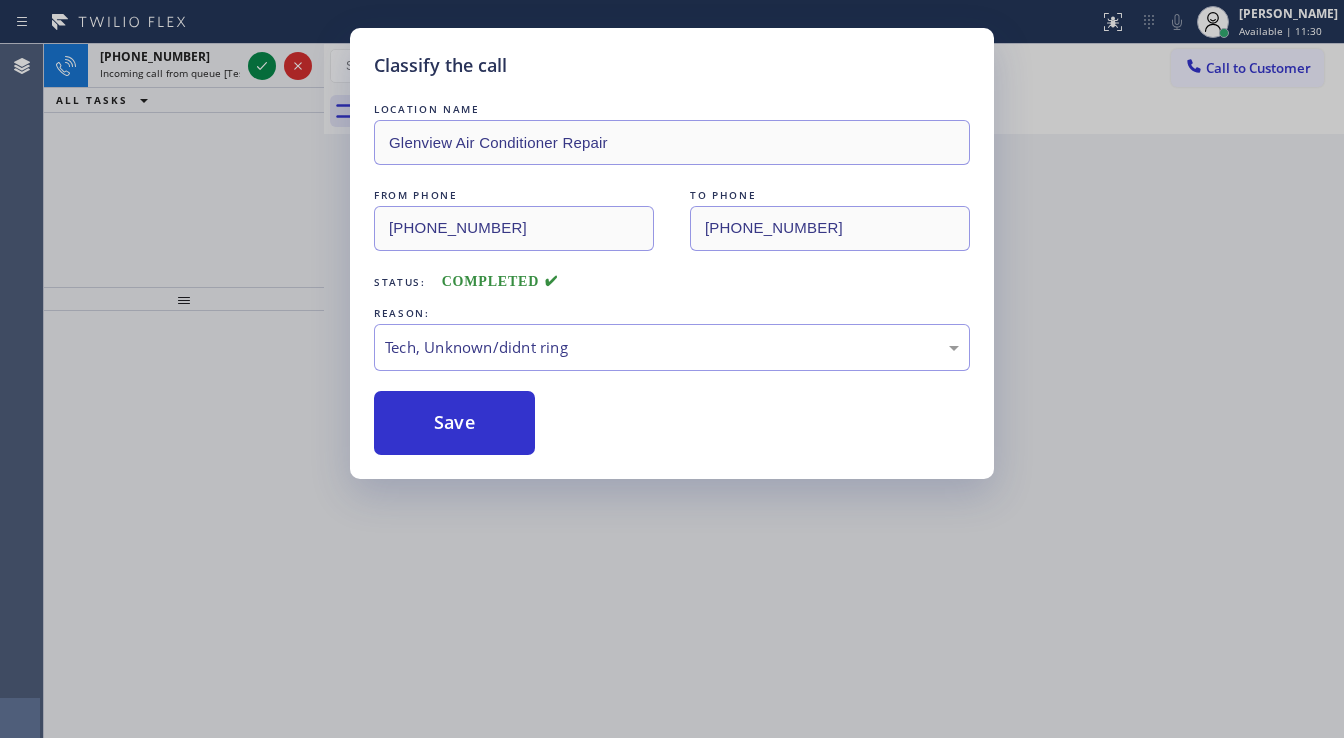 click on "Classify the call LOCATION NAME Thermador Appliance Repair Zone [GEOGRAPHIC_DATA] FROM PHONE [PHONE_NUMBER] TO PHONE [PHONE_NUMBER] Status: COMPLETED REASON: Spam/Advertising Save Classify the call LOCATION NAME Subzero Repair  Professionals FROM PHONE [PHONE_NUMBER] TO PHONE [PHONE_NUMBER] Status: COMPLETED REASON: Not Booked - All other reasons Save Classify the call LOCATION NAME Marvel Electricians Topanga FROM PHONE [PHONE_NUMBER] TO PHONE [PHONE_NUMBER] Status: COMPLETED REASON: #1 New Customer - Booked Save Classify the call LOCATION NAME HVAC Alliance Expert FBLA FROM PHONE [PHONE_NUMBER] TO PHONE [PHONE_NUMBER] Status: COMPLETED REASON: Not Booked - All other reasons Save Classify the call LOCATION NAME Subzero Repair  Professionals FROM PHONE [PHONE_NUMBER] TO PHONE [PHONE_NUMBER] Status: COMPLETED REASON: Not Booked - All other reasons Save Classify the call LOCATION NAME KitchenAid Appliance Professionals Ojai FROM PHONE [PHONE_NUMBER] TO PHONE [PHONE_NUMBER] Status: COMPLETED REASON: Save LOCATION NAME" at bounding box center (694, 391) 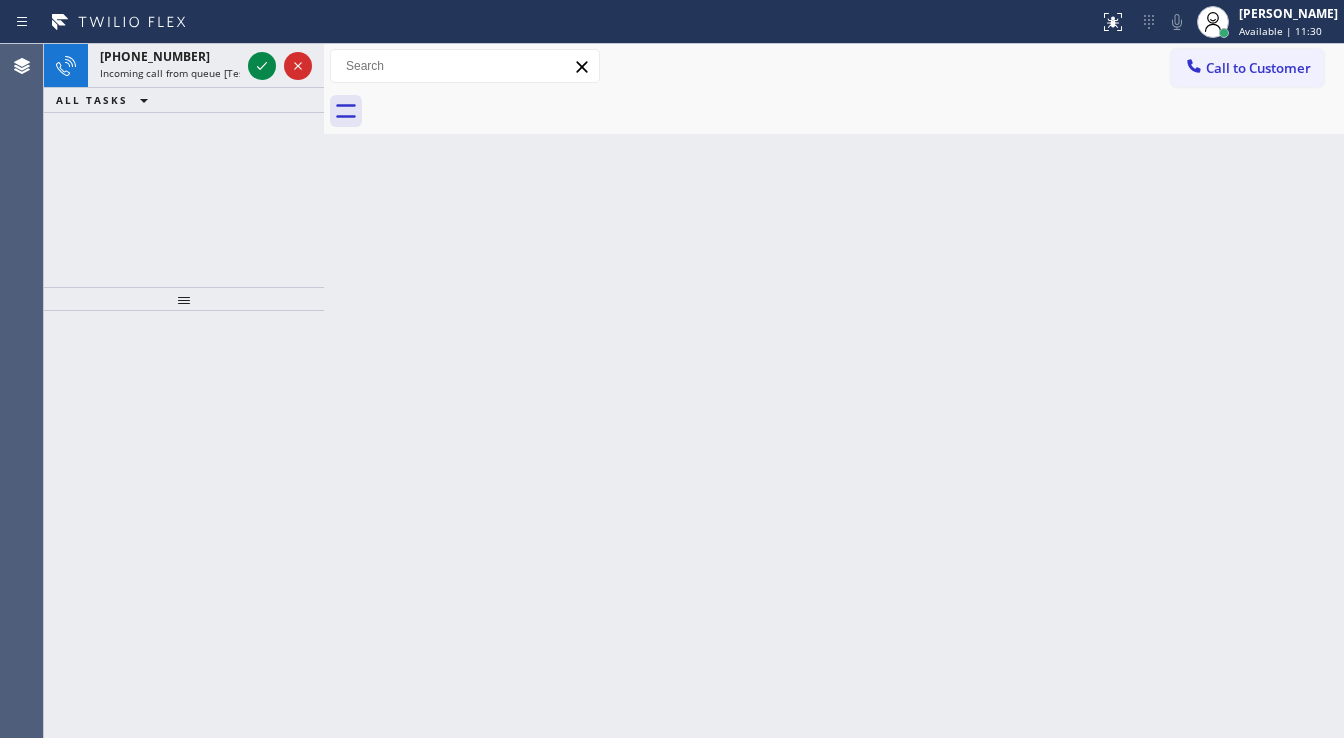 click 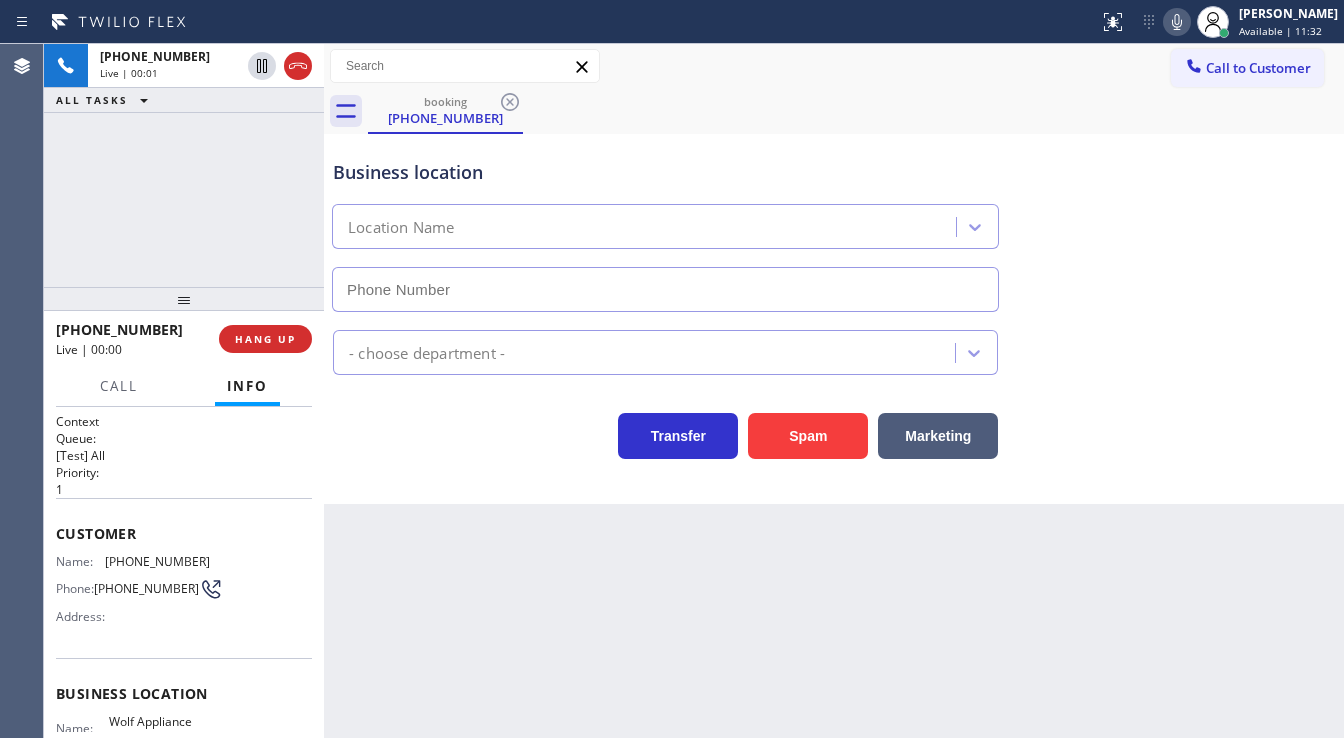 type on "[PHONE_NUMBER]" 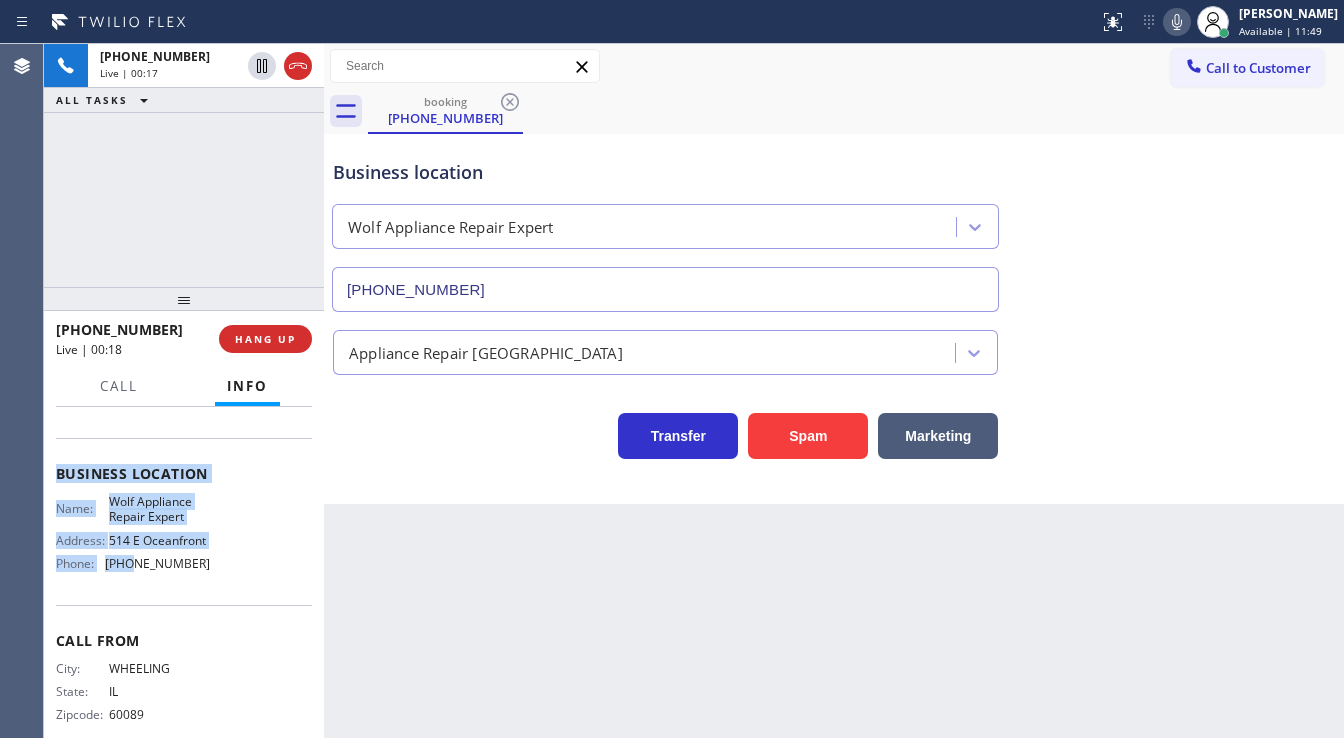 scroll, scrollTop: 260, scrollLeft: 0, axis: vertical 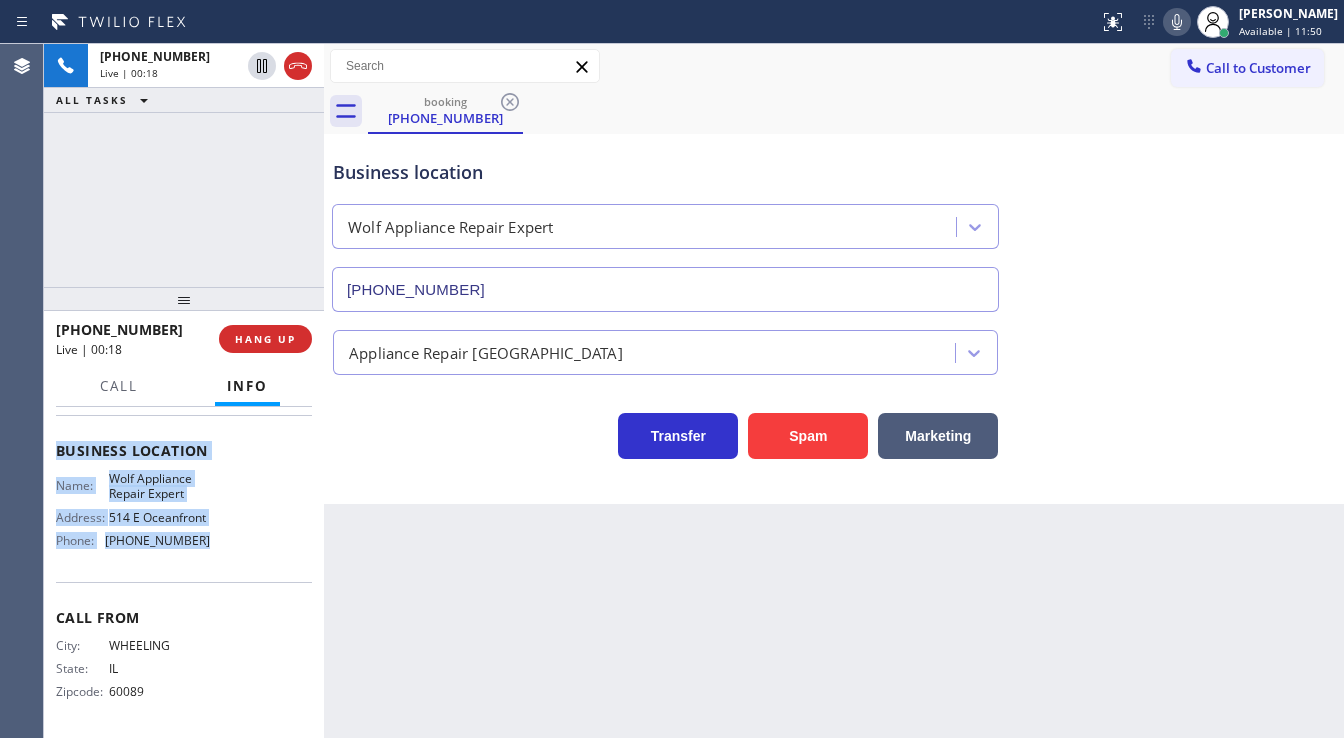 drag, startPoint x: 57, startPoint y: 523, endPoint x: 207, endPoint y: 528, distance: 150.08331 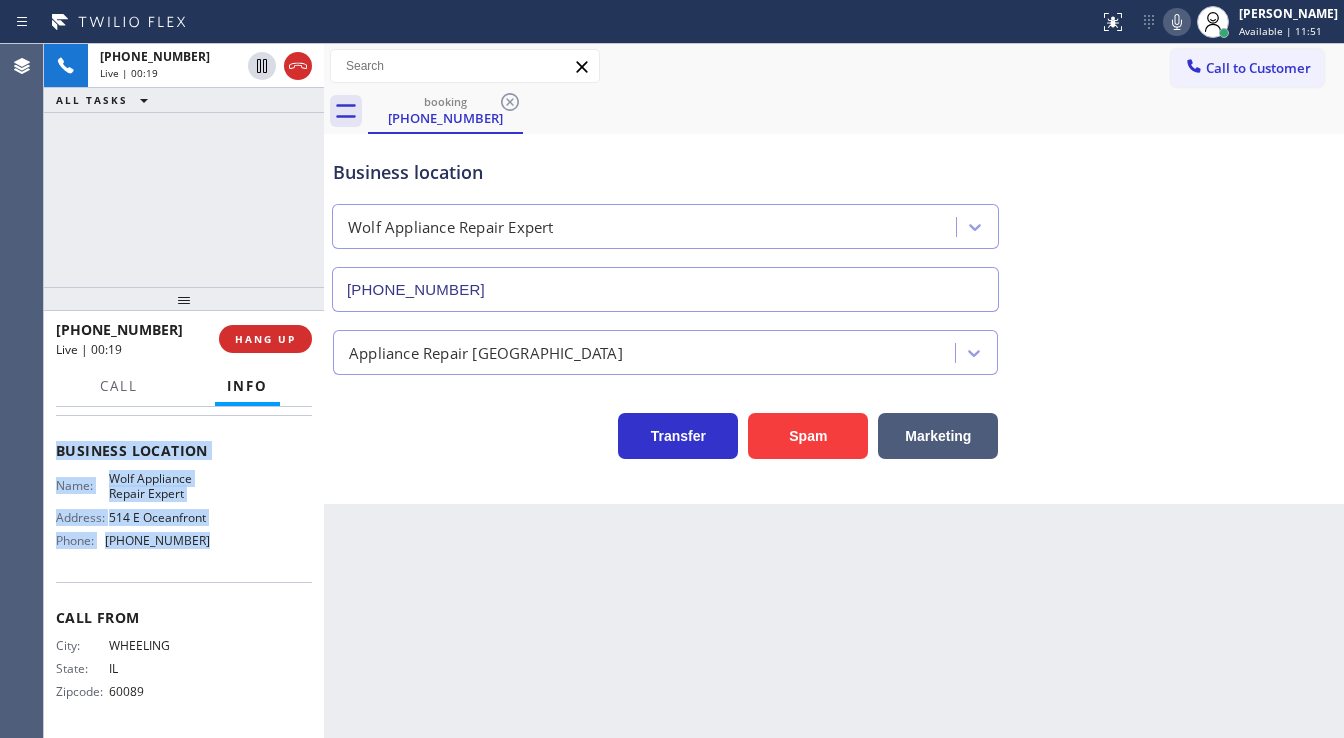 copy on "Customer Name: [PHONE_NUMBER] Phone: [PHONE_NUMBER] Address: Business location Name: Wolf Appliance Repair  Expert Address: [STREET_ADDRESS]  Phone: [PHONE_NUMBER]" 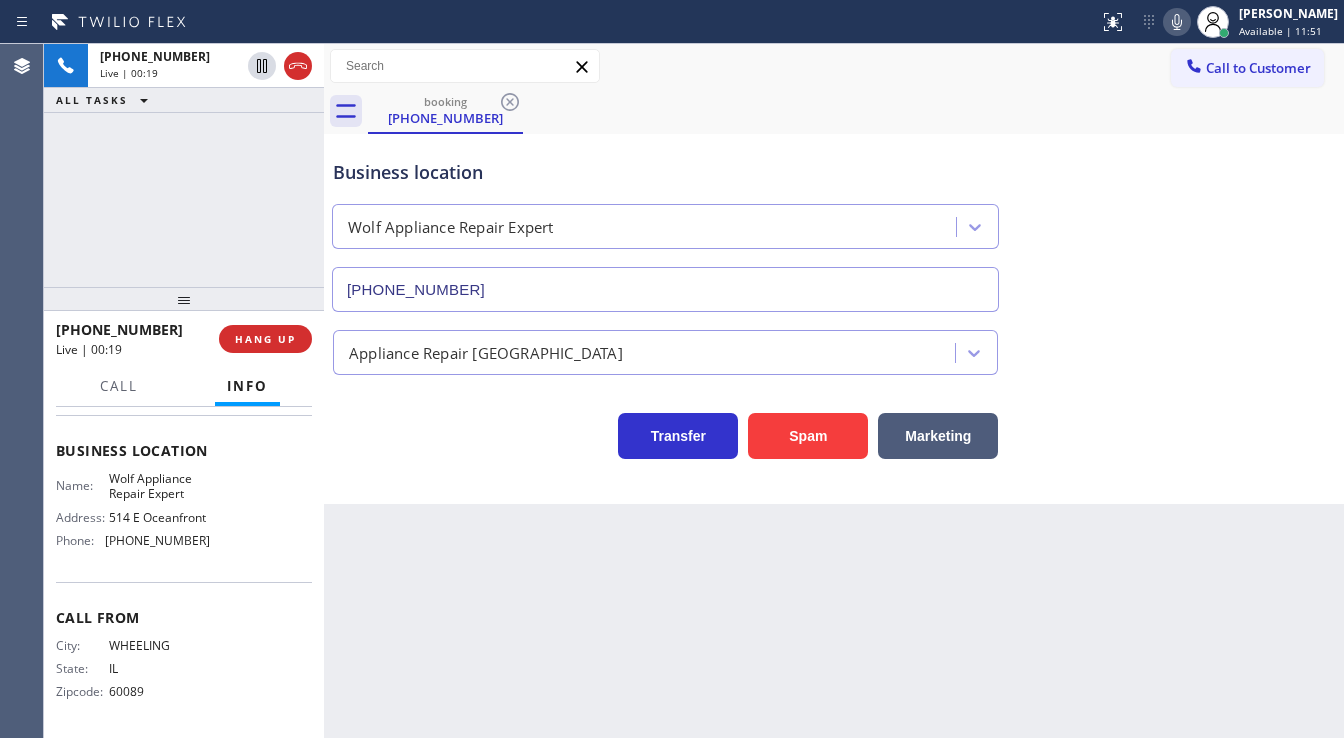 click on "[PHONE_NUMBER] Live | 00:19 ALL TASKS ALL TASKS ACTIVE TASKS TASKS IN WRAP UP" at bounding box center (184, 165) 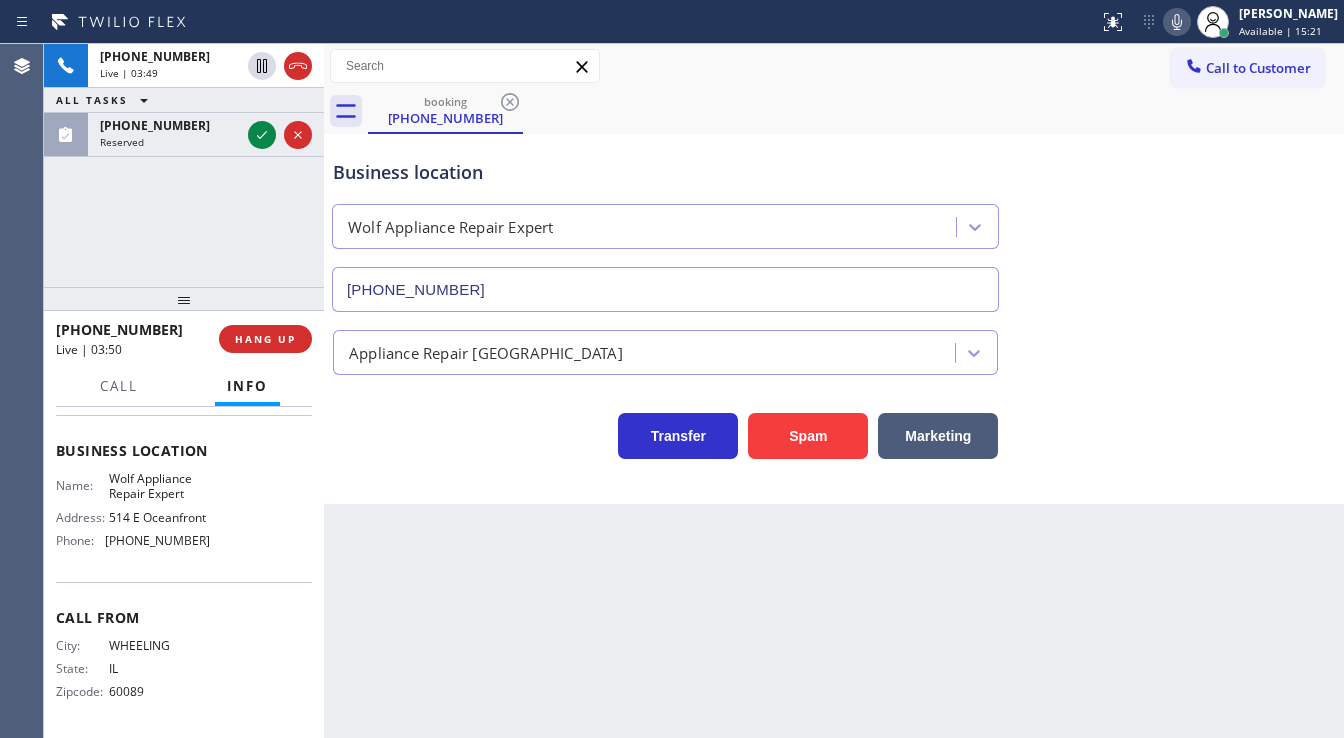 click on "[PHONE_NUMBER] Live | 03:49 ALL TASKS ALL TASKS ACTIVE TASKS TASKS IN WRAP UP [PHONE_NUMBER] Reserved" at bounding box center [184, 165] 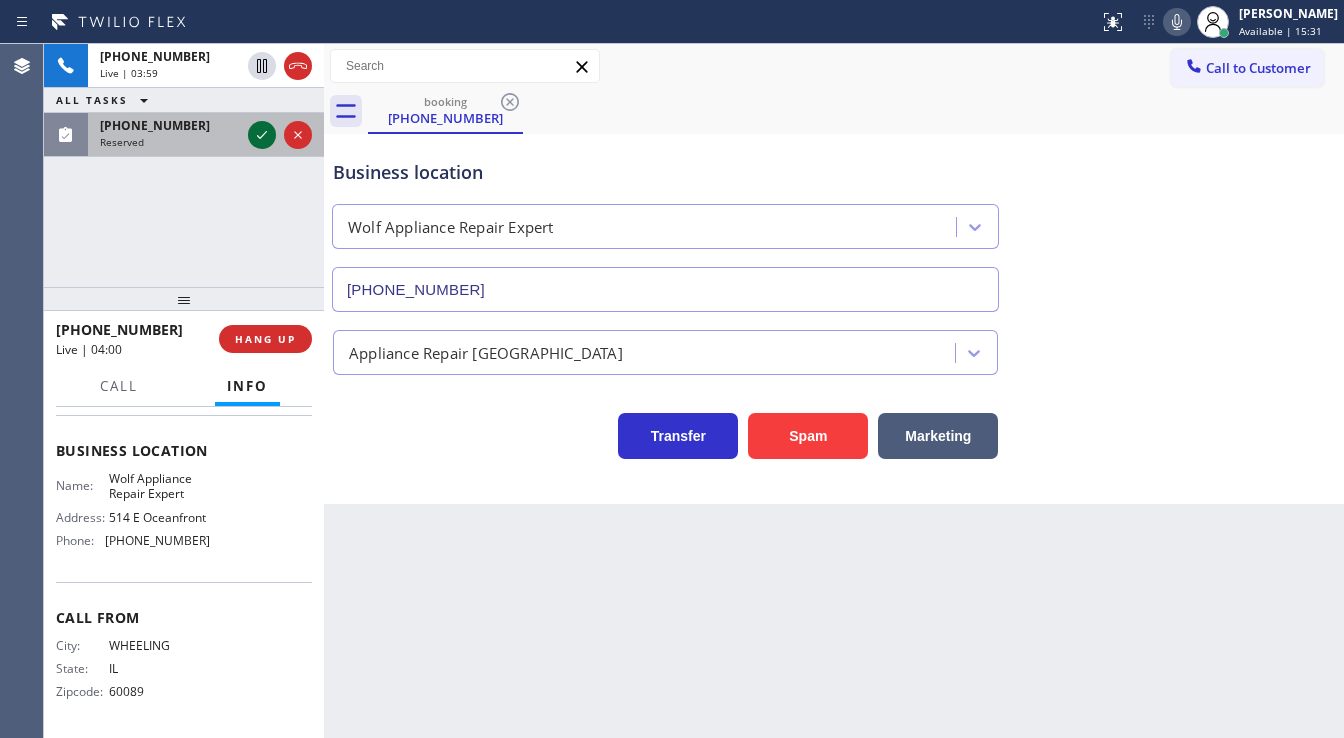 click 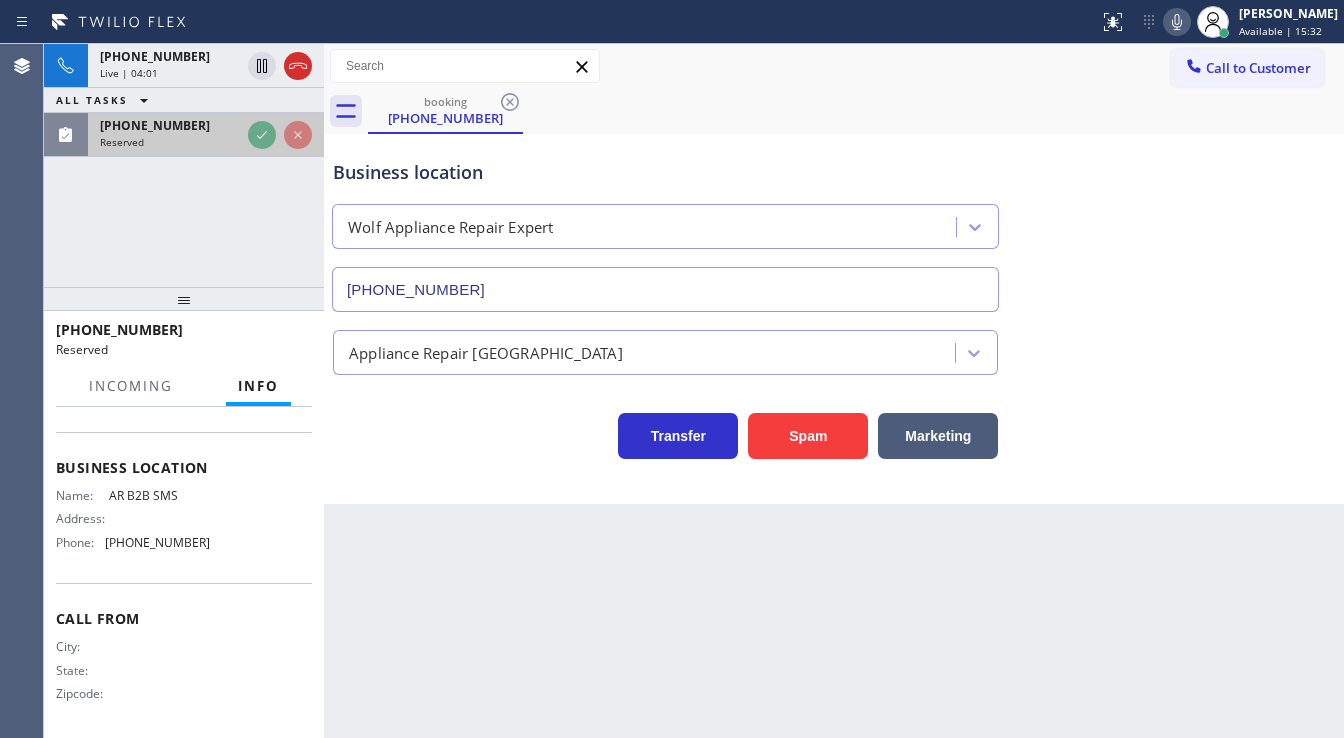 scroll, scrollTop: 292, scrollLeft: 0, axis: vertical 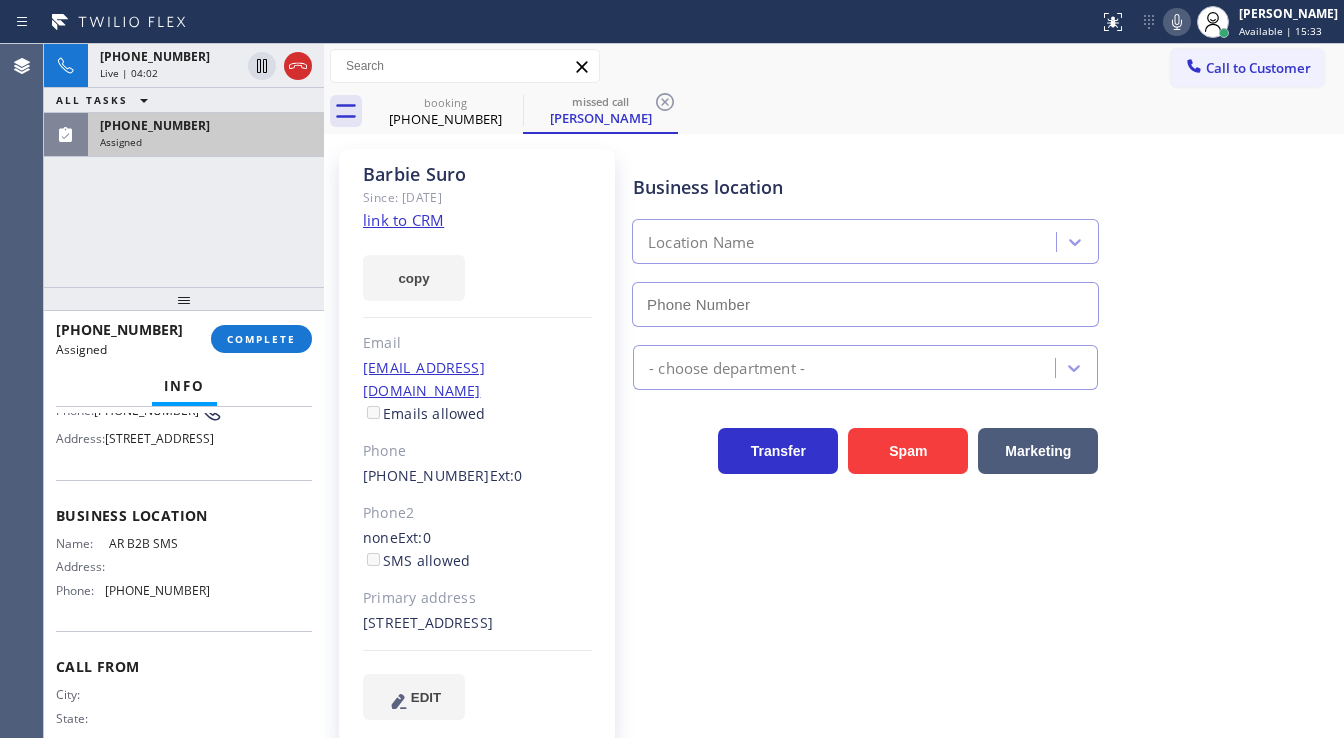 type on "[PHONE_NUMBER]" 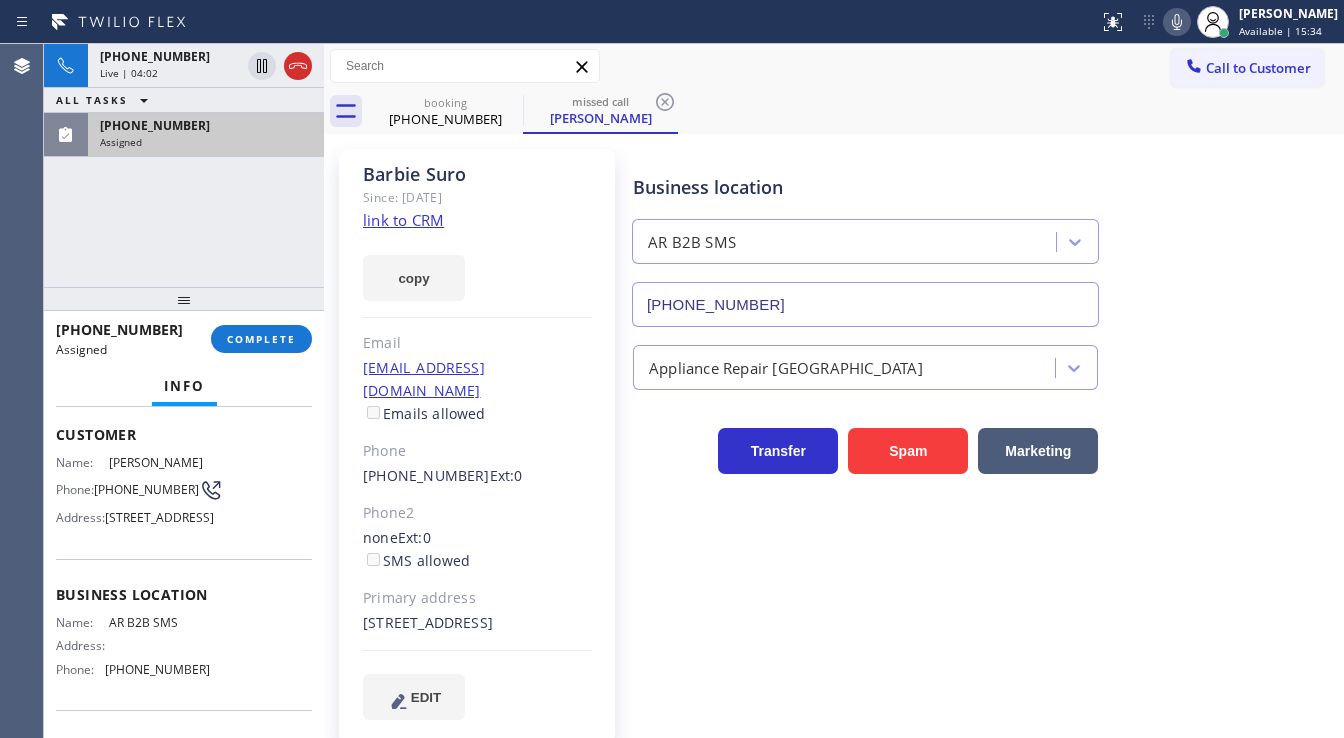 scroll, scrollTop: 132, scrollLeft: 0, axis: vertical 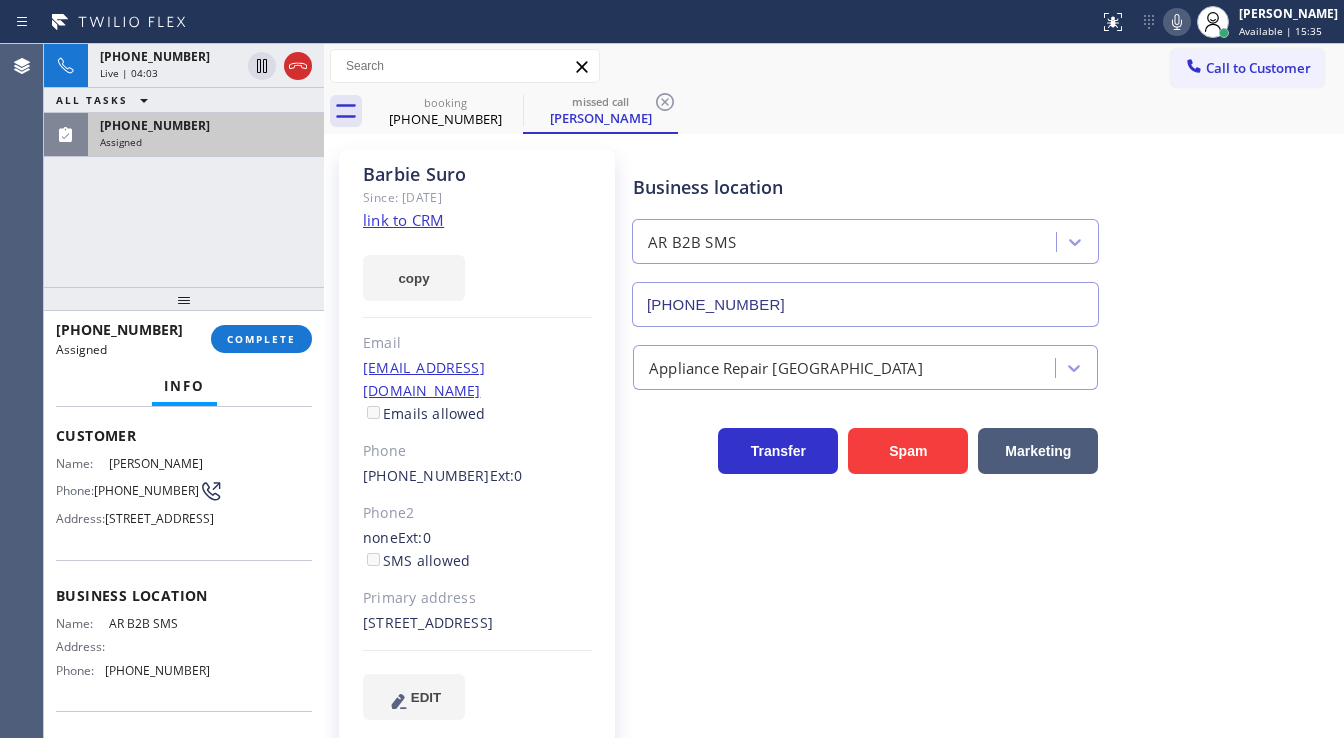 click on "link to CRM" 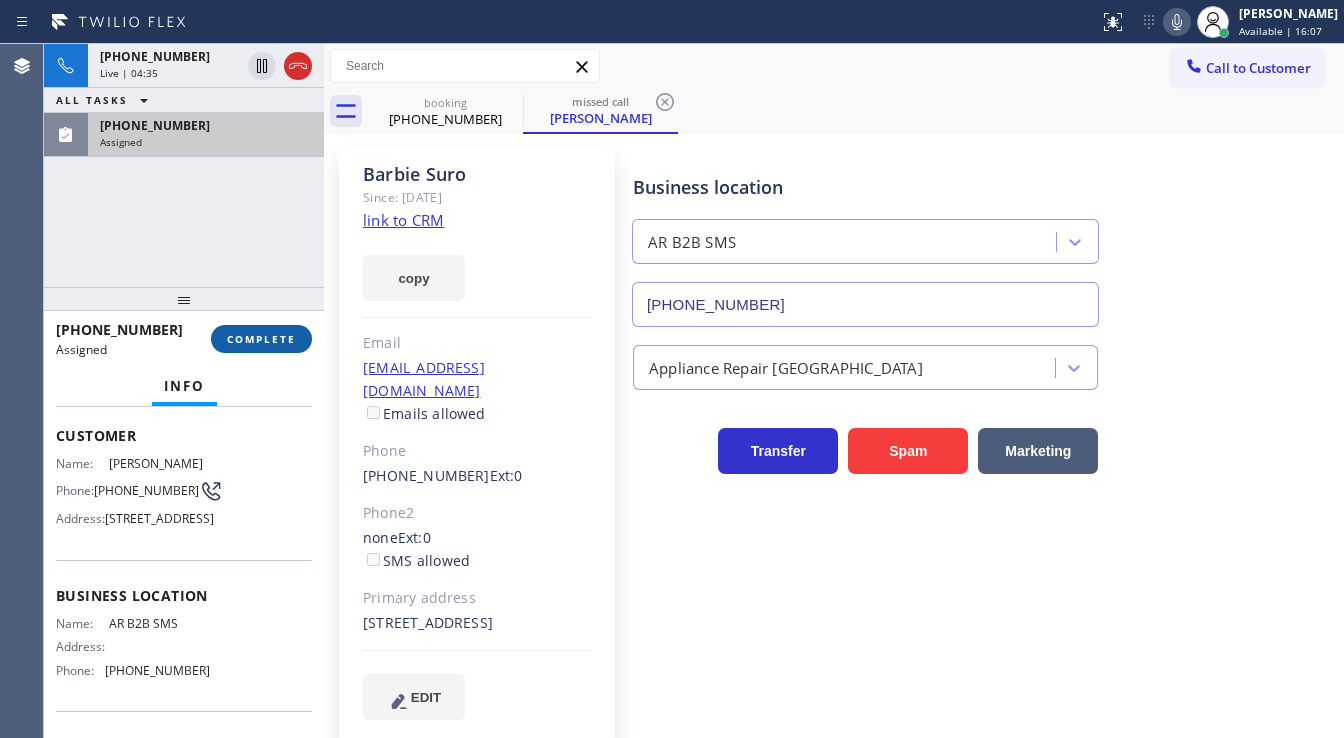 click on "COMPLETE" at bounding box center [261, 339] 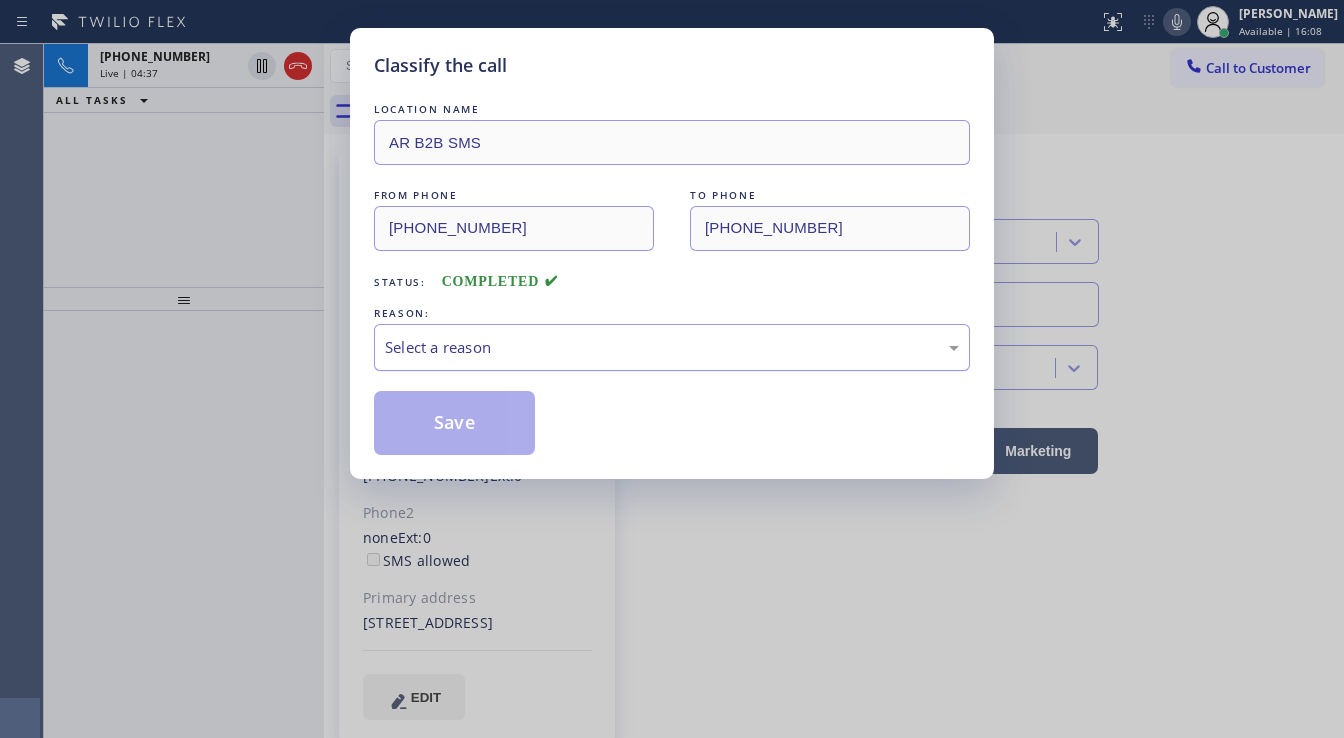 click on "Select a reason" at bounding box center [672, 347] 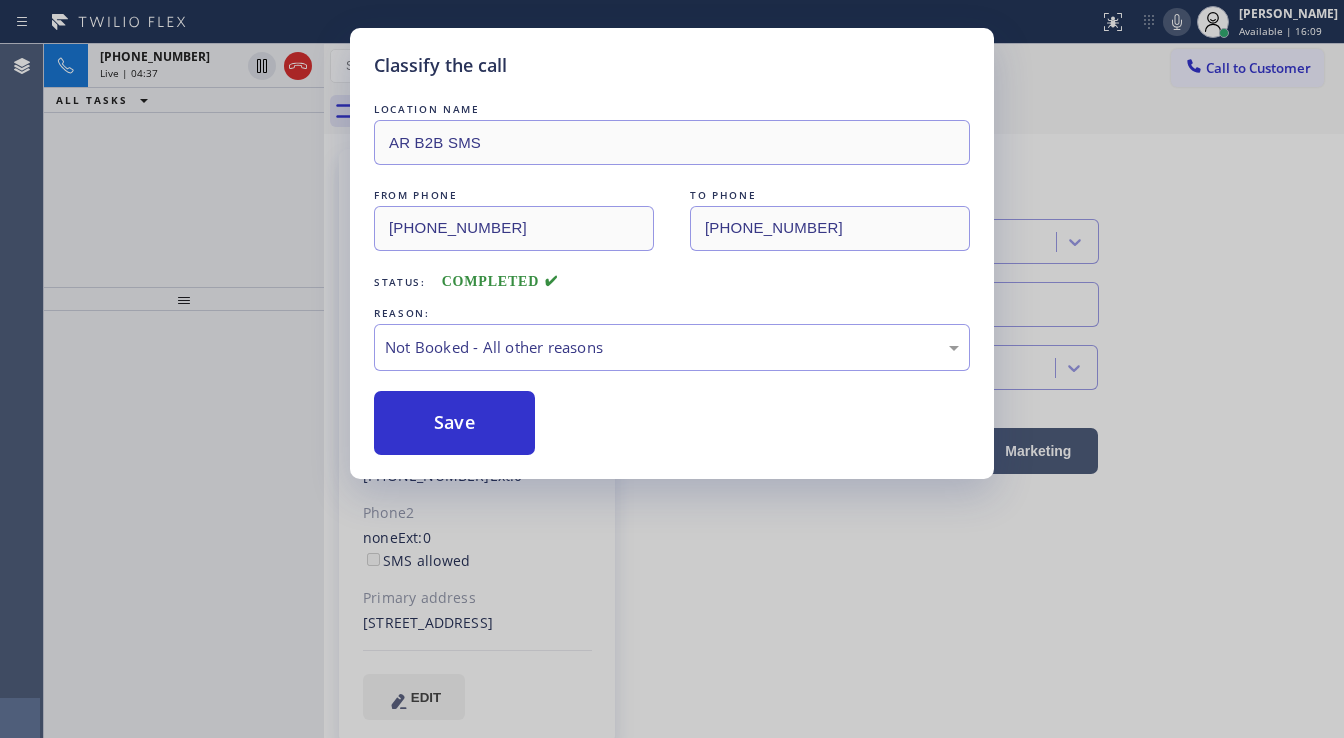 click on "Save" at bounding box center [454, 423] 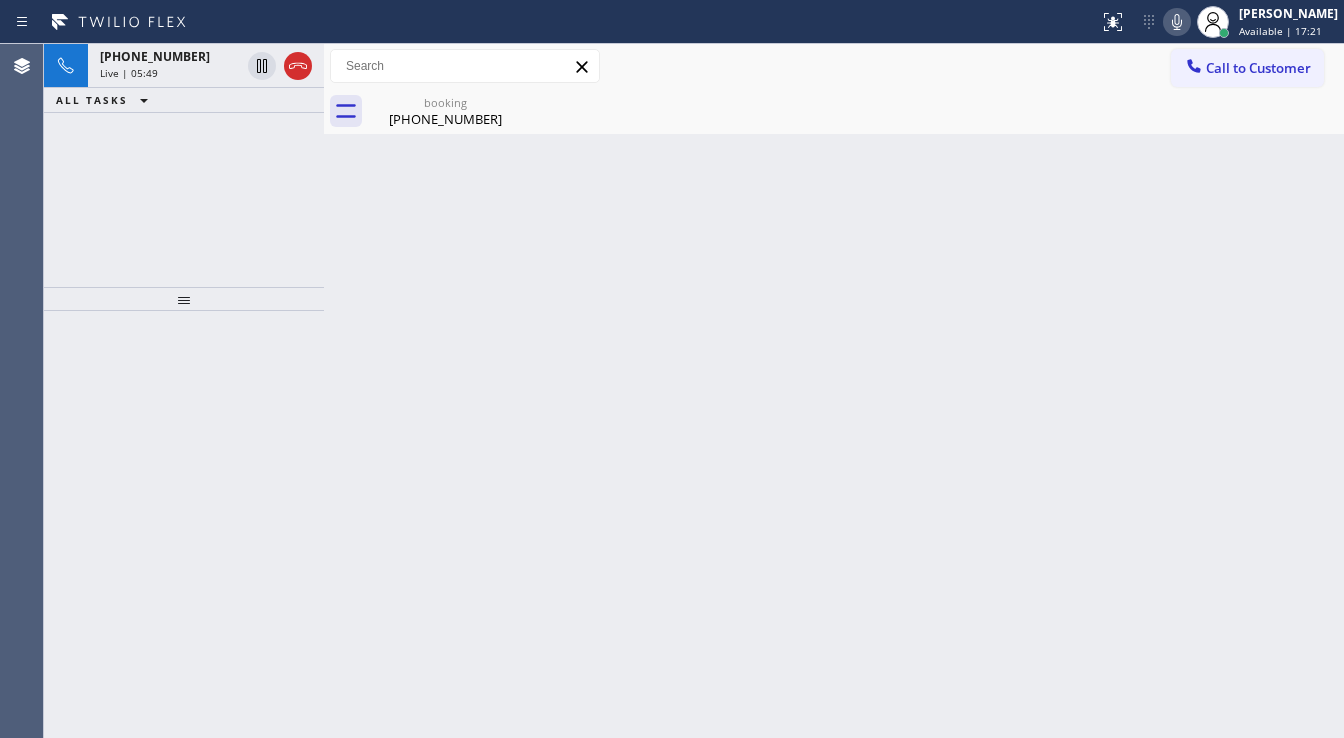 click on "[PHONE_NUMBER] Live | 05:49 ALL TASKS ALL TASKS ACTIVE TASKS TASKS IN WRAP UP" at bounding box center [184, 165] 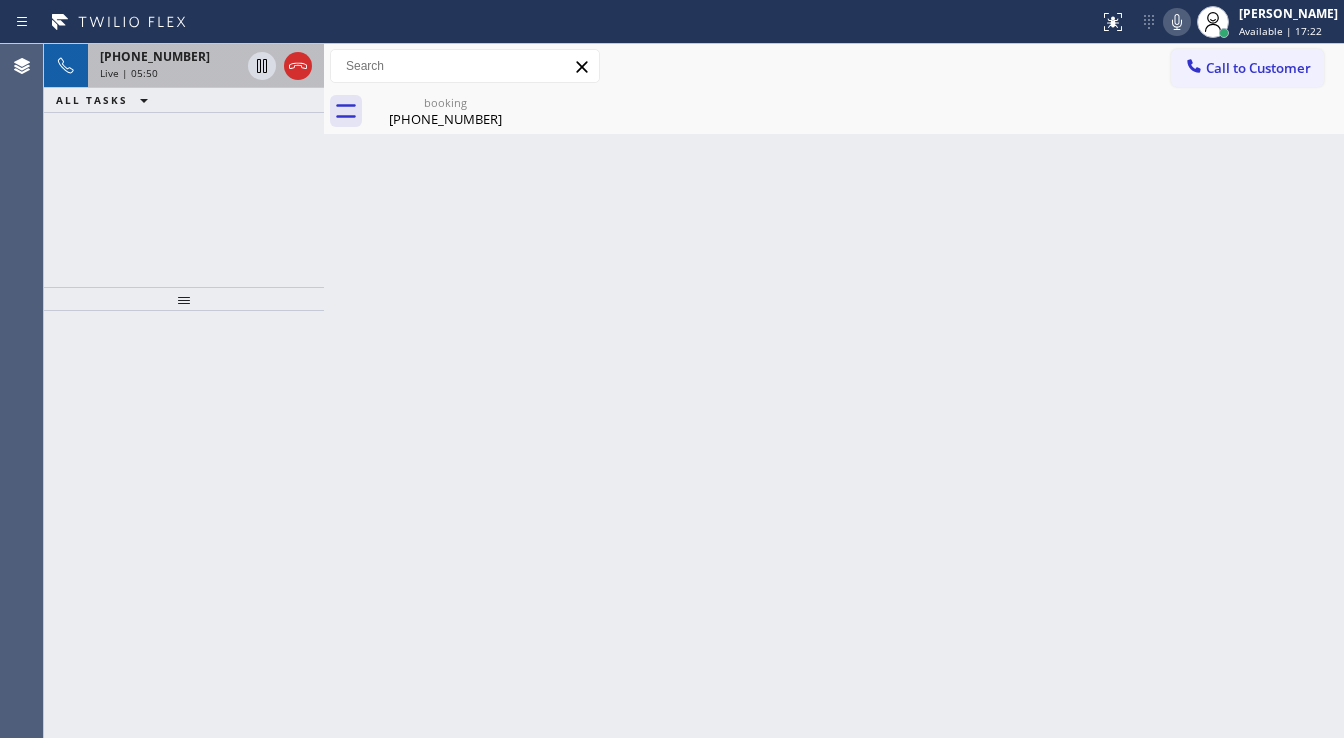 click on "Live | 05:50" at bounding box center (170, 73) 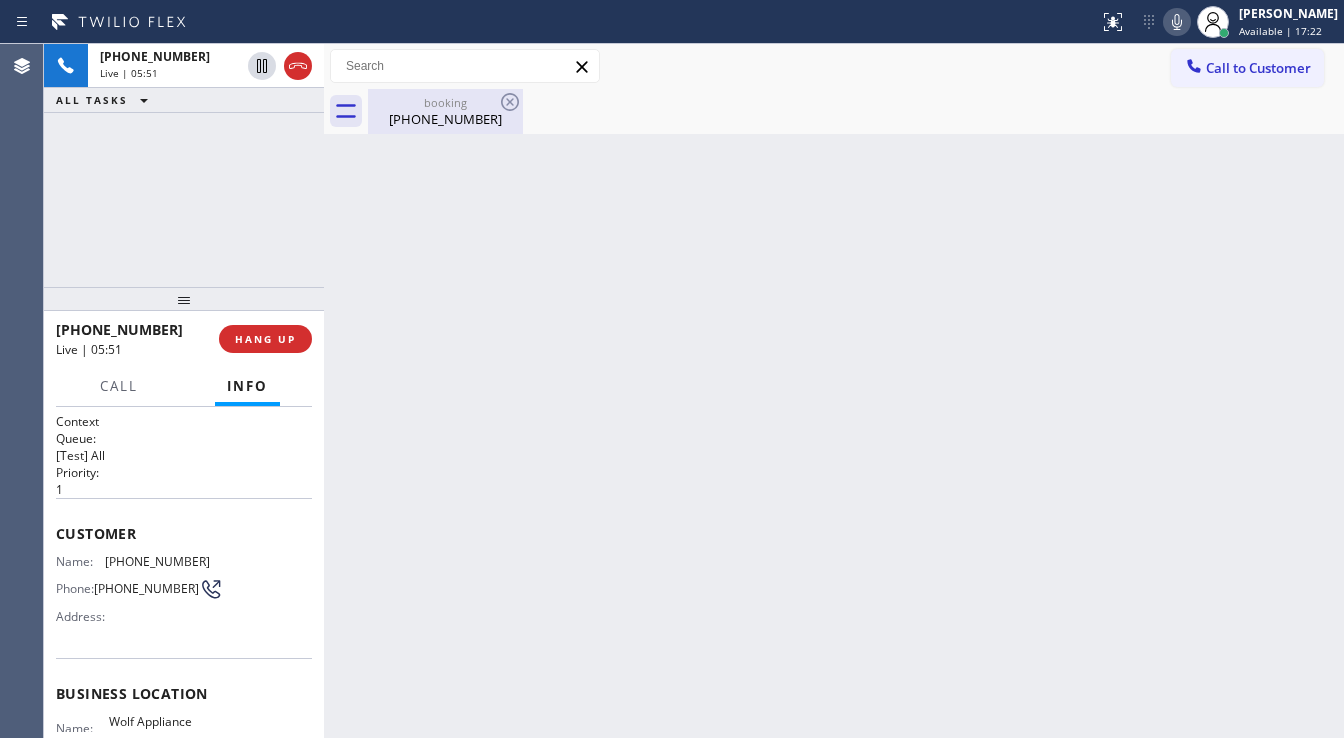 click on "[PHONE_NUMBER]" at bounding box center [445, 119] 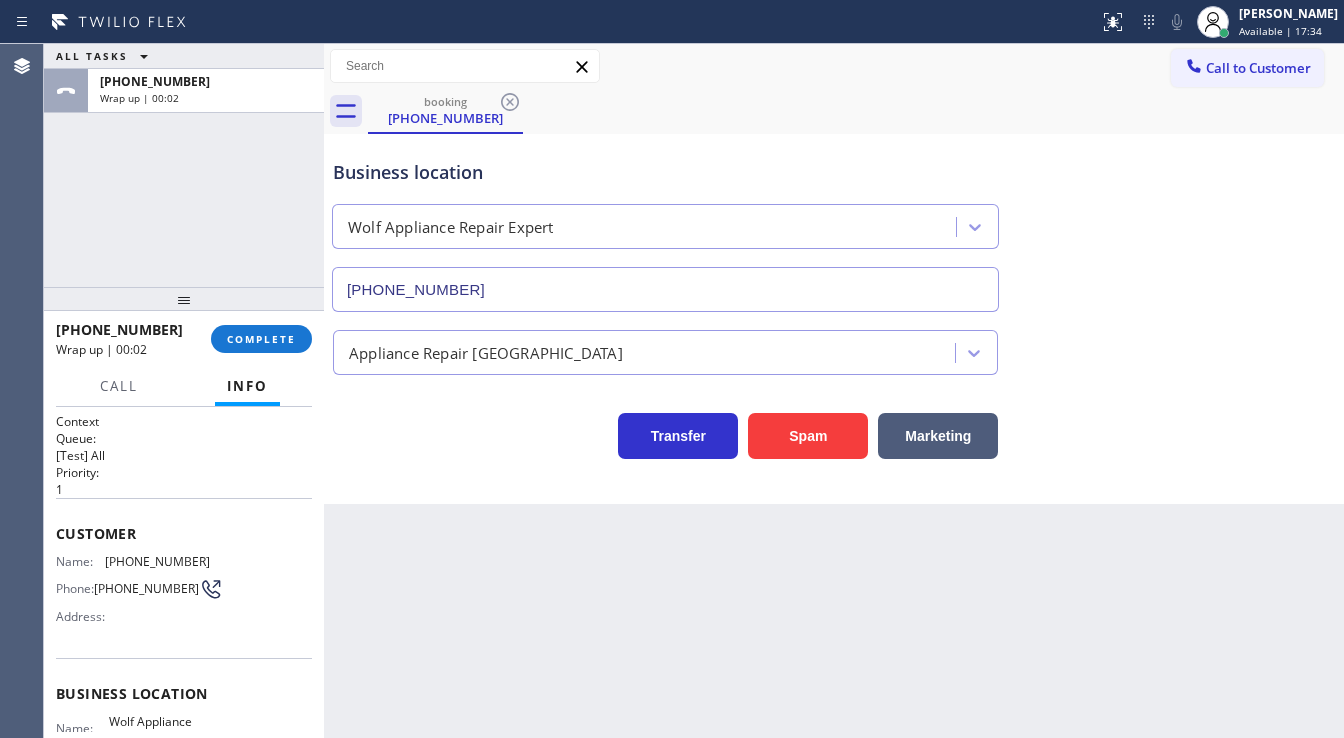 click on "ALL TASKS ALL TASKS ACTIVE TASKS TASKS IN WRAP UP [PHONE_NUMBER] Wrap up | 00:02" at bounding box center (184, 165) 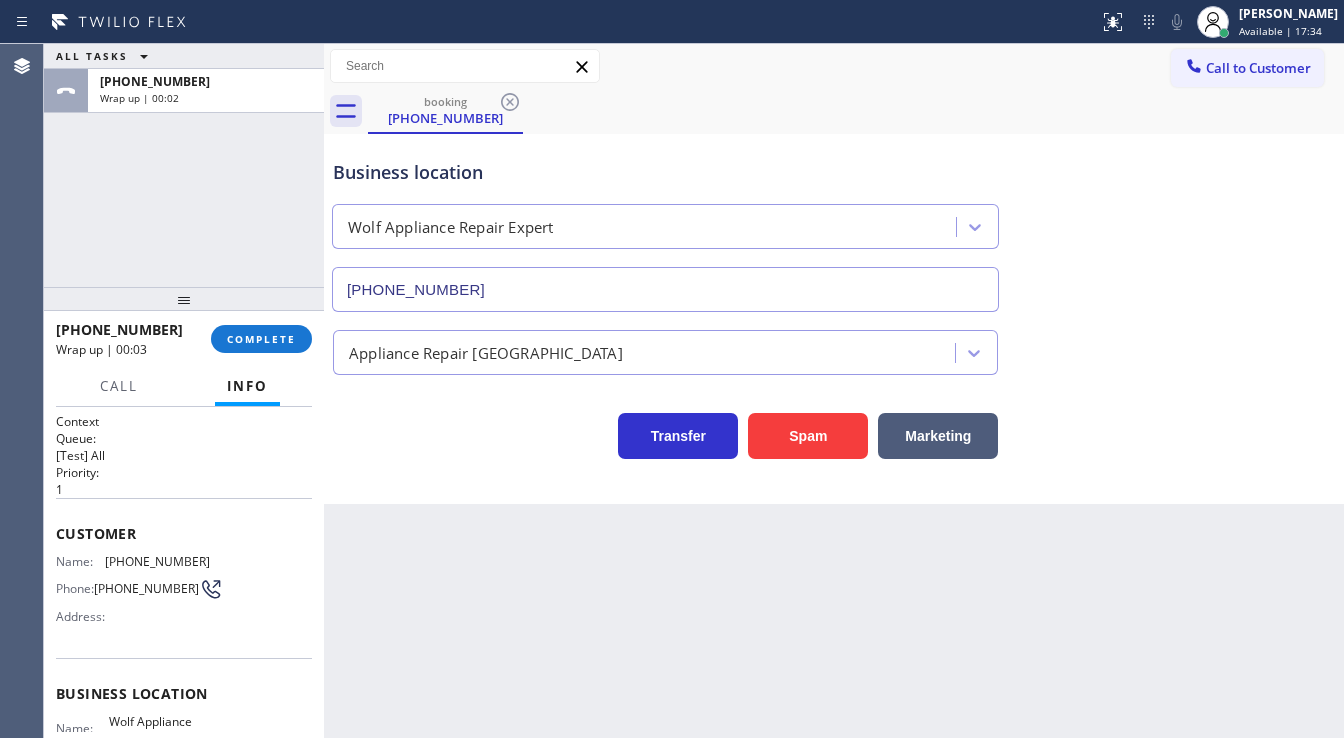 click on "Call to Customer" at bounding box center (1258, 68) 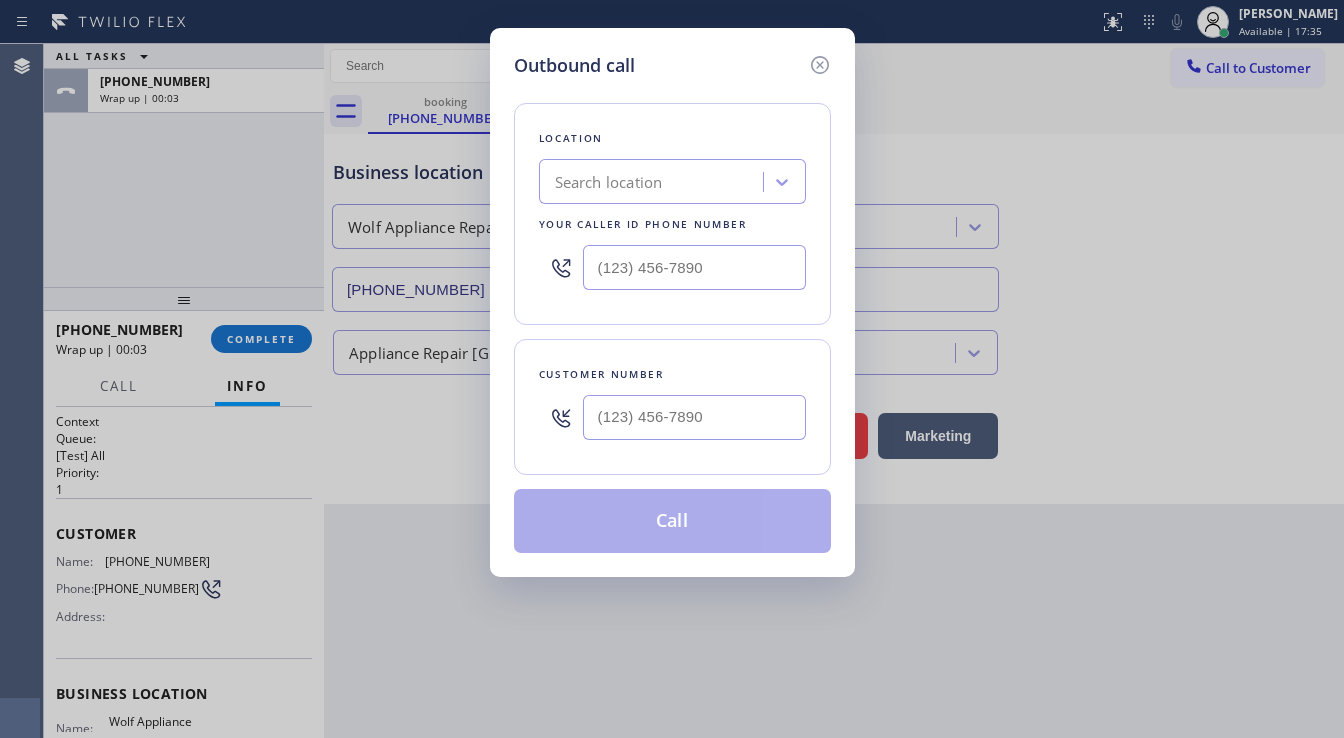 type 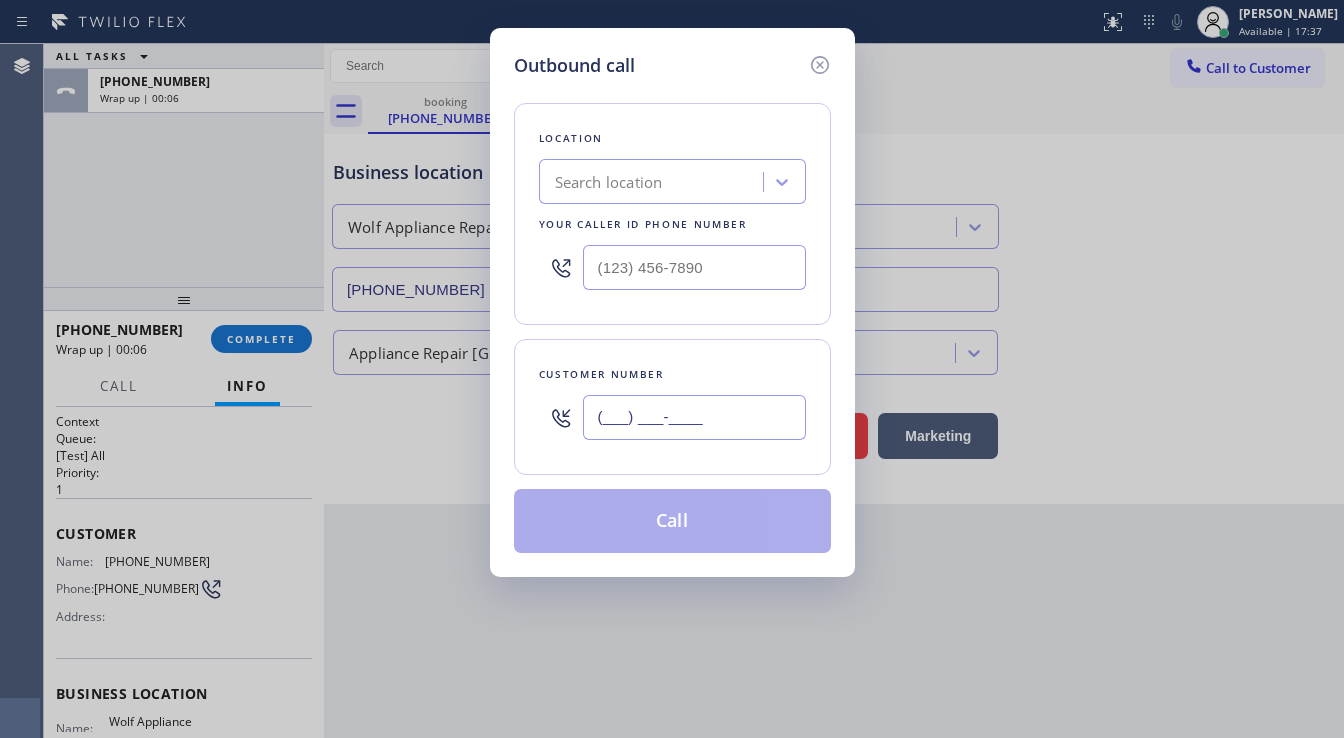 click on "(___) ___-____" at bounding box center [694, 417] 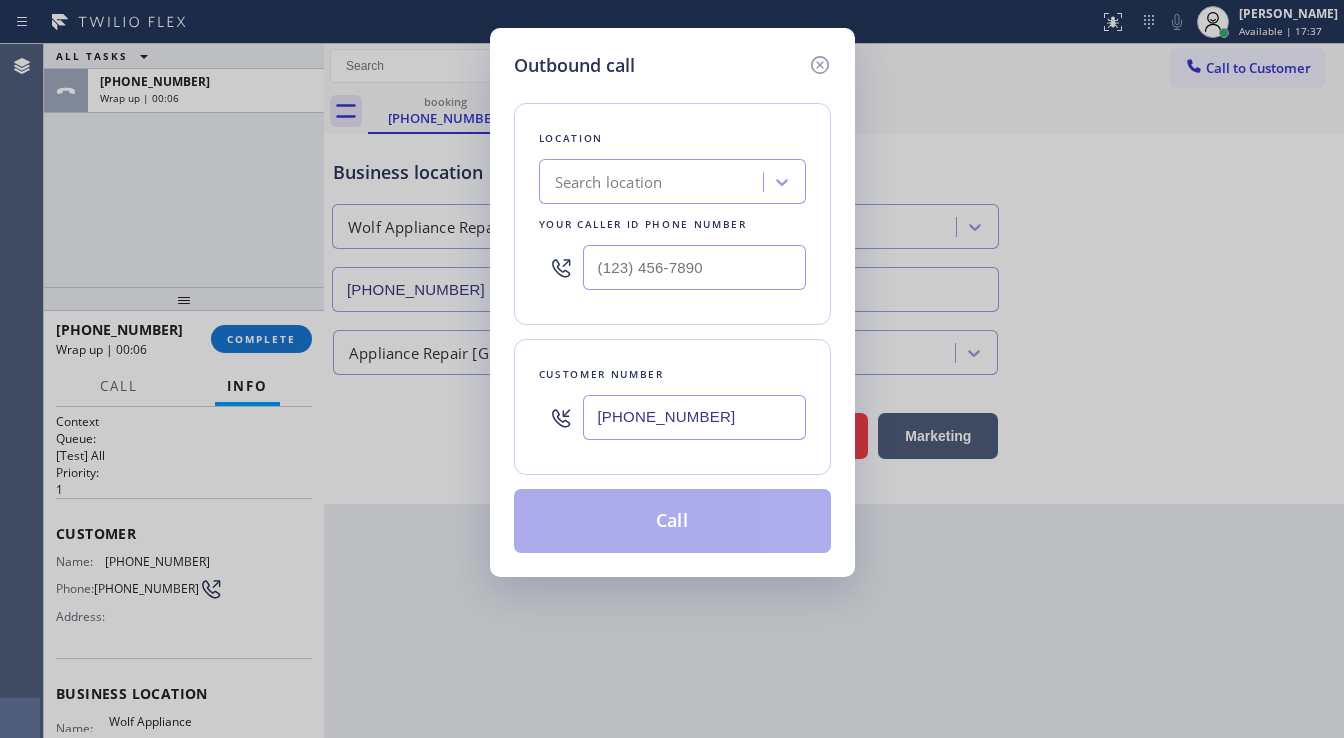 type on "[PHONE_NUMBER]" 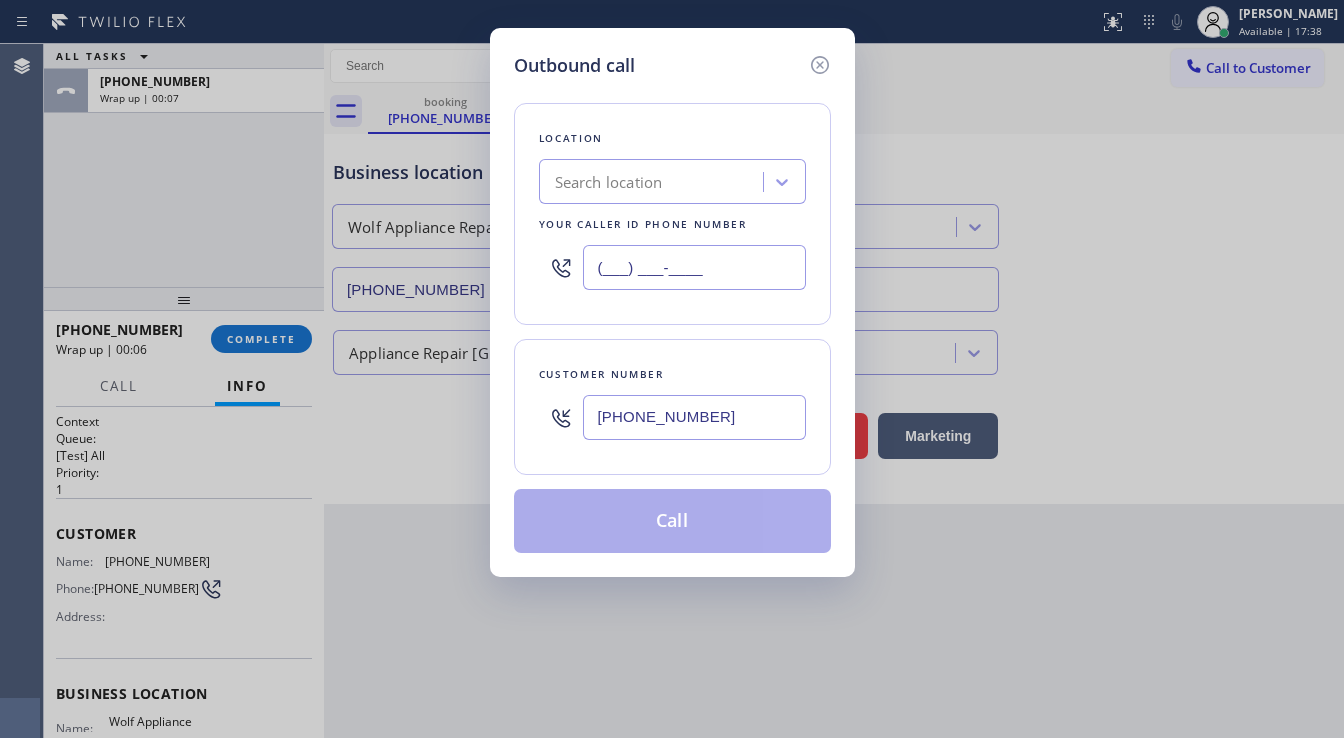 click on "(___) ___-____" at bounding box center (694, 267) 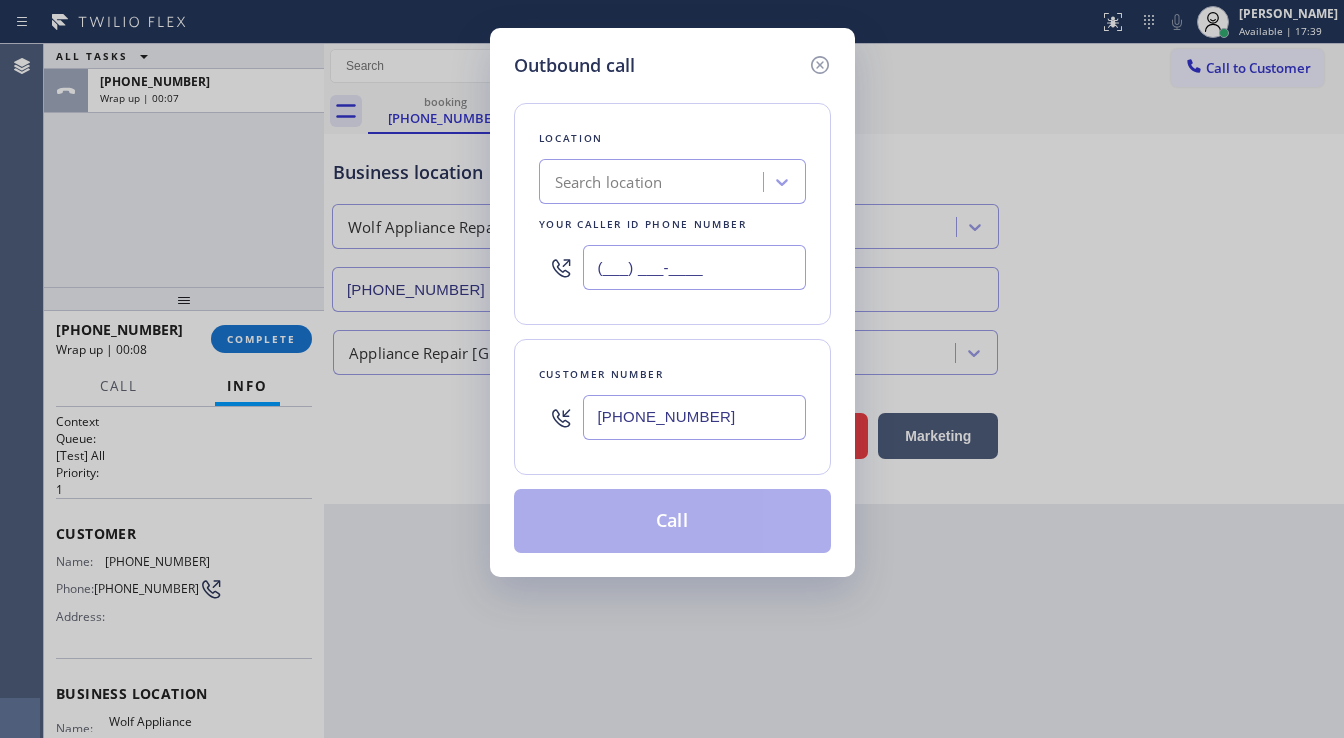 paste on "949) 536-9445" 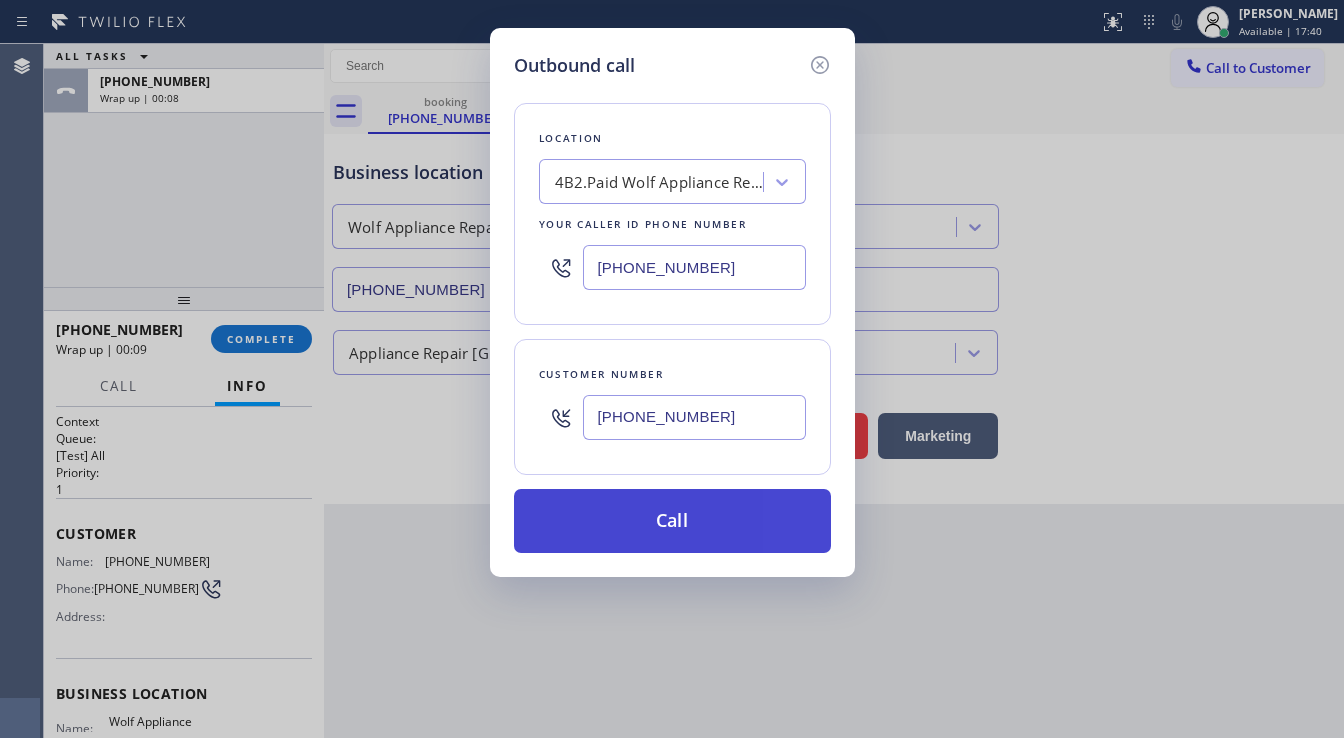 type on "[PHONE_NUMBER]" 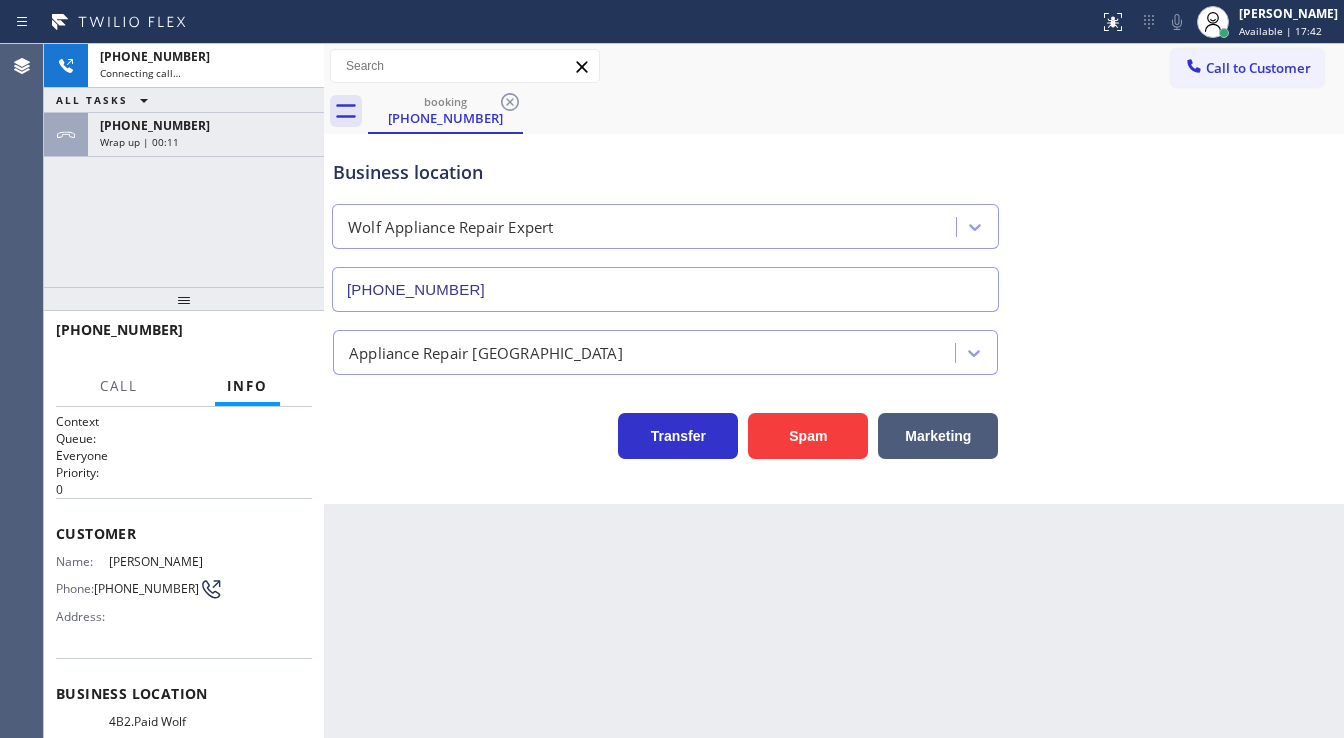 drag, startPoint x: 175, startPoint y: 228, endPoint x: 174, endPoint y: 217, distance: 11.045361 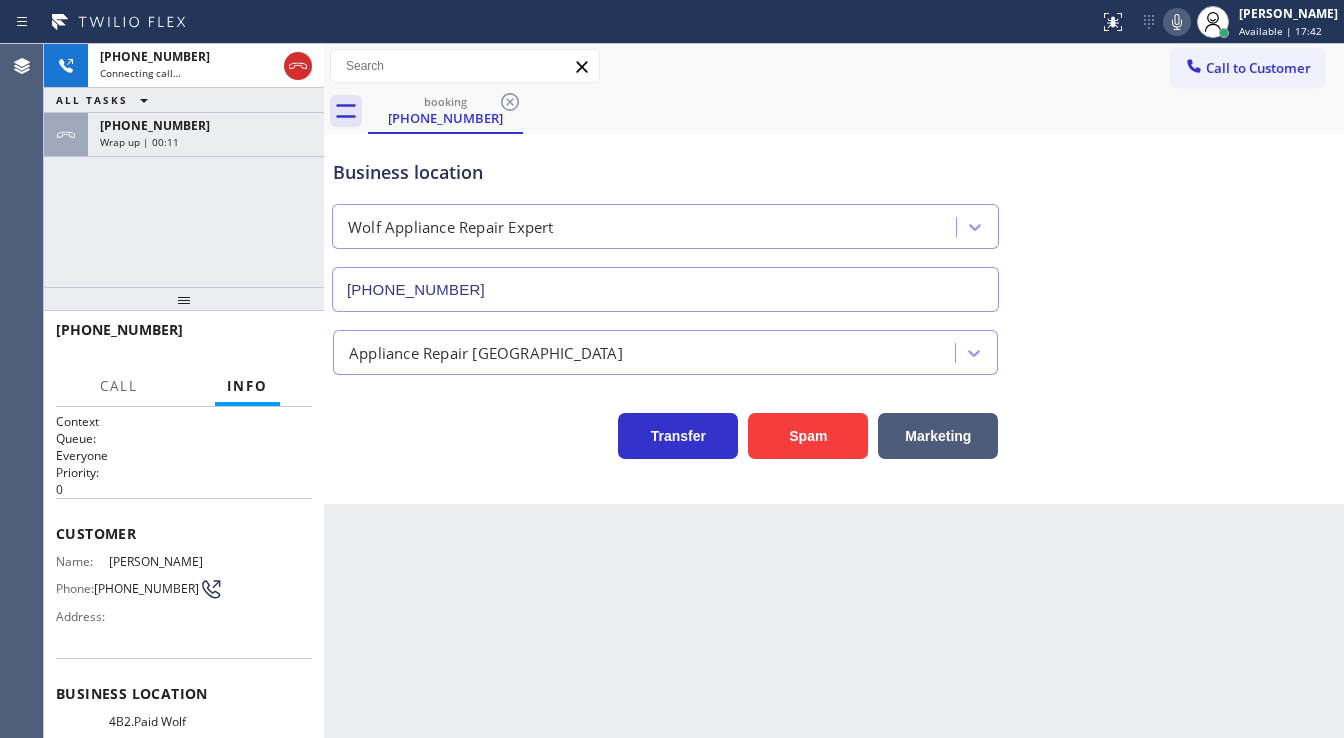 click on "Wrap up | 00:11" at bounding box center (206, 142) 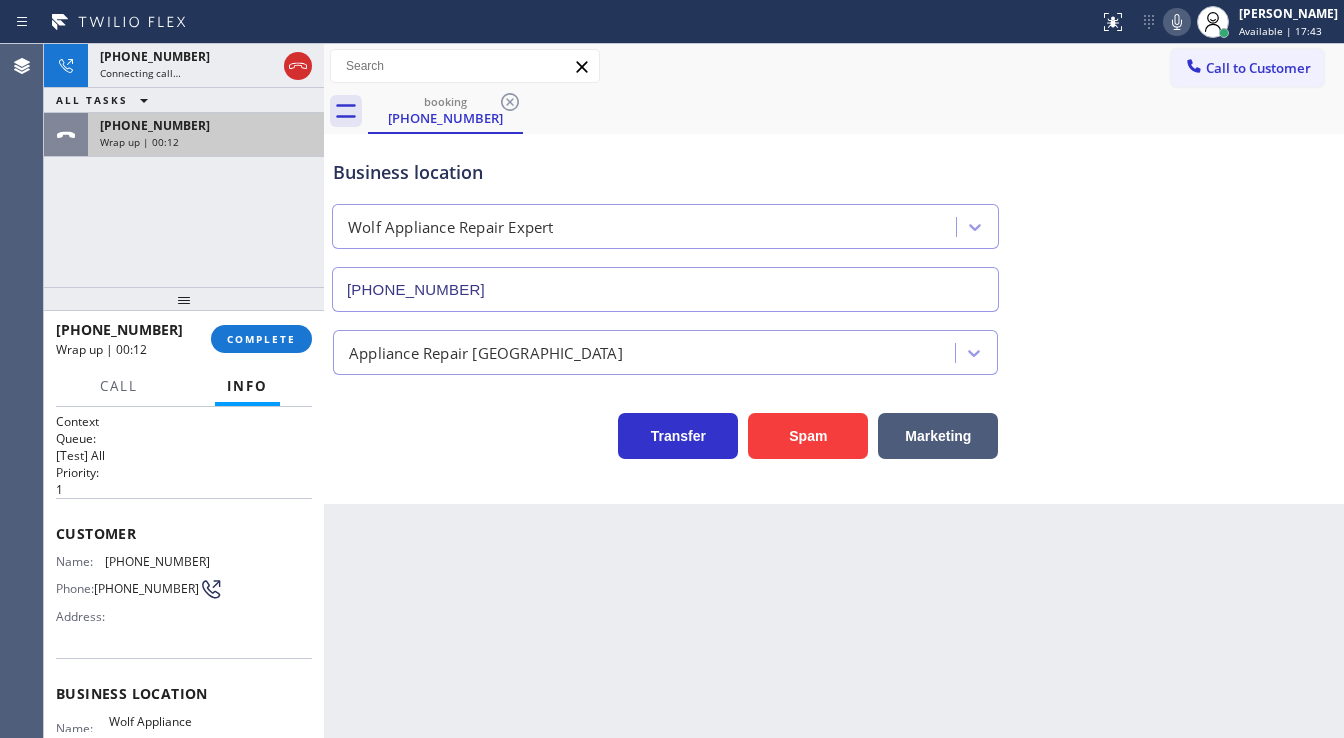 click on "Wrap up | 00:12" at bounding box center [206, 142] 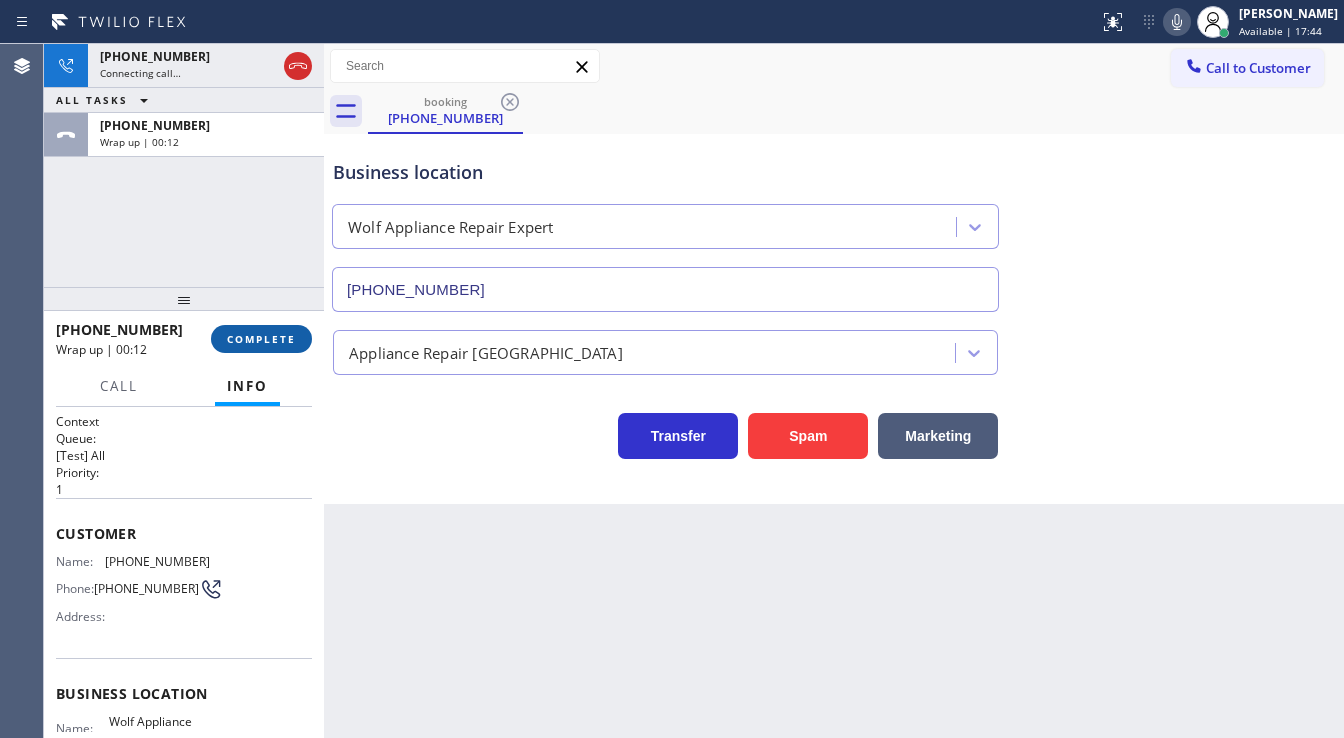 click on "COMPLETE" at bounding box center [261, 339] 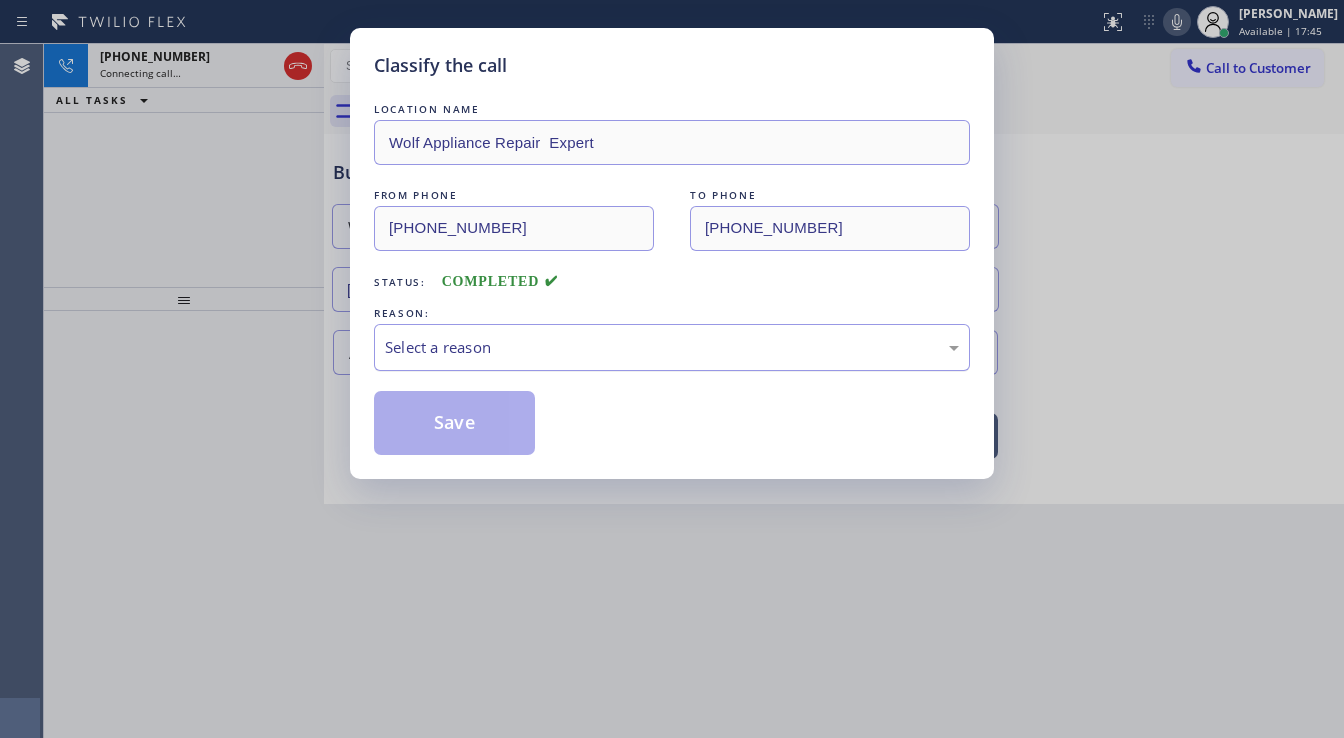 click on "Select a reason" at bounding box center (672, 347) 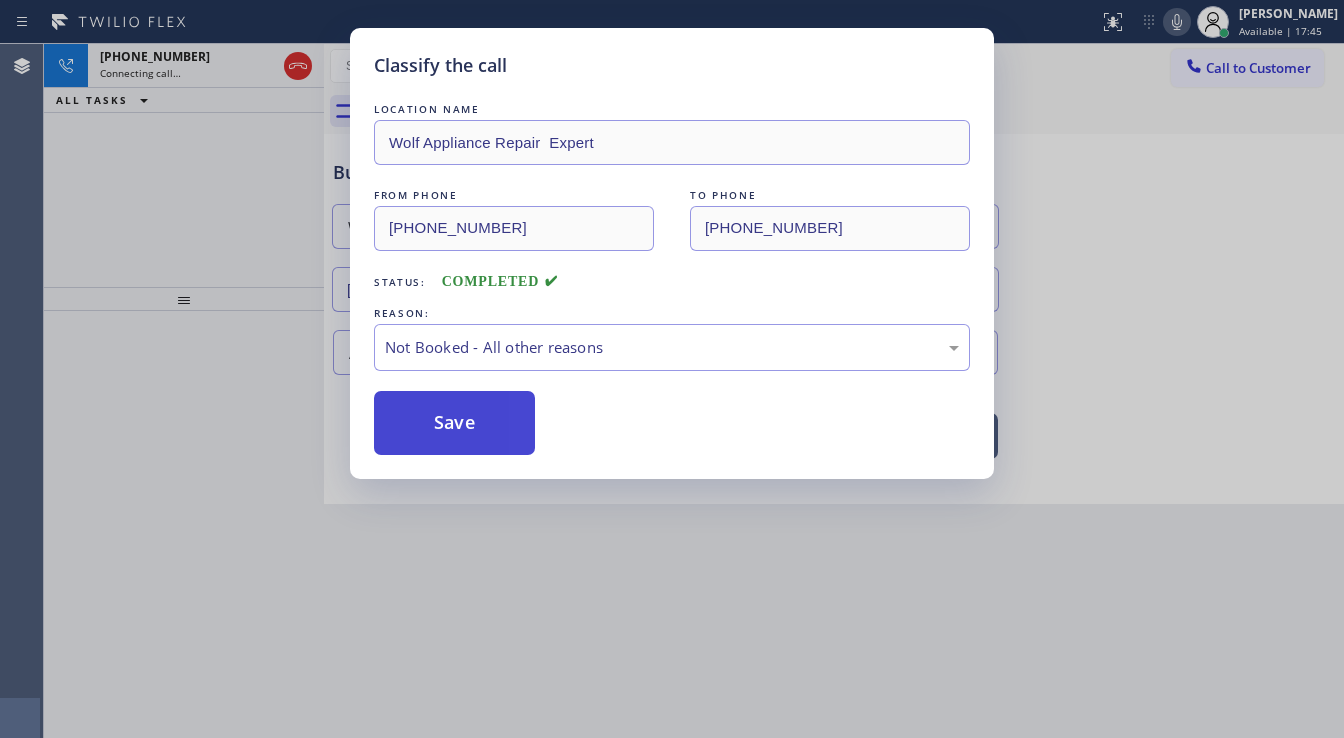 click on "Save" at bounding box center (454, 423) 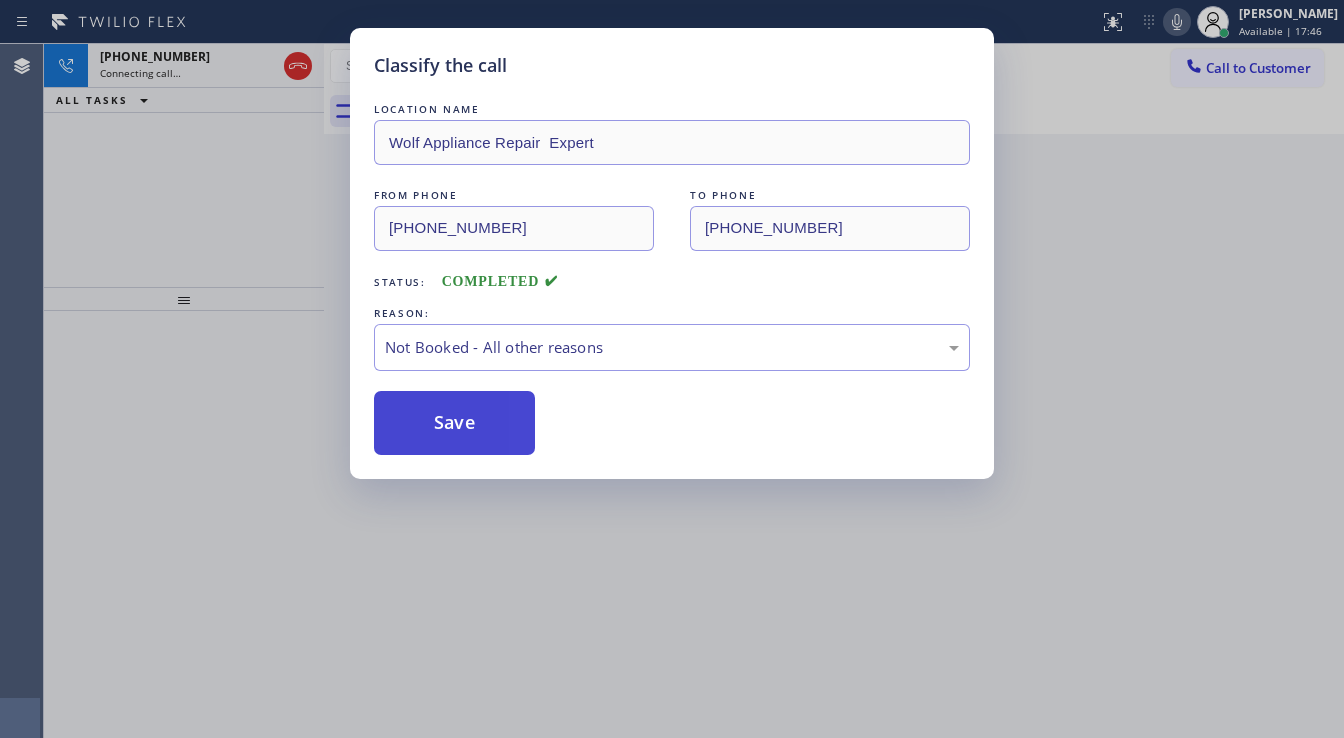 click on "Save" at bounding box center (454, 423) 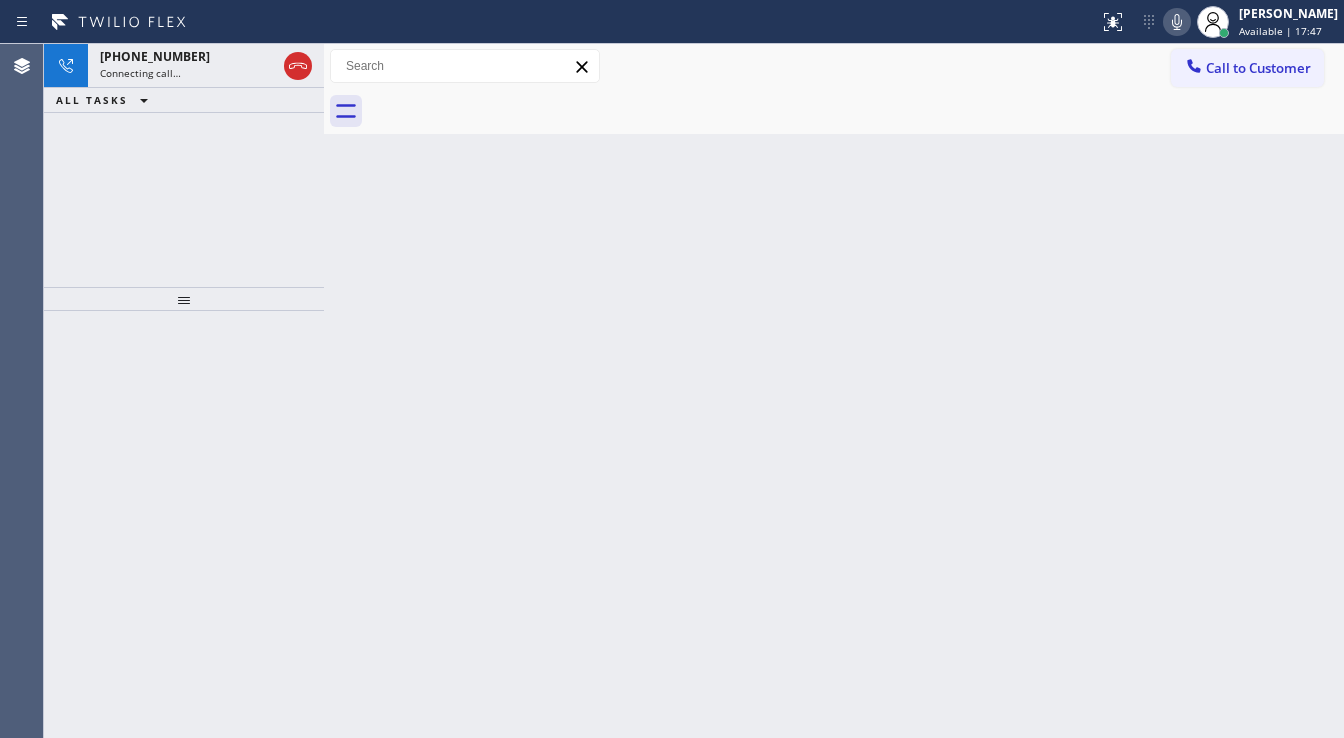 click on "[PHONE_NUMBER] Connecting call… ALL TASKS ALL TASKS ACTIVE TASKS TASKS IN WRAP UP" at bounding box center (184, 165) 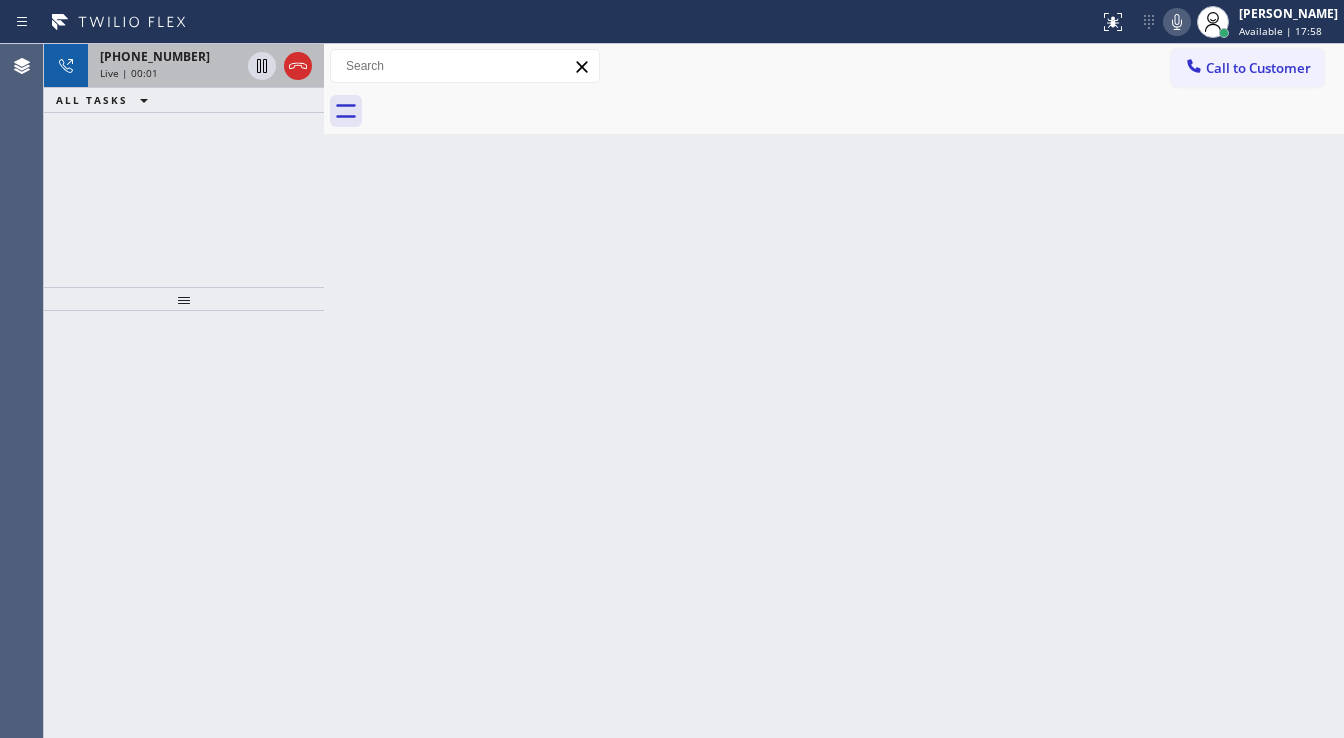 click on "[PHONE_NUMBER] Live | 00:01" at bounding box center [166, 66] 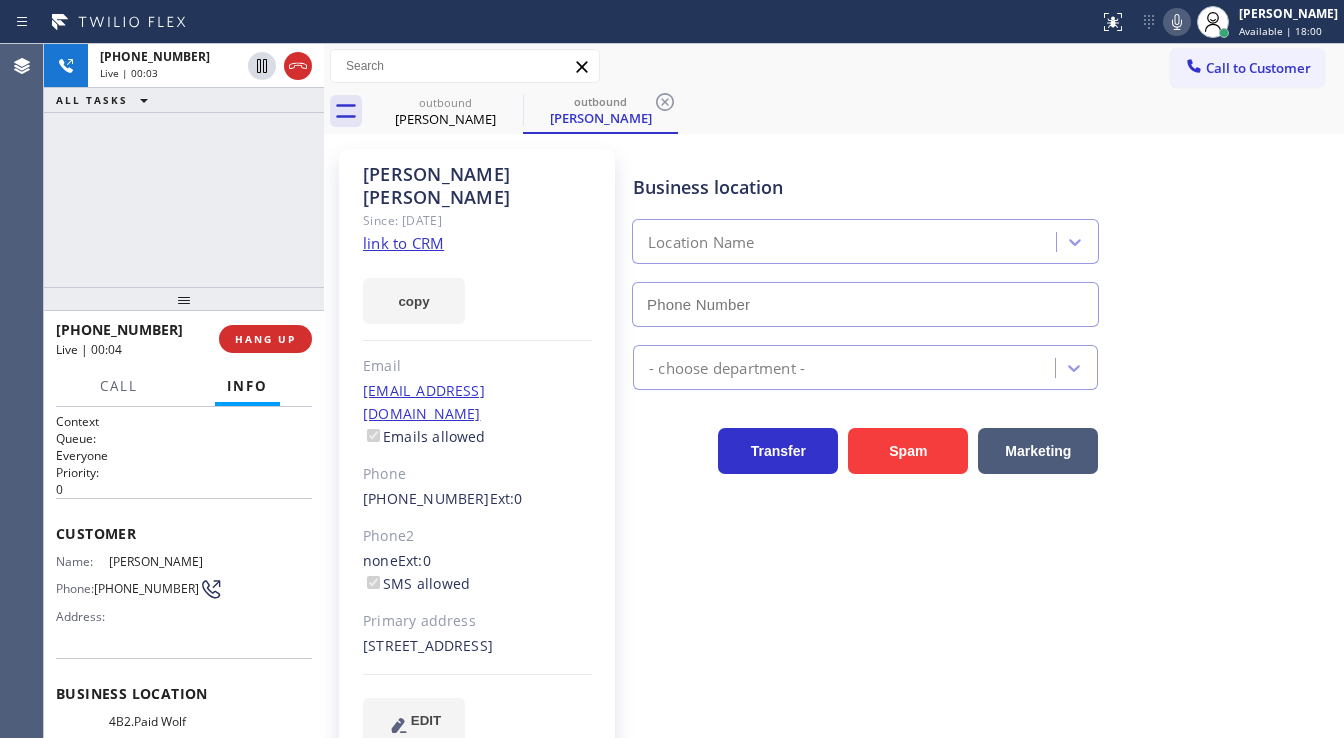 click on "[PHONE_NUMBER] Live | 00:03 ALL TASKS ALL TASKS ACTIVE TASKS TASKS IN WRAP UP" at bounding box center (184, 165) 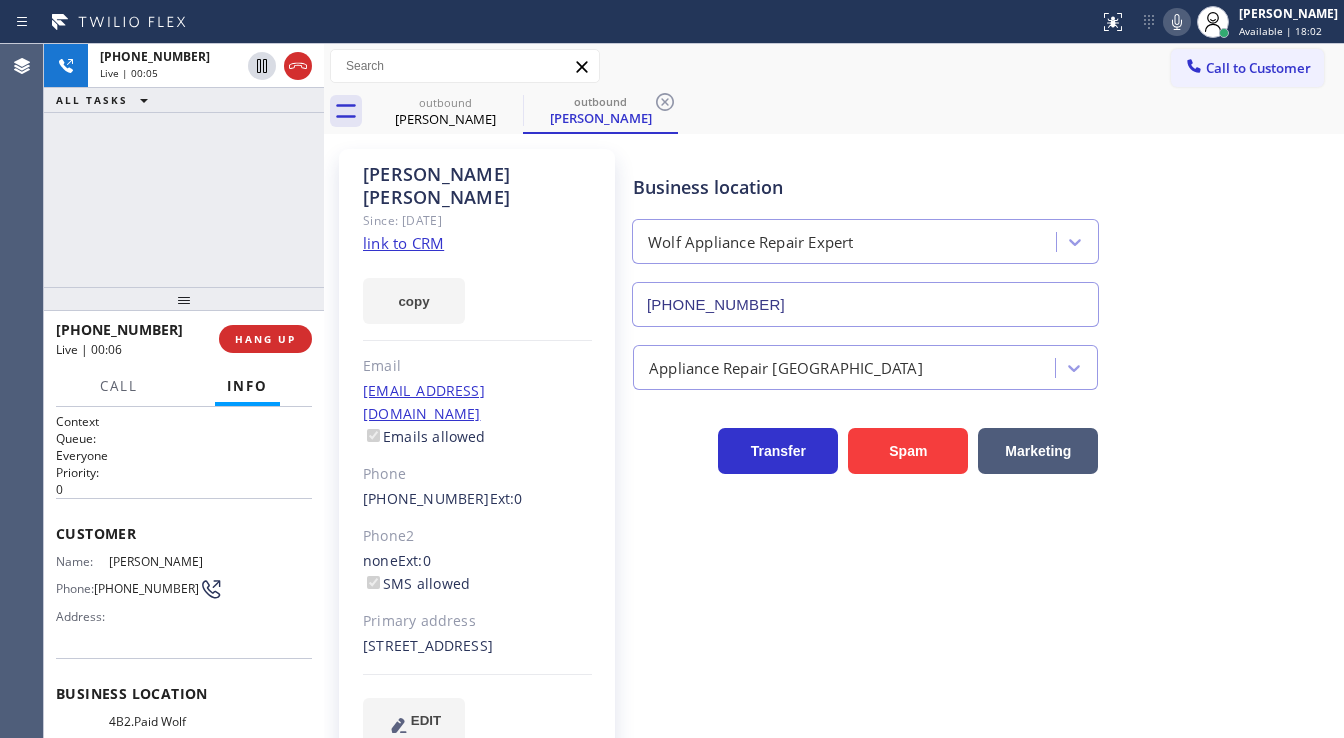 click on "[PHONE_NUMBER] Live | 00:05 ALL TASKS ALL TASKS ACTIVE TASKS TASKS IN WRAP UP" at bounding box center [184, 165] 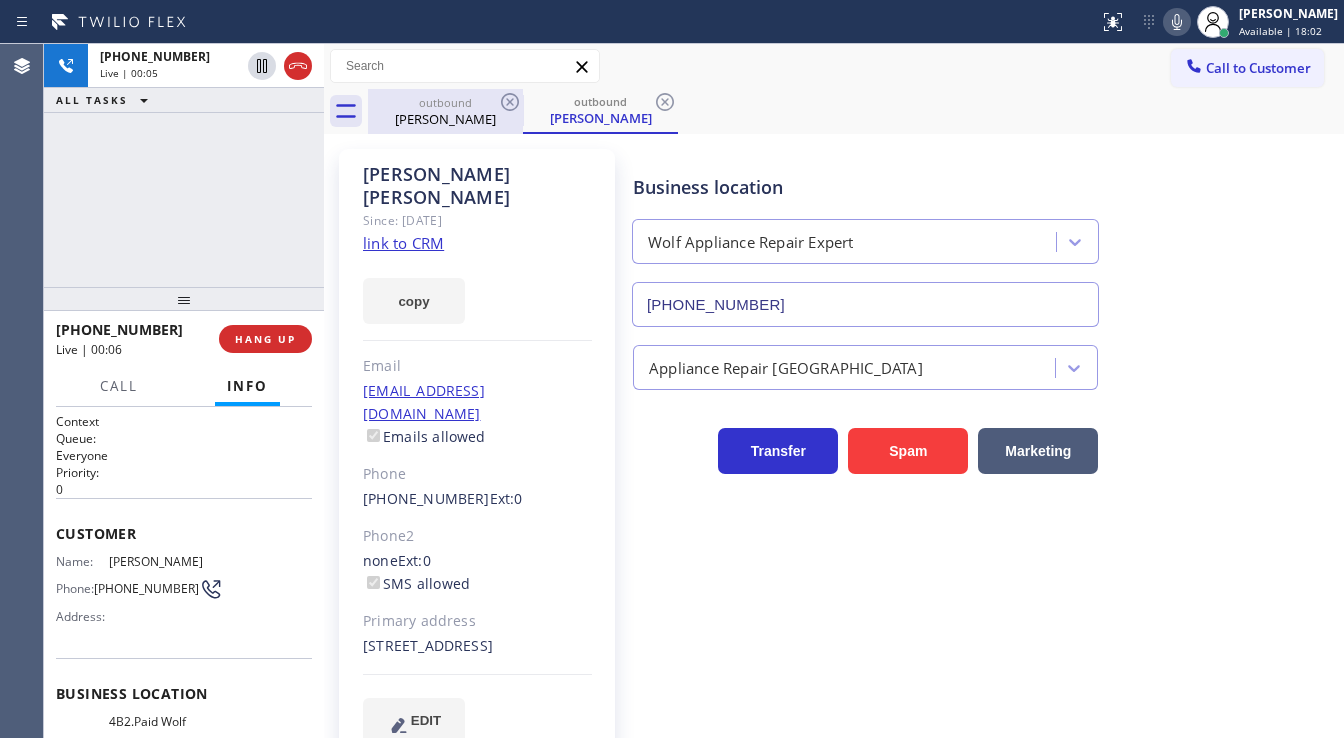 click on "[PERSON_NAME]" at bounding box center (445, 119) 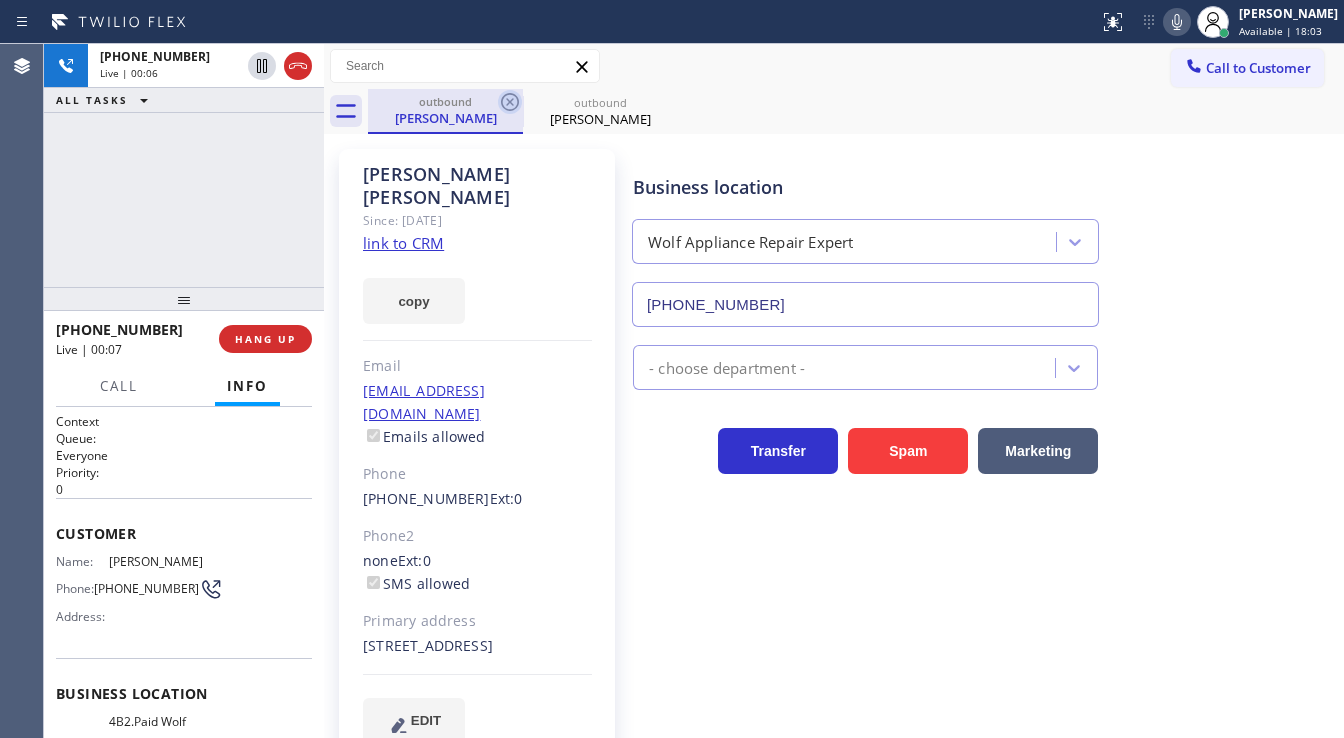 click 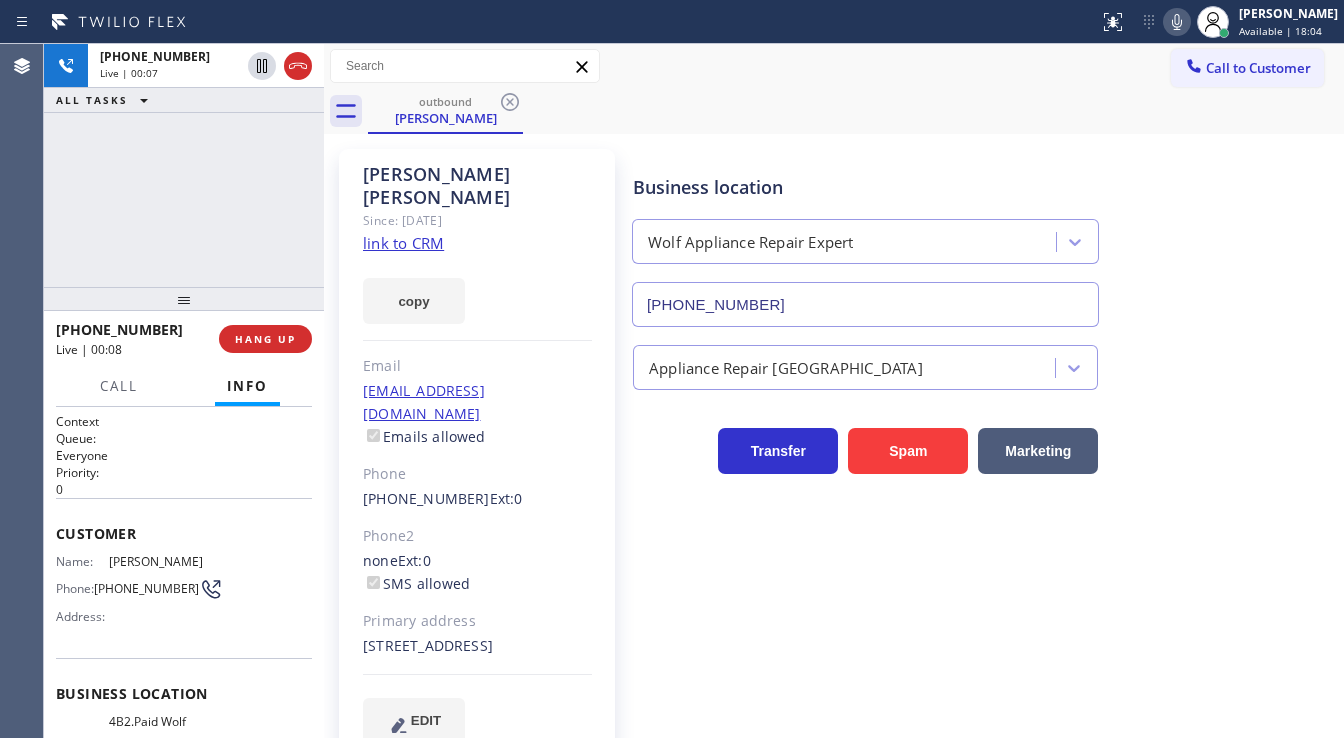 click on "[PHONE_NUMBER] Live | 00:07 ALL TASKS ALL TASKS ACTIVE TASKS TASKS IN WRAP UP" at bounding box center (184, 165) 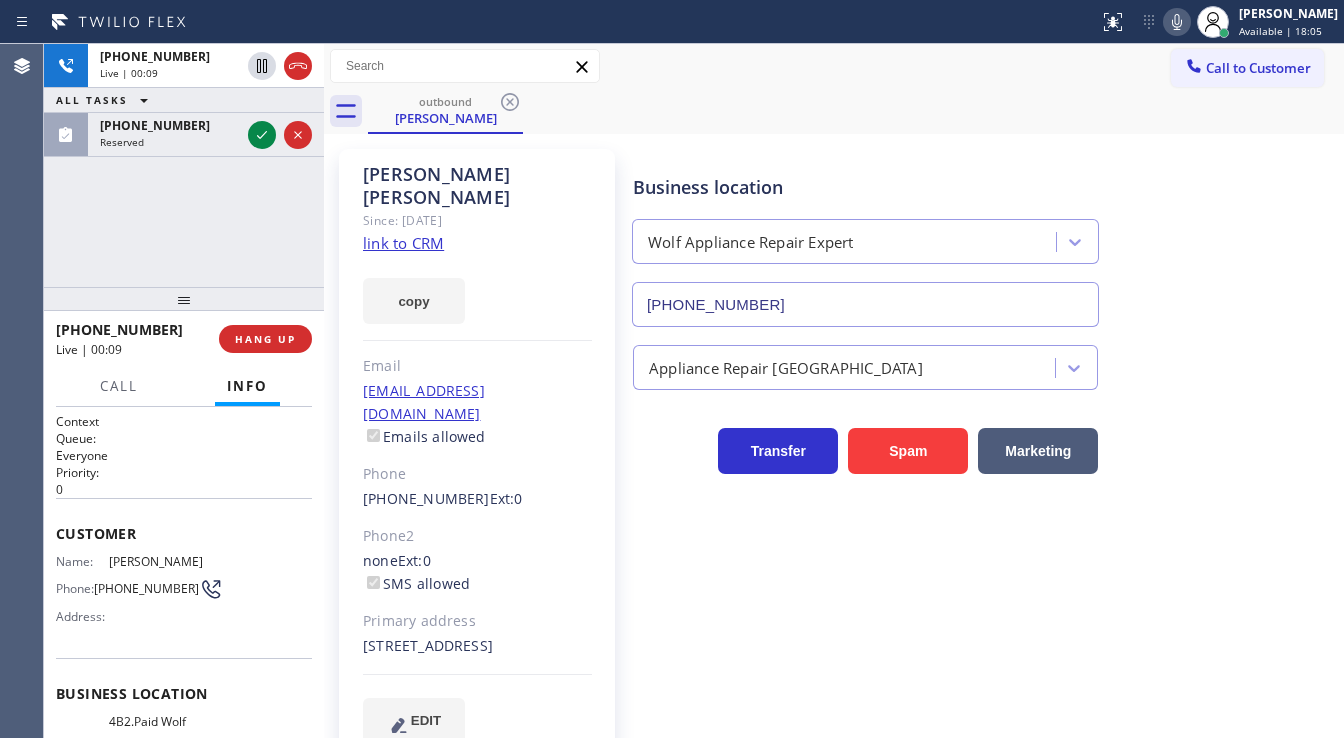 click on "[PHONE_NUMBER] Live | 00:09 ALL TASKS ALL TASKS ACTIVE TASKS TASKS IN WRAP UP [PHONE_NUMBER] Reserved" at bounding box center (184, 165) 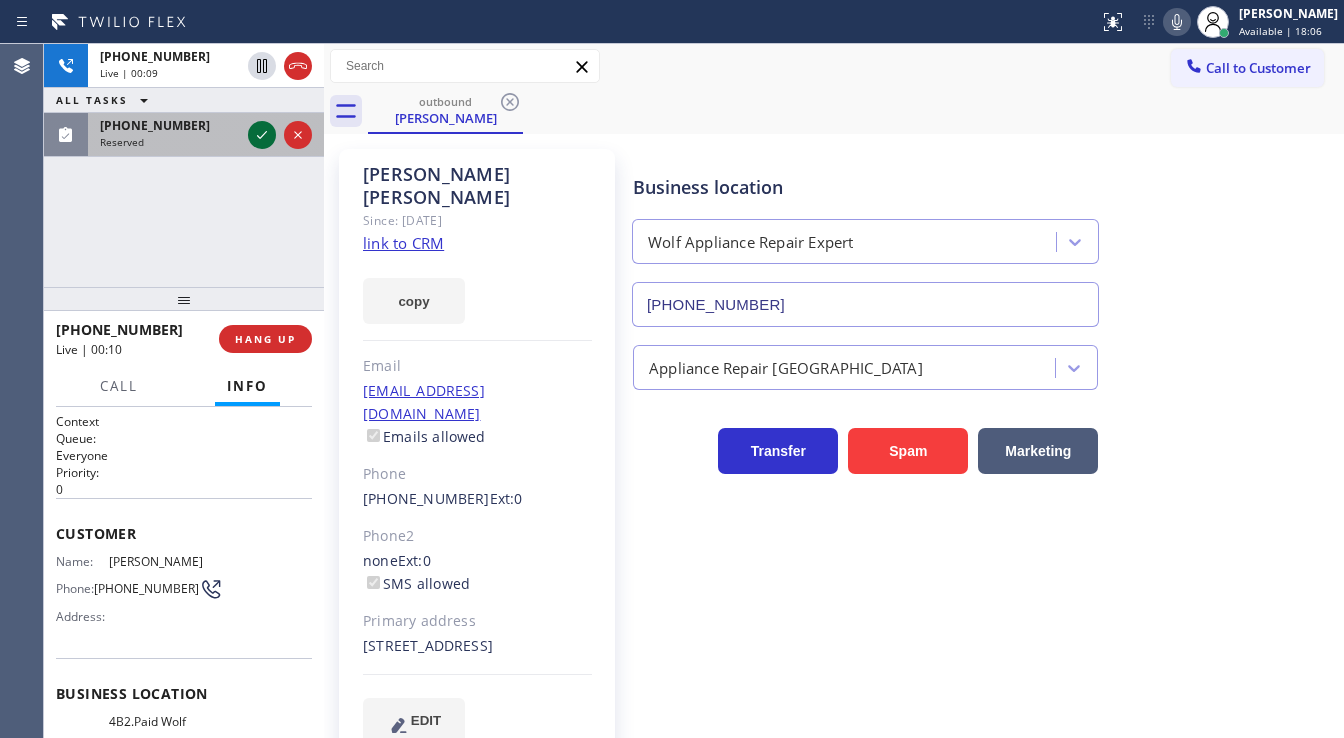 click 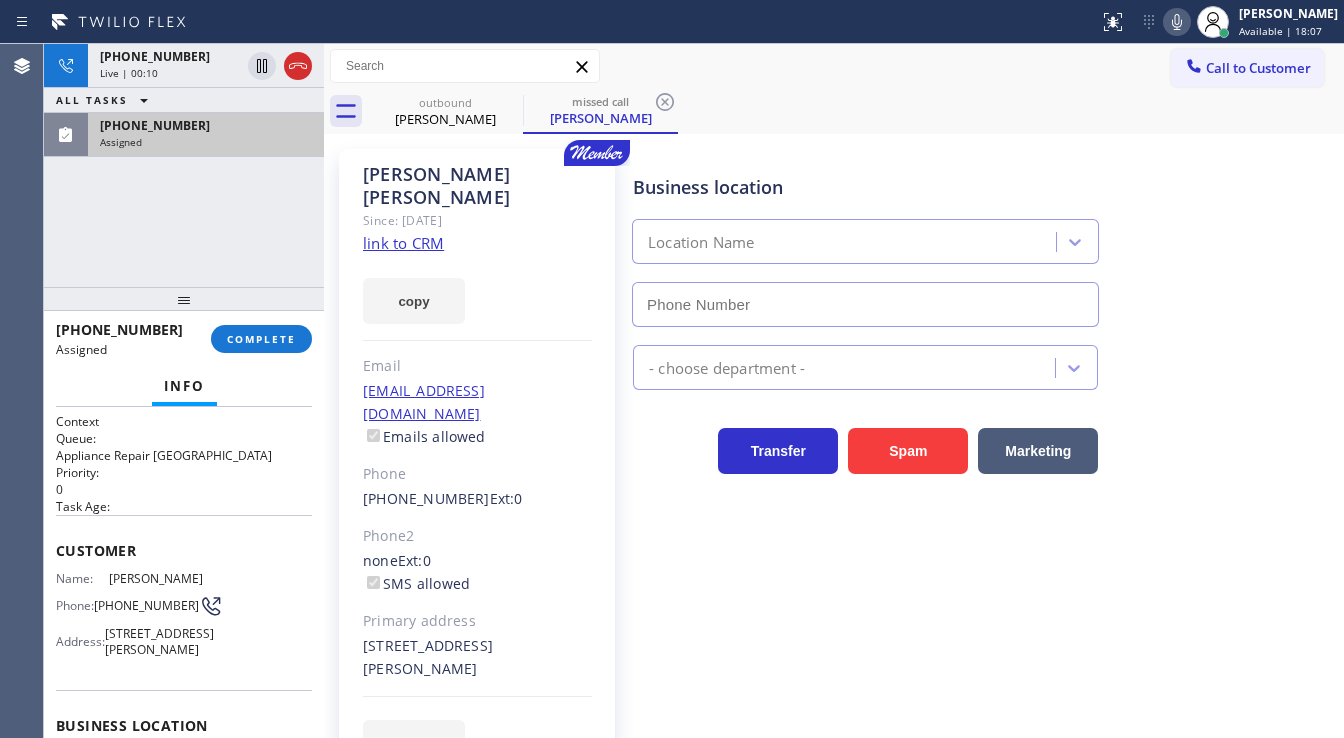 type on "[PHONE_NUMBER]" 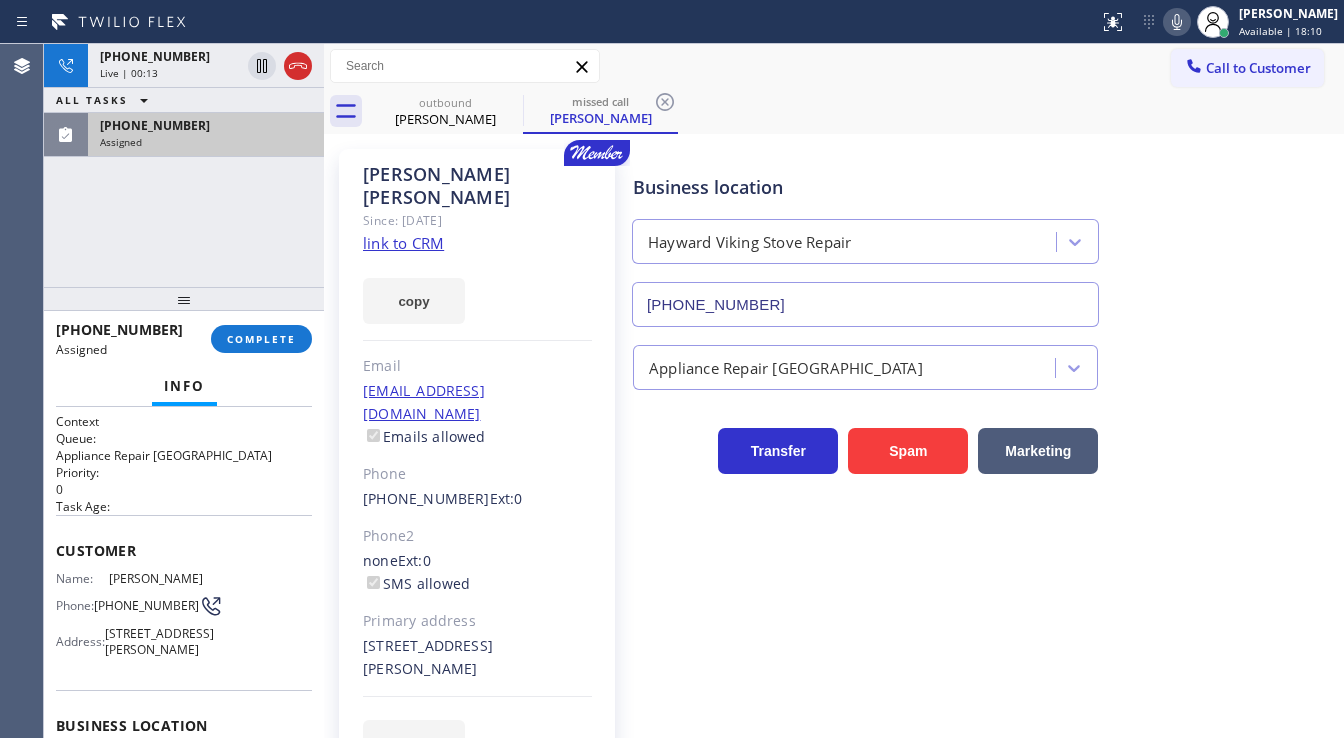 click on "link to CRM" at bounding box center (403, 243) 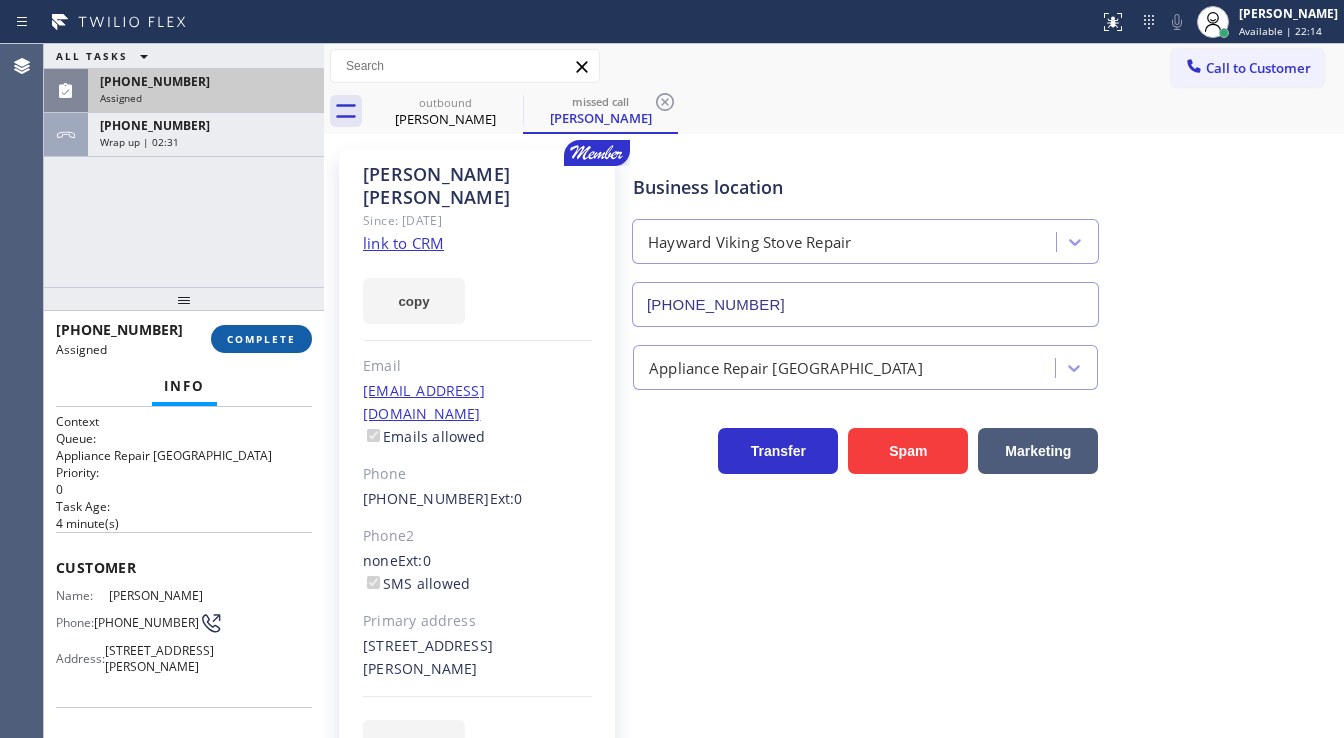 click on "COMPLETE" at bounding box center [261, 339] 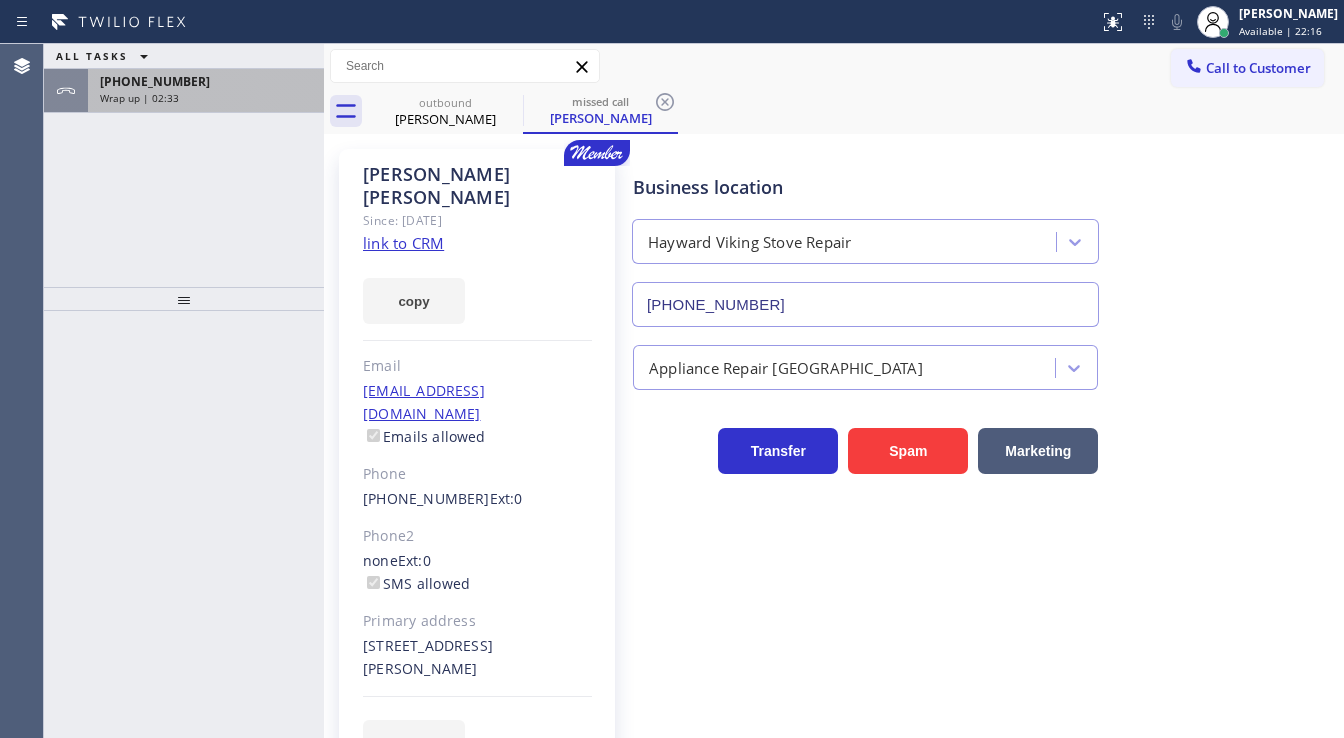 click on "ALL TASKS ALL TASKS ACTIVE TASKS TASKS IN WRAP UP [PHONE_NUMBER] Wrap up | 02:33" at bounding box center [184, 165] 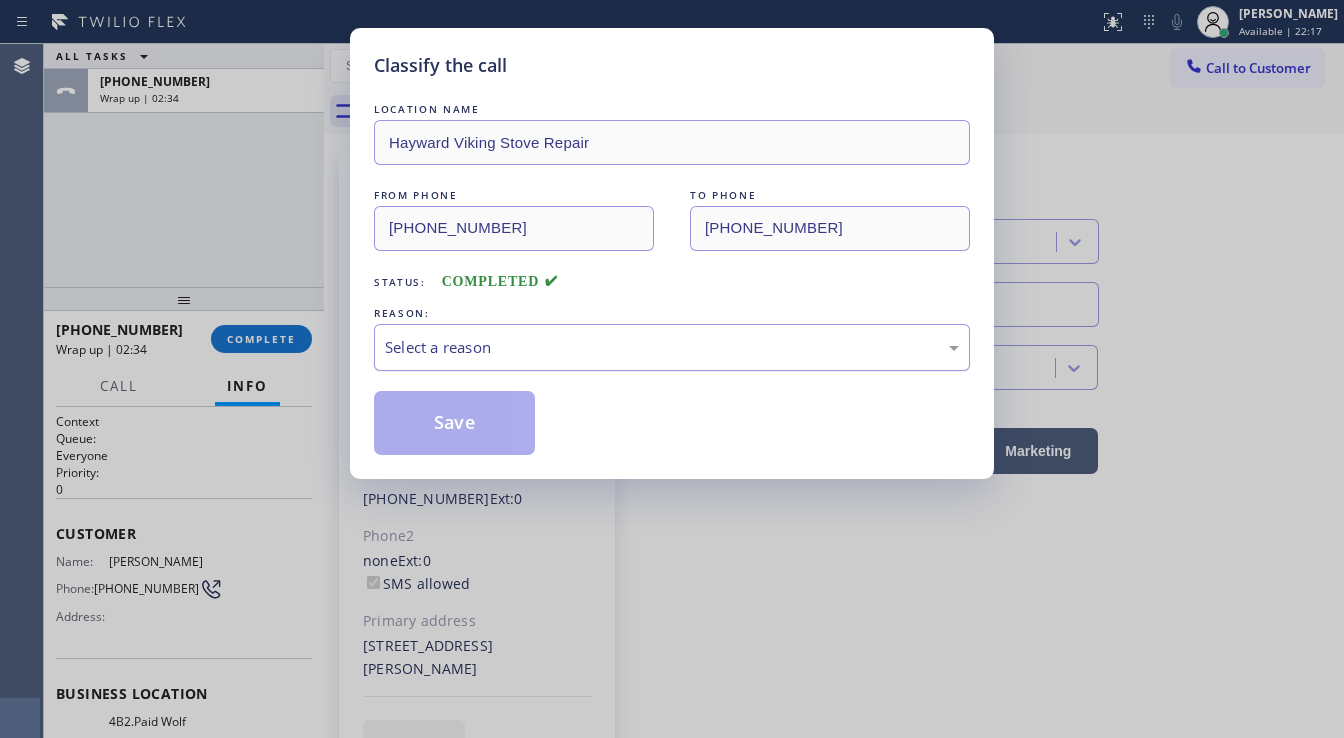 click on "Select a reason" at bounding box center (672, 347) 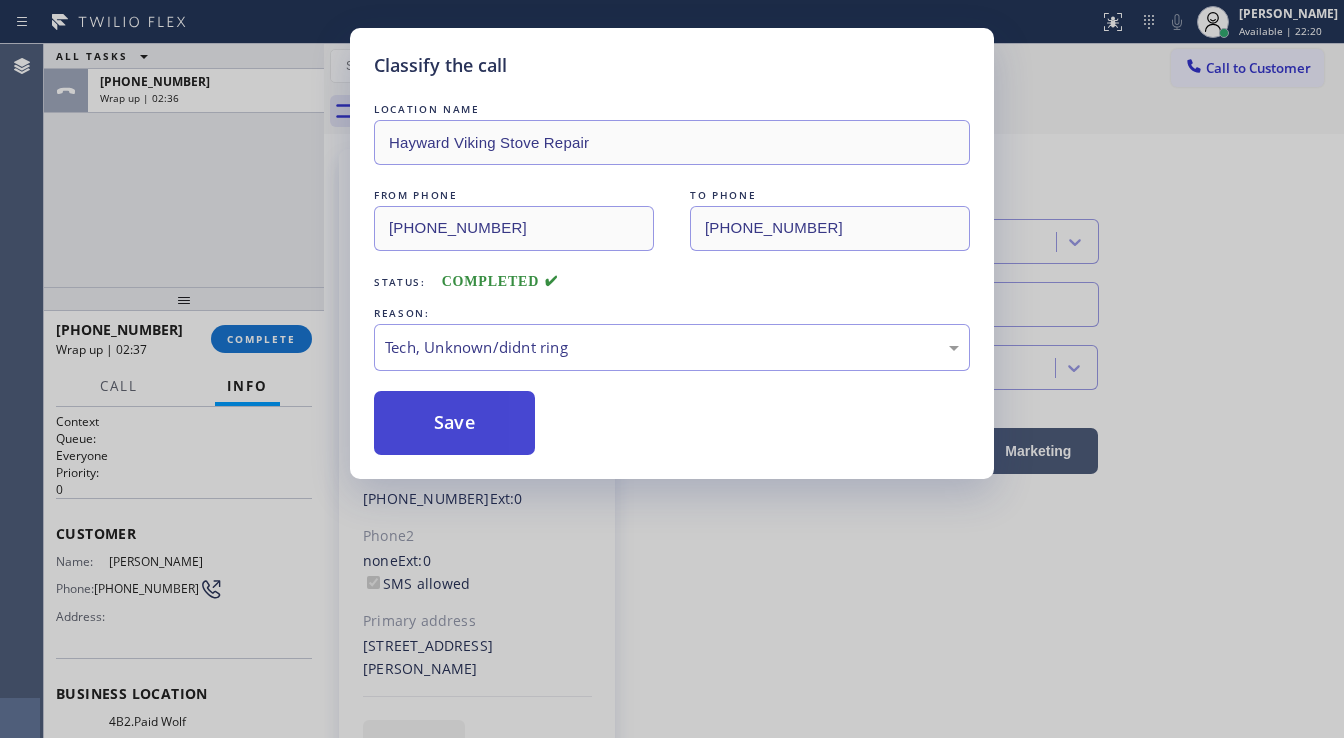click on "Save" at bounding box center (454, 423) 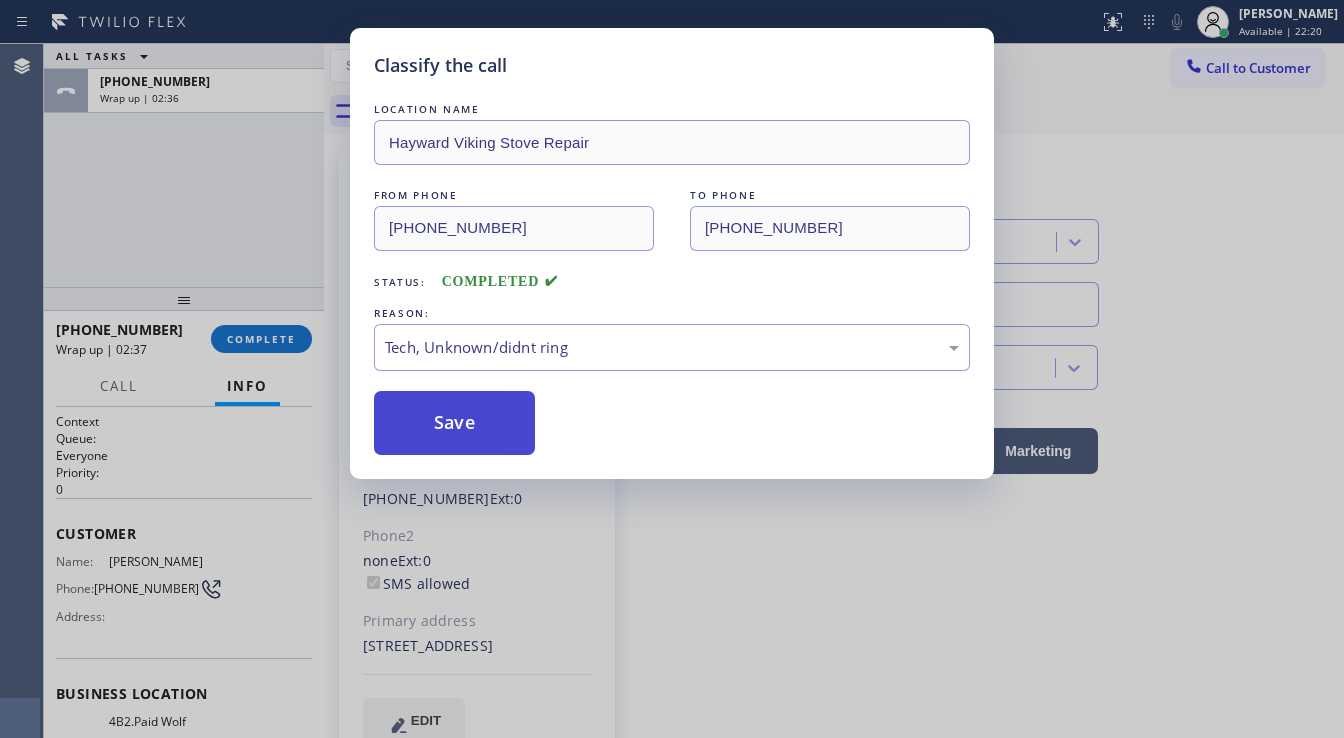 click on "Save" at bounding box center [454, 423] 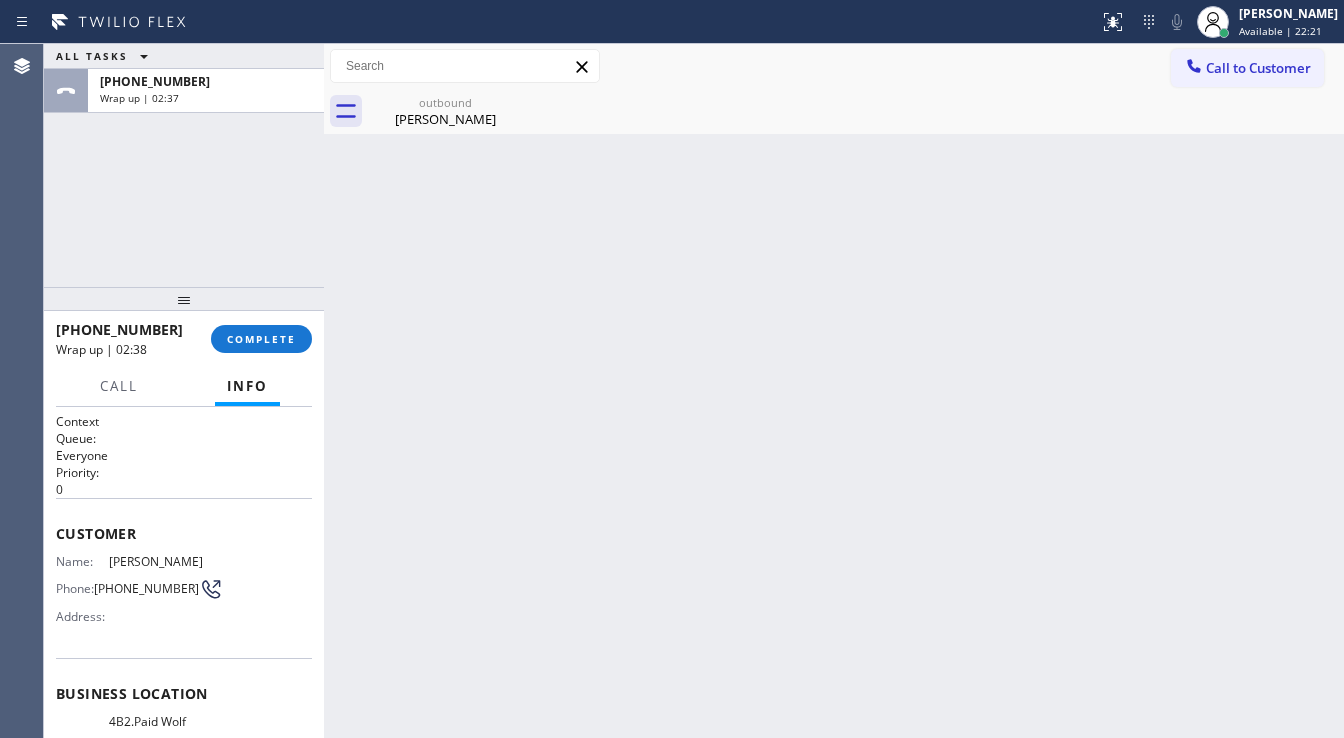 click on "ALL TASKS ALL TASKS ACTIVE TASKS TASKS IN WRAP UP [PHONE_NUMBER] Wrap up | 02:37" at bounding box center [184, 165] 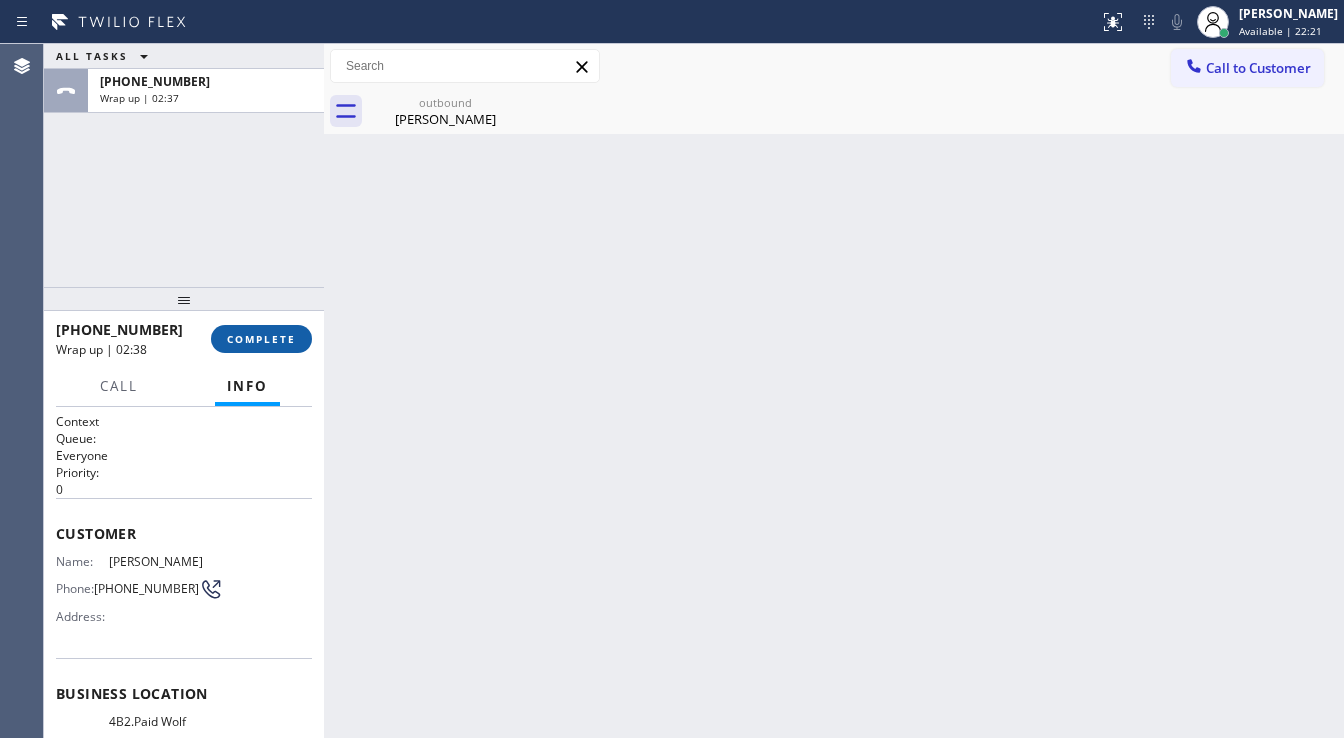 click on "COMPLETE" at bounding box center [261, 339] 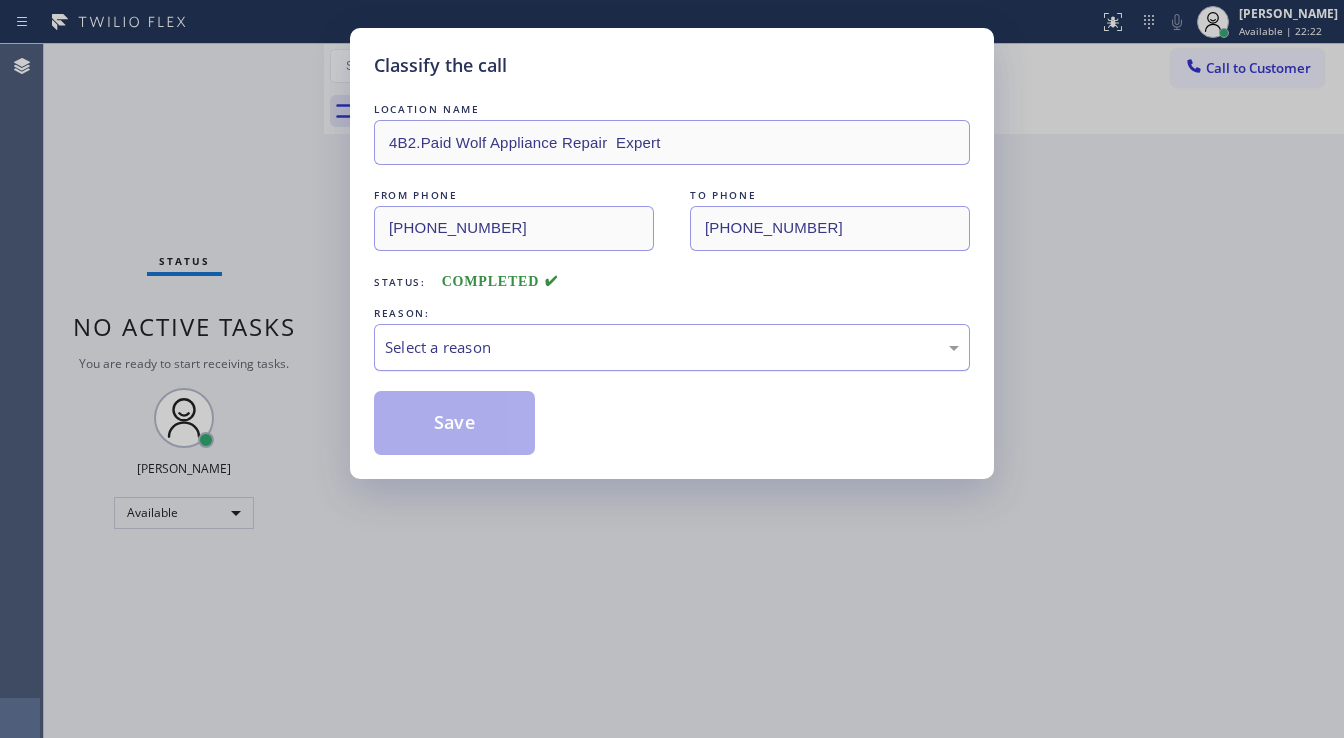 drag, startPoint x: 429, startPoint y: 352, endPoint x: 440, endPoint y: 363, distance: 15.556349 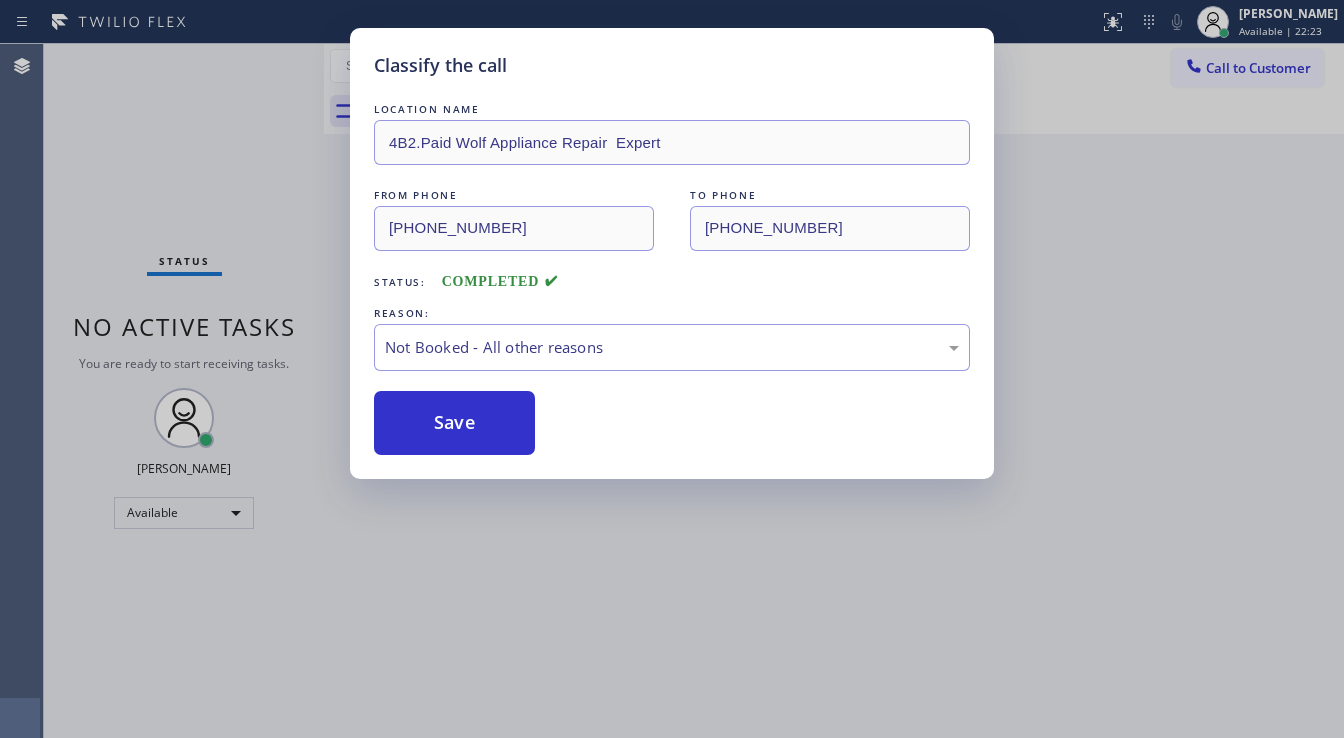 click on "Save" at bounding box center [454, 423] 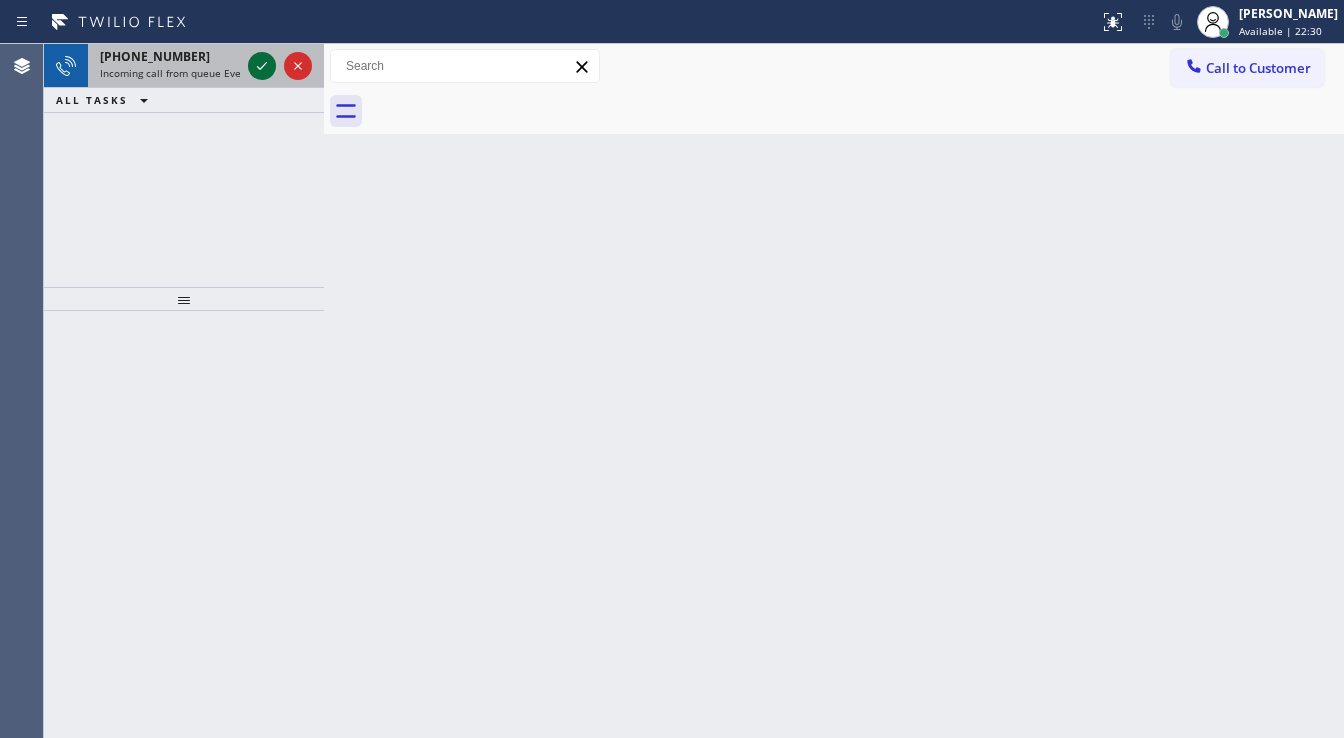 click 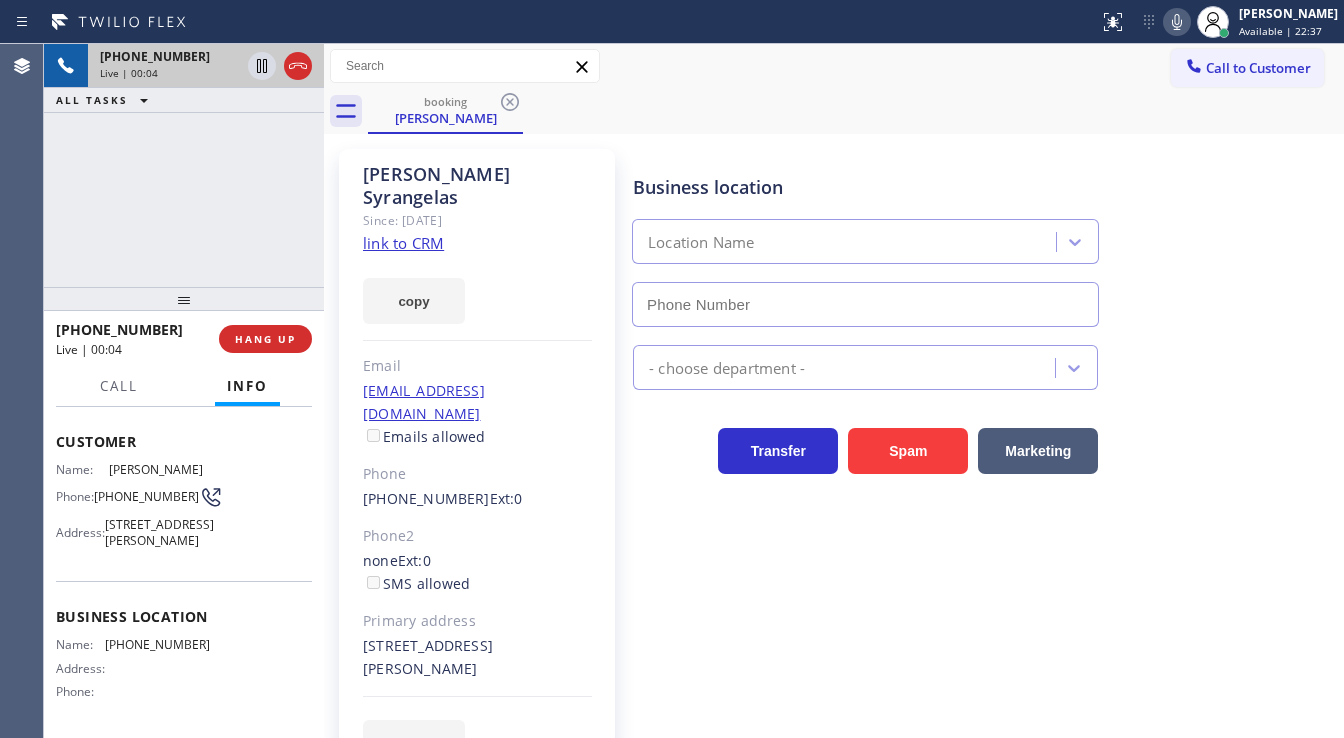 scroll, scrollTop: 116, scrollLeft: 0, axis: vertical 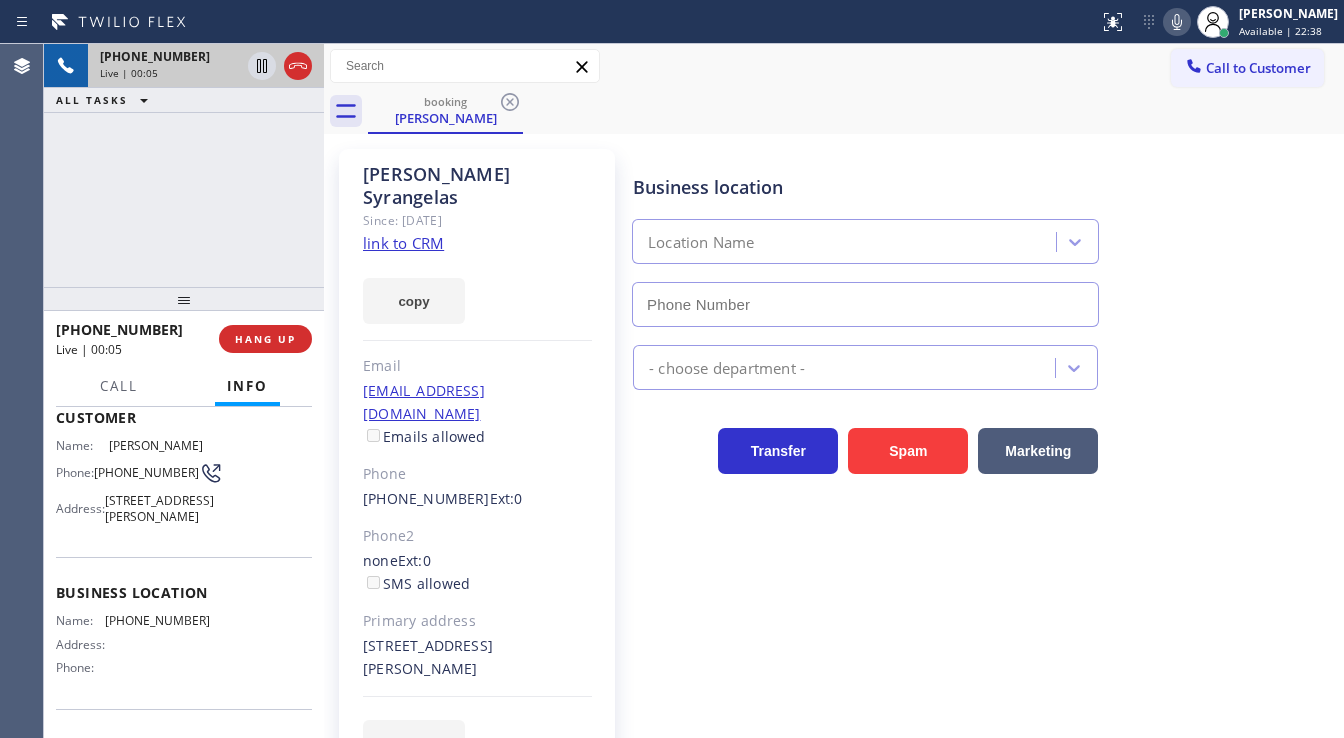 click on "link to CRM" 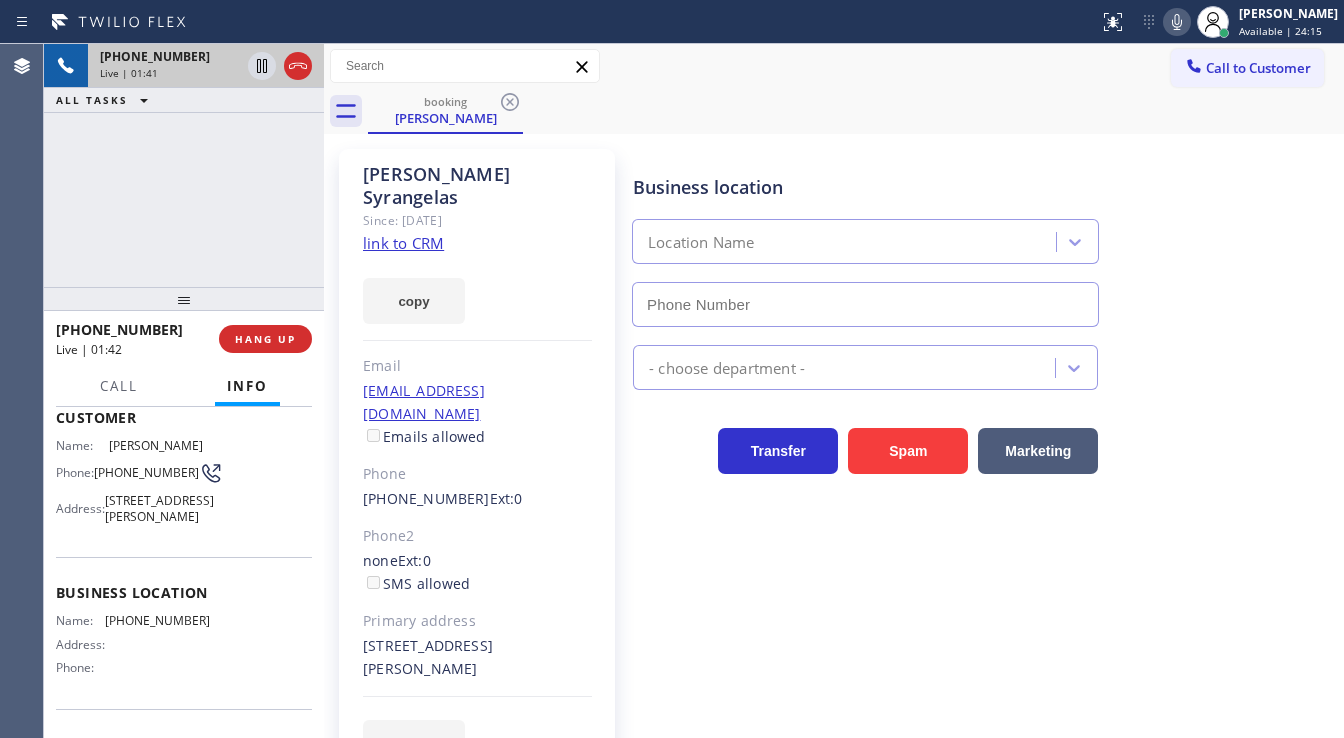 drag, startPoint x: 64, startPoint y: 247, endPoint x: 240, endPoint y: 205, distance: 180.94199 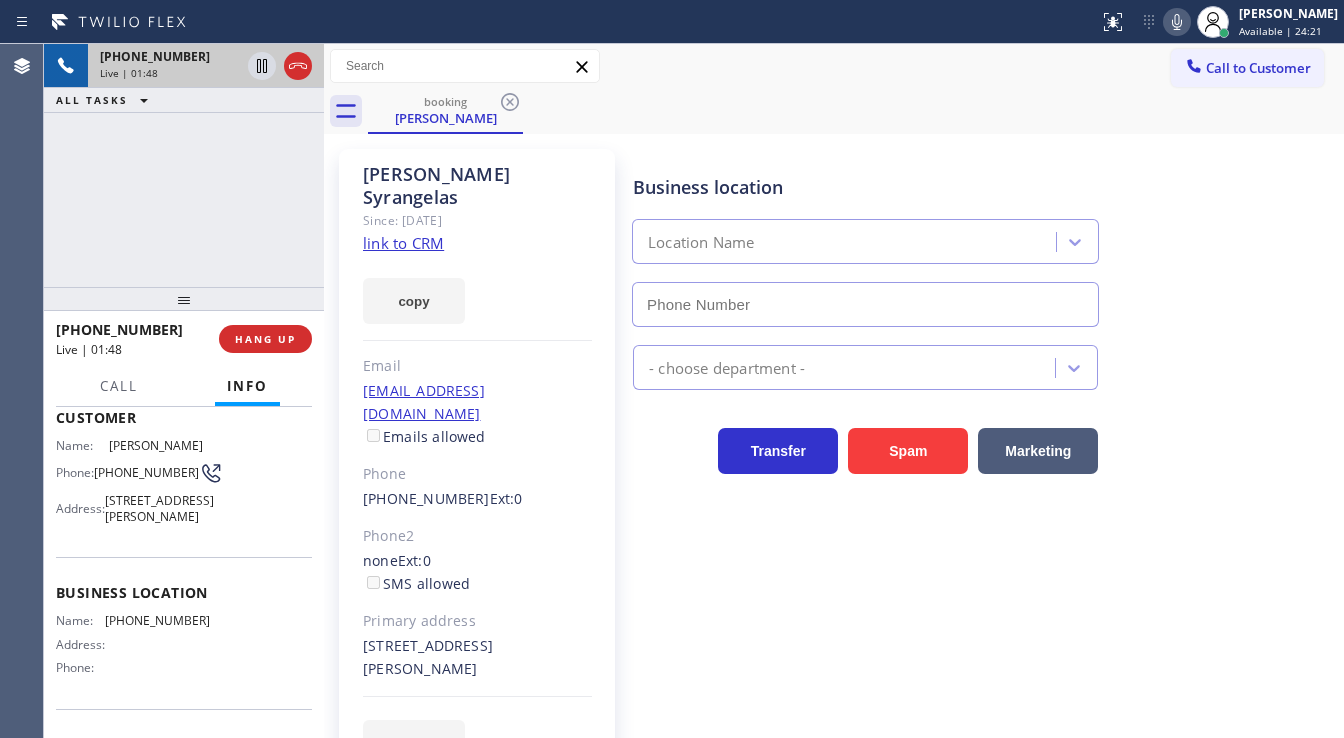 click on "[PHONE_NUMBER] Live | 01:48 ALL TASKS ALL TASKS ACTIVE TASKS TASKS IN WRAP UP" at bounding box center (184, 165) 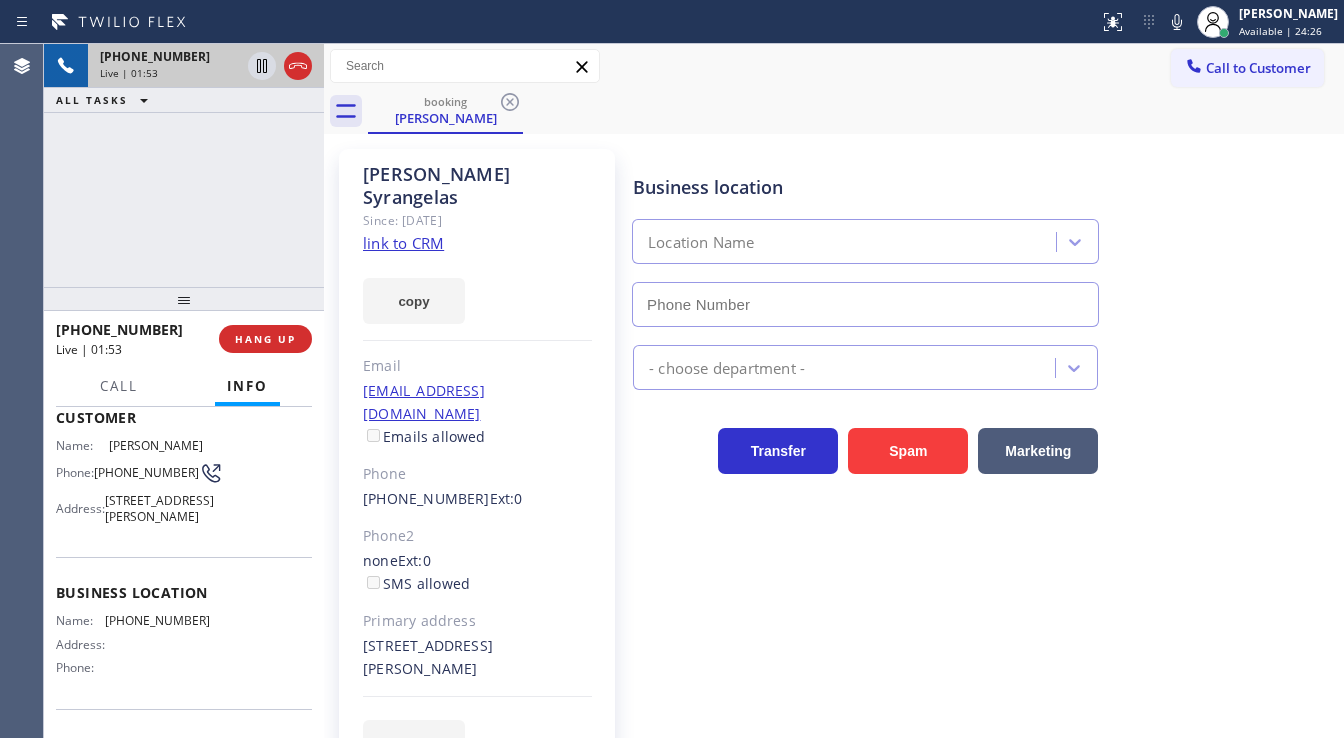 drag, startPoint x: 1186, startPoint y: 31, endPoint x: 1153, endPoint y: 42, distance: 34.785053 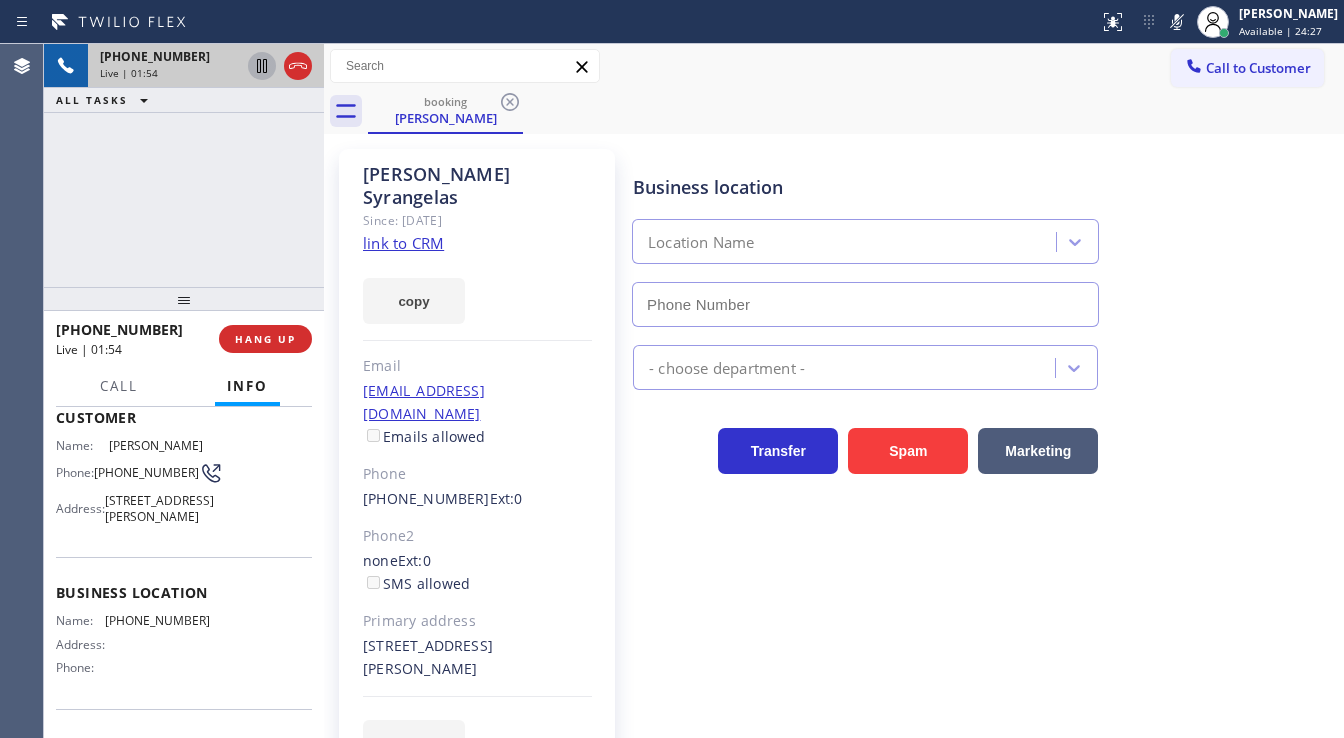 click 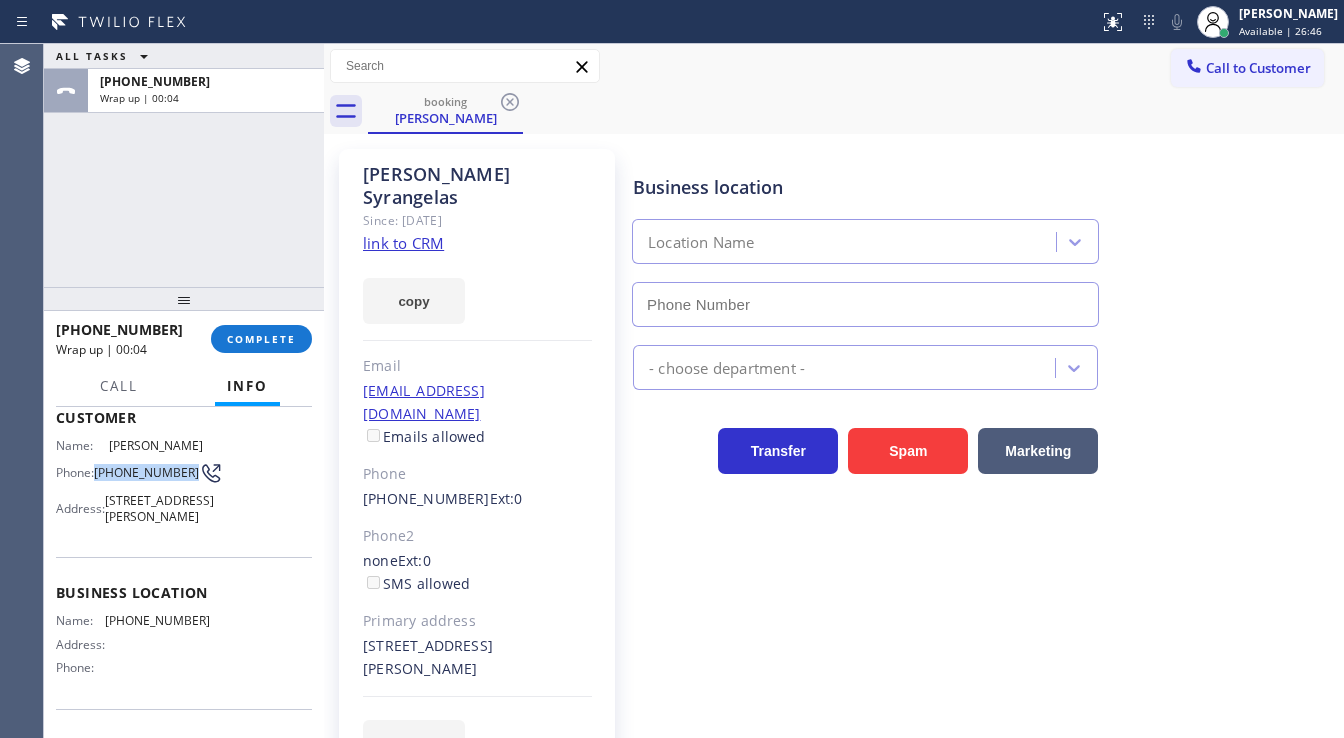 drag, startPoint x: 133, startPoint y: 476, endPoint x: 97, endPoint y: 462, distance: 38.626415 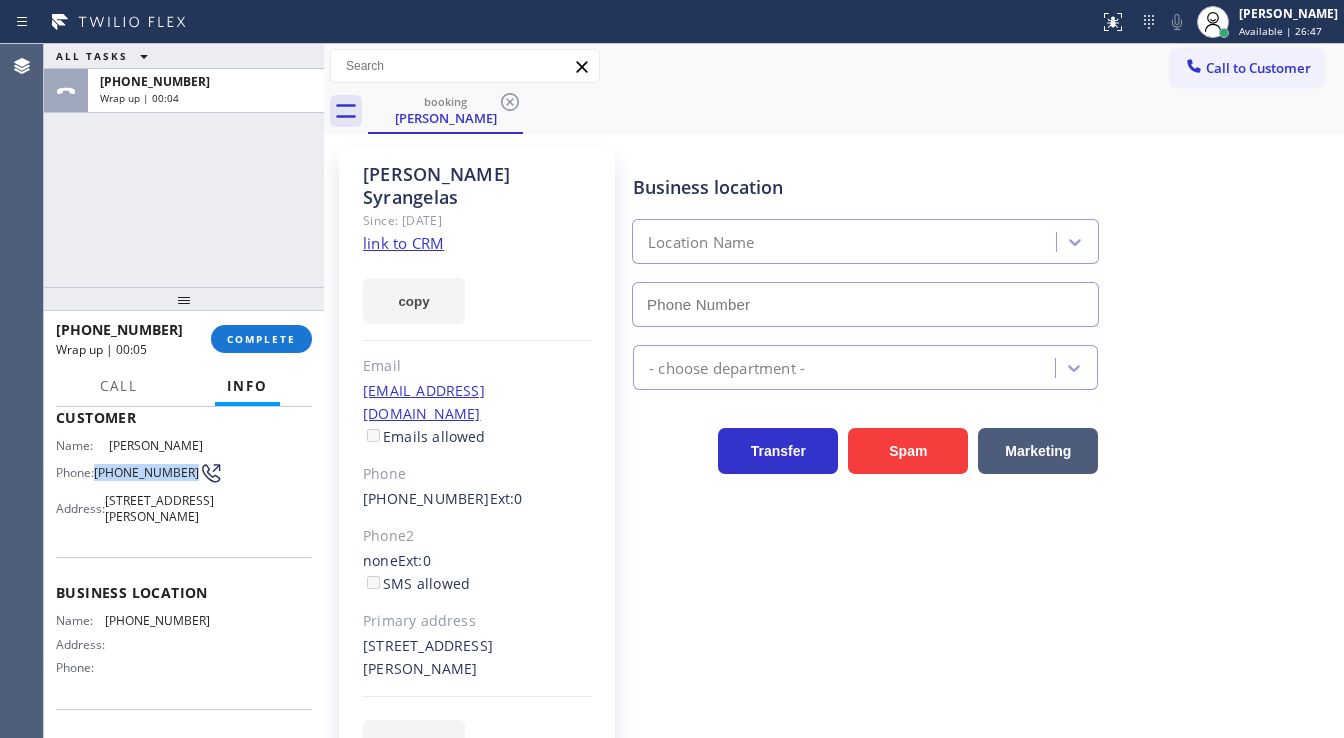 copy on "[PHONE_NUMBER]" 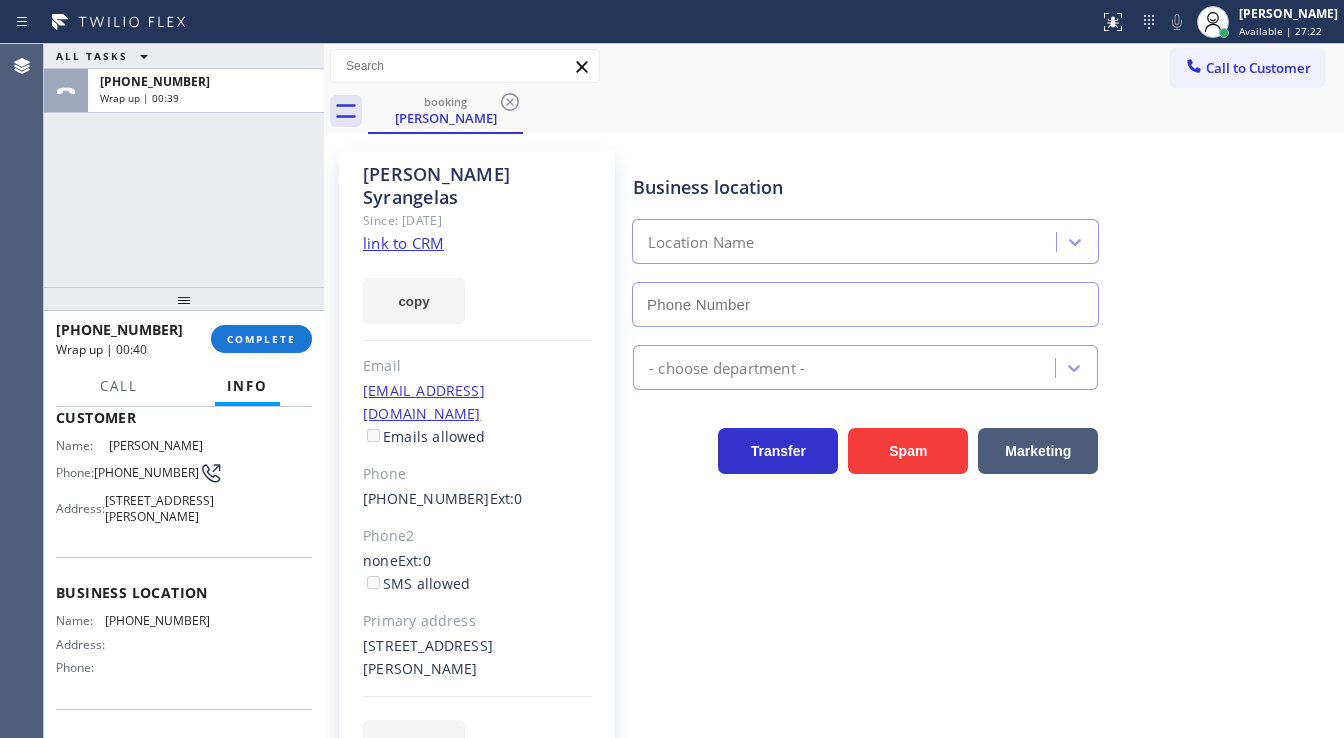 drag, startPoint x: 143, startPoint y: 215, endPoint x: 208, endPoint y: 229, distance: 66.4906 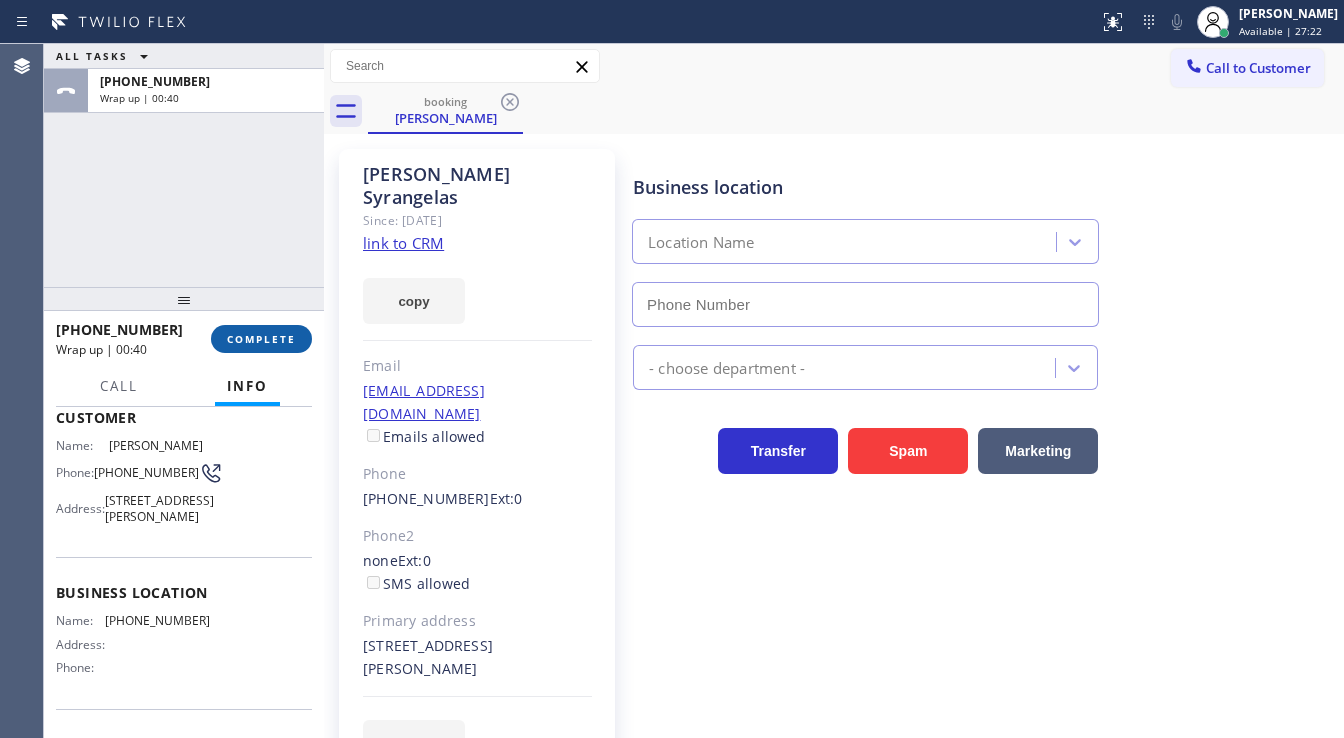 click on "COMPLETE" at bounding box center (261, 339) 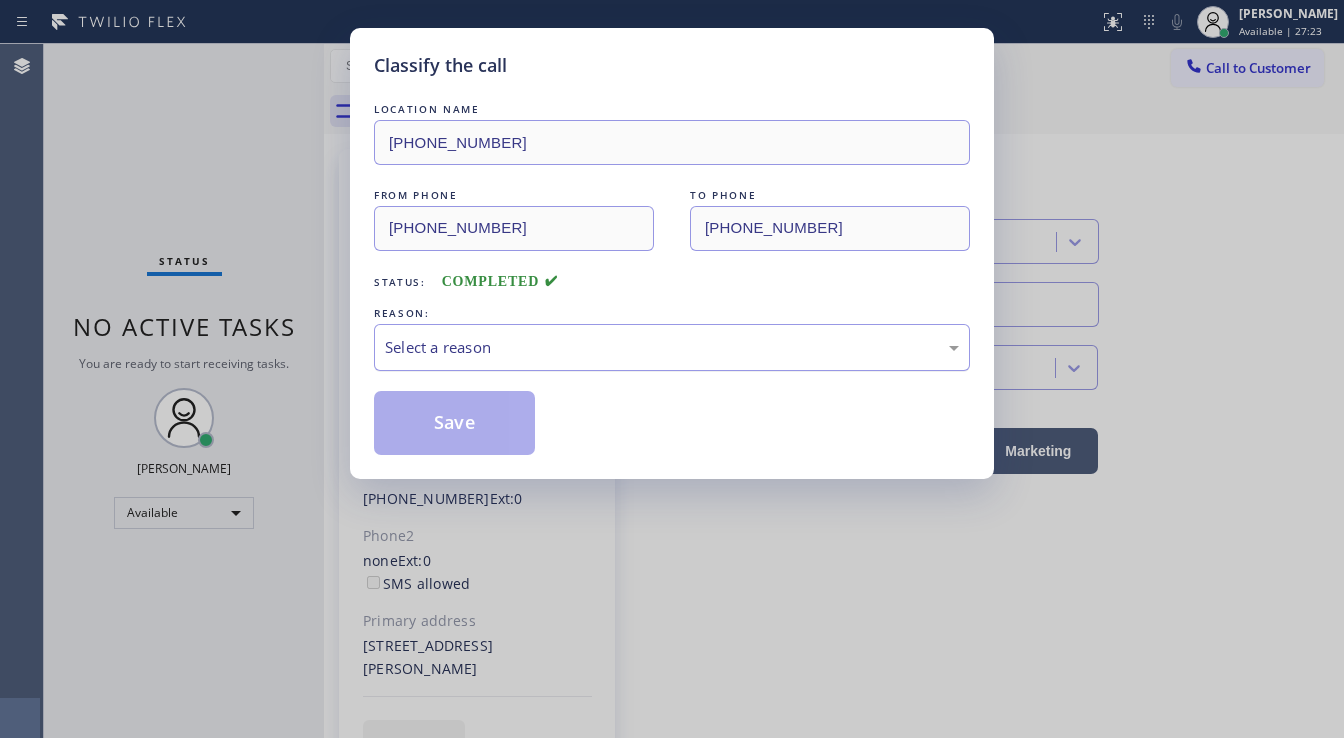 click on "Select a reason" at bounding box center (672, 347) 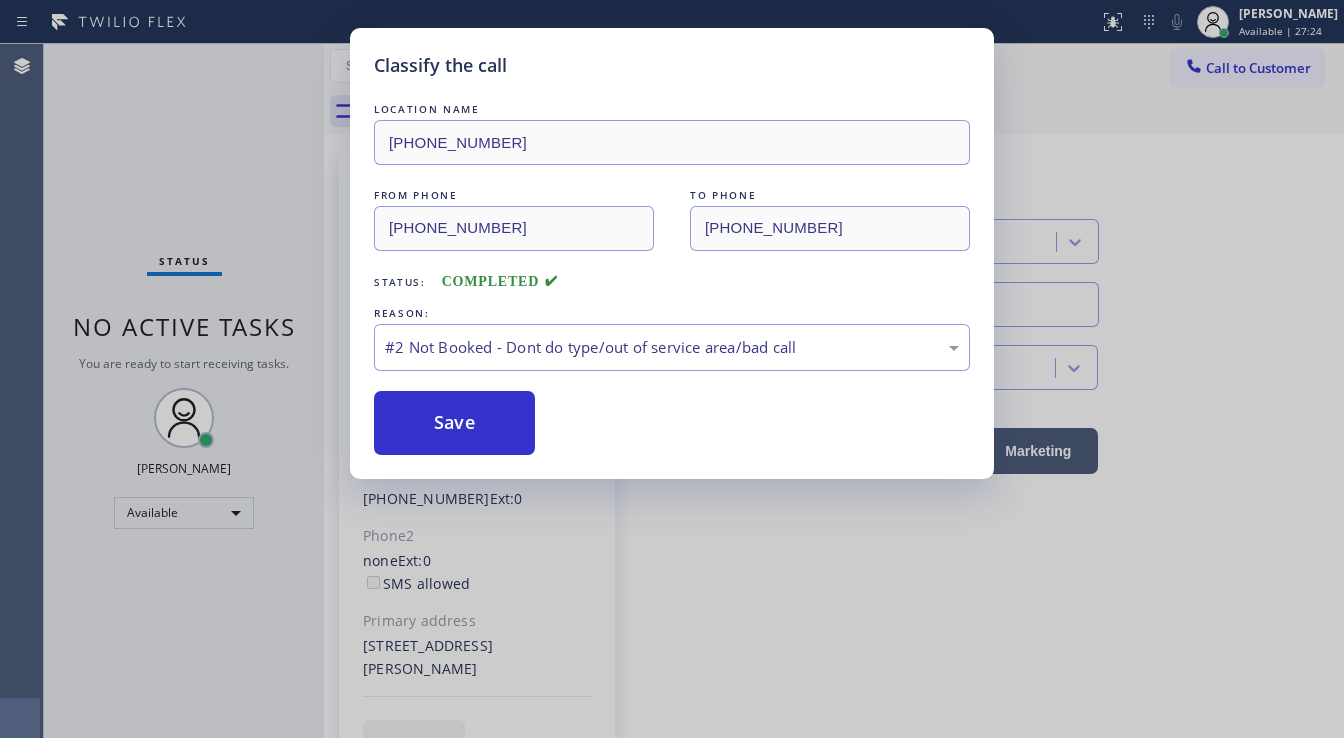 click on "Save" at bounding box center (454, 423) 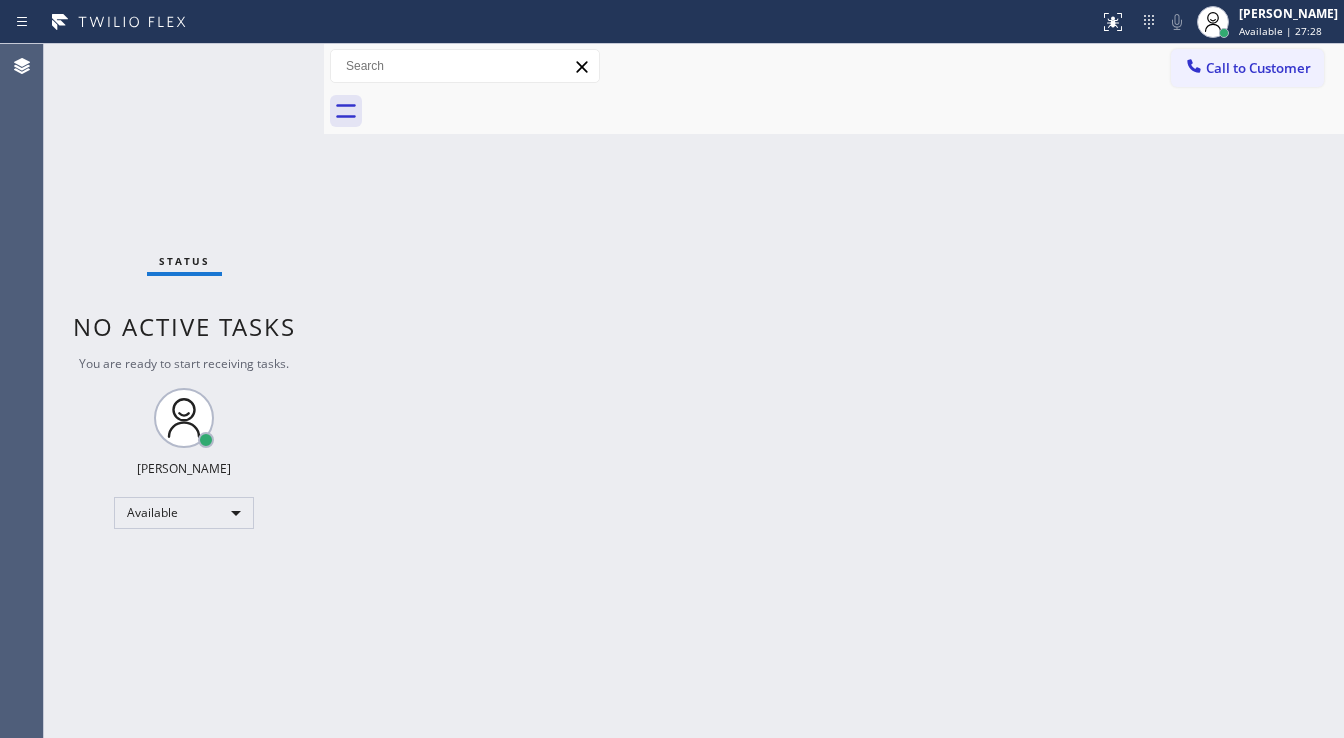 click on "Status   No active tasks     You are ready to start receiving tasks.   [PERSON_NAME]" at bounding box center [184, 391] 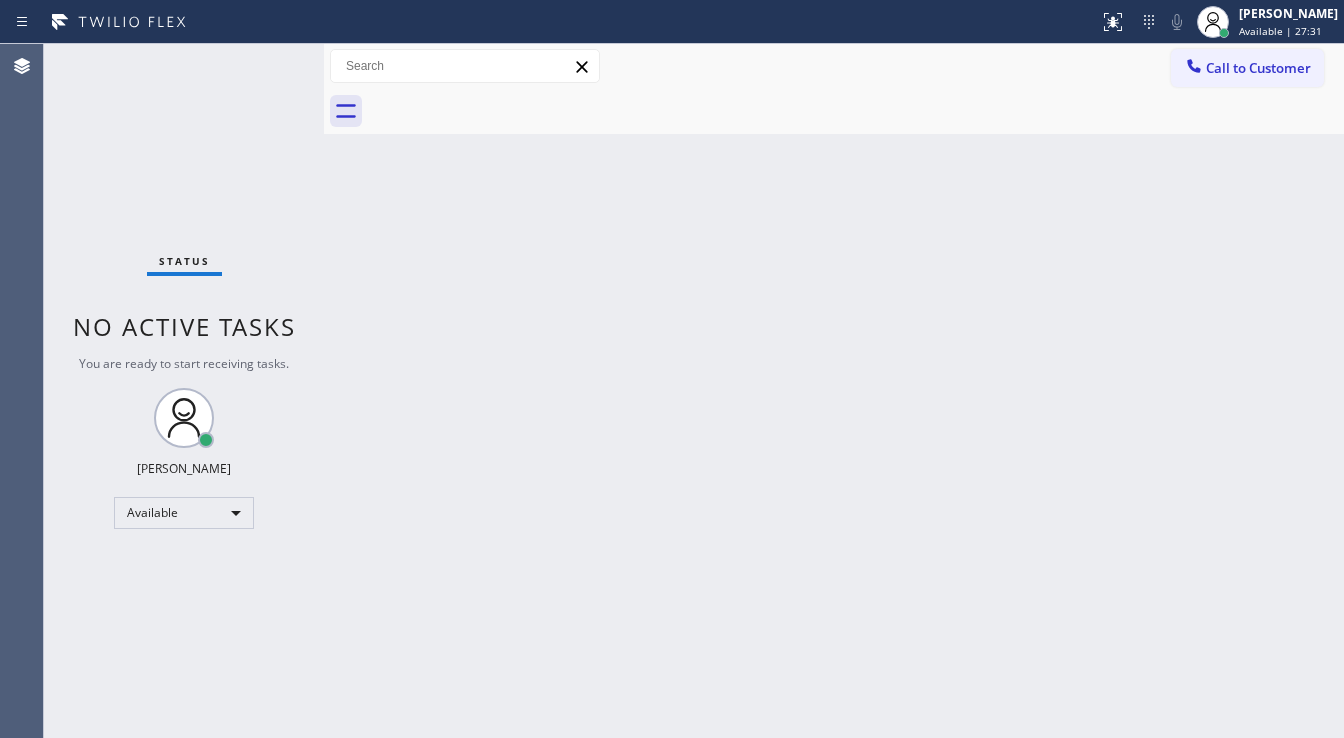 drag, startPoint x: 240, startPoint y: 154, endPoint x: 256, endPoint y: 116, distance: 41.231056 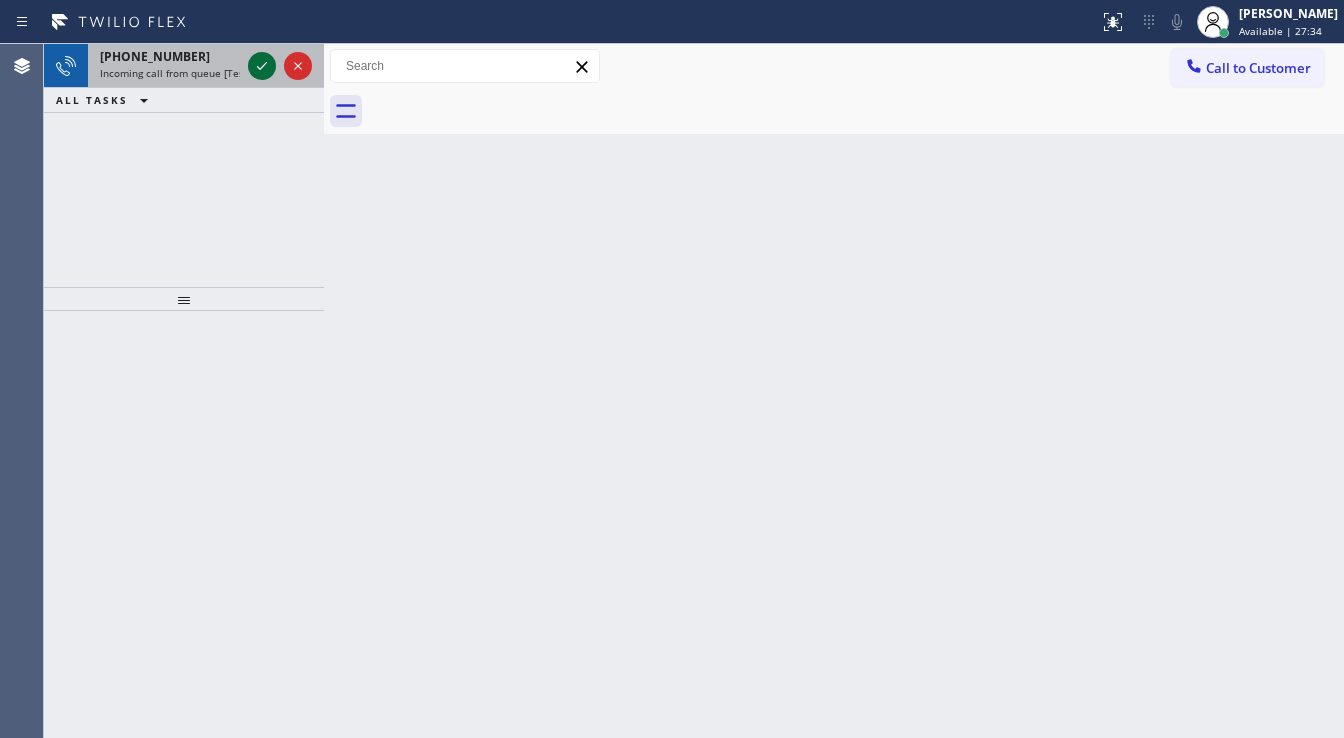 click 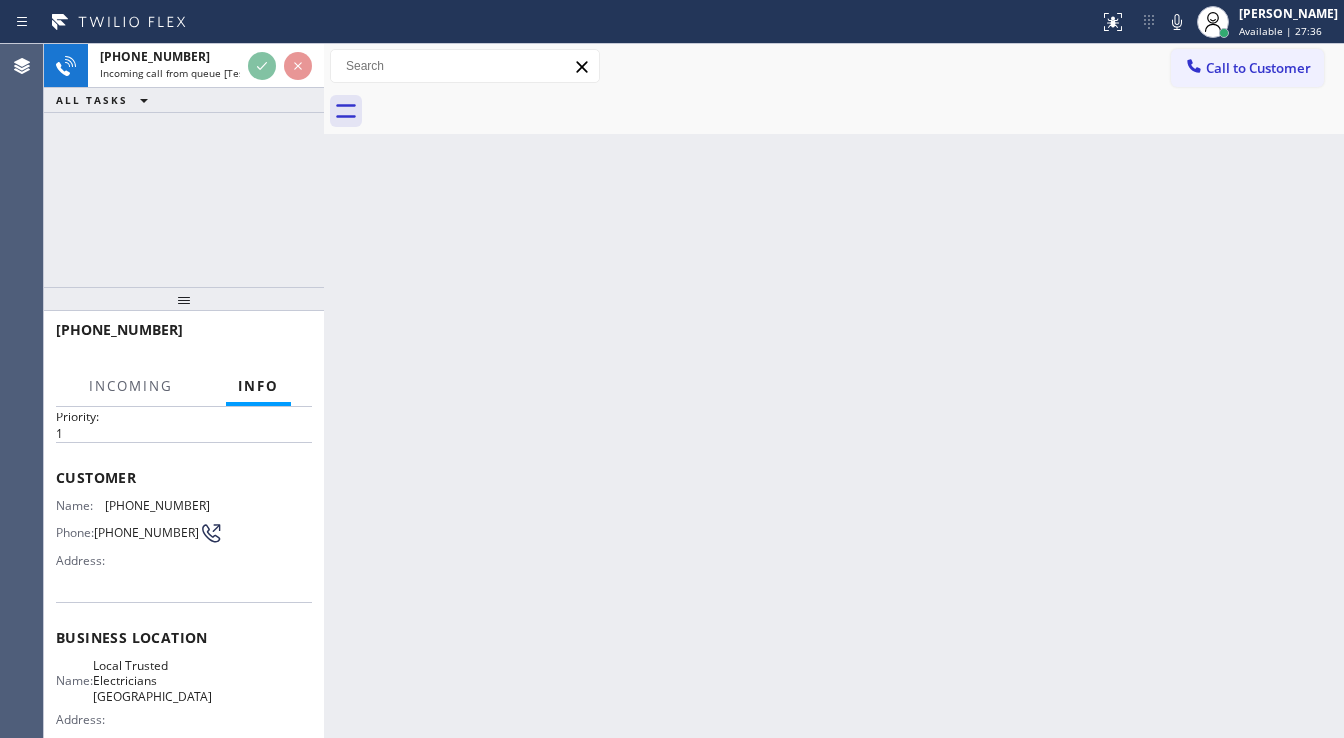 scroll, scrollTop: 80, scrollLeft: 0, axis: vertical 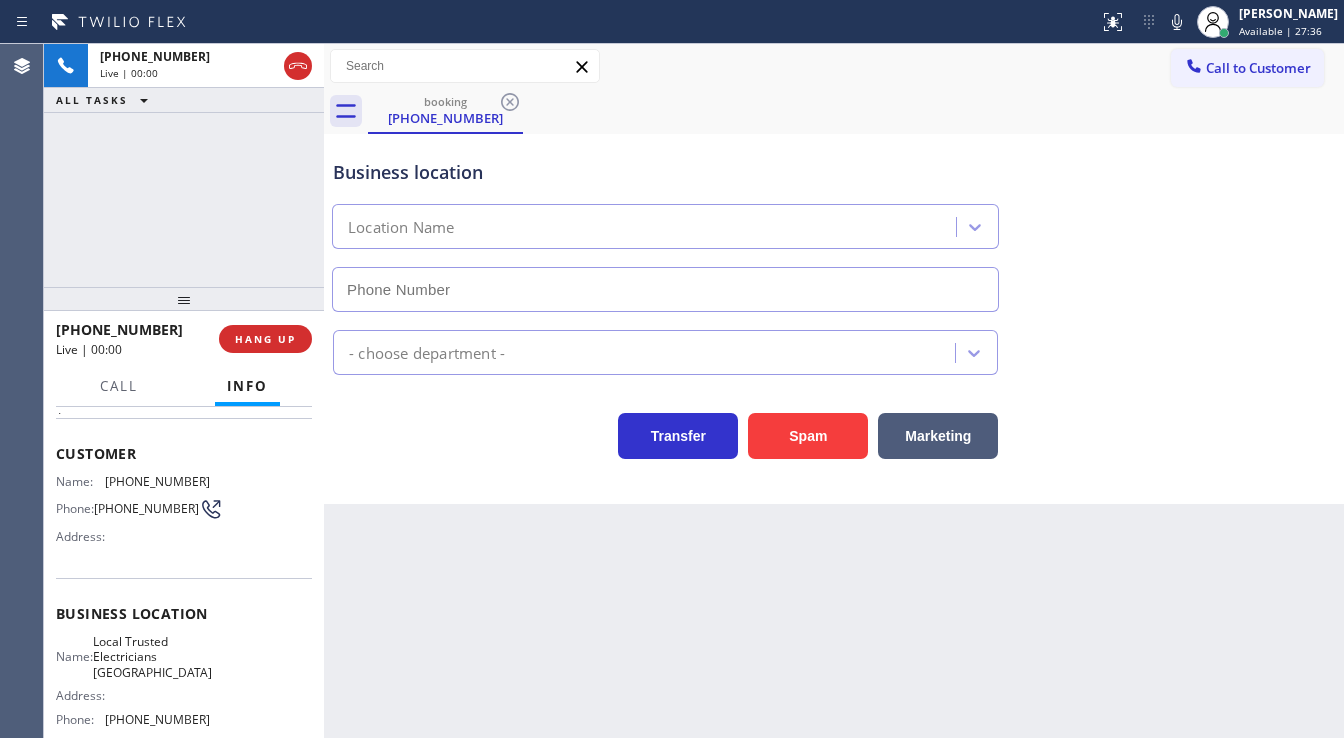 type on "[PHONE_NUMBER]" 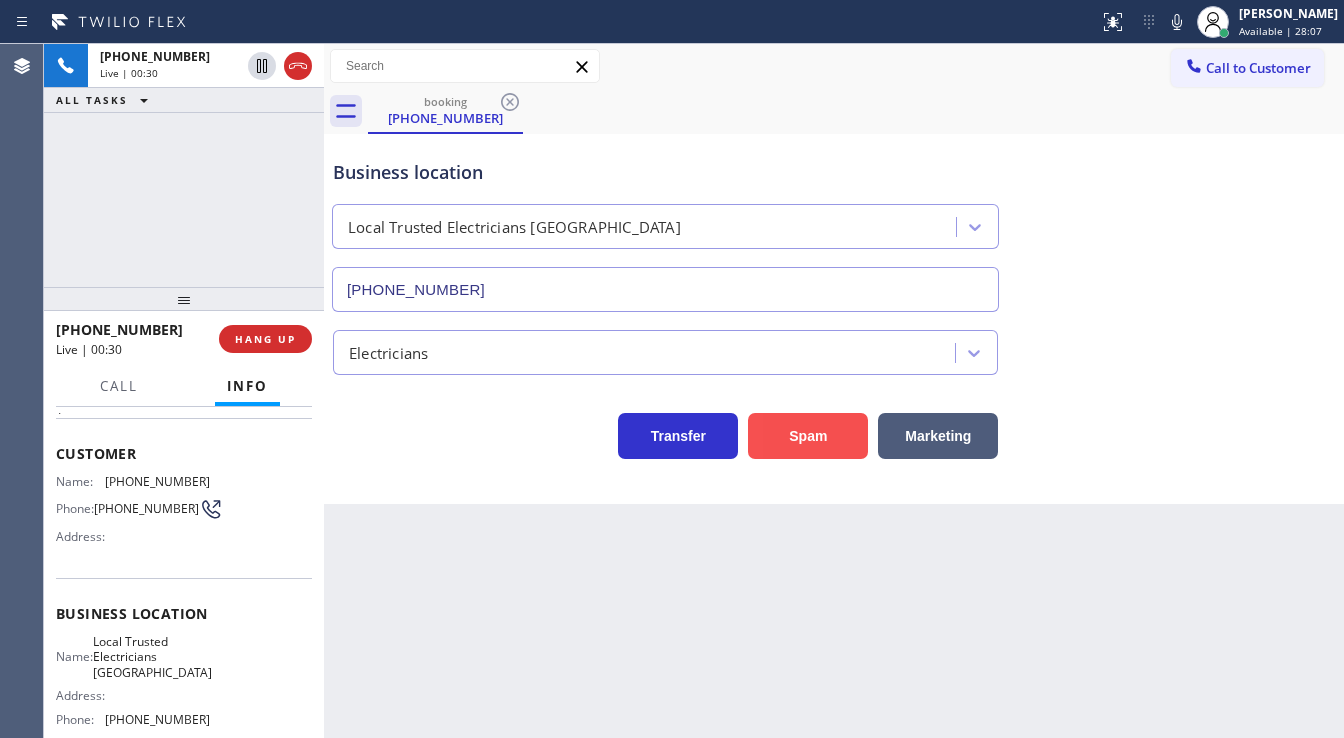 click on "Spam" at bounding box center [808, 436] 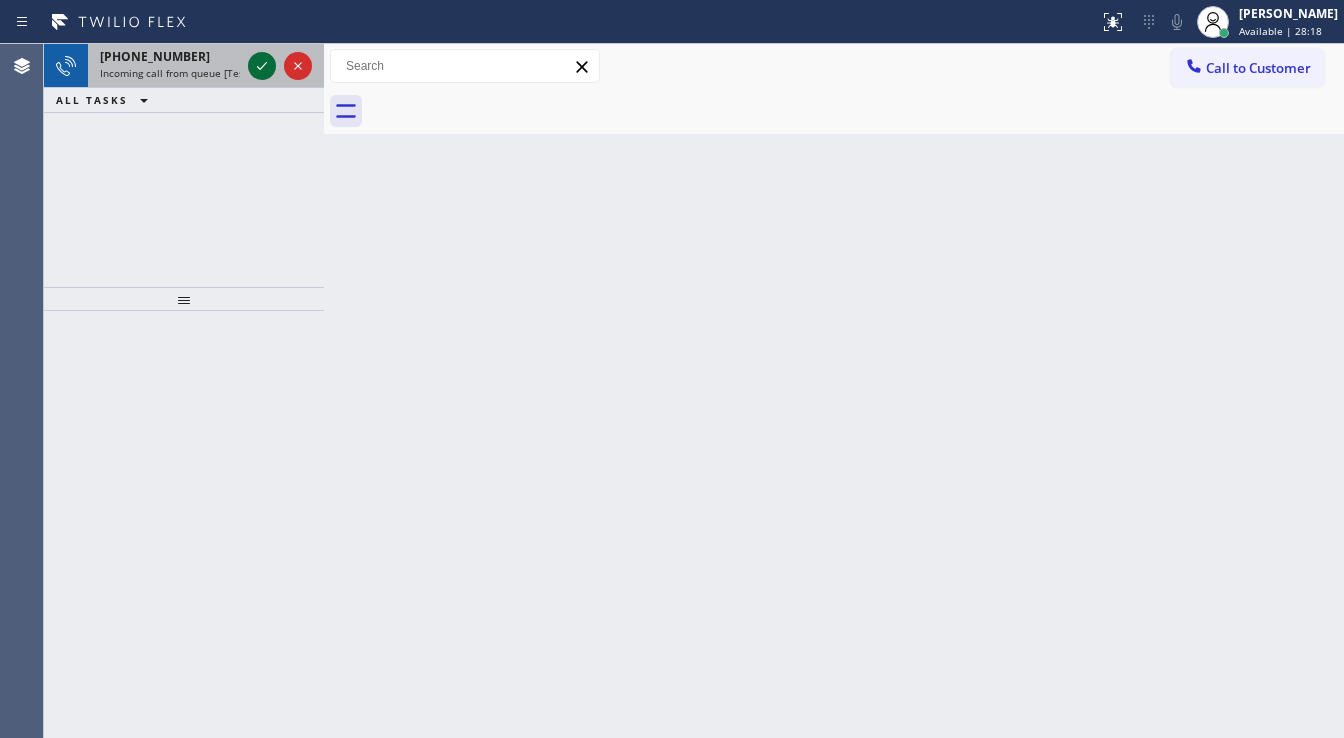 click 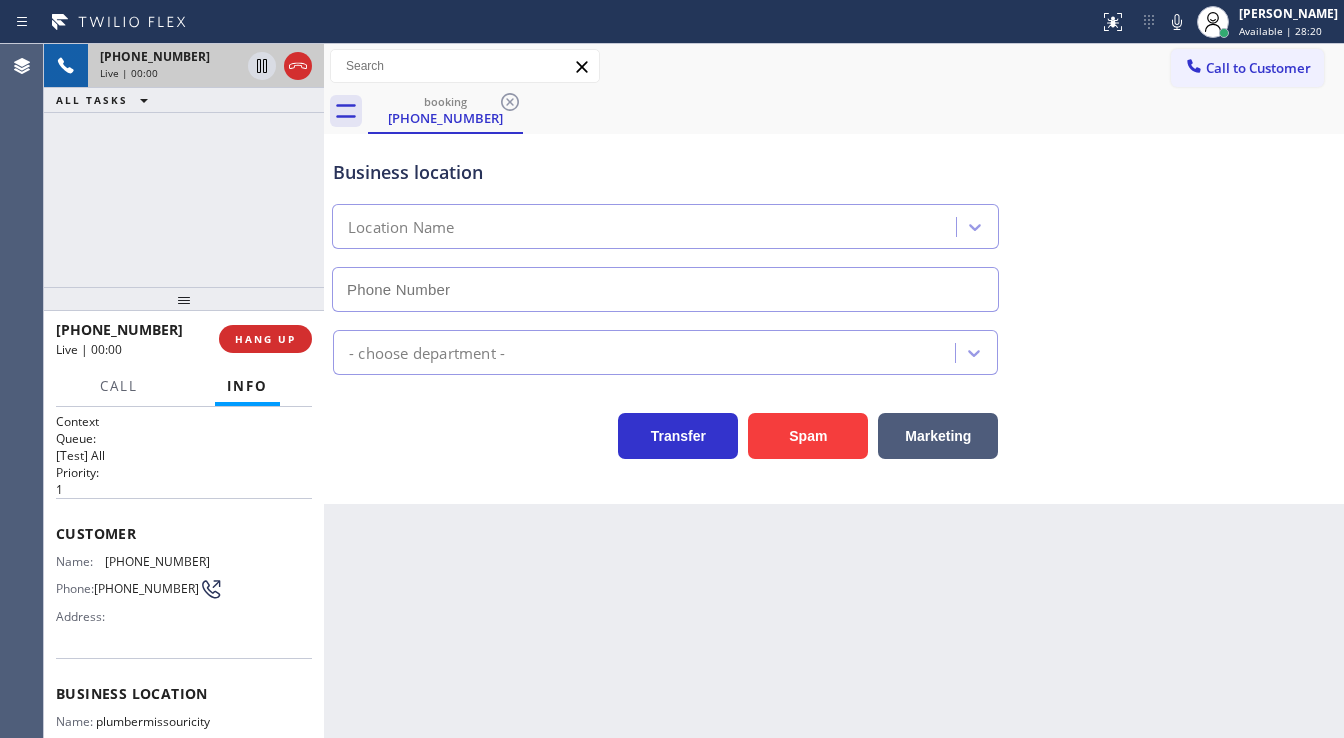 type on "[PHONE_NUMBER]" 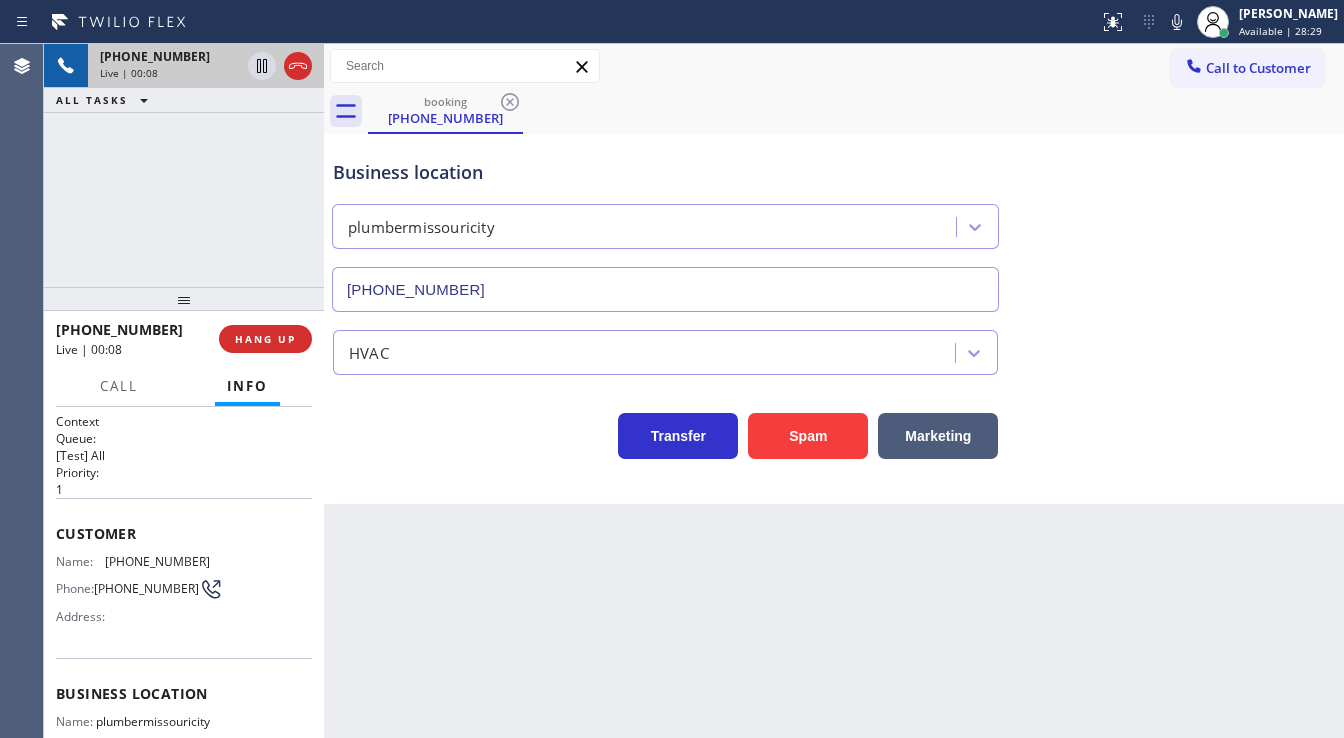 drag, startPoint x: 66, startPoint y: 231, endPoint x: 76, endPoint y: 344, distance: 113.44161 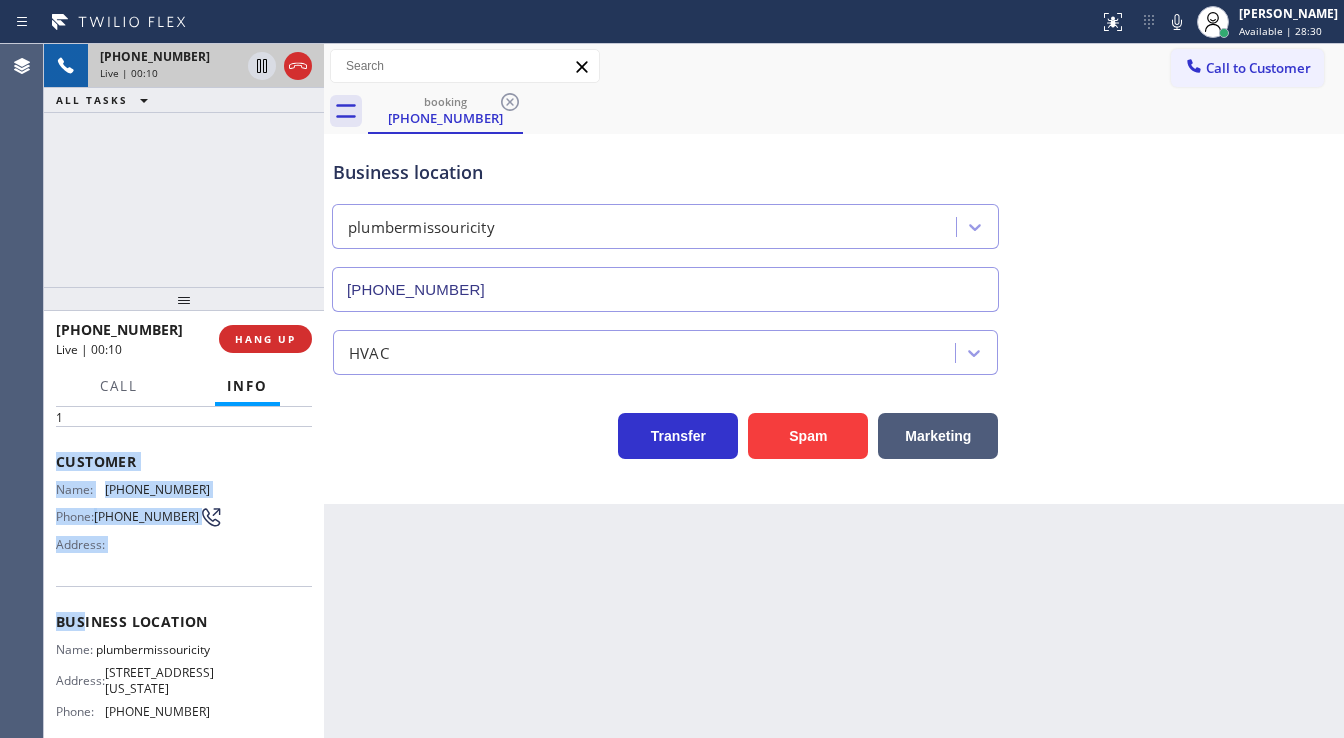 scroll, scrollTop: 160, scrollLeft: 0, axis: vertical 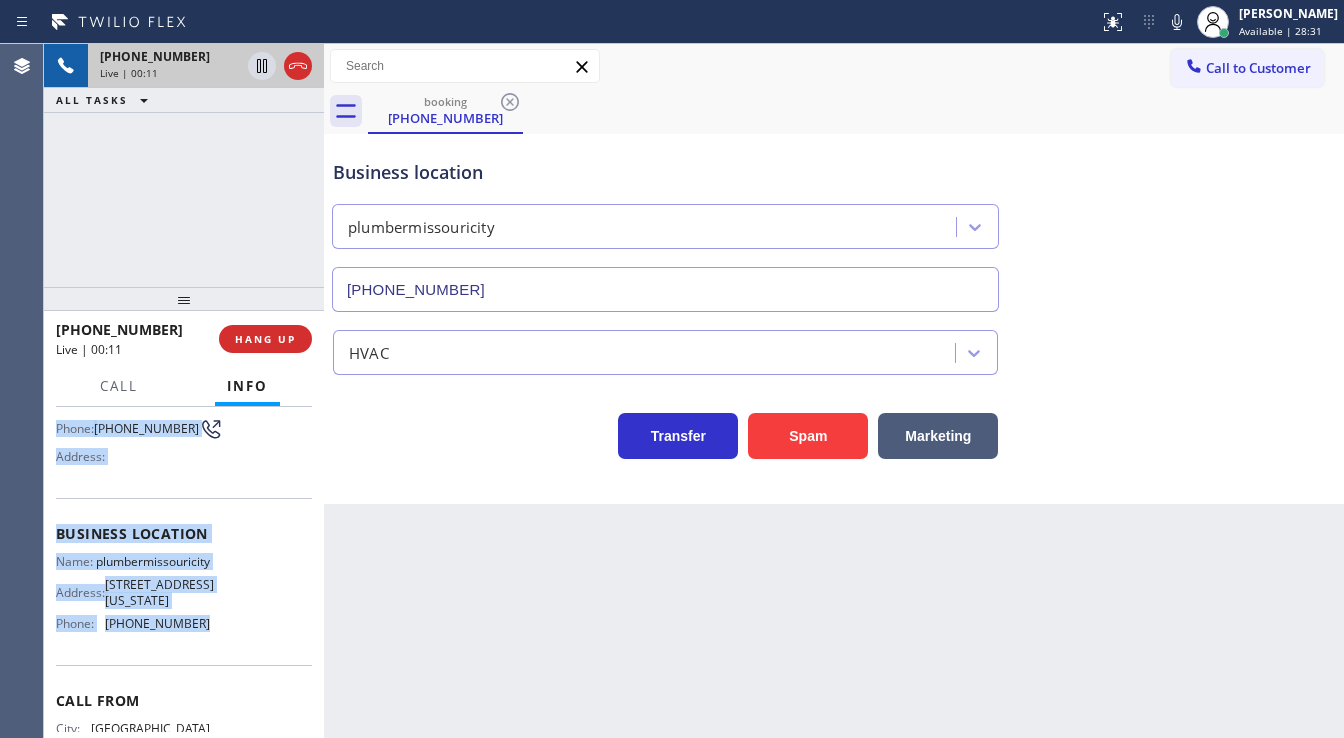 drag, startPoint x: 55, startPoint y: 525, endPoint x: 204, endPoint y: 649, distance: 193.84789 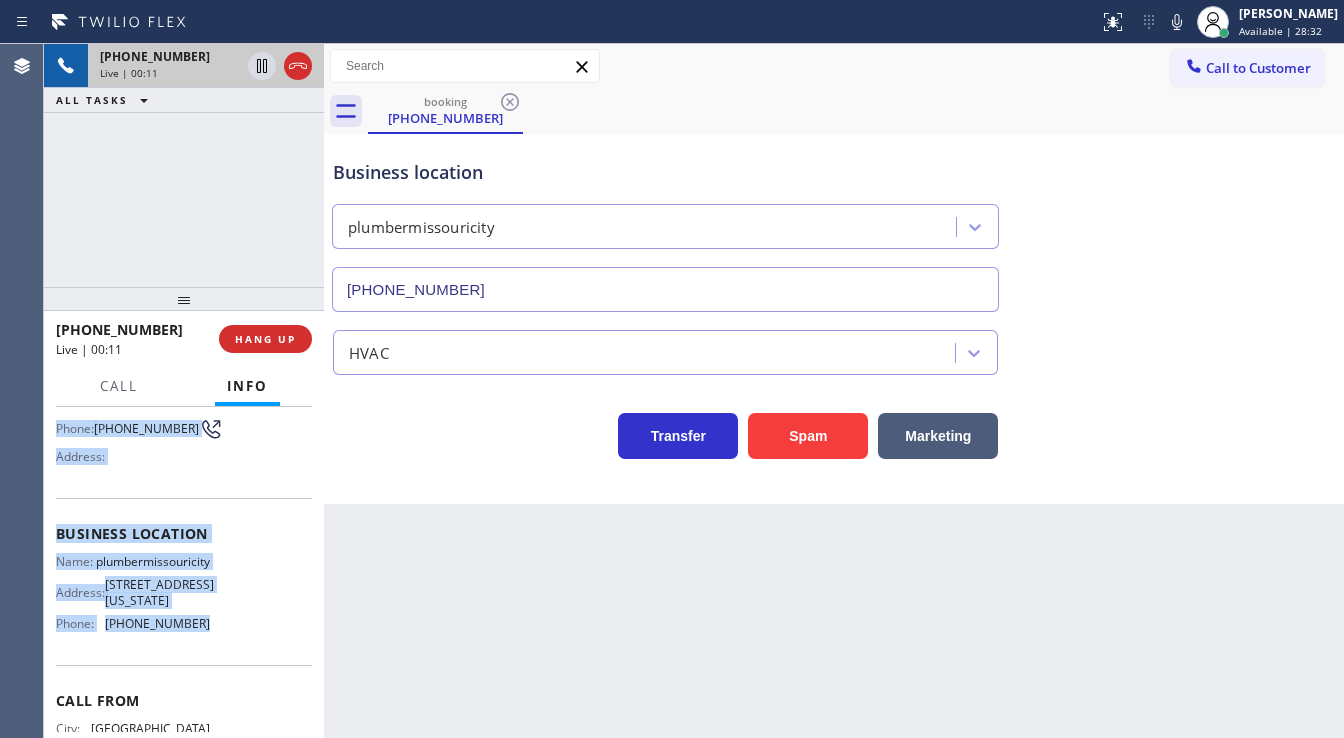 copy on "Customer Name: [PHONE_NUMBER] Phone: [PHONE_NUMBER] Address: Business location Name: plumbermissouricity Address: [STREET_ADDRESS][US_STATE]  Phone: [PHONE_NUMBER]" 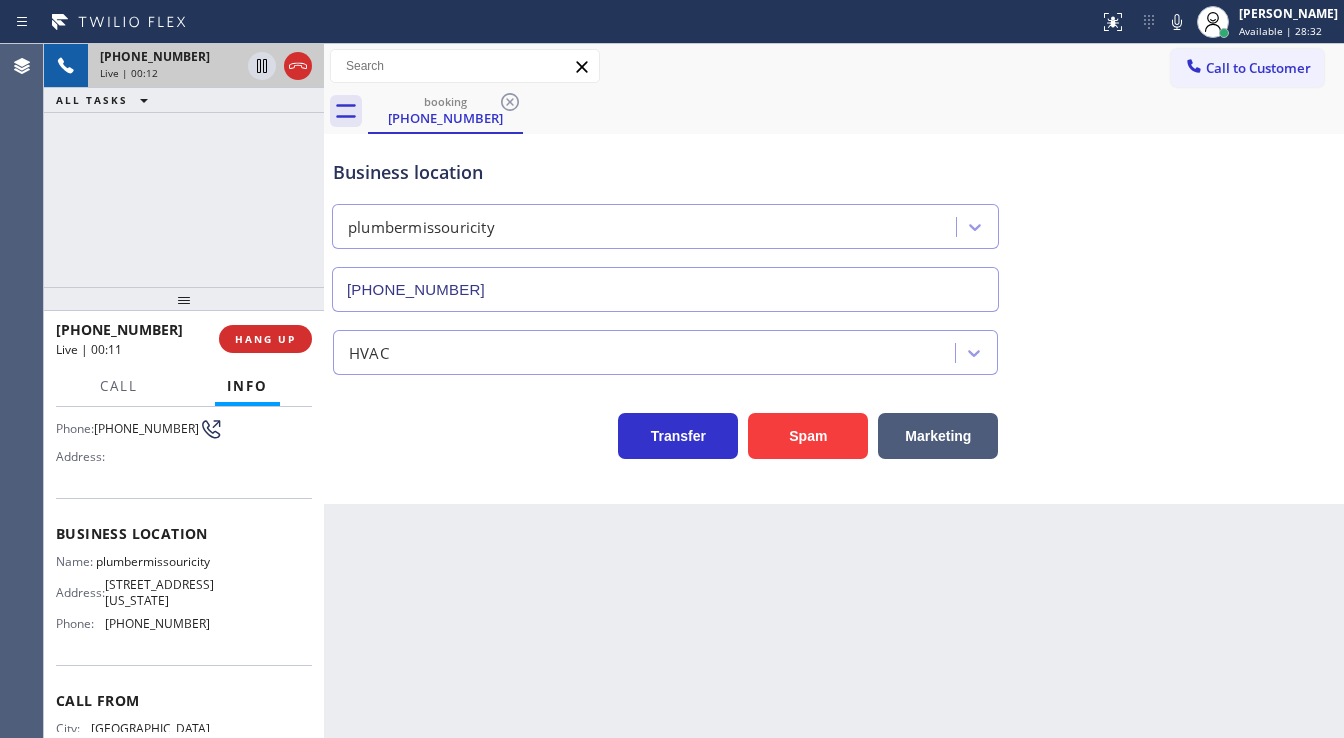 click on "[PHONE_NUMBER] Live | 00:12 ALL TASKS ALL TASKS ACTIVE TASKS TASKS IN WRAP UP" at bounding box center [184, 165] 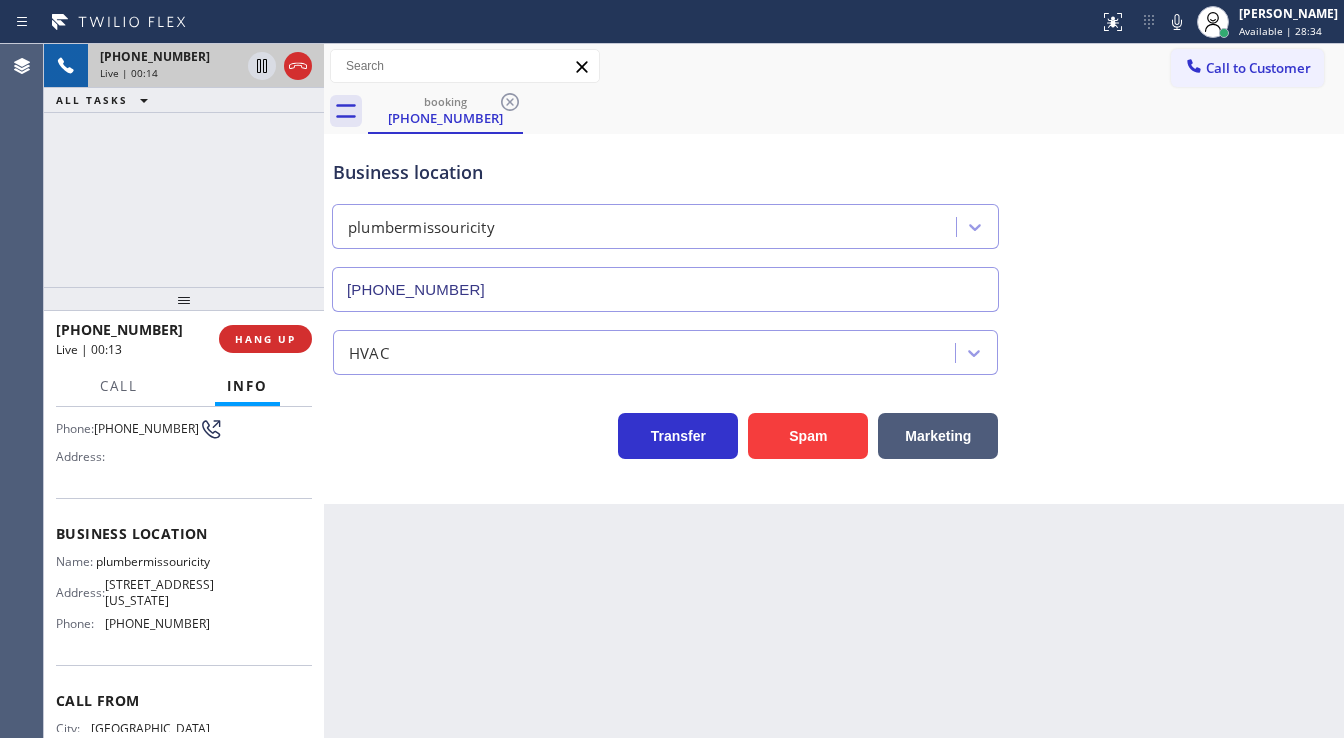 click on "[PHONE_NUMBER] Live | 00:14 ALL TASKS ALL TASKS ACTIVE TASKS TASKS IN WRAP UP" at bounding box center (184, 165) 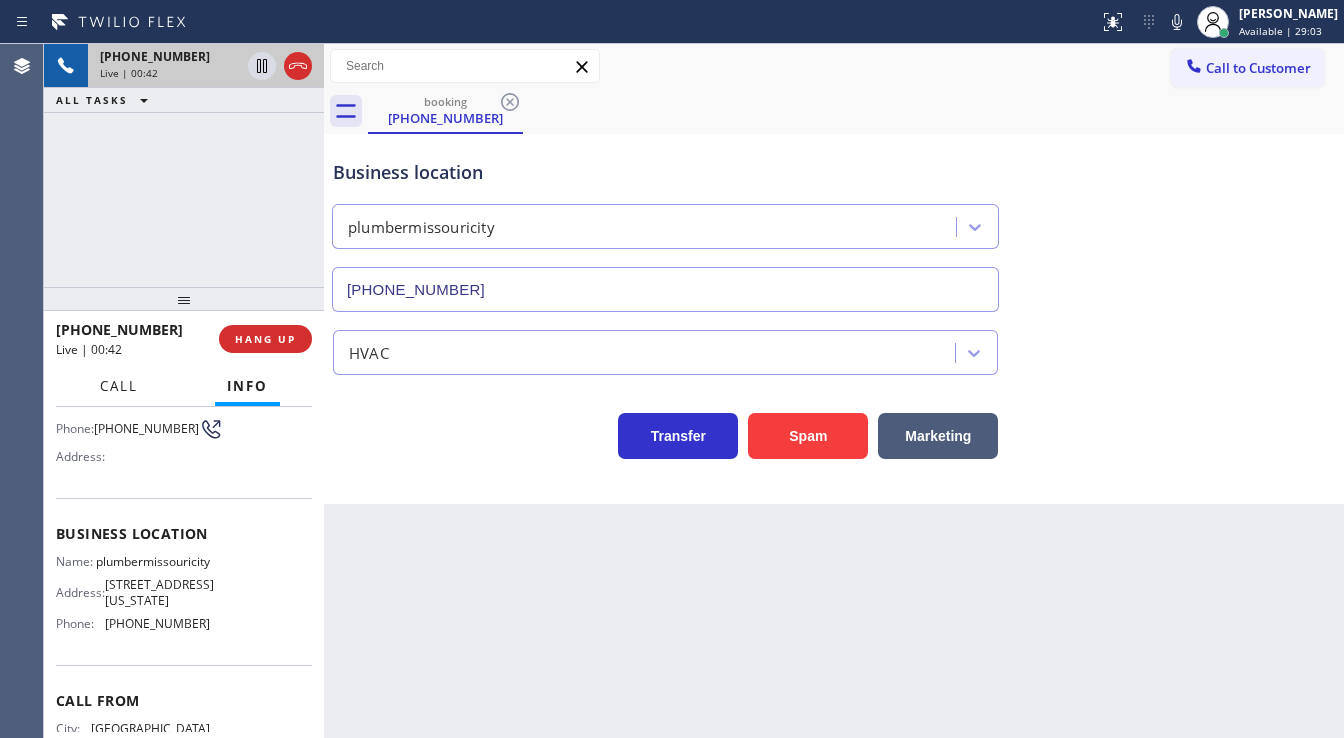 click on "Call" at bounding box center (119, 386) 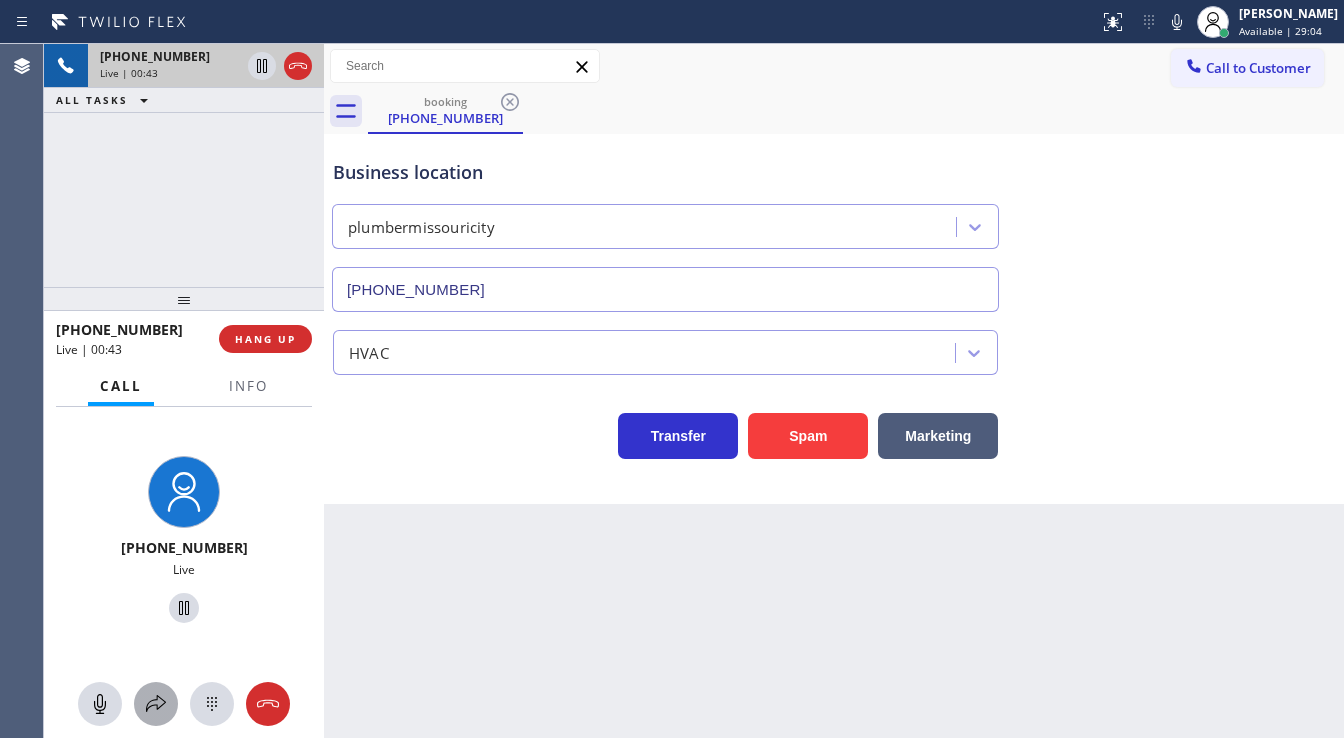 click 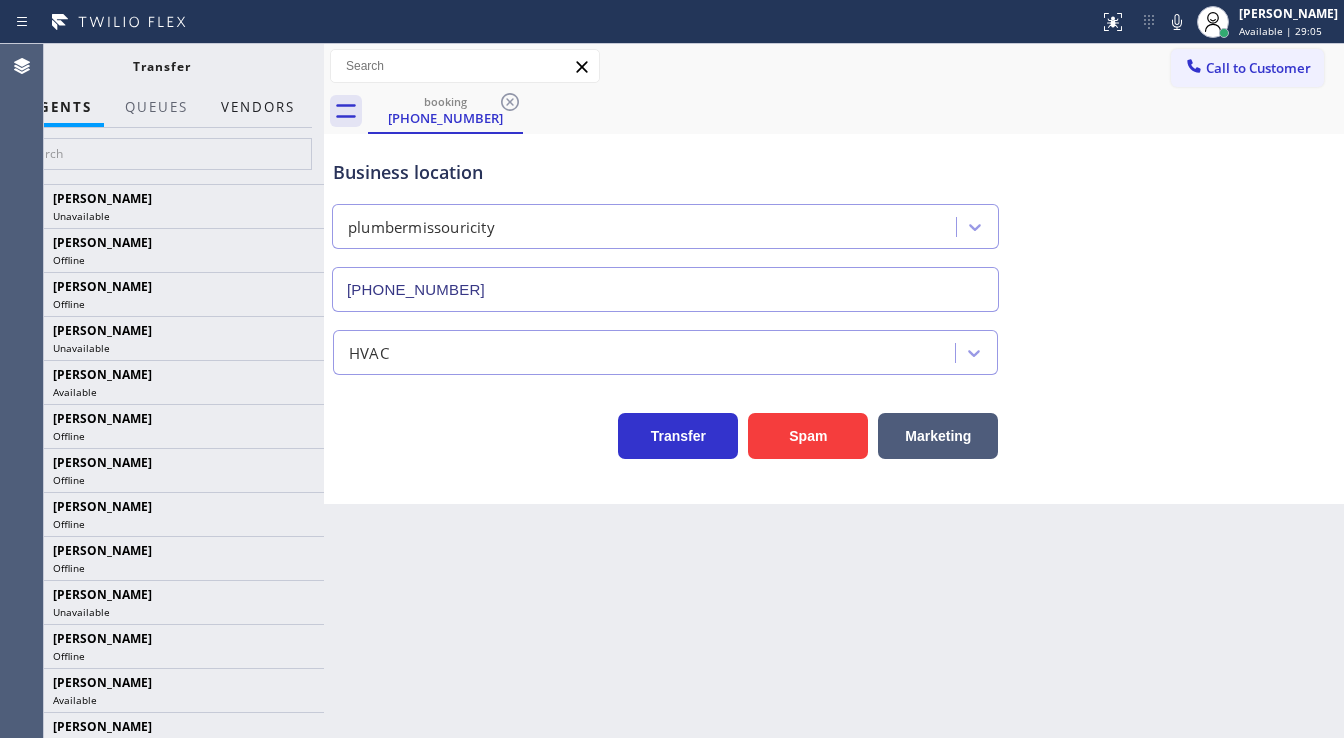 click on "Vendors" at bounding box center [258, 107] 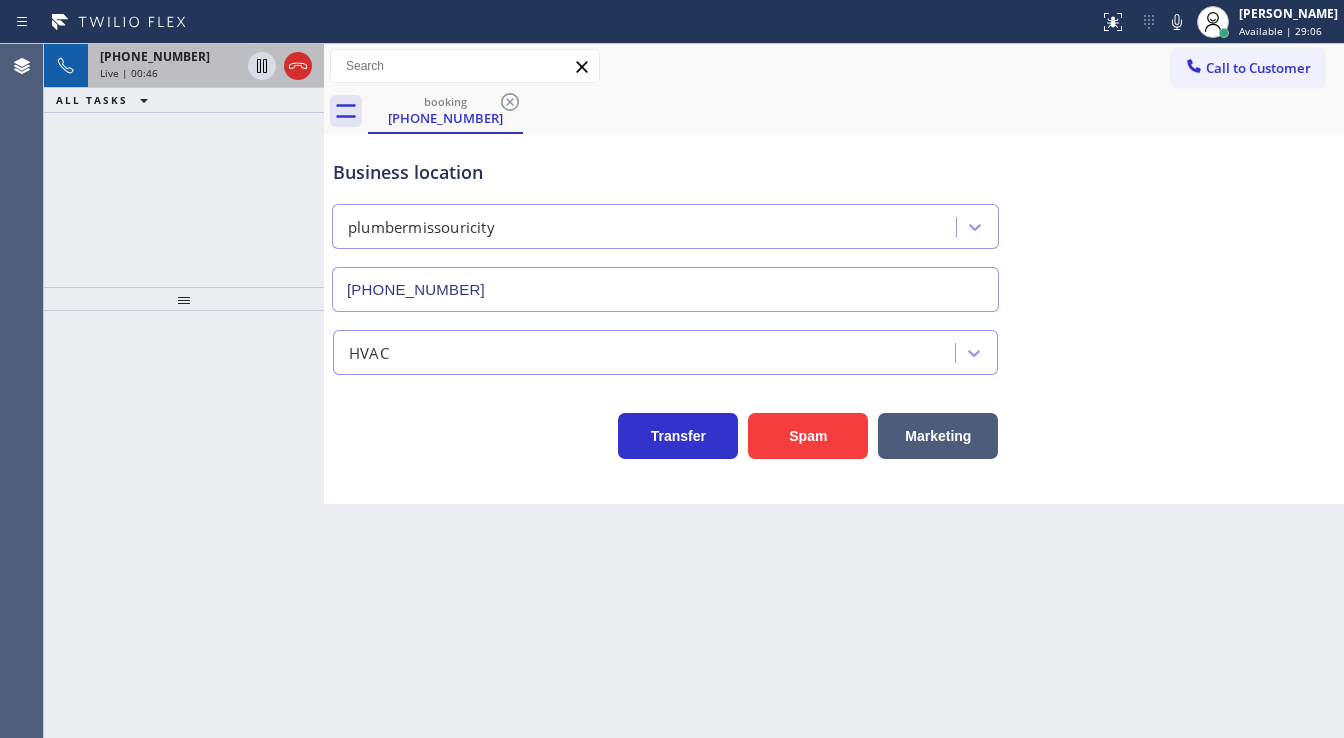 click on "Live | 00:46" at bounding box center [129, 73] 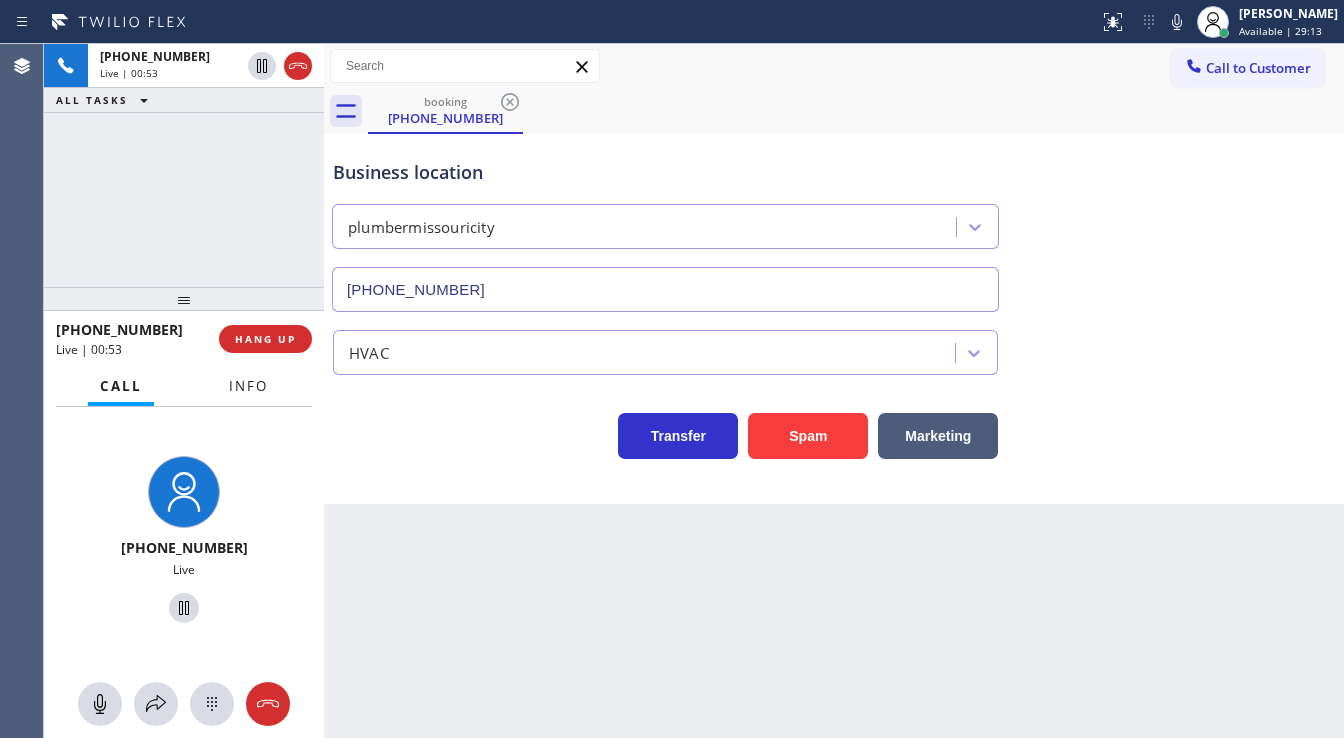click on "Info" at bounding box center (248, 386) 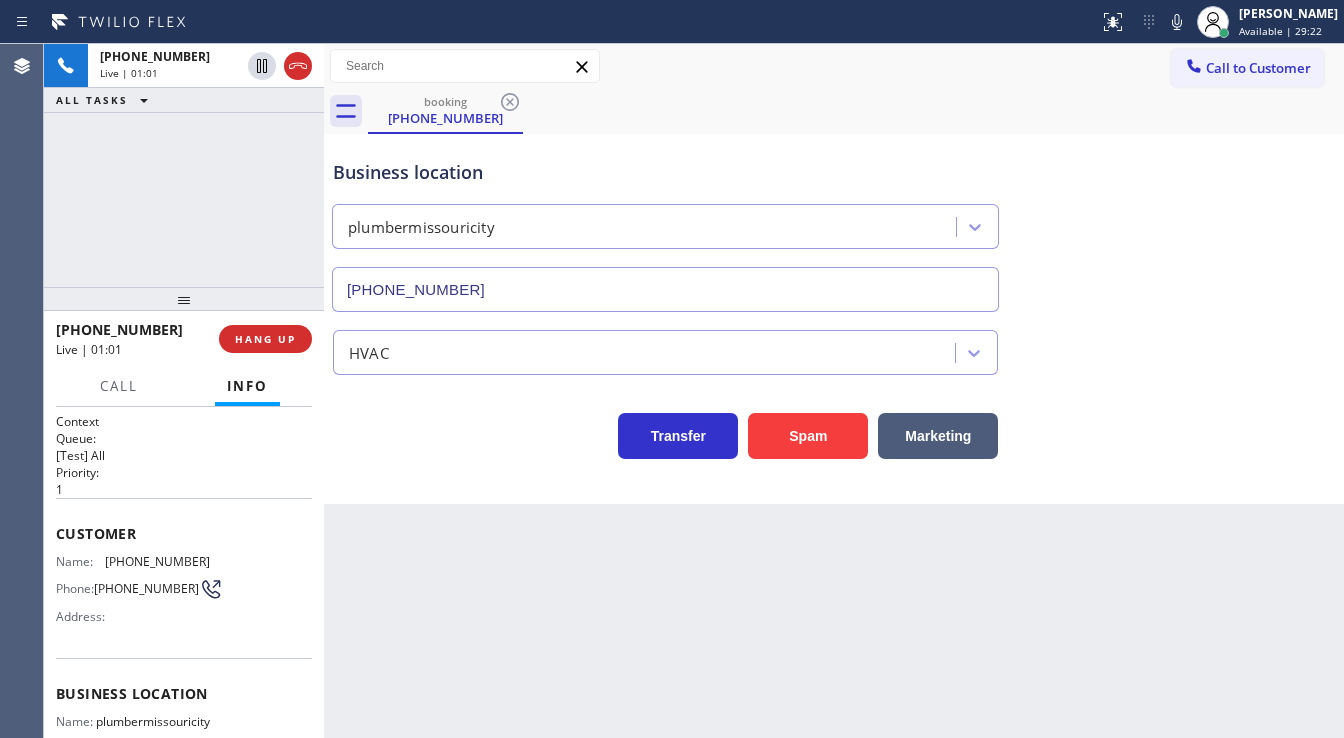 drag, startPoint x: 795, startPoint y: 436, endPoint x: 381, endPoint y: 441, distance: 414.03018 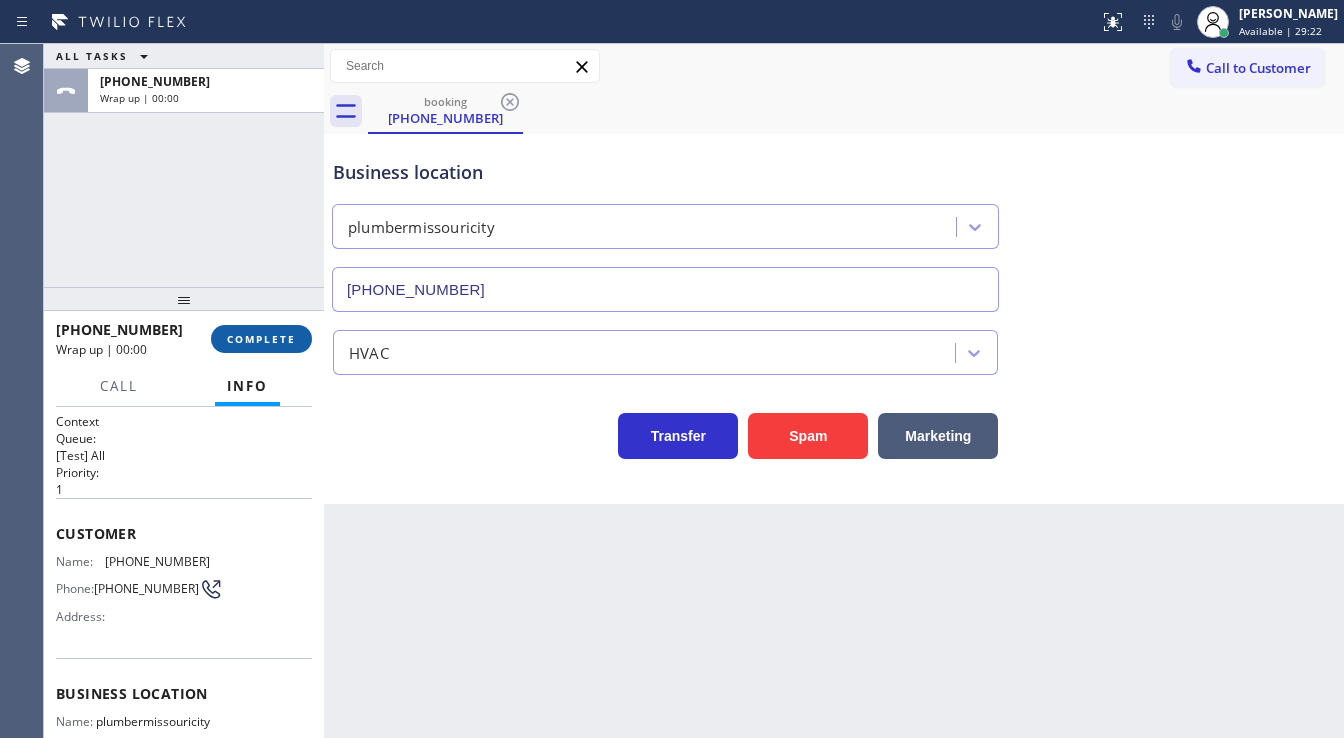 click on "COMPLETE" at bounding box center [261, 339] 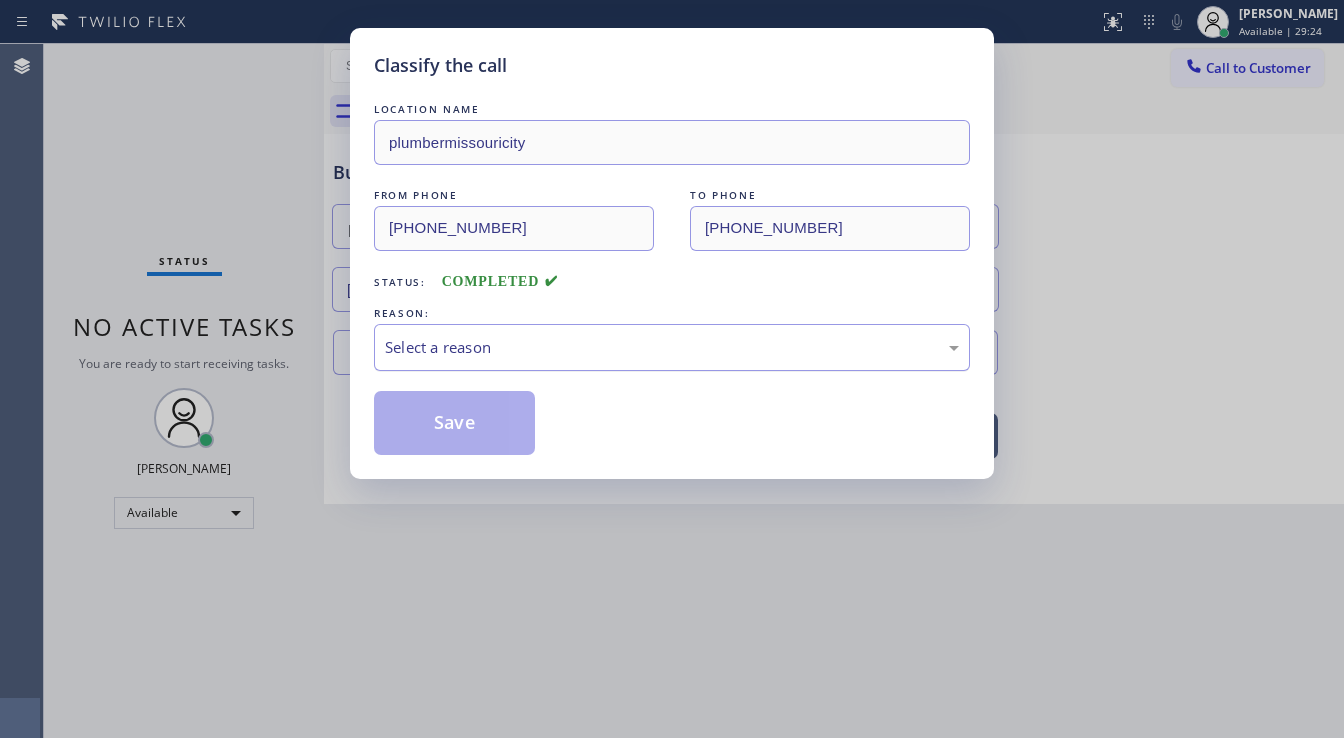 click on "Select a reason" at bounding box center [672, 347] 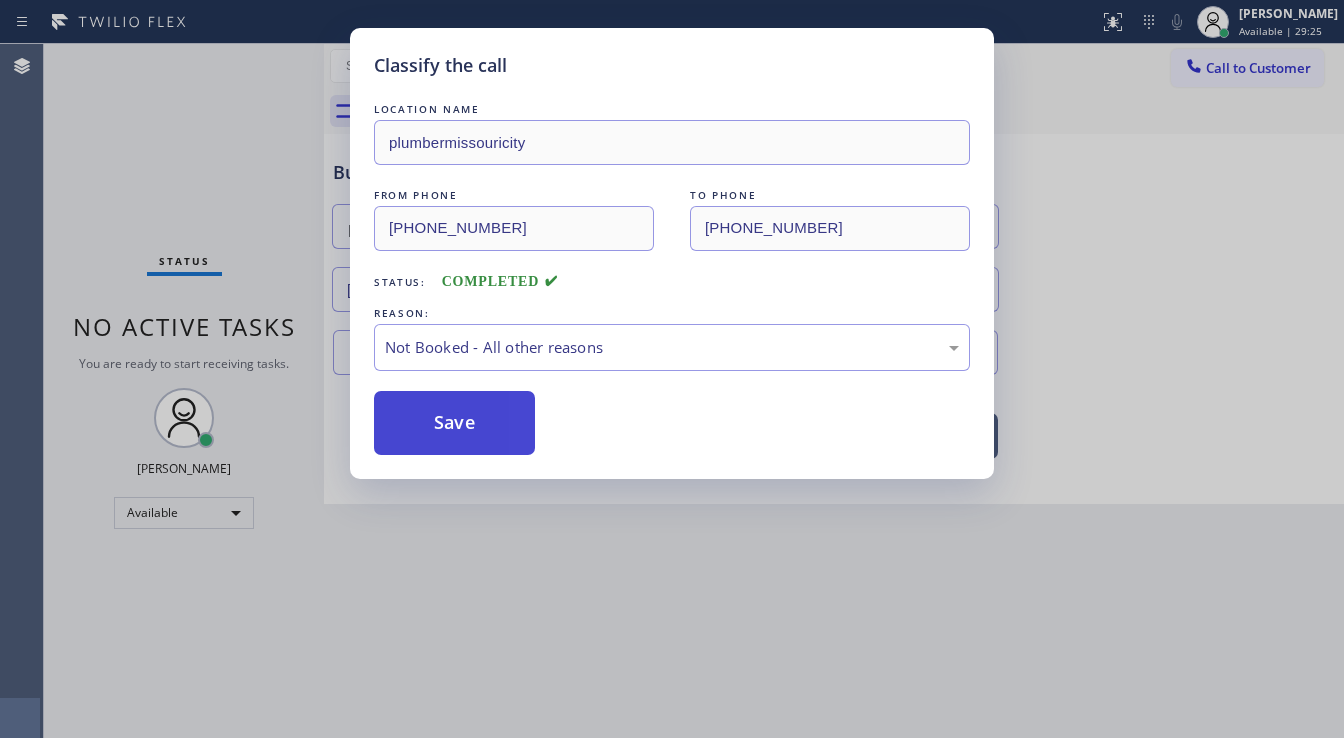 click on "Save" at bounding box center (454, 423) 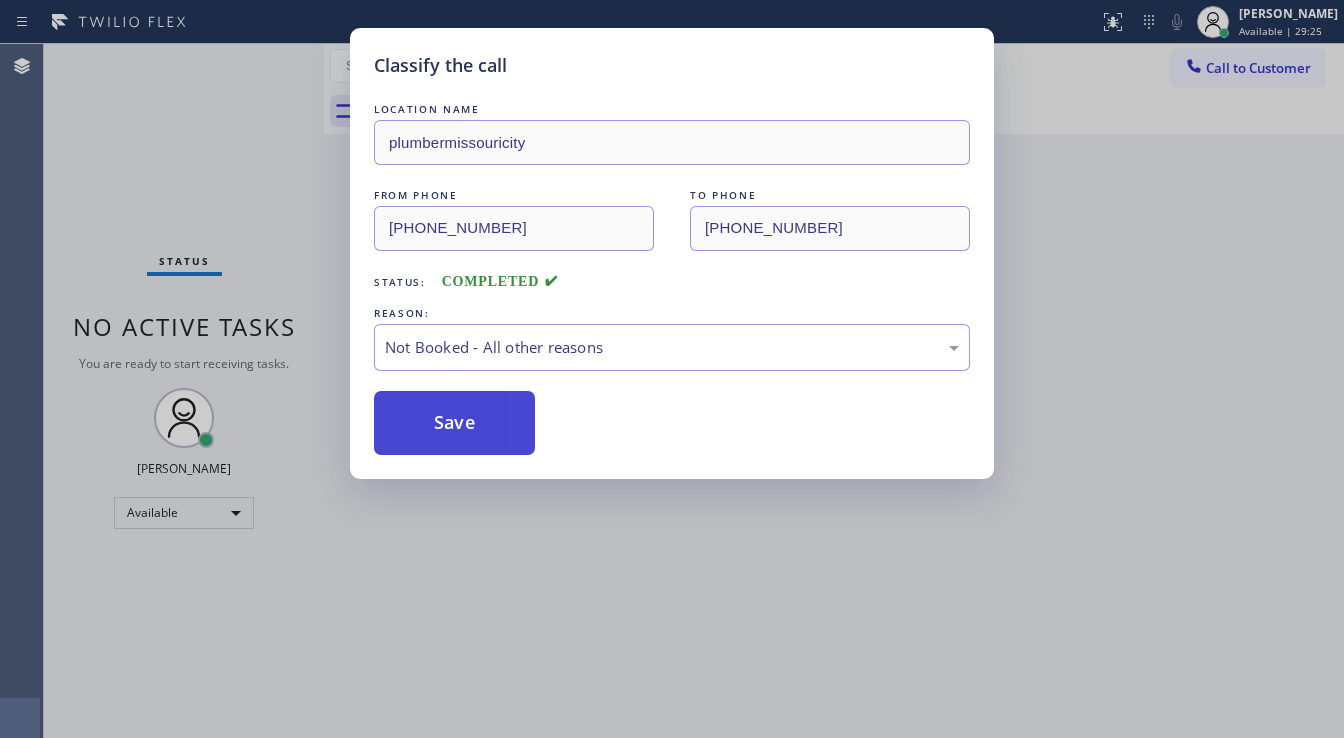 type 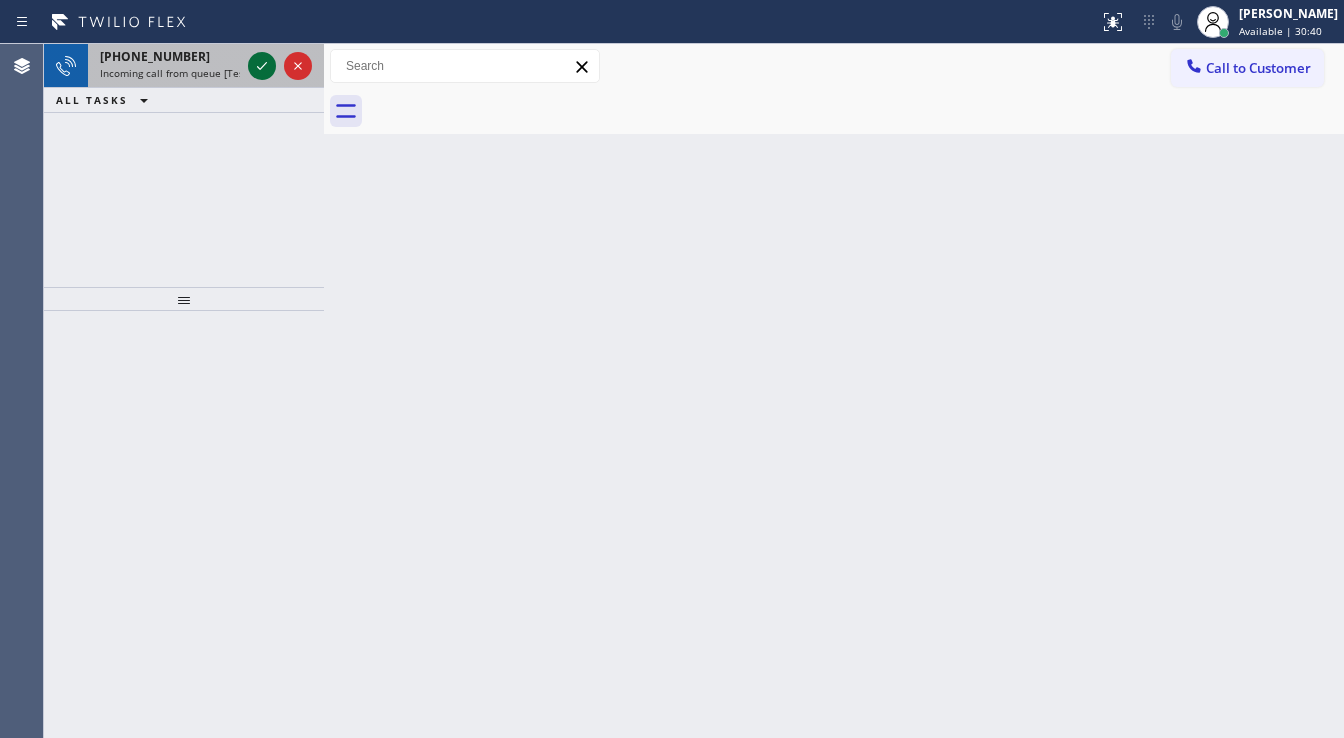 click 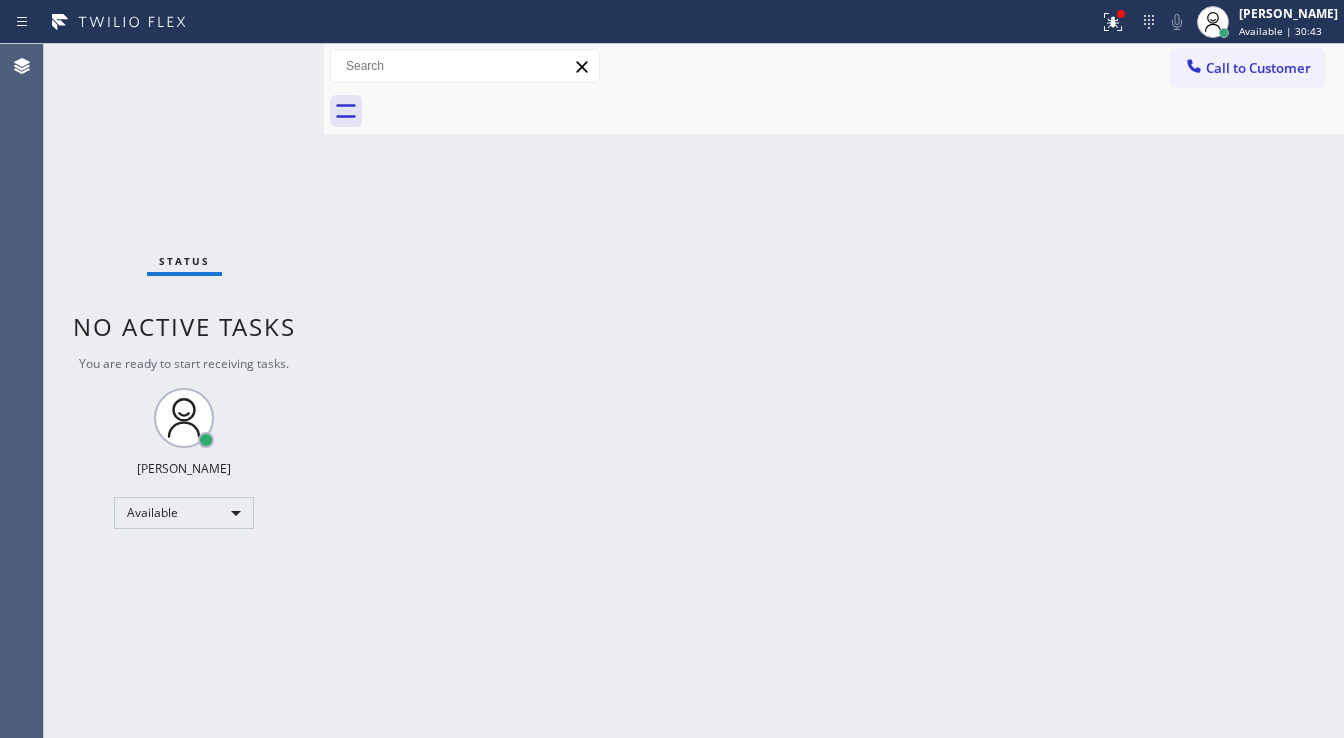 click on "Back to Dashboard Change Sender ID Customers Technicians Select a contact Outbound call Technician Search Technician Your caller id phone number Your caller id phone number Call Technician info Name   Phone none Address none Change Sender ID HVAC [PHONE_NUMBER] 5 Star Appliance [PHONE_NUMBER] Appliance Repair [PHONE_NUMBER] Plumbing [PHONE_NUMBER] Air Duct Cleaning [PHONE_NUMBER]  Electricians [PHONE_NUMBER] Cancel Change Check personal SMS Reset Change No tabs Call to Customer Outbound call Location Search location Your caller id phone number [PHONE_NUMBER] Customer number Call Outbound call Technician Search Technician Your caller id phone number Your caller id phone number Call" at bounding box center [834, 391] 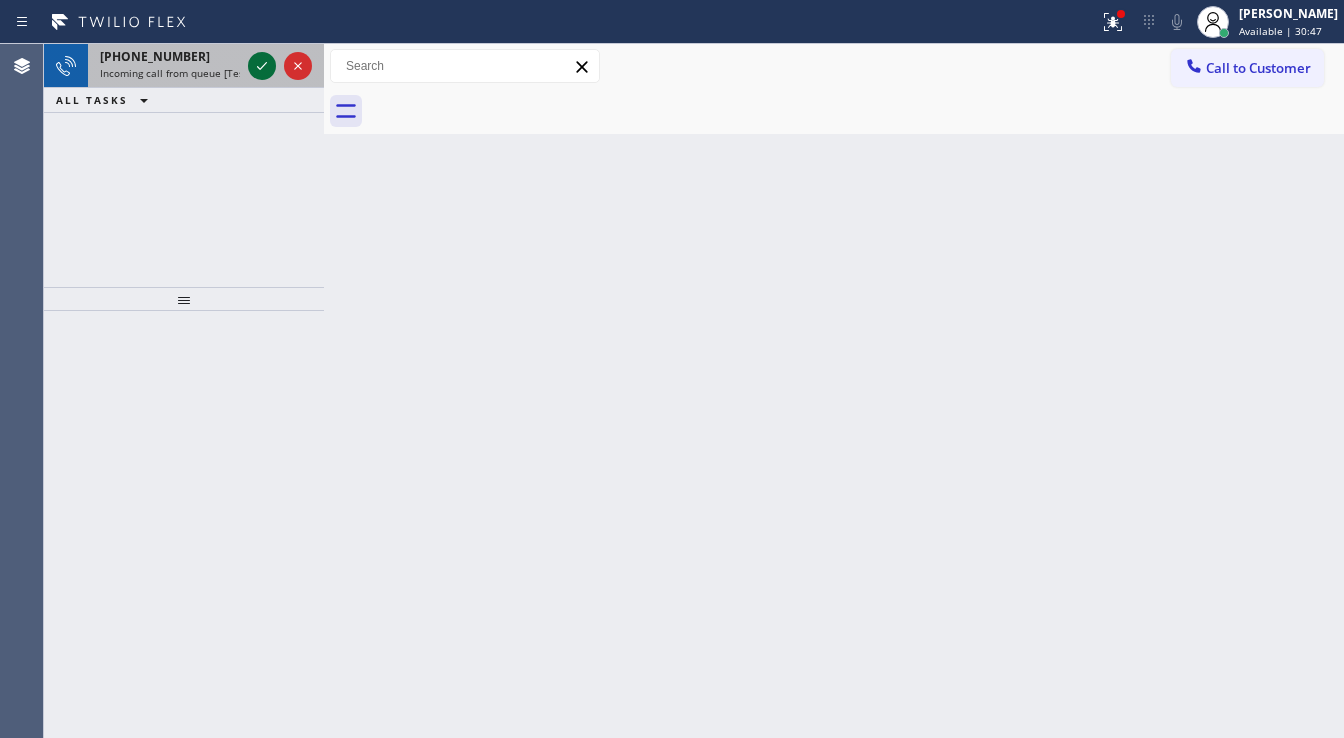 click 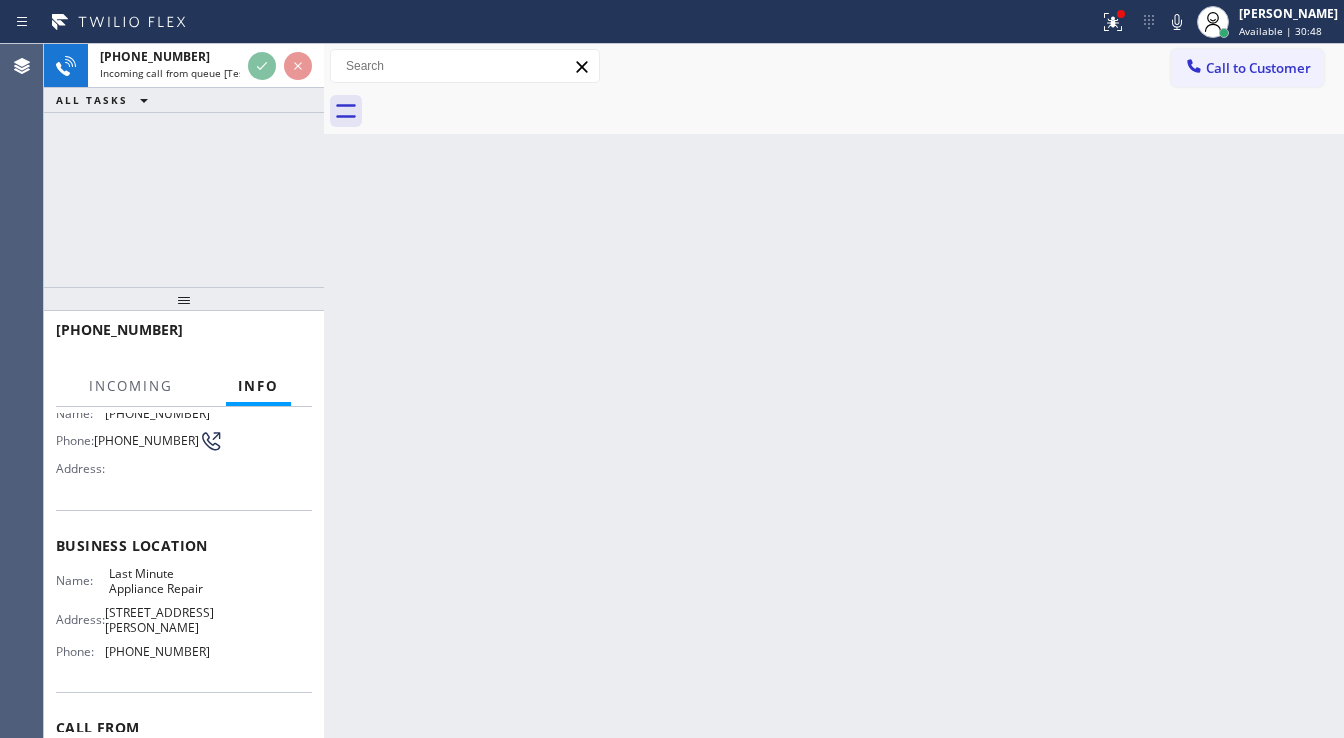 scroll, scrollTop: 160, scrollLeft: 0, axis: vertical 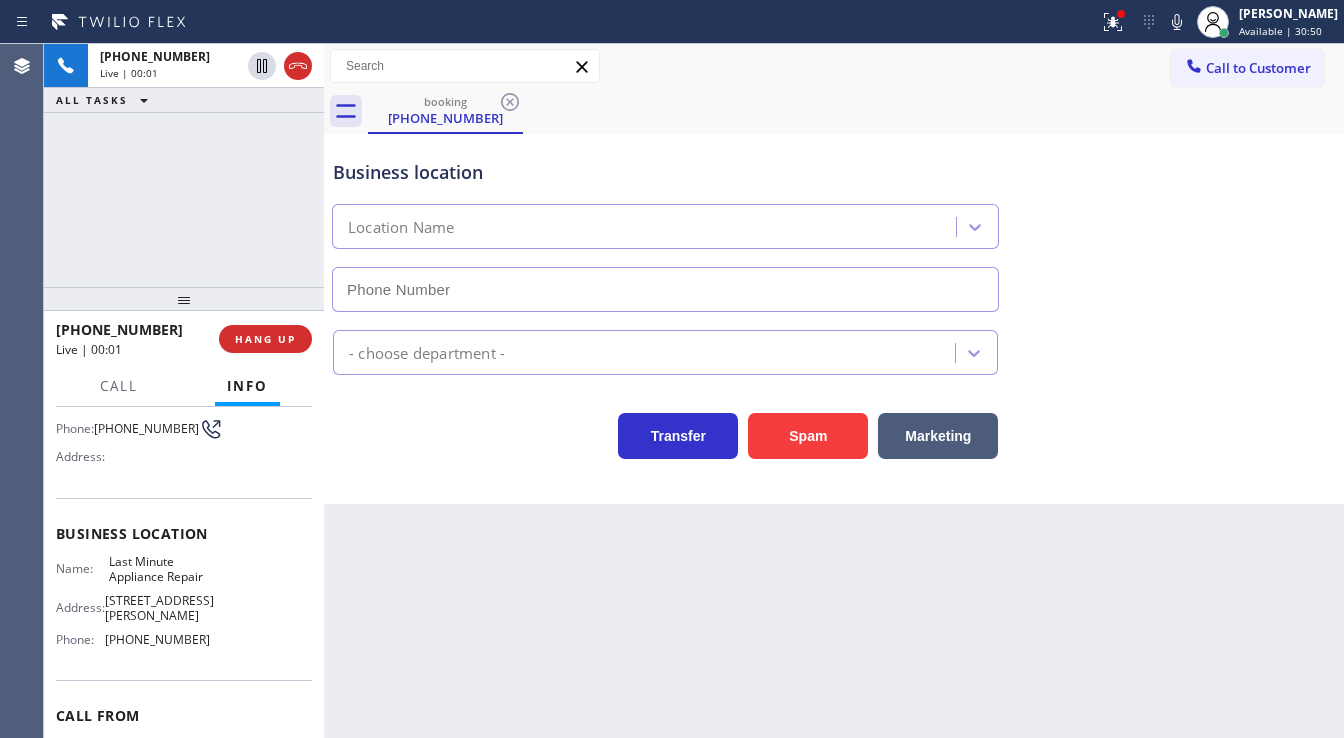 type on "[PHONE_NUMBER]" 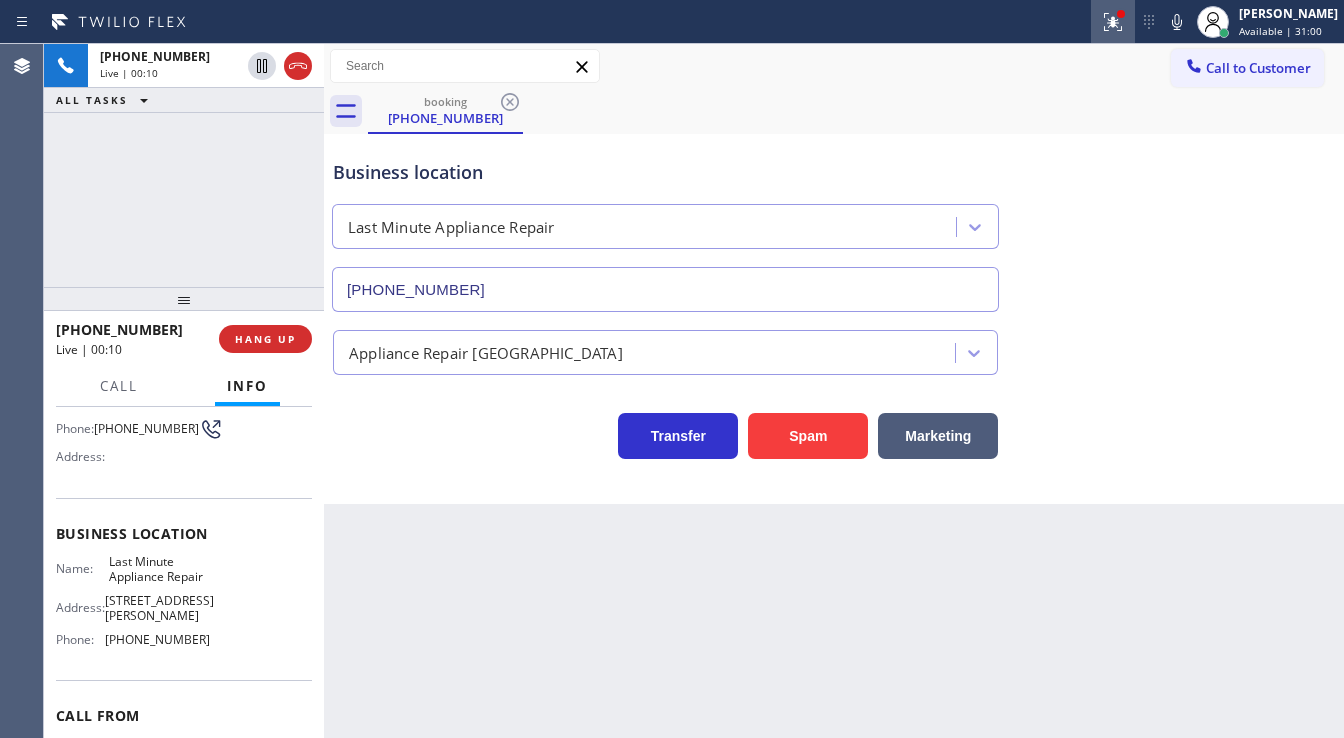 click 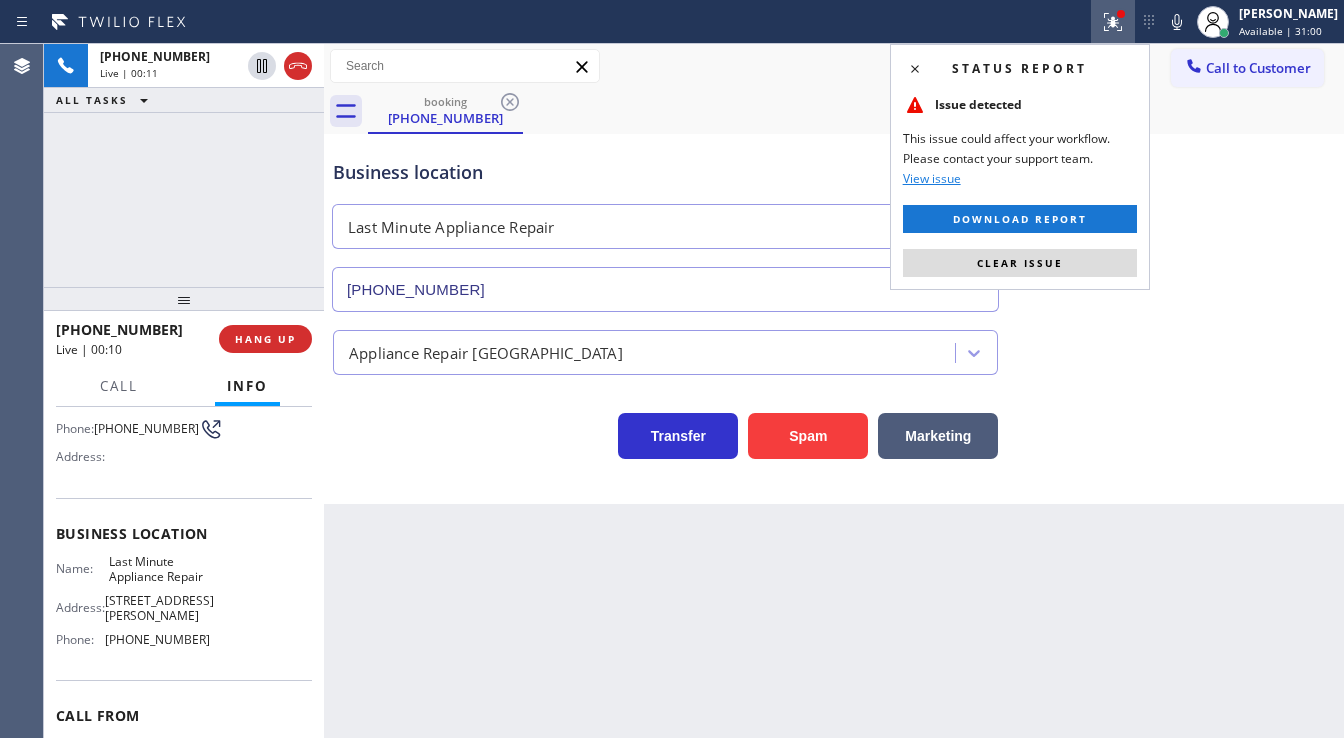 click on "Clear issue" at bounding box center [1020, 263] 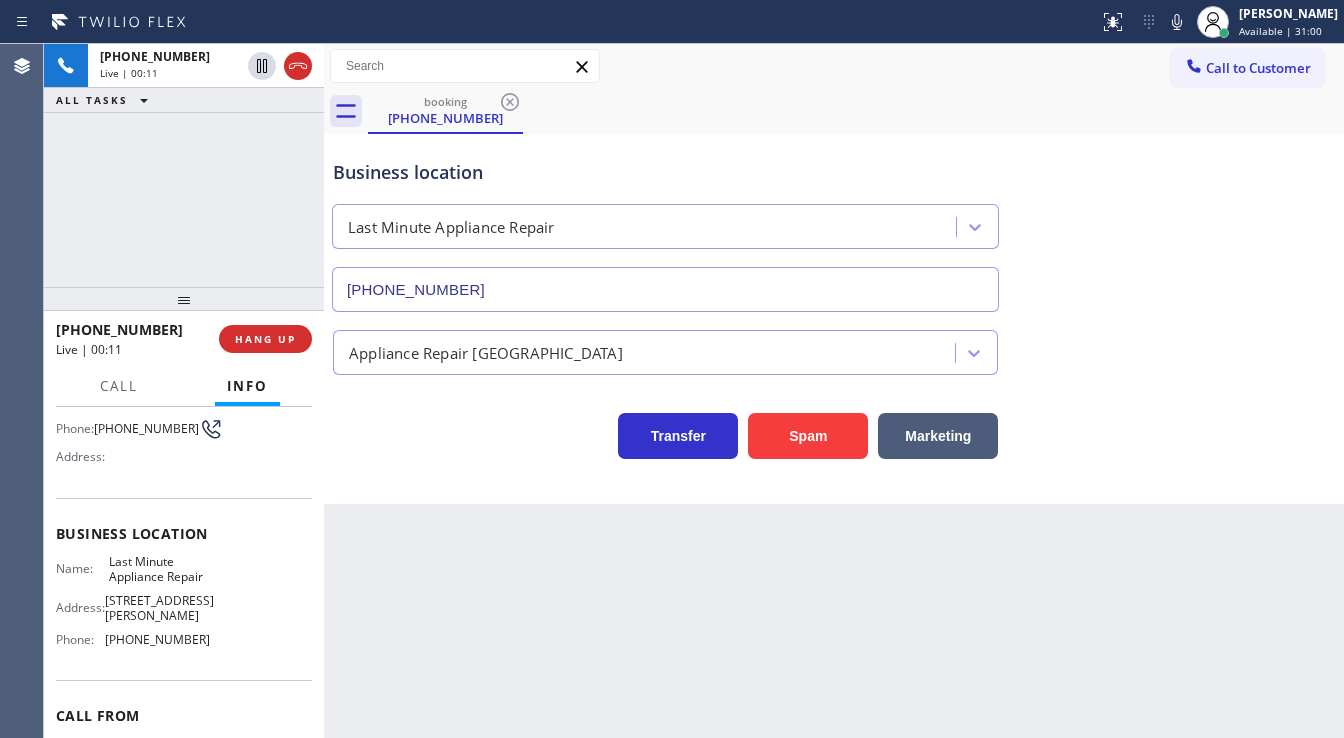 click on "Business location Last Minute Appliance Repair [PHONE_NUMBER]" at bounding box center [834, 221] 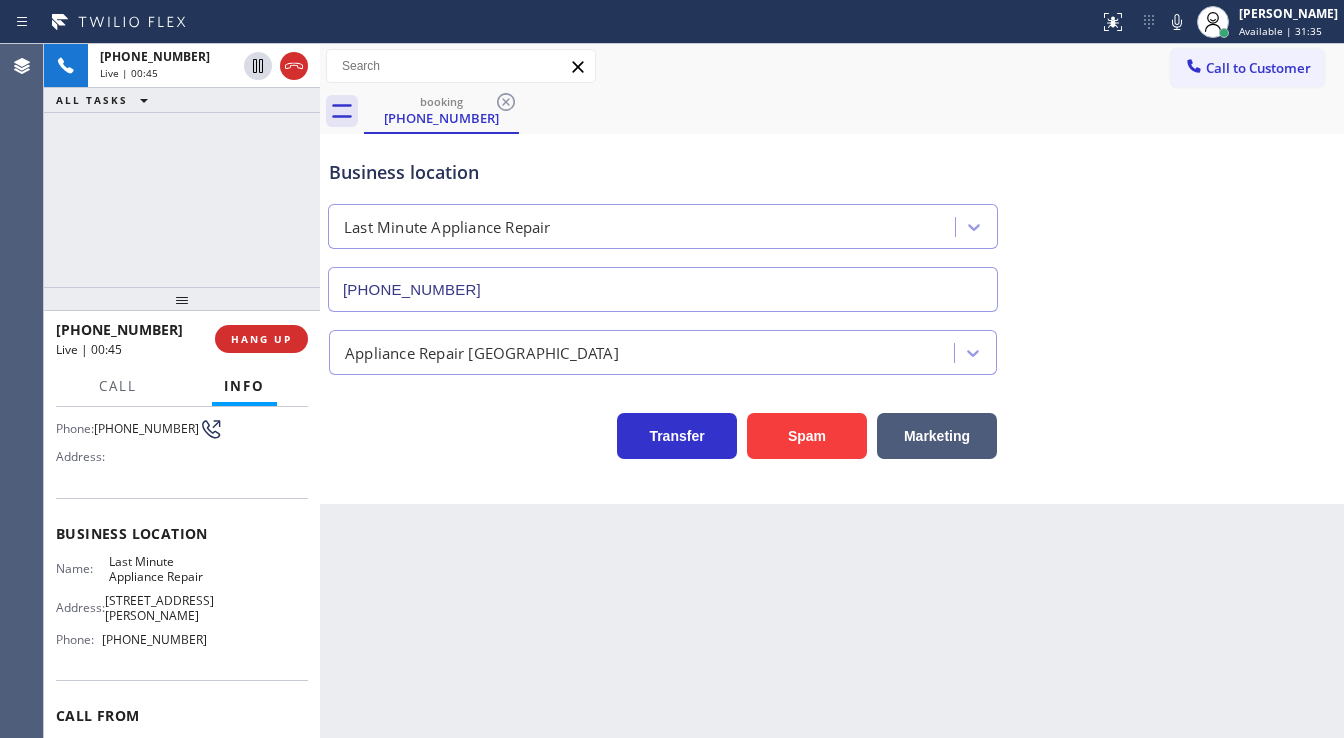 drag, startPoint x: 328, startPoint y: 204, endPoint x: 270, endPoint y: 203, distance: 58.00862 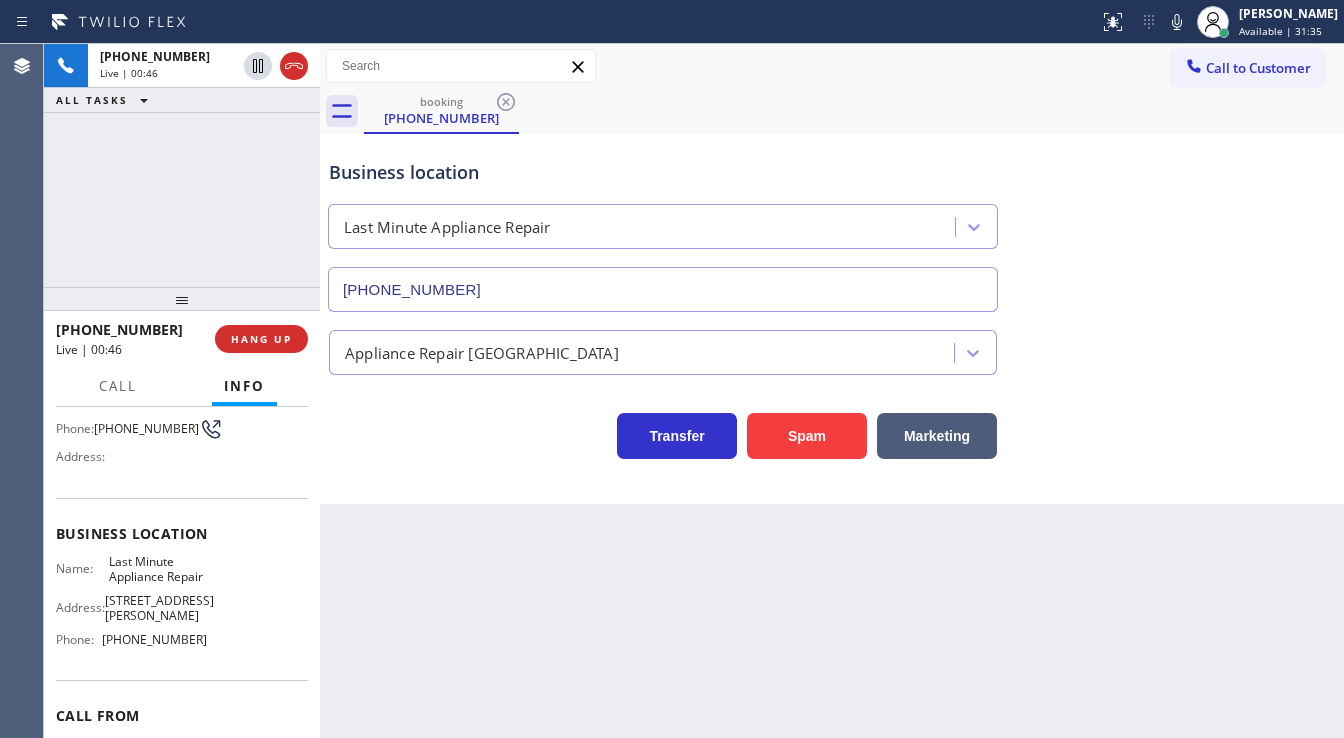 click on "[PHONE_NUMBER] Live | 00:46 ALL TASKS ALL TASKS ACTIVE TASKS TASKS IN WRAP UP" at bounding box center [182, 165] 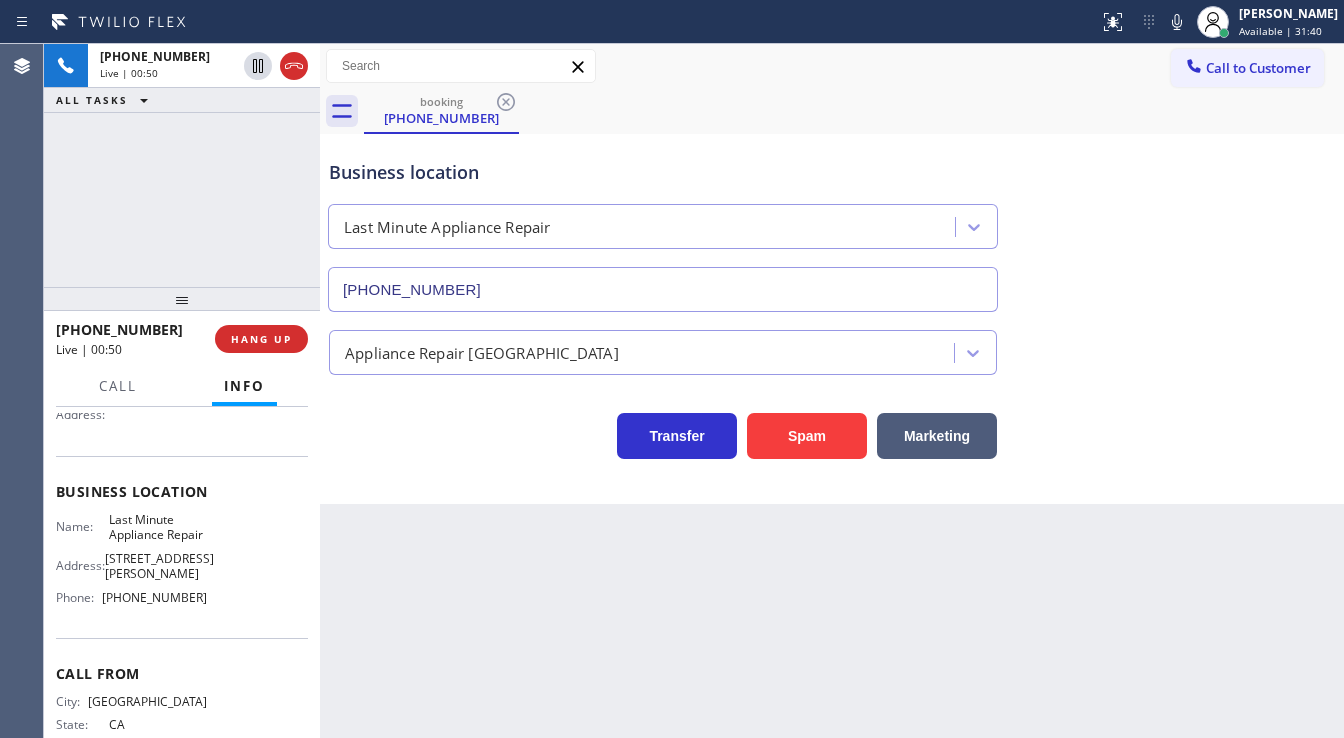 scroll, scrollTop: 240, scrollLeft: 0, axis: vertical 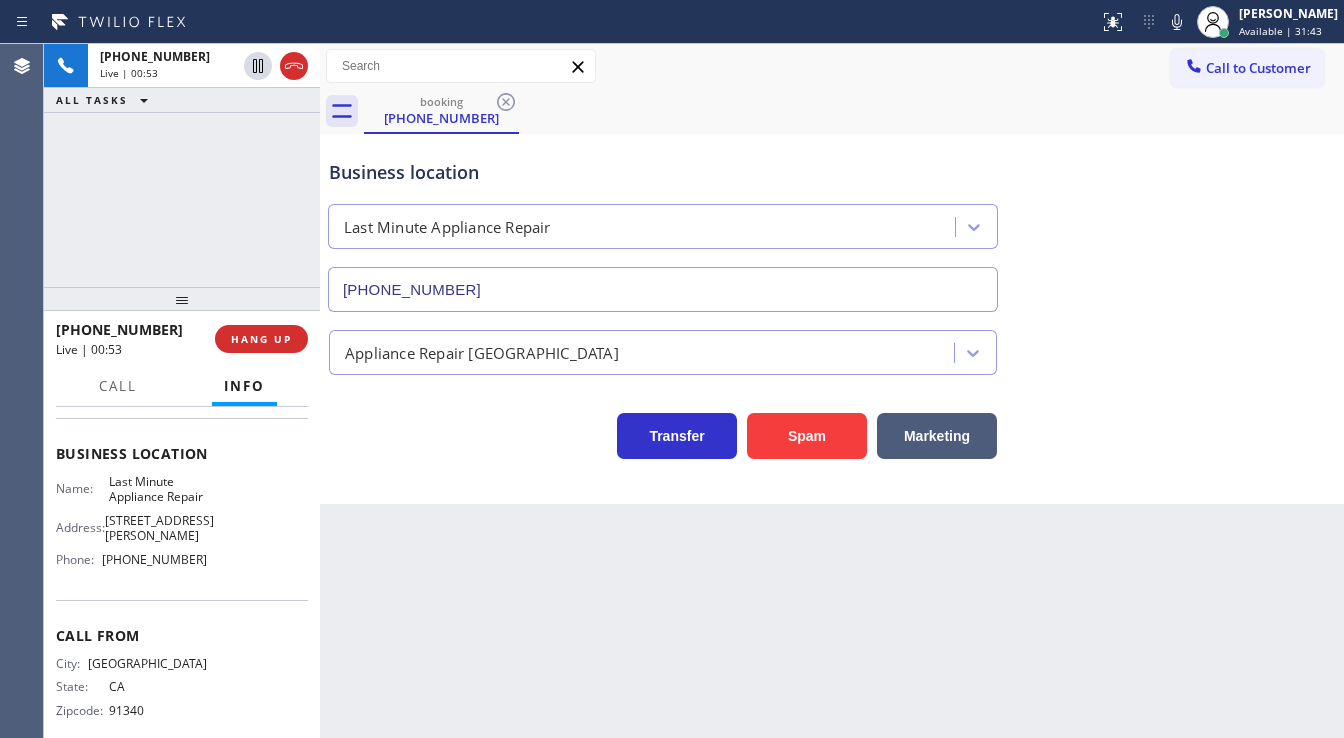 click on "Name: Last Minute Appliance Repair Address: [STREET_ADDRESS][PERSON_NAME]  Phone: [PHONE_NUMBER]" at bounding box center (131, 524) 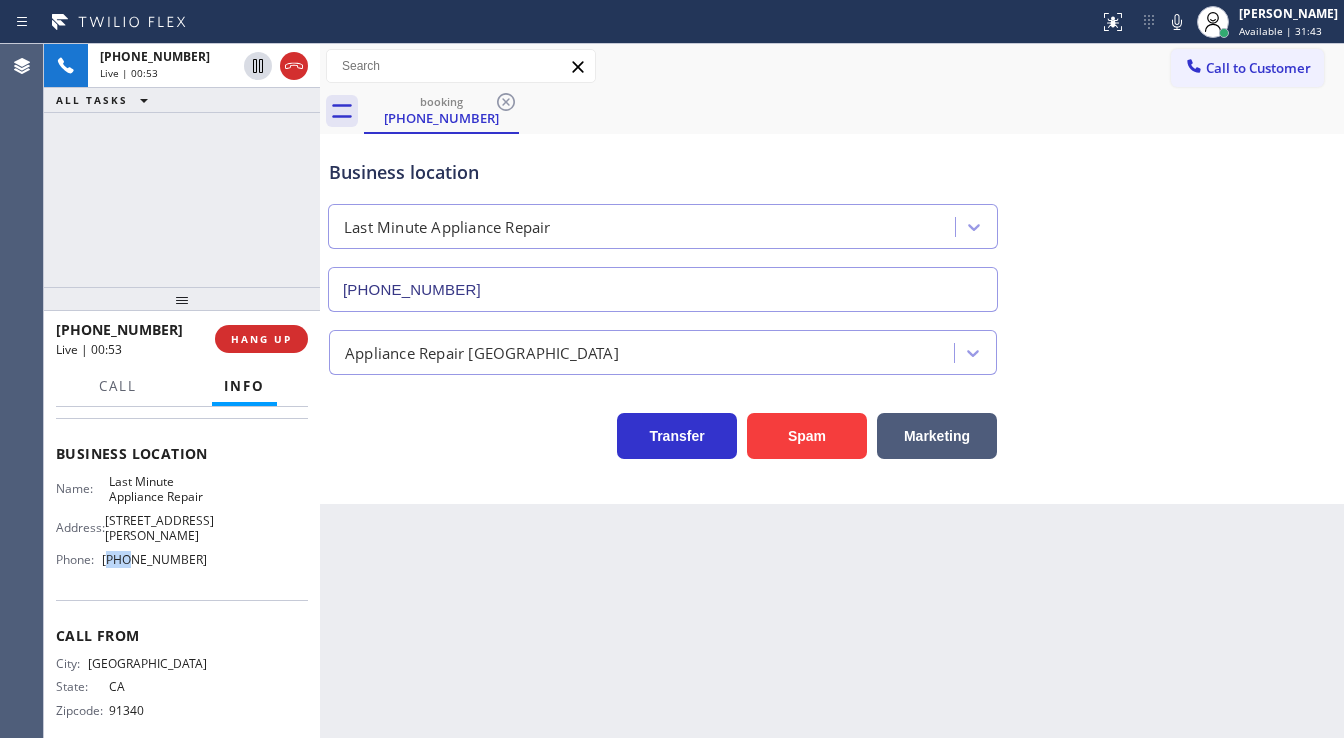 click on "Name: Last Minute Appliance Repair Address: [STREET_ADDRESS][PERSON_NAME]  Phone: [PHONE_NUMBER]" at bounding box center [131, 524] 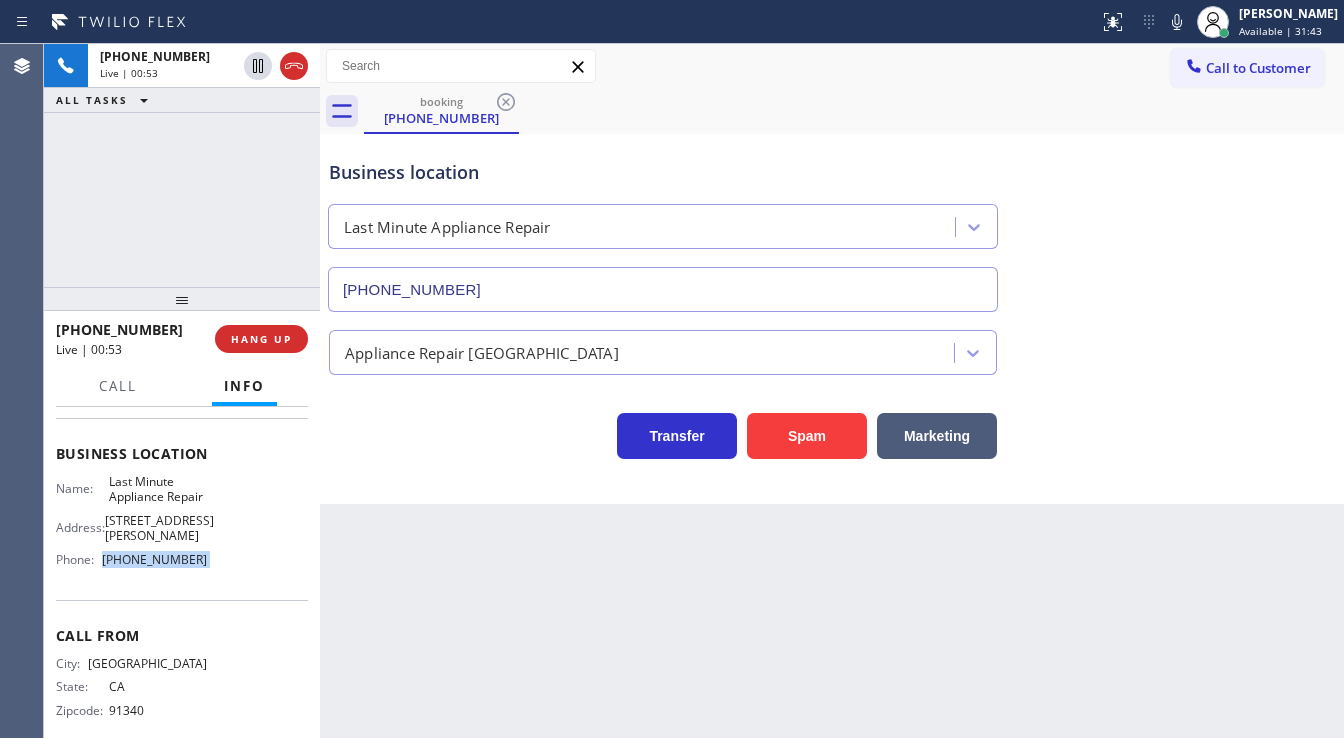 click on "Name: Last Minute Appliance Repair Address: [STREET_ADDRESS][PERSON_NAME]  Phone: [PHONE_NUMBER]" at bounding box center [131, 524] 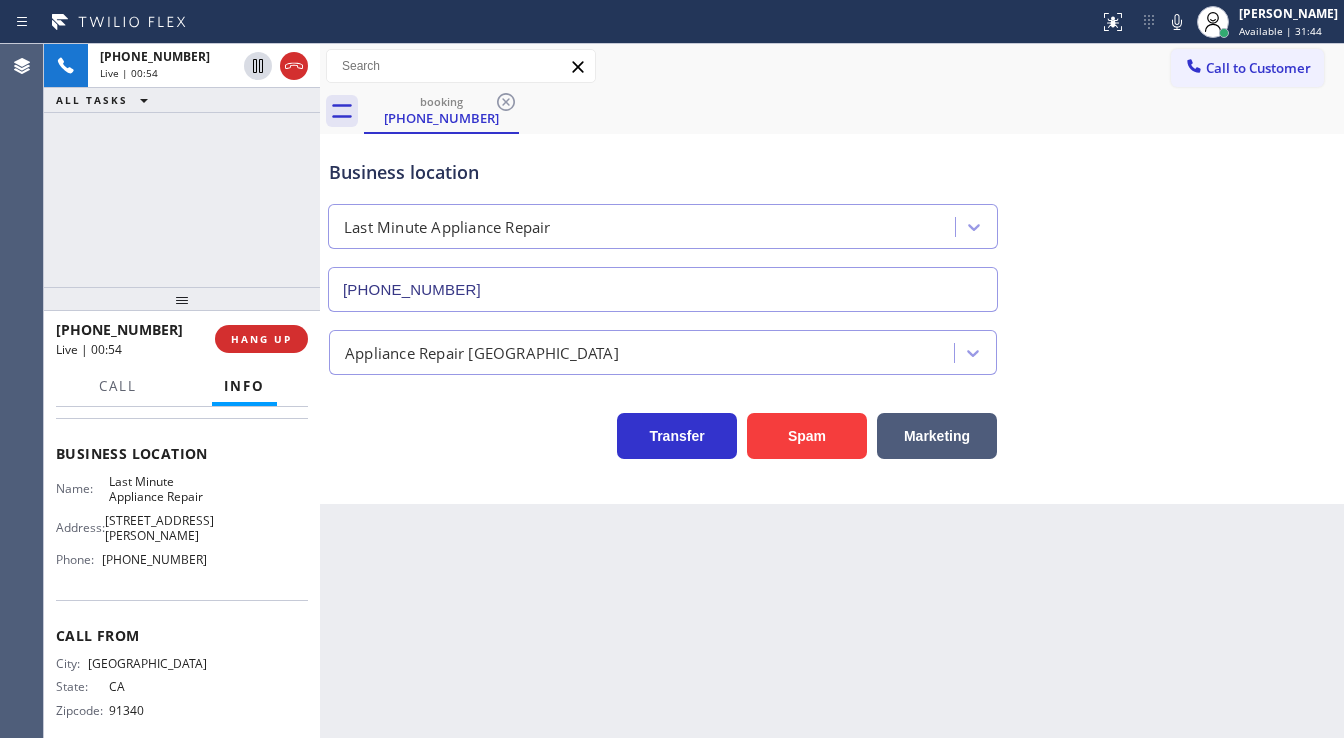 click on "[PHONE_NUMBER] Live | 00:54 ALL TASKS ALL TASKS ACTIVE TASKS TASKS IN WRAP UP" at bounding box center (182, 165) 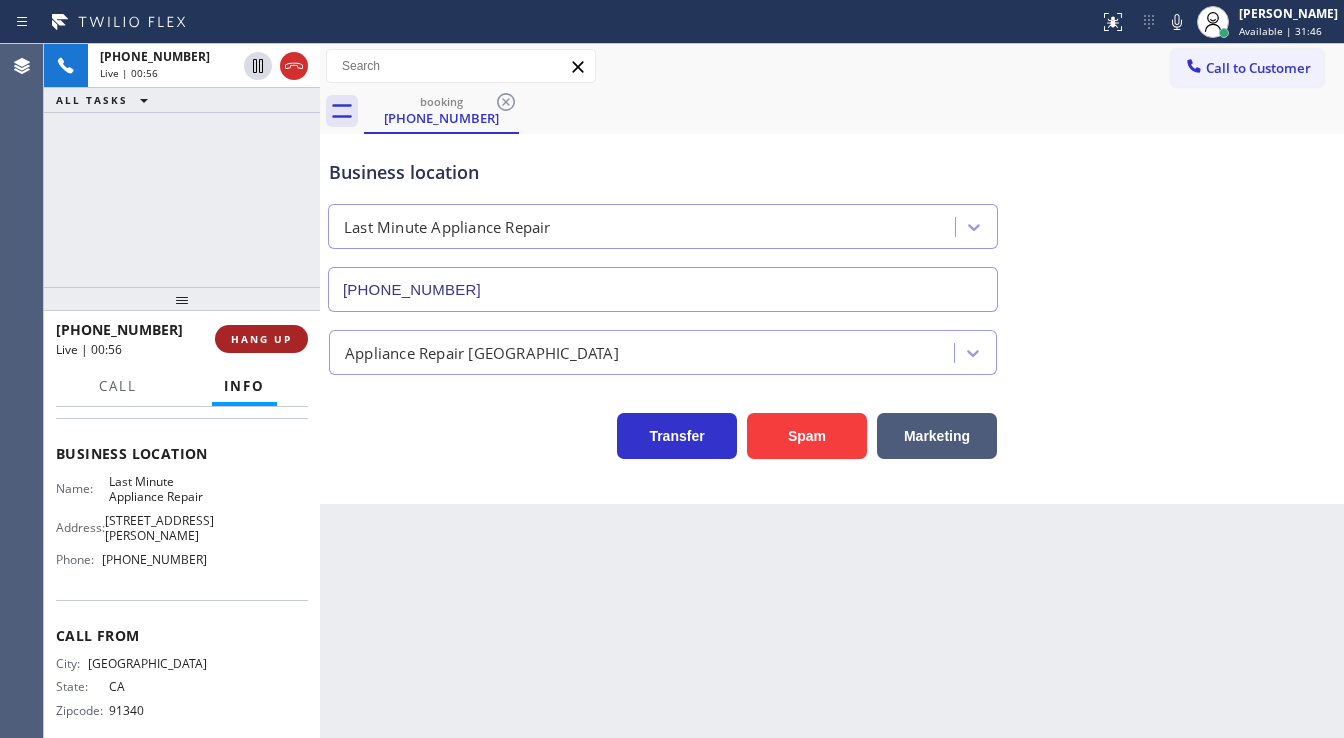click on "HANG UP" at bounding box center [261, 339] 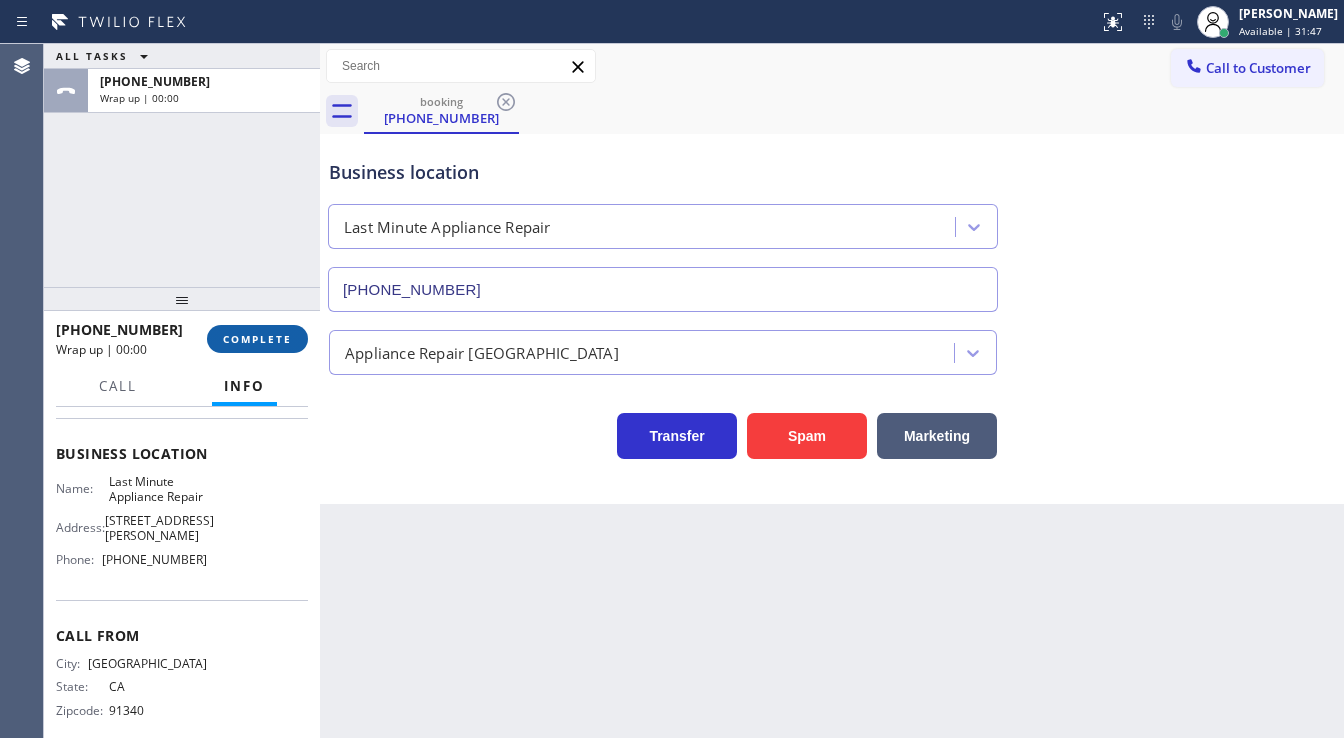 click on "COMPLETE" at bounding box center [257, 339] 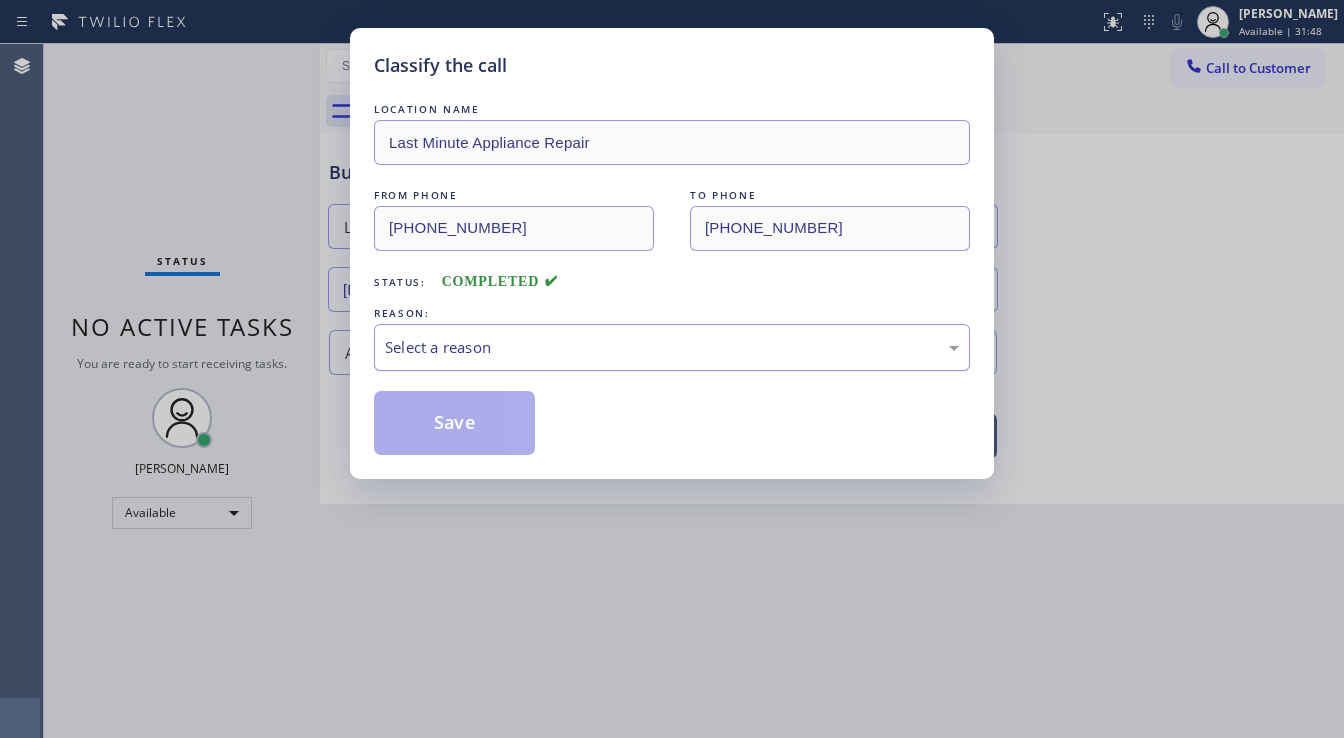 click on "Select a reason" at bounding box center [672, 347] 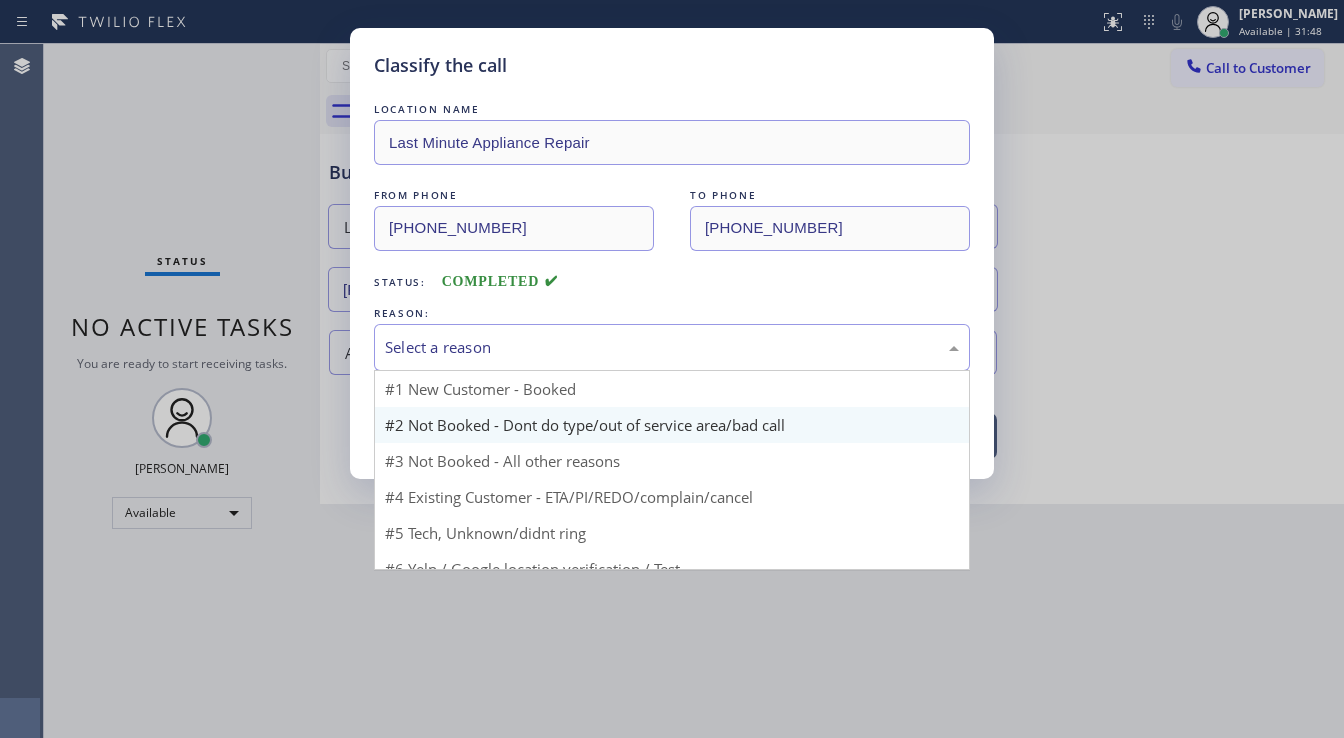 click on "Save" at bounding box center (454, 423) 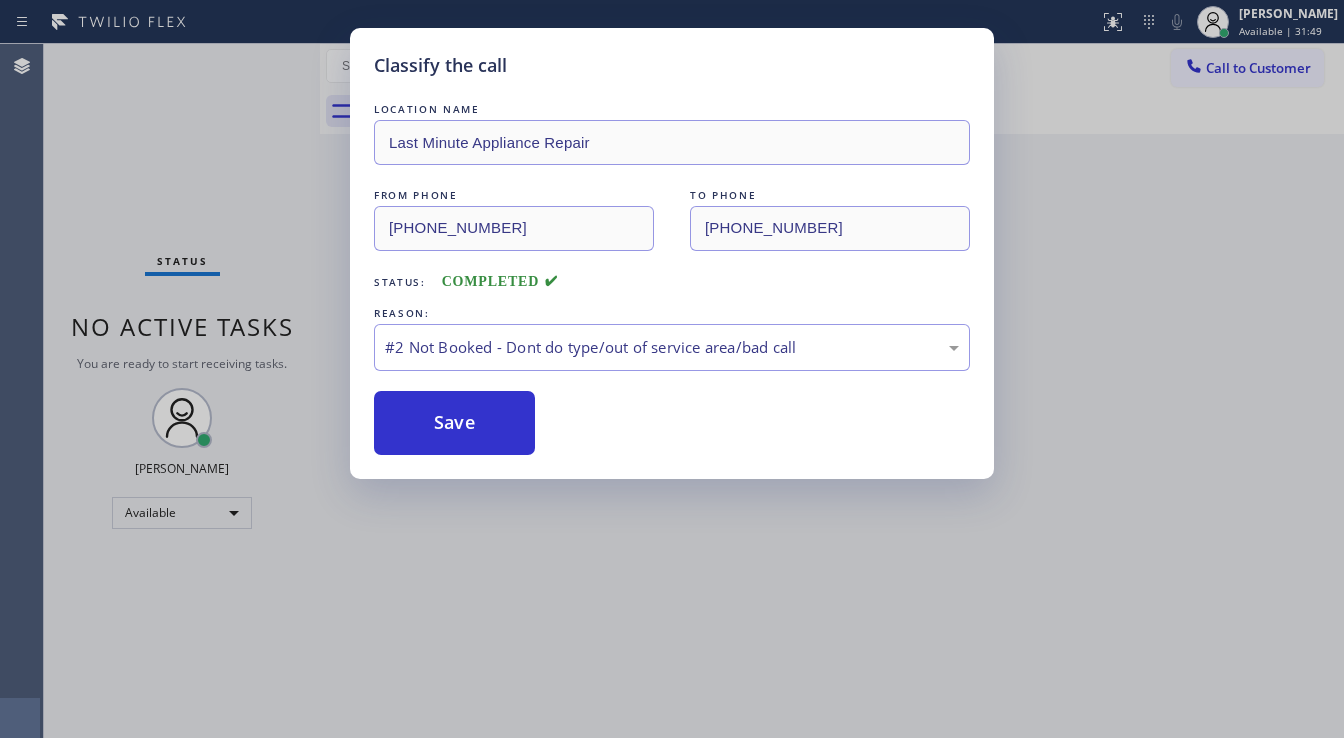 click on "Save" at bounding box center [454, 423] 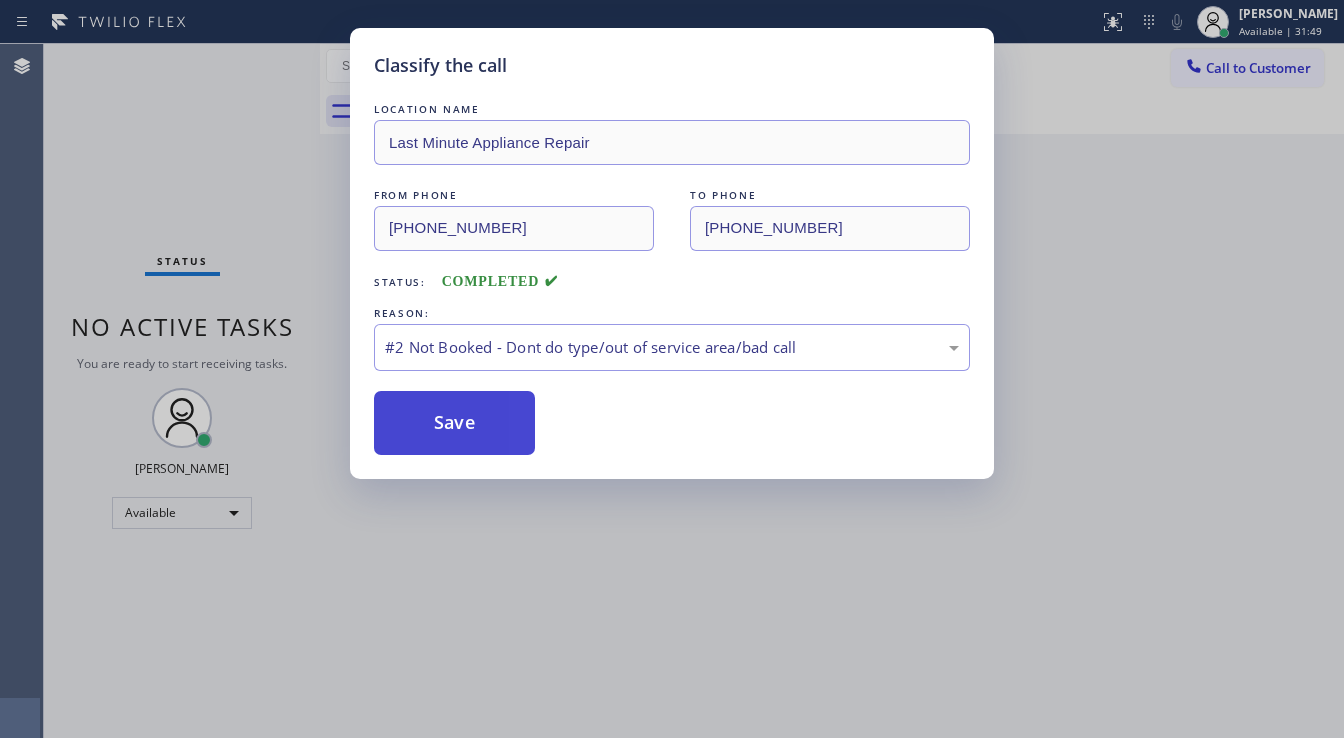 type 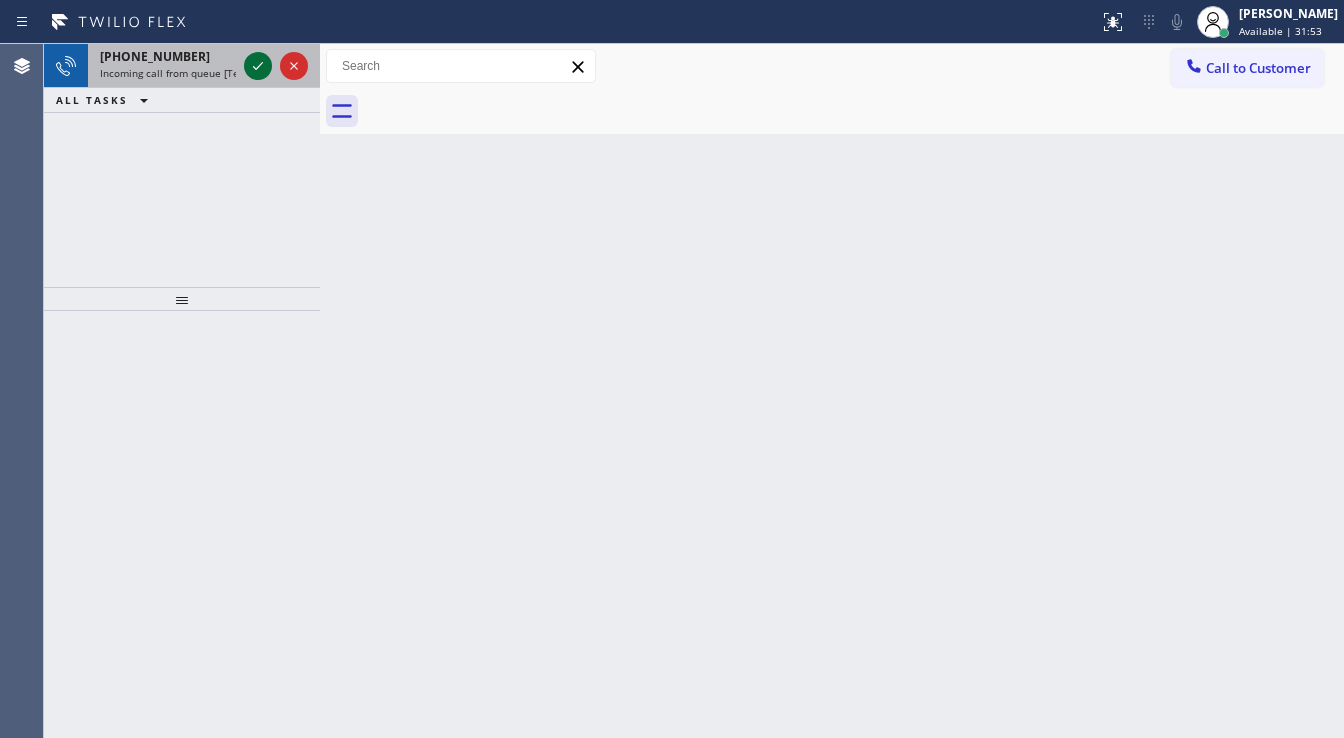 click 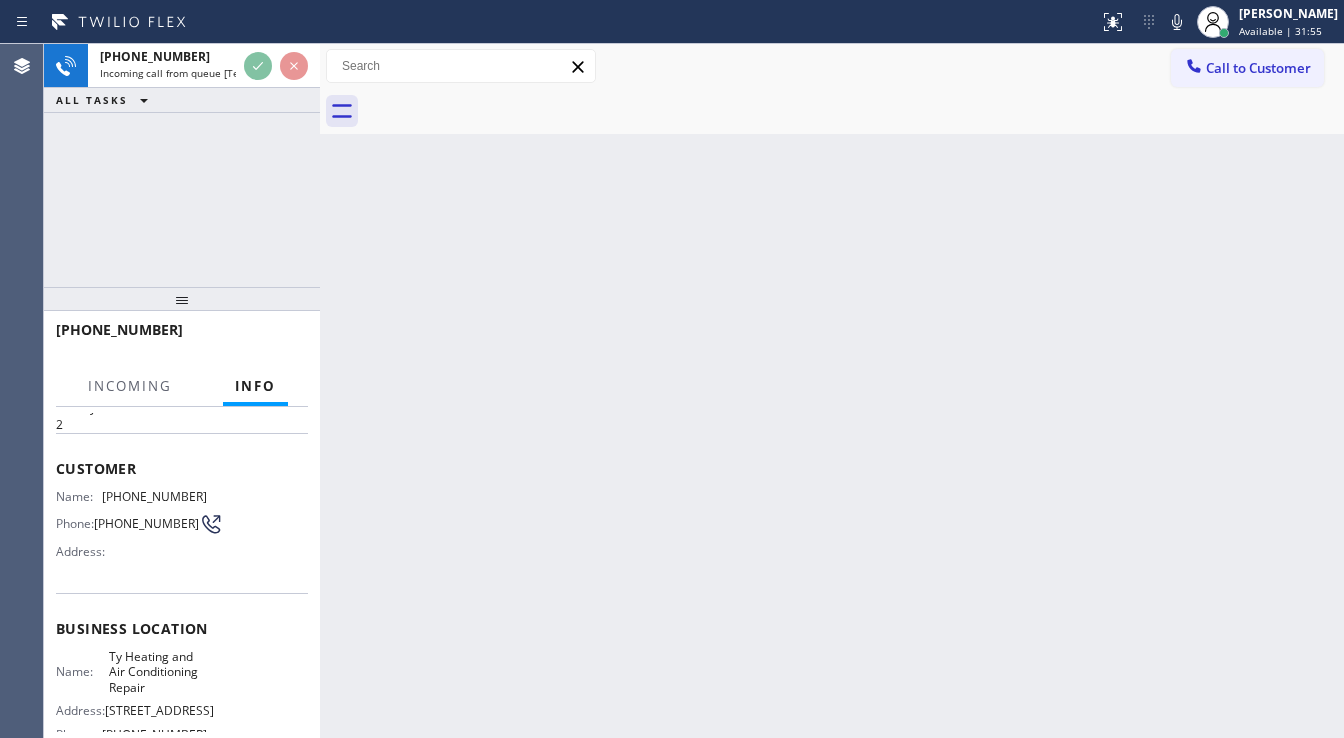 scroll, scrollTop: 80, scrollLeft: 0, axis: vertical 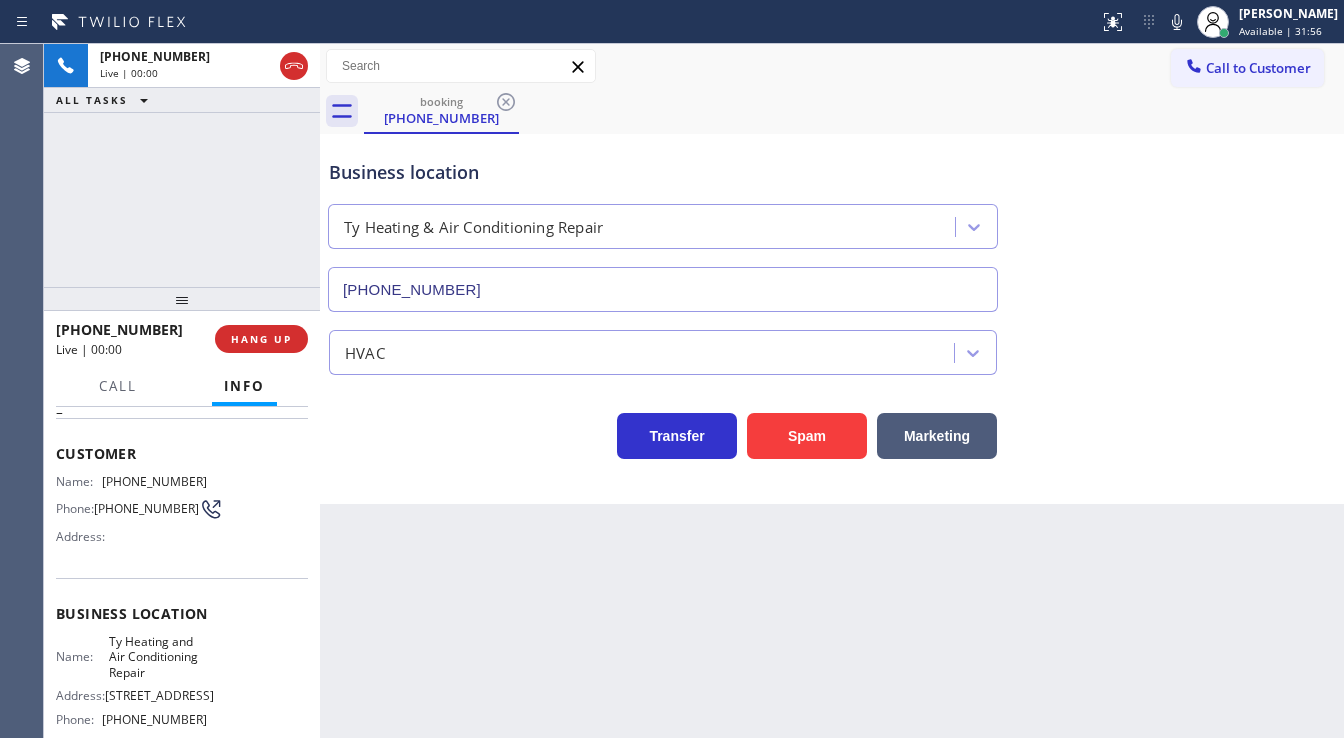 type on "[PHONE_NUMBER]" 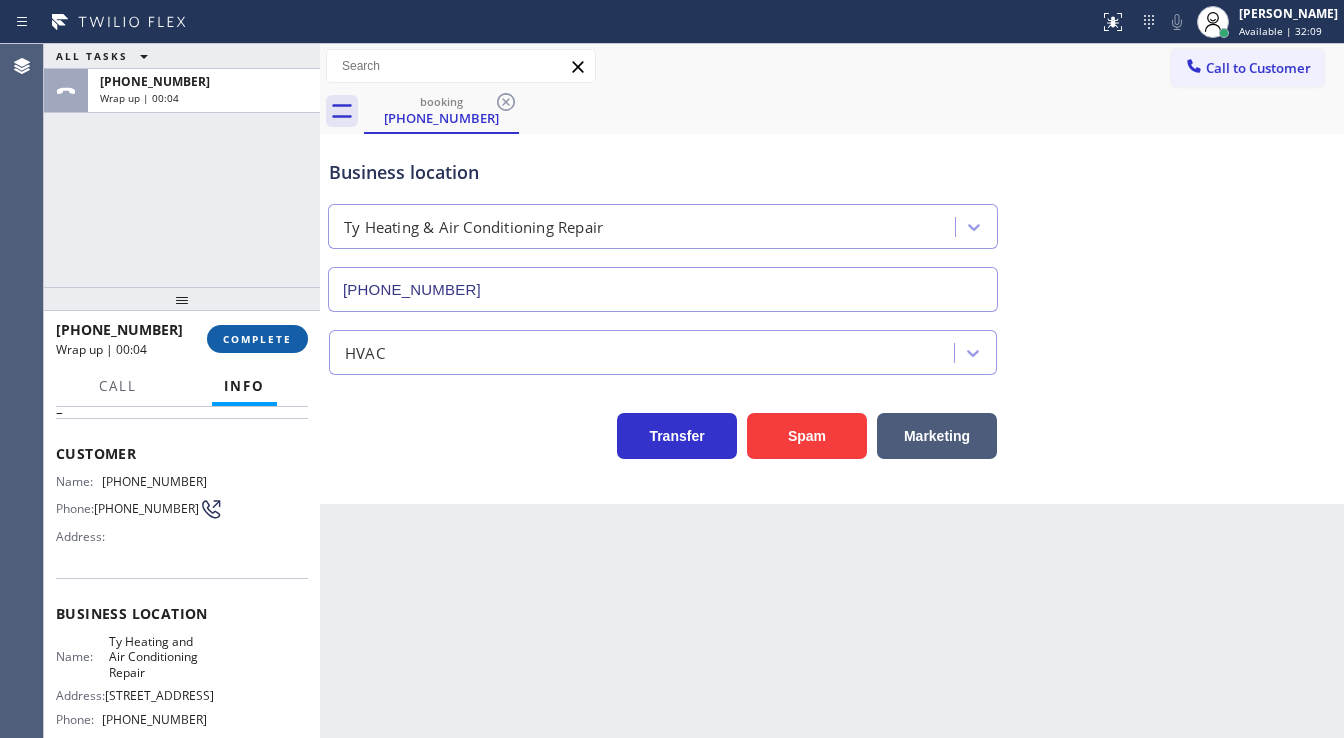 click on "COMPLETE" at bounding box center (257, 339) 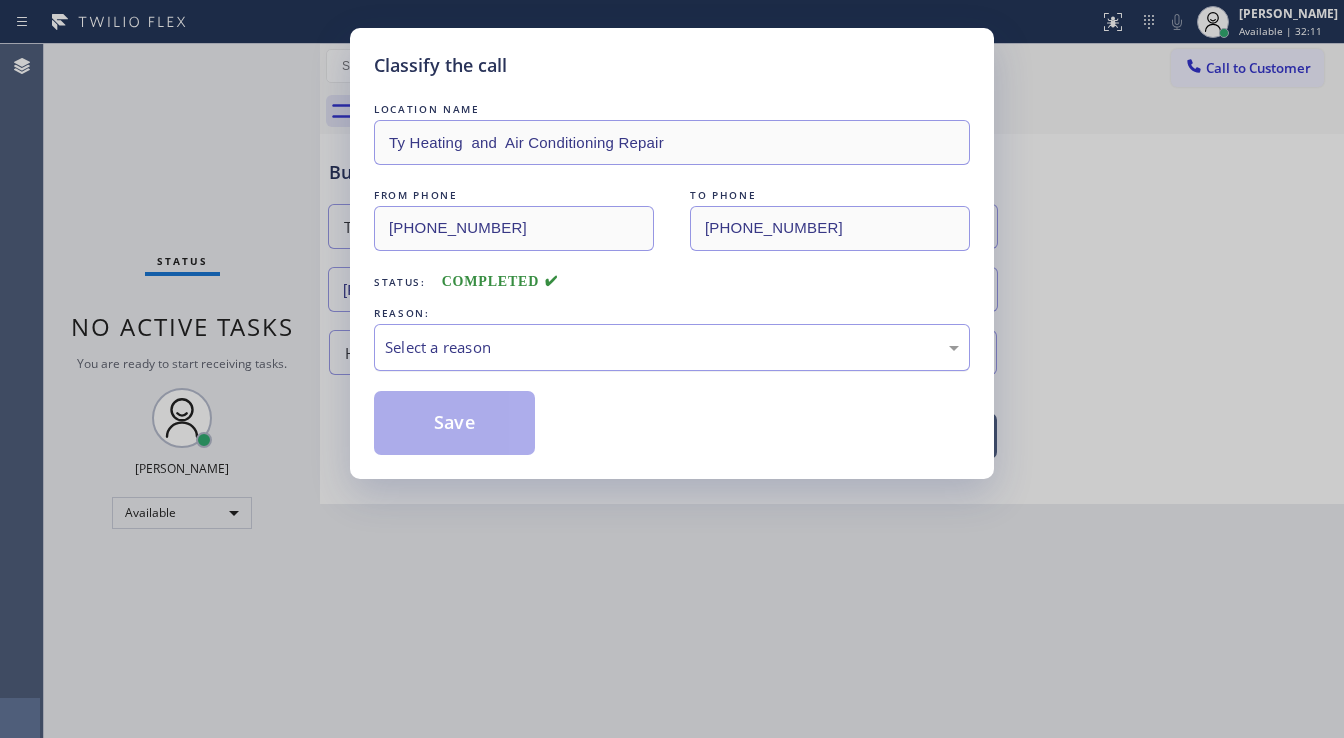 click on "Select a reason" at bounding box center [672, 347] 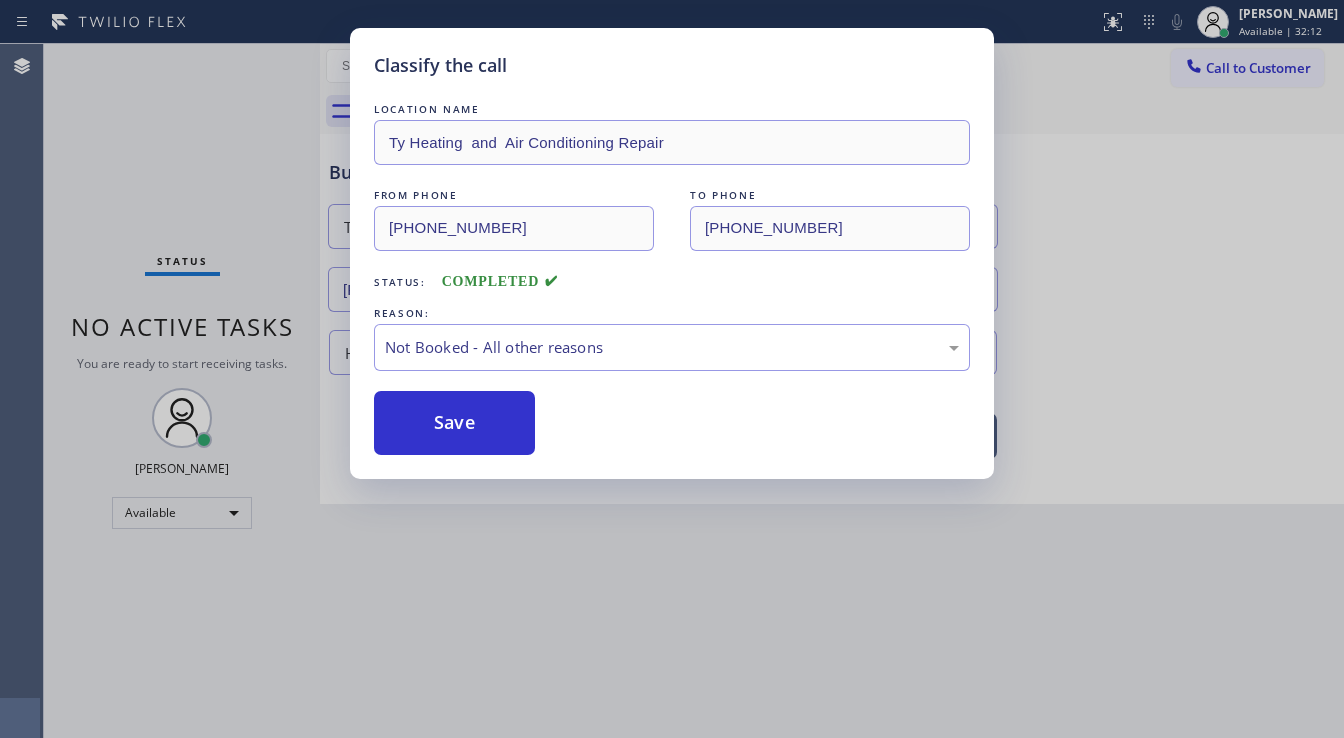 click on "Save" at bounding box center [454, 423] 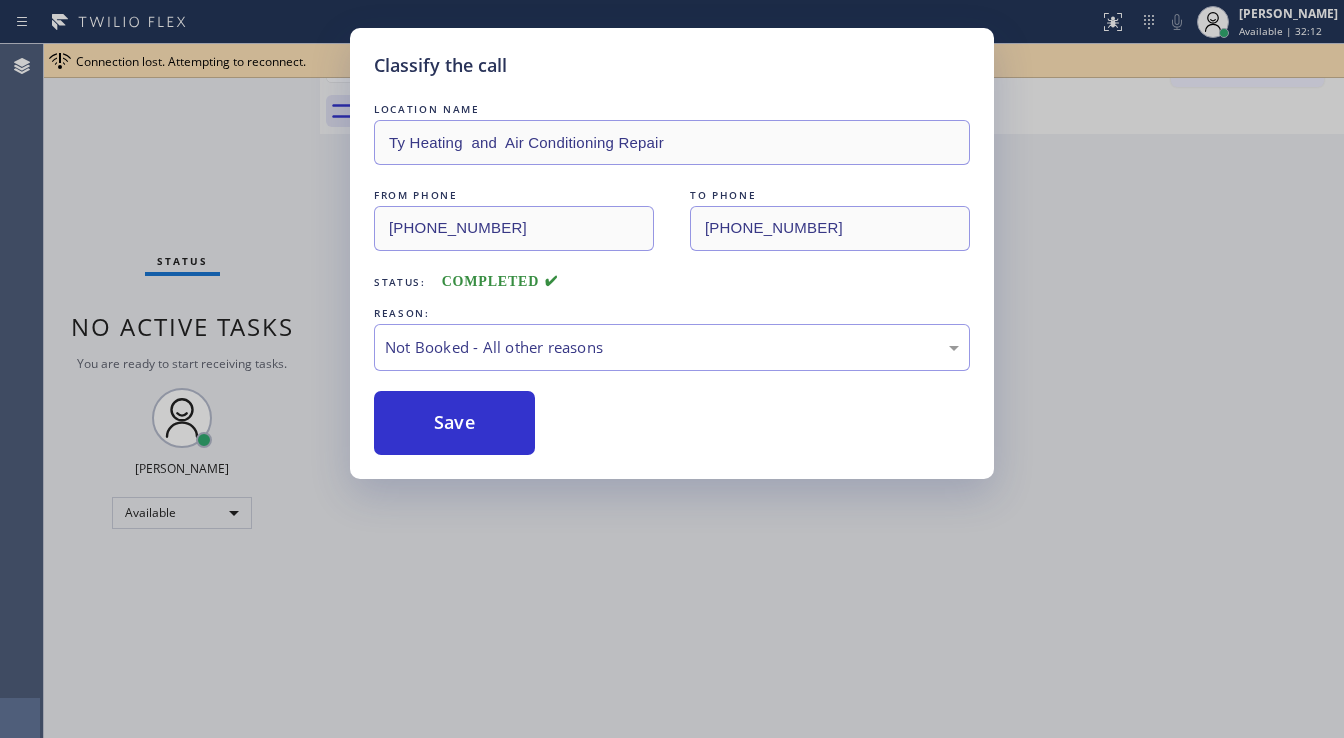 click on "Save" at bounding box center [454, 423] 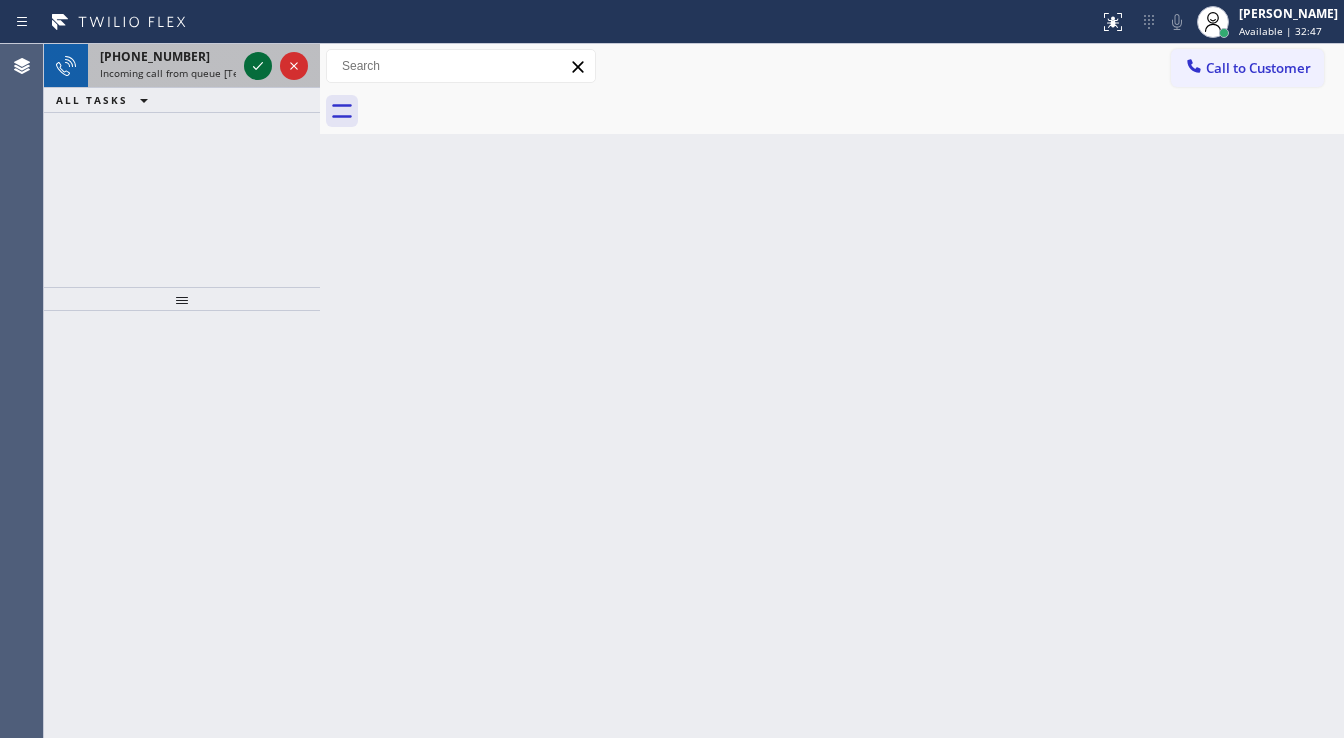 click 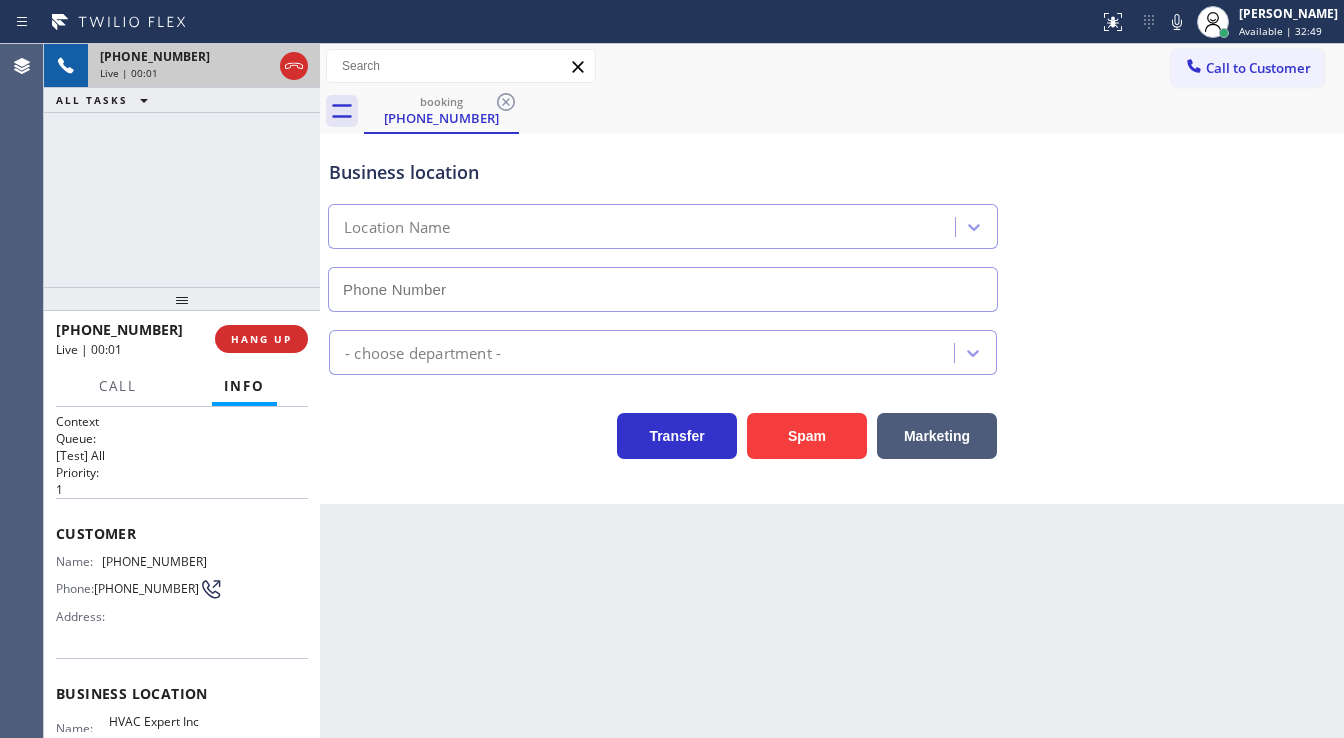 type on "[PHONE_NUMBER]" 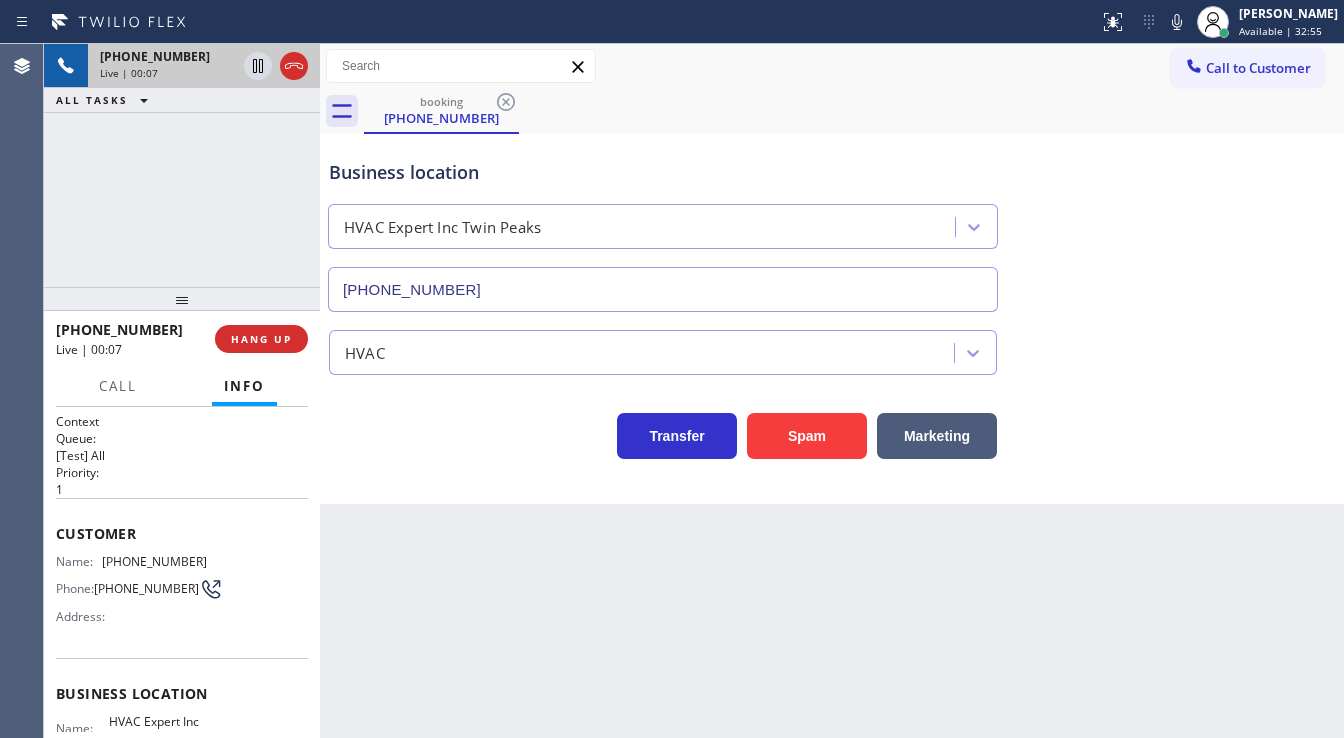drag, startPoint x: 213, startPoint y: 257, endPoint x: 216, endPoint y: 244, distance: 13.341664 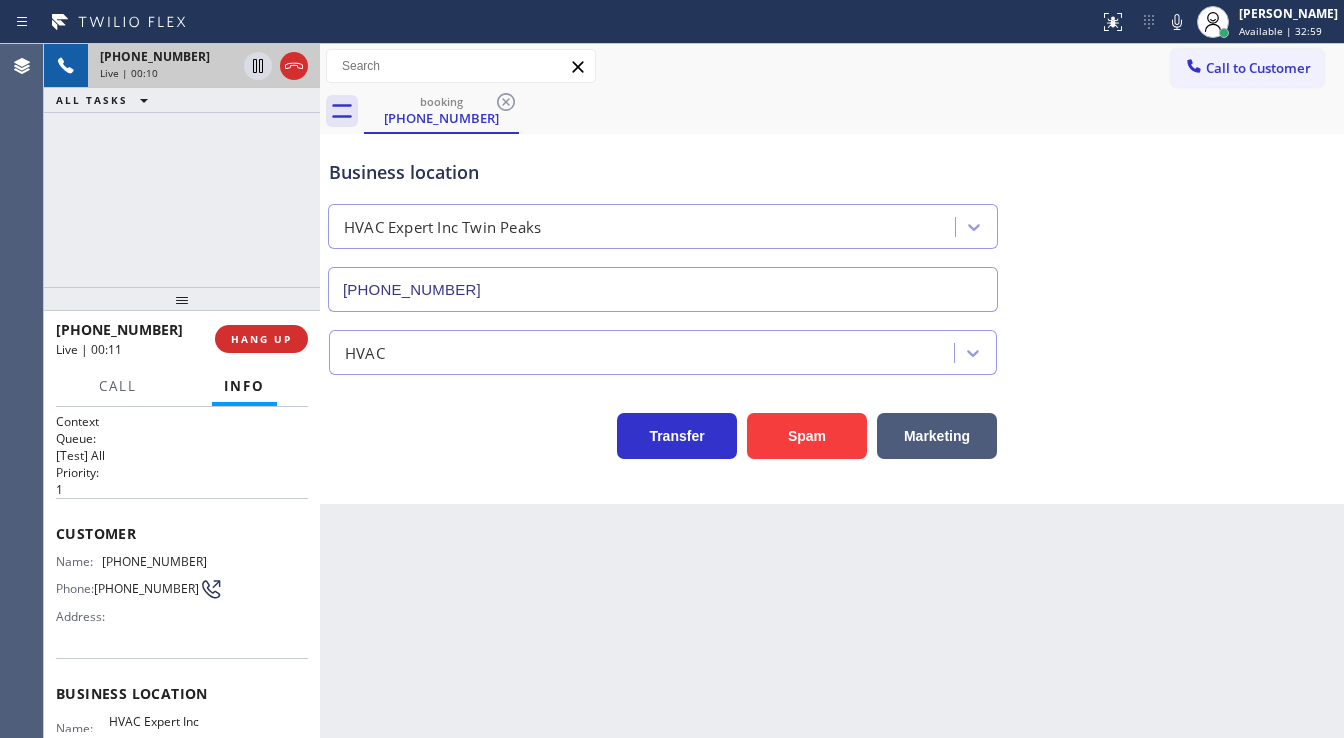 click on "[PHONE_NUMBER] Live | 00:10 ALL TASKS ALL TASKS ACTIVE TASKS TASKS IN WRAP UP" at bounding box center [182, 165] 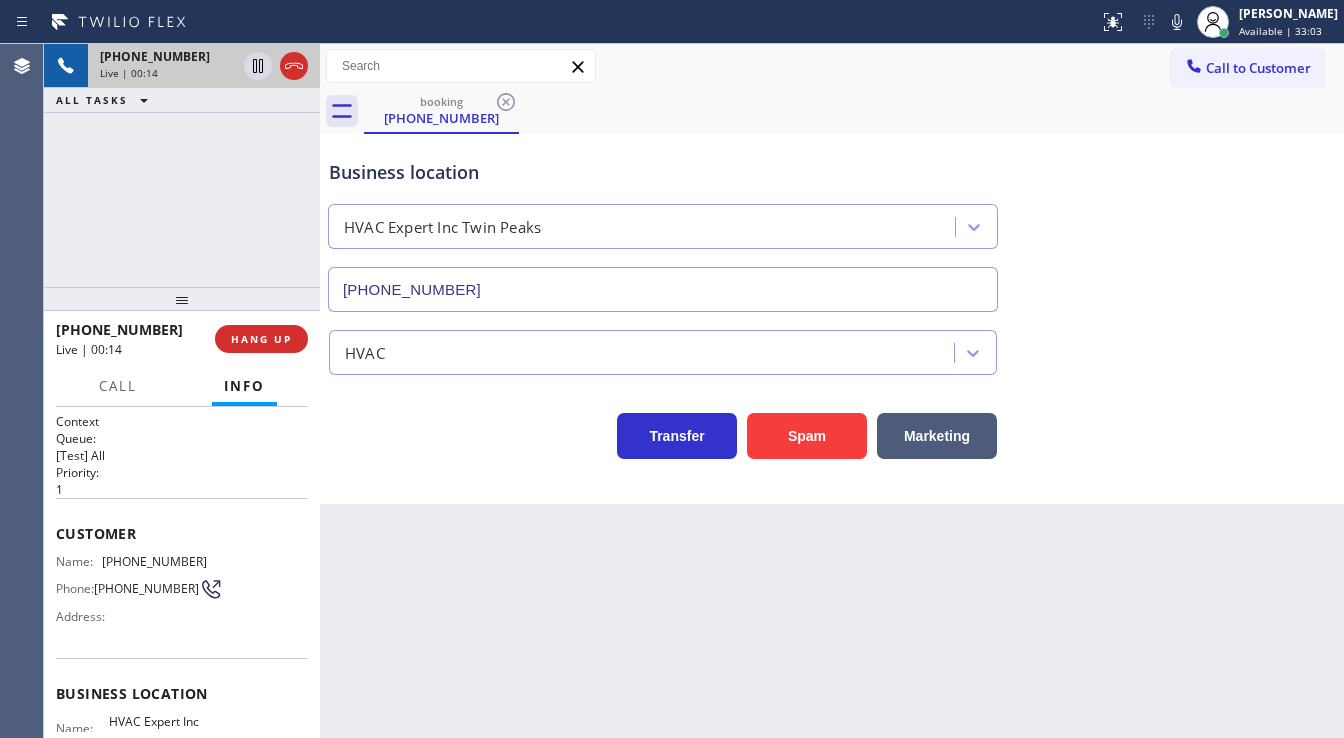click on "Call to Customer Outbound call Location Search location Your caller id phone number [PHONE_NUMBER] Customer number Call Outbound call Technician Search Technician Your caller id phone number Your caller id phone number Call" at bounding box center (832, 66) 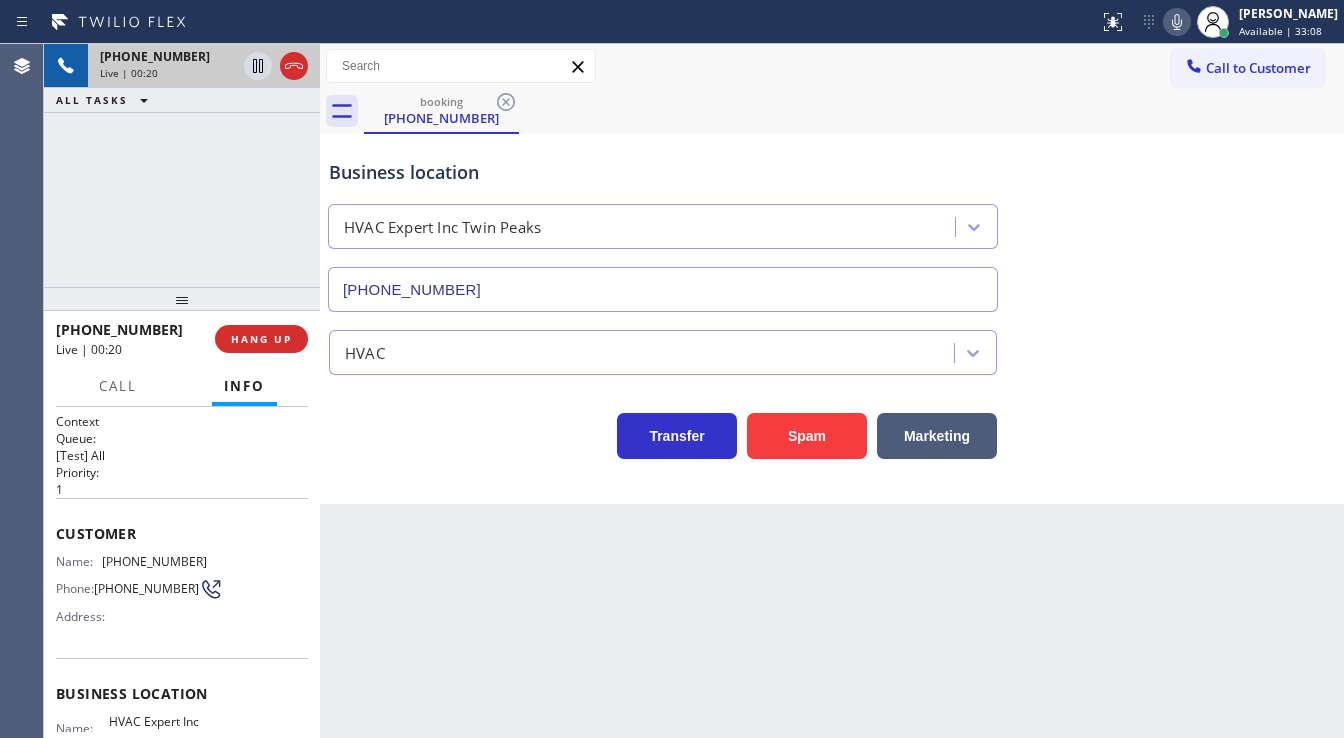 click 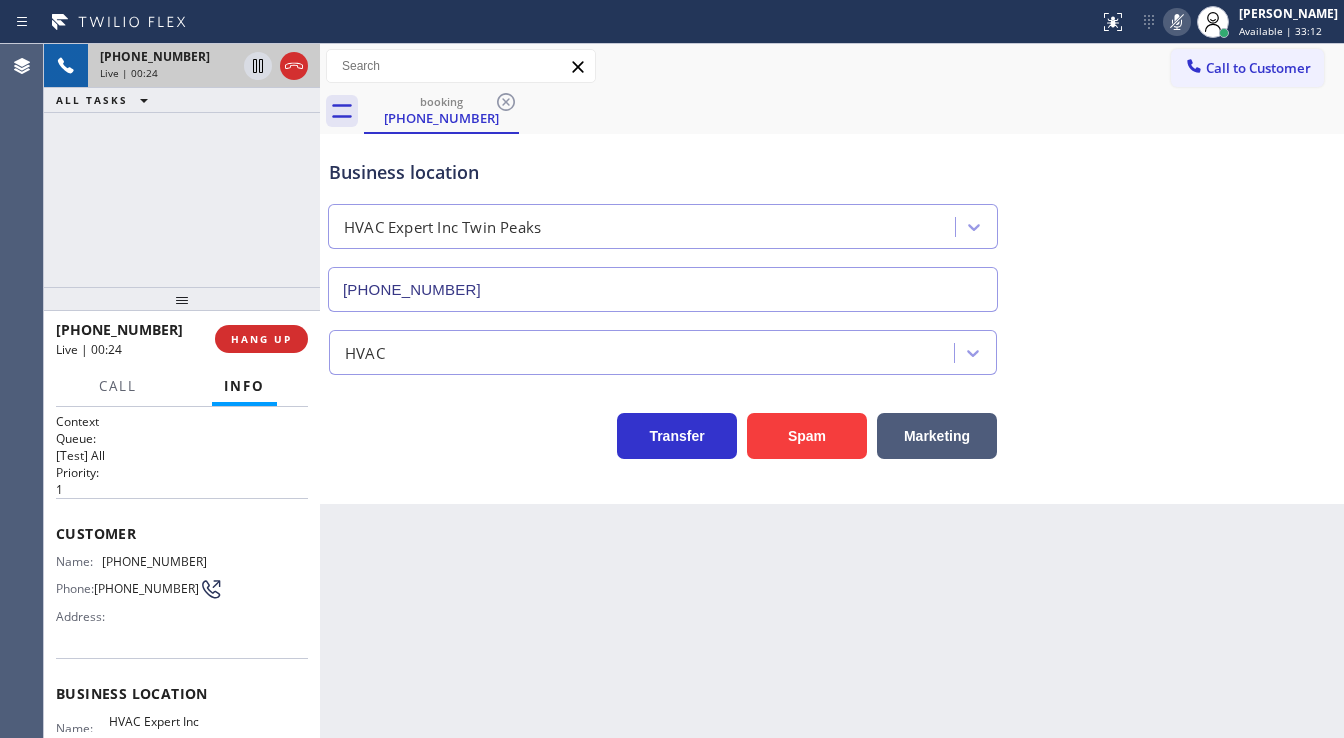 click 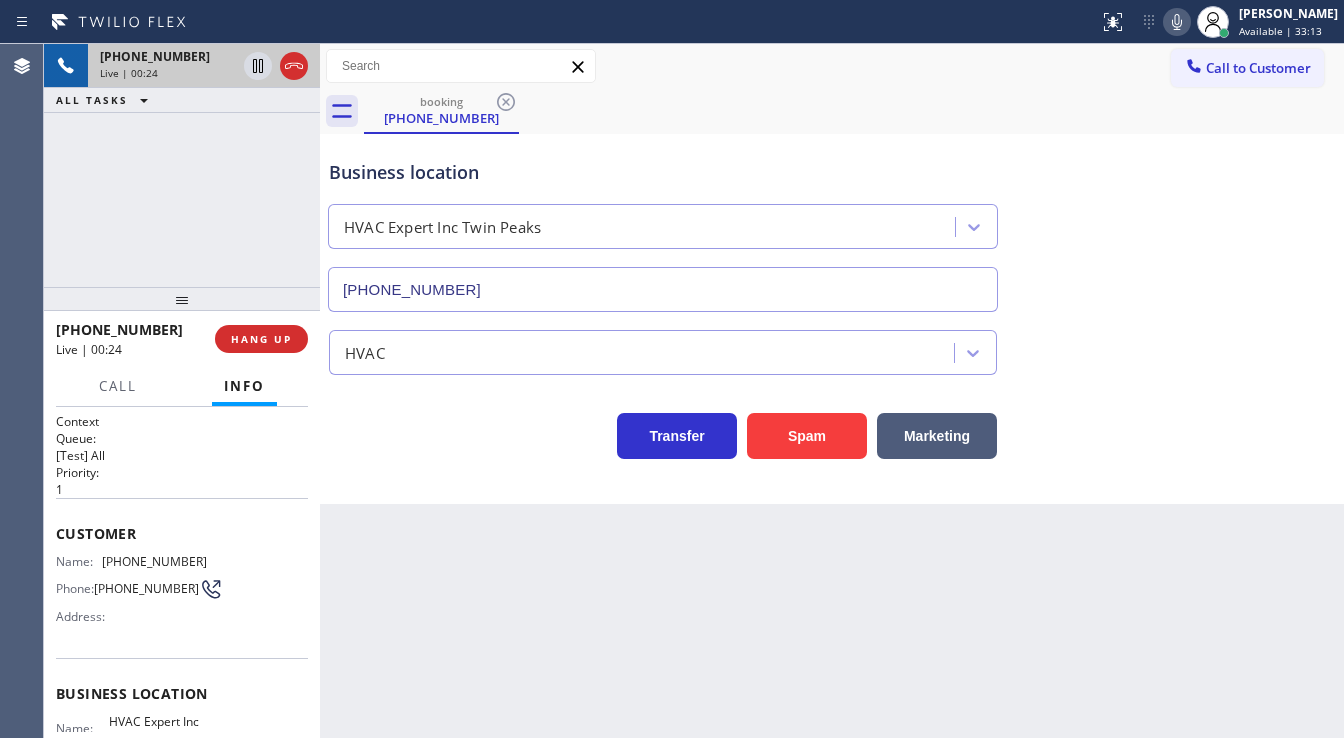 click on "booking [PHONE_NUMBER]" at bounding box center [854, 111] 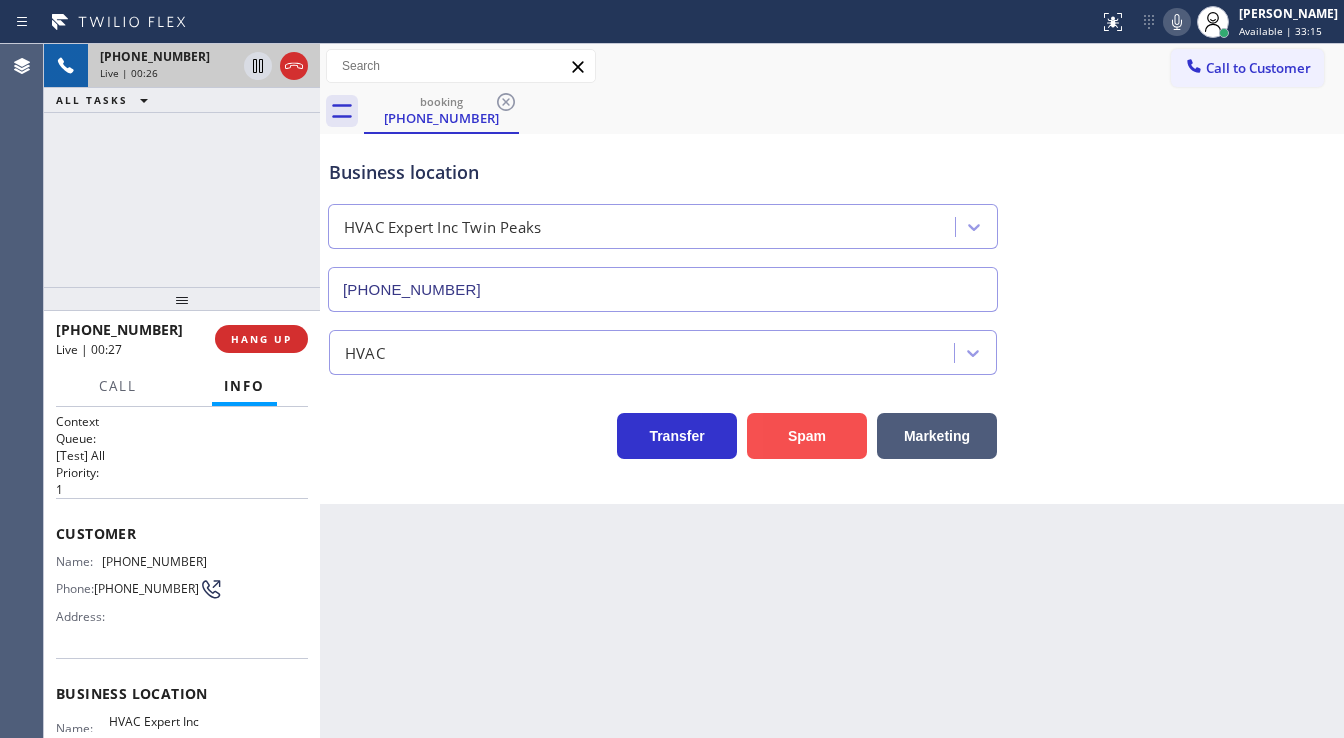 click on "Spam" at bounding box center (807, 436) 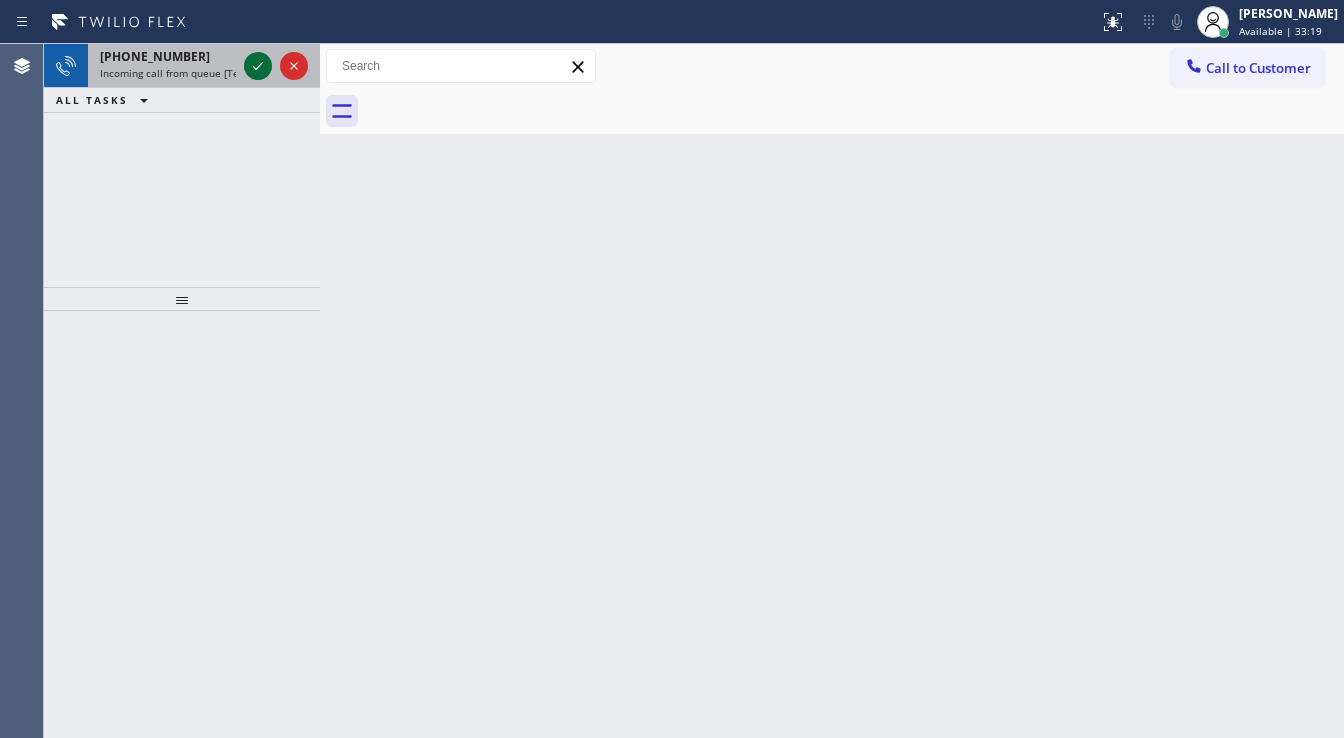 click 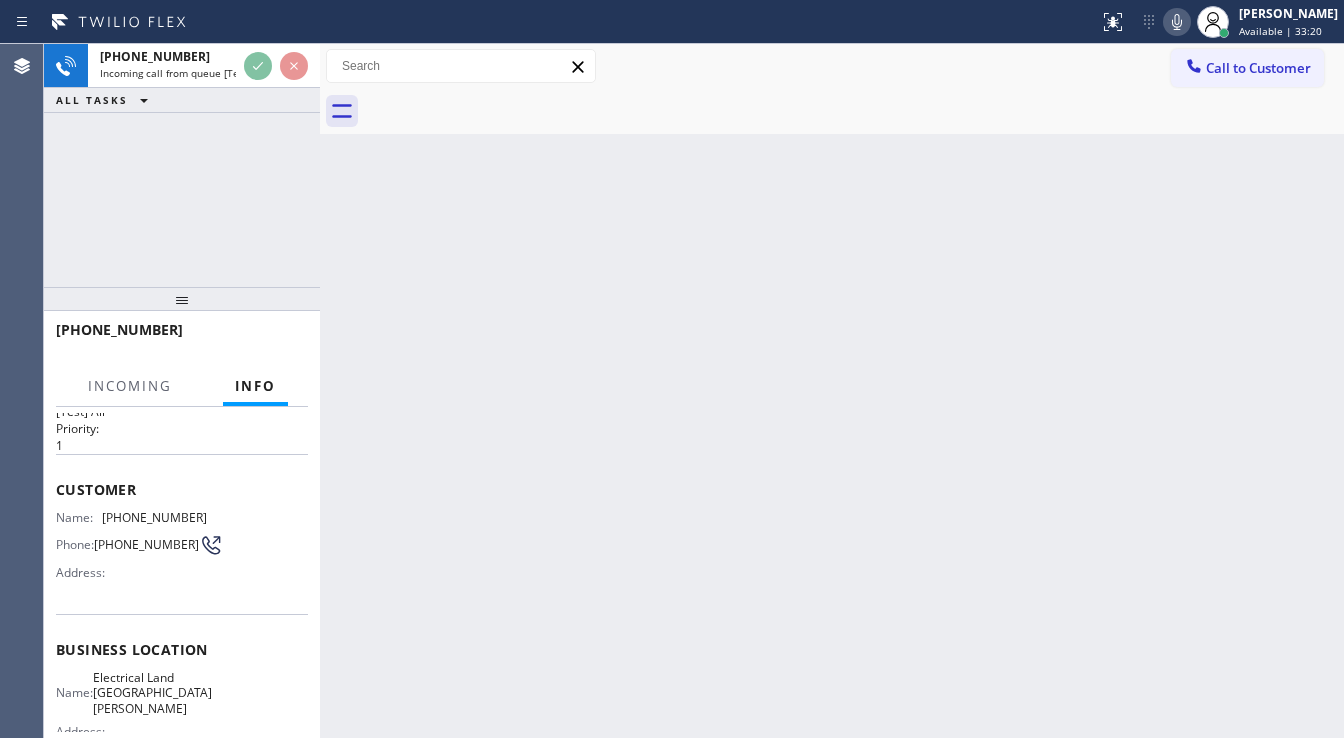 scroll, scrollTop: 80, scrollLeft: 0, axis: vertical 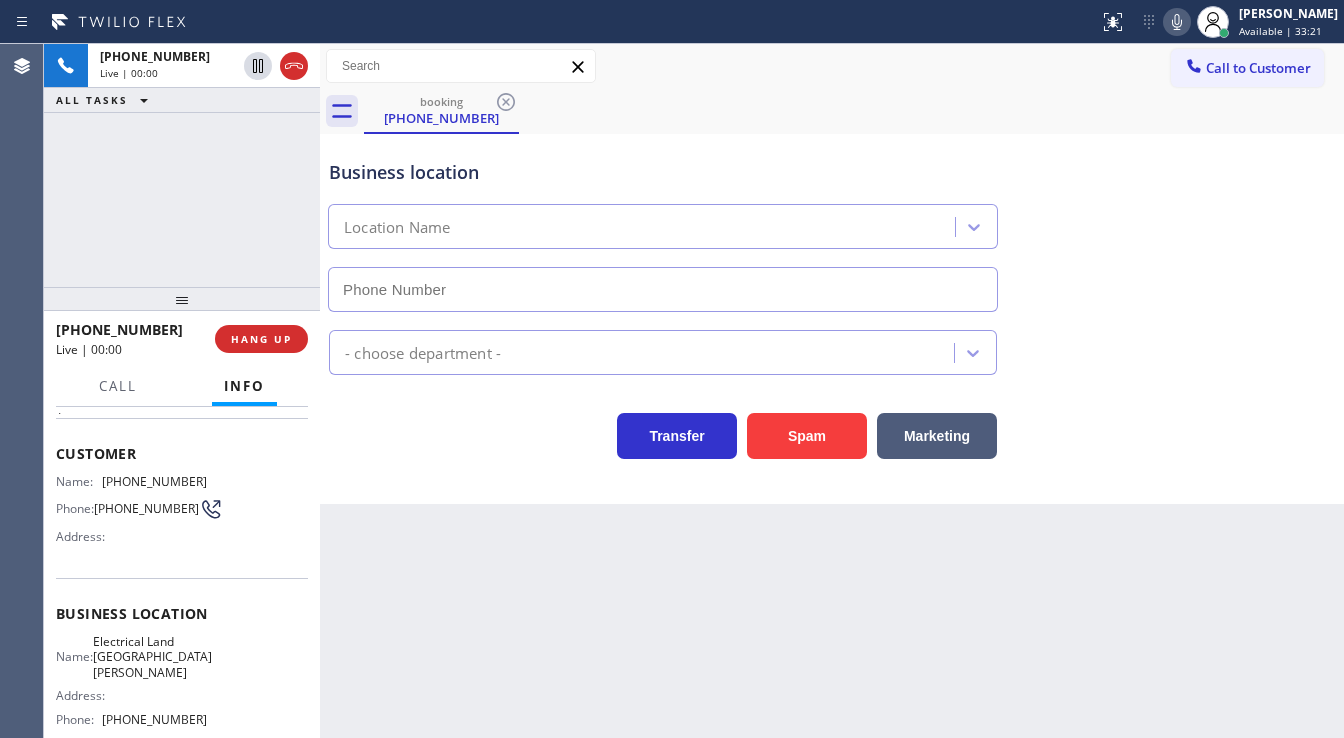 type on "[PHONE_NUMBER]" 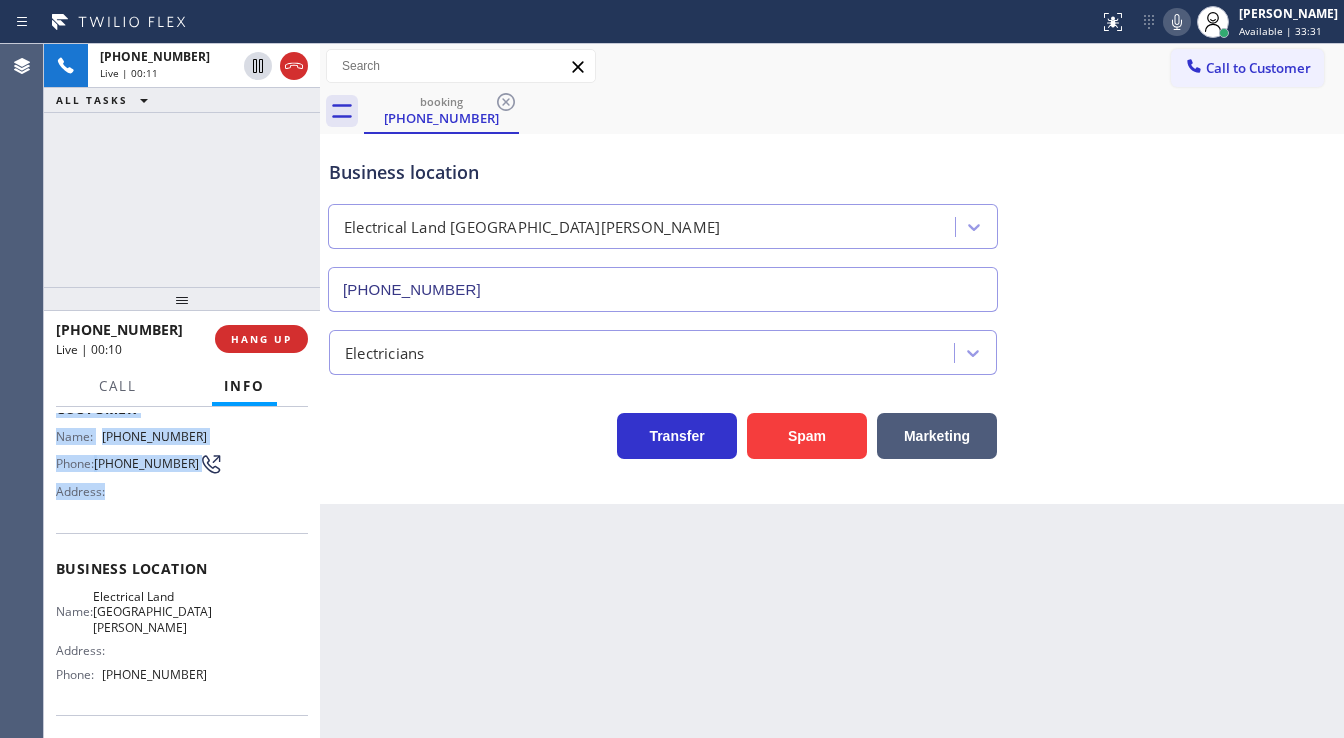 scroll, scrollTop: 240, scrollLeft: 0, axis: vertical 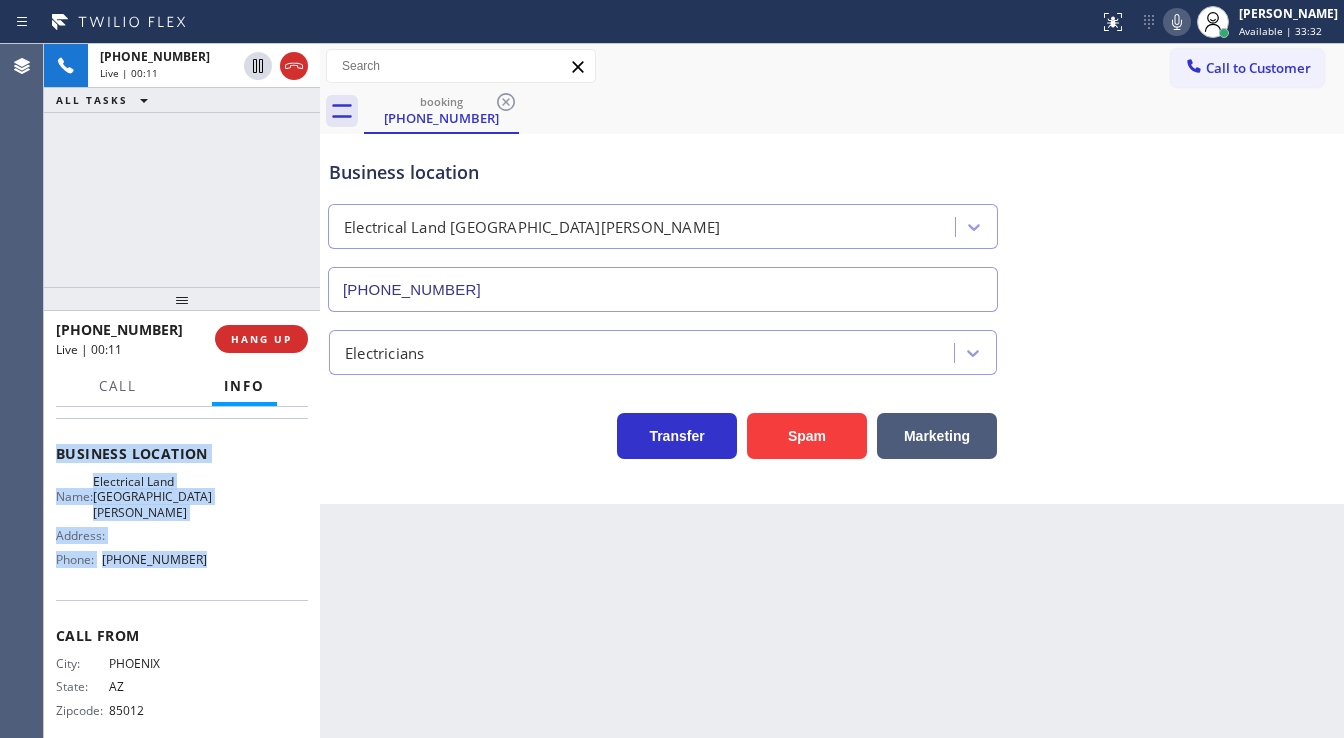 drag, startPoint x: 77, startPoint y: 463, endPoint x: 216, endPoint y: 549, distance: 163.45335 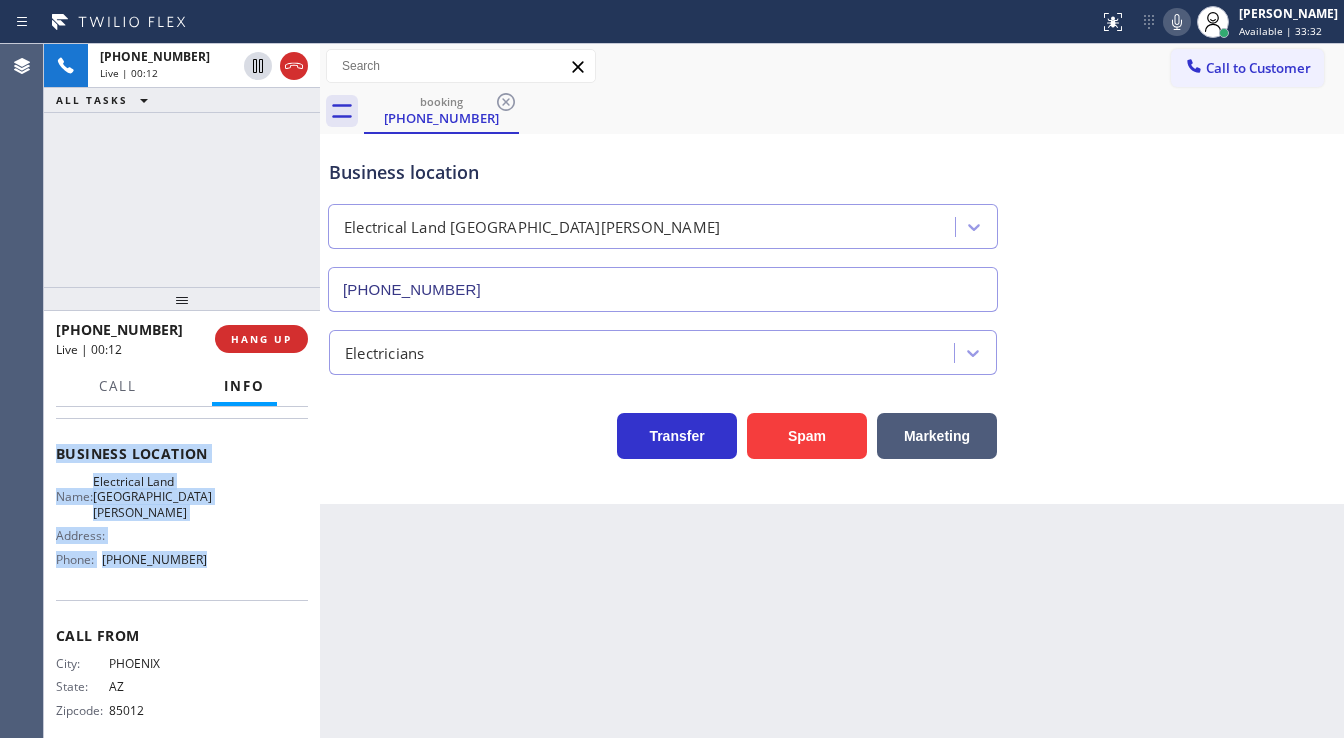 scroll, scrollTop: 0, scrollLeft: 0, axis: both 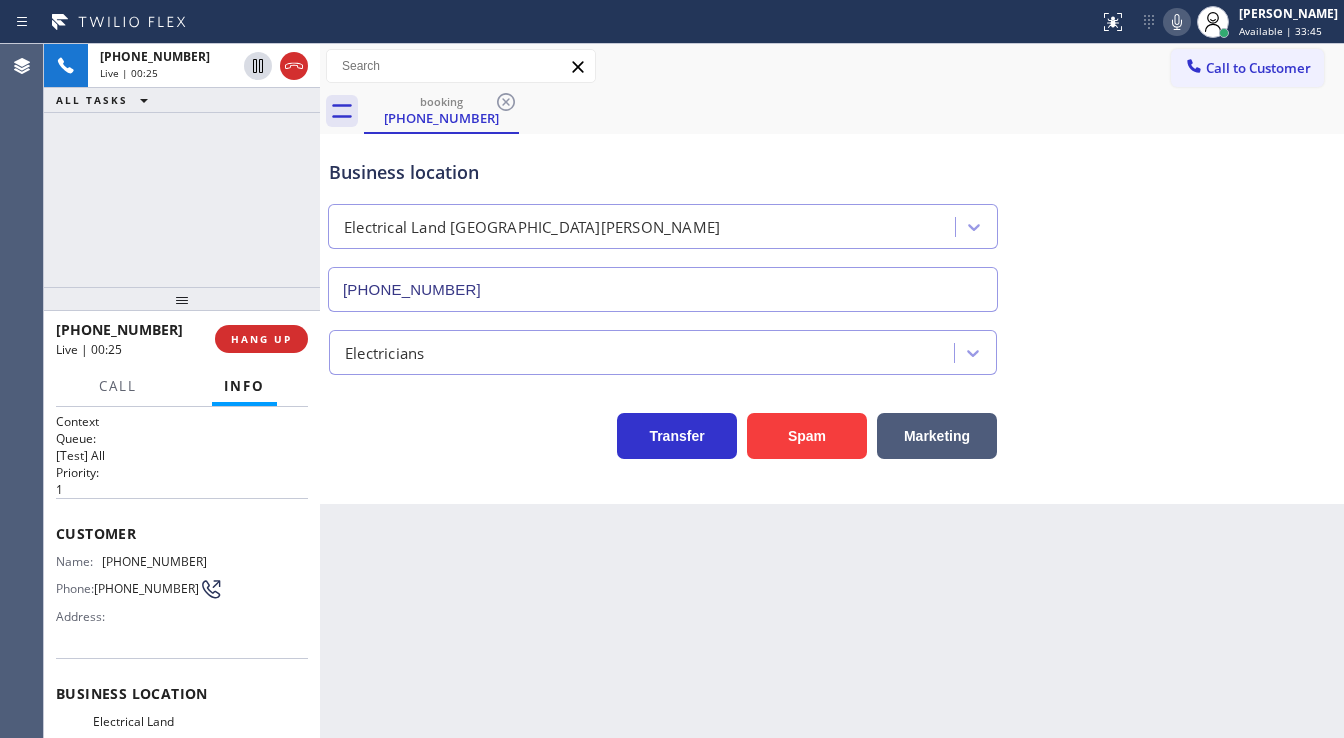 drag, startPoint x: 320, startPoint y: 148, endPoint x: 246, endPoint y: 158, distance: 74.672615 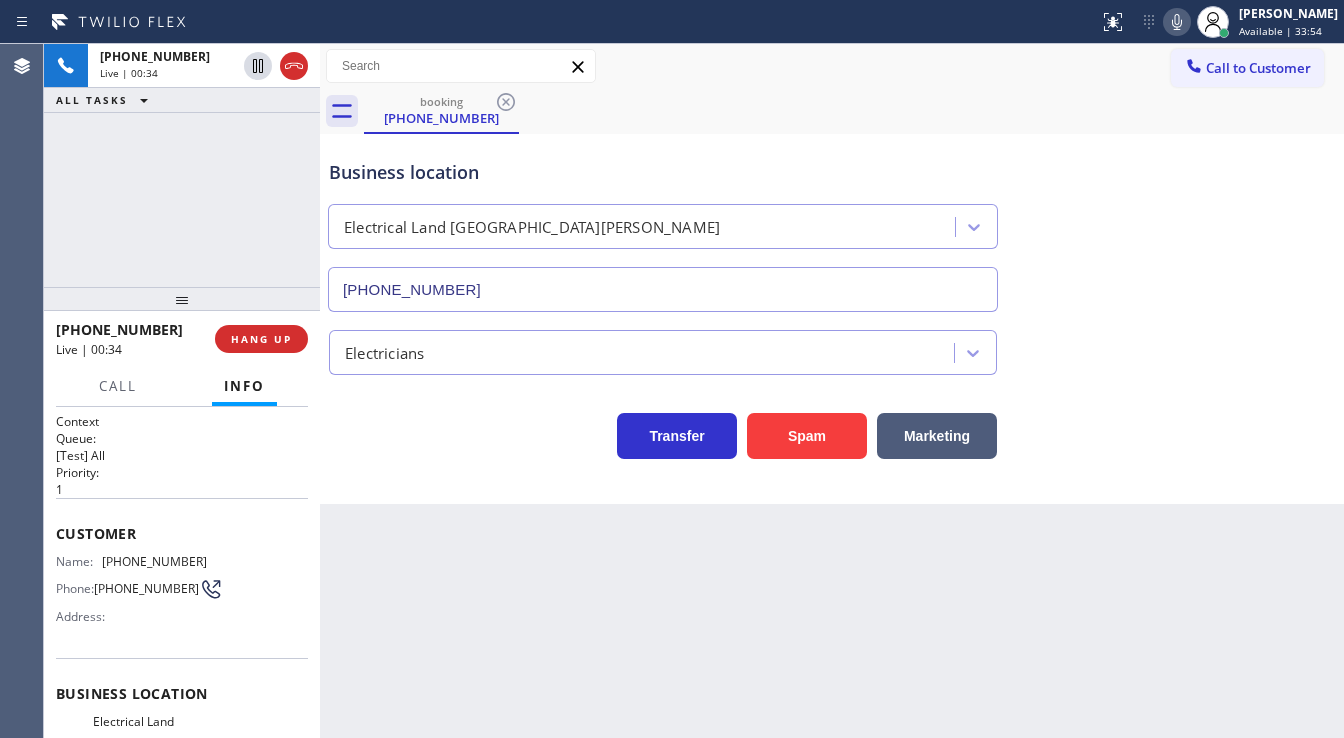 click on "Transfer Spam Marketing" at bounding box center (663, 431) 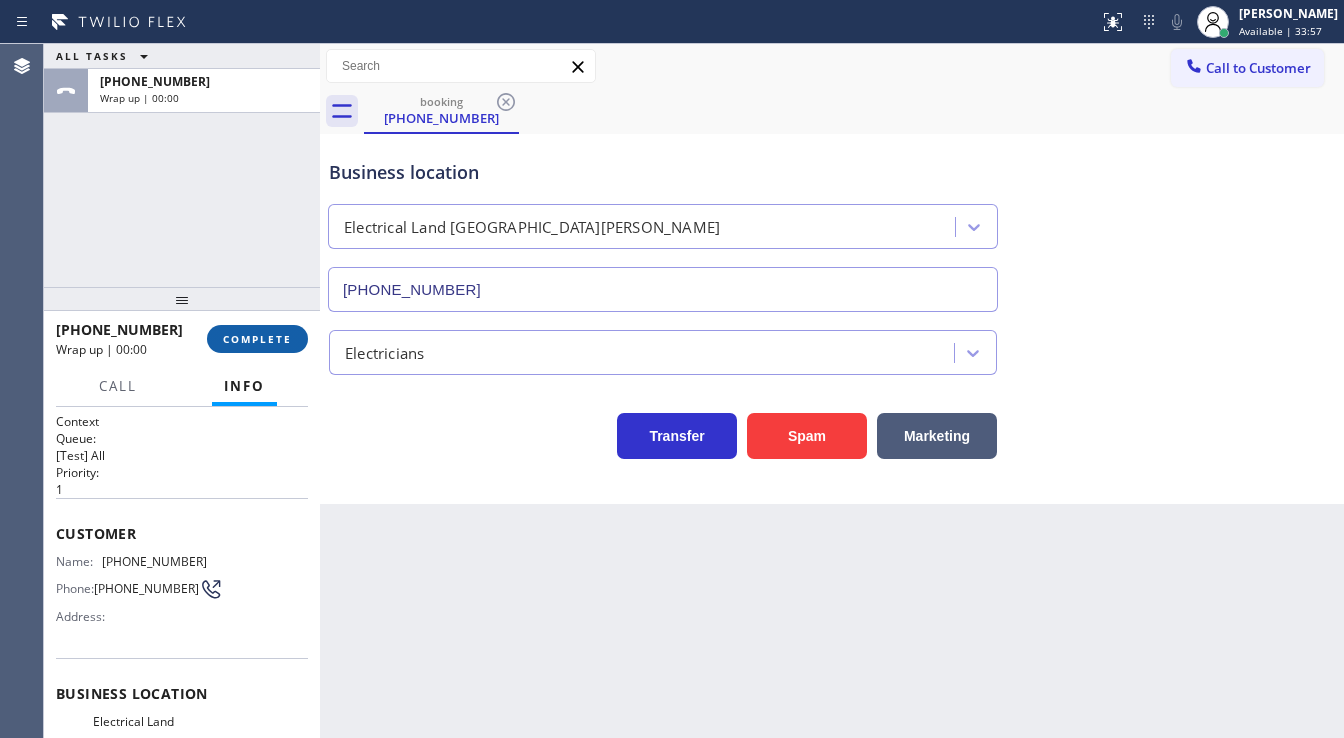 click on "COMPLETE" at bounding box center (257, 339) 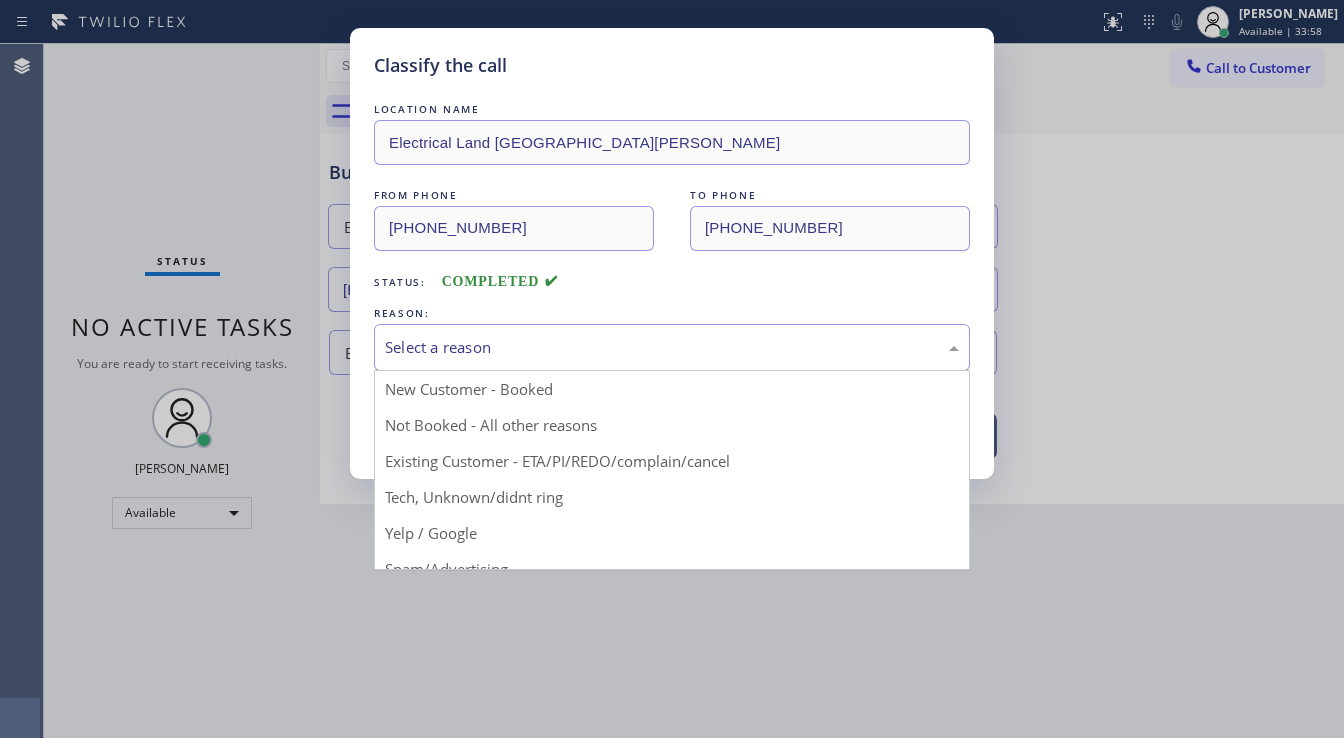 click on "Select a reason" at bounding box center (672, 347) 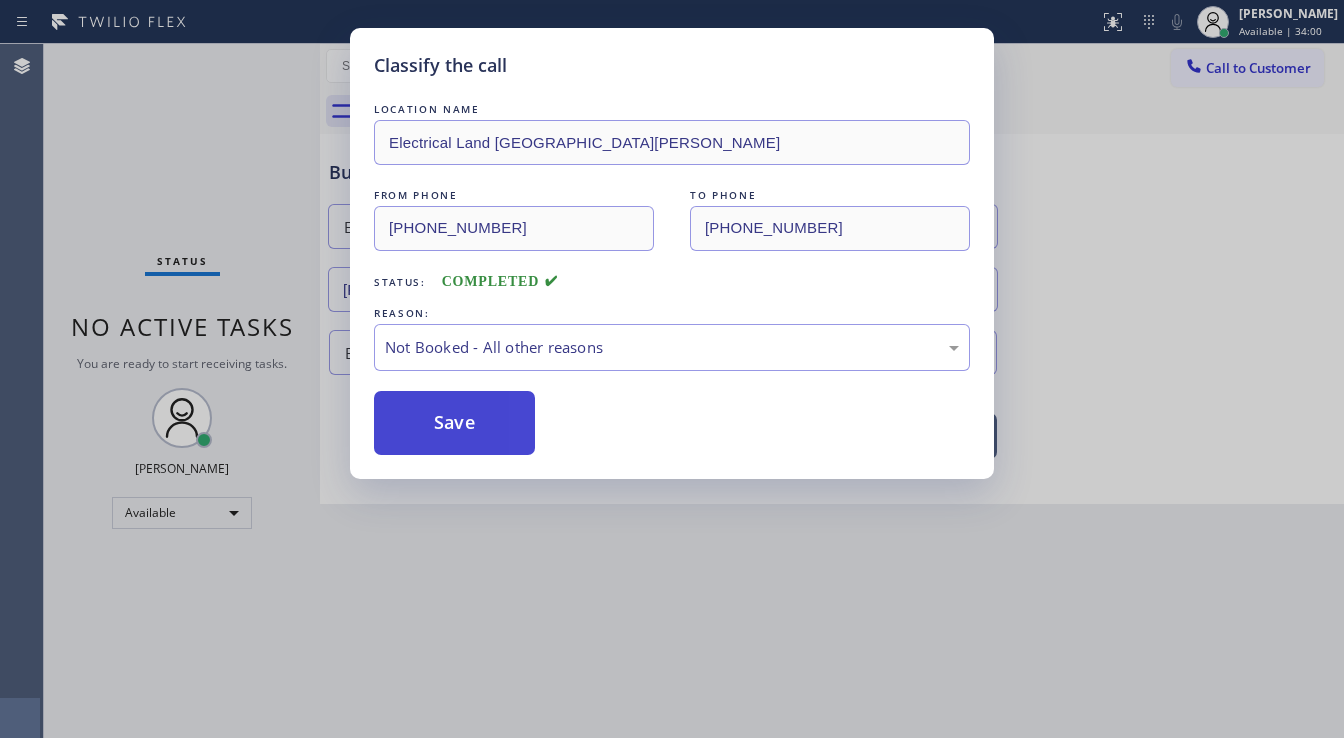 click on "Save" at bounding box center [454, 423] 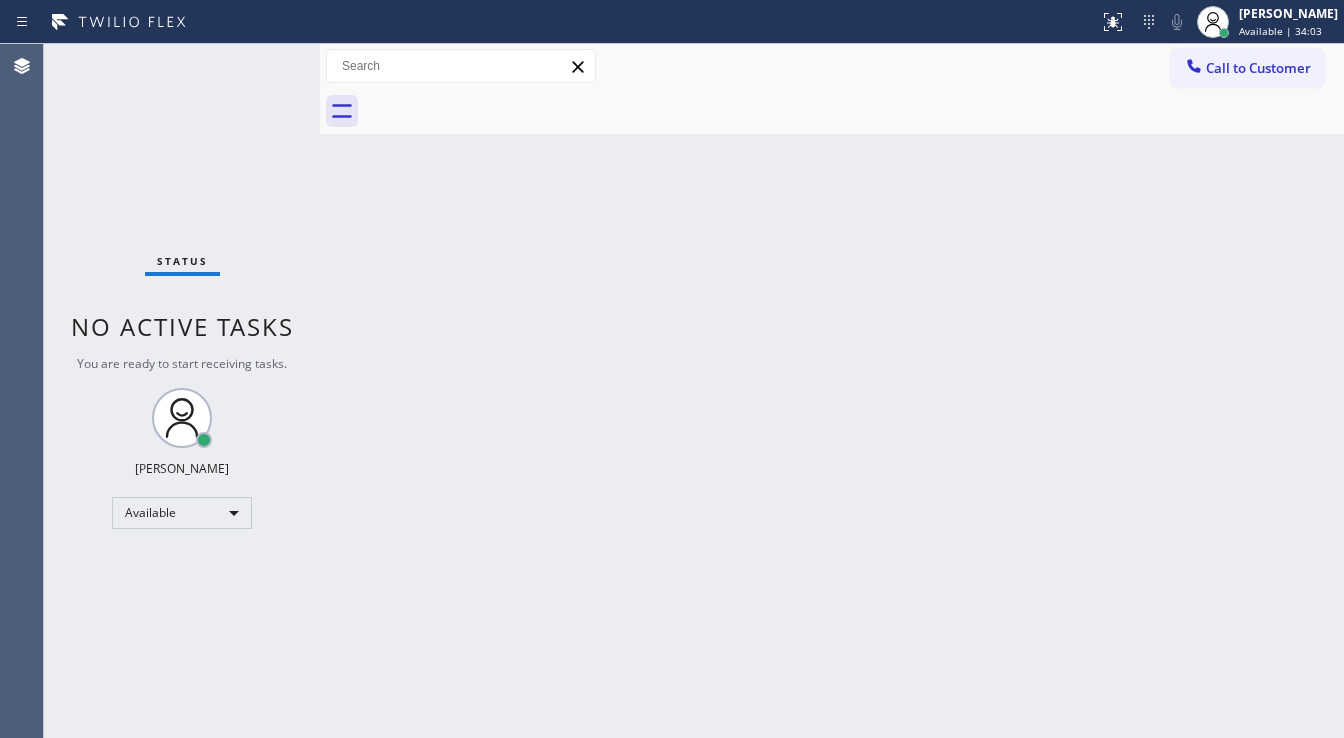 click on "Call to Customer Outbound call Location Search location Your caller id phone number [PHONE_NUMBER] Customer number Call Outbound call Technician Search Technician Your caller id phone number Your caller id phone number Call" at bounding box center (832, 66) 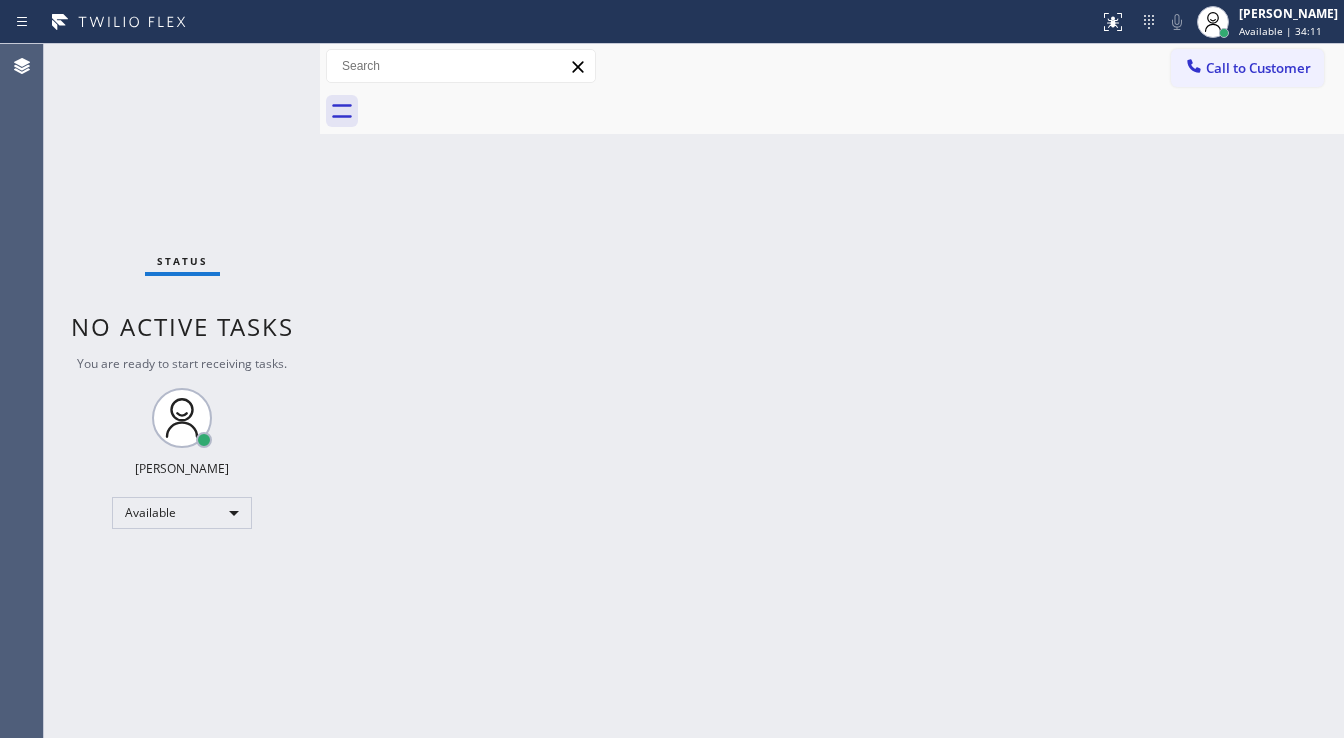 click on "Back to Dashboard Change Sender ID Customers Technicians Select a contact Outbound call Technician Search Technician Your caller id phone number Your caller id phone number Call Technician info Name   Phone none Address none Change Sender ID HVAC [PHONE_NUMBER] 5 Star Appliance [PHONE_NUMBER] Appliance Repair [PHONE_NUMBER] Plumbing [PHONE_NUMBER] Air Duct Cleaning [PHONE_NUMBER]  Electricians [PHONE_NUMBER] Cancel Change Check personal SMS Reset Change No tabs Call to Customer Outbound call Location Search location Your caller id phone number [PHONE_NUMBER] Customer number Call Outbound call Technician Search Technician Your caller id phone number Your caller id phone number Call" at bounding box center [832, 391] 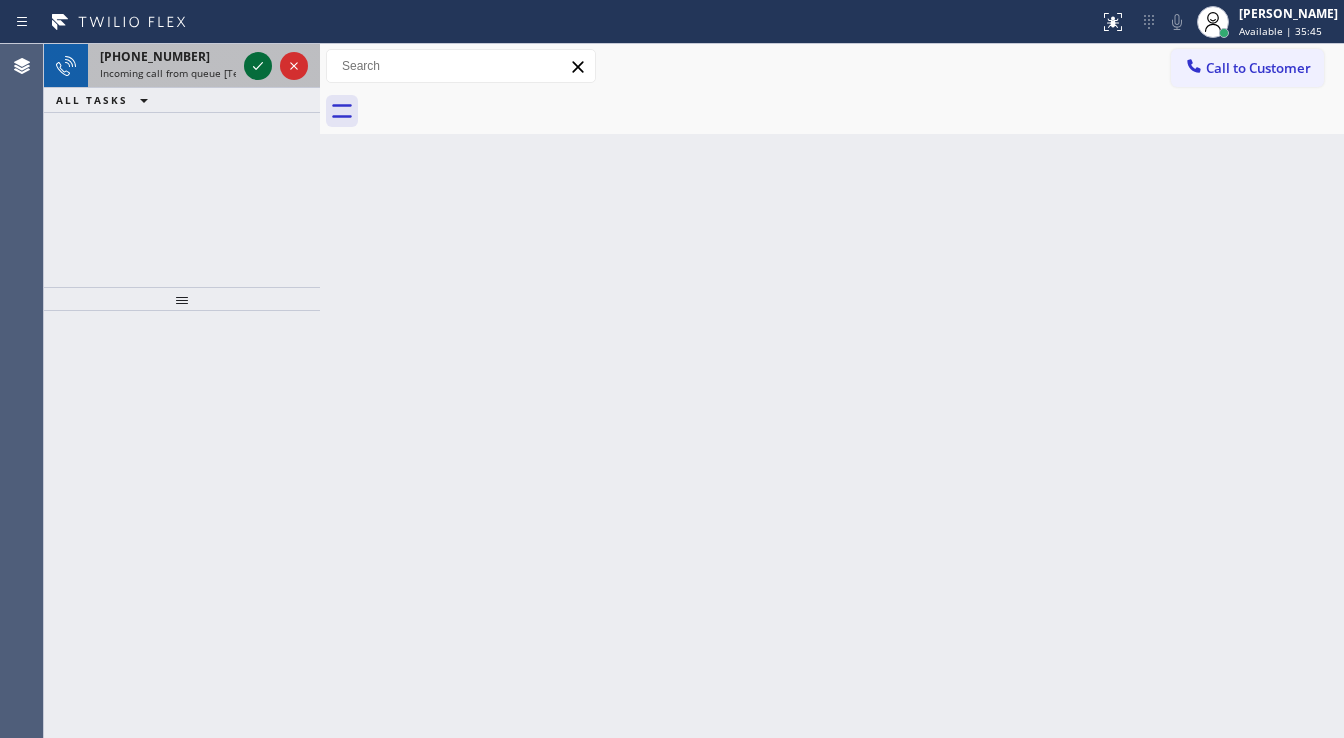 click 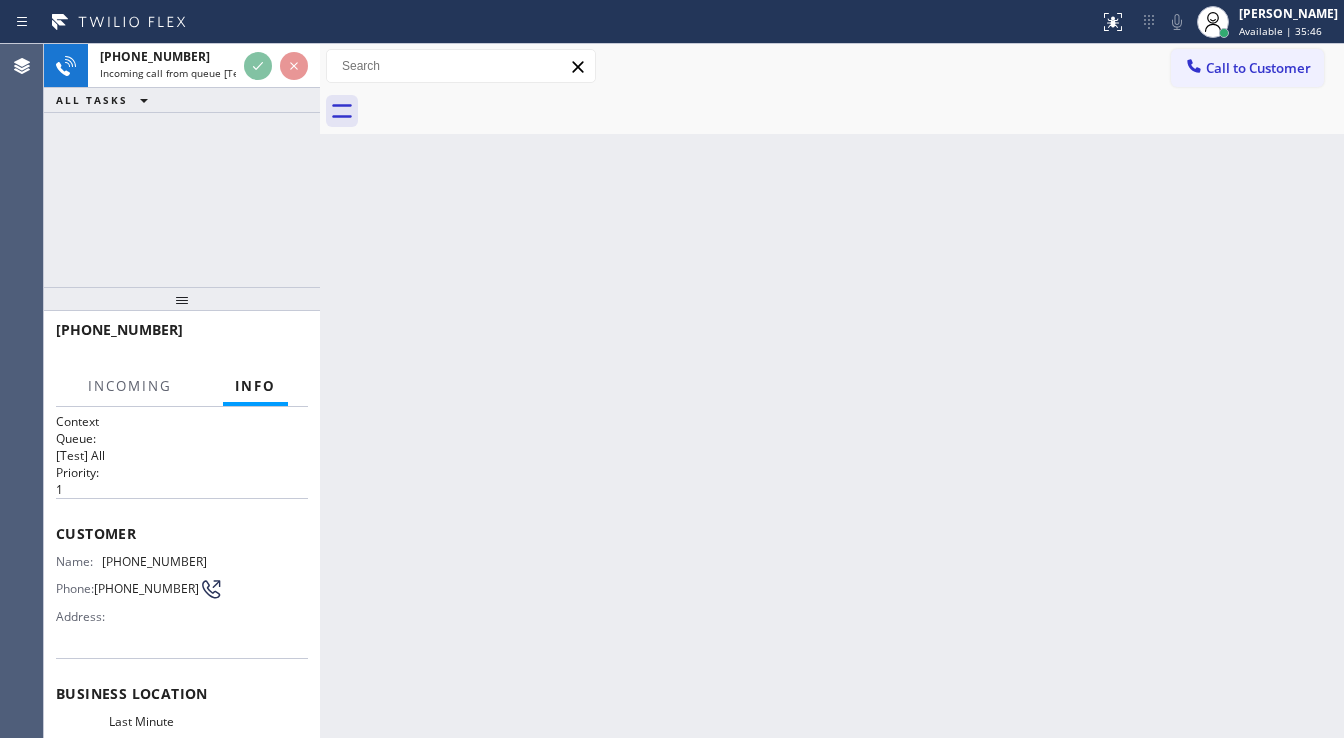 scroll, scrollTop: 80, scrollLeft: 0, axis: vertical 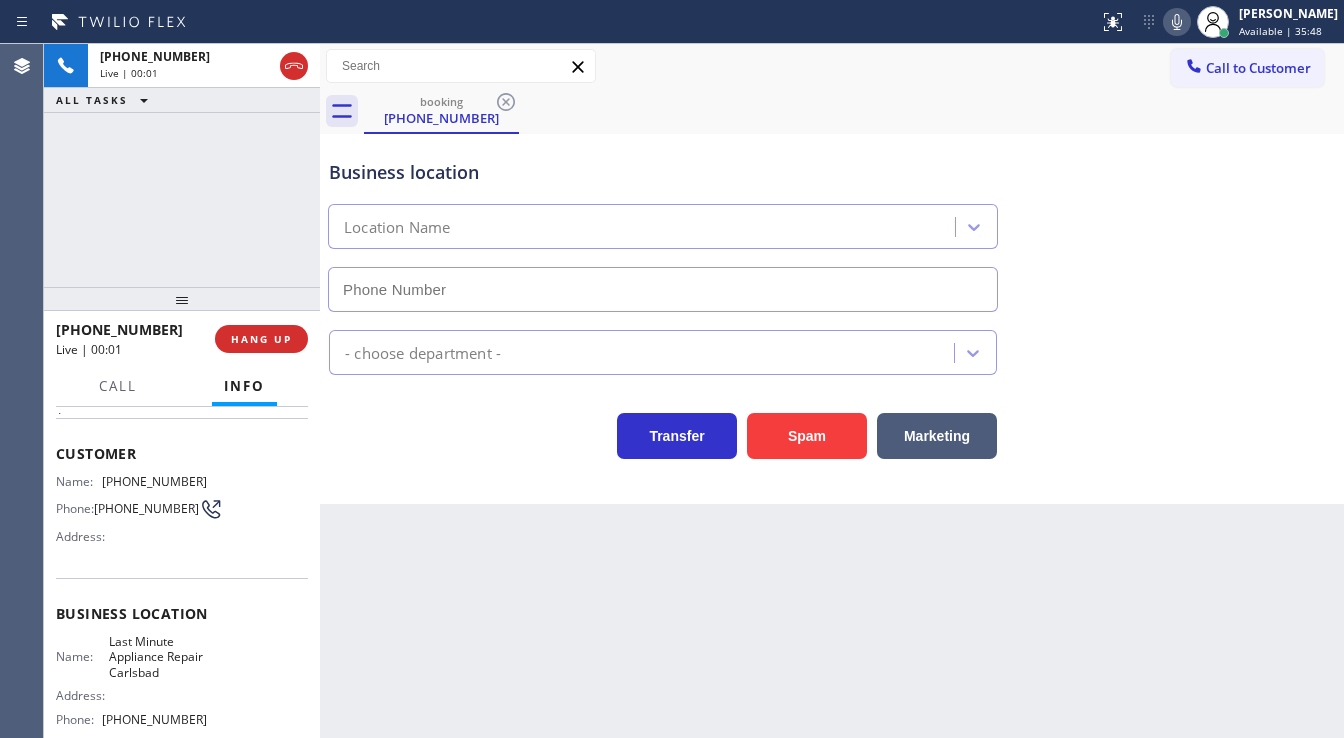 type on "[PHONE_NUMBER]" 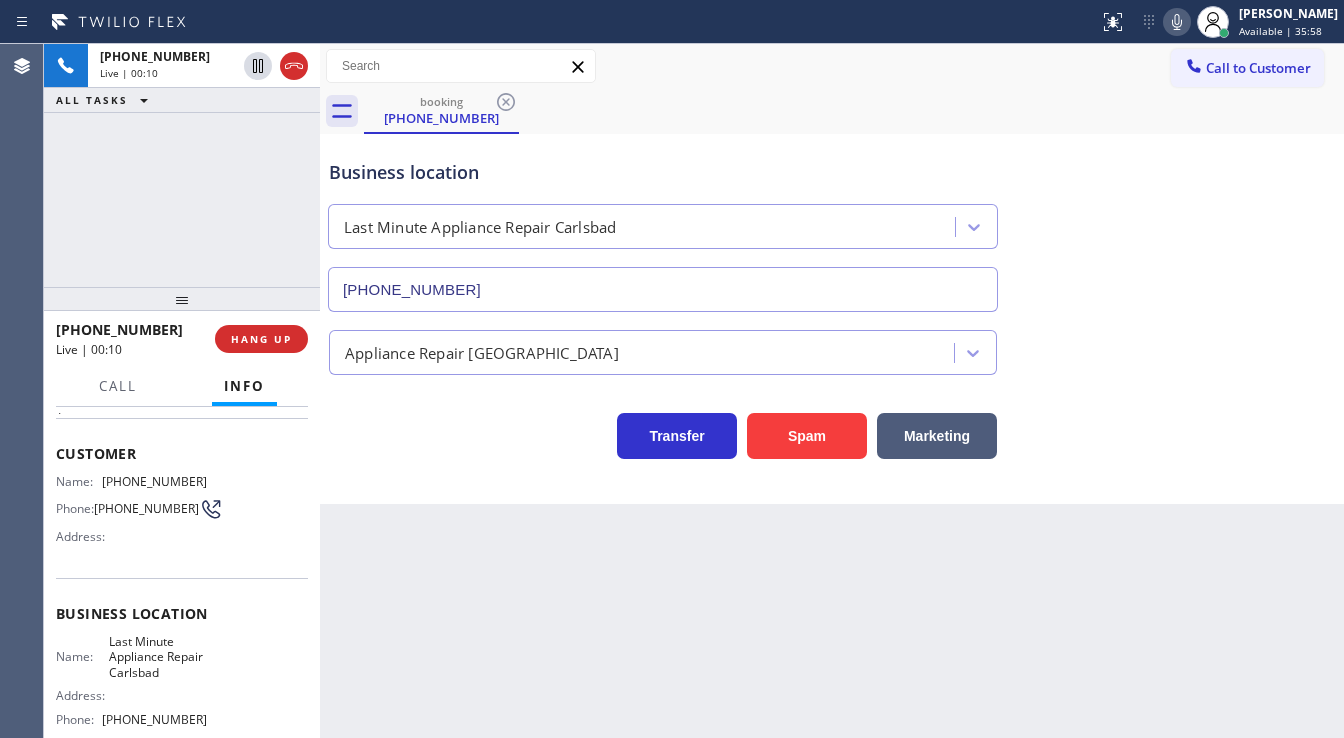click on "[PHONE_NUMBER] Live | 00:10 ALL TASKS ALL TASKS ACTIVE TASKS TASKS IN WRAP UP" at bounding box center (182, 165) 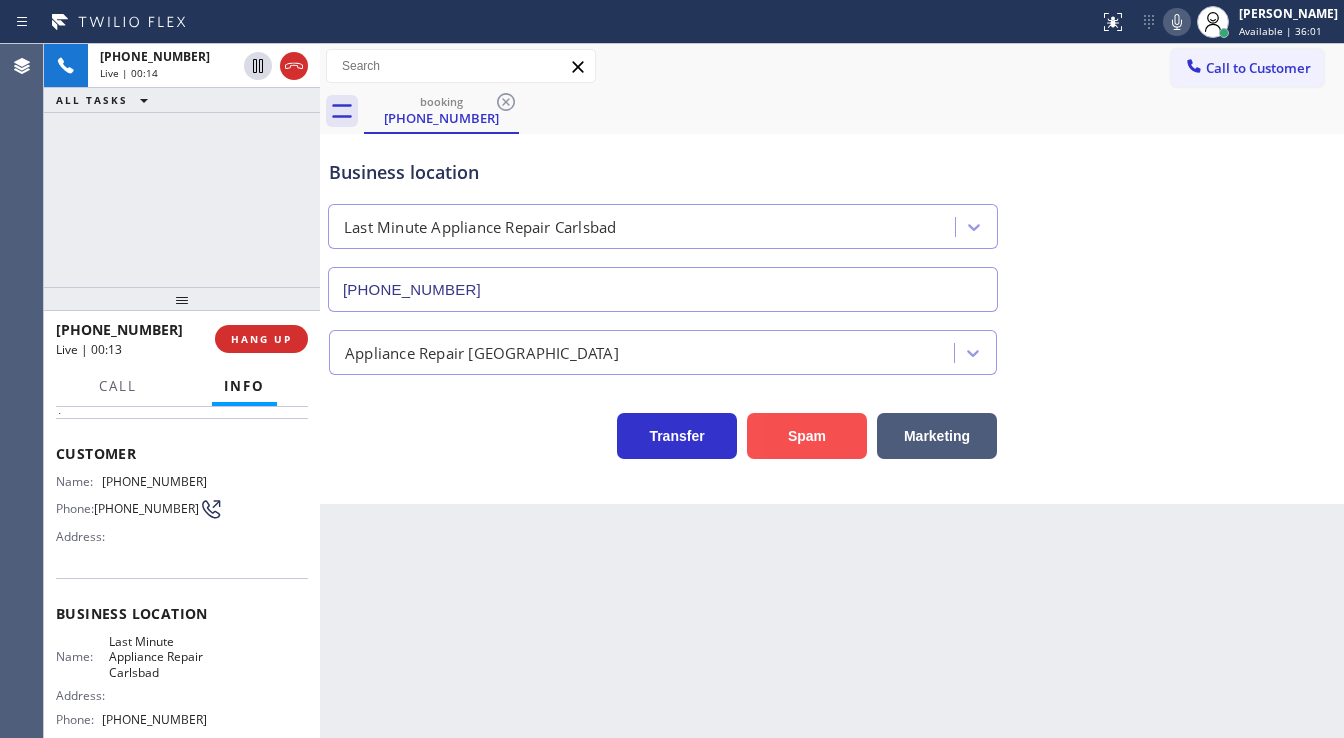 click on "Spam" at bounding box center (807, 436) 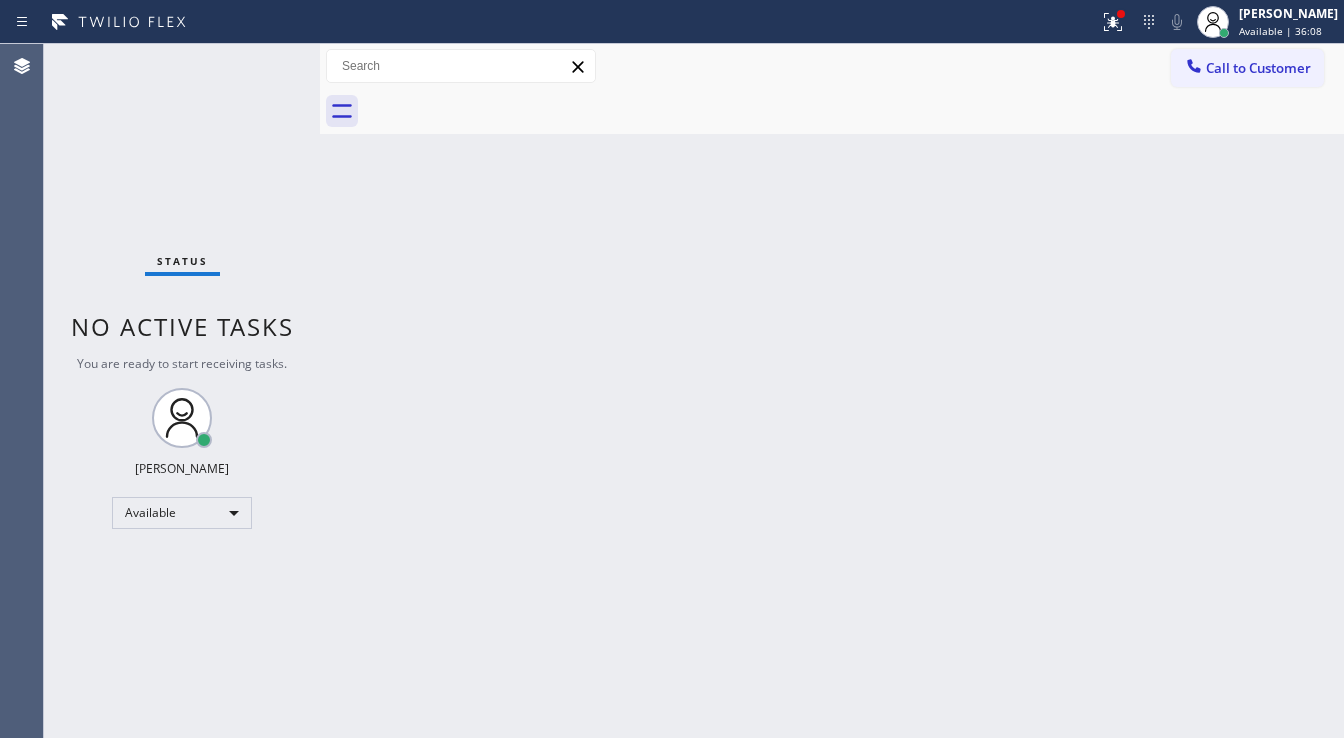 drag, startPoint x: 116, startPoint y: 260, endPoint x: 132, endPoint y: 262, distance: 16.124516 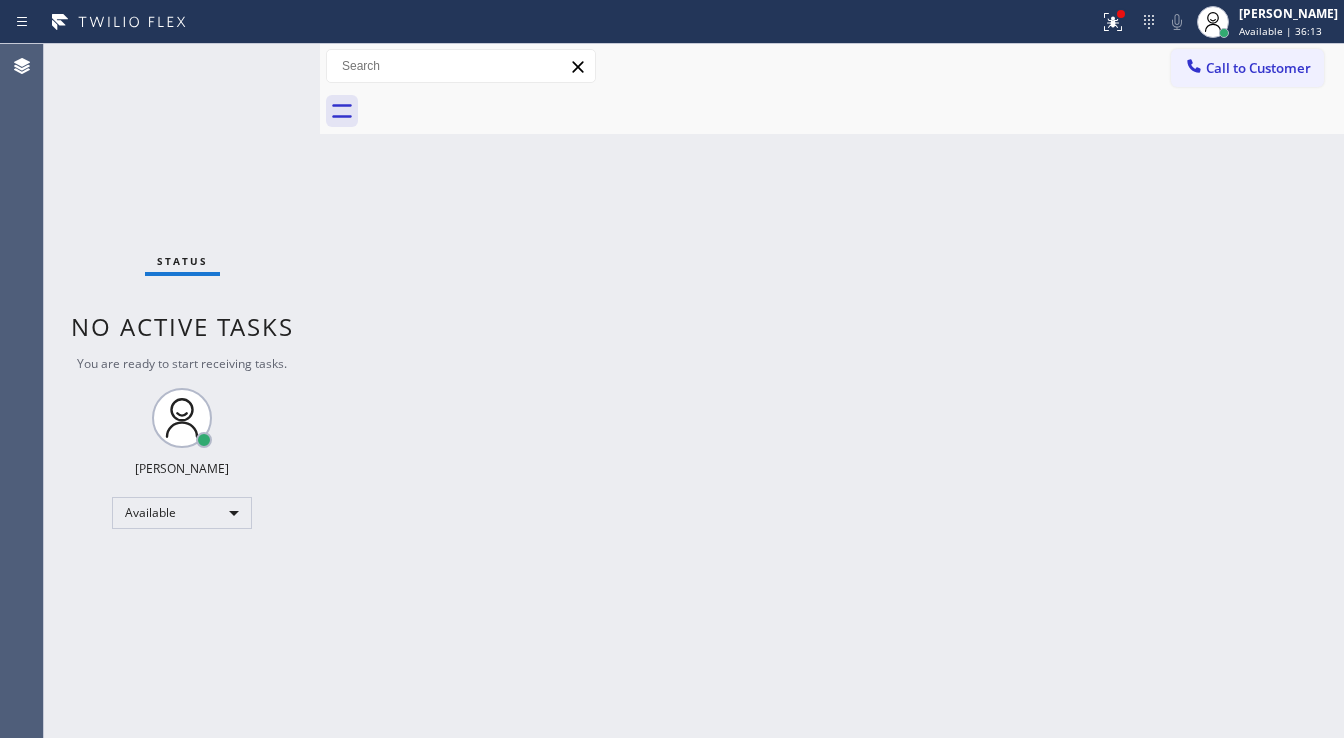 drag, startPoint x: 269, startPoint y: 62, endPoint x: 249, endPoint y: 28, distance: 39.446167 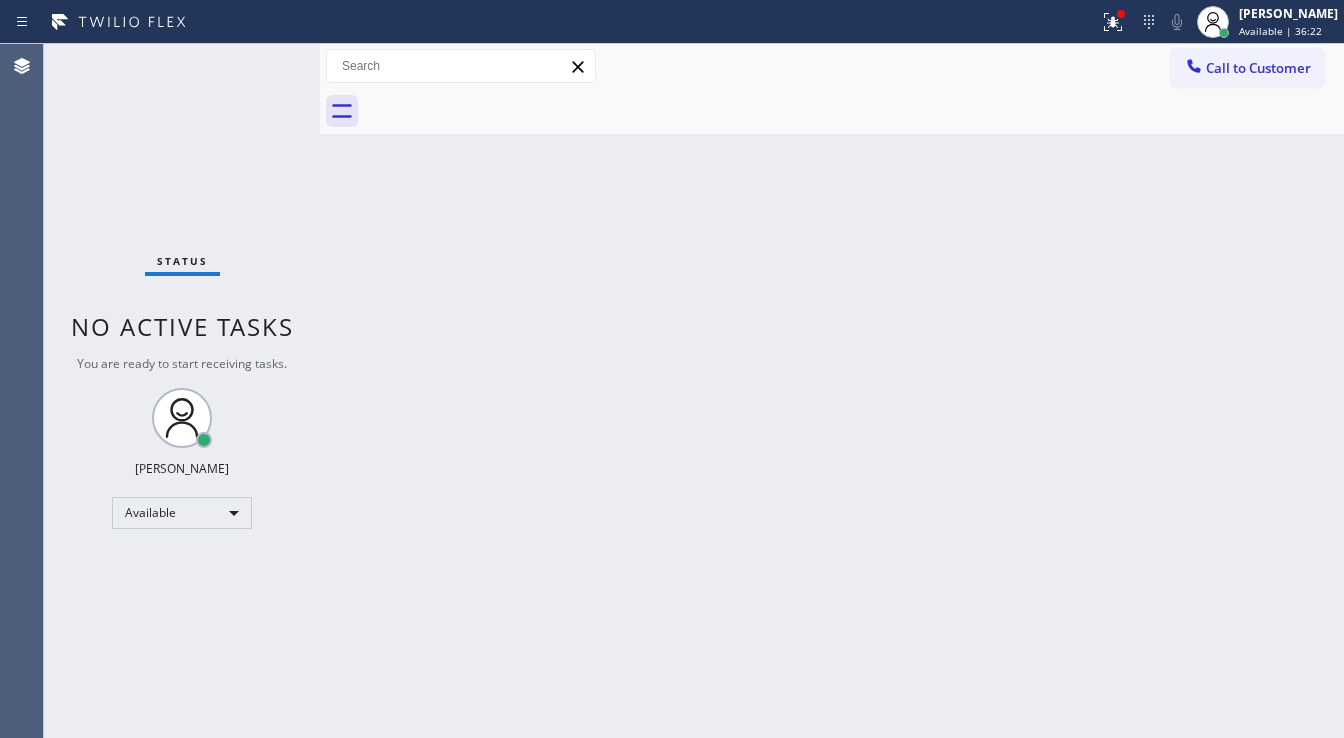 click on "Back to Dashboard Change Sender ID Customers Technicians Select a contact Outbound call Technician Search Technician Your caller id phone number Your caller id phone number Call Technician info Name   Phone none Address none Change Sender ID HVAC [PHONE_NUMBER] 5 Star Appliance [PHONE_NUMBER] Appliance Repair [PHONE_NUMBER] Plumbing [PHONE_NUMBER] Air Duct Cleaning [PHONE_NUMBER]  Electricians [PHONE_NUMBER] Cancel Change Check personal SMS Reset Change No tabs Call to Customer Outbound call Location Search location Your caller id phone number [PHONE_NUMBER] Customer number Call Outbound call Technician Search Technician Your caller id phone number Your caller id phone number Call" at bounding box center (832, 391) 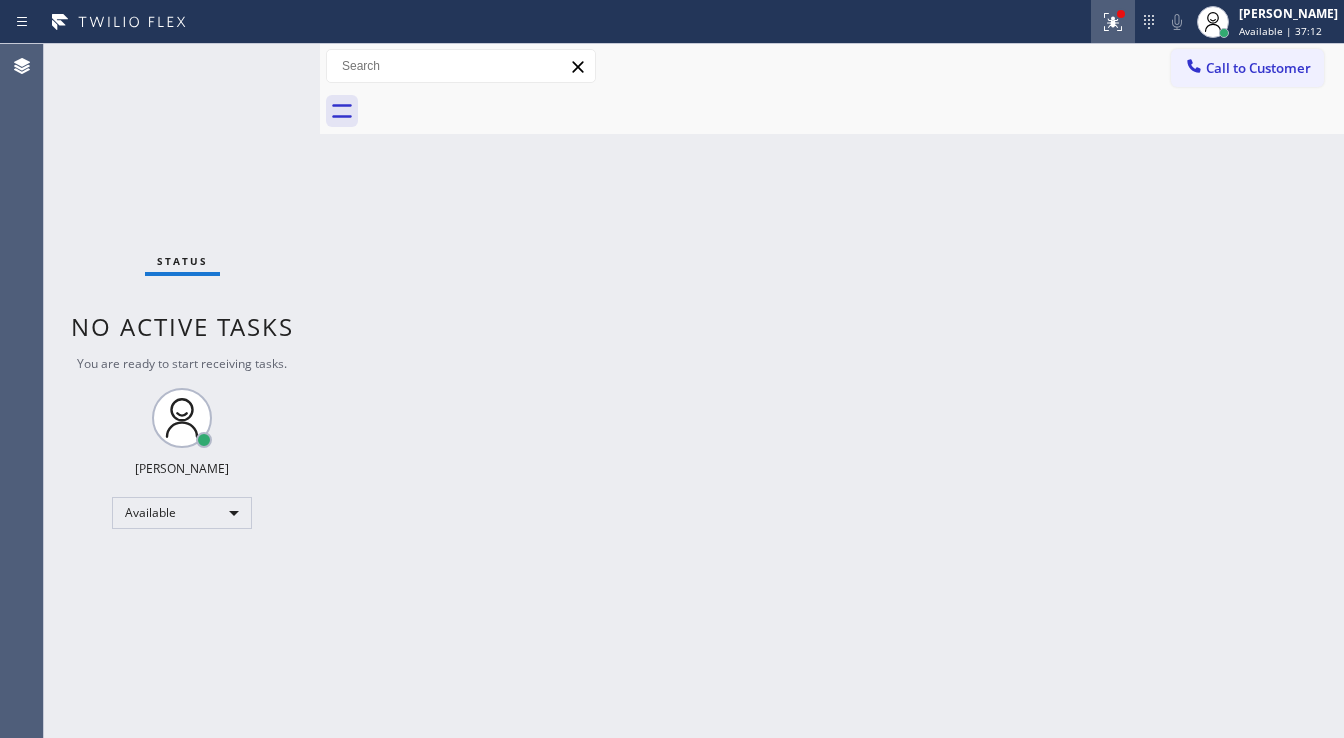 click 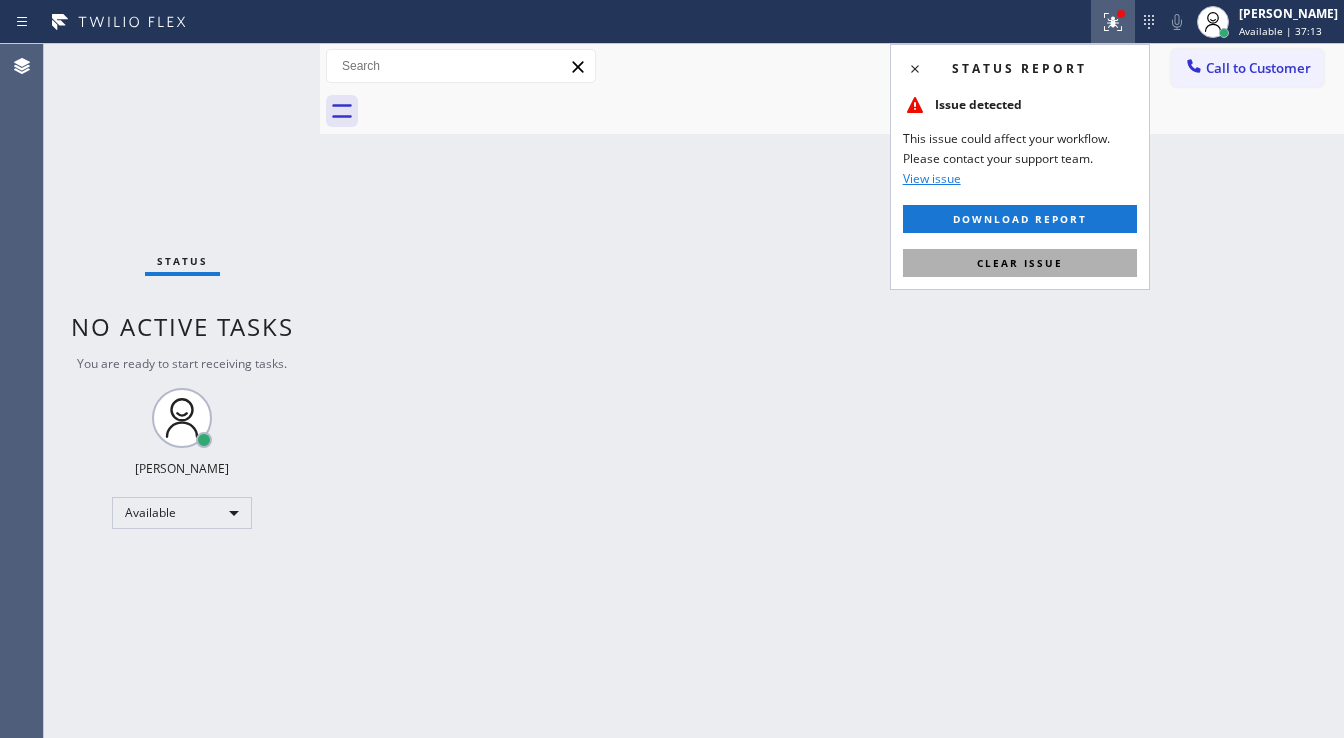 click on "Clear issue" at bounding box center [1020, 263] 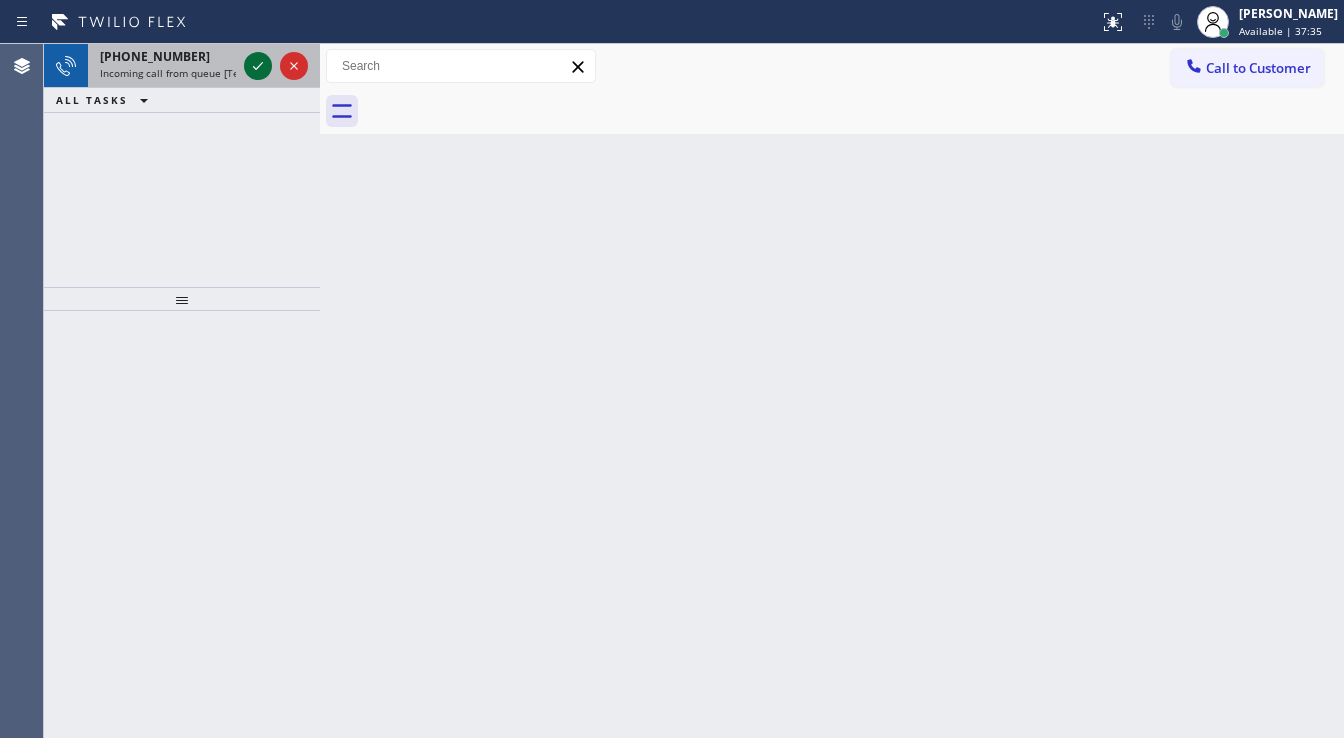 click 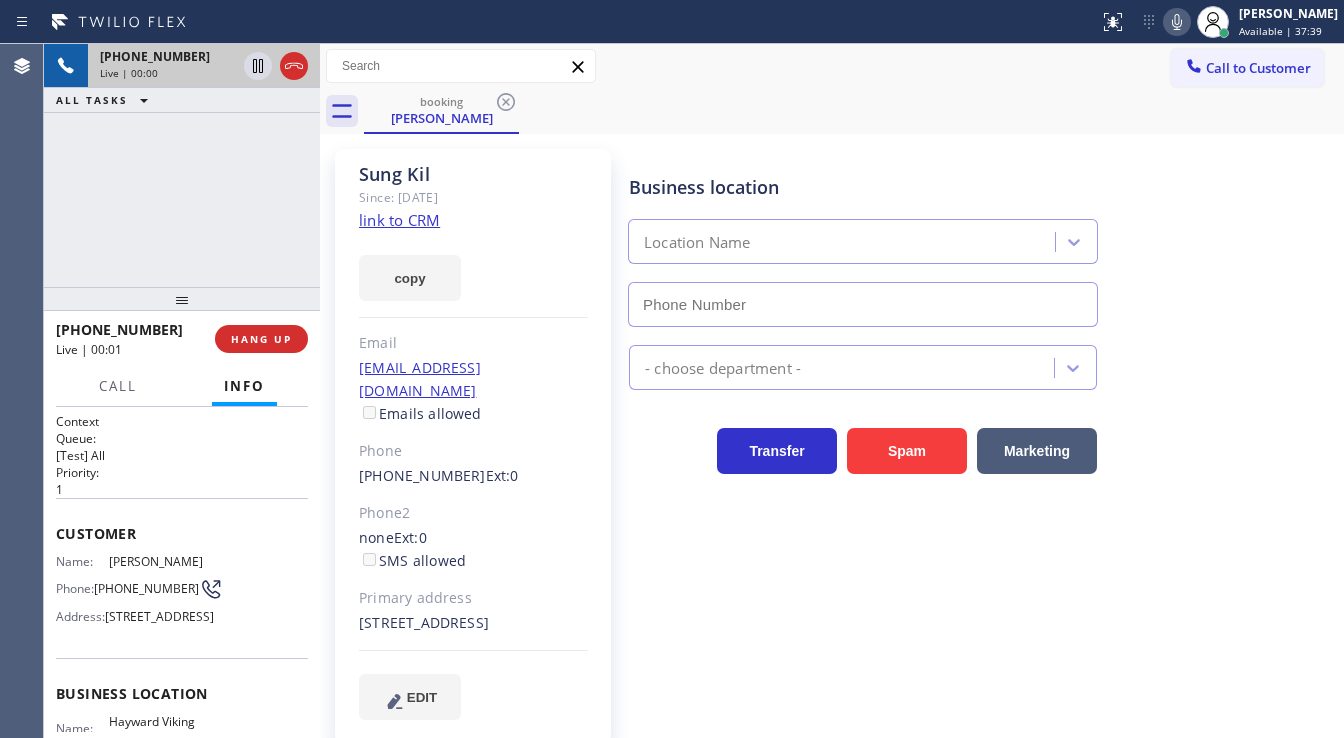 click on "[PHONE_NUMBER] Live | 00:00 ALL TASKS ALL TASKS ACTIVE TASKS TASKS IN WRAP UP" at bounding box center [182, 165] 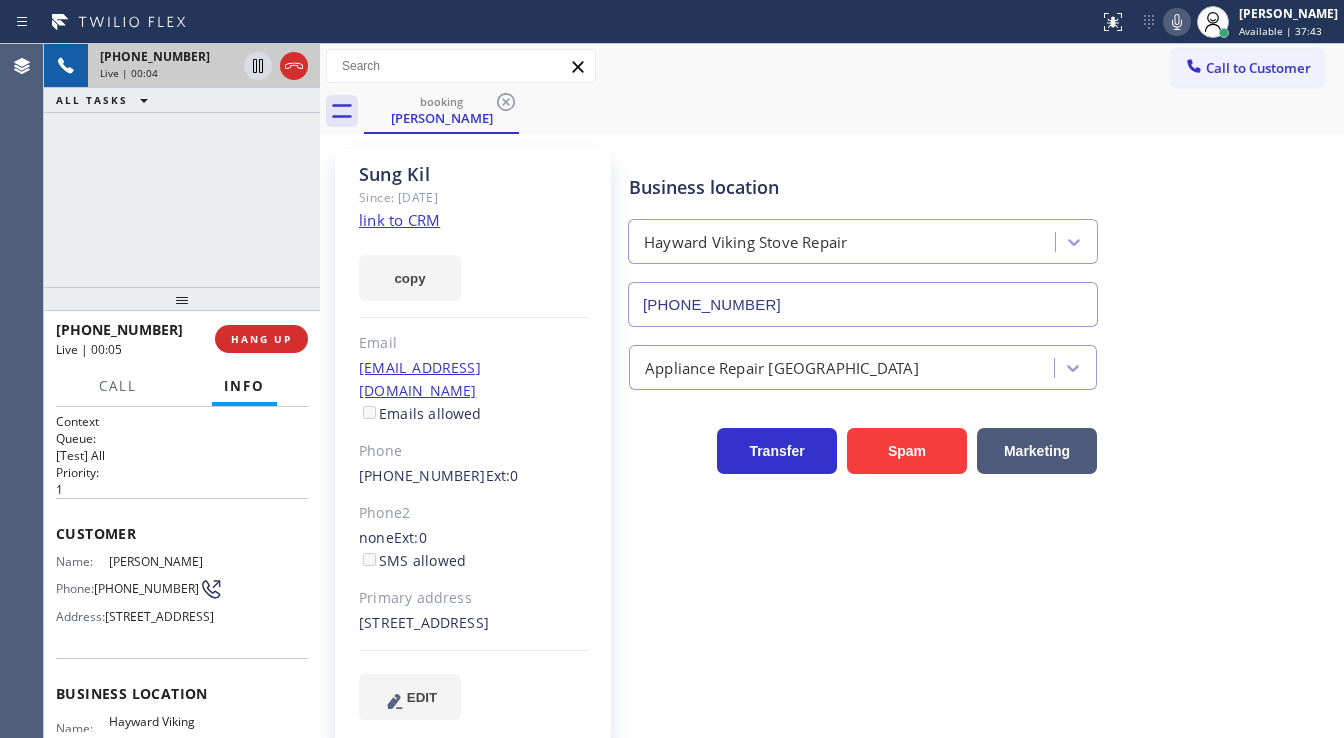 click on "link to CRM" 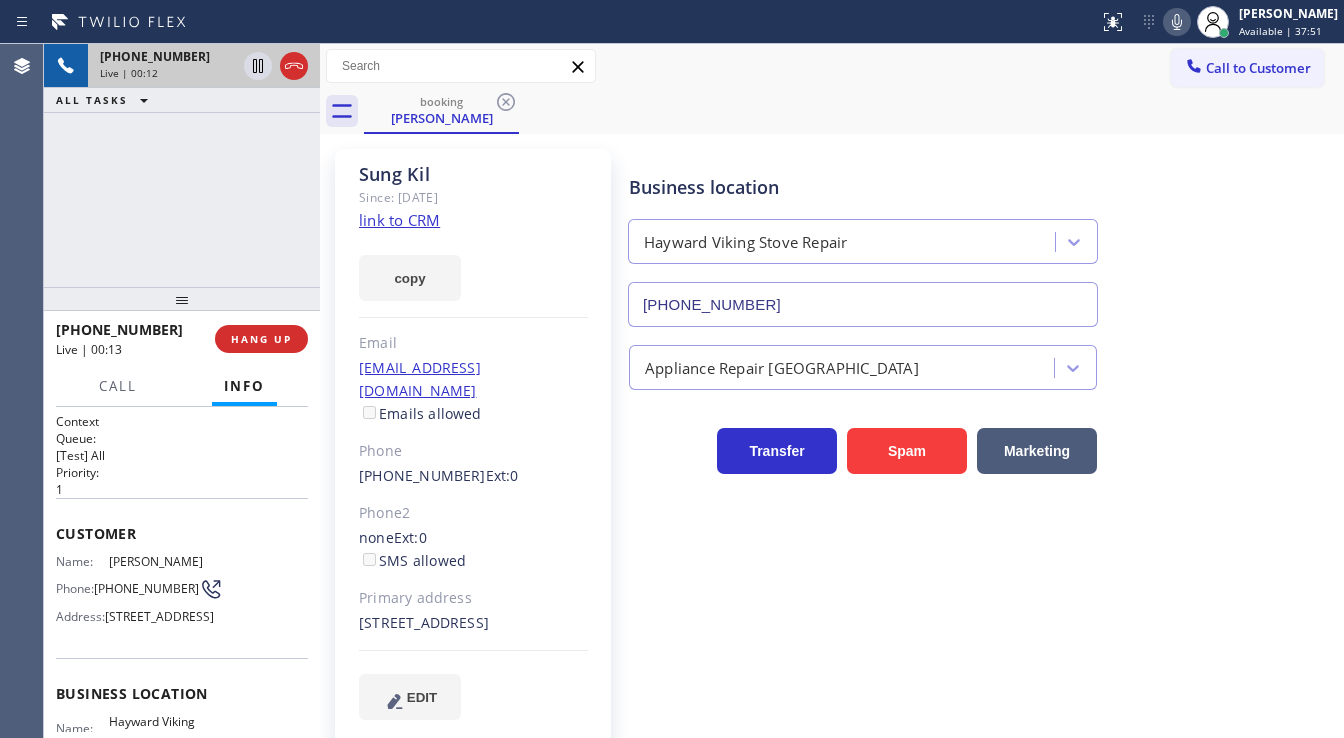 click on "[PHONE_NUMBER] Live | 00:12 ALL TASKS ALL TASKS ACTIVE TASKS TASKS IN WRAP UP" at bounding box center [182, 165] 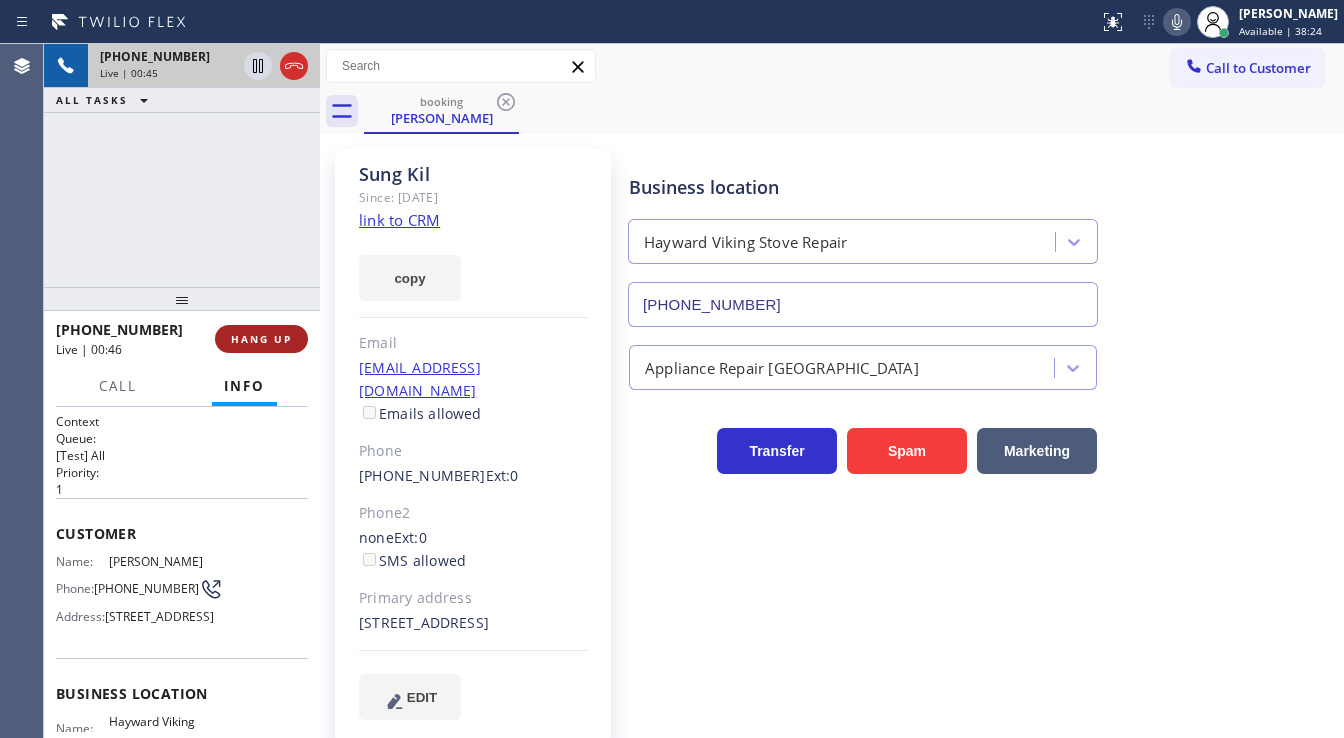 click on "HANG UP" at bounding box center (261, 339) 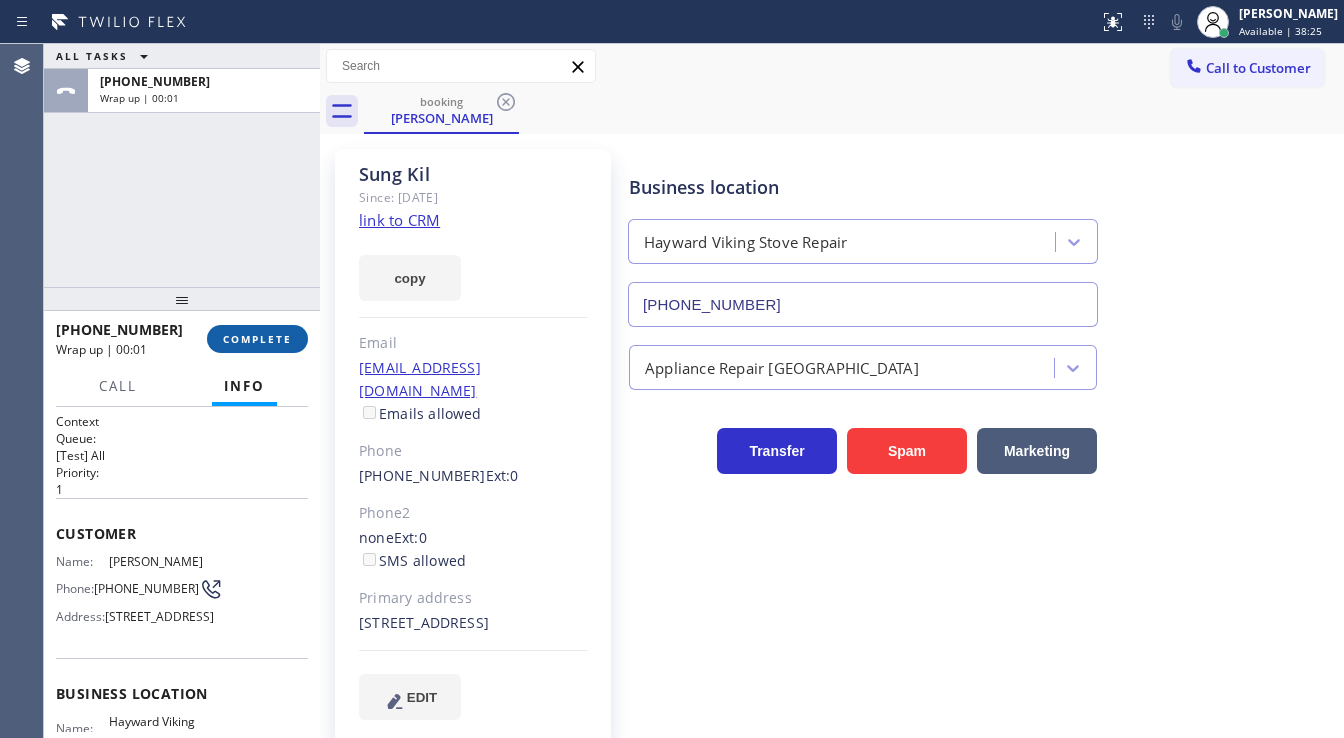 click on "COMPLETE" at bounding box center (257, 339) 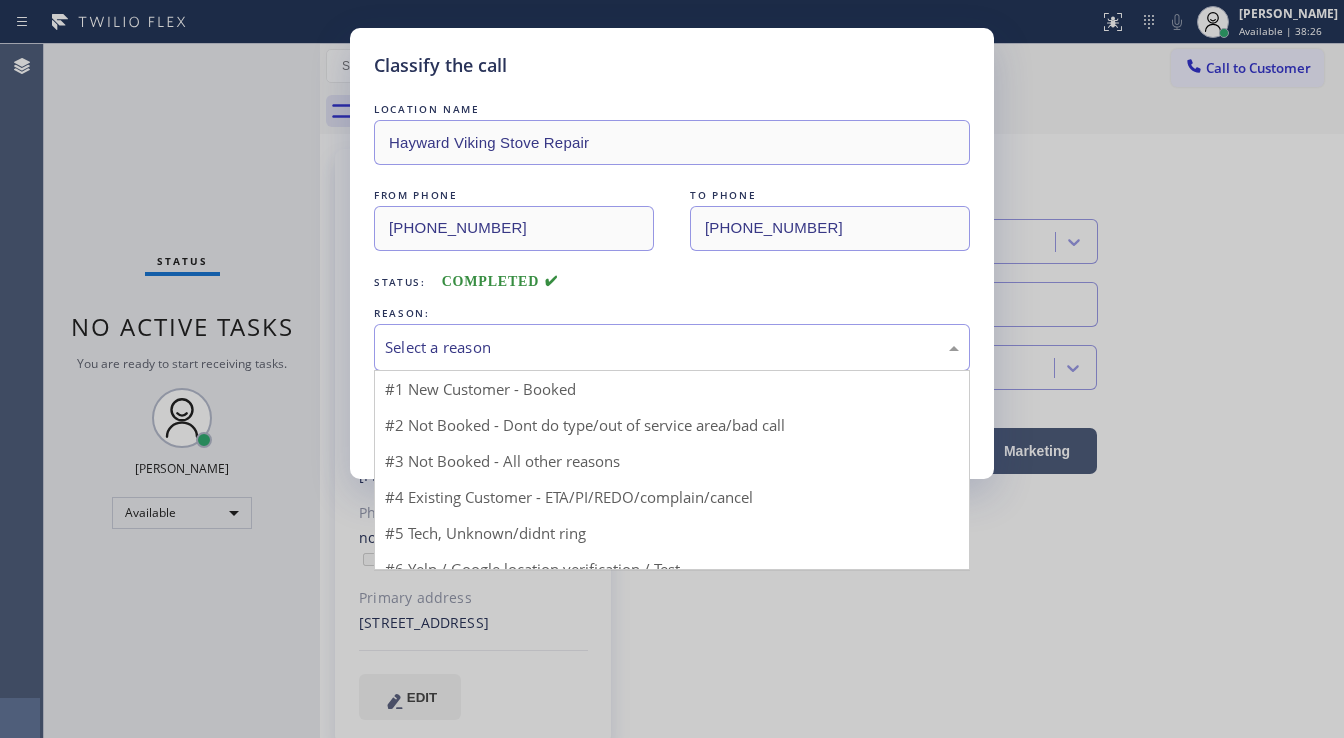 click on "Select a reason" at bounding box center [672, 347] 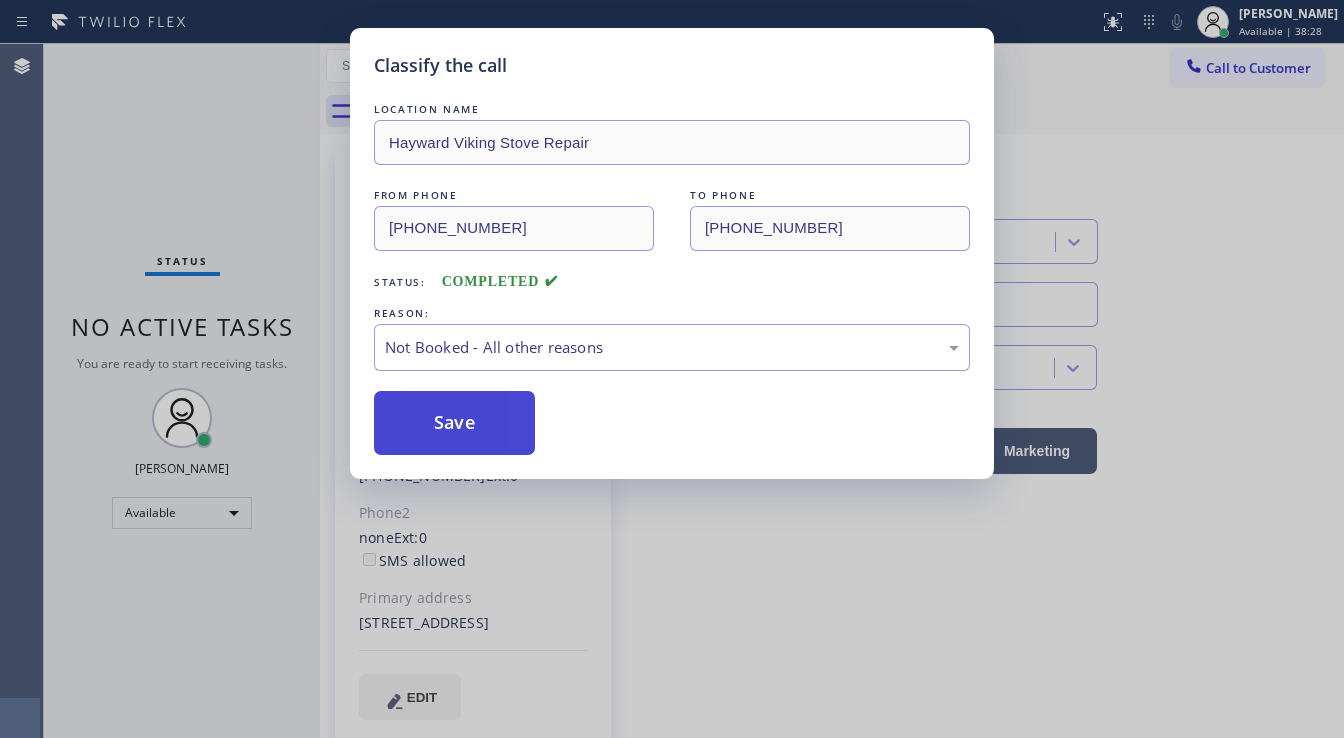 click on "Save" at bounding box center (454, 423) 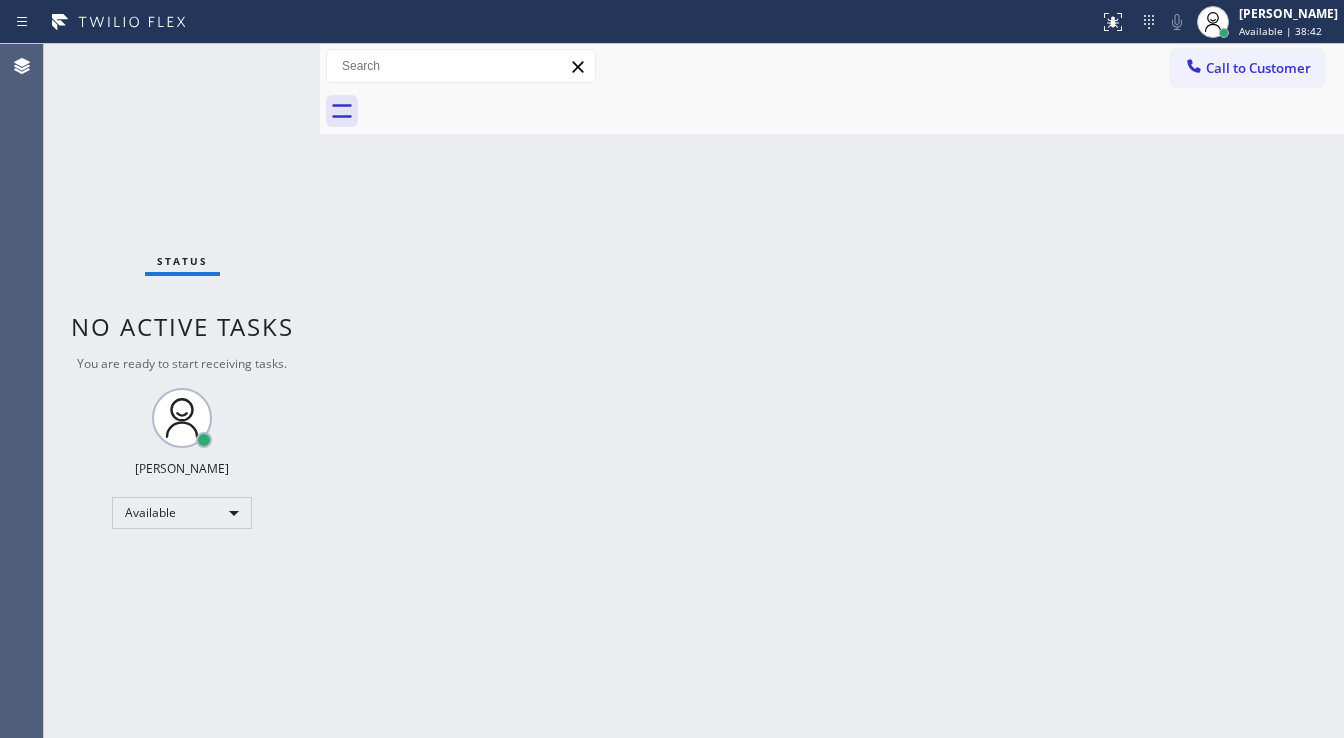 drag, startPoint x: 424, startPoint y: 336, endPoint x: 420, endPoint y: 347, distance: 11.7046995 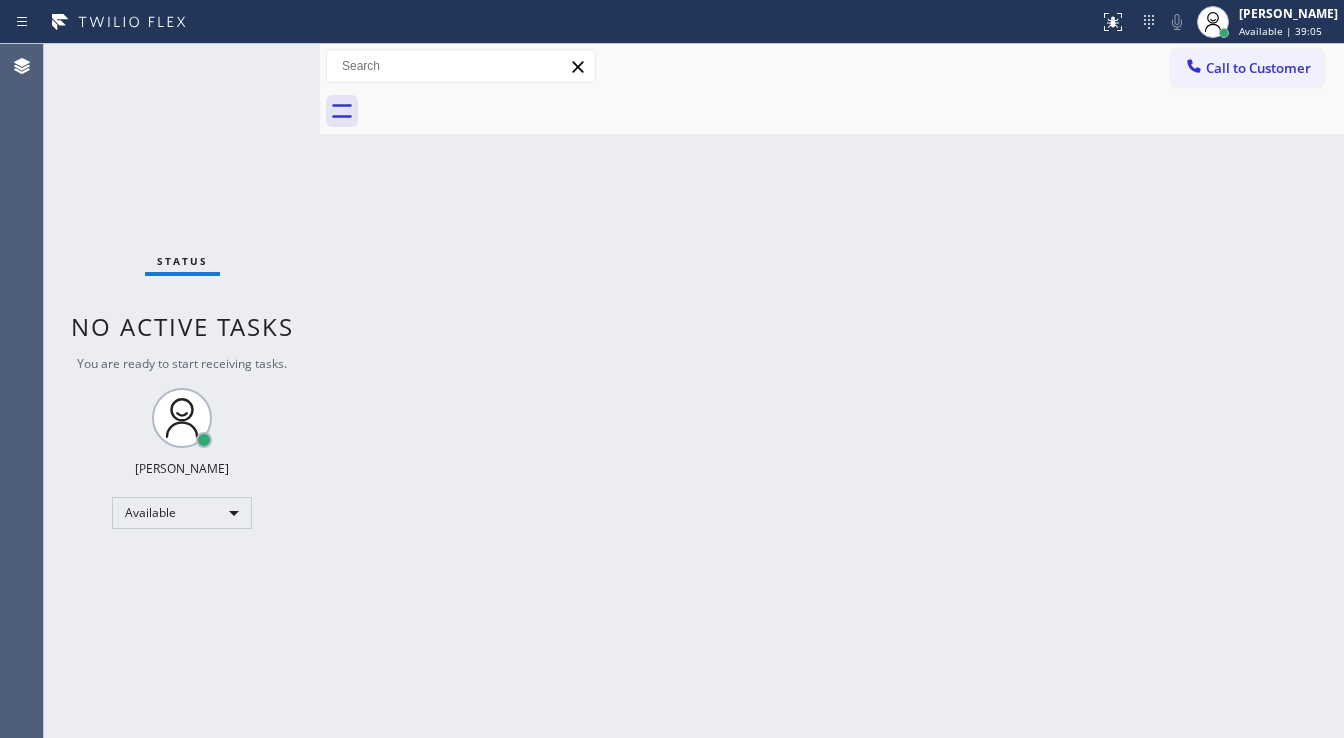 click on "Status   No active tasks     You are ready to start receiving tasks.   [PERSON_NAME]" at bounding box center [182, 391] 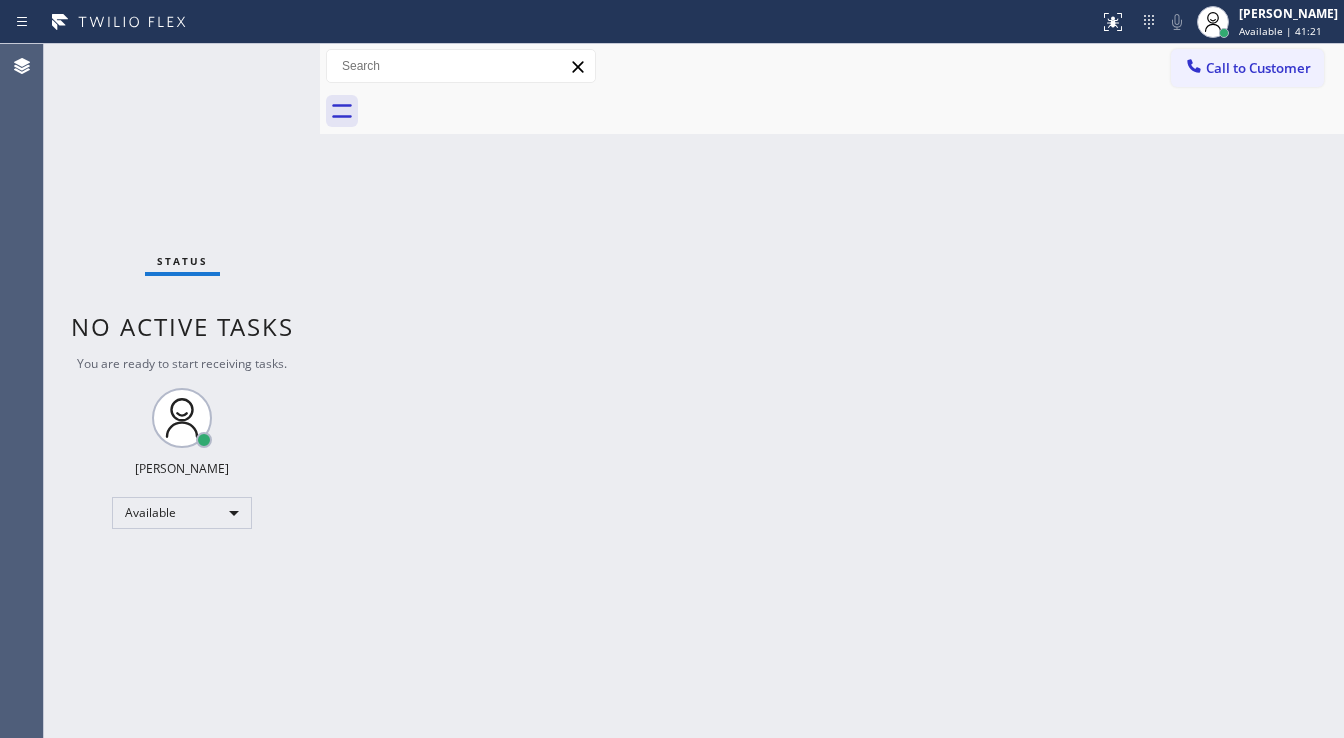 click on "Status   No active tasks     You are ready to start receiving tasks.   [PERSON_NAME]" at bounding box center (182, 391) 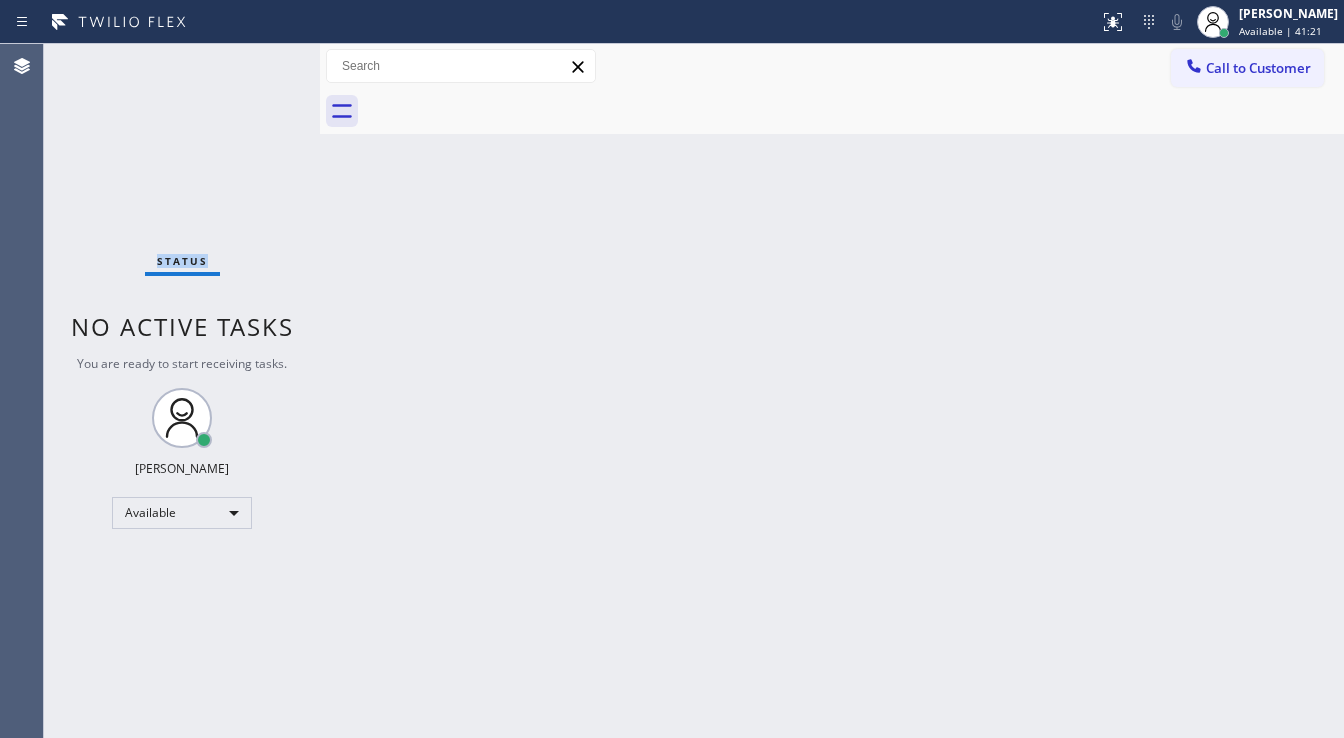 drag, startPoint x: 256, startPoint y: 57, endPoint x: 271, endPoint y: 52, distance: 15.811388 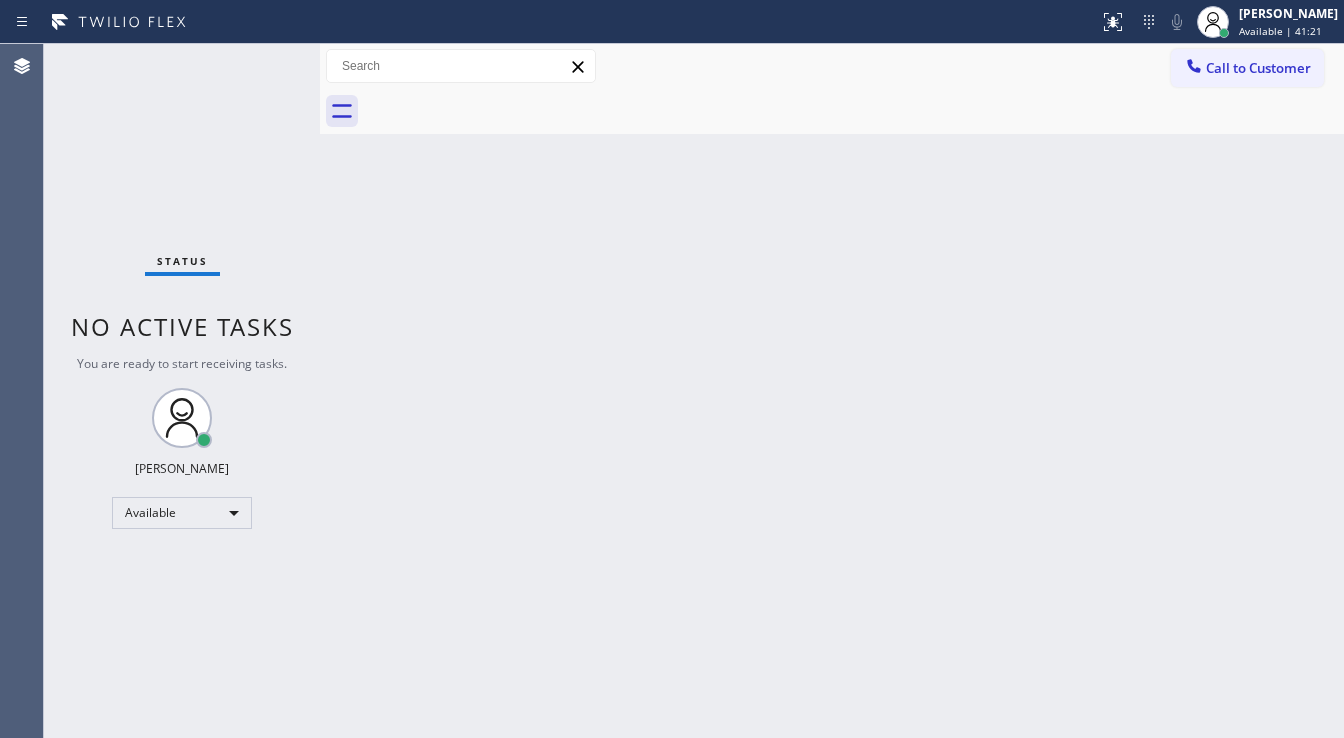 click on "Status   No active tasks     You are ready to start receiving tasks.   [PERSON_NAME]" at bounding box center (182, 391) 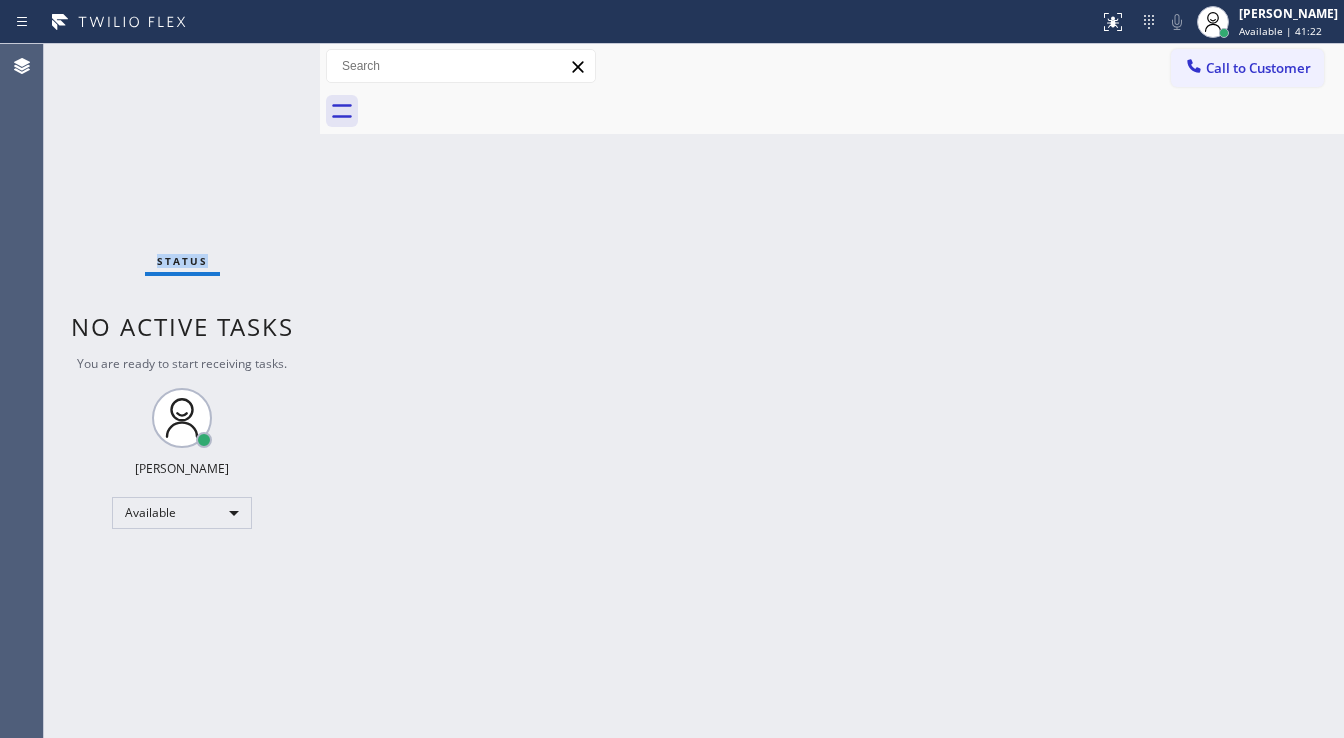 click on "Status   No active tasks     You are ready to start receiving tasks.   [PERSON_NAME]" at bounding box center [182, 391] 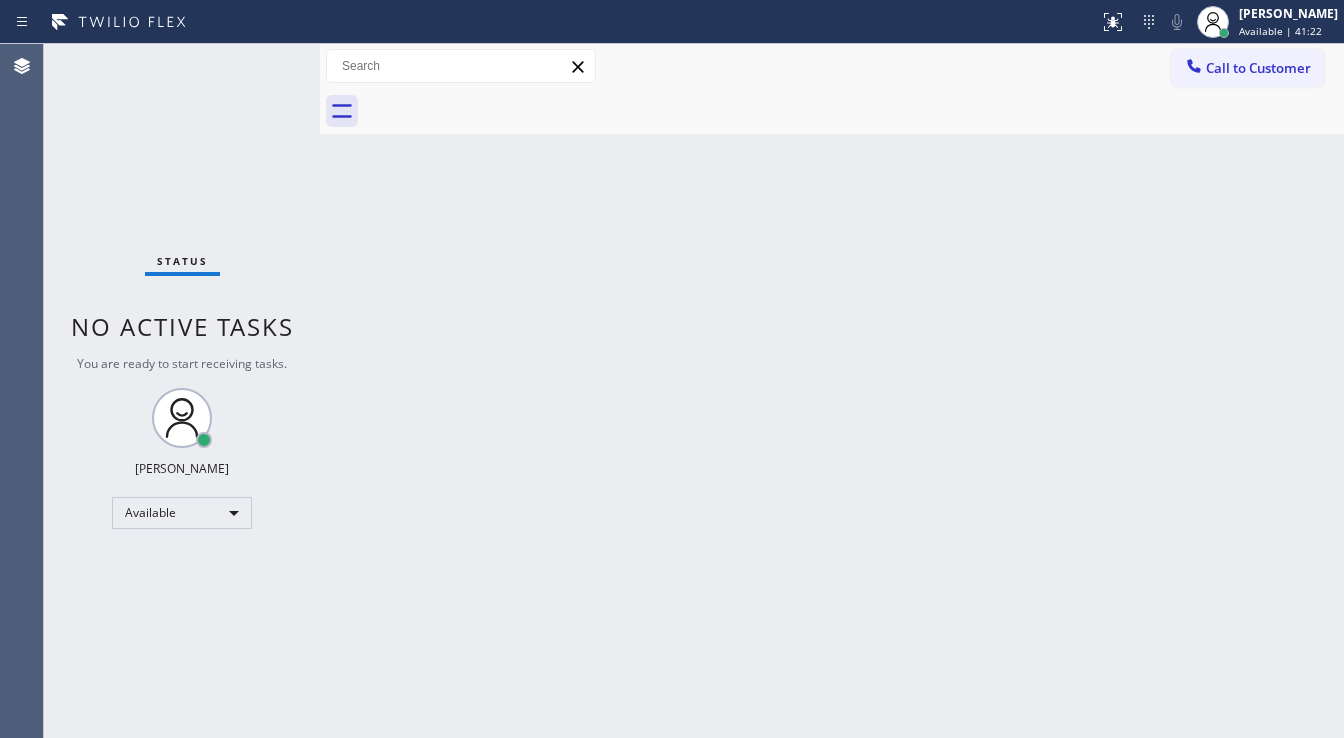 click on "Status   No active tasks     You are ready to start receiving tasks.   [PERSON_NAME]" at bounding box center [182, 391] 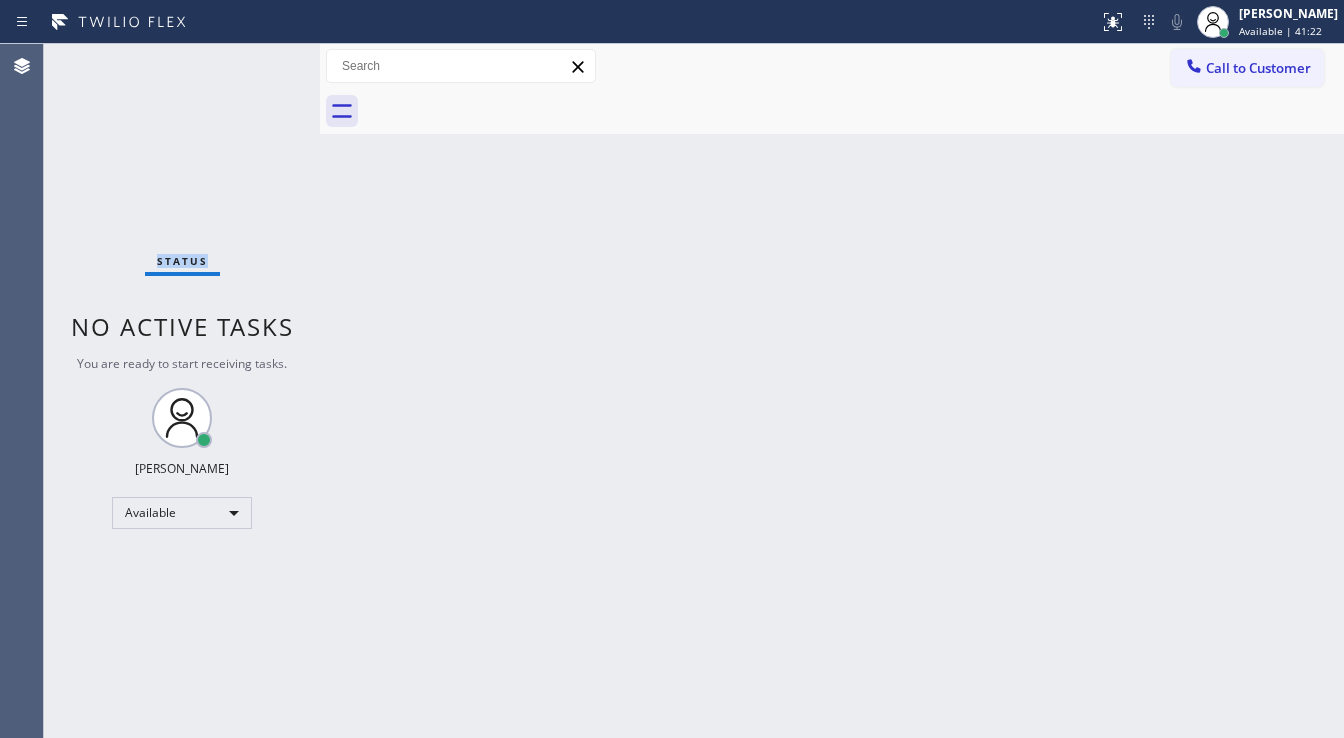 click on "Status   No active tasks     You are ready to start receiving tasks.   [PERSON_NAME]" at bounding box center [182, 391] 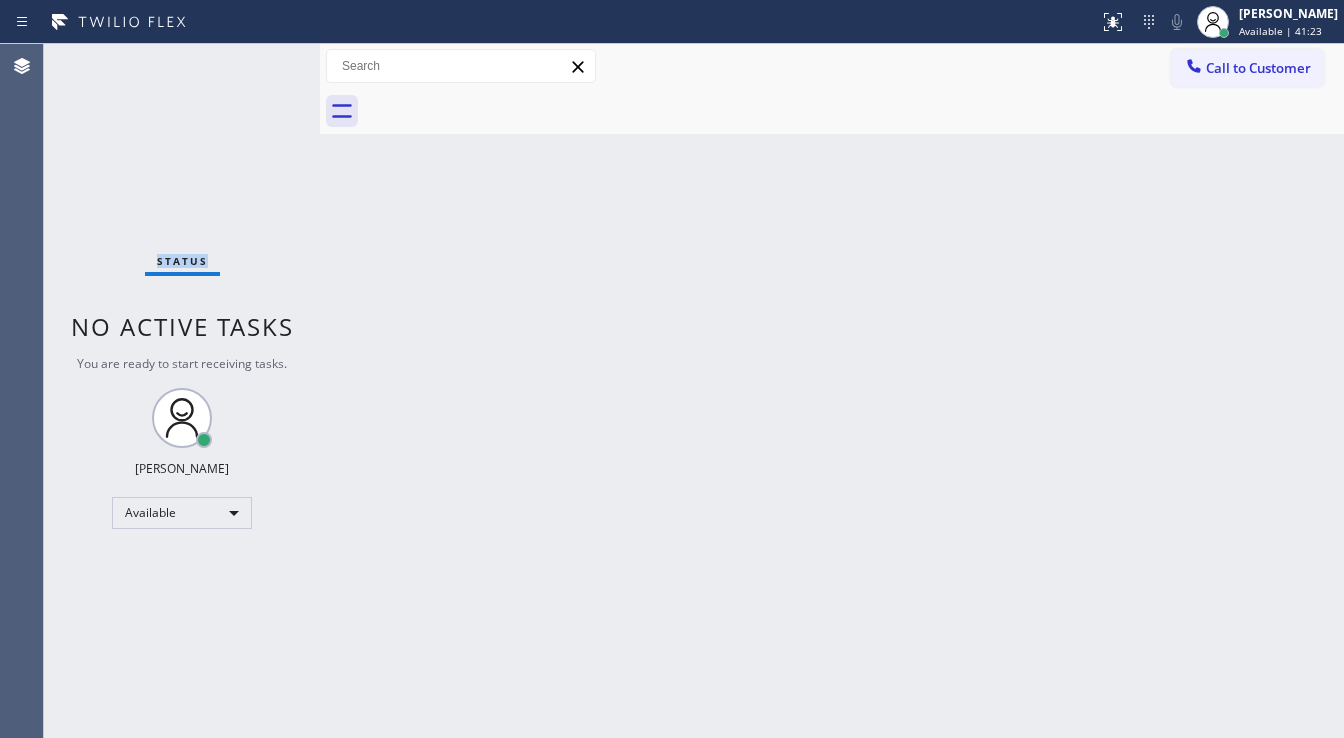 click on "Status   No active tasks     You are ready to start receiving tasks.   [PERSON_NAME]" at bounding box center [182, 391] 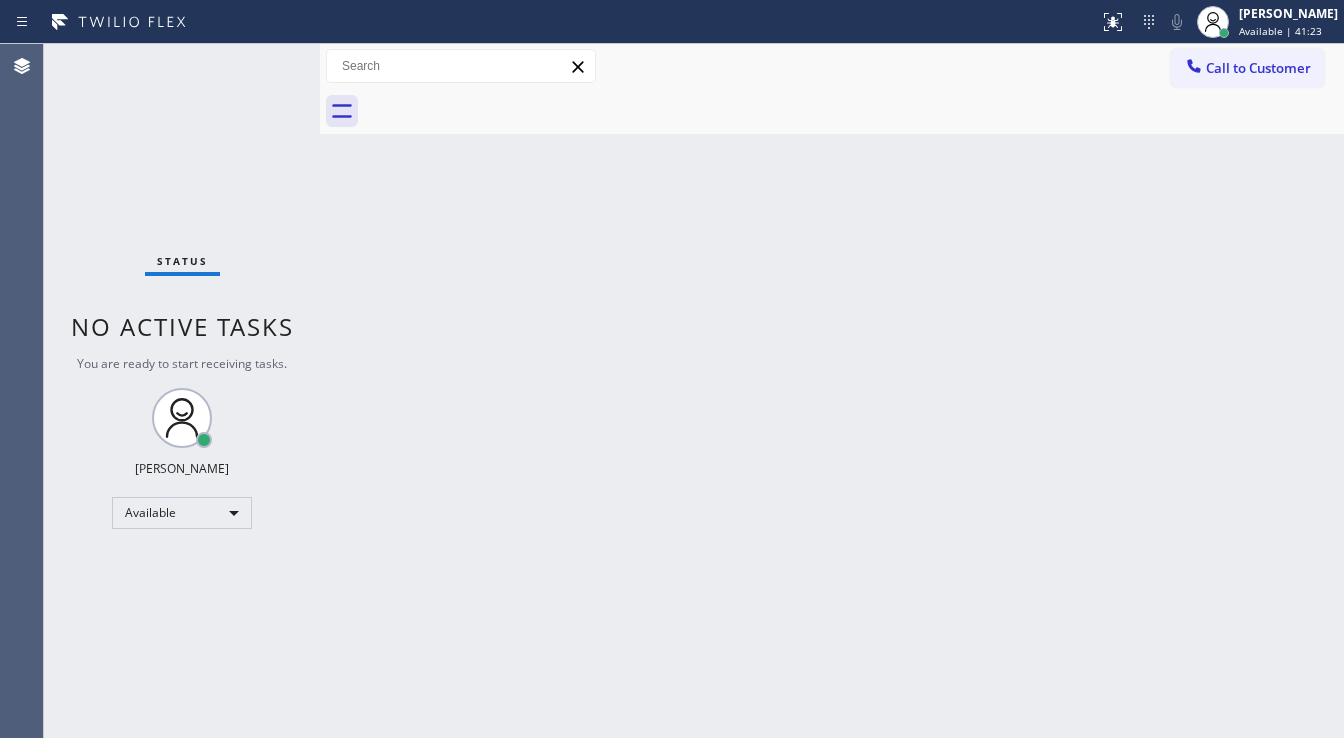 click on "Status   No active tasks     You are ready to start receiving tasks.   [PERSON_NAME]" at bounding box center (182, 391) 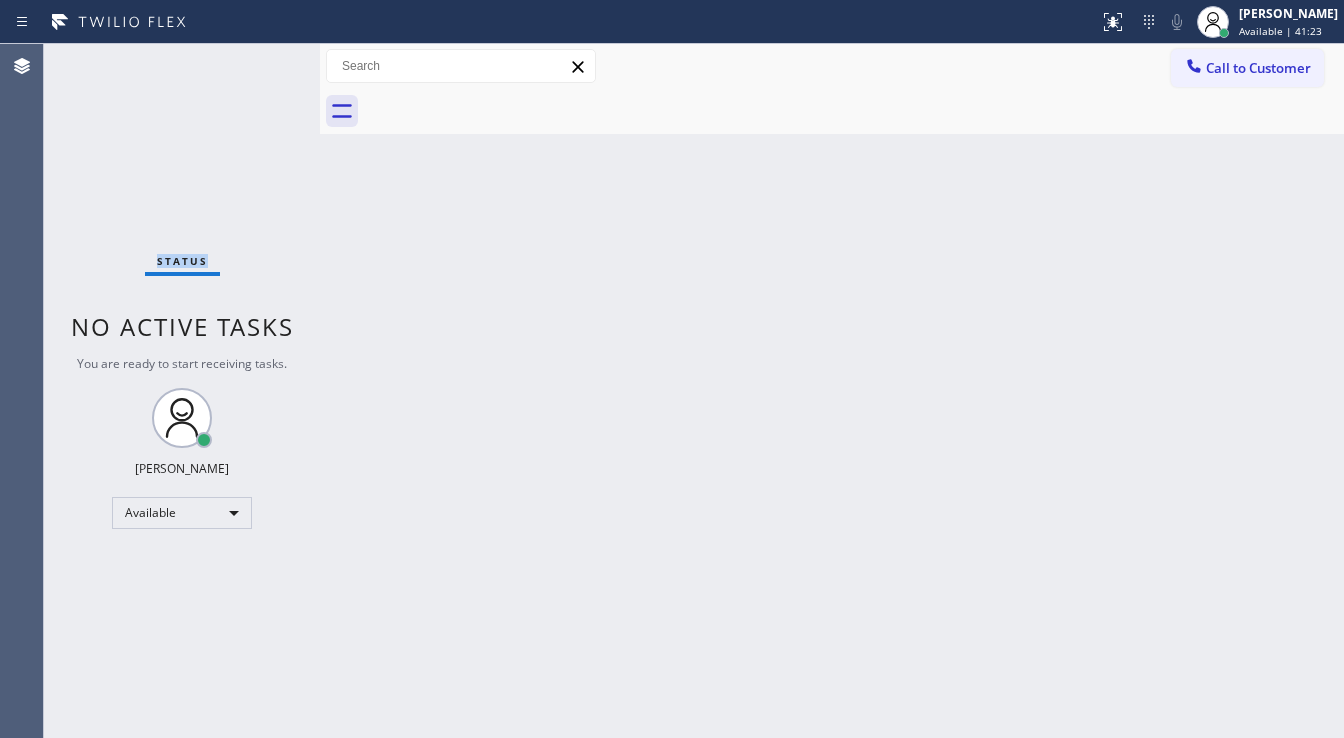click on "Status   No active tasks     You are ready to start receiving tasks.   [PERSON_NAME]" at bounding box center [182, 391] 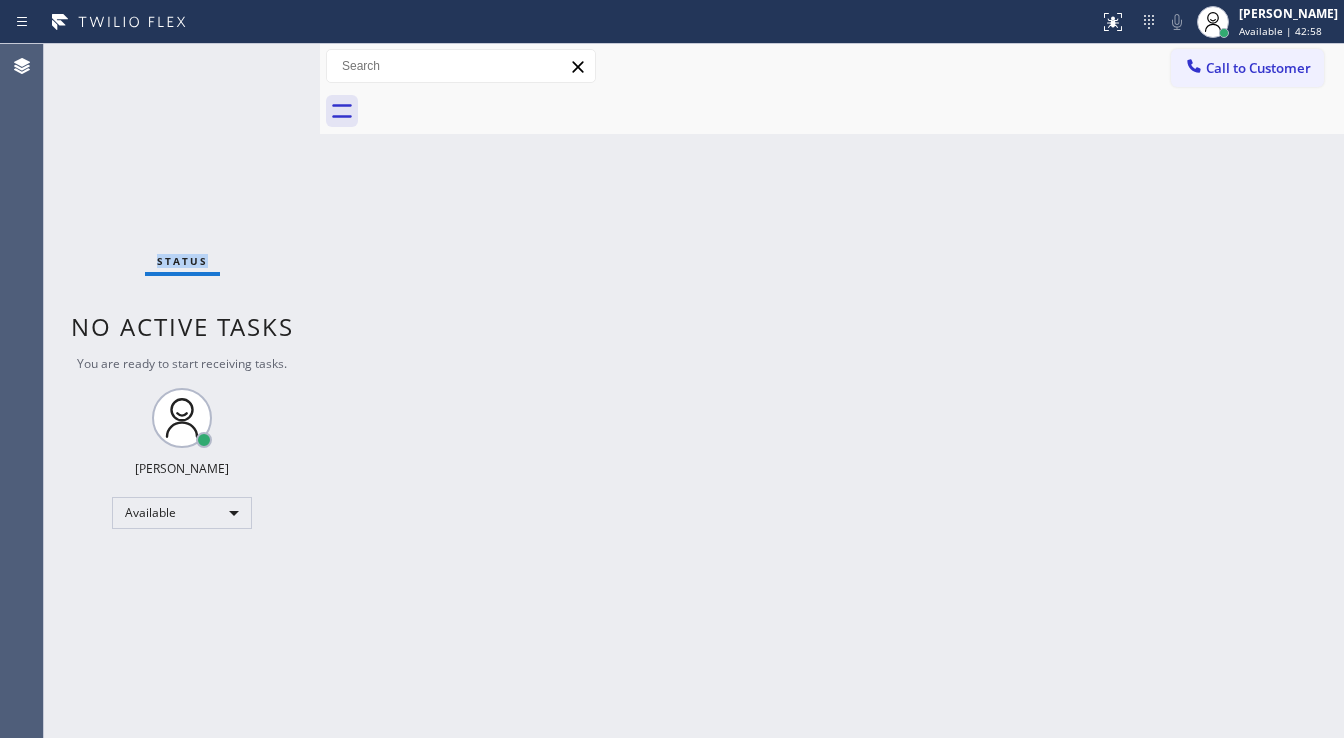 click on "Status   No active tasks     You are ready to start receiving tasks.   [PERSON_NAME]" at bounding box center (182, 391) 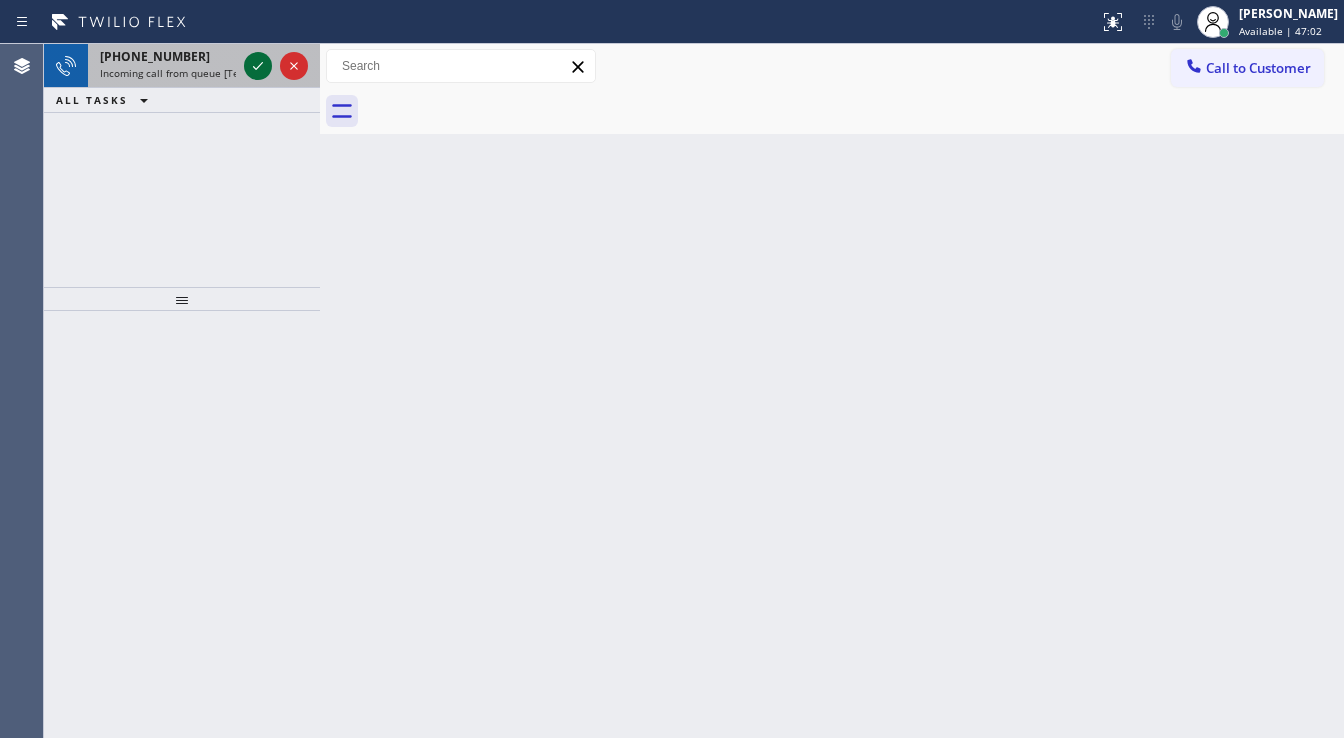 drag, startPoint x: 240, startPoint y: 65, endPoint x: 252, endPoint y: 64, distance: 12.0415945 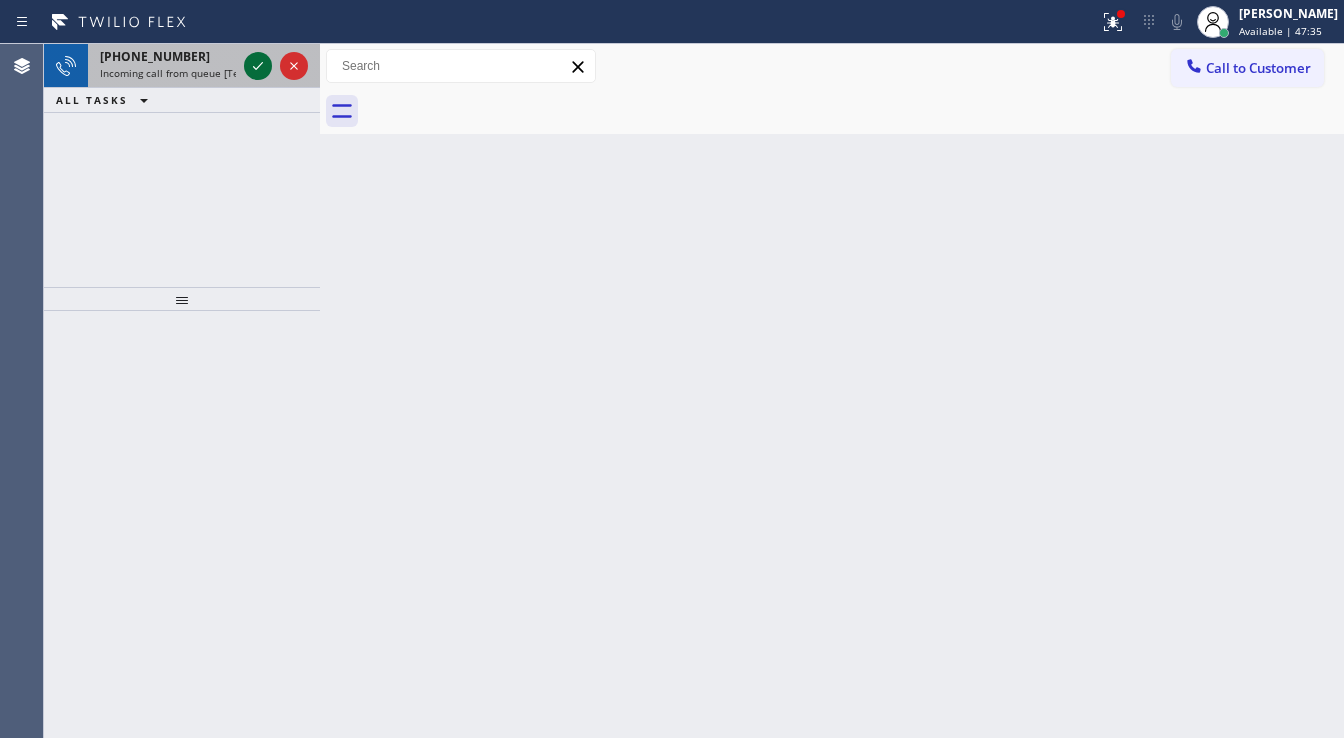 click 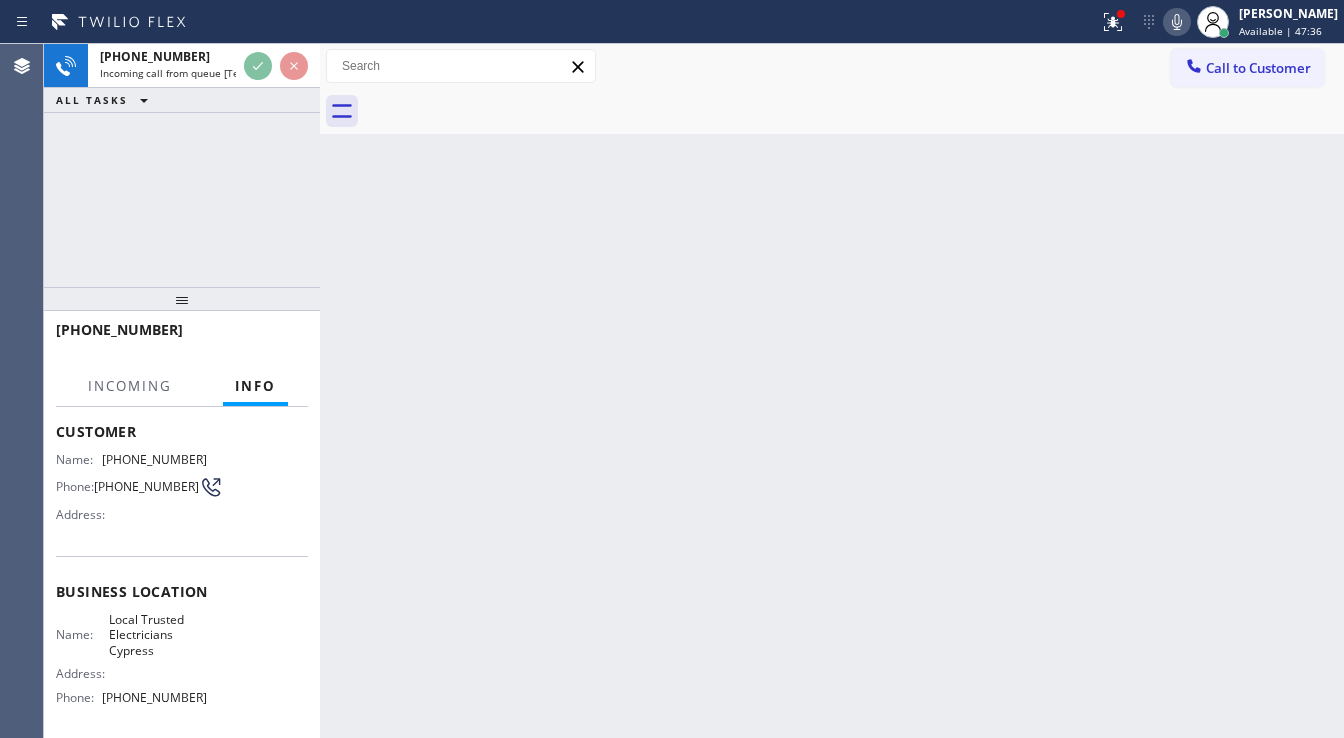 scroll, scrollTop: 160, scrollLeft: 0, axis: vertical 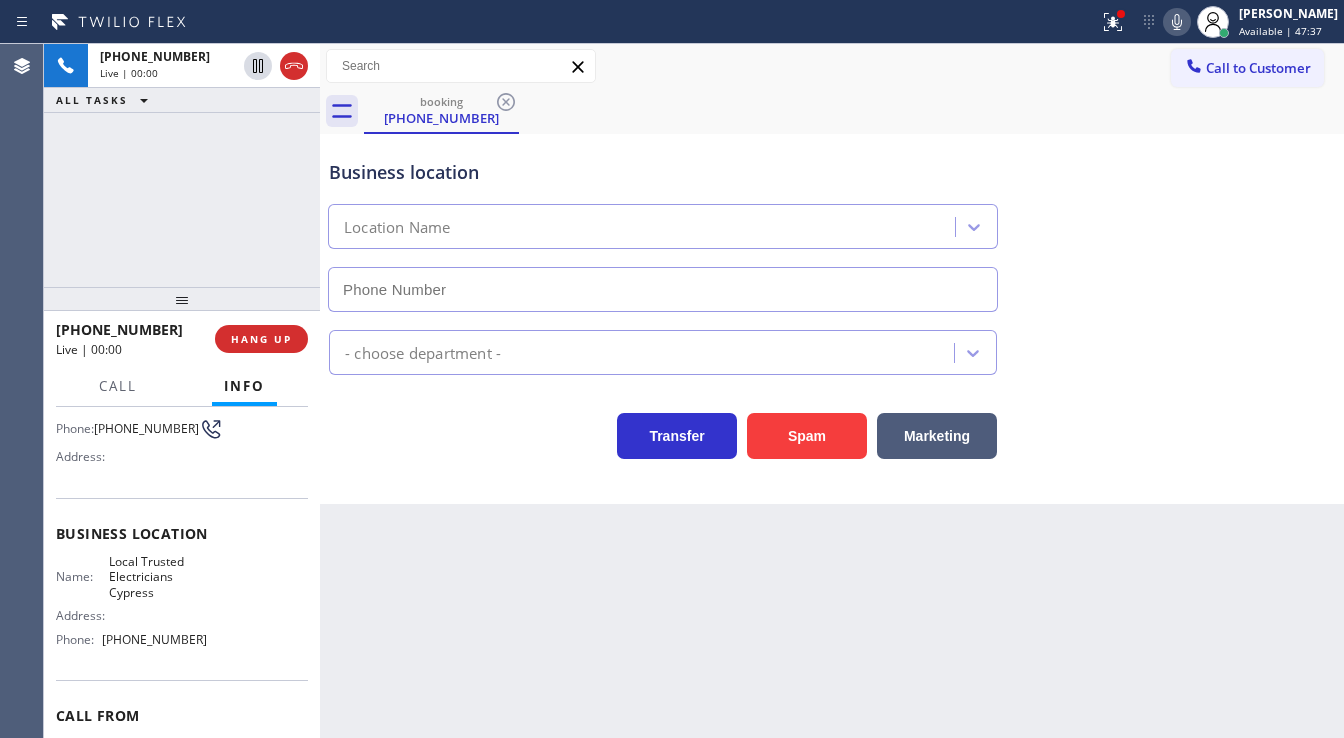 type on "[PHONE_NUMBER]" 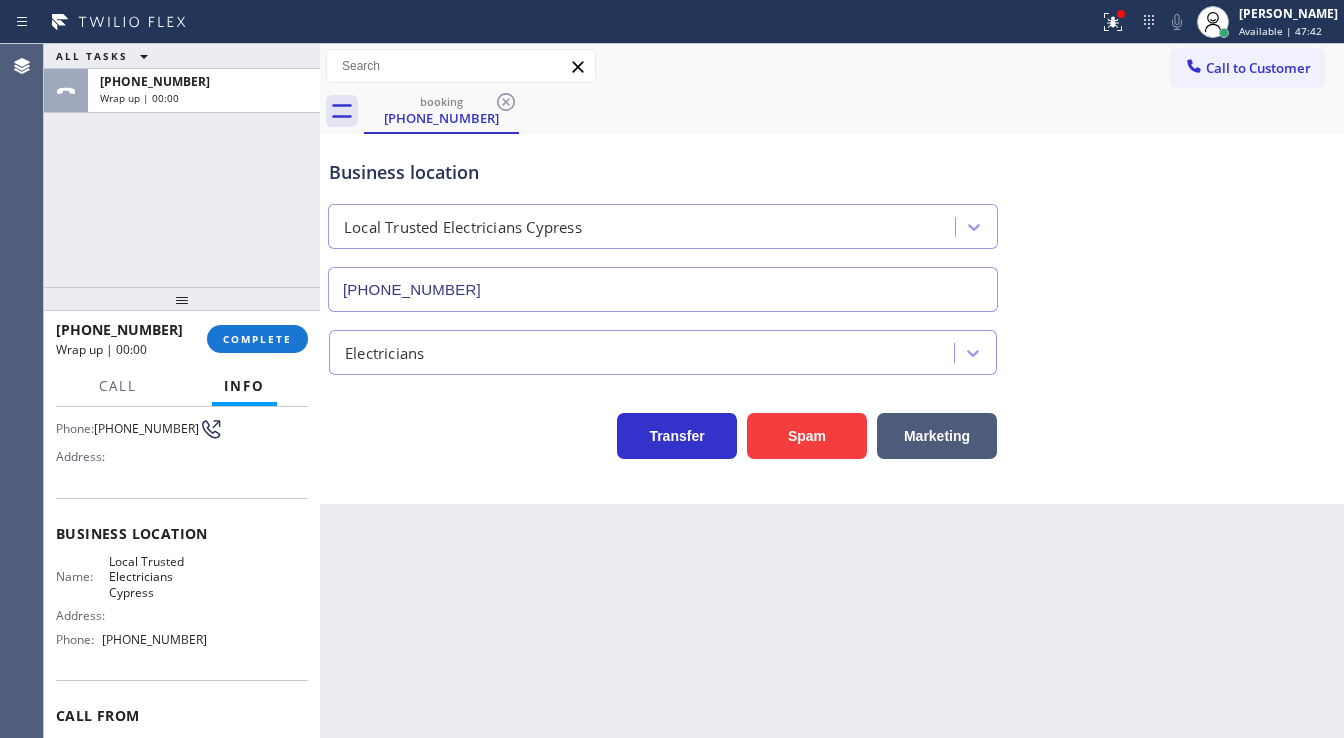 click on "ALL TASKS ALL TASKS ACTIVE TASKS TASKS IN WRAP UP [PHONE_NUMBER] Wrap up | 00:00" at bounding box center [182, 165] 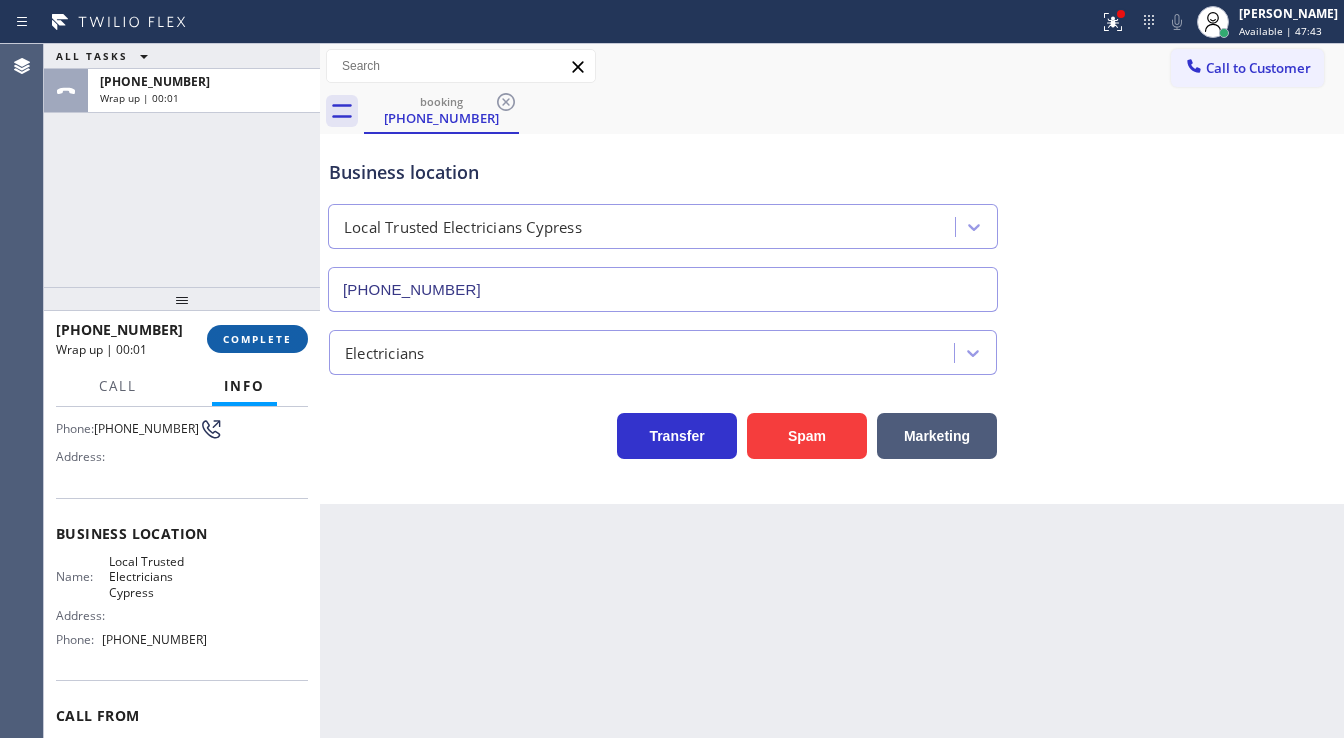 click on "COMPLETE" at bounding box center [257, 339] 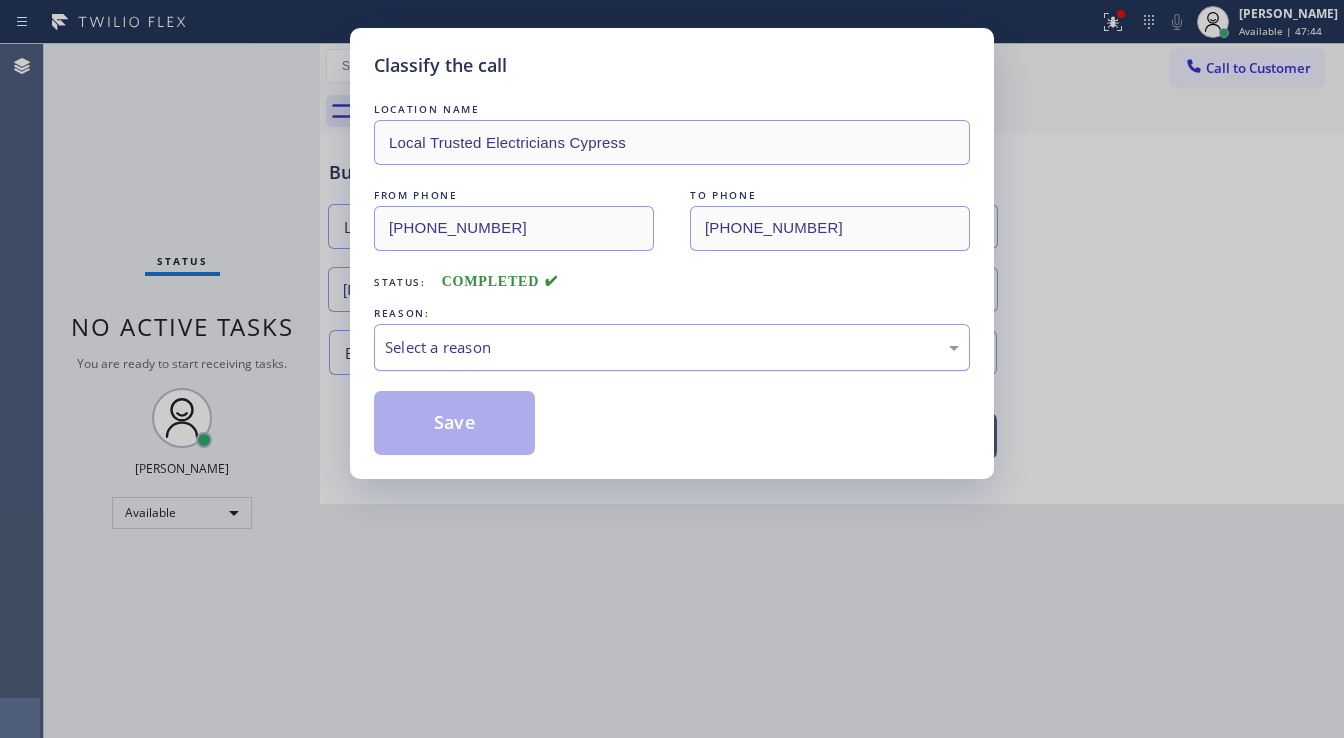 click on "Select a reason" at bounding box center [672, 347] 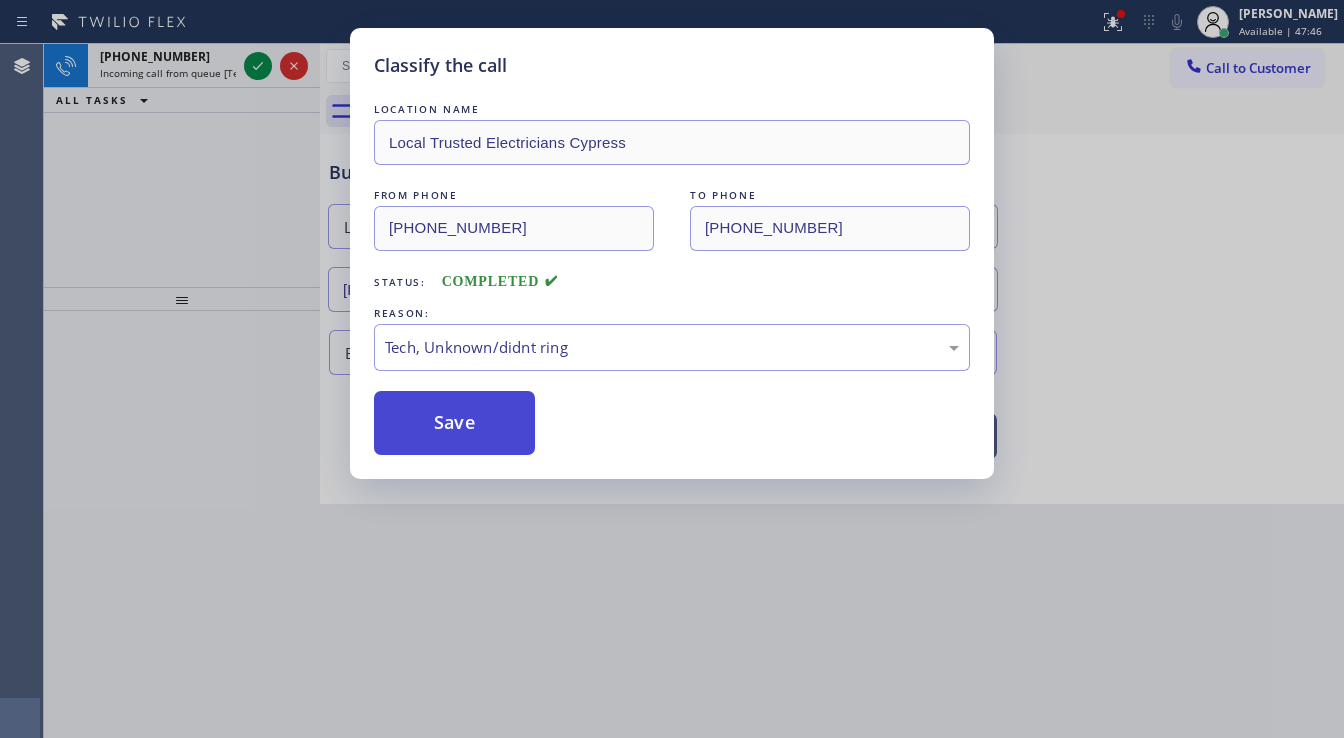 click on "Save" at bounding box center [454, 423] 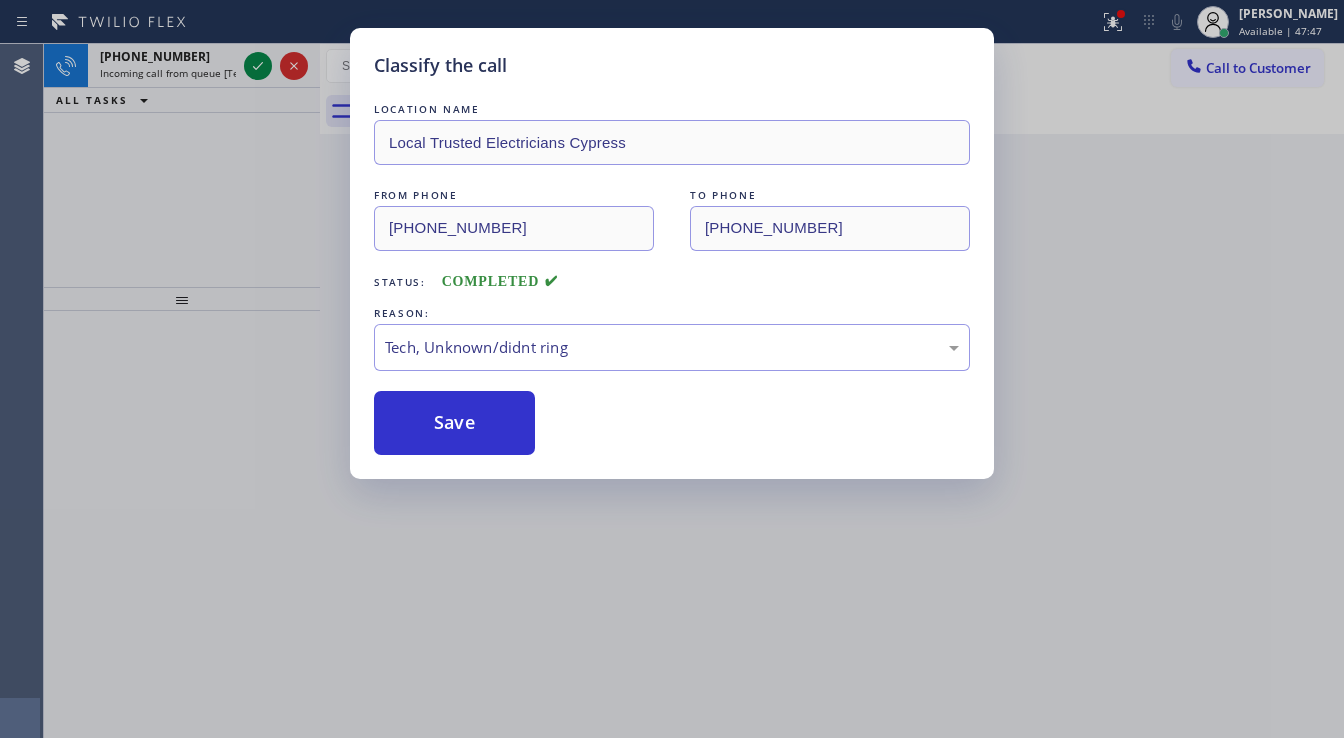 click on "Classify the call LOCATION NAME Local Trusted Electricians Cypress FROM PHONE [PHONE_NUMBER] TO PHONE [PHONE_NUMBER] Status: COMPLETED REASON: Tech, Unknown/didnt ring Save" at bounding box center (672, 369) 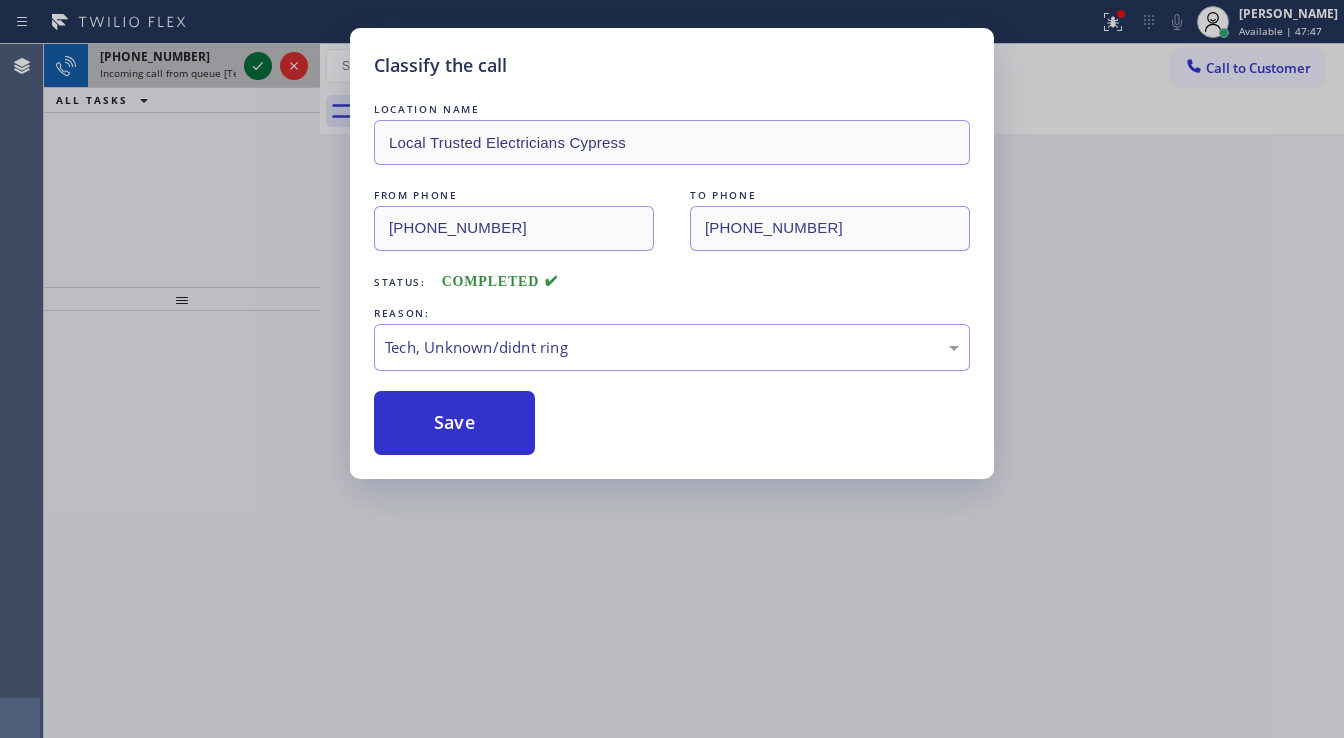 click 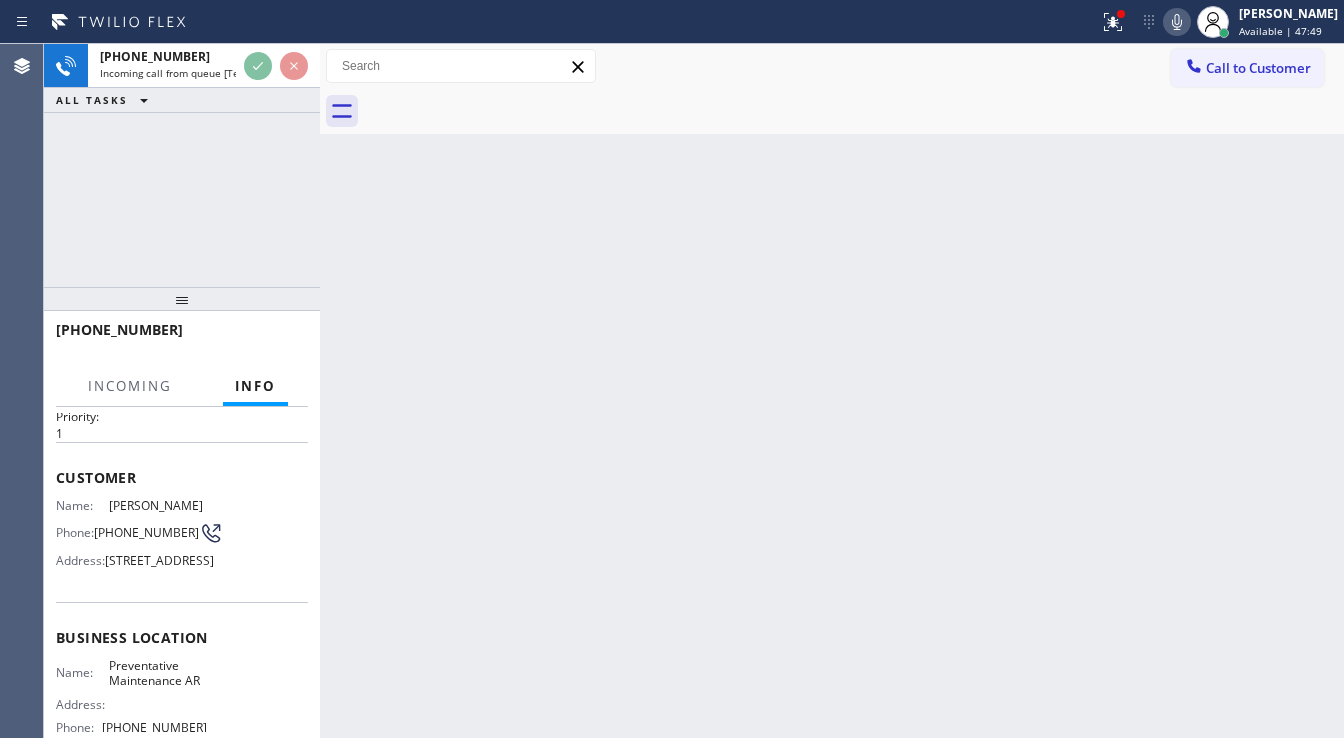 scroll, scrollTop: 80, scrollLeft: 0, axis: vertical 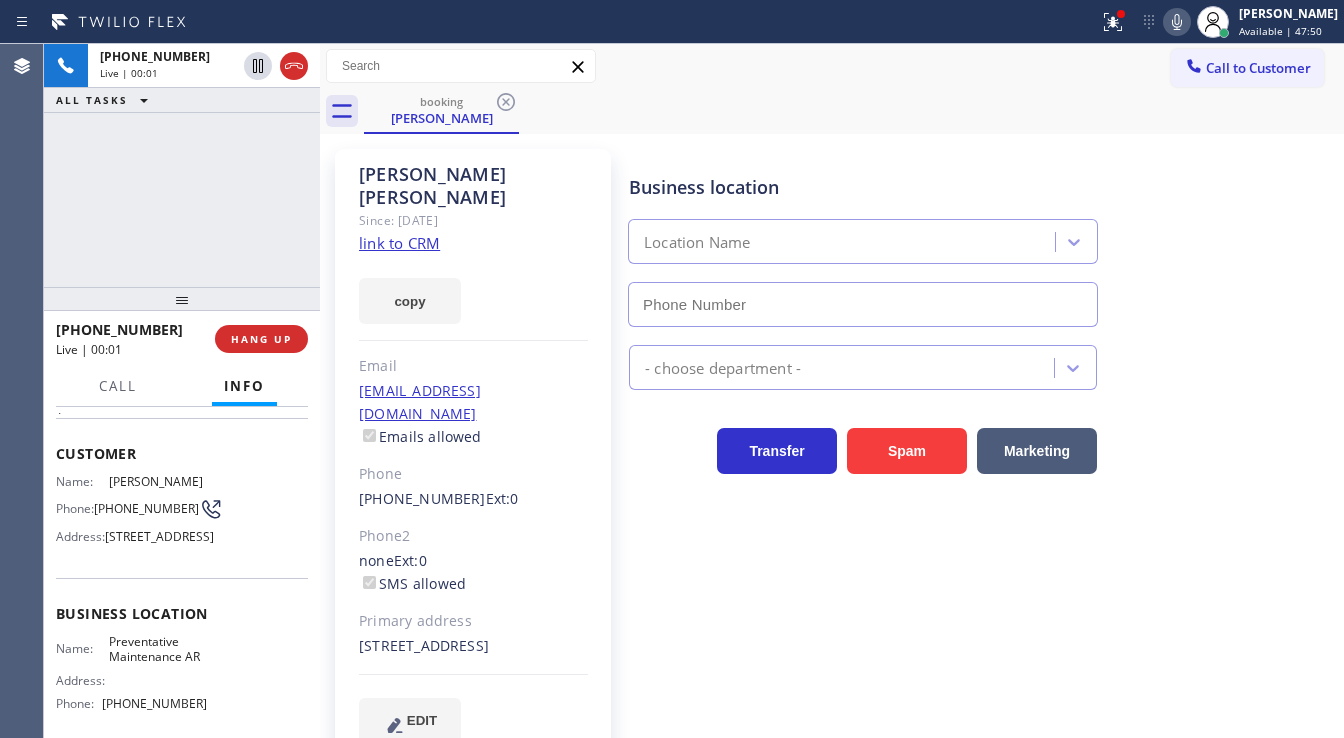 type on "[PHONE_NUMBER]" 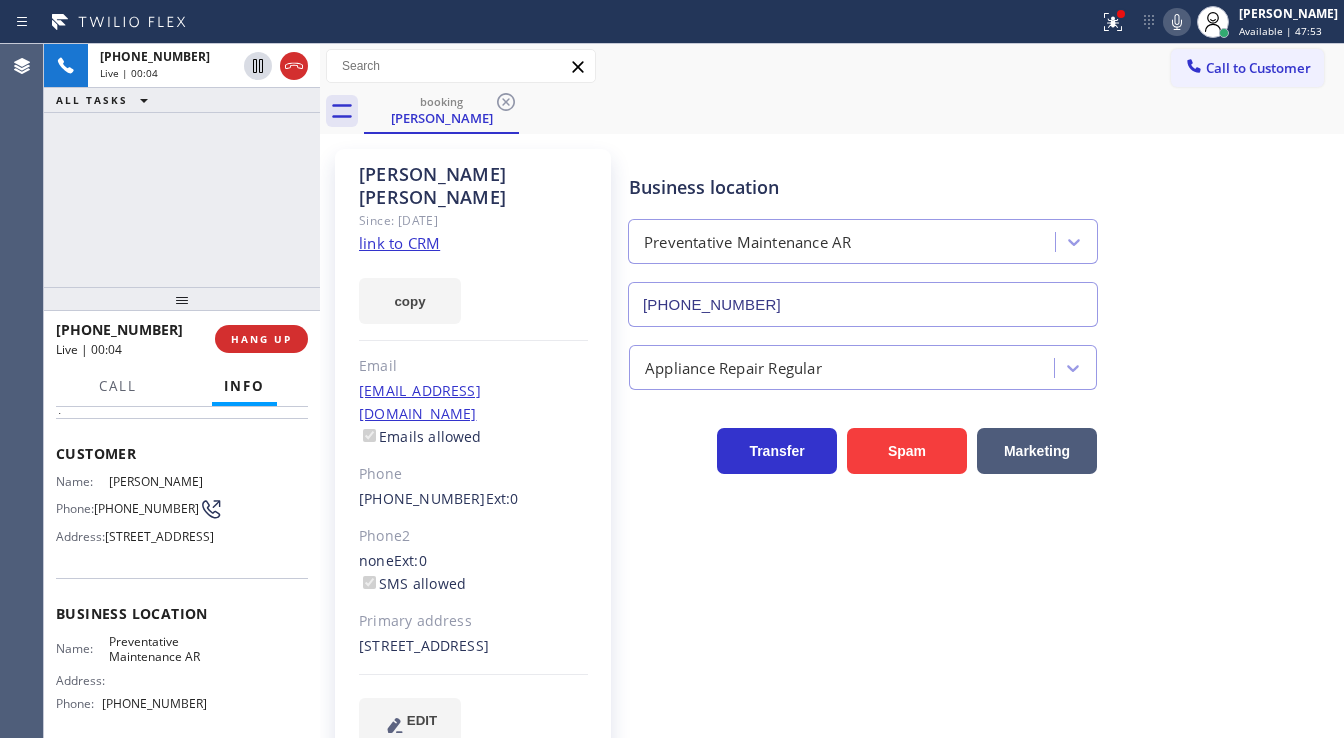 click on "link to CRM" 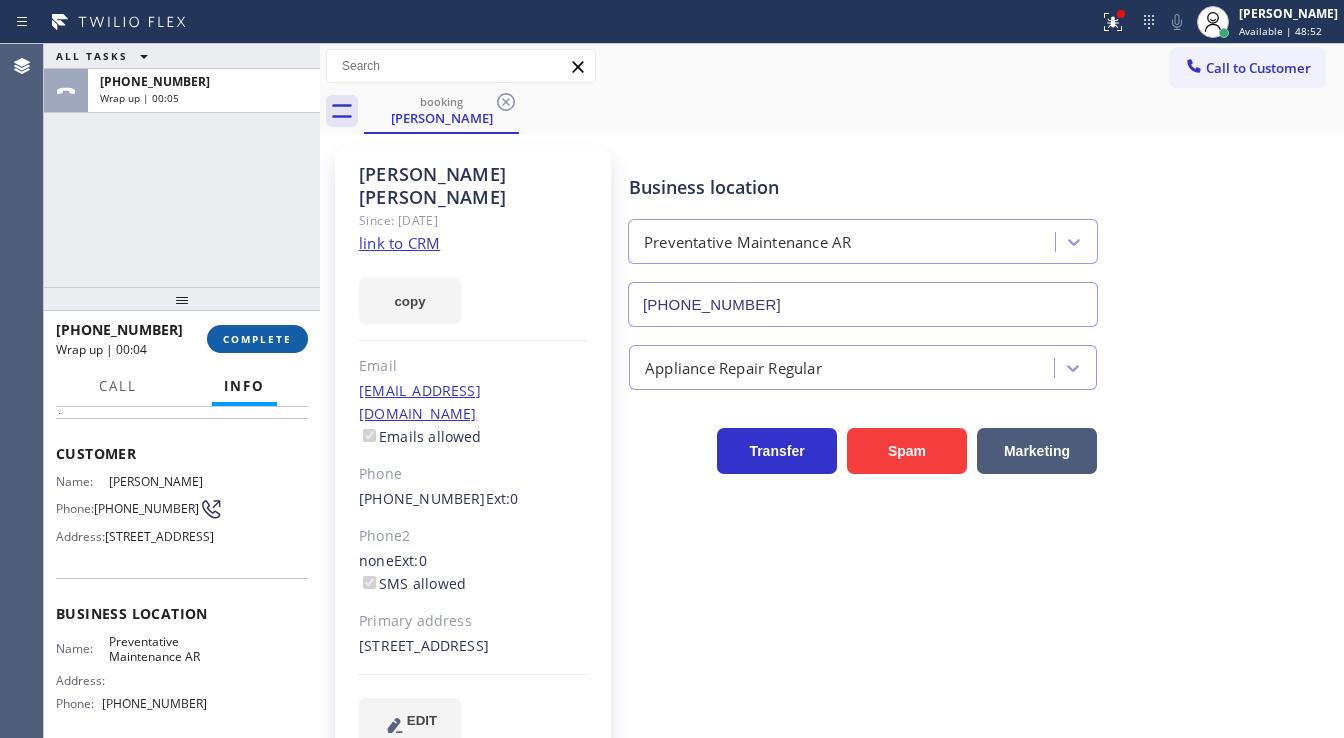 click on "COMPLETE" at bounding box center [257, 339] 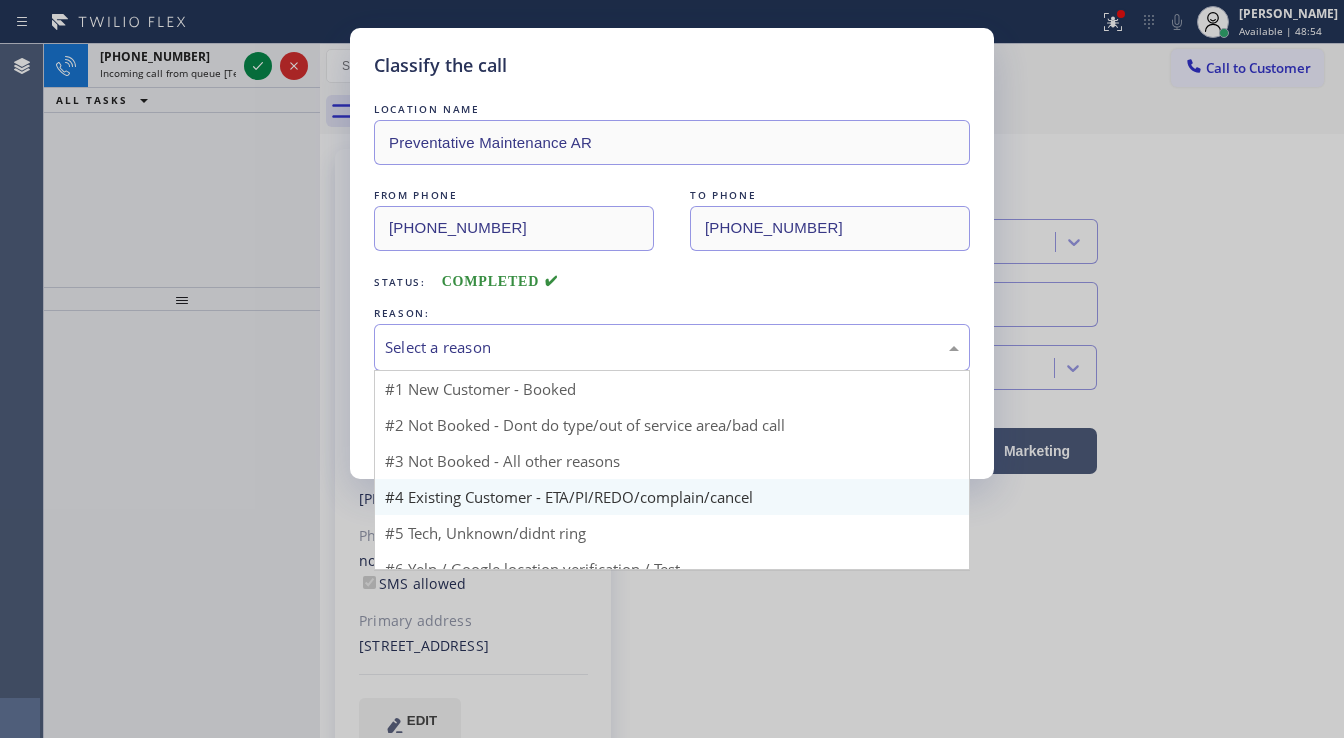 drag, startPoint x: 433, startPoint y: 330, endPoint x: 504, endPoint y: 448, distance: 137.71347 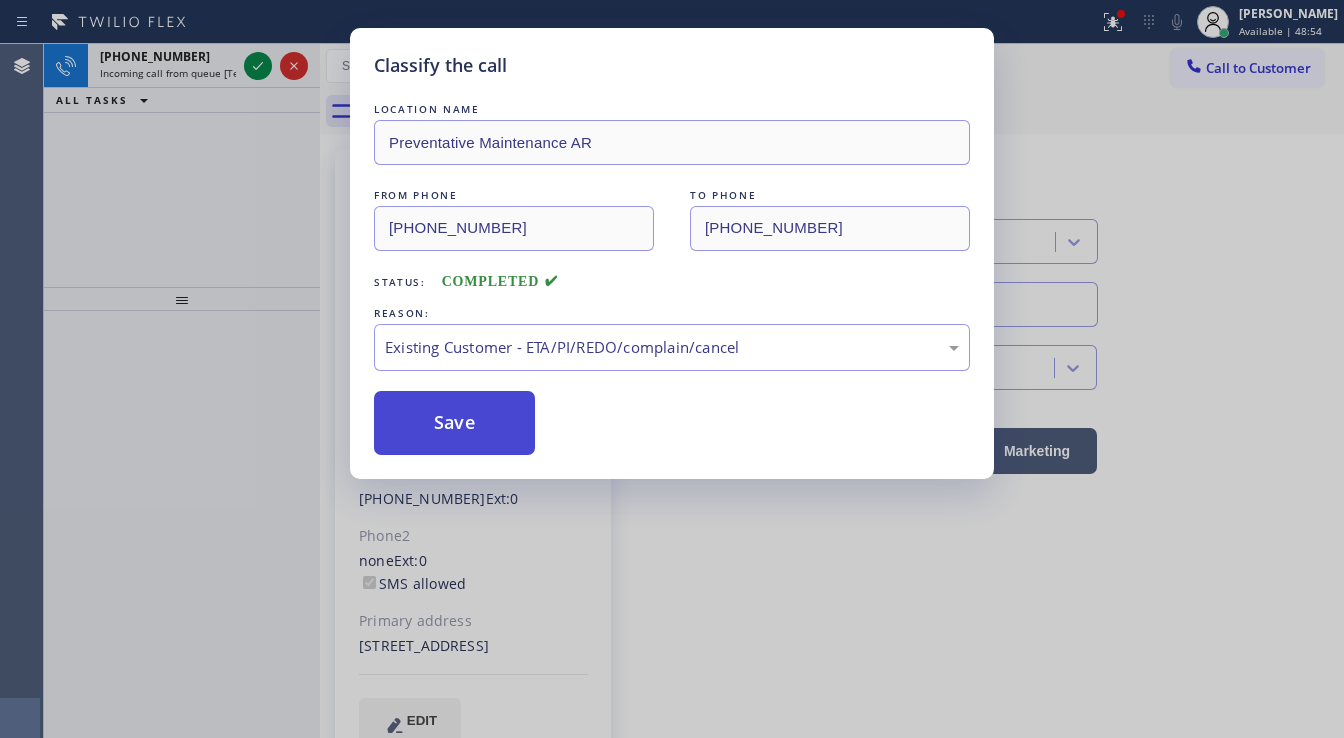 click on "Save" at bounding box center [454, 423] 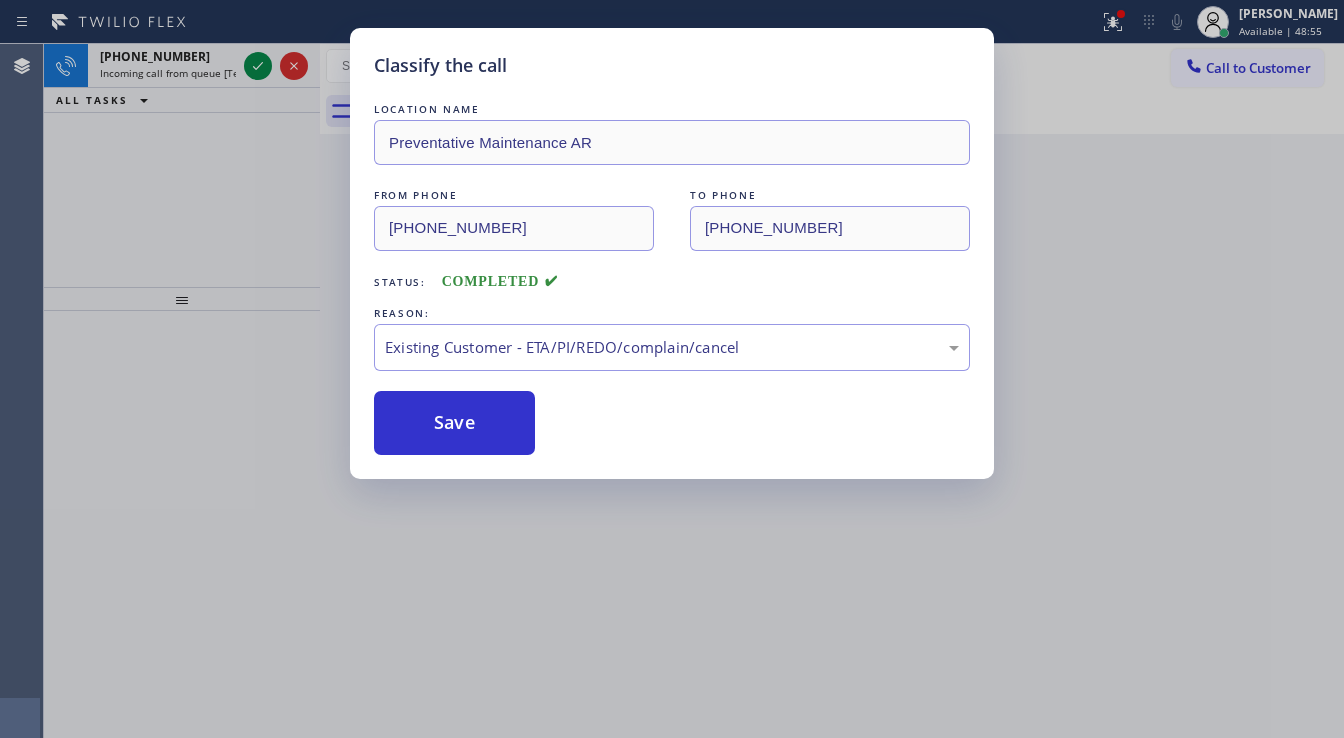 click on "Classify the call LOCATION NAME Preventative Maintenance AR FROM PHONE [PHONE_NUMBER] TO PHONE [PHONE_NUMBER] Status: COMPLETED REASON: Existing Customer - ETA/PI/REDO/complain/cancel Save" at bounding box center (672, 369) 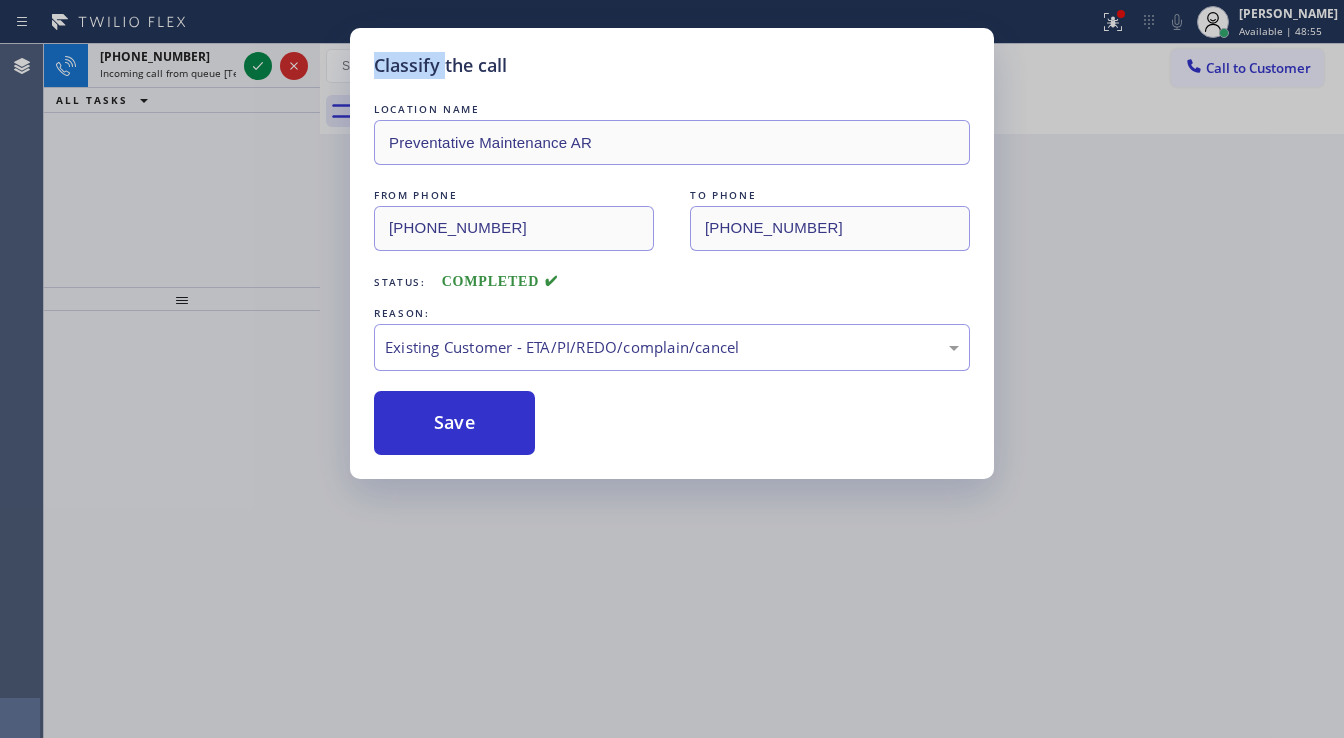 click on "Classify the call LOCATION NAME Preventative Maintenance AR FROM PHONE [PHONE_NUMBER] TO PHONE [PHONE_NUMBER] Status: COMPLETED REASON: Existing Customer - ETA/PI/REDO/complain/cancel Save" at bounding box center [672, 369] 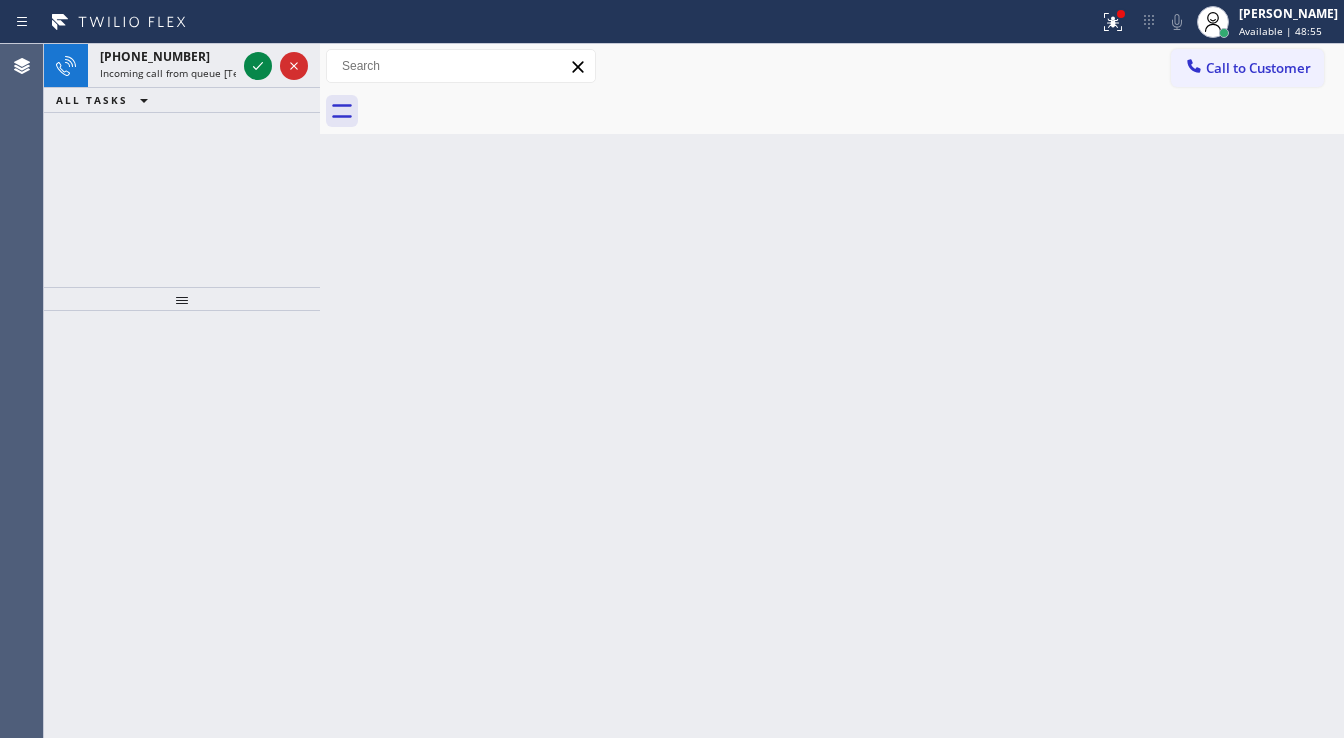 click on "Classify the call LOCATION NAME Thermador Appliance Repair Zone [GEOGRAPHIC_DATA] FROM PHONE [PHONE_NUMBER] TO PHONE [PHONE_NUMBER] Status: COMPLETED REASON: Spam/Advertising Save Classify the call LOCATION NAME Subzero Repair  Professionals FROM PHONE [PHONE_NUMBER] TO PHONE [PHONE_NUMBER] Status: COMPLETED REASON: Not Booked - All other reasons Save Classify the call LOCATION NAME Marvel Electricians Topanga FROM PHONE [PHONE_NUMBER] TO PHONE [PHONE_NUMBER] Status: COMPLETED REASON: #1 New Customer - Booked Save Classify the call LOCATION NAME HVAC Alliance Expert FBLA FROM PHONE [PHONE_NUMBER] TO PHONE [PHONE_NUMBER] Status: COMPLETED REASON: Not Booked - All other reasons Save Classify the call LOCATION NAME Subzero Repair  Professionals FROM PHONE [PHONE_NUMBER] TO PHONE [PHONE_NUMBER] Status: COMPLETED REASON: Not Booked - All other reasons Save Classify the call LOCATION NAME KitchenAid Appliance Professionals Ojai FROM PHONE [PHONE_NUMBER] TO PHONE [PHONE_NUMBER] Status: COMPLETED REASON: Save LOCATION NAME" at bounding box center [694, 391] 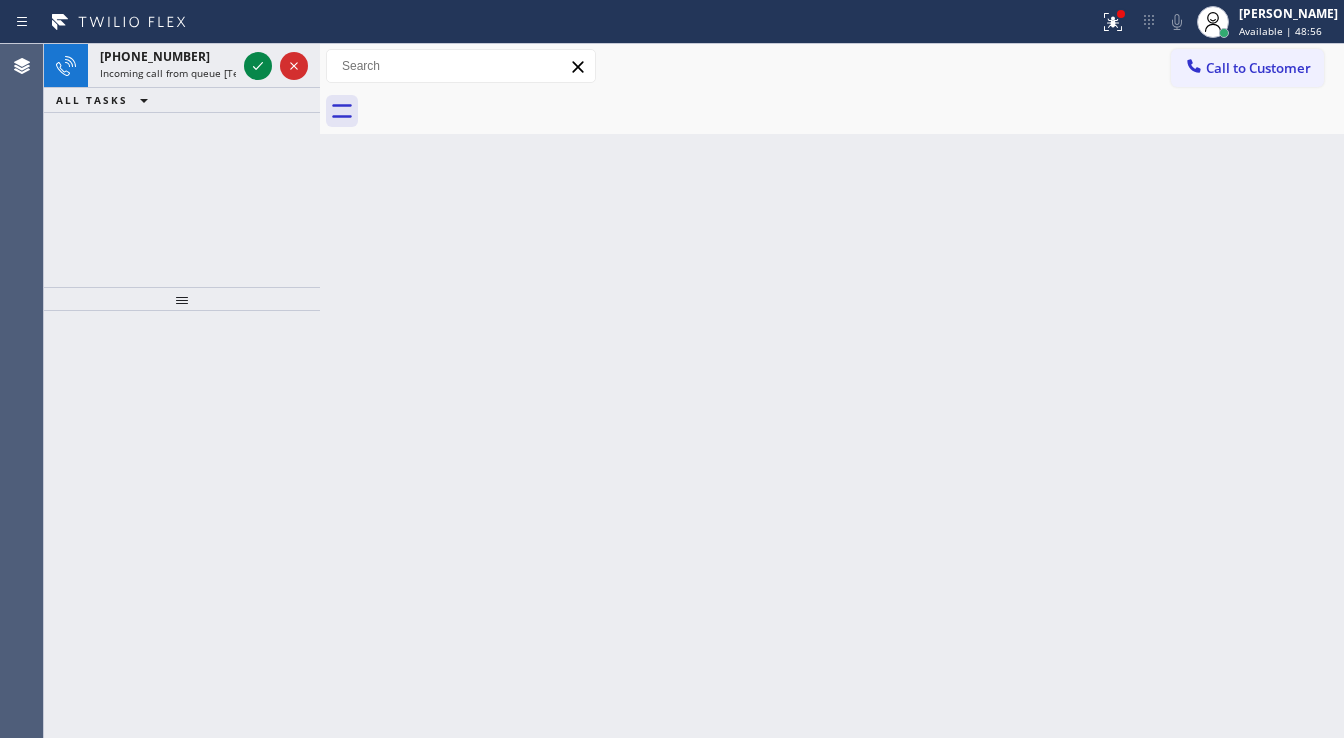 click 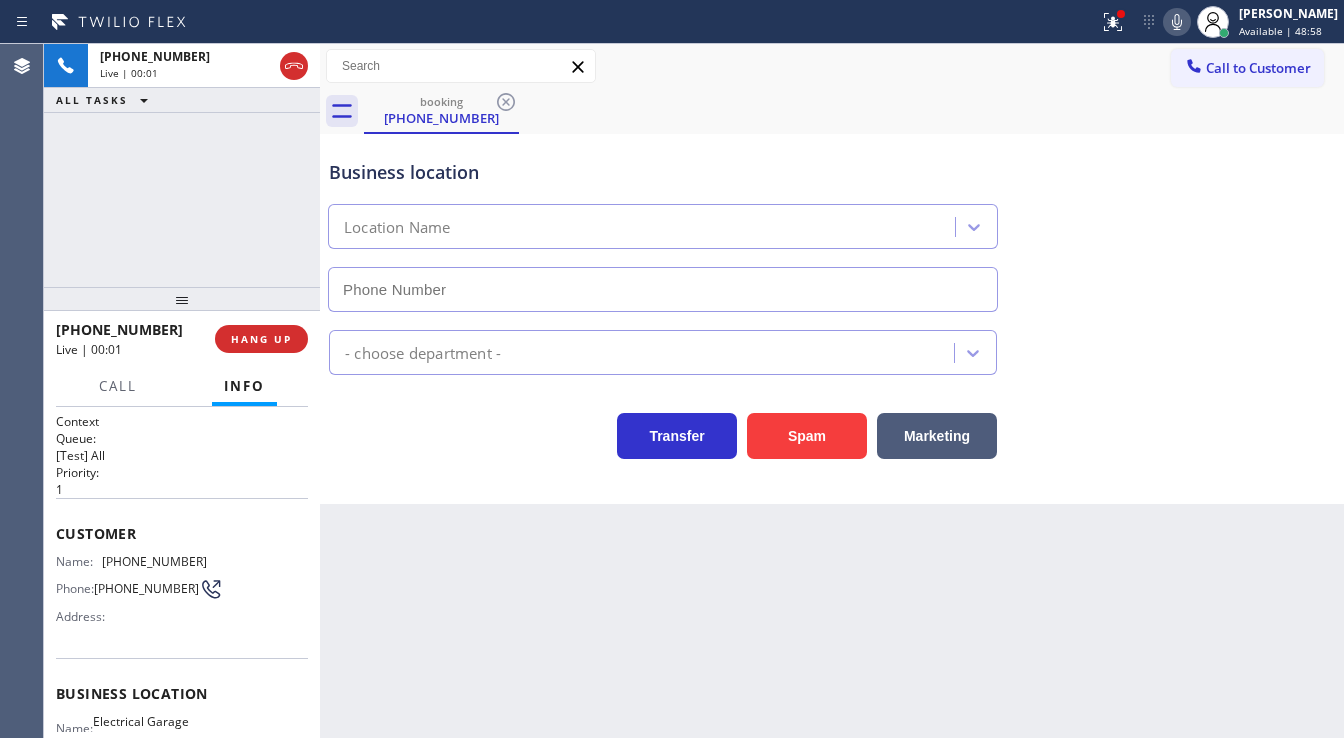type on "[PHONE_NUMBER]" 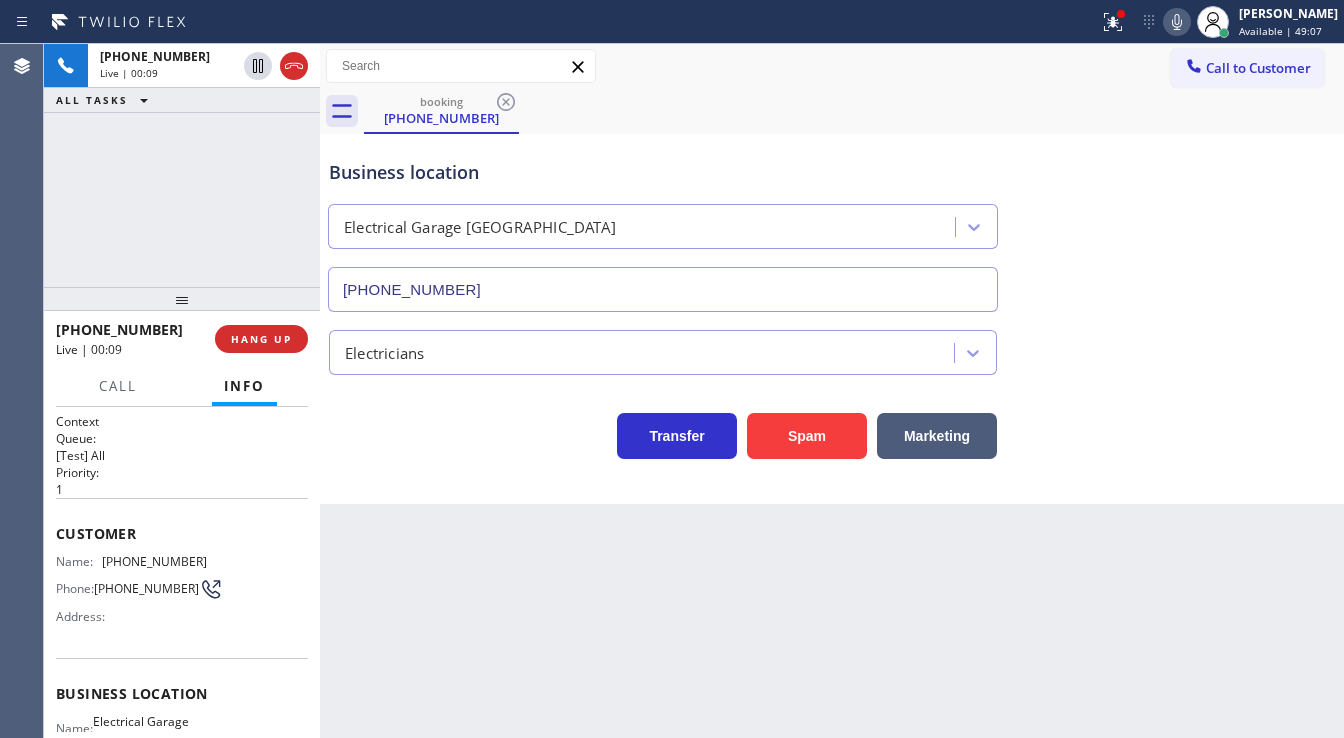 click on "[PHONE_NUMBER] Live | 00:09 ALL TASKS ALL TASKS ACTIVE TASKS TASKS IN WRAP UP" at bounding box center (182, 165) 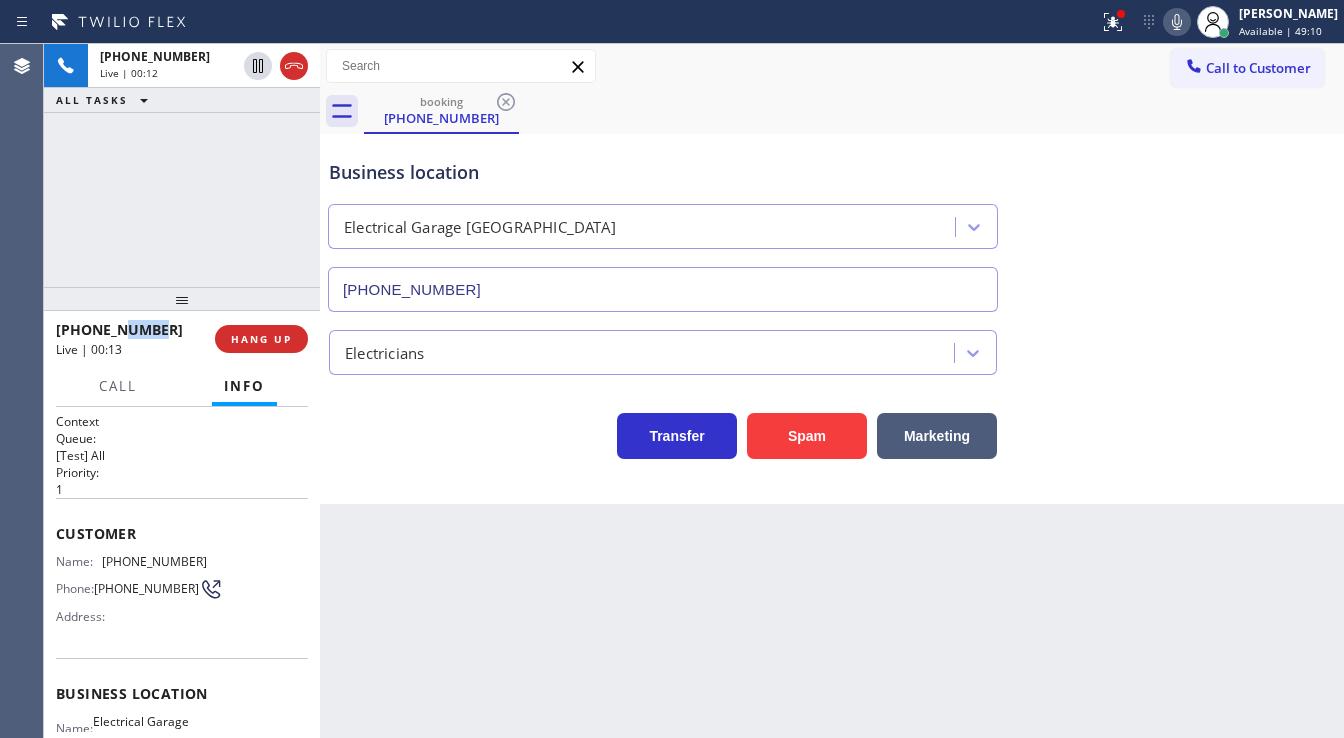 drag, startPoint x: 162, startPoint y: 328, endPoint x: 119, endPoint y: 333, distance: 43.289722 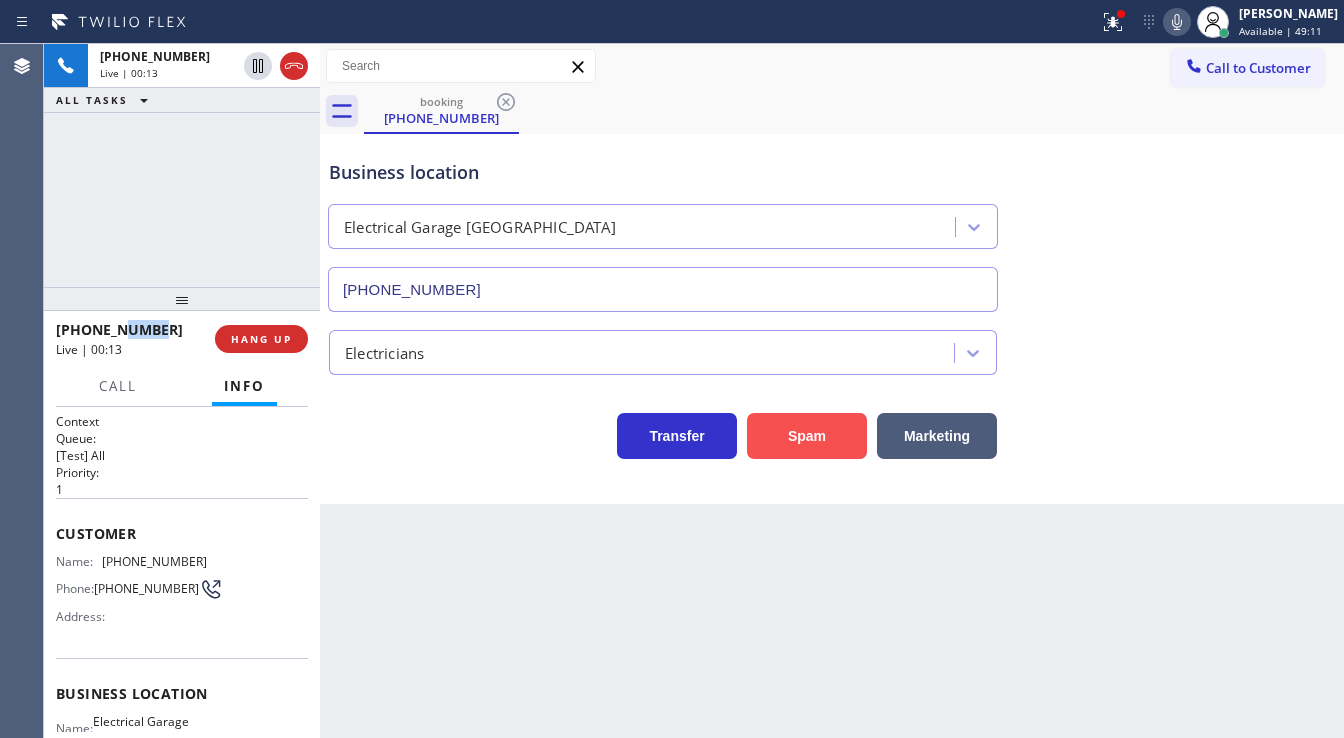 copy on "3970" 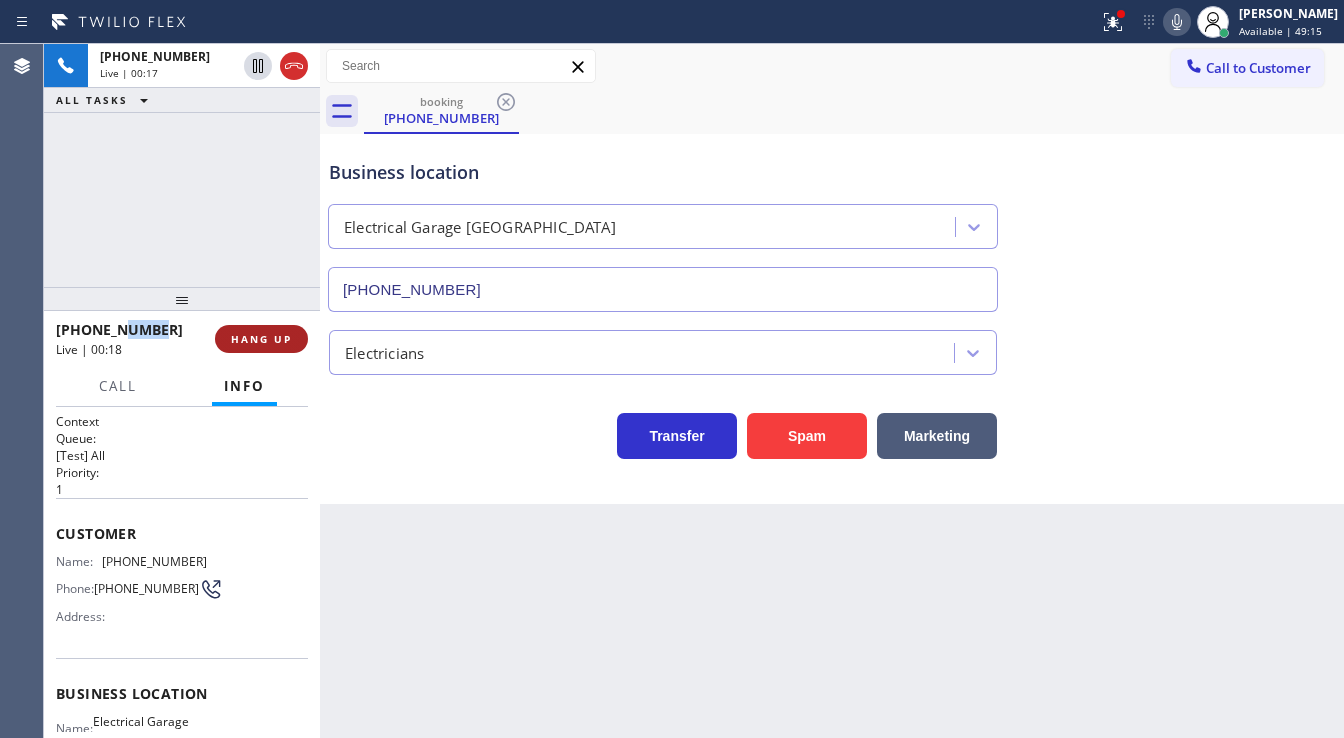 click on "HANG UP" at bounding box center (261, 339) 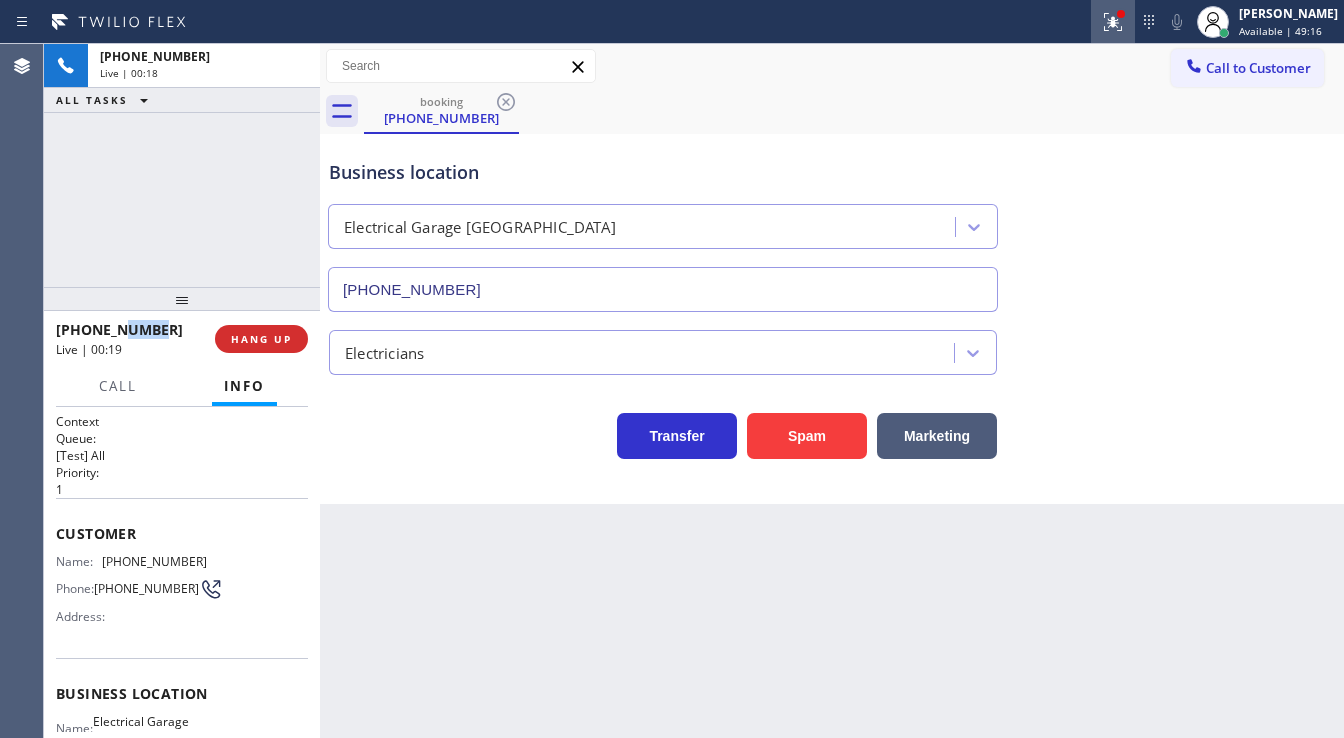 click 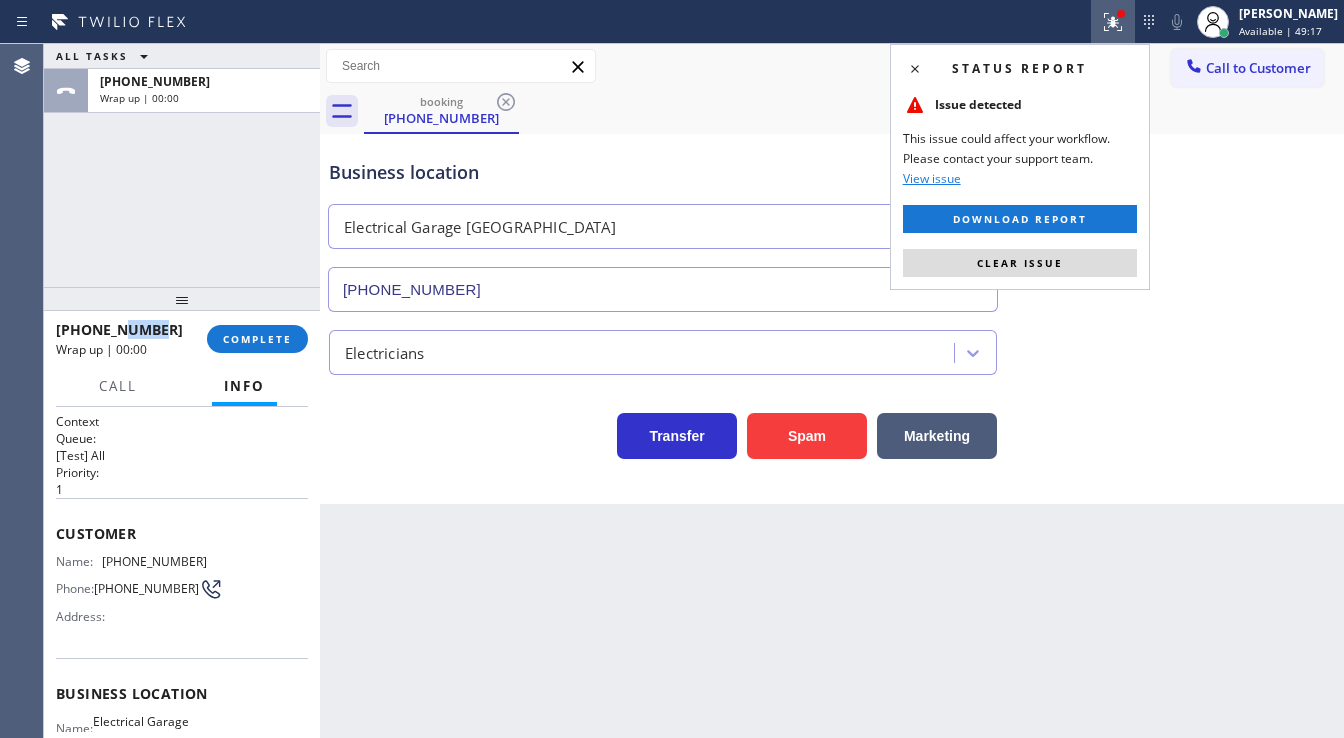 click on "Clear issue" at bounding box center (1020, 263) 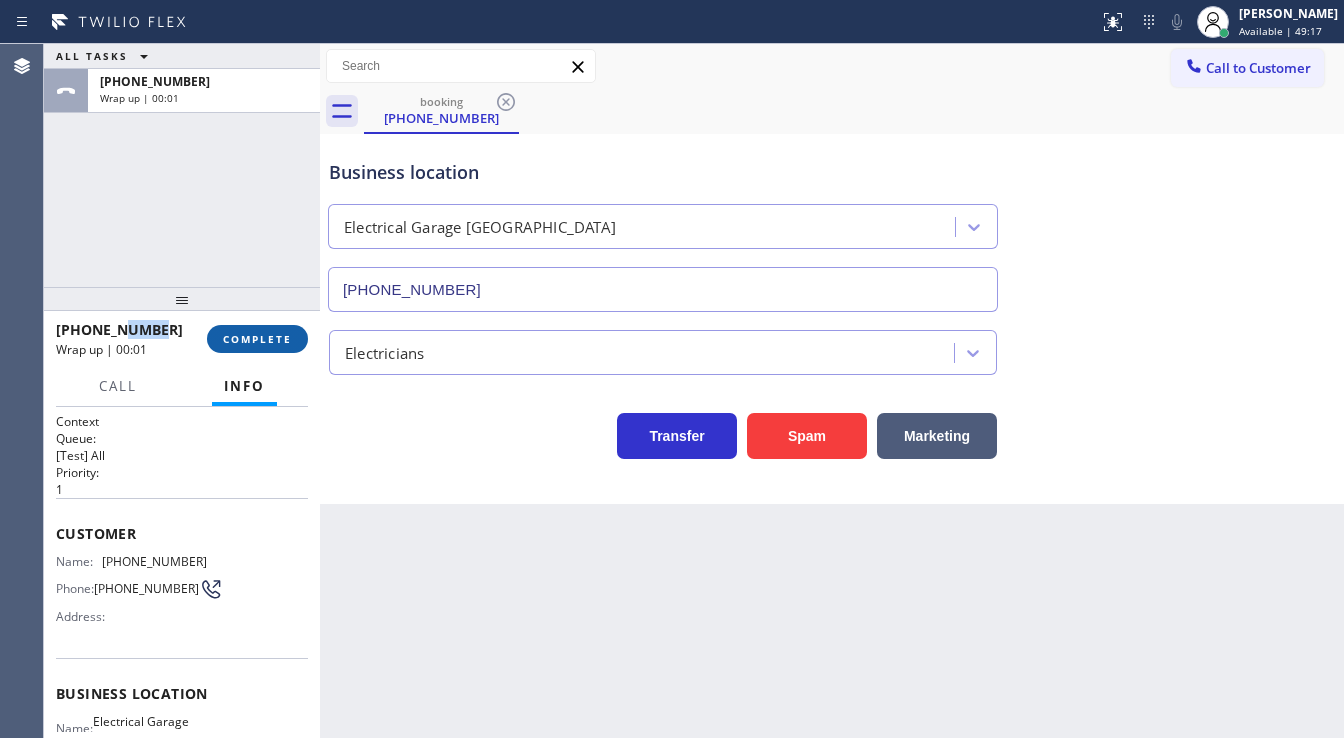 click on "COMPLETE" at bounding box center (257, 339) 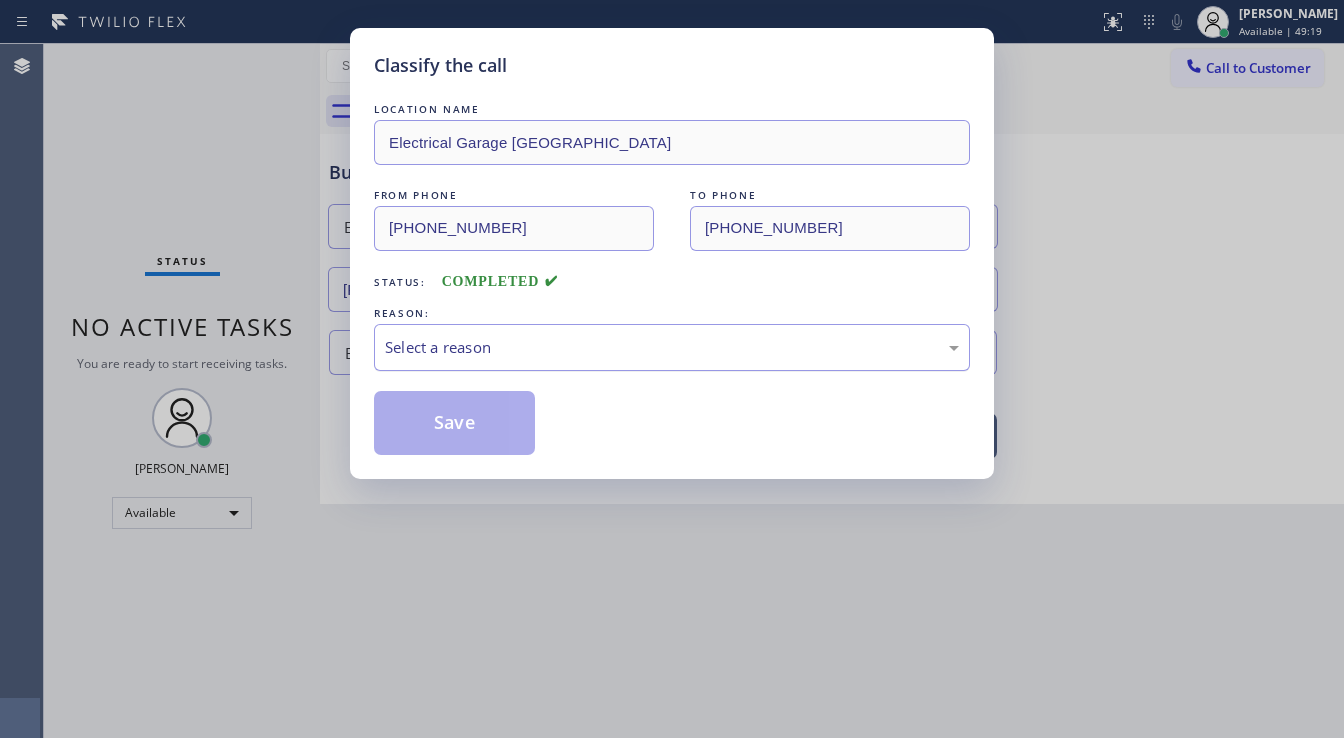 drag, startPoint x: 435, startPoint y: 347, endPoint x: 449, endPoint y: 340, distance: 15.652476 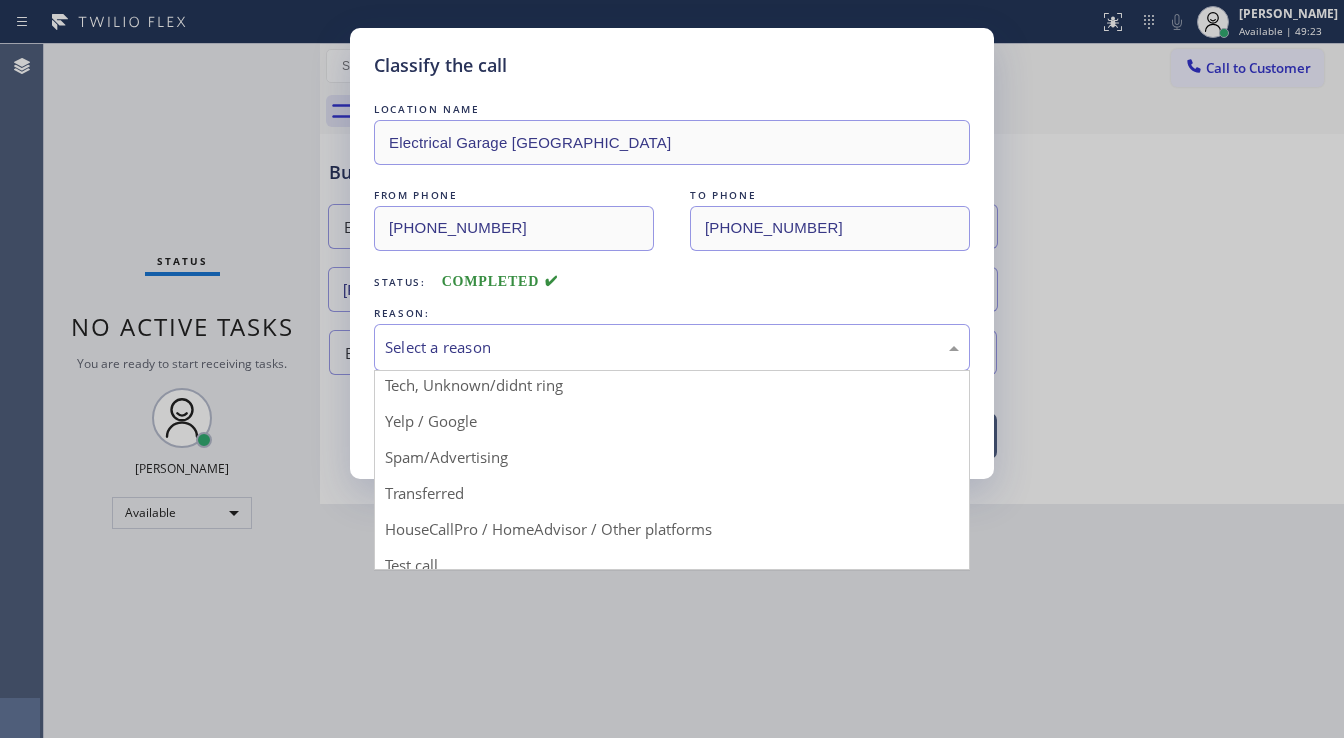 scroll, scrollTop: 125, scrollLeft: 0, axis: vertical 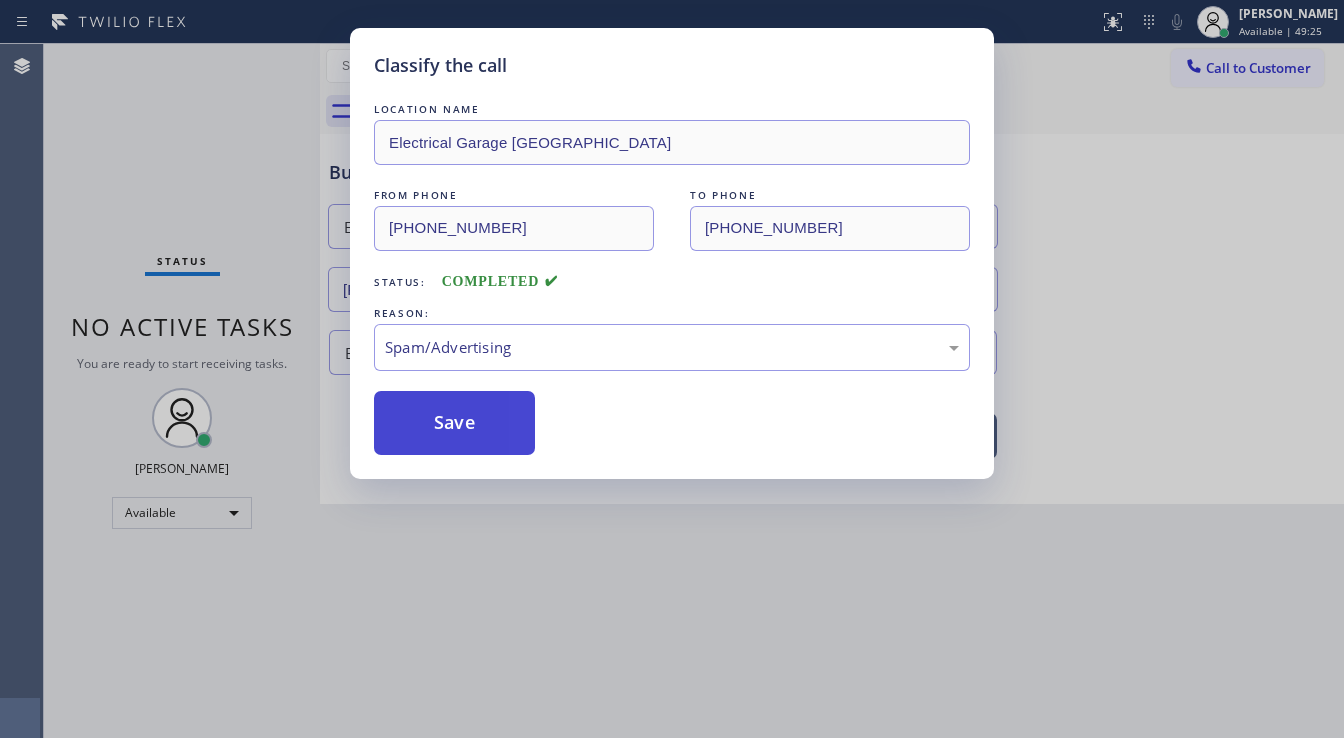 click on "Save" at bounding box center [454, 423] 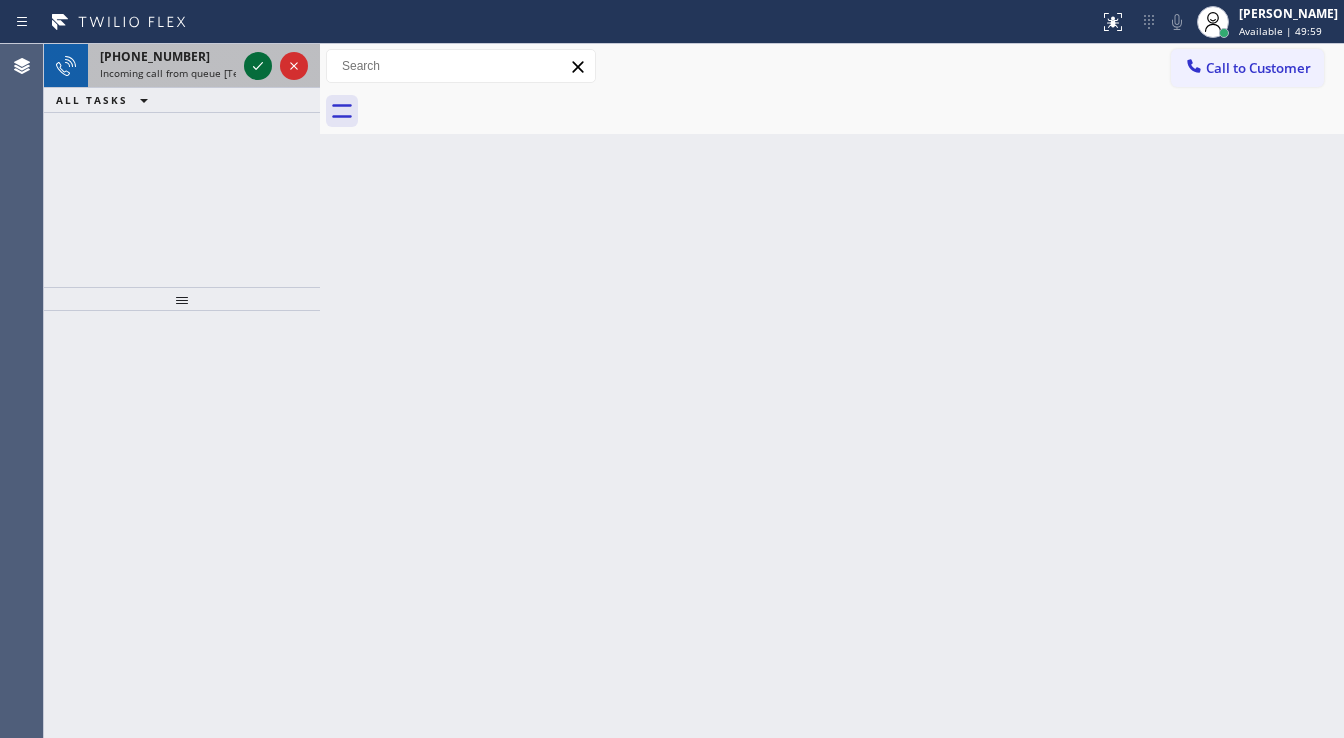 click at bounding box center (276, 66) 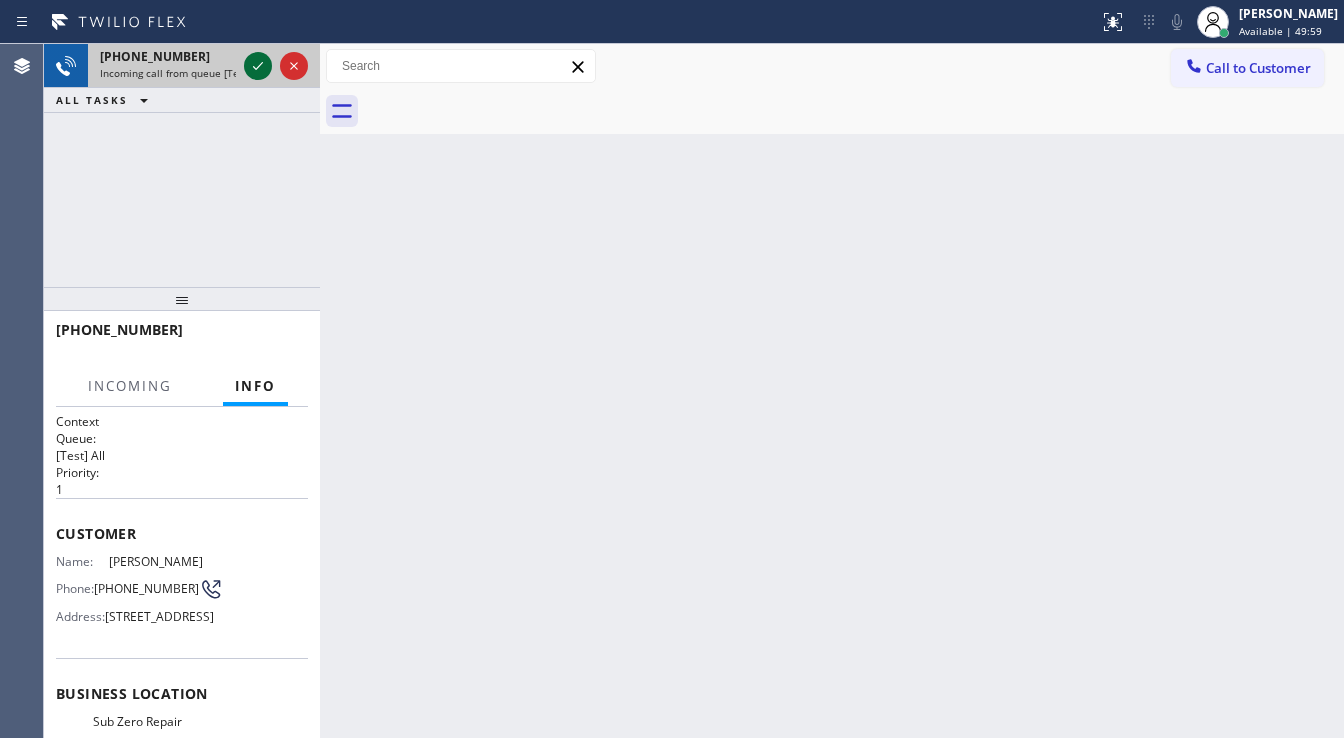 click 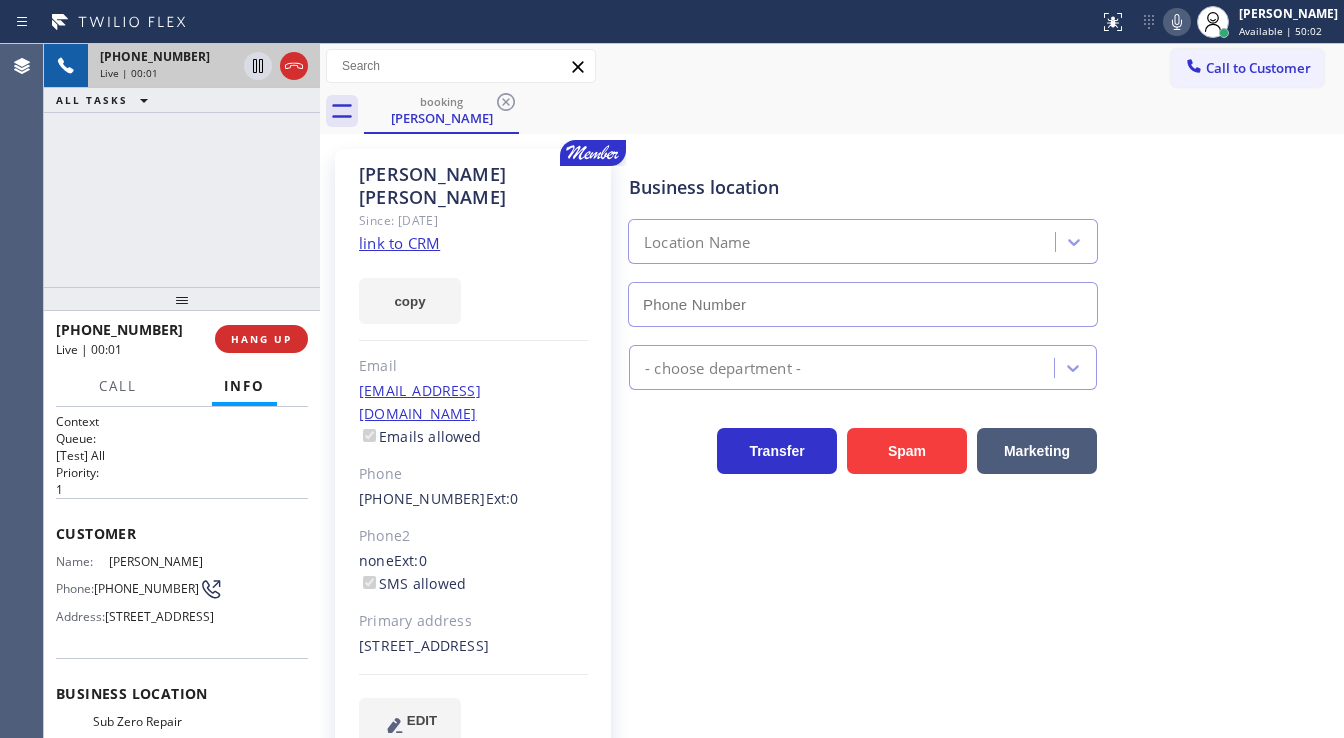 type on "[PHONE_NUMBER]" 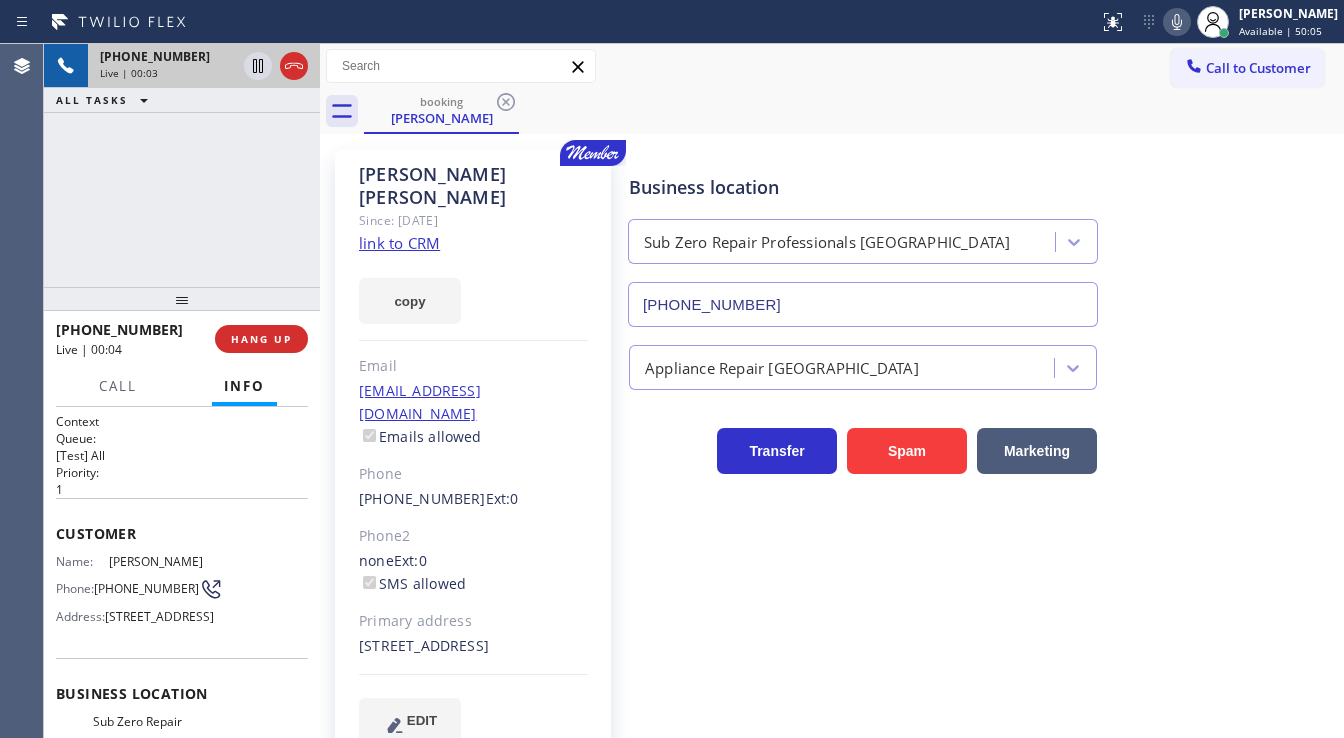 click on "link to CRM" at bounding box center [399, 243] 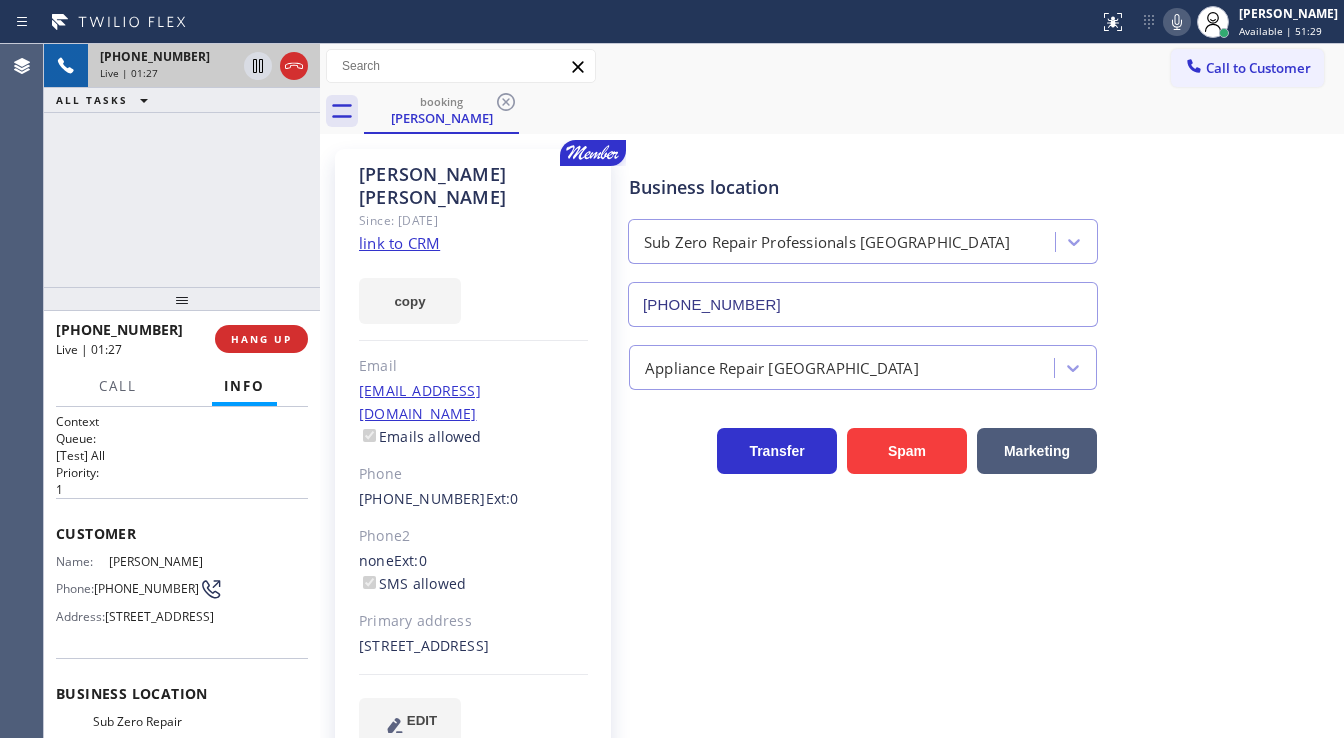 click 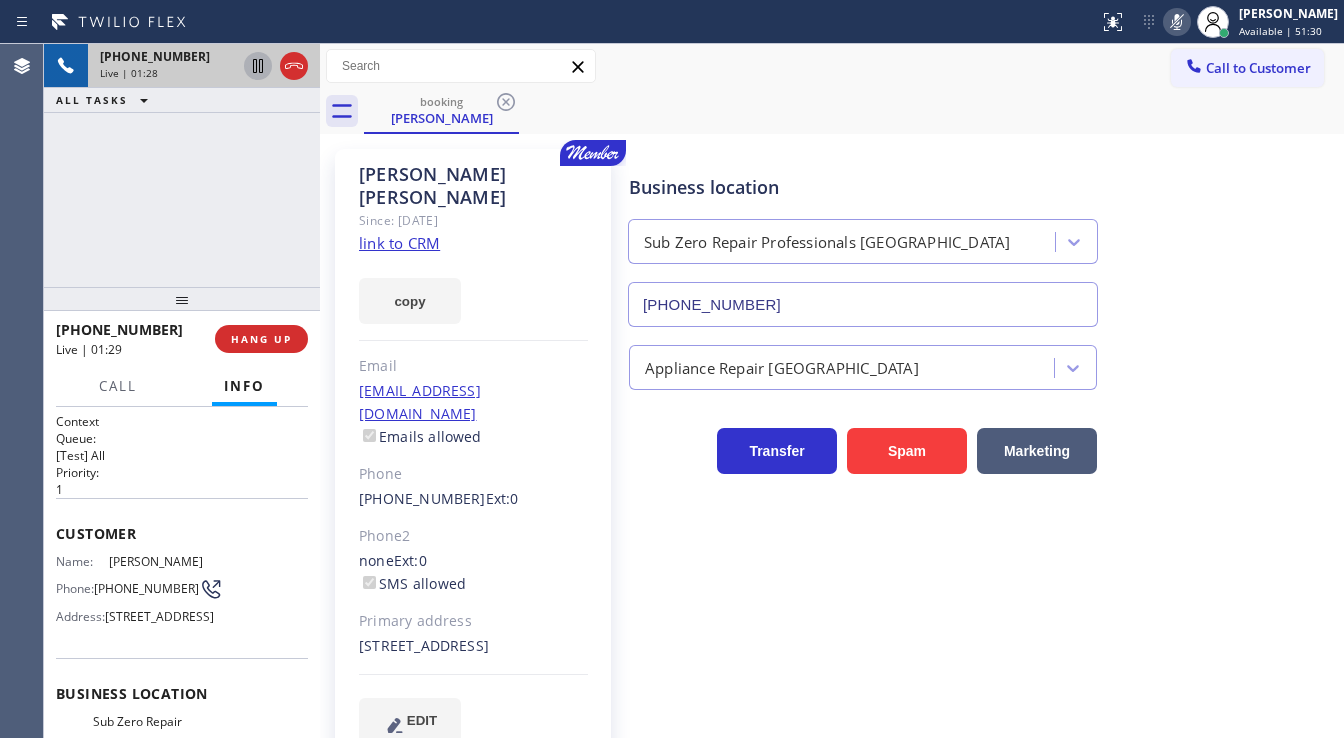 click 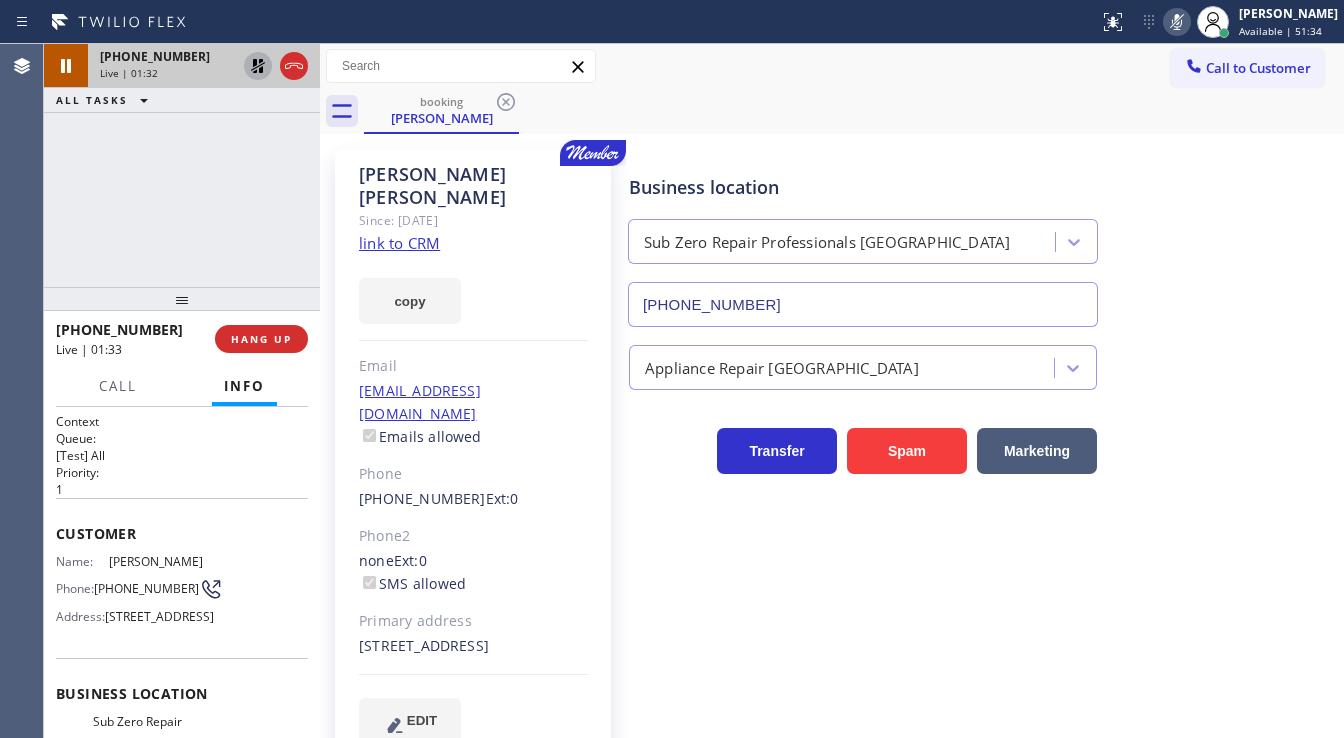 click on "[PHONE_NUMBER] Live | 01:32 ALL TASKS ALL TASKS ACTIVE TASKS TASKS IN WRAP UP" at bounding box center (182, 165) 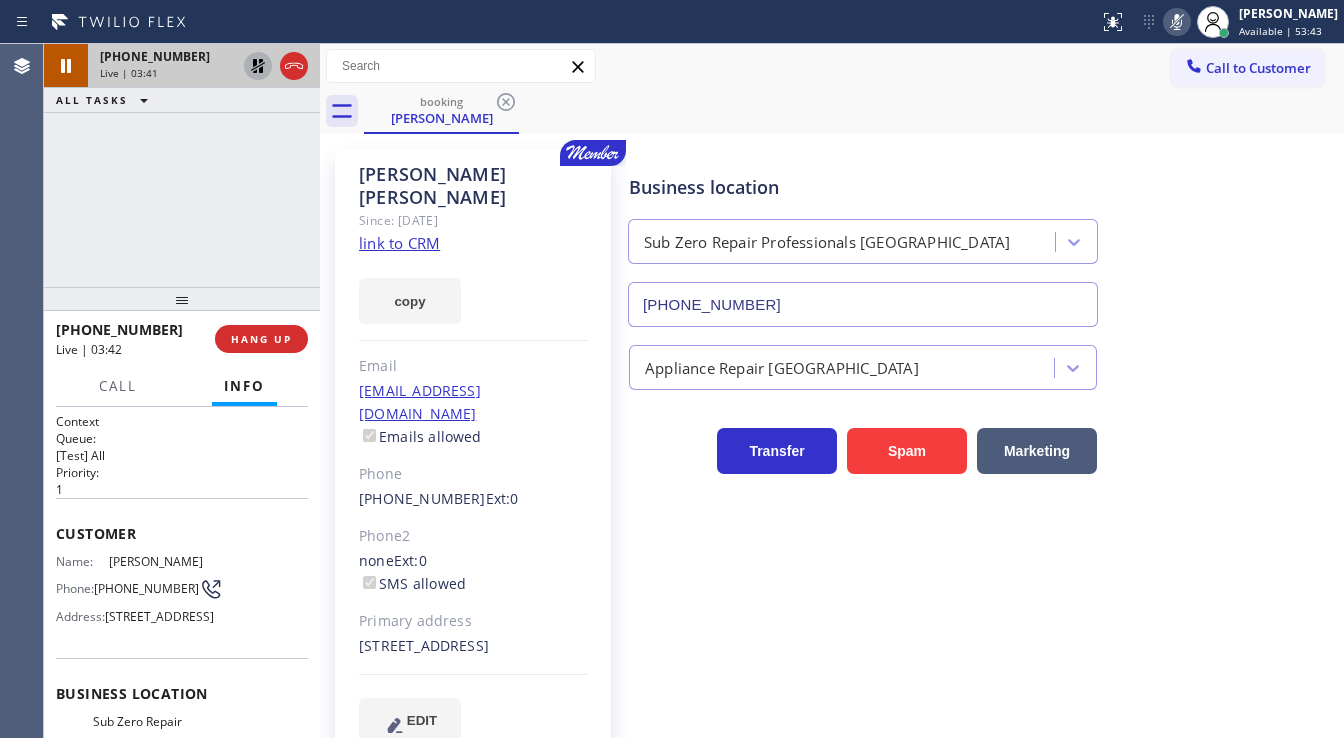 click on "[PHONE_NUMBER] Live | 03:41 ALL TASKS ALL TASKS ACTIVE TASKS TASKS IN WRAP UP" at bounding box center [182, 165] 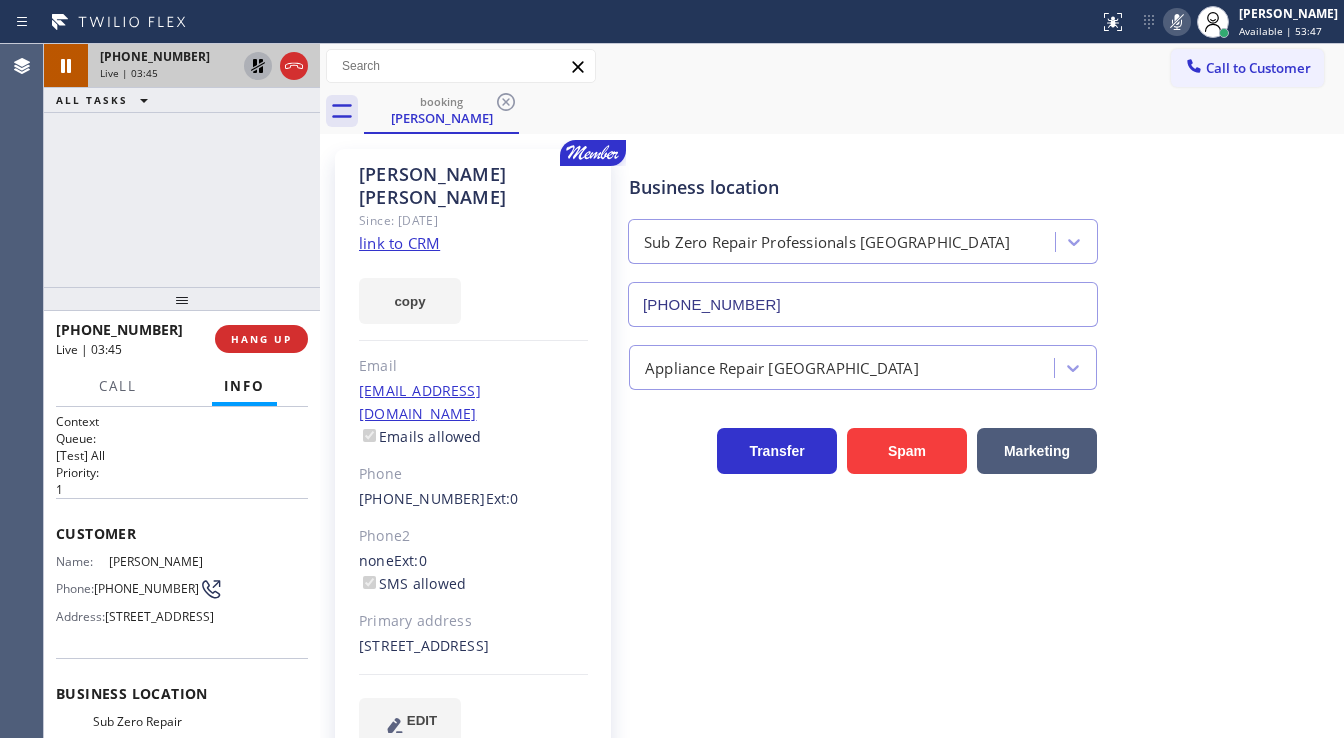 click 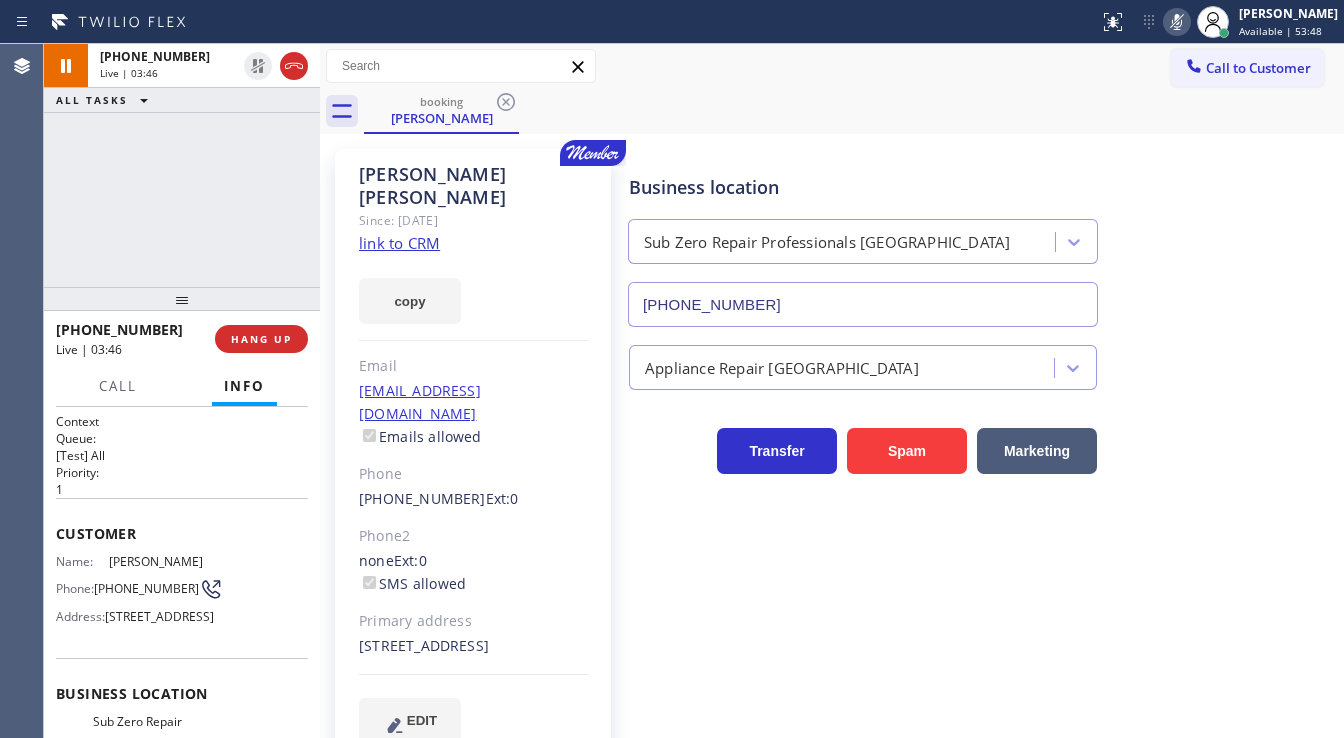 click 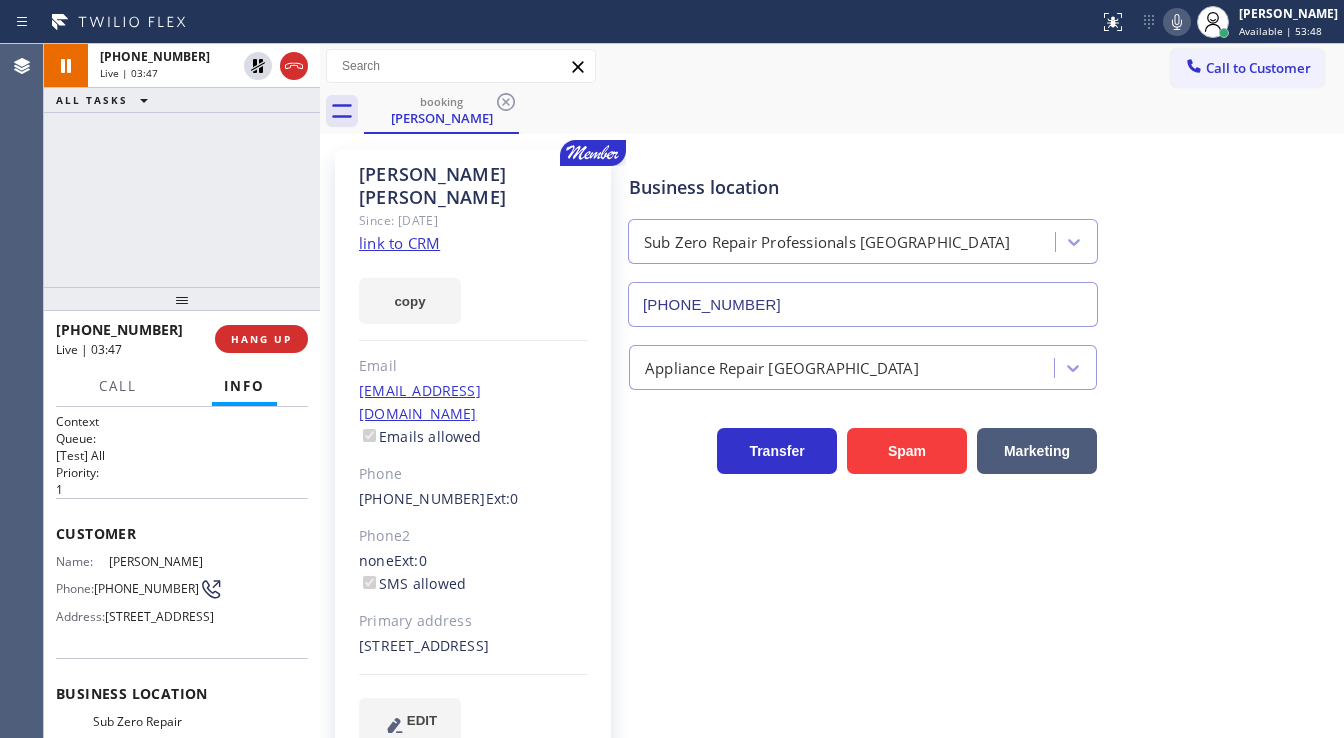 click on "Business location Sub Zero Repair Professionals [GEOGRAPHIC_DATA] [PHONE_NUMBER]" at bounding box center (982, 236) 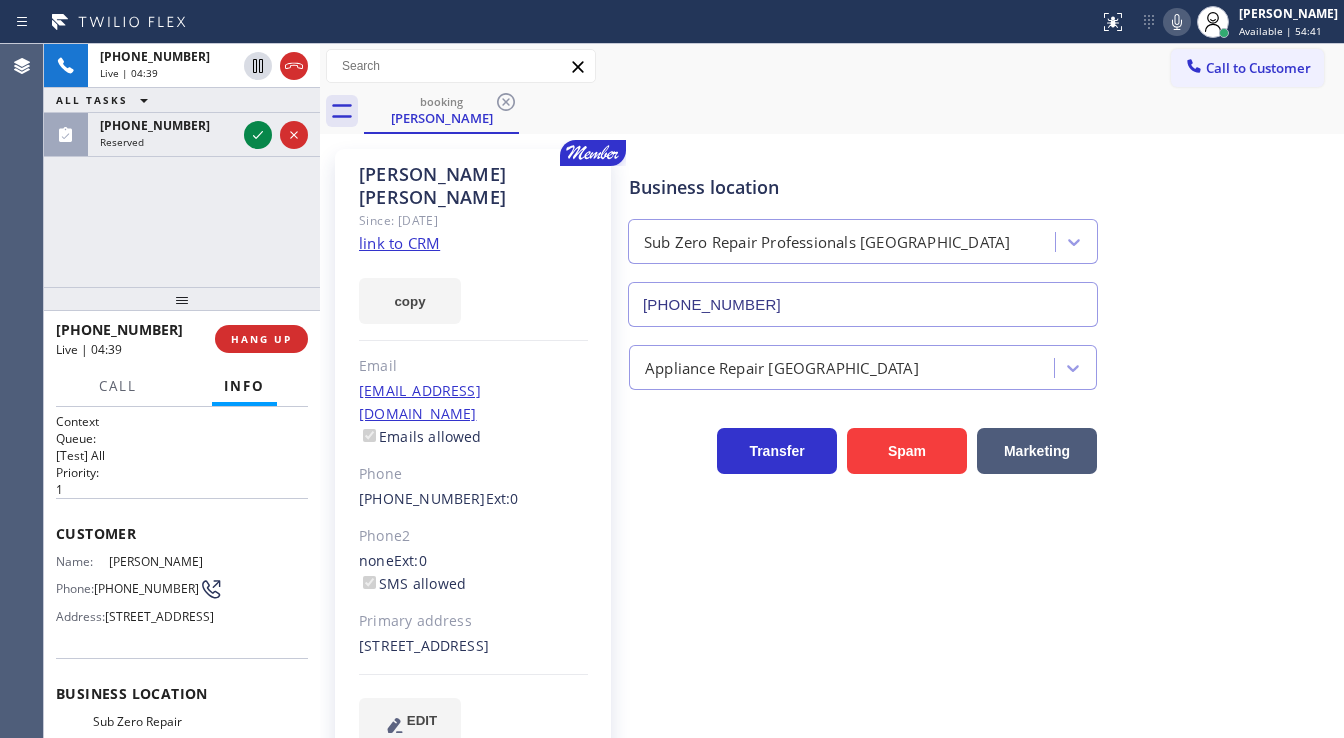 click 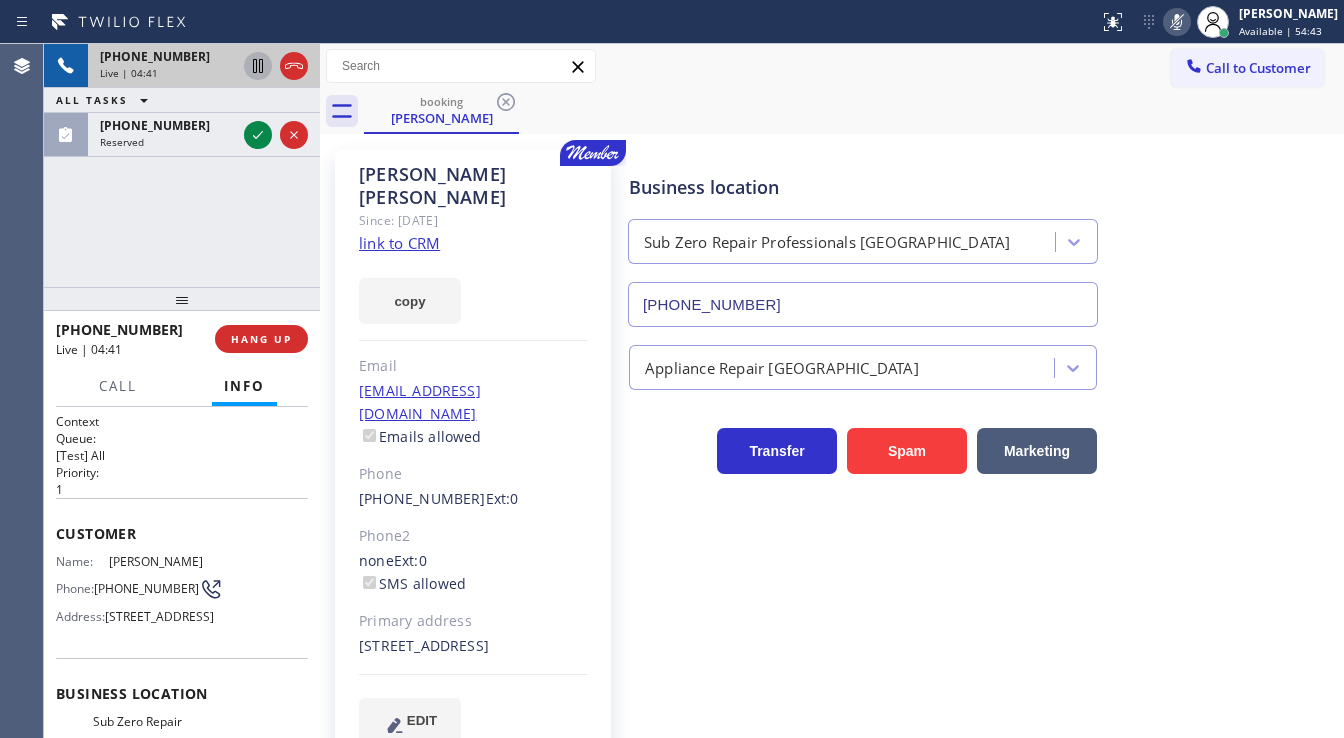 click 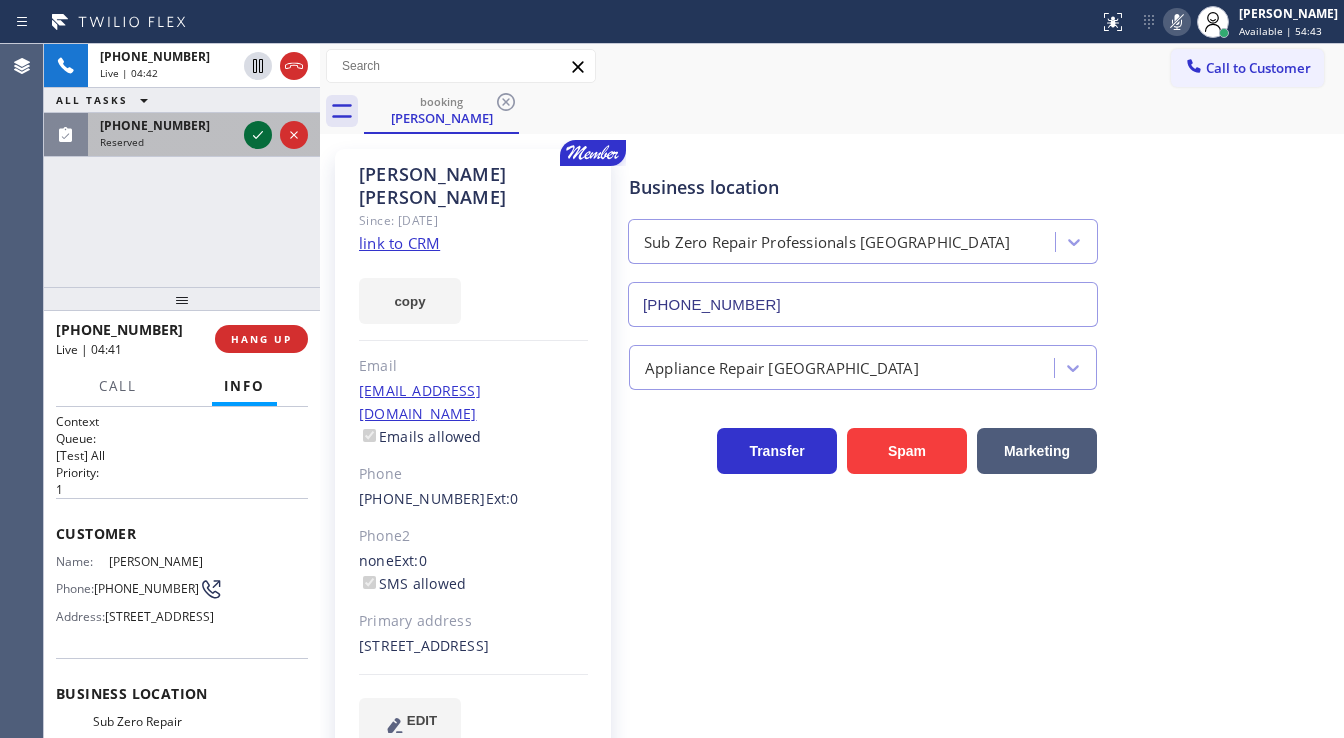 click 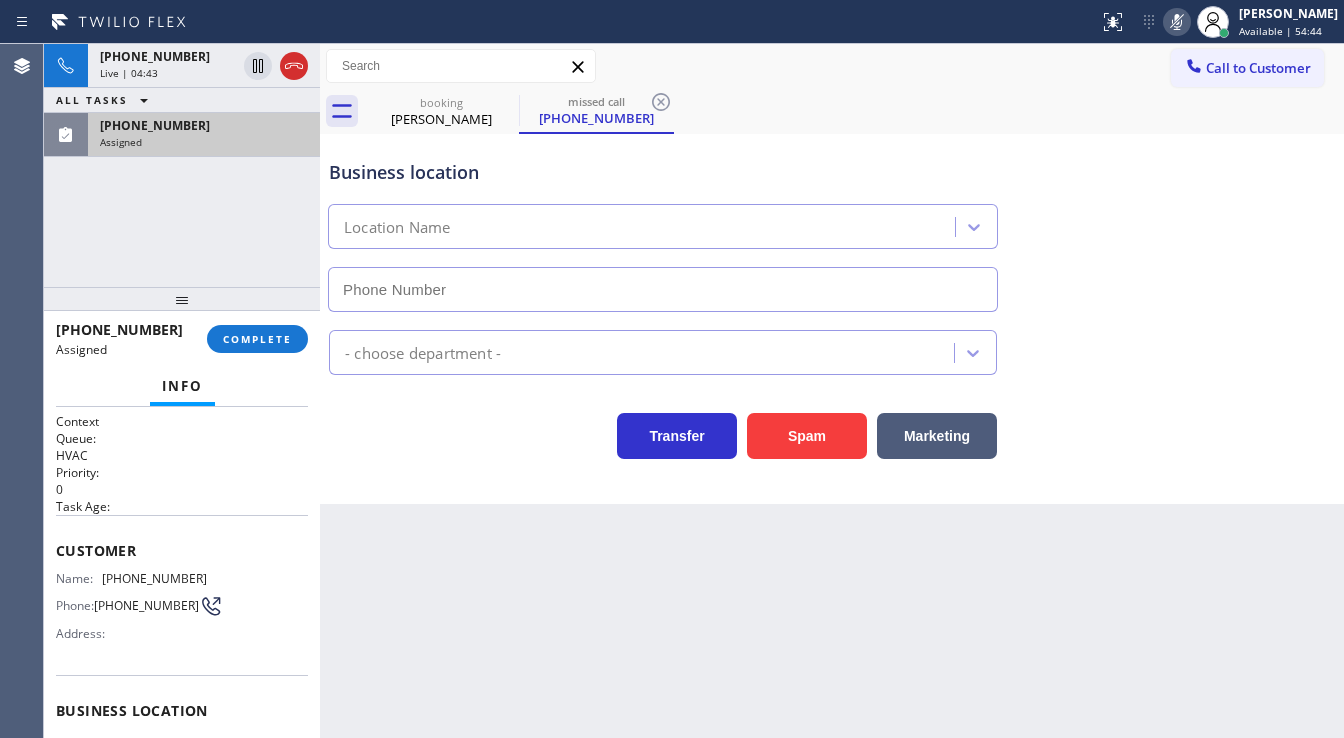type on "[PHONE_NUMBER]" 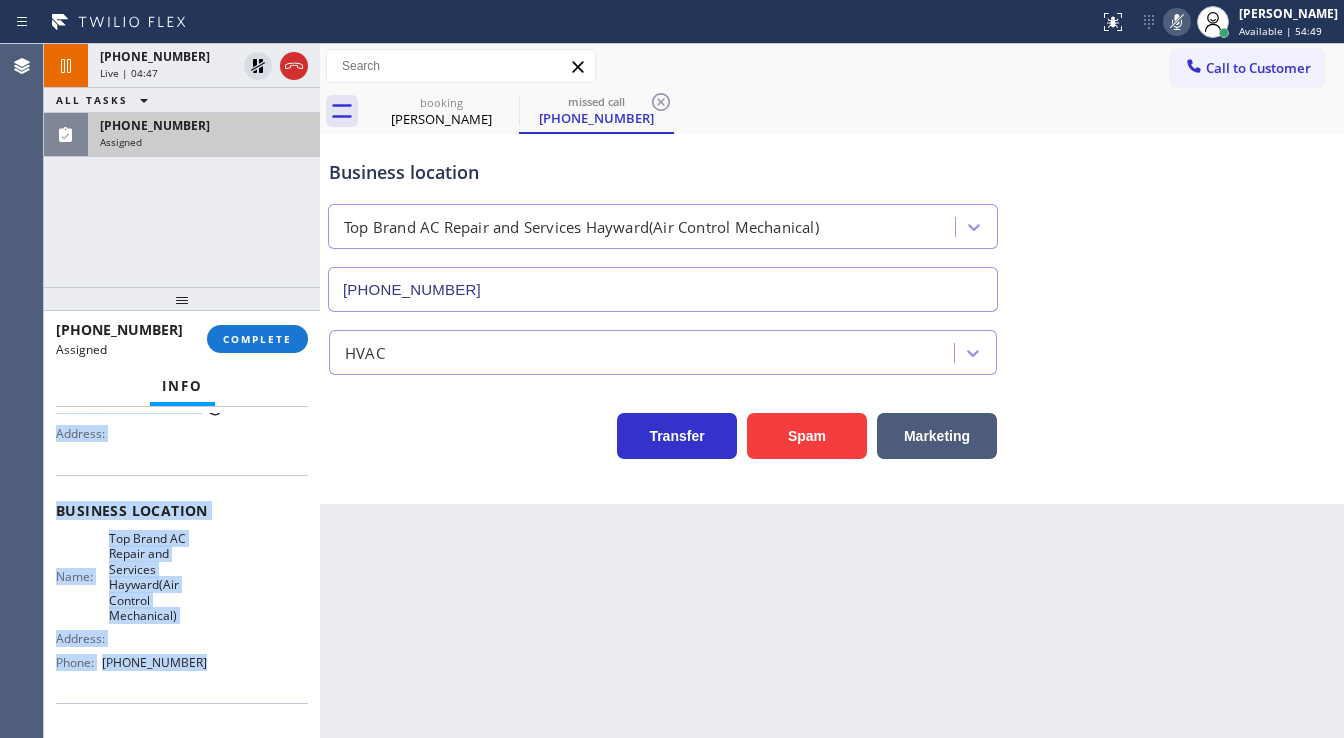 scroll, scrollTop: 240, scrollLeft: 0, axis: vertical 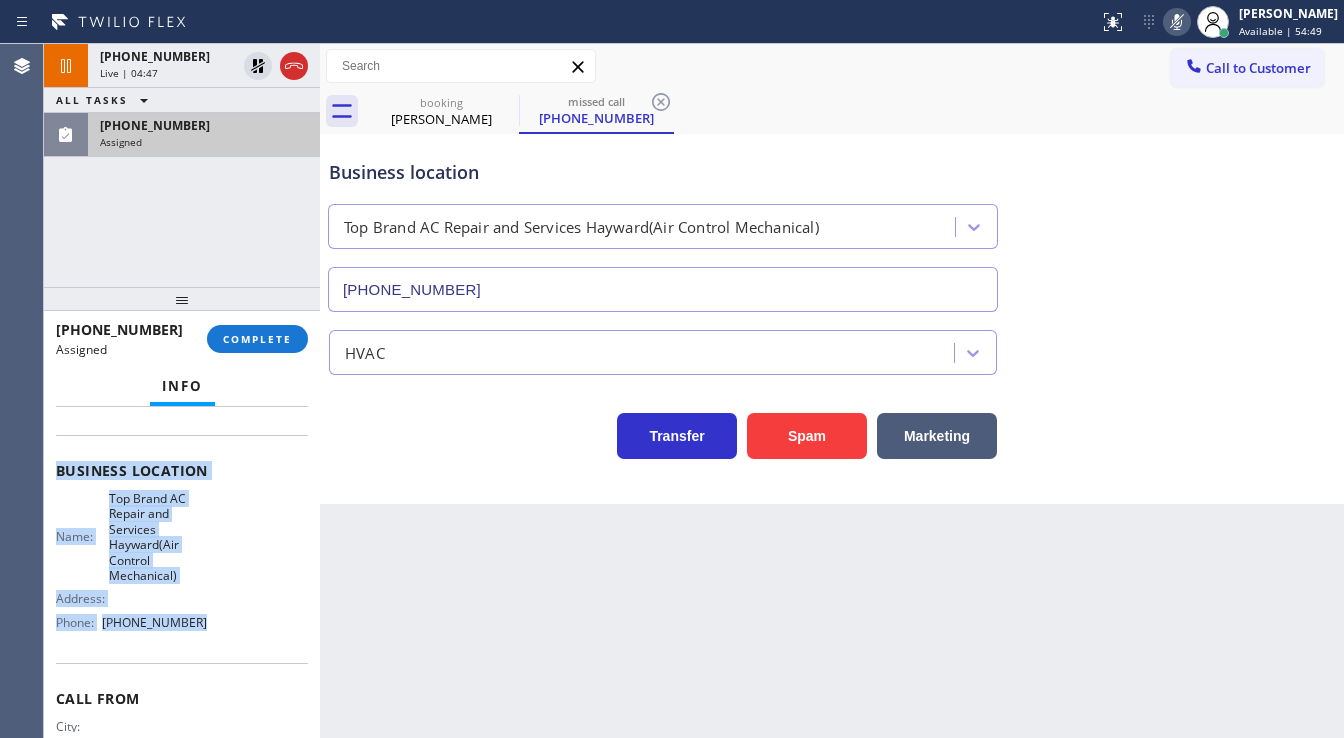 drag, startPoint x: 56, startPoint y: 539, endPoint x: 208, endPoint y: 624, distance: 174.15224 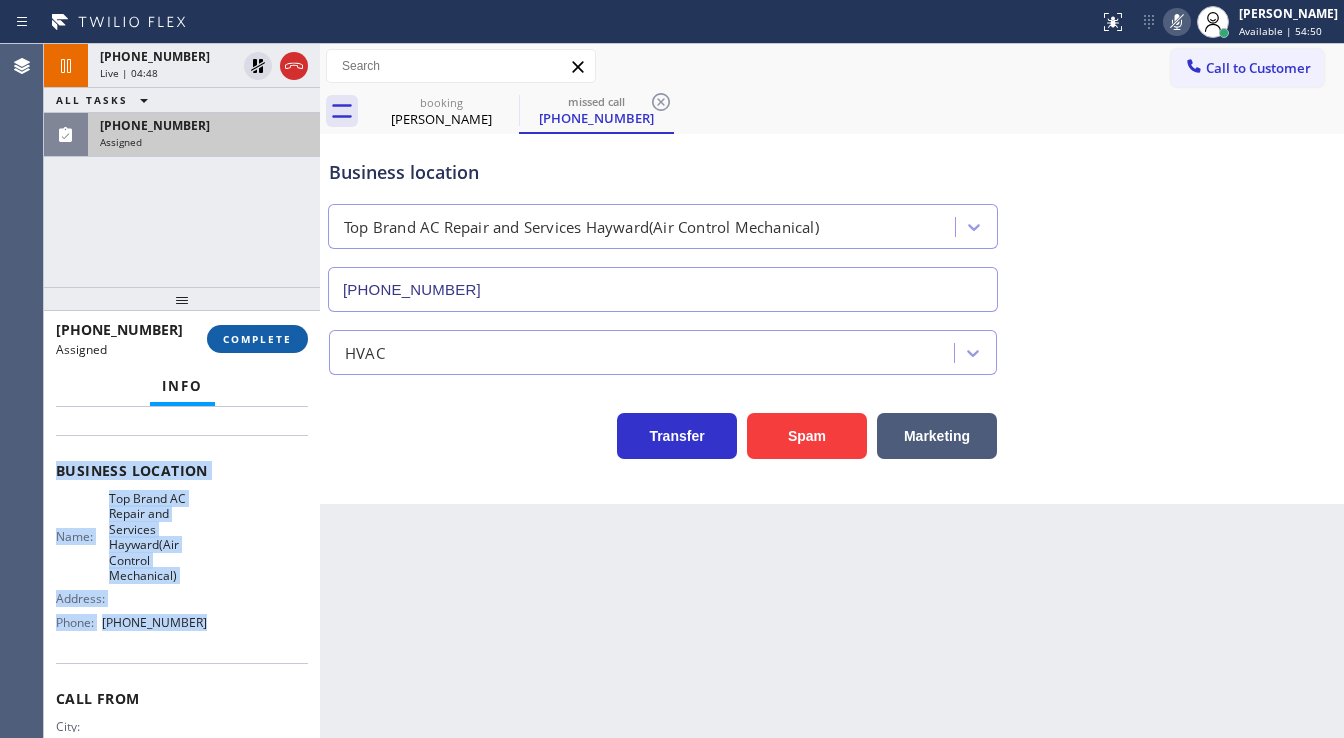 click on "COMPLETE" at bounding box center (257, 339) 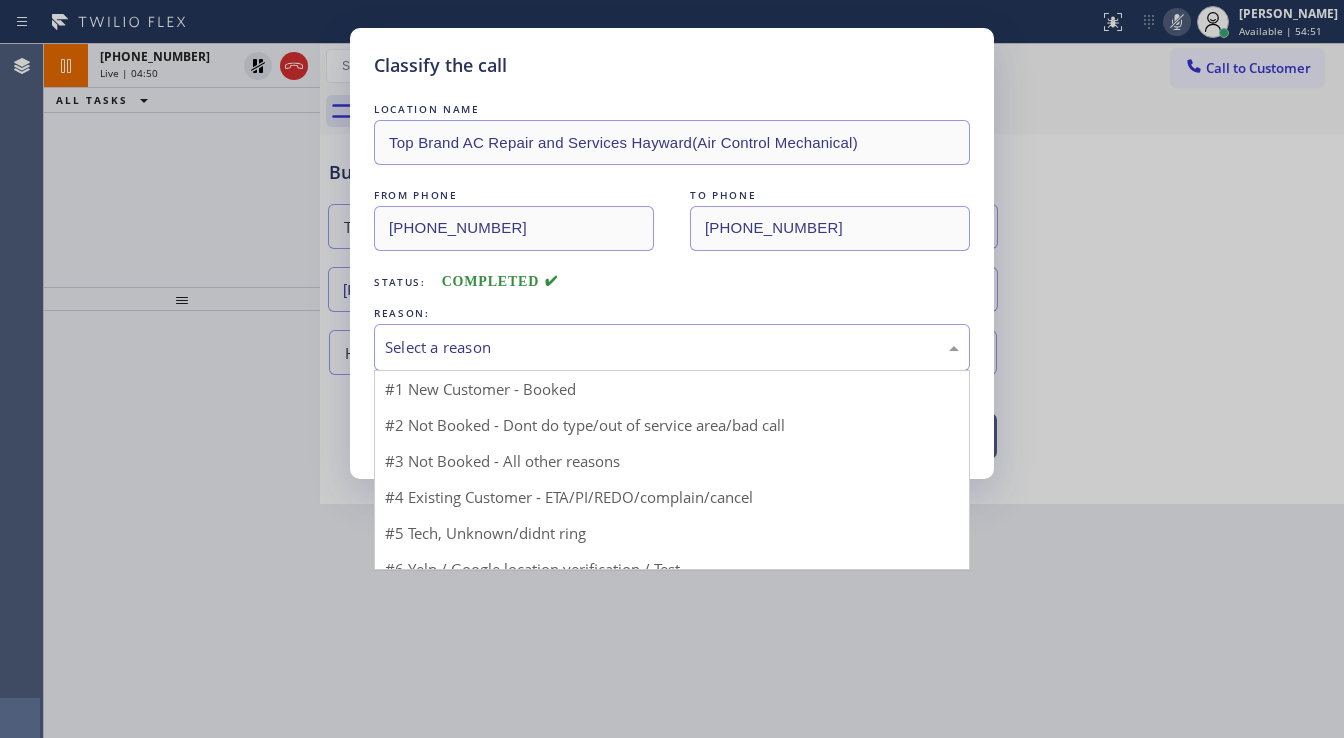 click on "Select a reason" at bounding box center [672, 347] 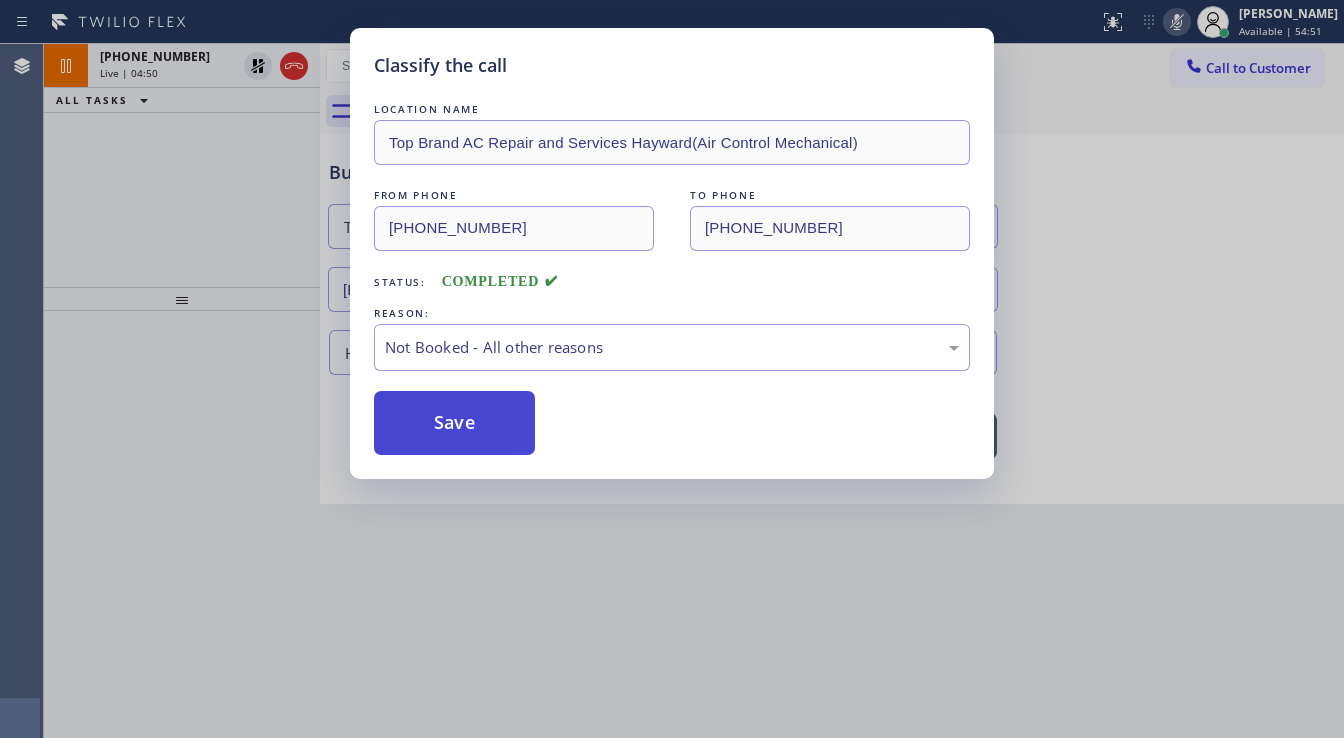 click on "Save" at bounding box center (454, 423) 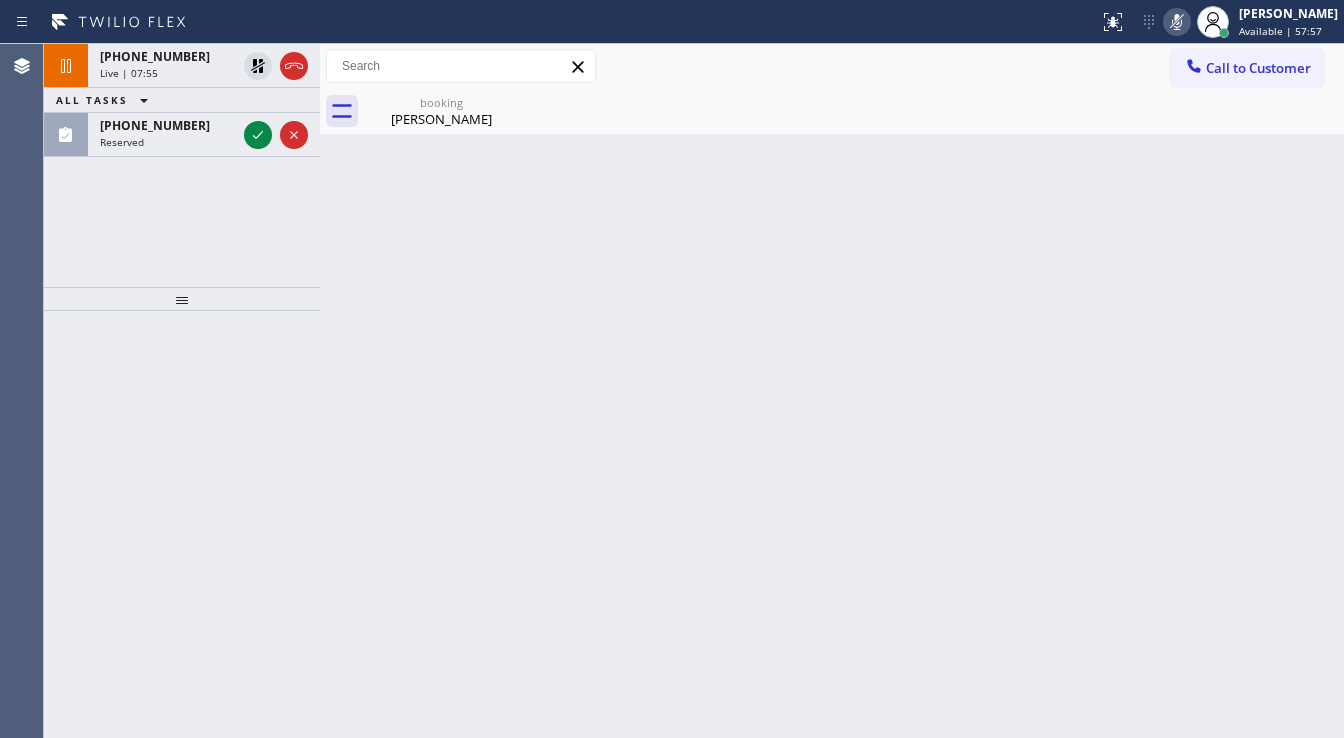 click on "[PHONE_NUMBER] Live | 07:55 ALL TASKS ALL TASKS ACTIVE TASKS TASKS IN WRAP UP [PHONE_NUMBER] Reserved" at bounding box center [182, 165] 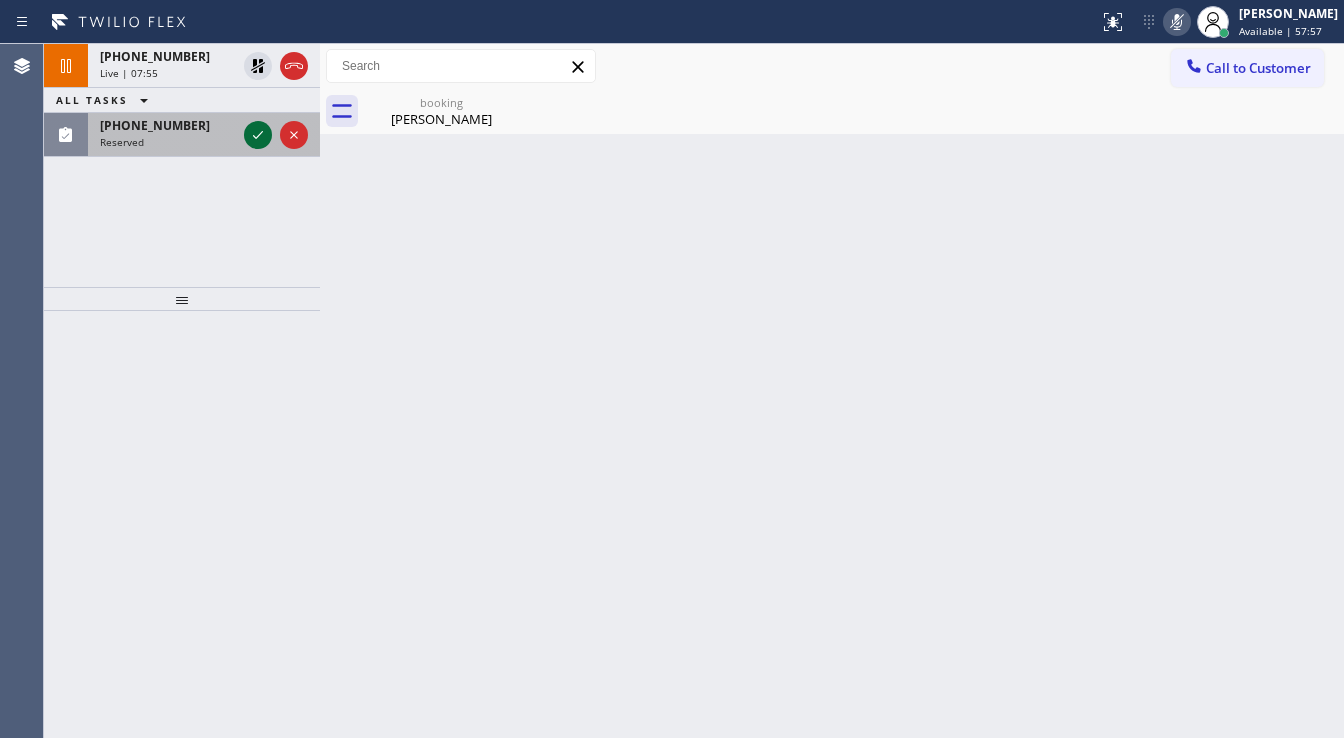 click 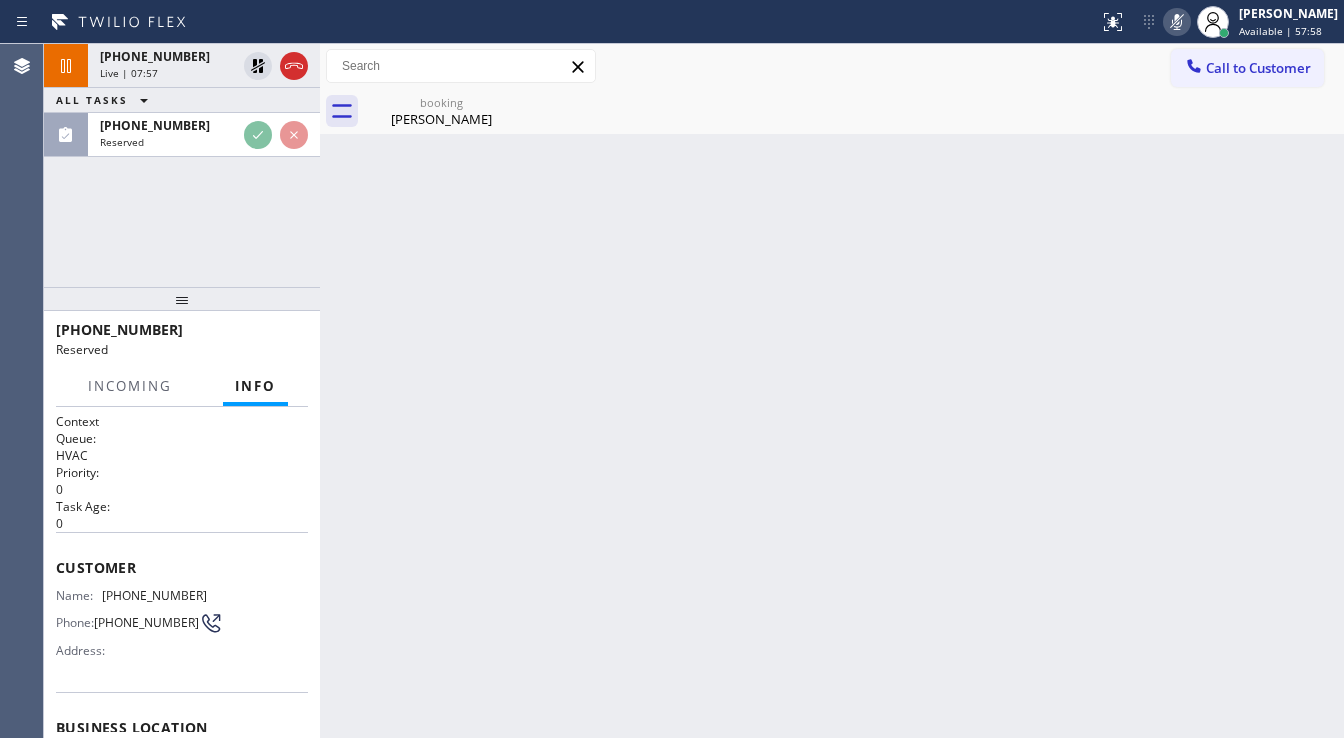 scroll, scrollTop: 80, scrollLeft: 0, axis: vertical 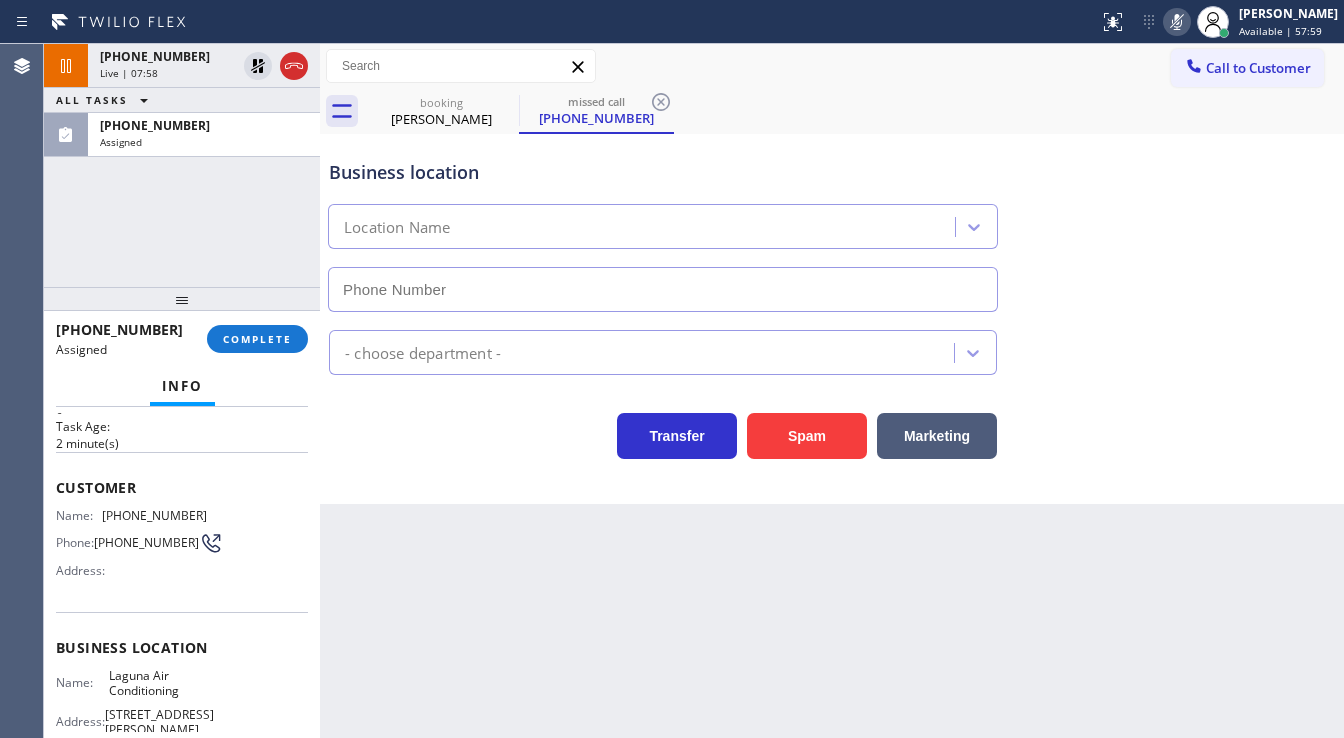 type on "[PHONE_NUMBER]" 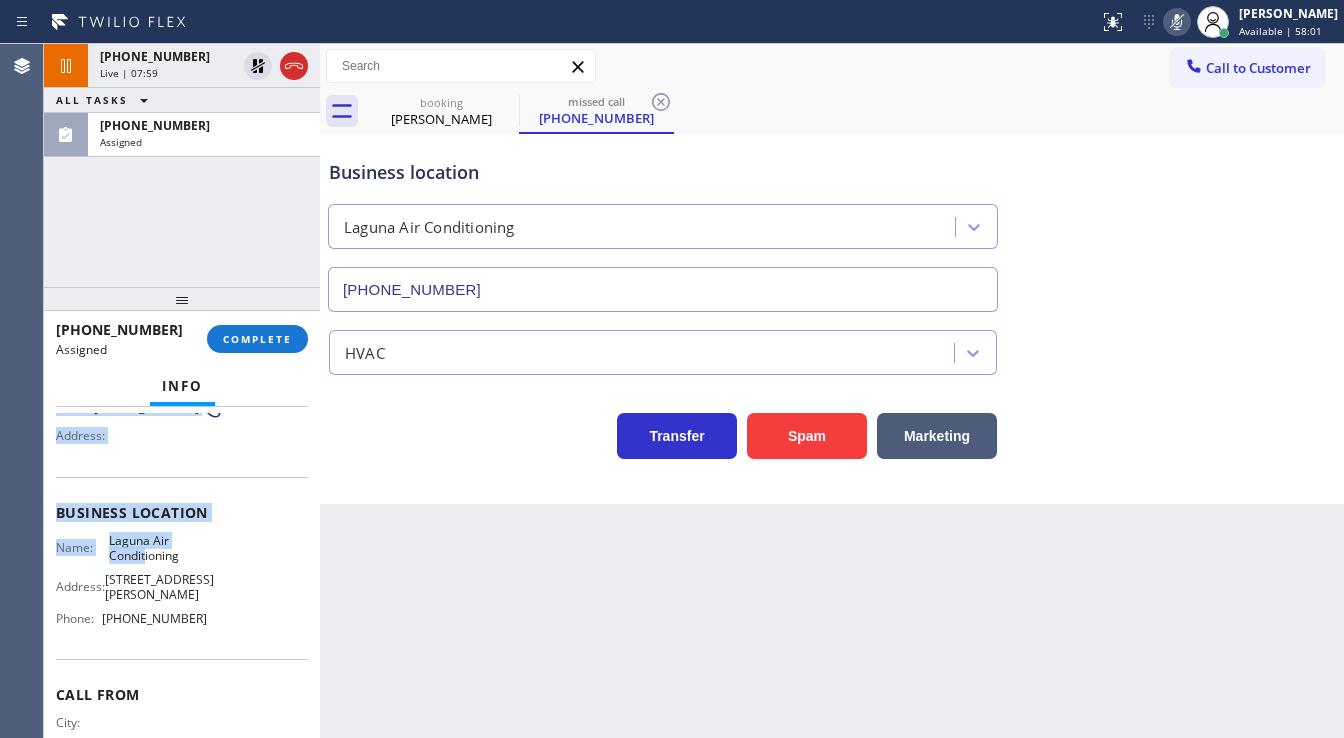scroll, scrollTop: 240, scrollLeft: 0, axis: vertical 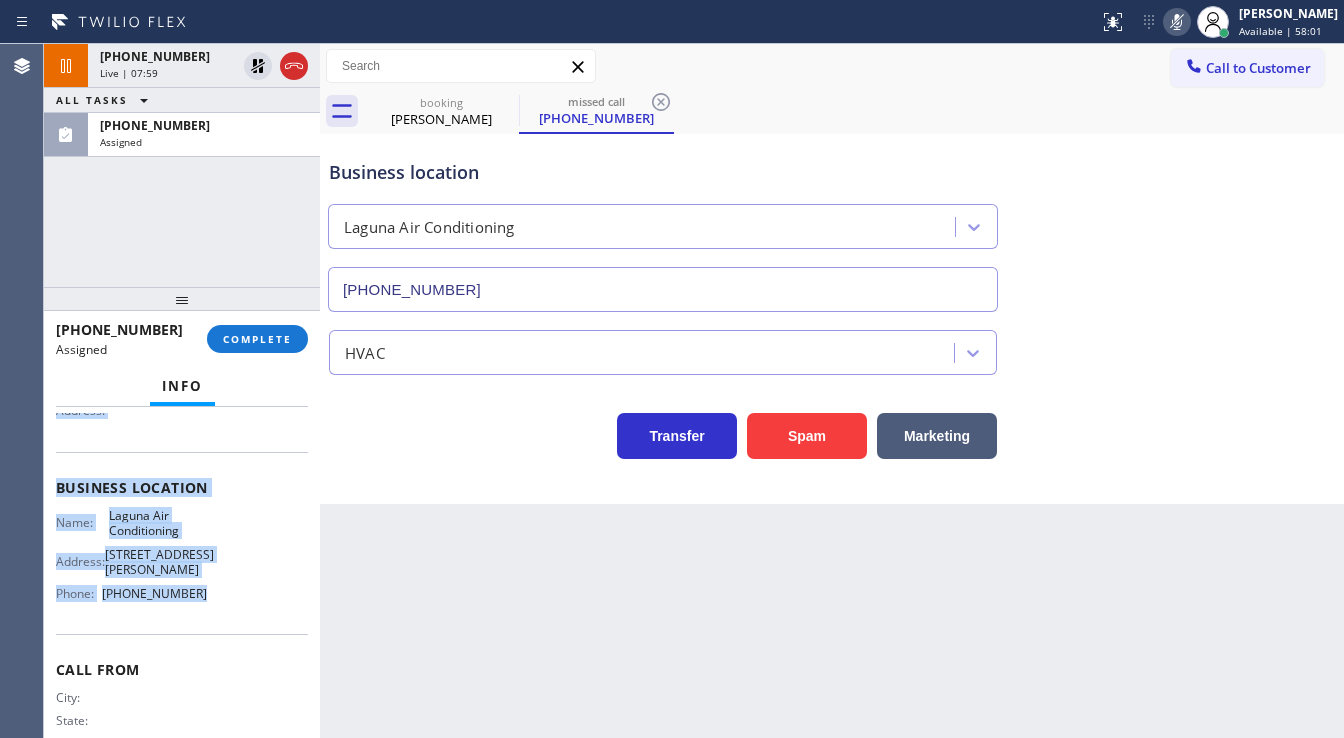 drag, startPoint x: 57, startPoint y: 488, endPoint x: 204, endPoint y: 596, distance: 182.40887 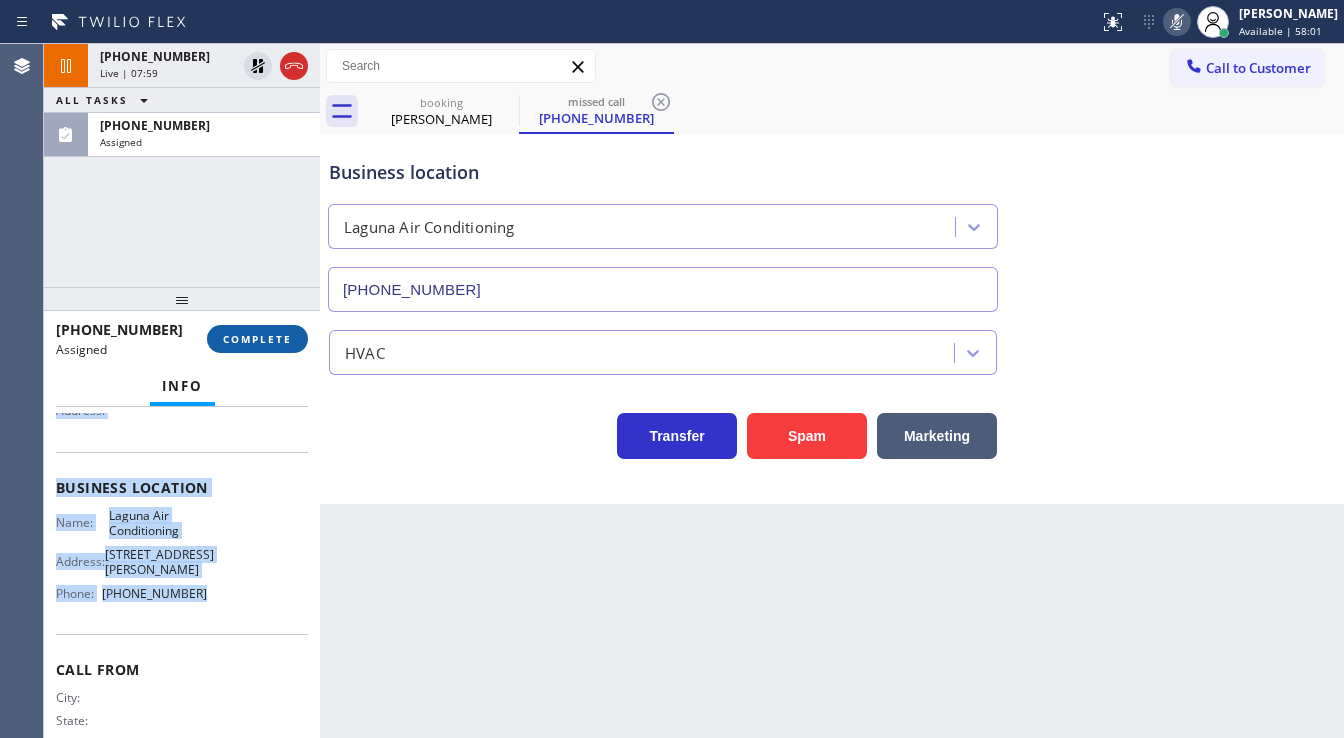 copy on "Customer Name: [PHONE_NUMBER] Phone: [PHONE_NUMBER] Address: Business location Name: Laguna Air Conditioning Address: [STREET_ADDRESS][PERSON_NAME]  Phone: [PHONE_NUMBER]" 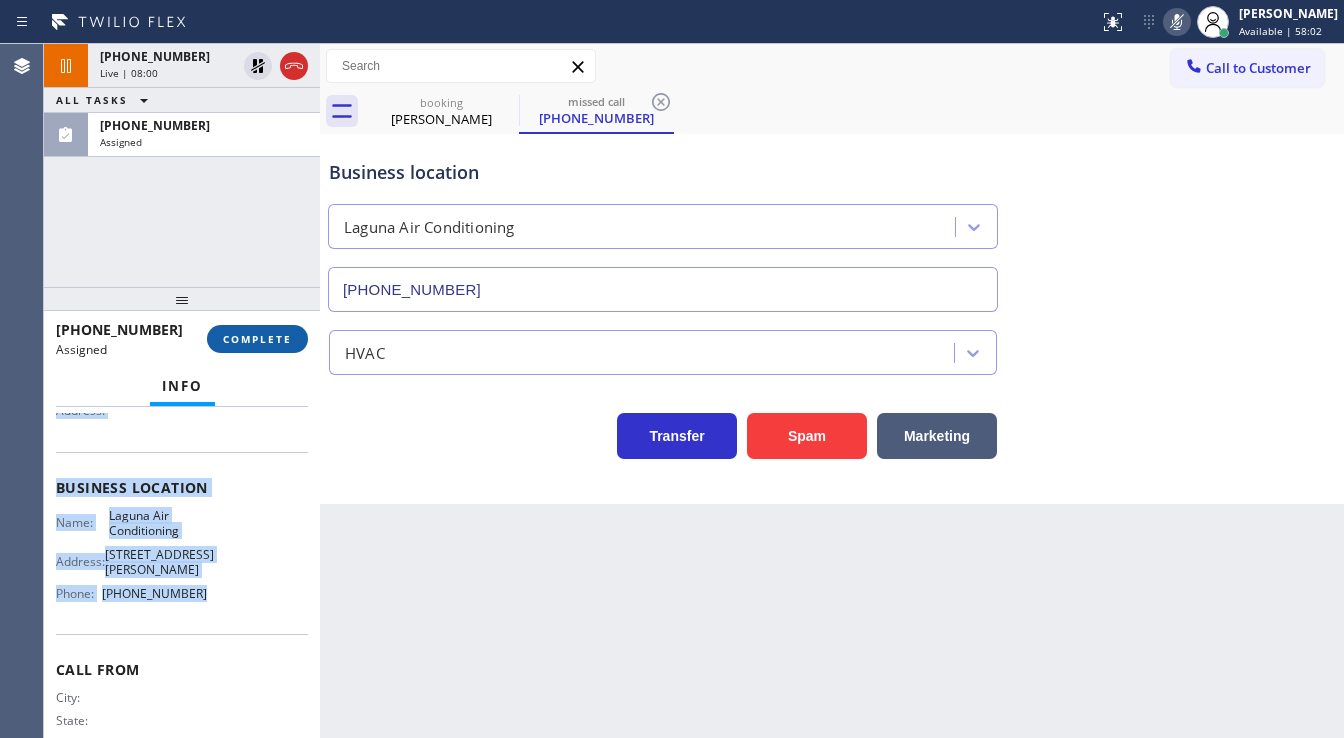 click on "COMPLETE" at bounding box center (257, 339) 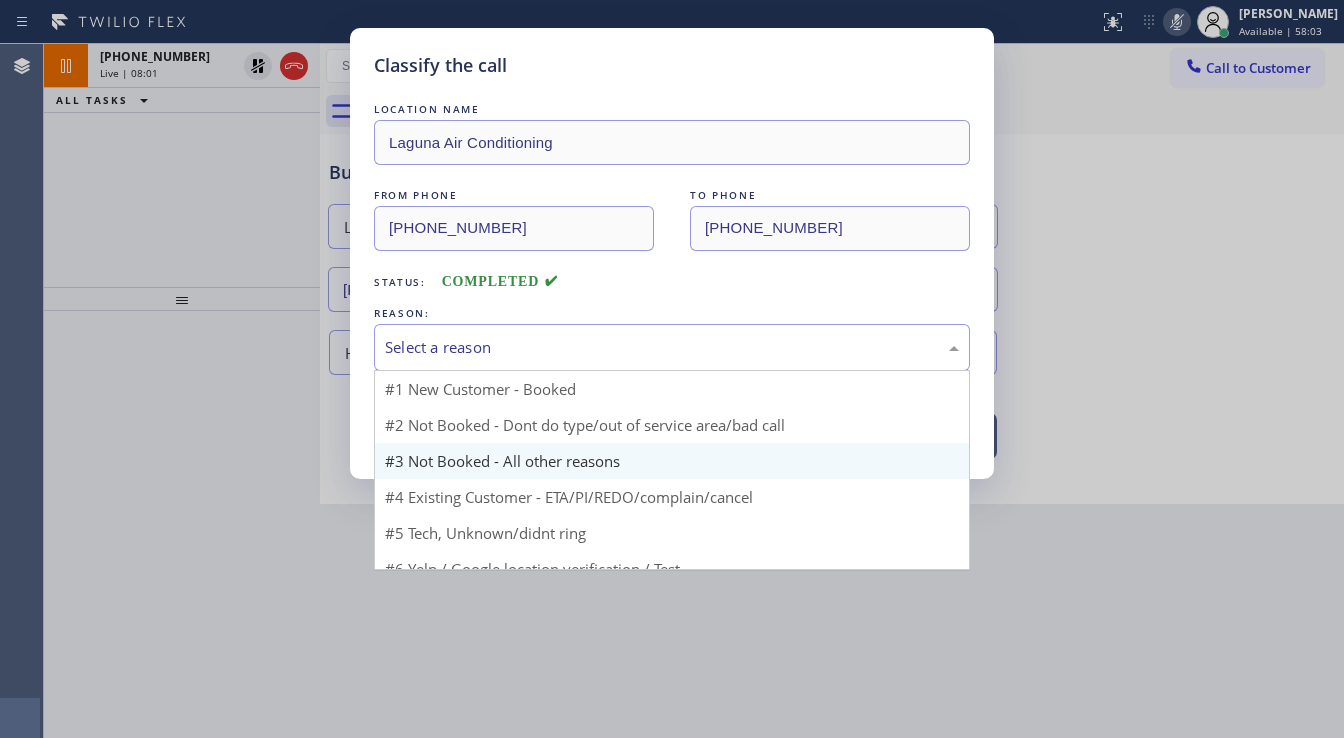 drag, startPoint x: 486, startPoint y: 340, endPoint x: 457, endPoint y: 412, distance: 77.62087 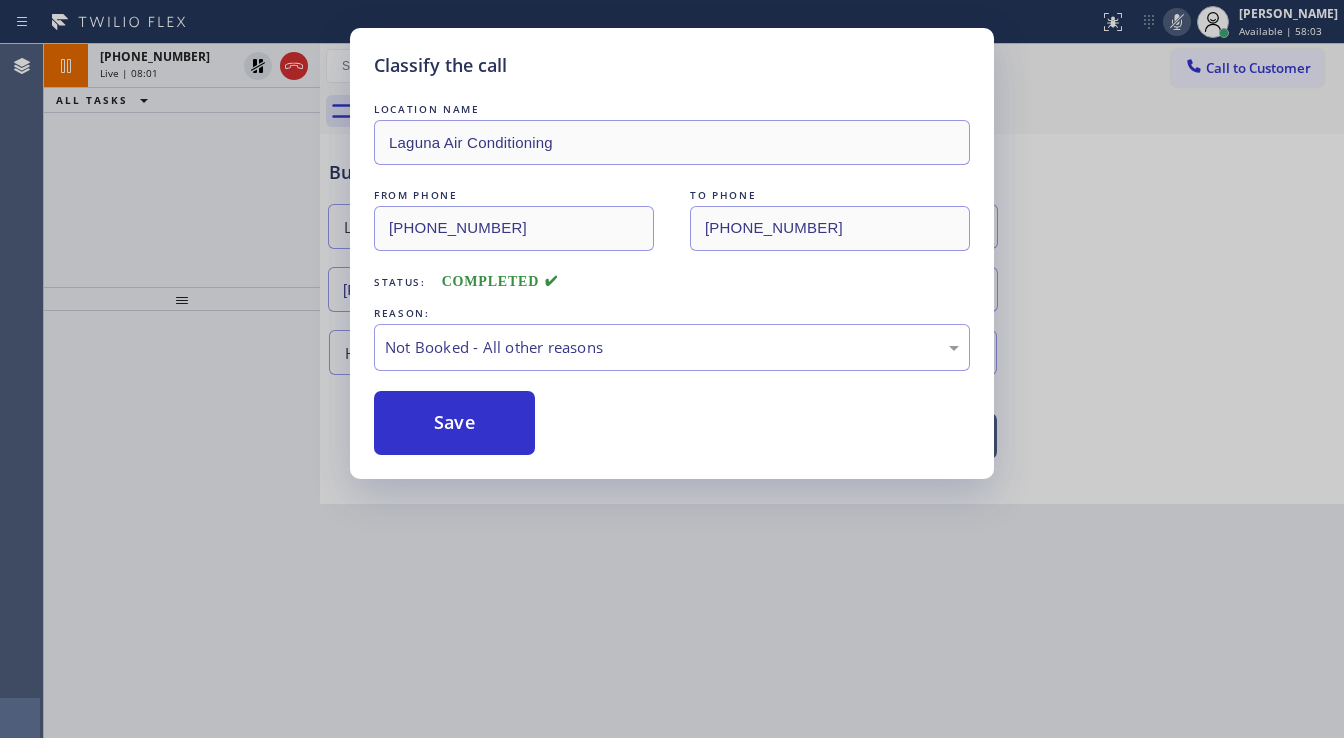 click on "Save" at bounding box center [454, 423] 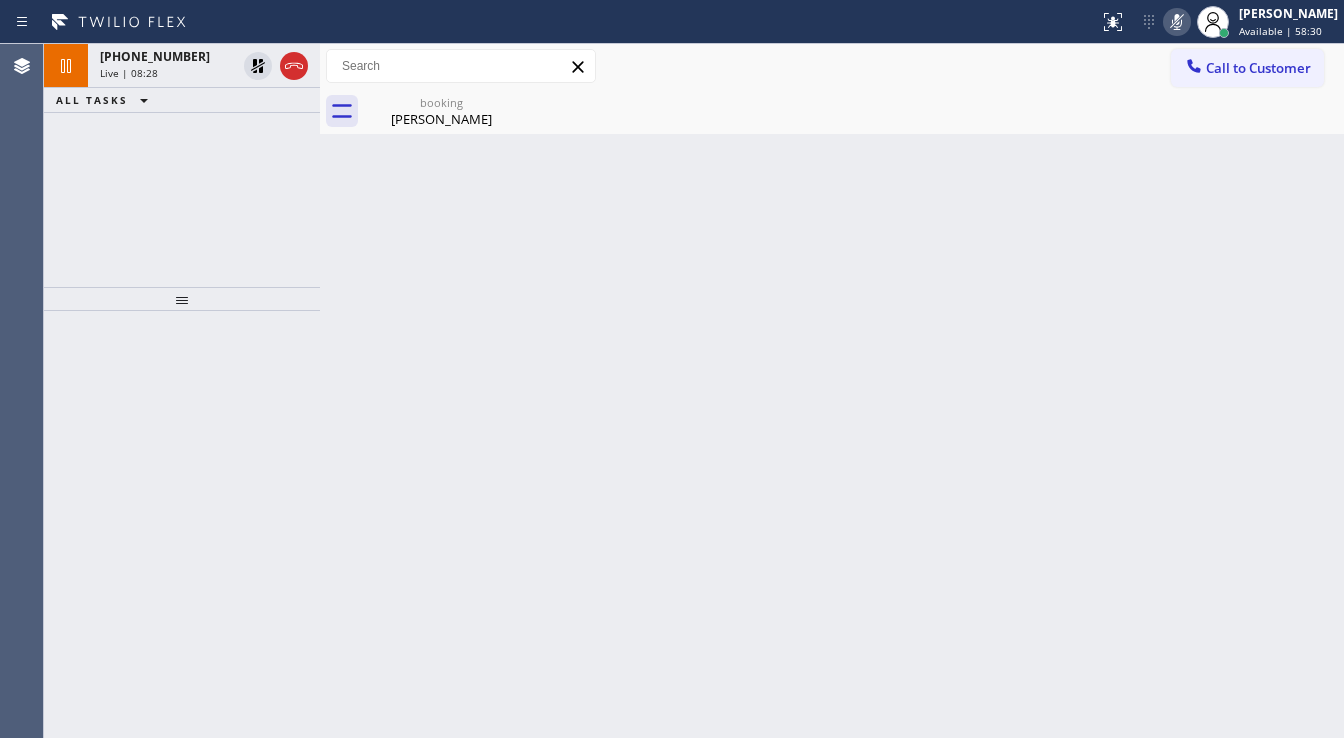 drag, startPoint x: 1255, startPoint y: 223, endPoint x: 1216, endPoint y: 88, distance: 140.52046 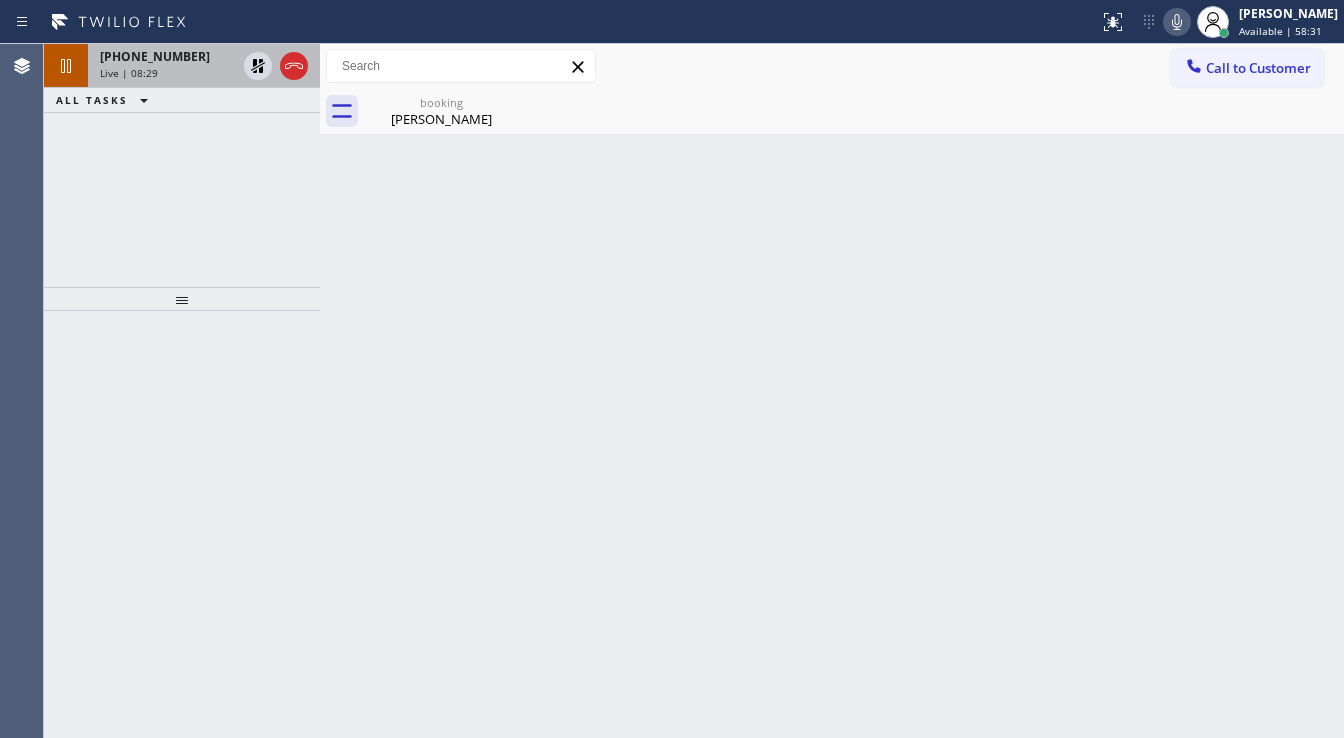 click 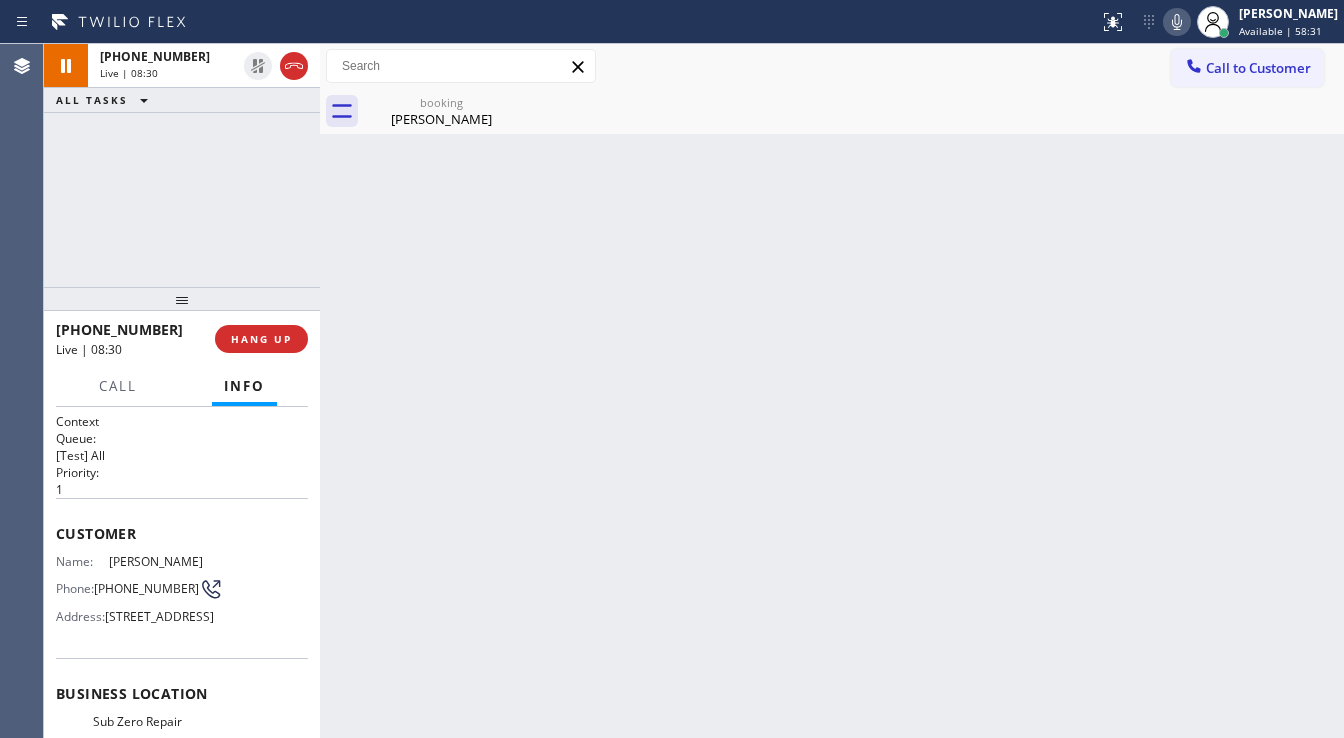 click on "[PHONE_NUMBER] Live | 08:30 ALL TASKS ALL TASKS ACTIVE TASKS TASKS IN WRAP UP" at bounding box center (182, 165) 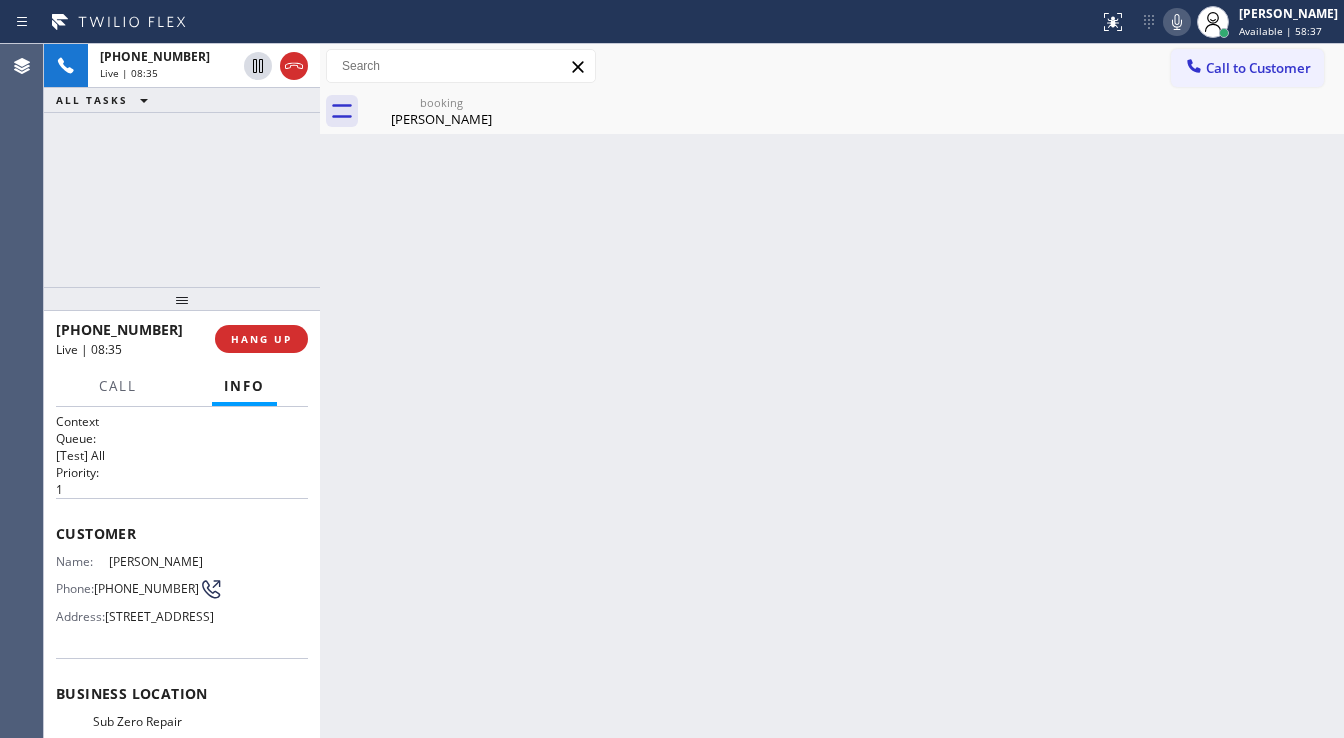 click on "[PHONE_NUMBER] Live | 08:35 ALL TASKS ALL TASKS ACTIVE TASKS TASKS IN WRAP UP" at bounding box center (182, 165) 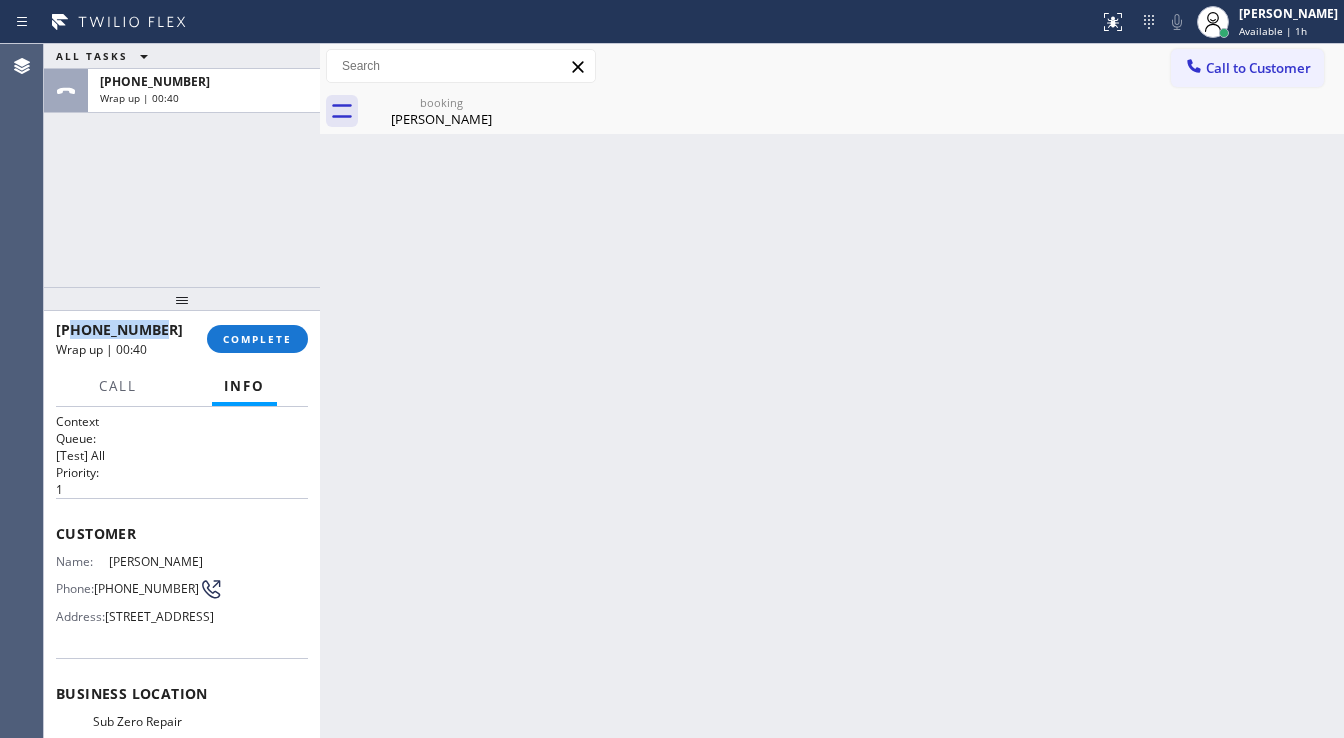 drag, startPoint x: 157, startPoint y: 328, endPoint x: 70, endPoint y: 334, distance: 87.20665 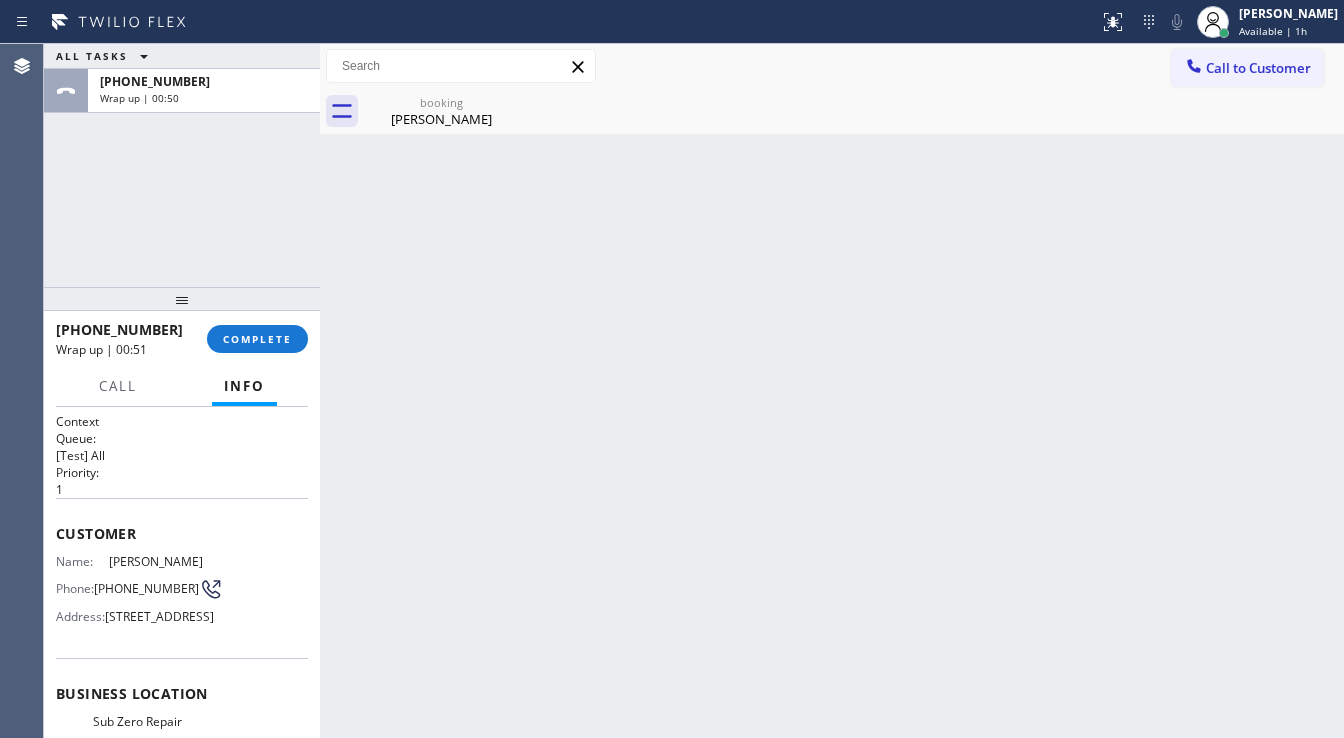 click on "ALL TASKS ALL TASKS ACTIVE TASKS TASKS IN WRAP UP [PHONE_NUMBER] Wrap up | 00:50" at bounding box center (182, 165) 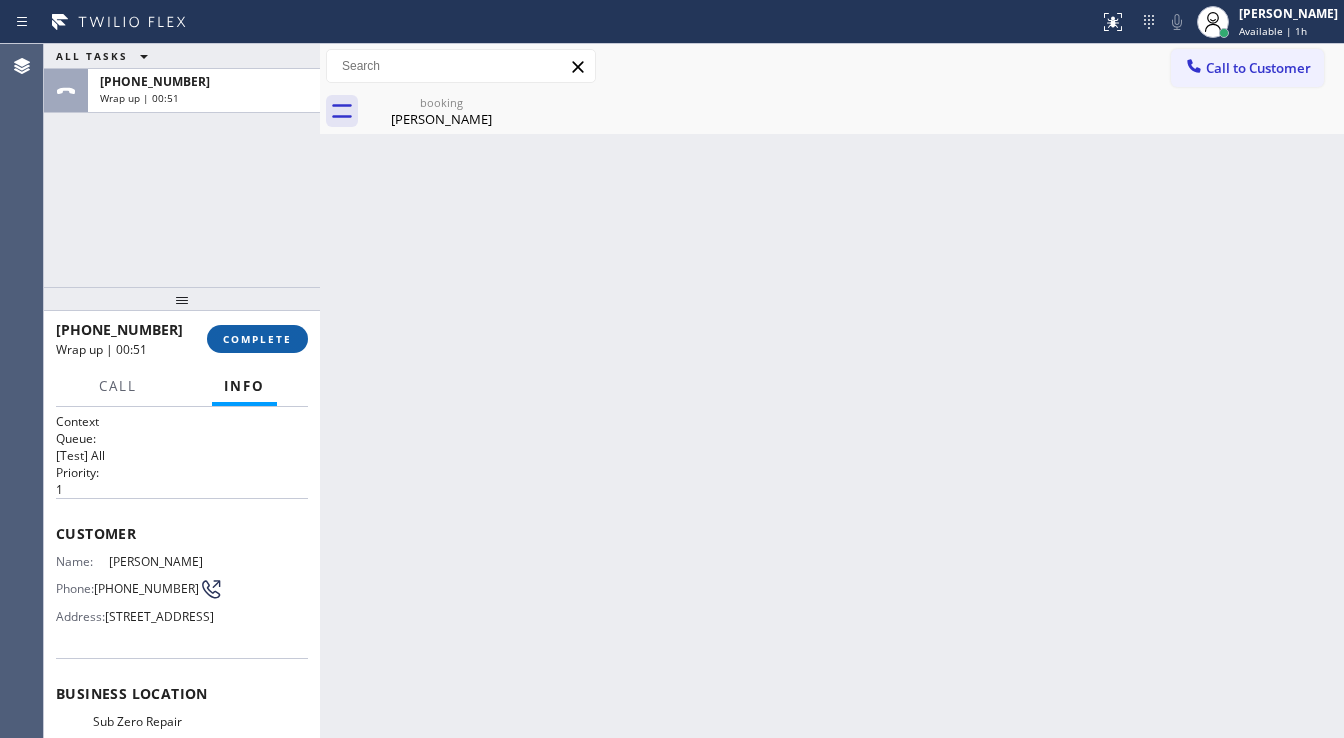 click on "COMPLETE" at bounding box center (257, 339) 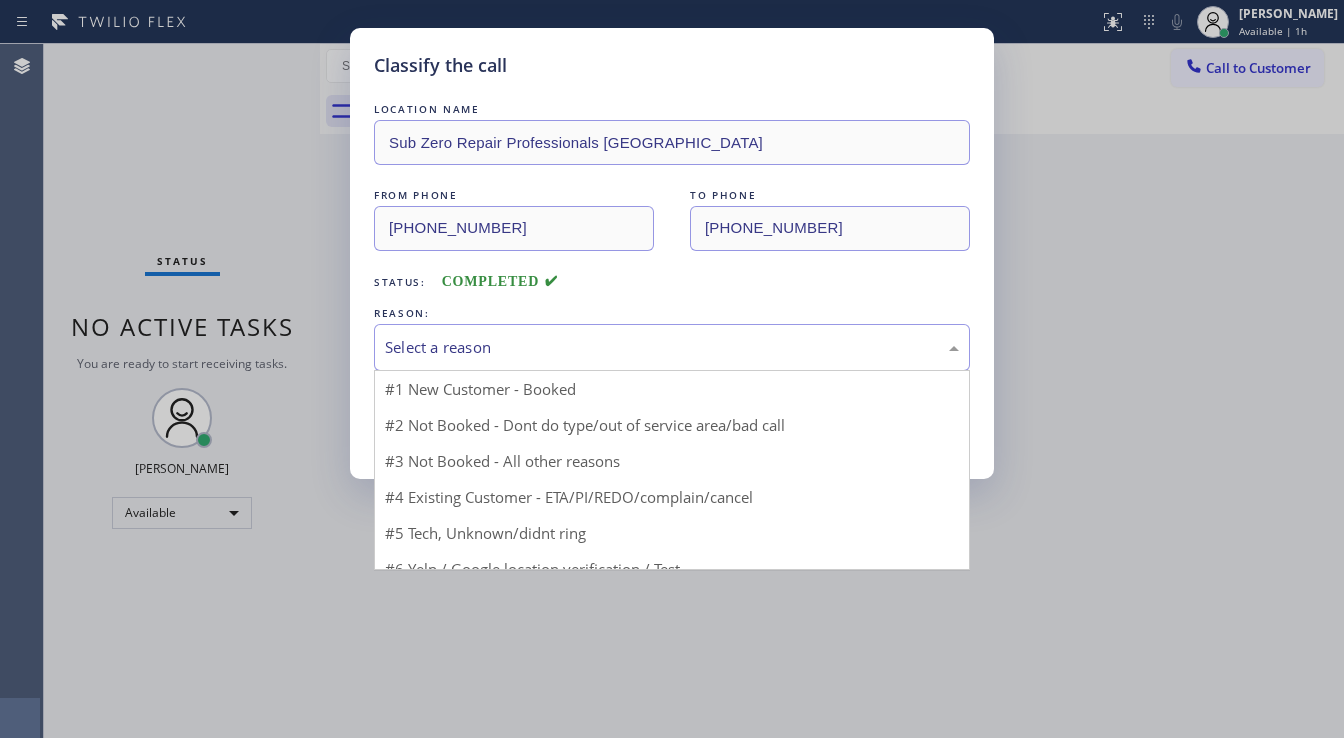 click on "Select a reason" at bounding box center (672, 347) 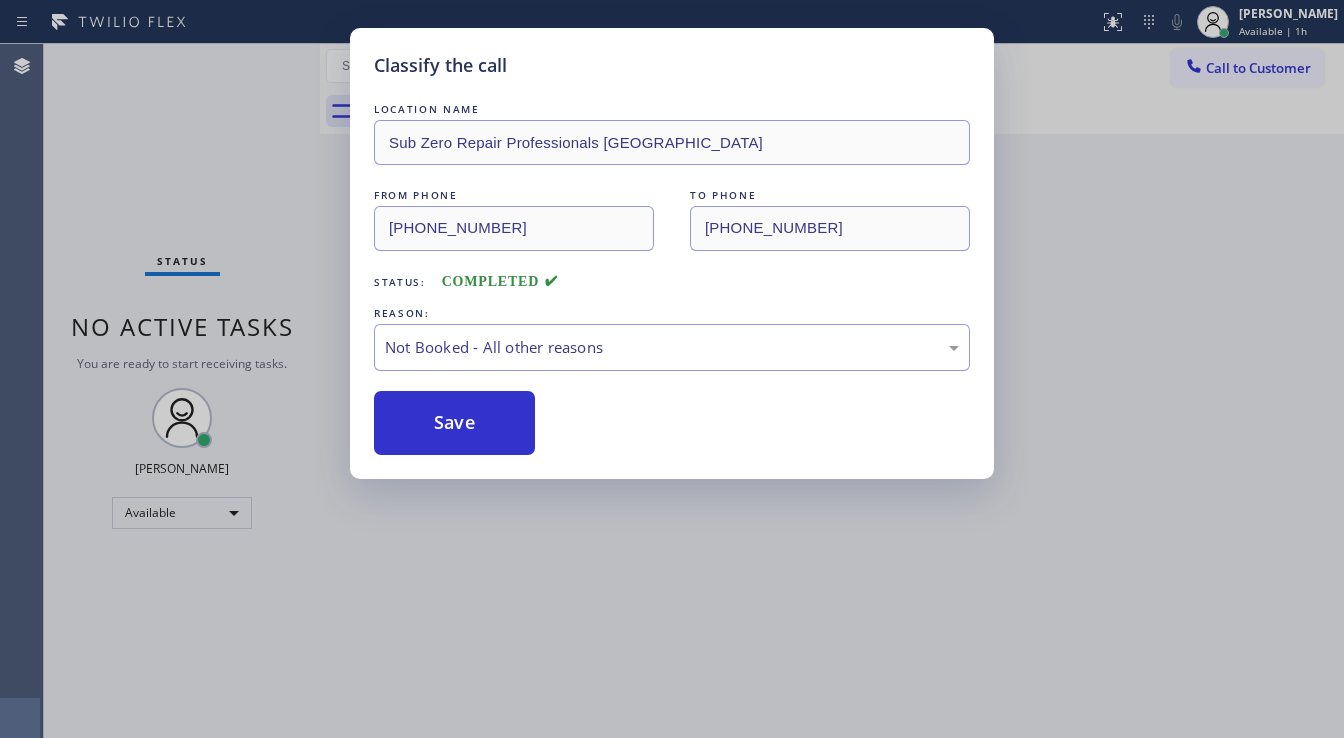 click on "Save" at bounding box center [454, 423] 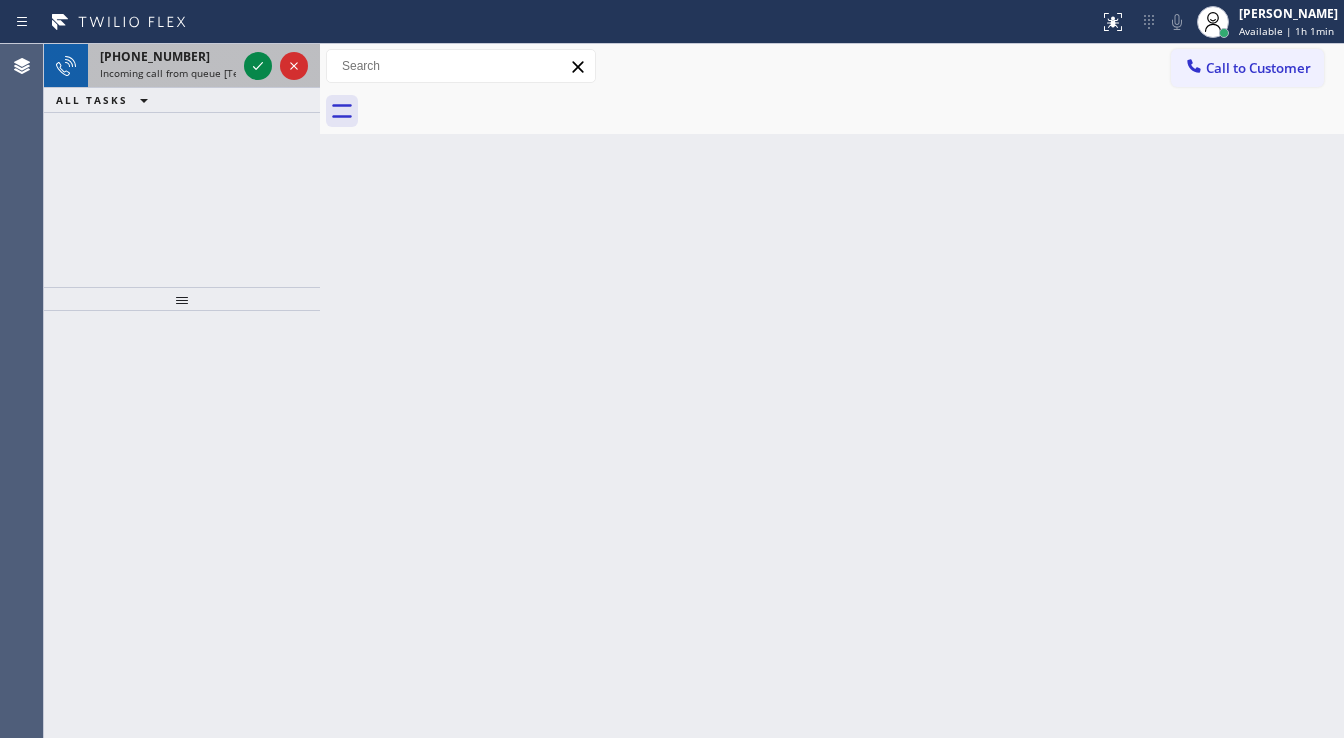click on "[PHONE_NUMBER] Incoming call from queue [Test] All" at bounding box center [182, 66] 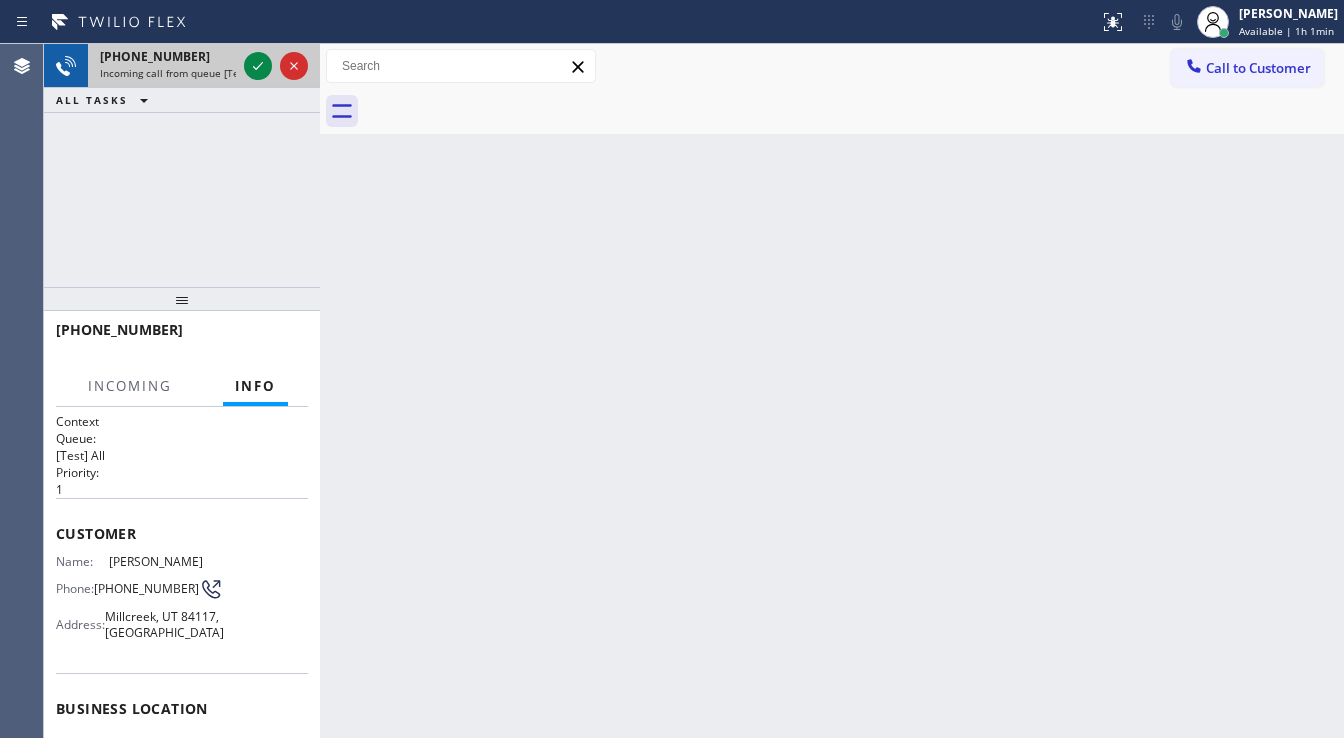 click at bounding box center (276, 66) 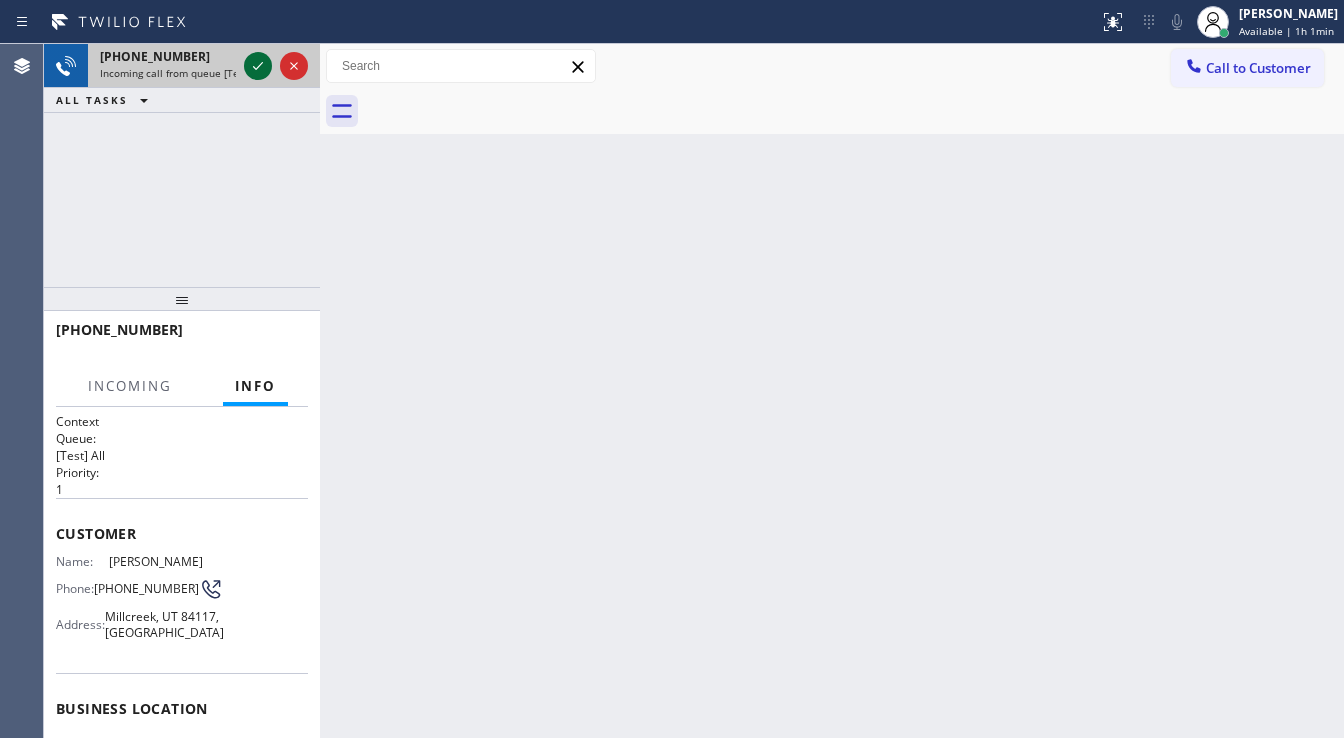 click 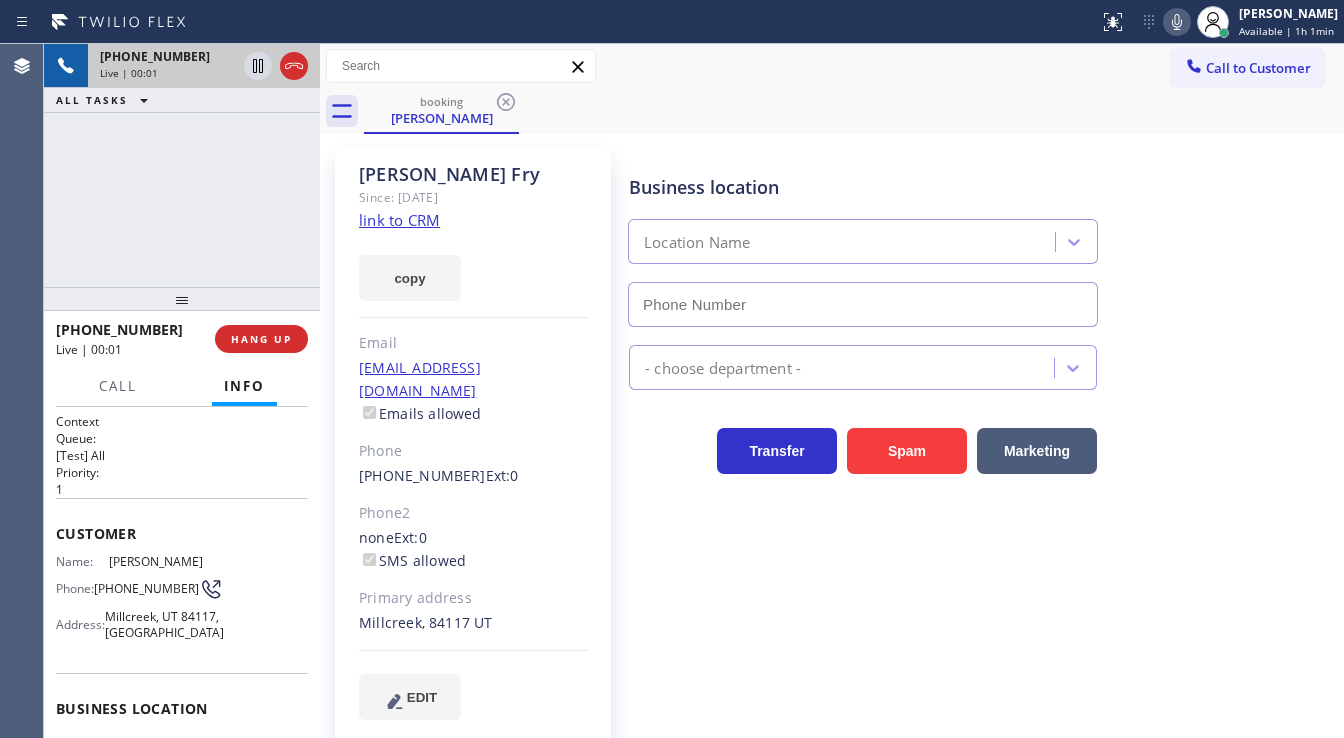 type on "[PHONE_NUMBER]" 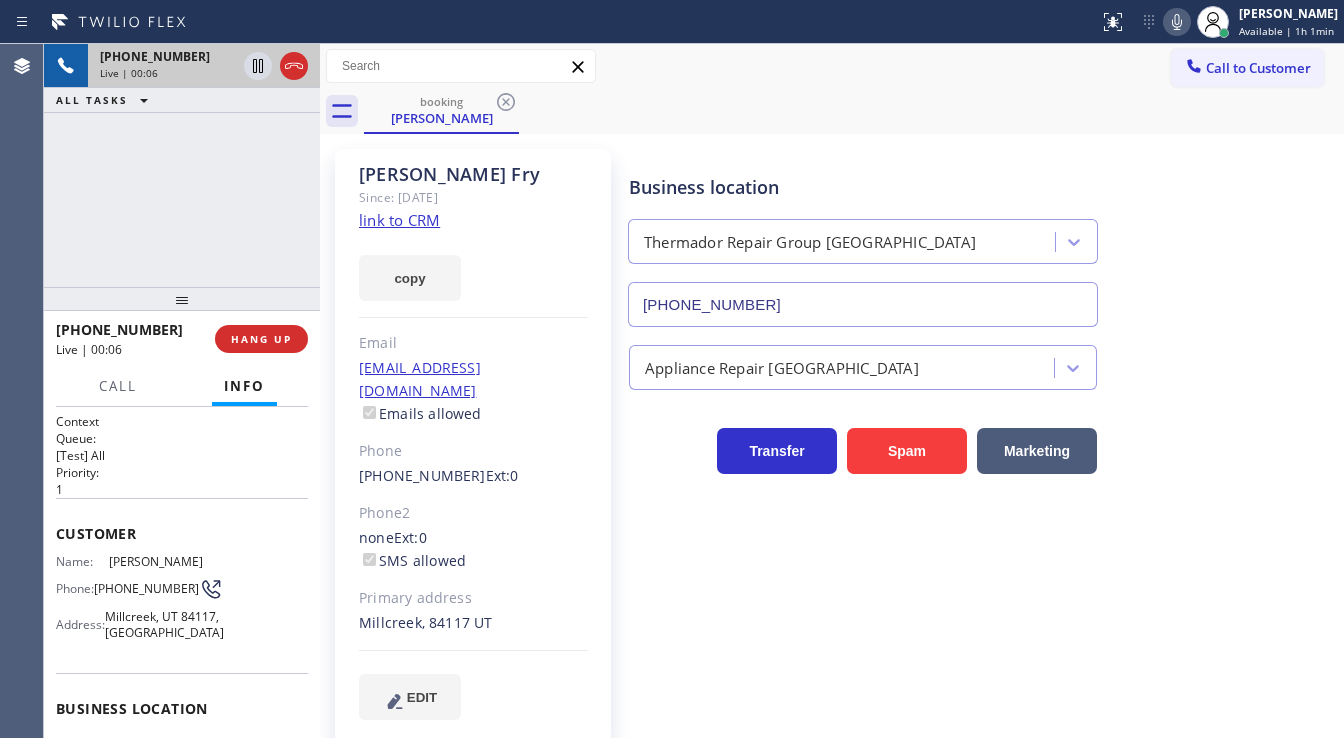 click on "link to CRM" 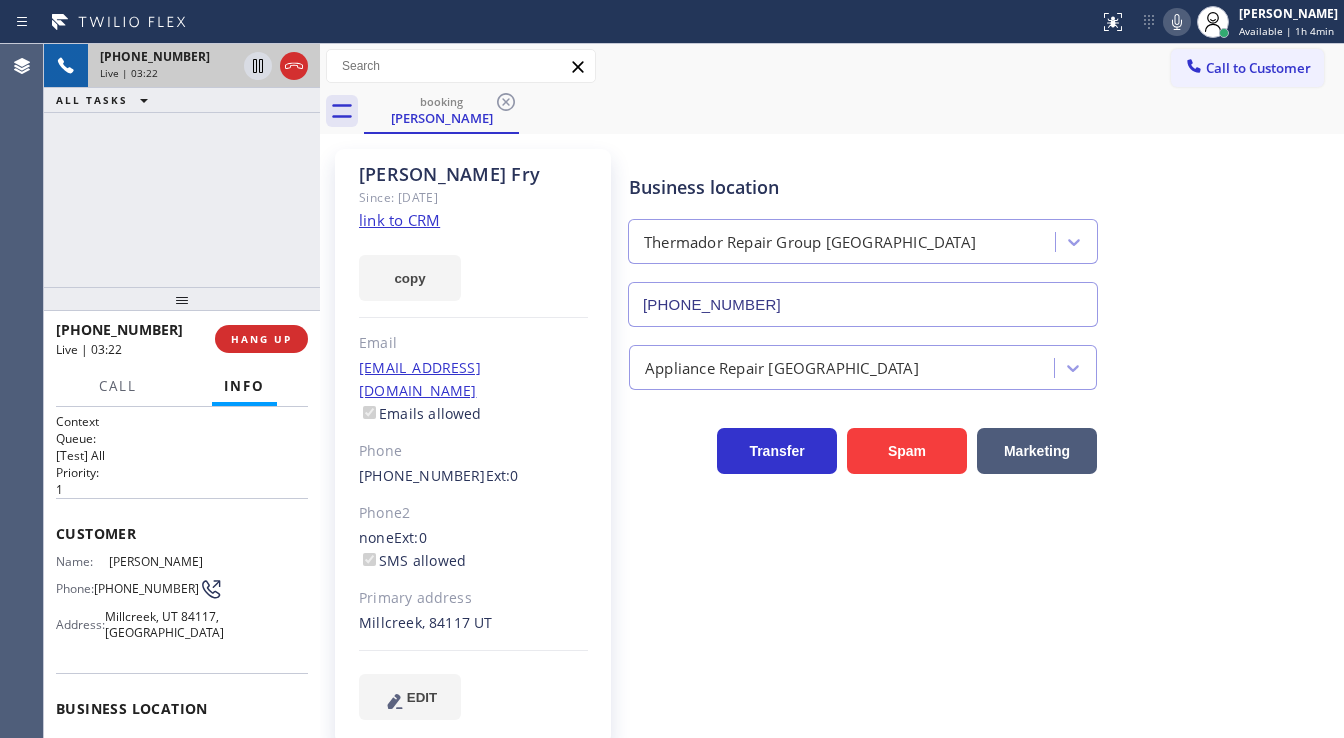 click on "[PERSON_NAME] Since: [DATE] link to CRM copy Email [EMAIL_ADDRESS][DOMAIN_NAME]  Emails allowed Phone [PHONE_NUMBER]  Ext:  0 Phone2 none  Ext:  0  SMS allowed Primary address   [GEOGRAPHIC_DATA] EDIT" at bounding box center [473, 446] 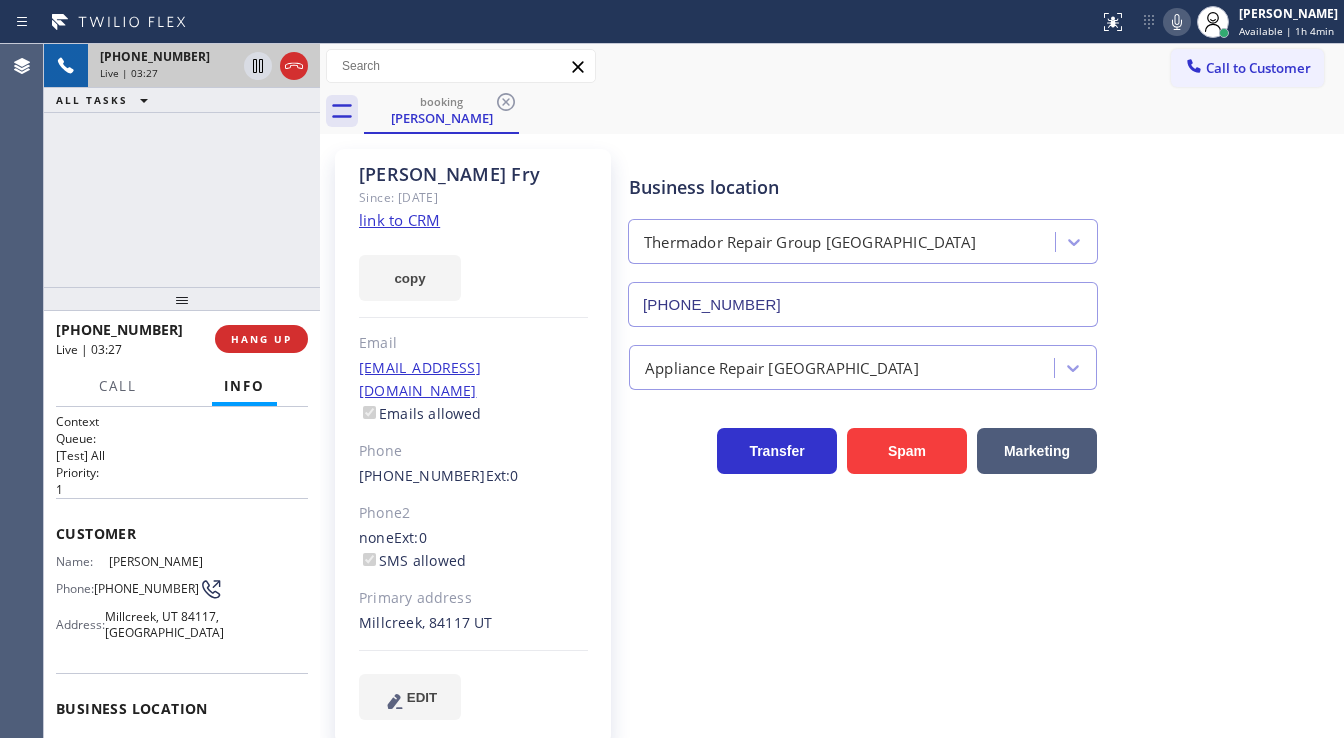 click on "[PHONE_NUMBER] Live | 03:27 ALL TASKS ALL TASKS ACTIVE TASKS TASKS IN WRAP UP" at bounding box center (182, 165) 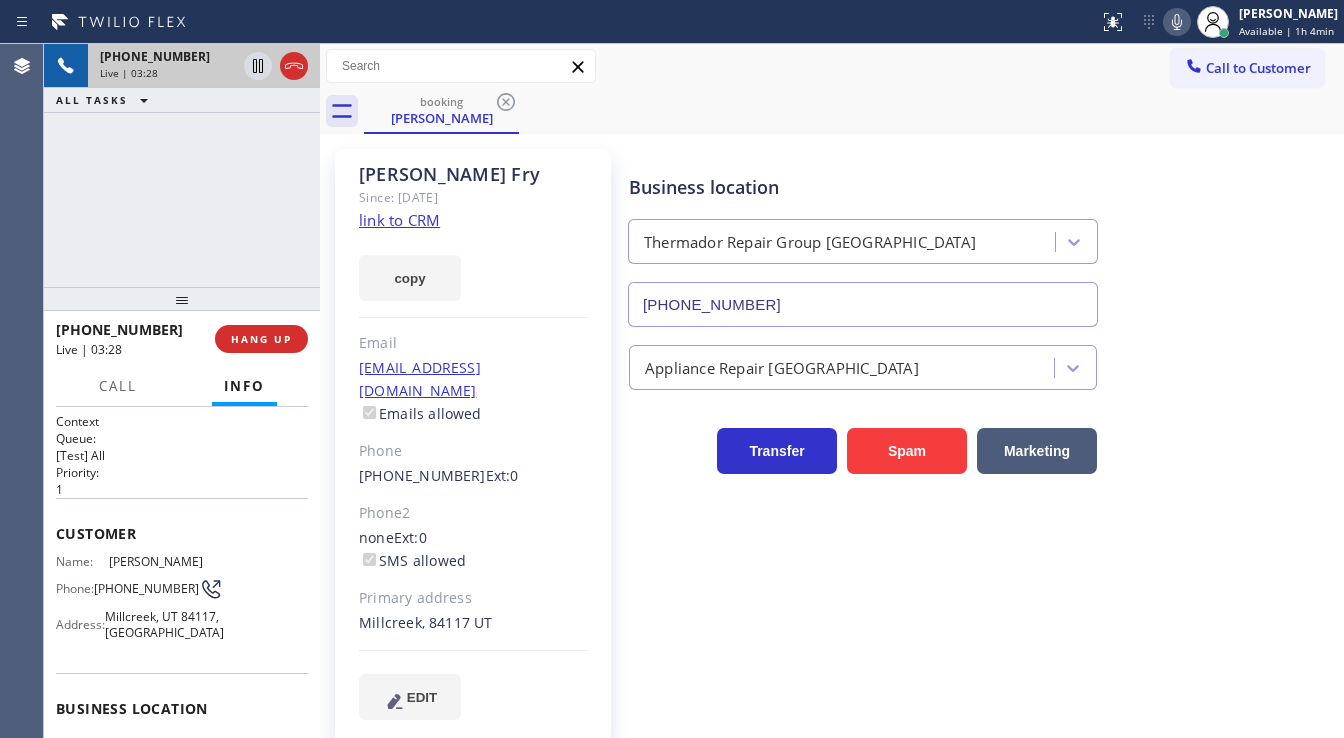 click on "Call to Customer Outbound call Location Search location Your caller id phone number [PHONE_NUMBER] Customer number Call Outbound call Technician Search Technician Your caller id phone number Your caller id phone number Call" at bounding box center (832, 66) 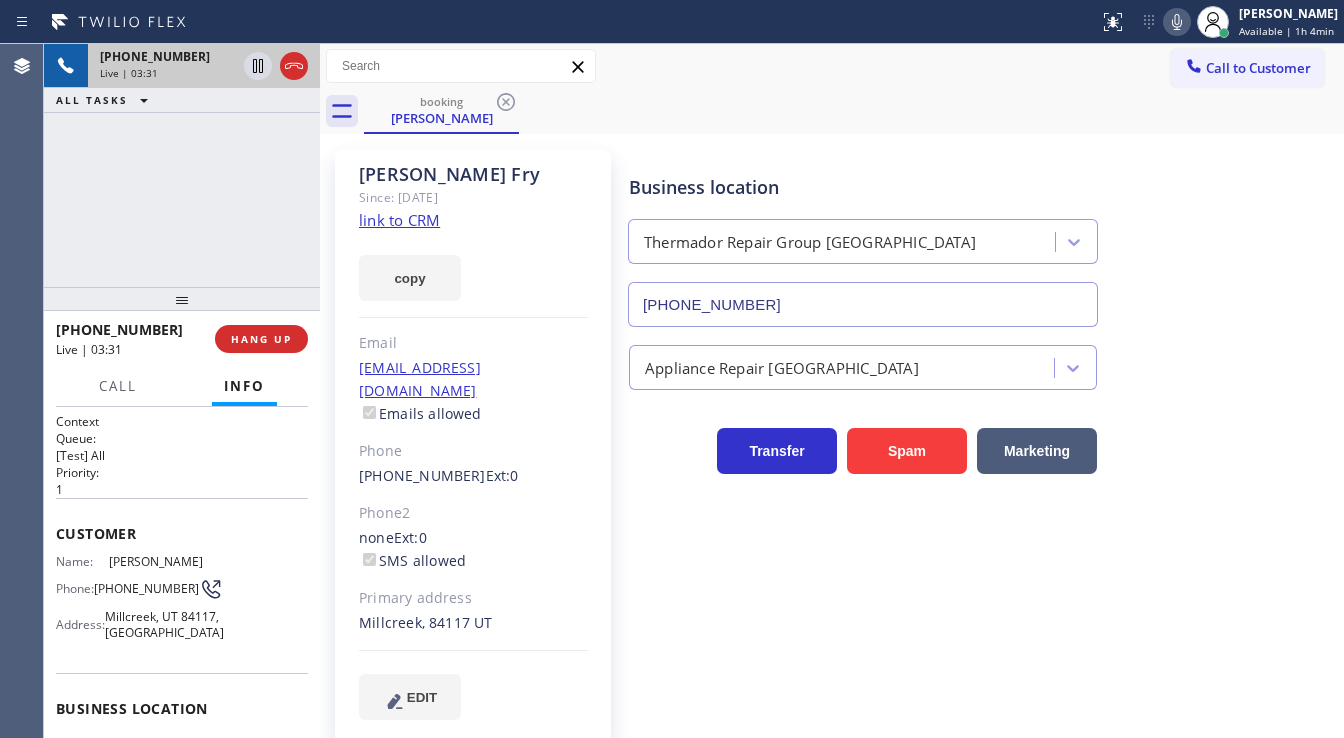 click 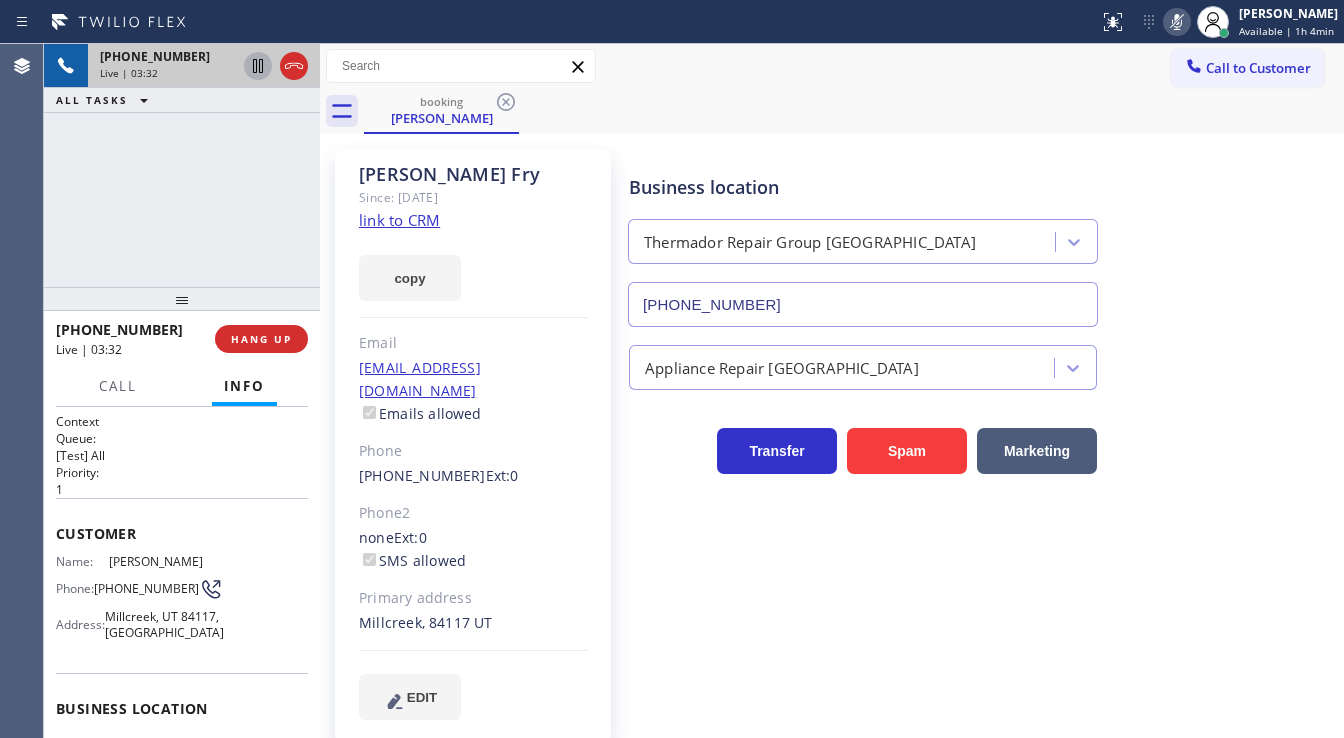 click 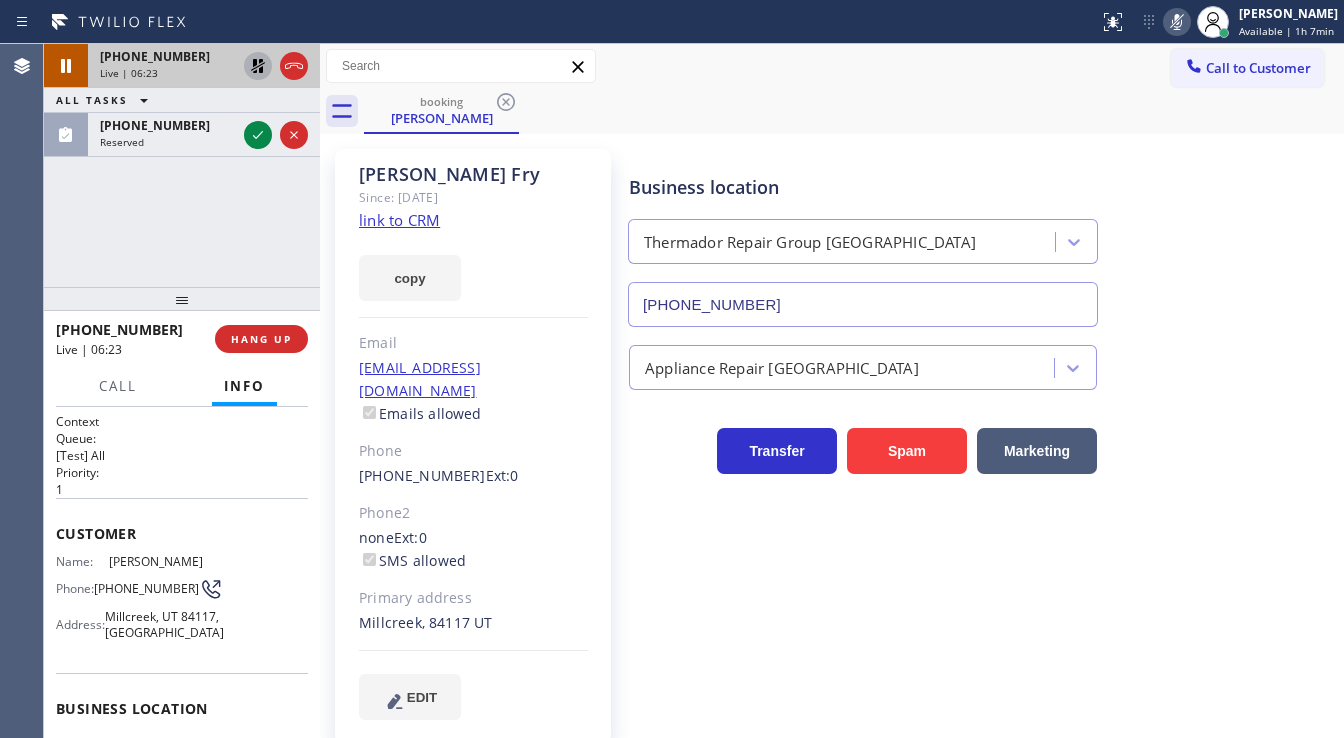 click on "[PHONE_NUMBER] Live | 06:23 ALL TASKS ALL TASKS ACTIVE TASKS TASKS IN WRAP UP [PHONE_NUMBER] Reserved" at bounding box center (182, 165) 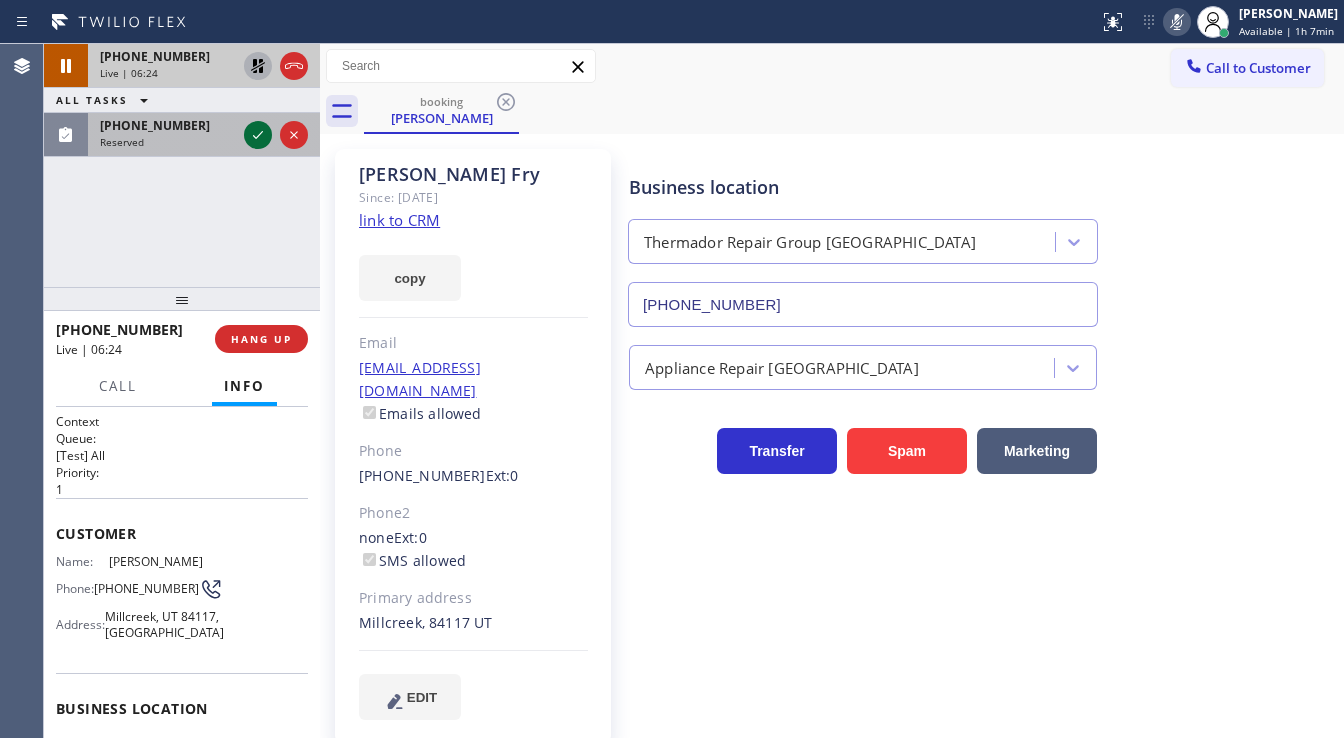 click 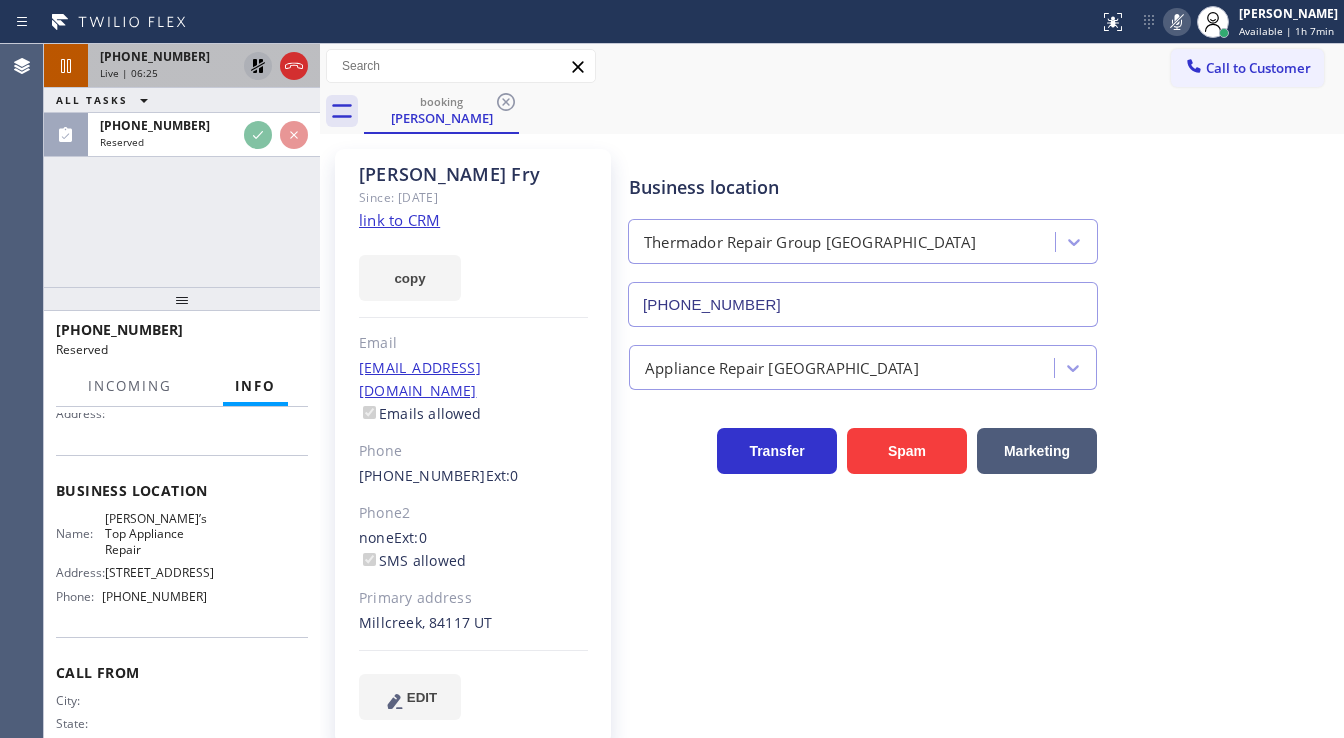 scroll, scrollTop: 240, scrollLeft: 0, axis: vertical 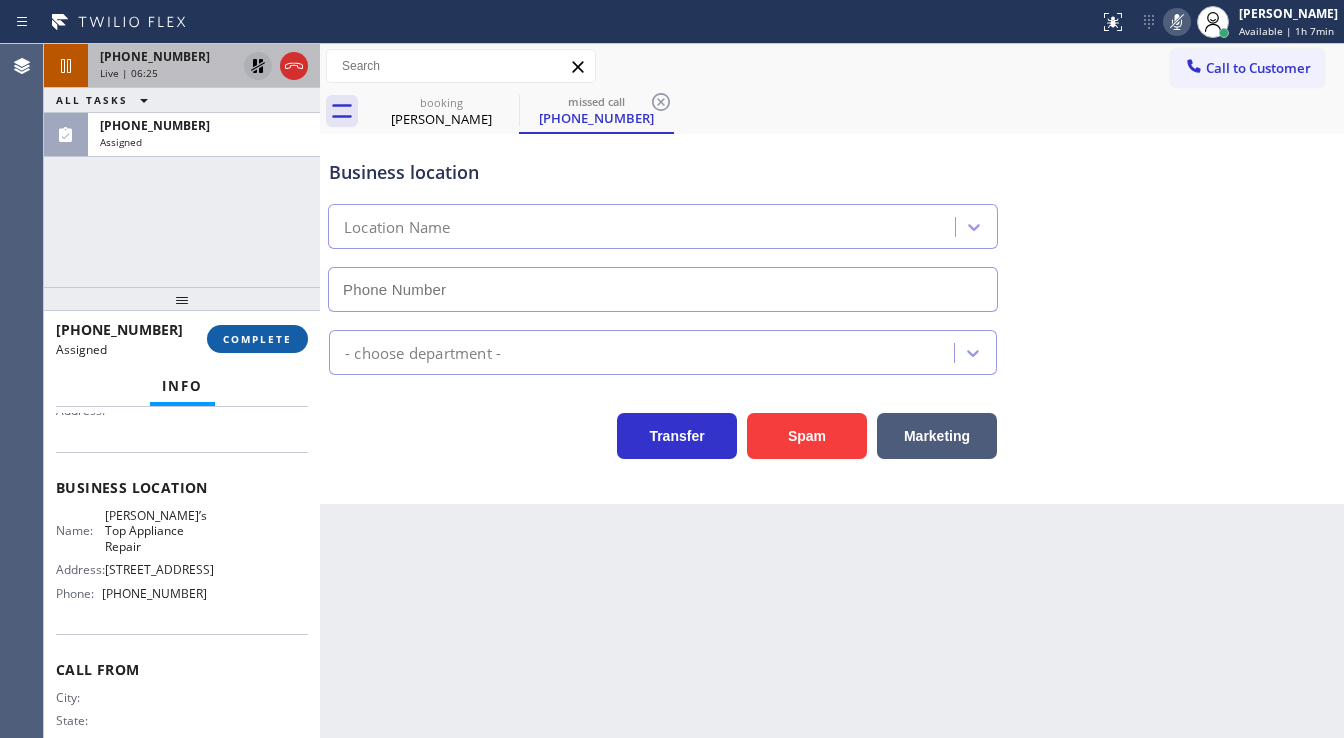 type on "[PHONE_NUMBER]" 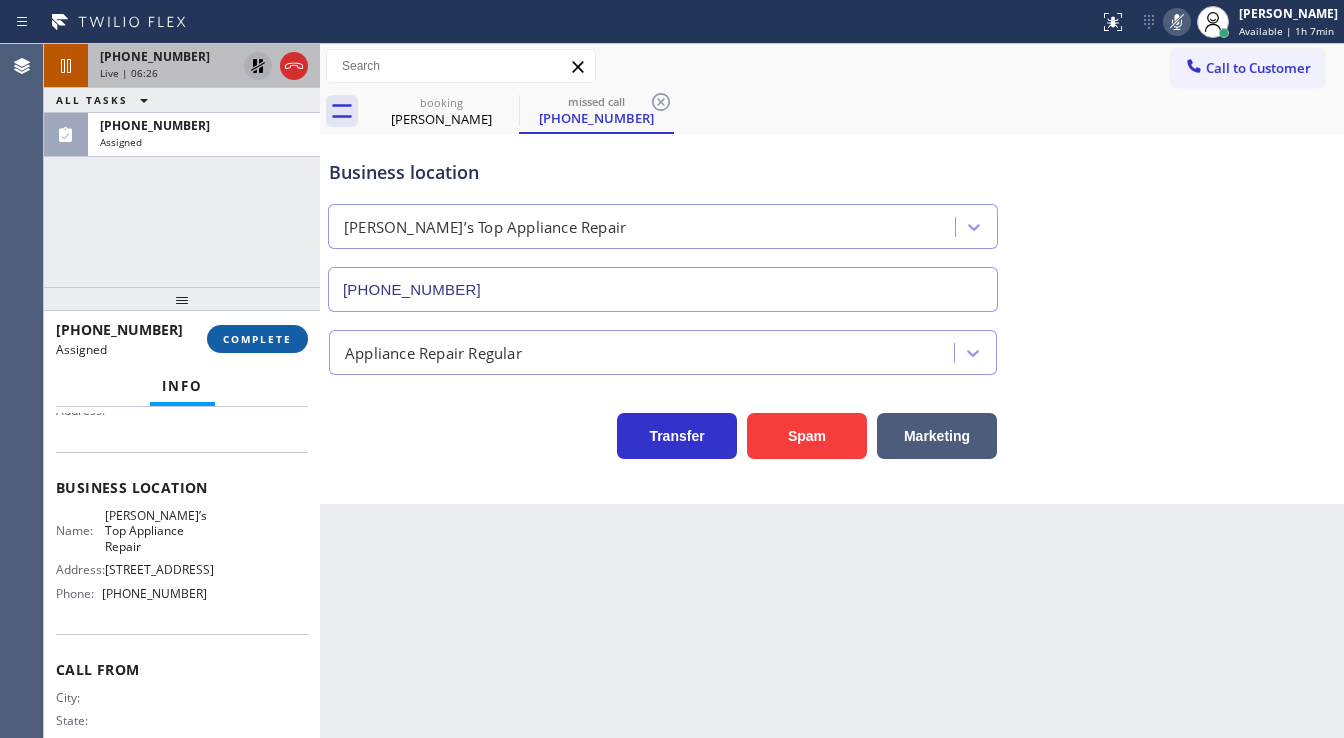 click on "COMPLETE" at bounding box center (257, 339) 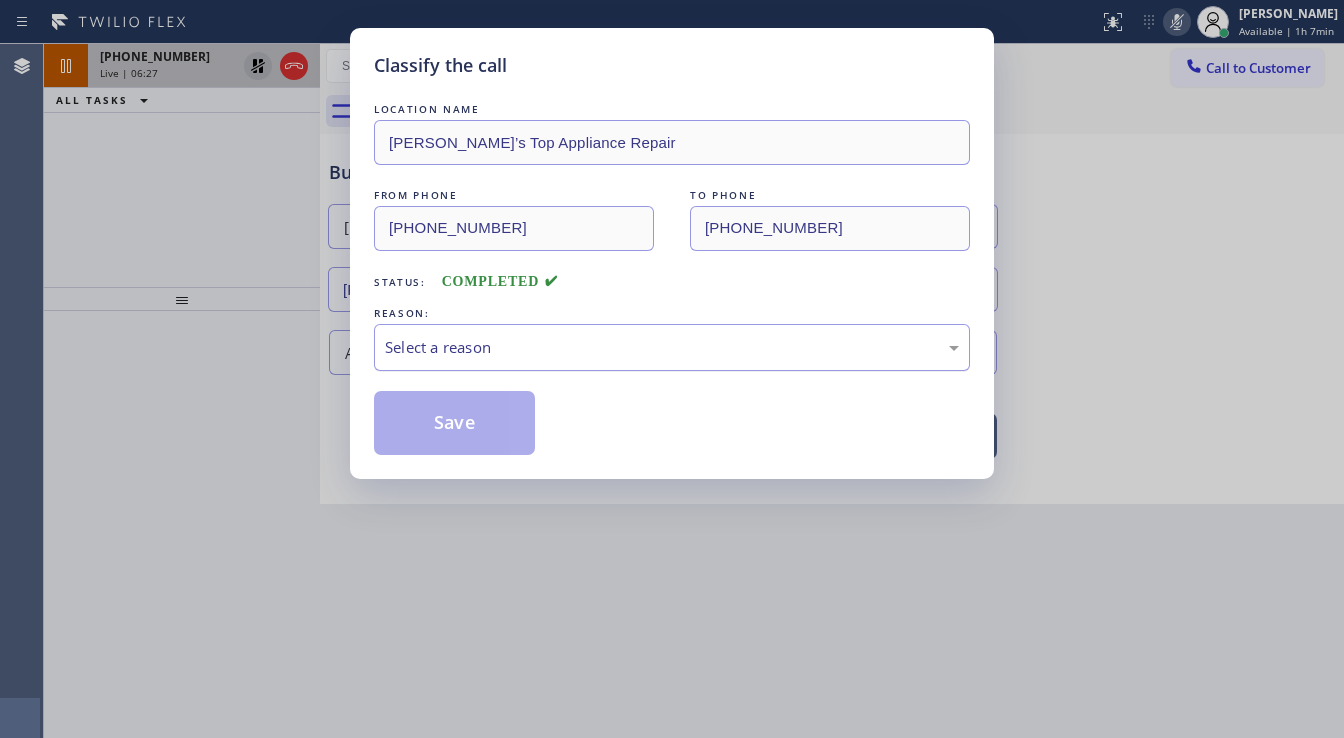 click on "Select a reason" at bounding box center (672, 347) 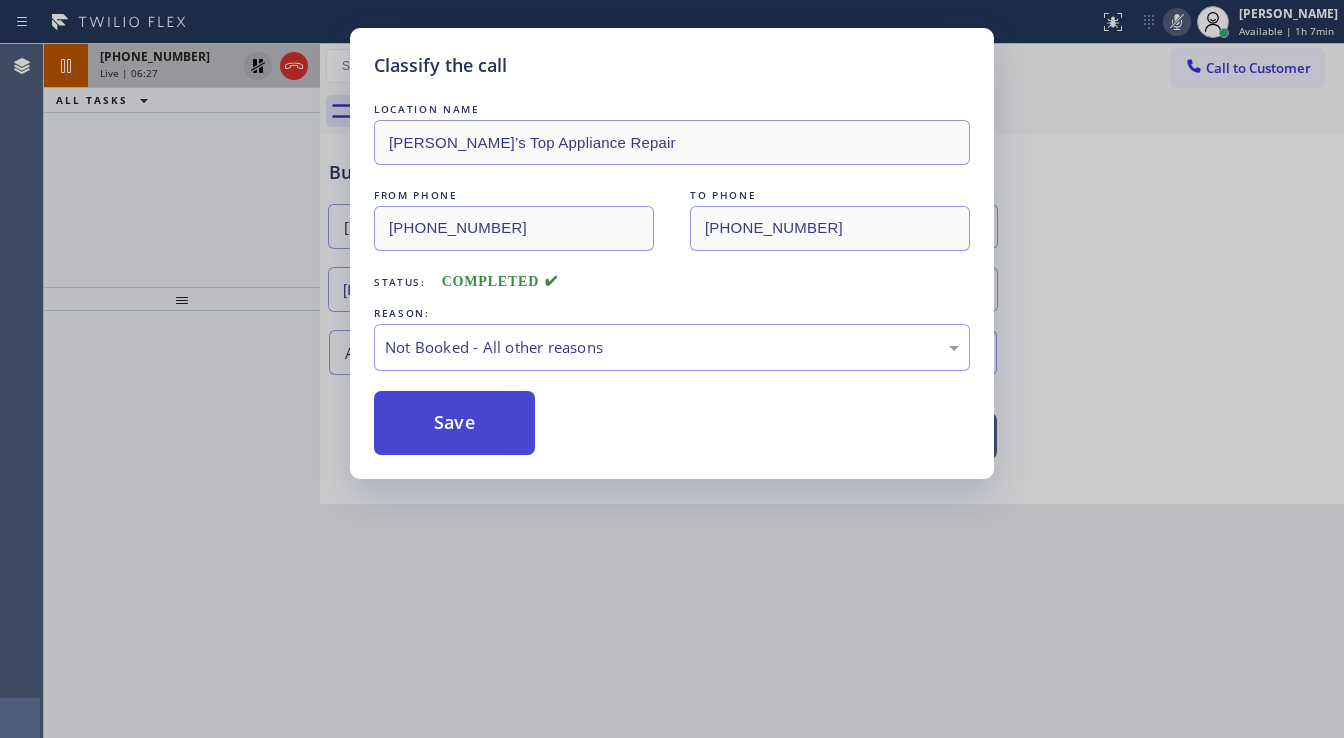 click on "Save" at bounding box center (454, 423) 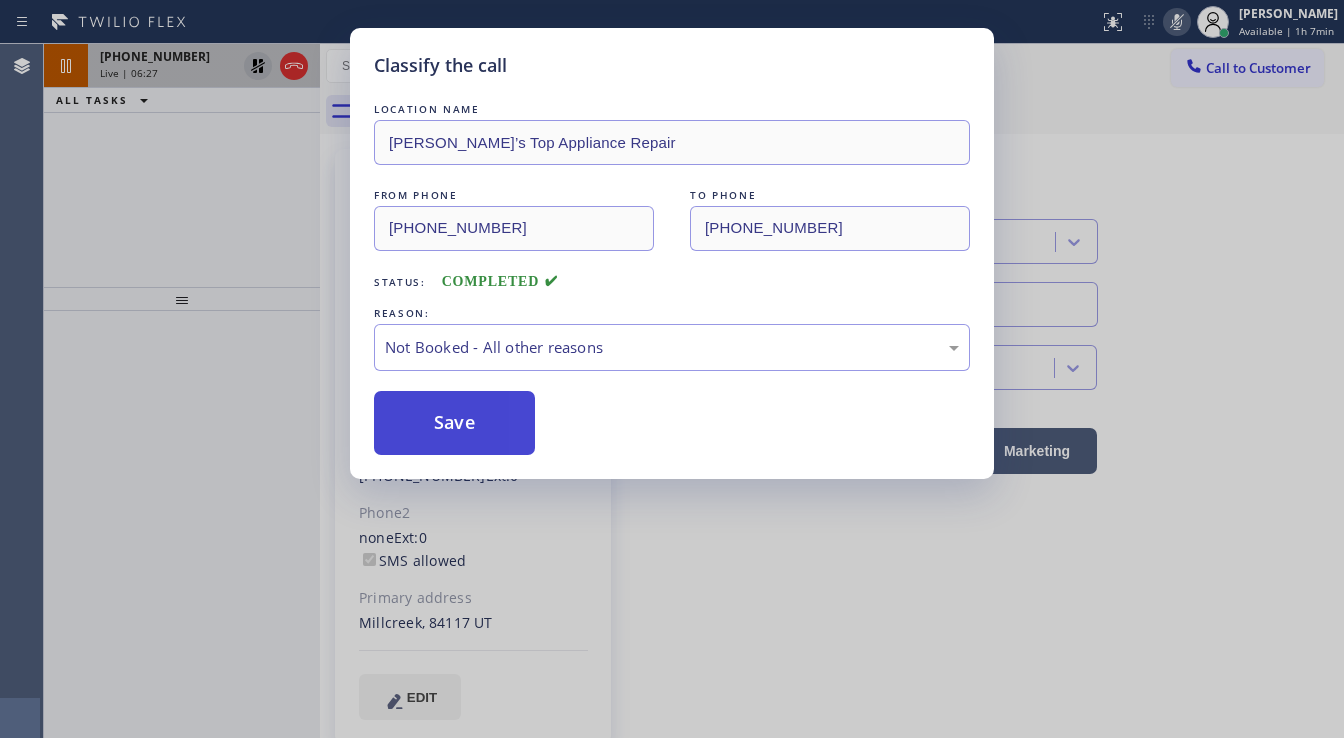 type 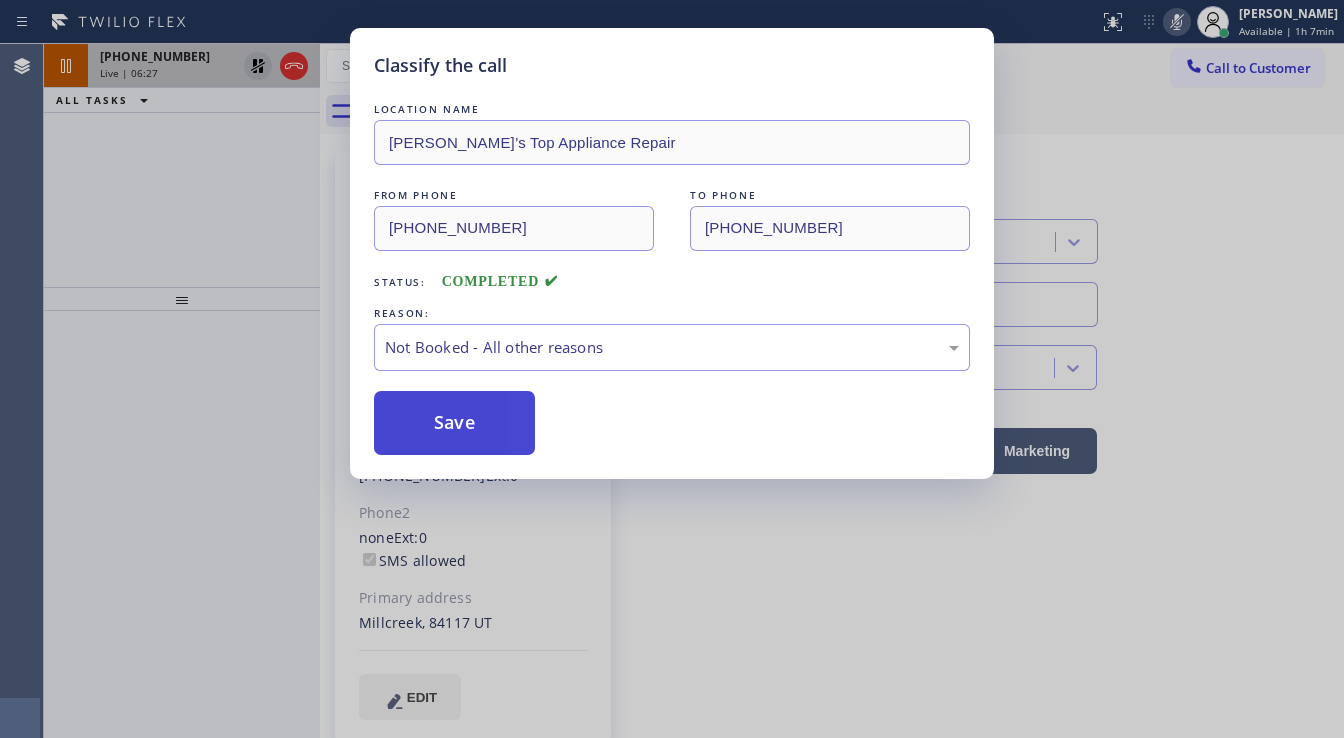 click on "Save" at bounding box center (454, 423) 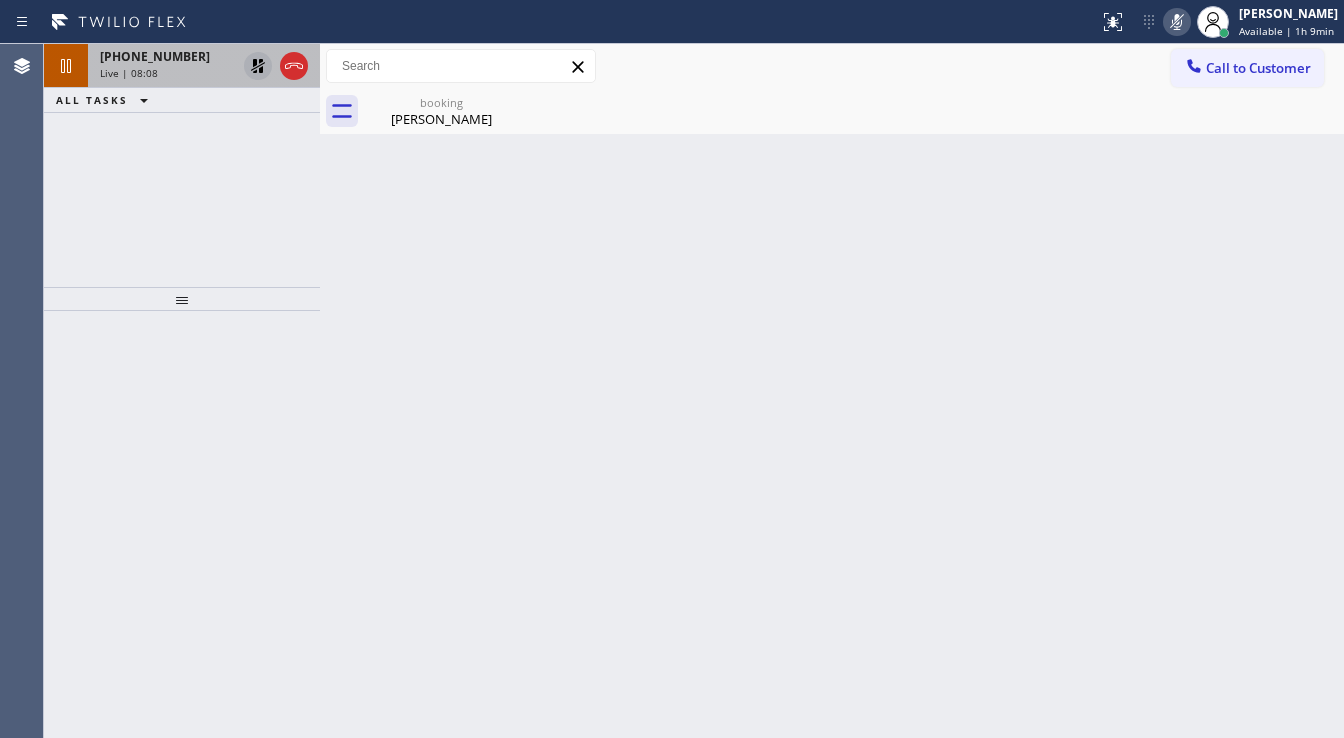 click on "Back to Dashboard Change Sender ID Customers Technicians Select a contact Outbound call Technician Search Technician Your caller id phone number Your caller id phone number Call Technician info Name   Phone none Address none Change Sender ID HVAC [PHONE_NUMBER] 5 Star Appliance [PHONE_NUMBER] Appliance Repair [PHONE_NUMBER] Plumbing [PHONE_NUMBER] Air Duct Cleaning [PHONE_NUMBER]  Electricians [PHONE_NUMBER] Cancel Change Check personal SMS Reset Change booking [PERSON_NAME] Call to Customer Outbound call Location Search location Your caller id phone number [PHONE_NUMBER] Customer number Call Outbound call Technician Search Technician Your caller id phone number Your caller id phone number Call booking [PERSON_NAME] [PERSON_NAME] Since: [DATE] link to CRM copy Email [EMAIL_ADDRESS][DOMAIN_NAME]  Emails allowed Phone [PHONE_NUMBER]  Ext:  0 Phone2 none  Ext:  0  SMS allowed Primary address   [GEOGRAPHIC_DATA] UT EDIT Outbound call Location Thermador Repair Group [GEOGRAPHIC_DATA] Your caller id phone number [PHONE_NUMBER] Call Benefits" at bounding box center [832, 391] 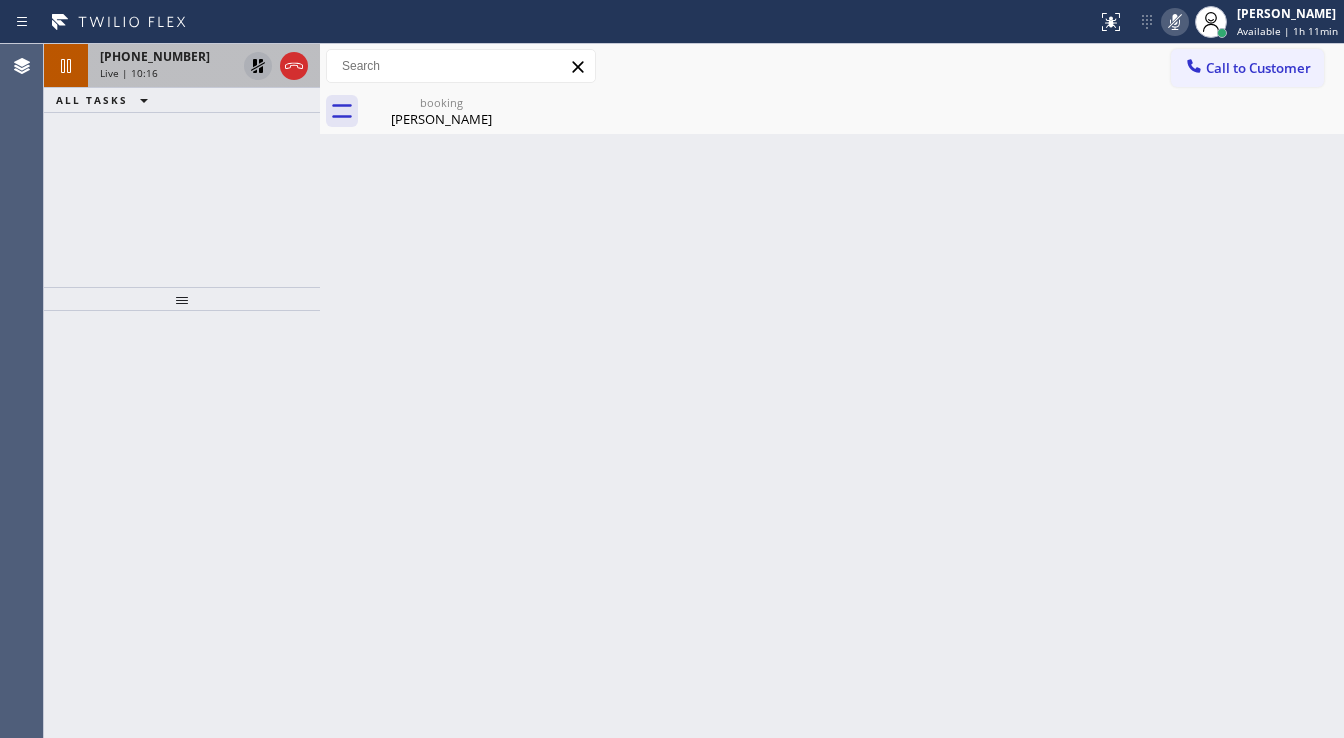 click on "[PHONE_NUMBER] Live | 10:16 ALL TASKS ALL TASKS ACTIVE TASKS TASKS IN WRAP UP" at bounding box center [182, 165] 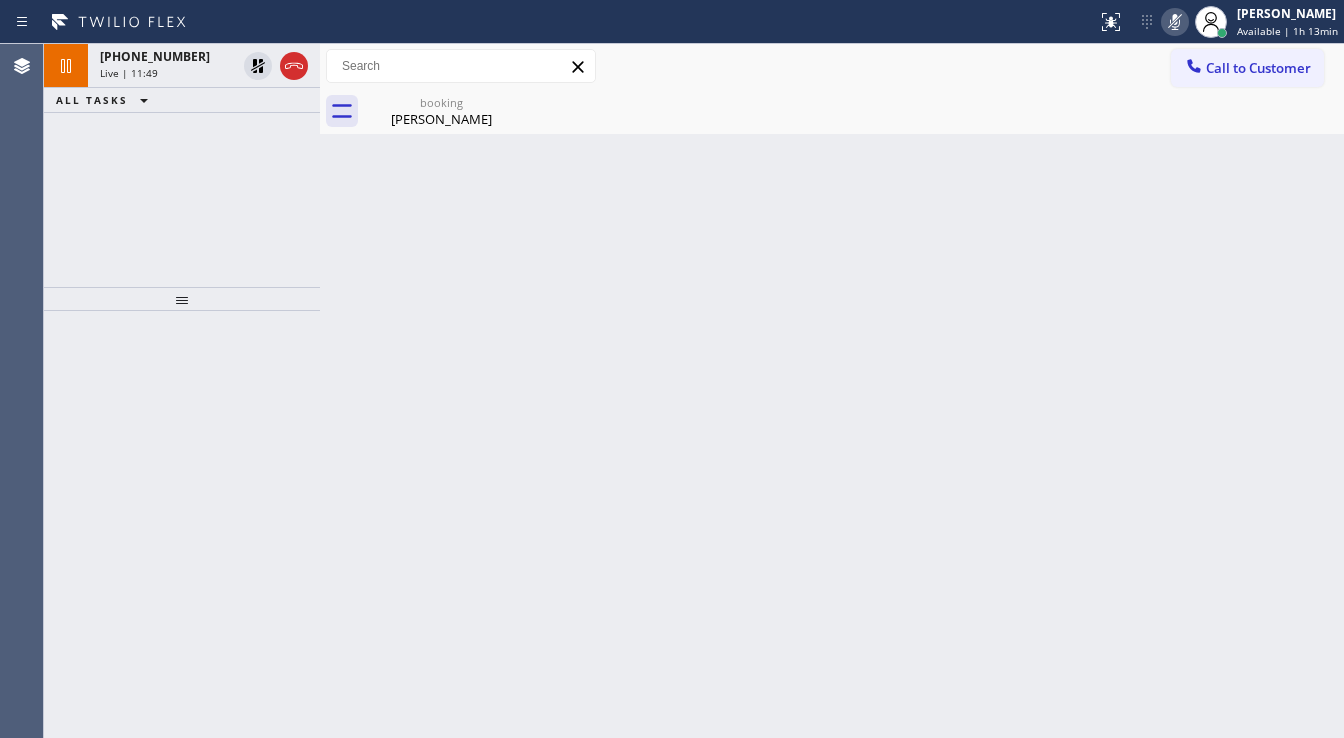 drag, startPoint x: 252, startPoint y: 66, endPoint x: 716, endPoint y: 68, distance: 464.0043 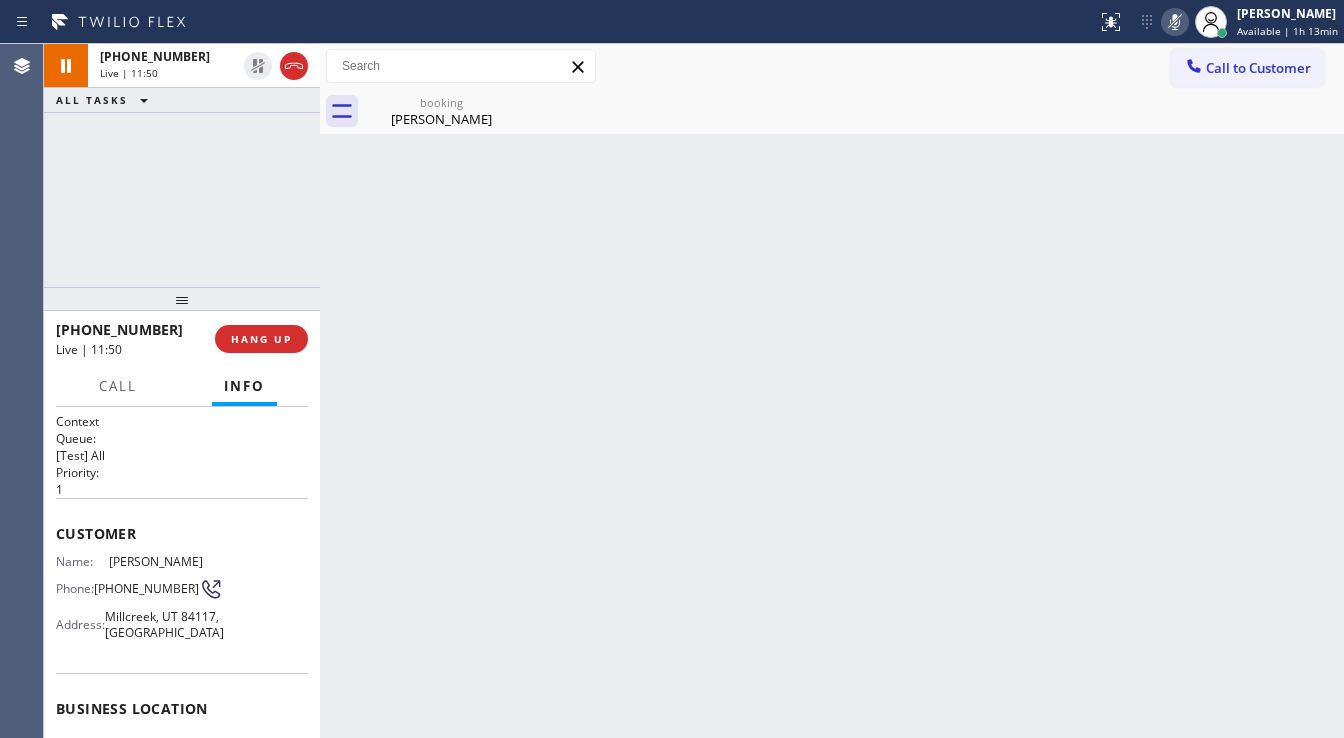 click 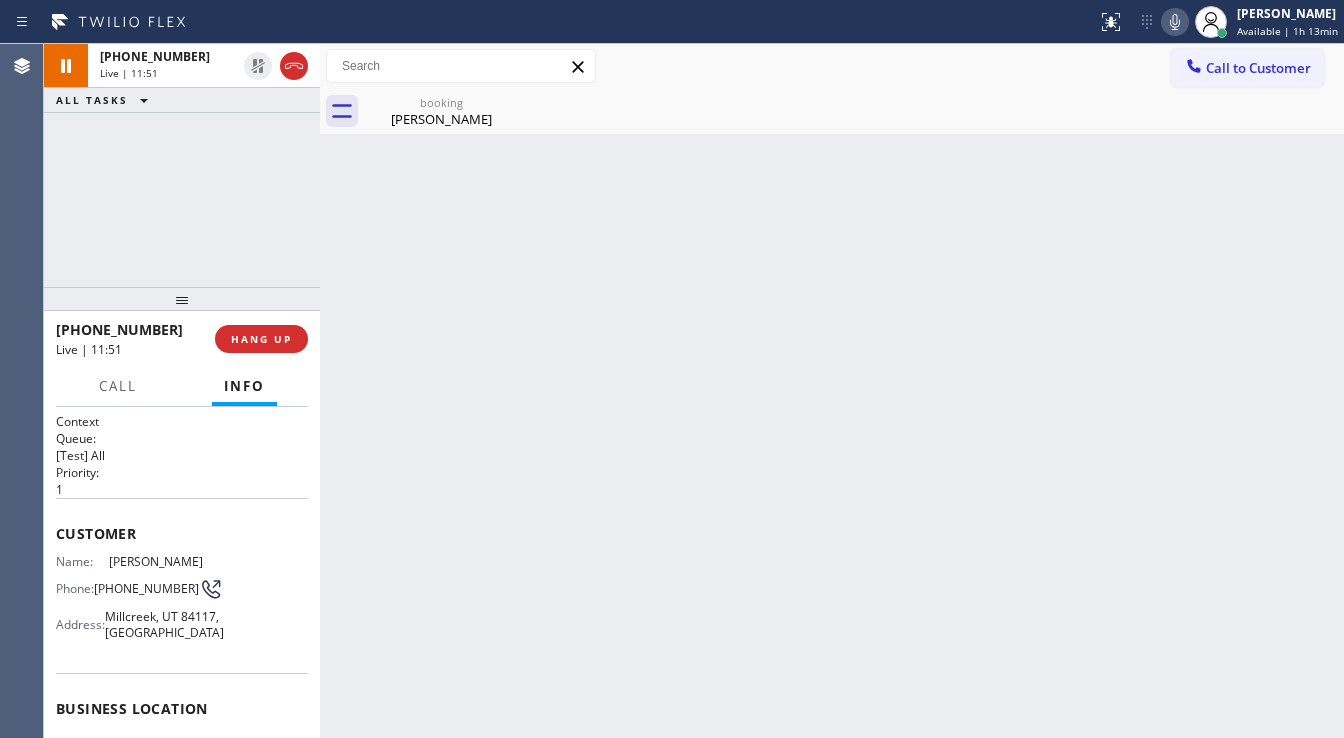 click on "booking [PERSON_NAME]" at bounding box center (854, 111) 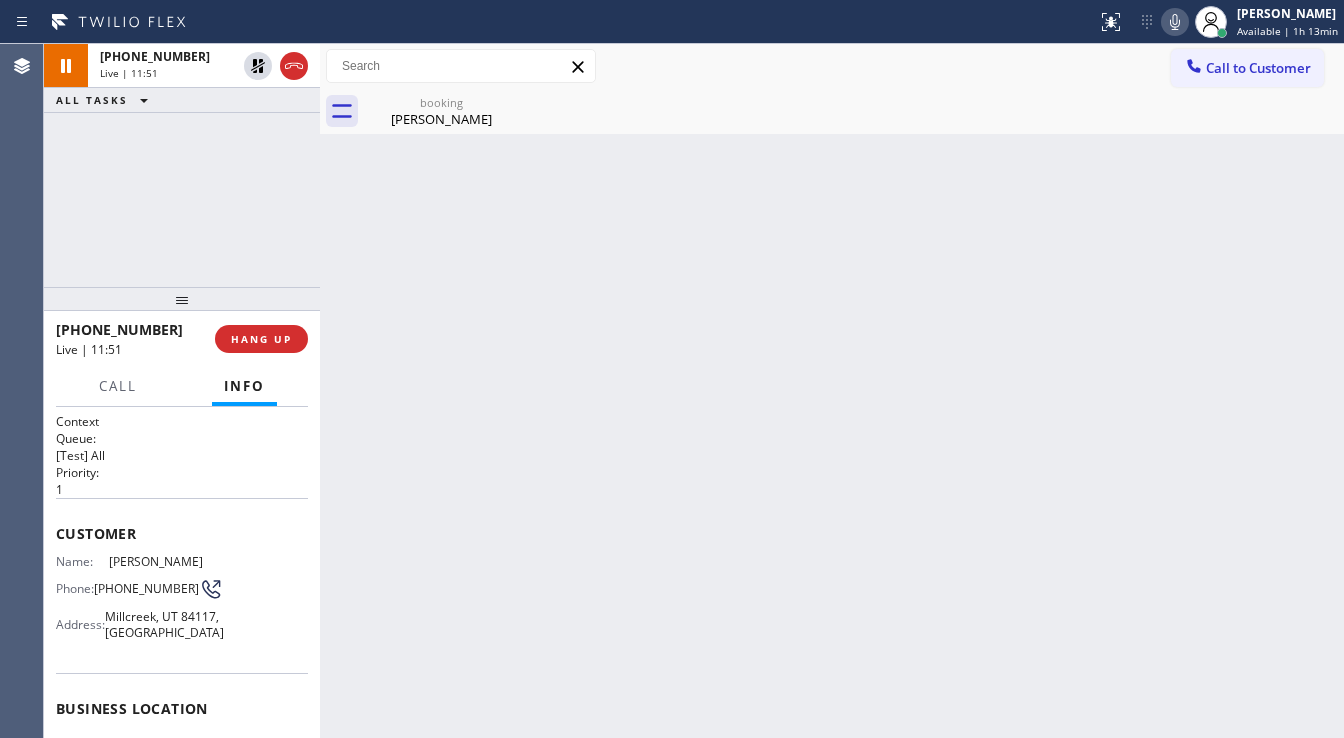 click on "[PHONE_NUMBER] Live | 11:51 ALL TASKS ALL TASKS ACTIVE TASKS TASKS IN WRAP UP" at bounding box center [182, 165] 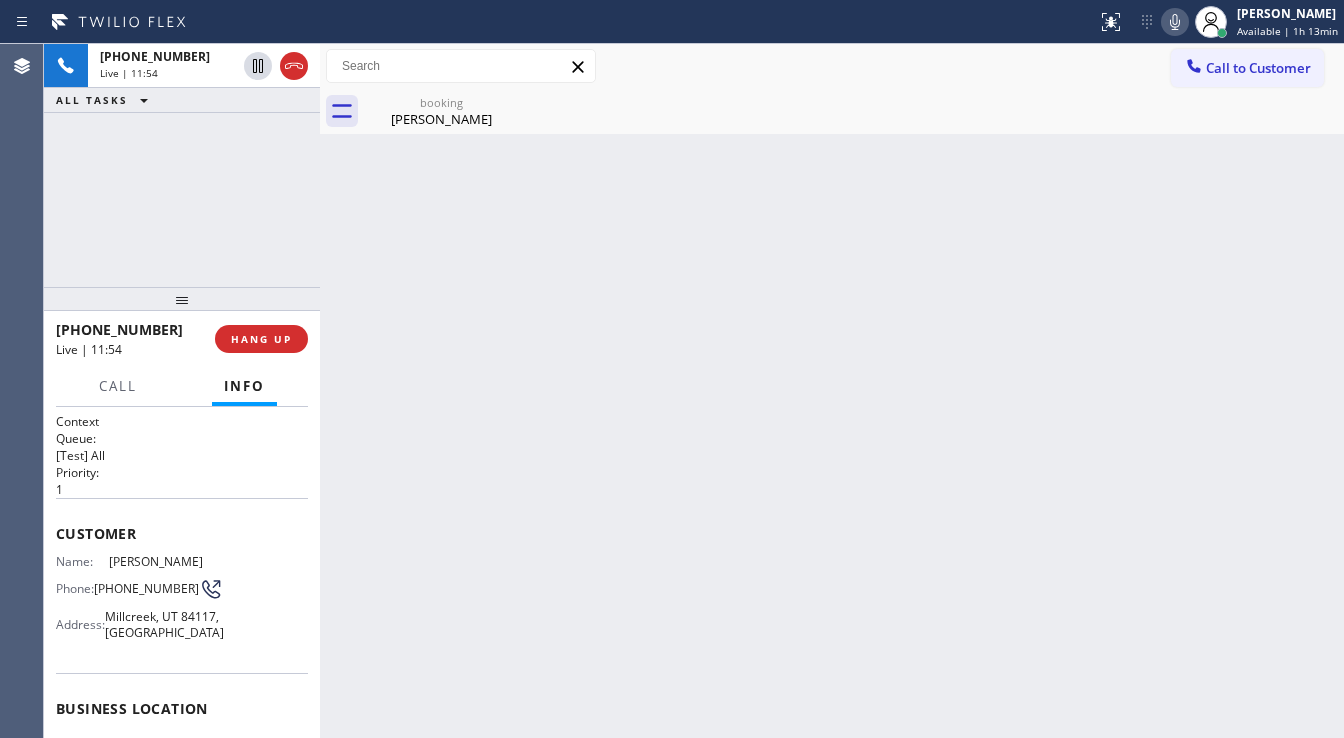 drag, startPoint x: 166, startPoint y: 165, endPoint x: 212, endPoint y: 67, distance: 108.25895 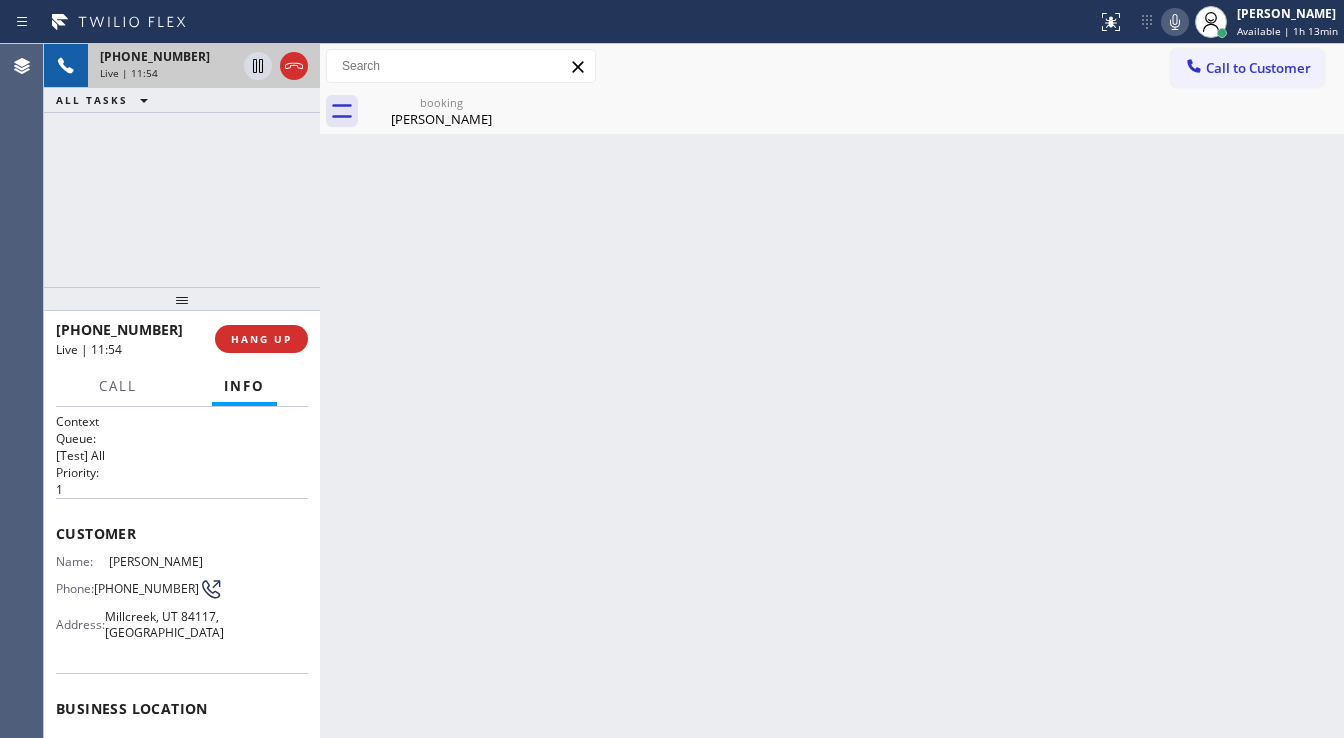 click on "[PHONE_NUMBER] Live | 11:54 ALL TASKS ALL TASKS ACTIVE TASKS TASKS IN WRAP UP" at bounding box center [182, 165] 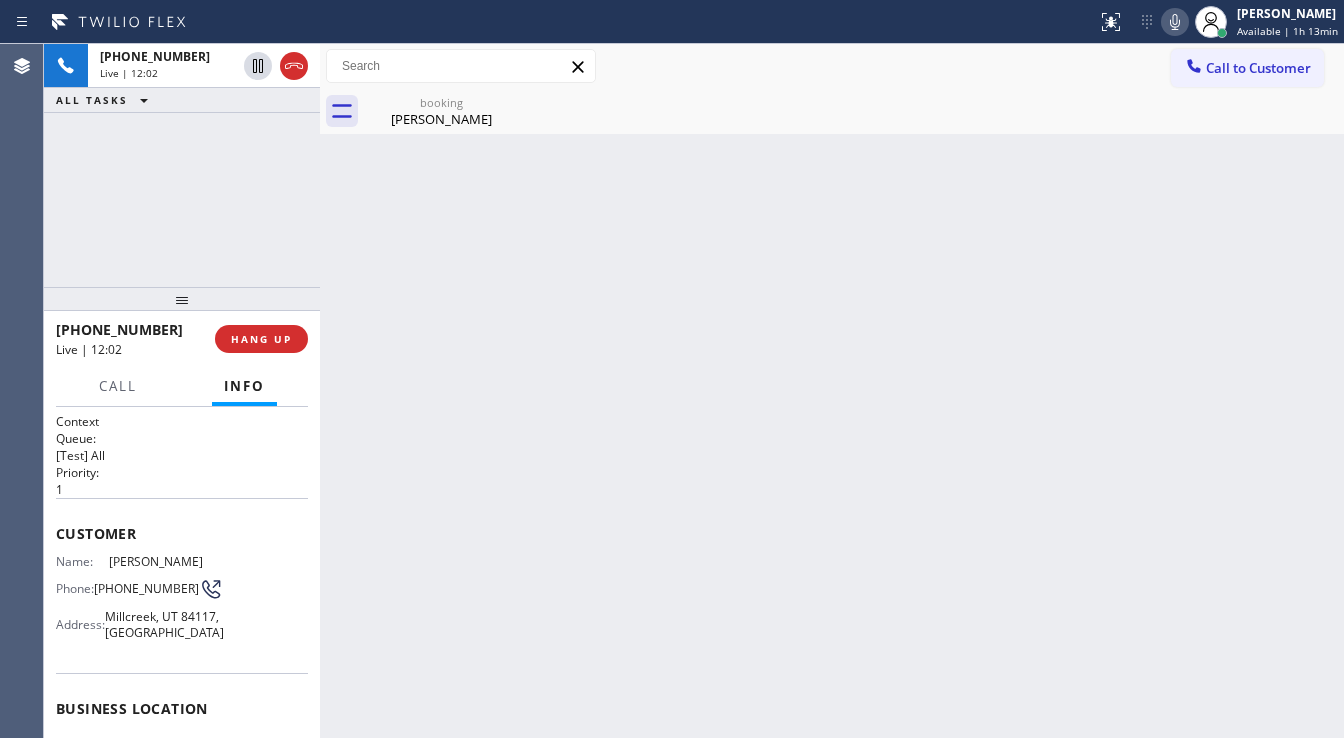 click on "[PHONE_NUMBER] Live | 12:02 ALL TASKS ALL TASKS ACTIVE TASKS TASKS IN WRAP UP" at bounding box center [182, 165] 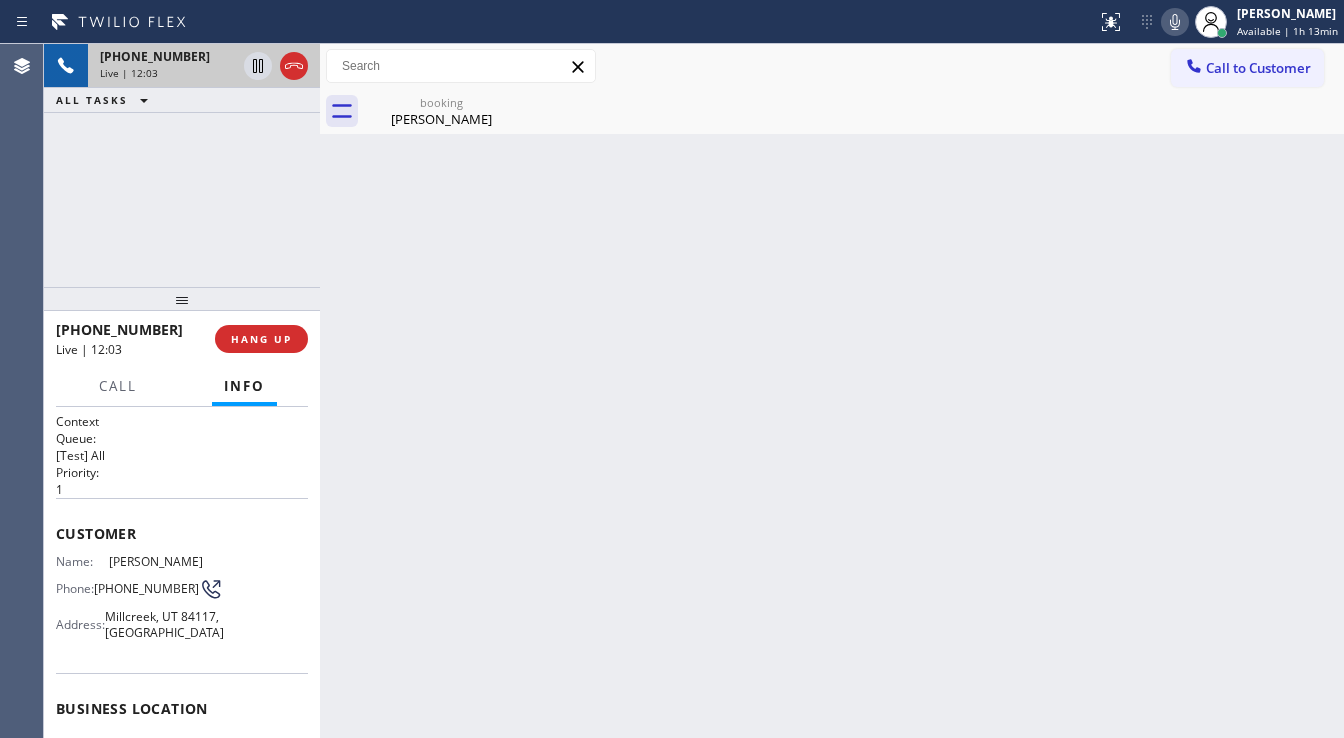 click on "Live | 12:03" at bounding box center (168, 73) 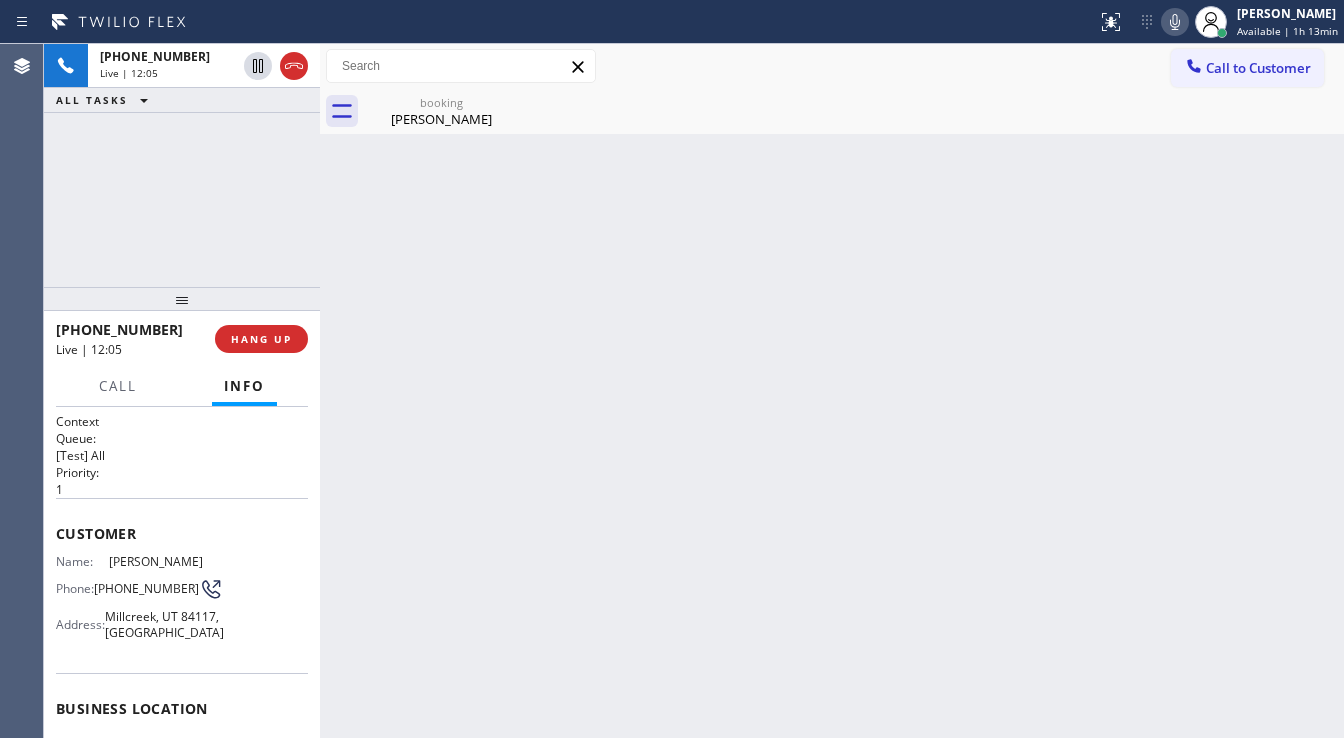 click on "[PHONE_NUMBER] Live | 12:05 ALL TASKS ALL TASKS ACTIVE TASKS TASKS IN WRAP UP" at bounding box center (182, 165) 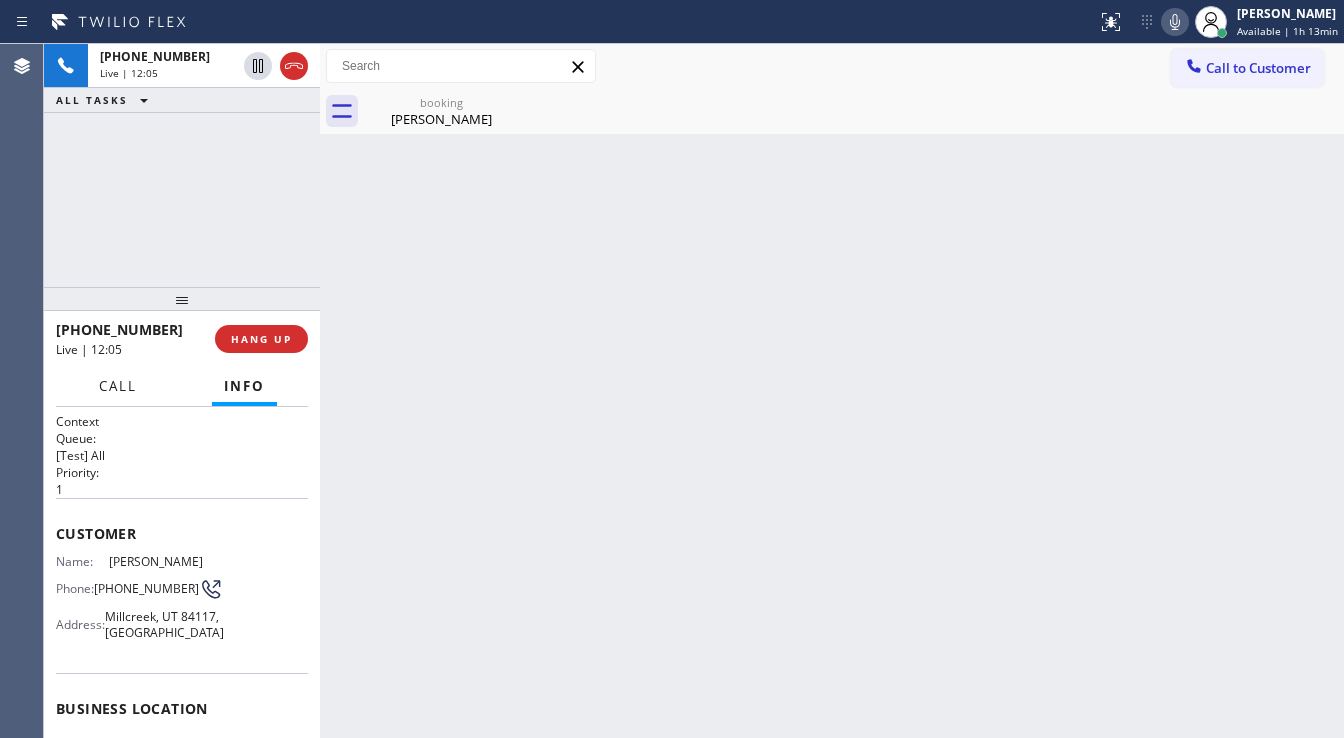 click on "Call" at bounding box center [118, 386] 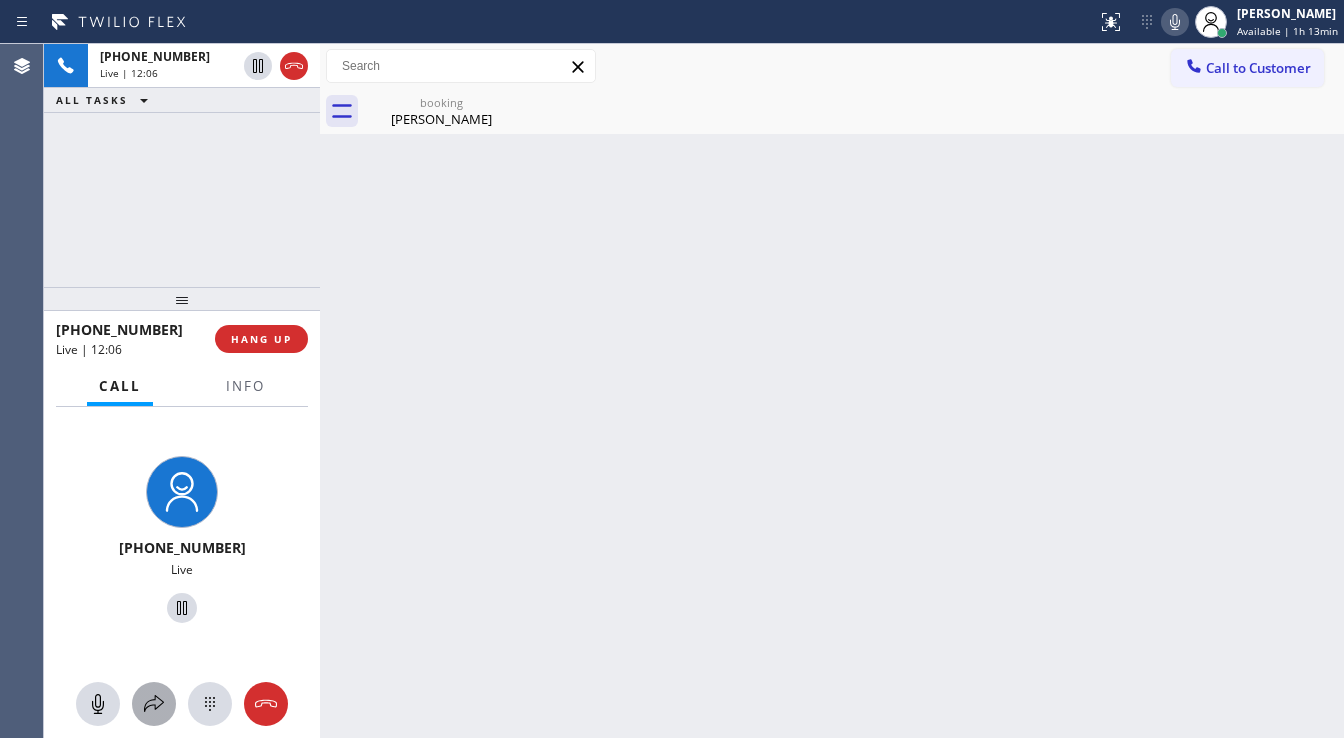 click 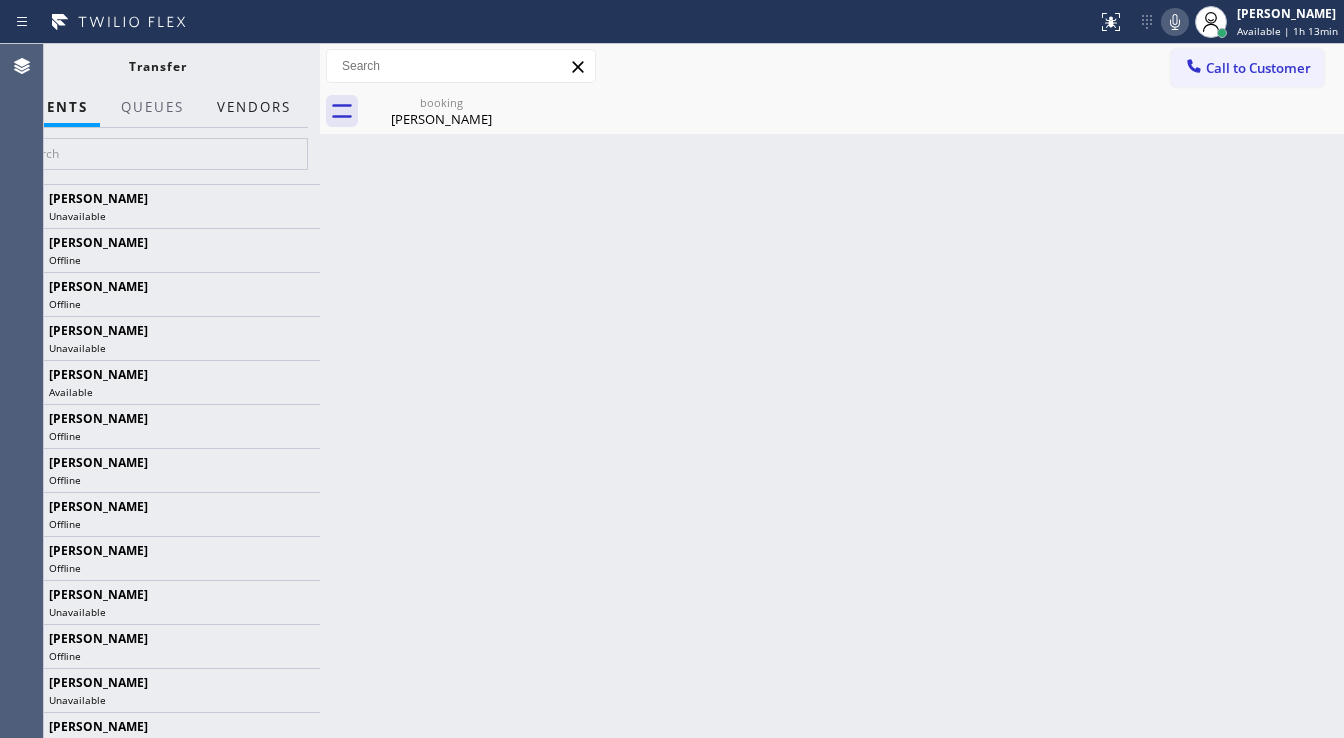 click on "Vendors" at bounding box center [254, 107] 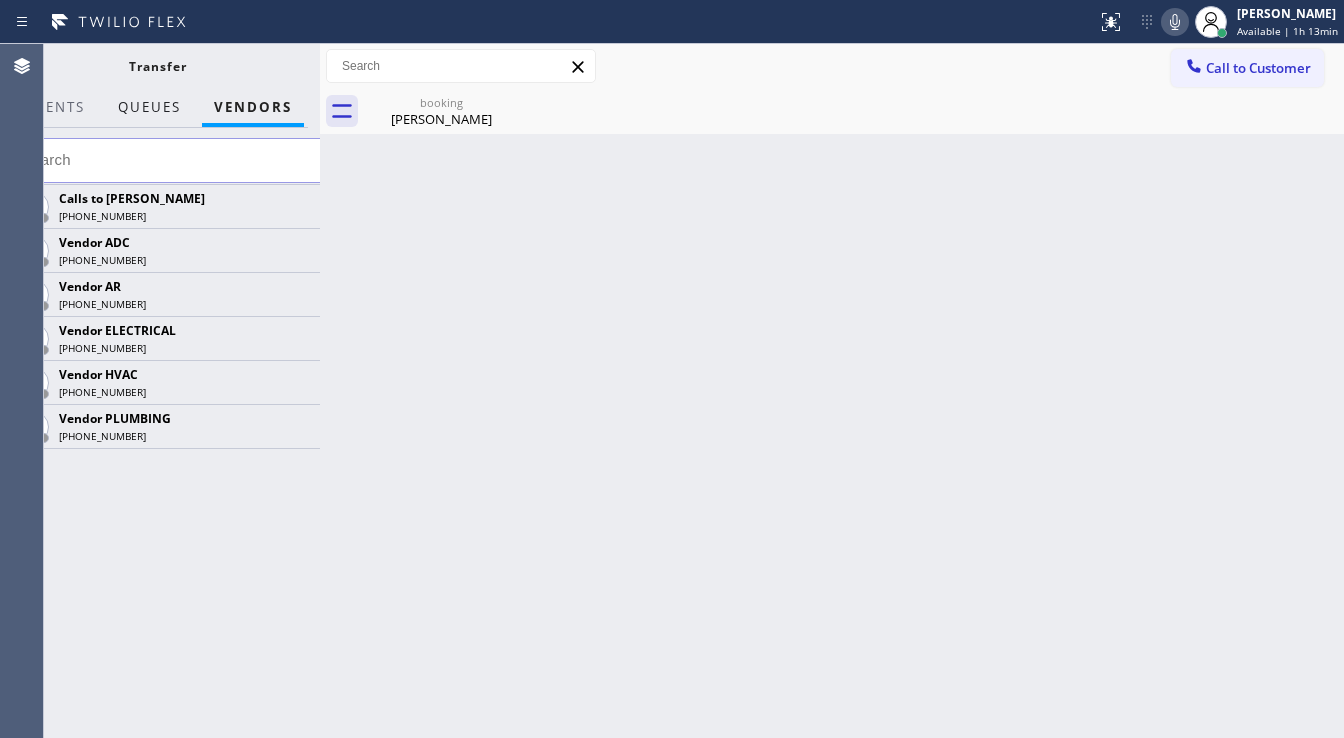 click on "QUEUES" at bounding box center (149, 107) 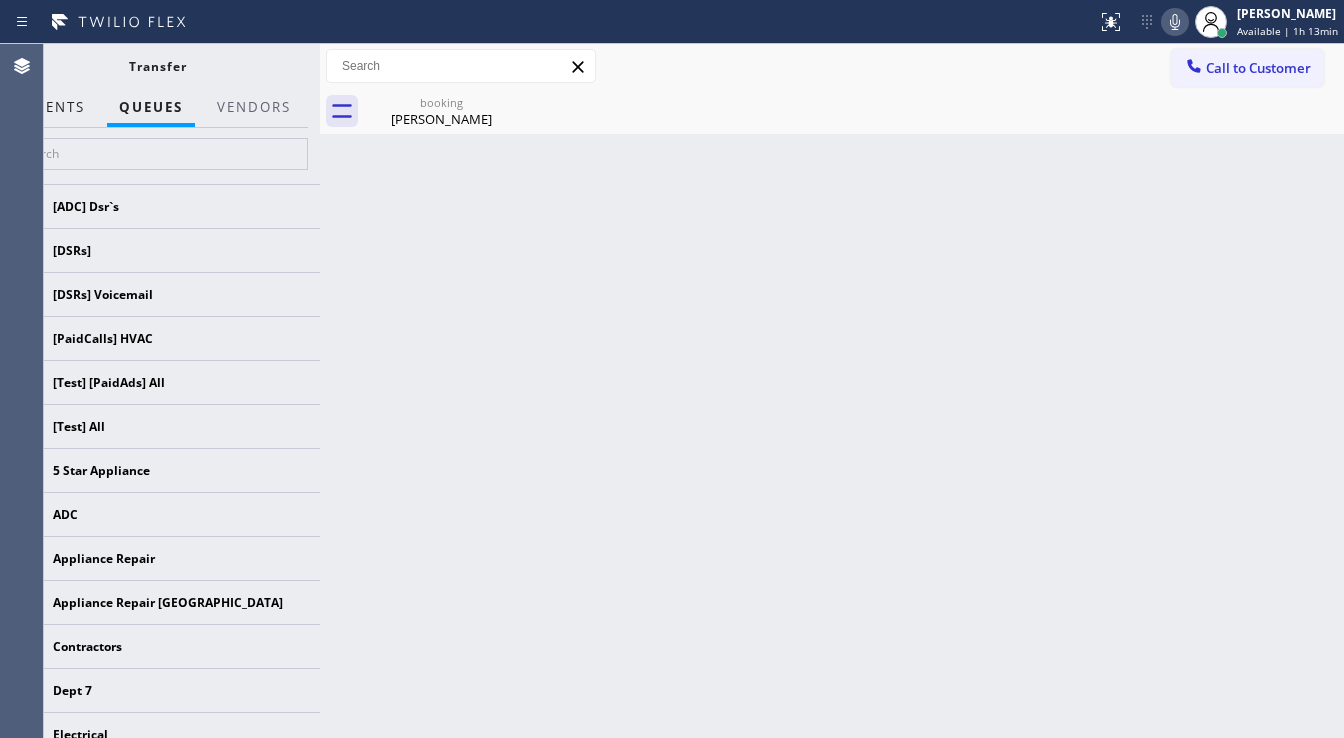 click on "AGENTS" at bounding box center [54, 107] 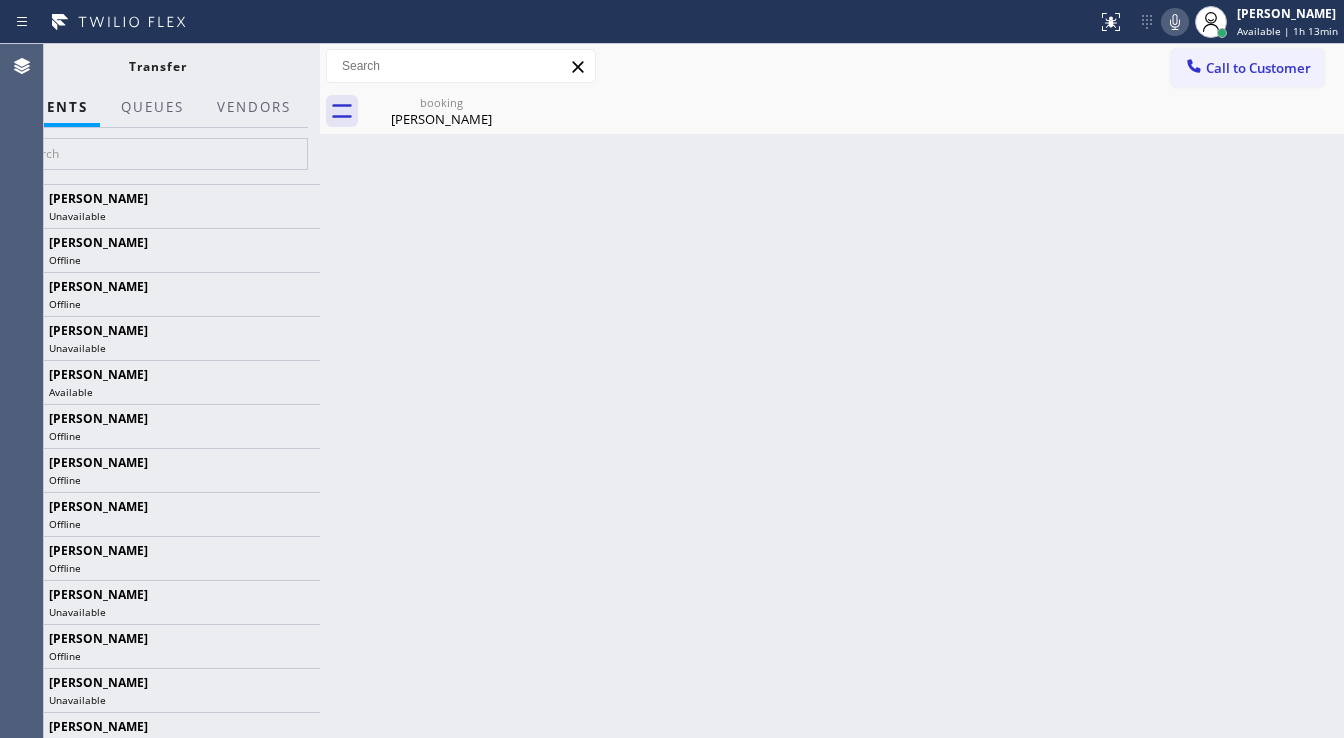 type 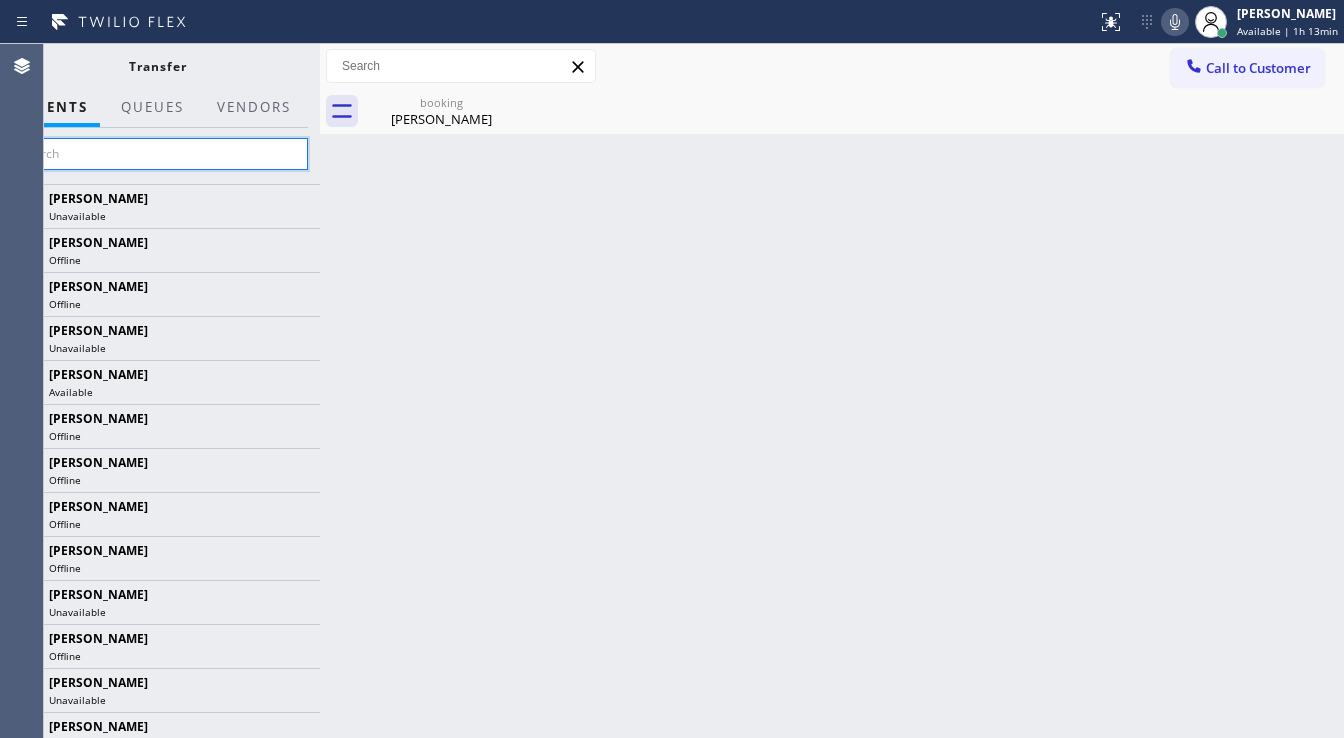 click at bounding box center (157, 154) 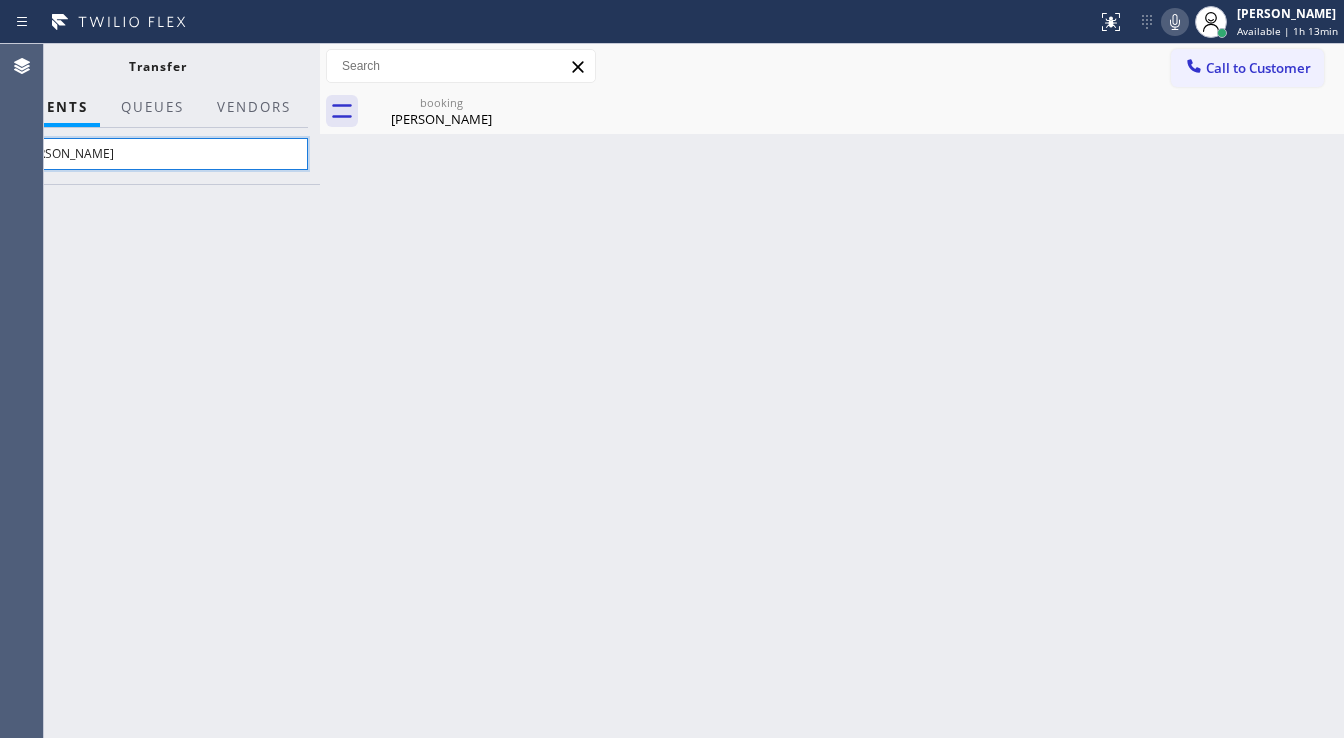 click on "[PERSON_NAME]" at bounding box center [157, 154] 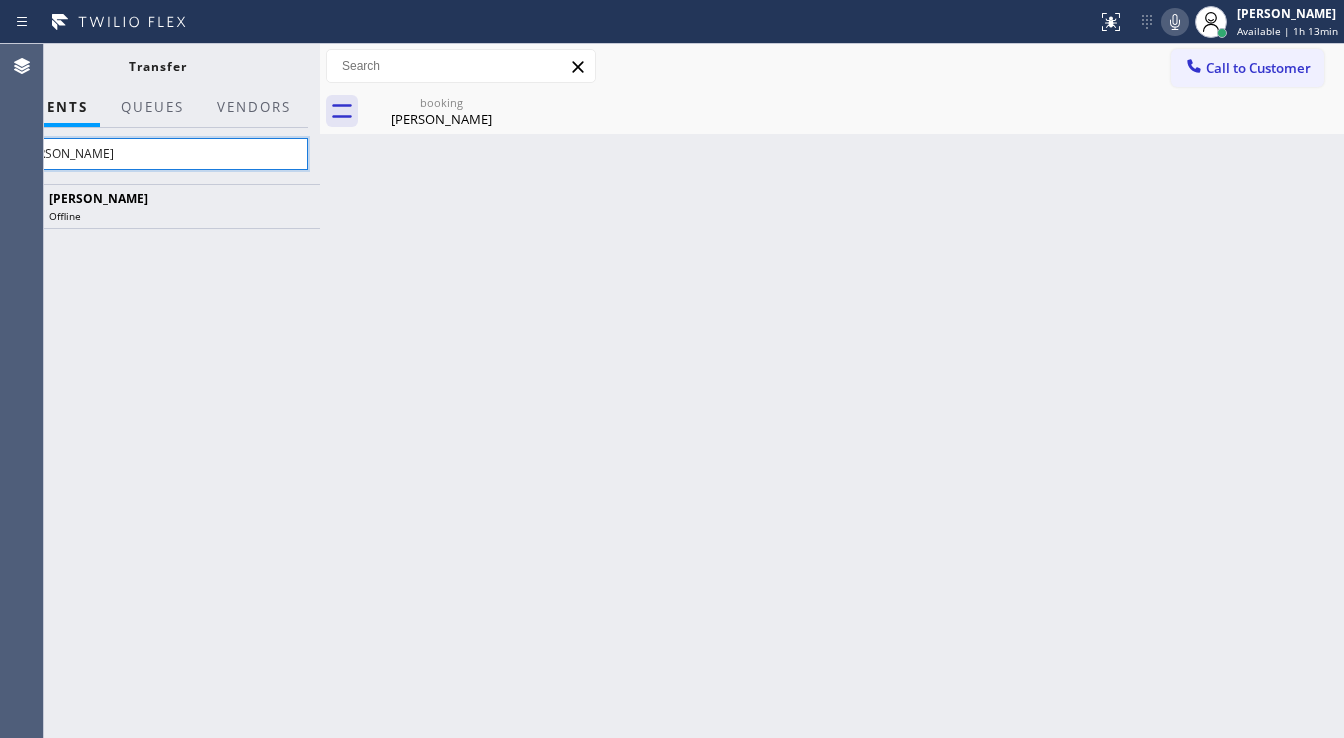 type on "[PERSON_NAME]" 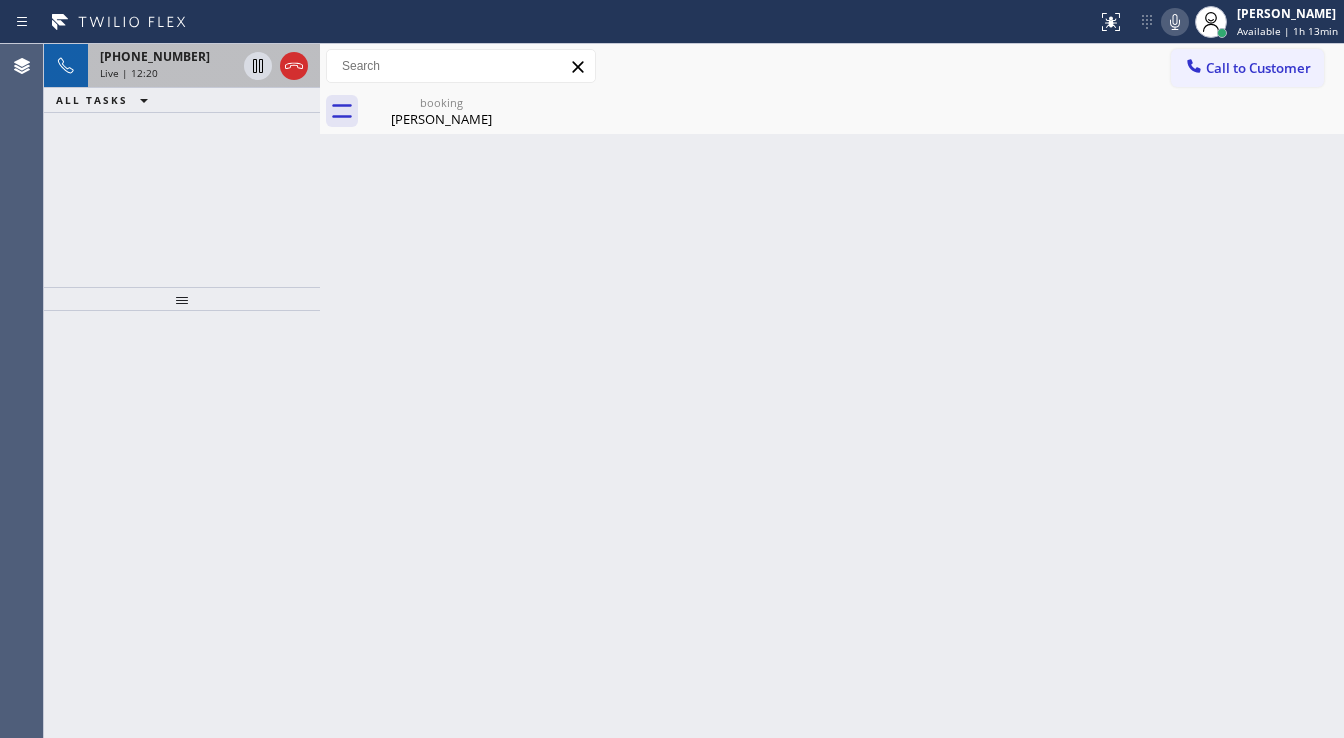 click on "[PHONE_NUMBER] Live | 12:20" at bounding box center [164, 66] 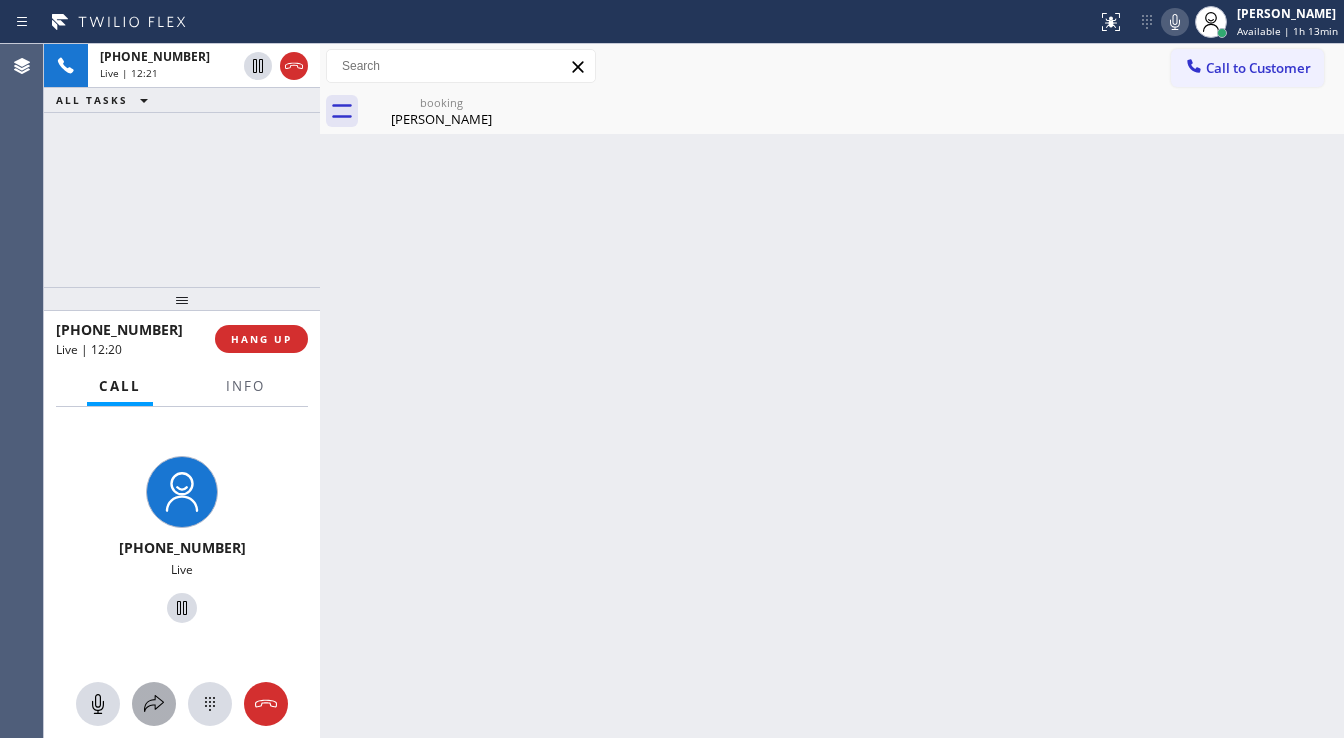 click 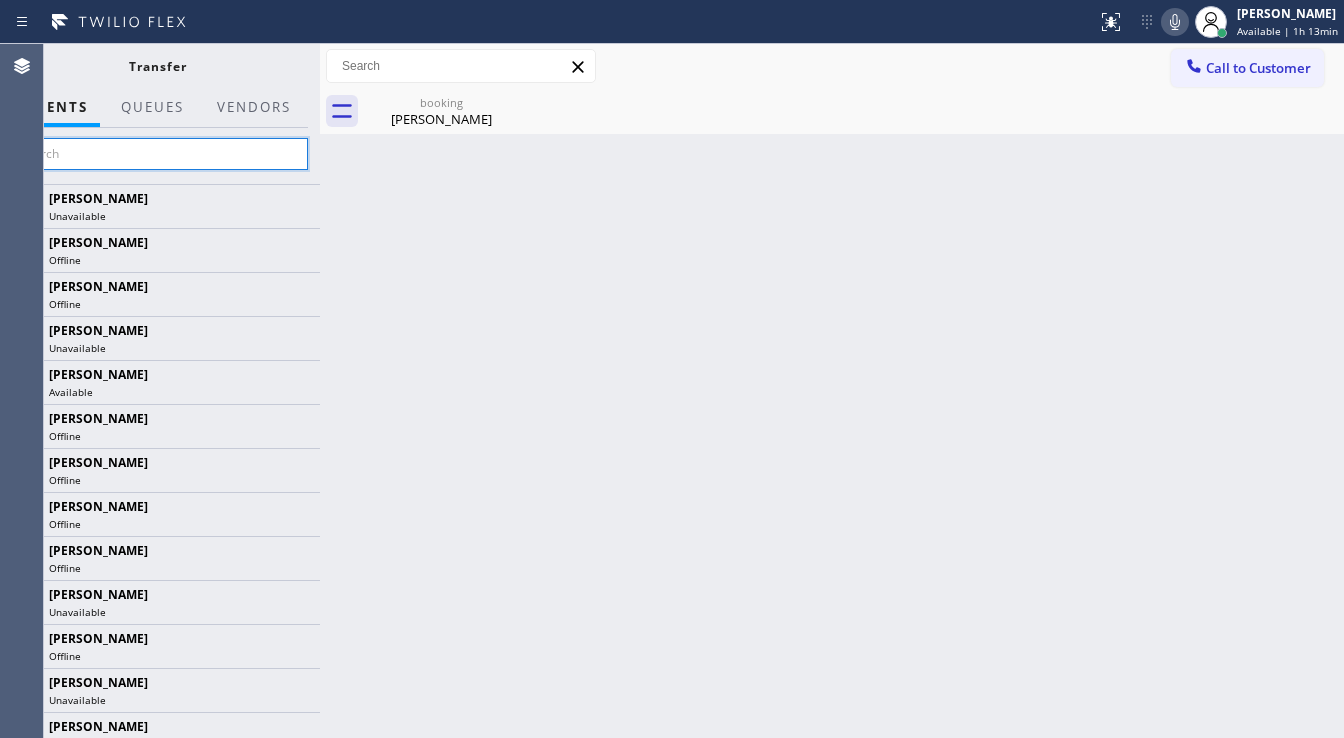 click at bounding box center [157, 154] 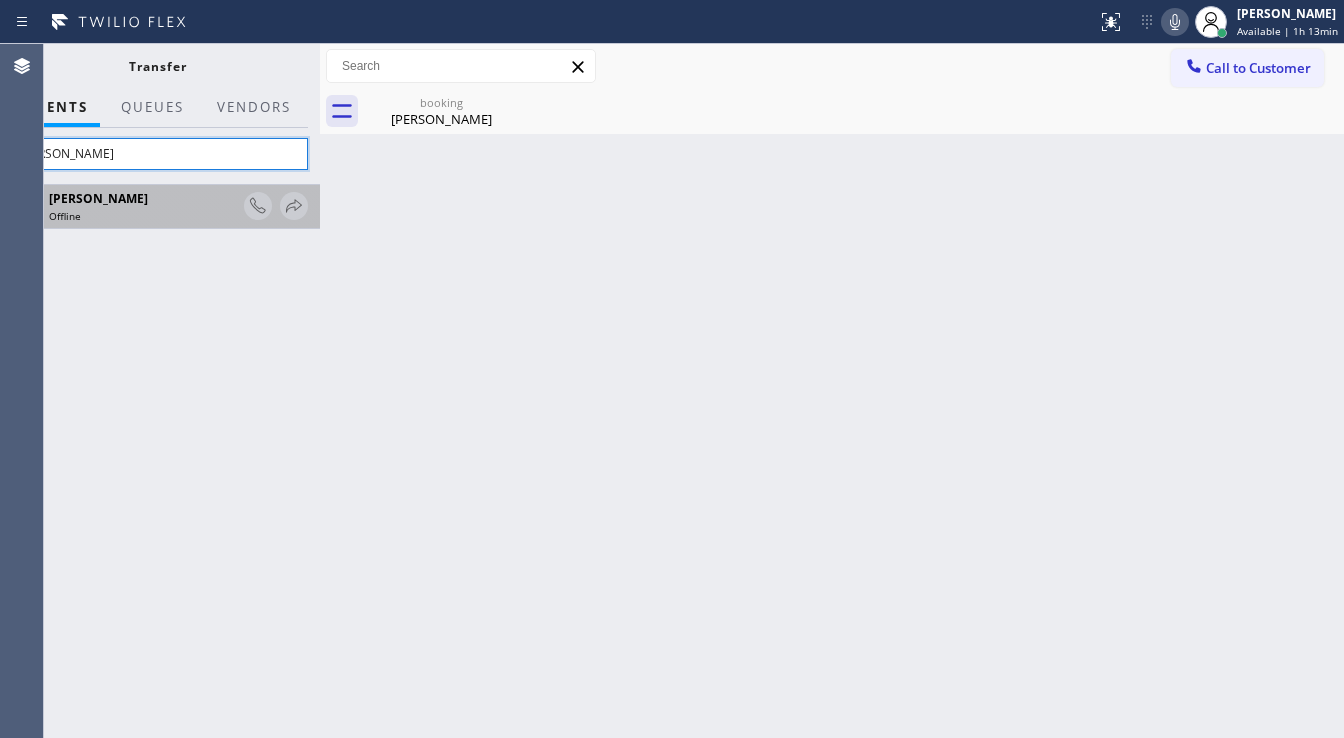 type 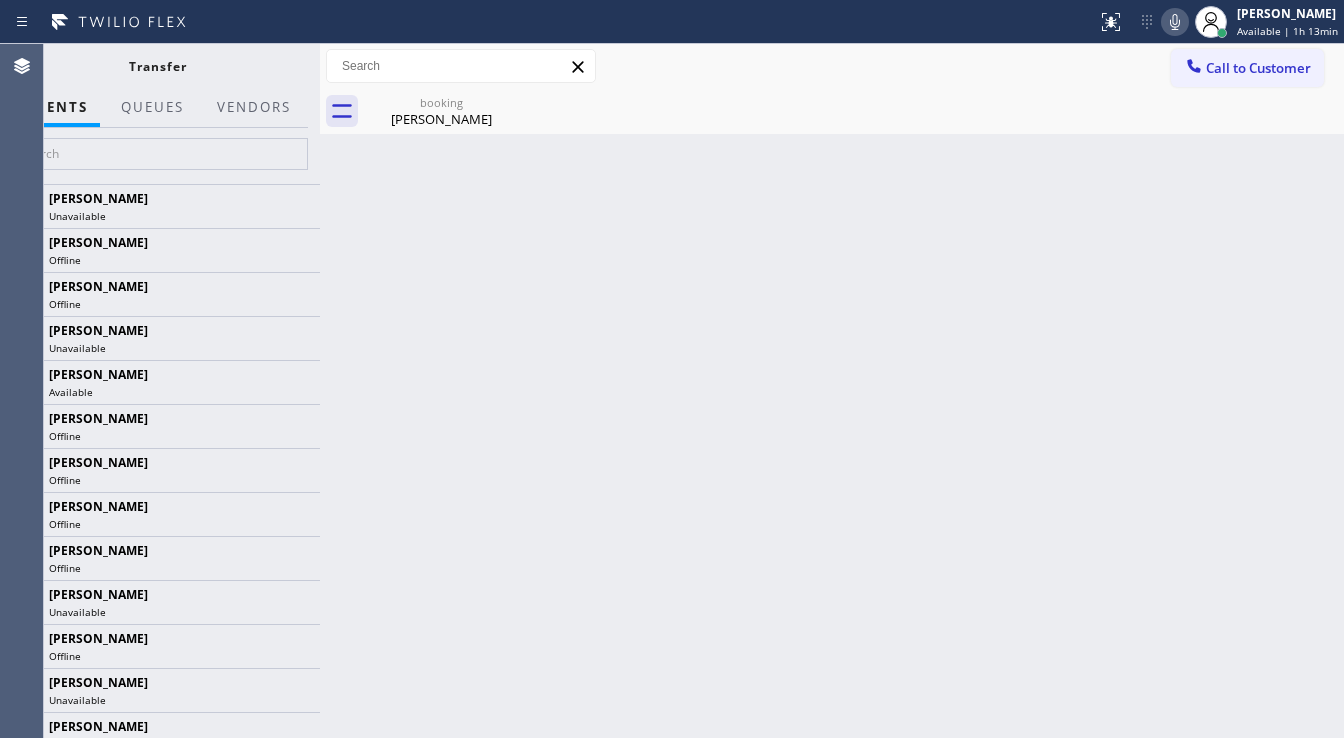 click on "Transfer" at bounding box center [157, 66] 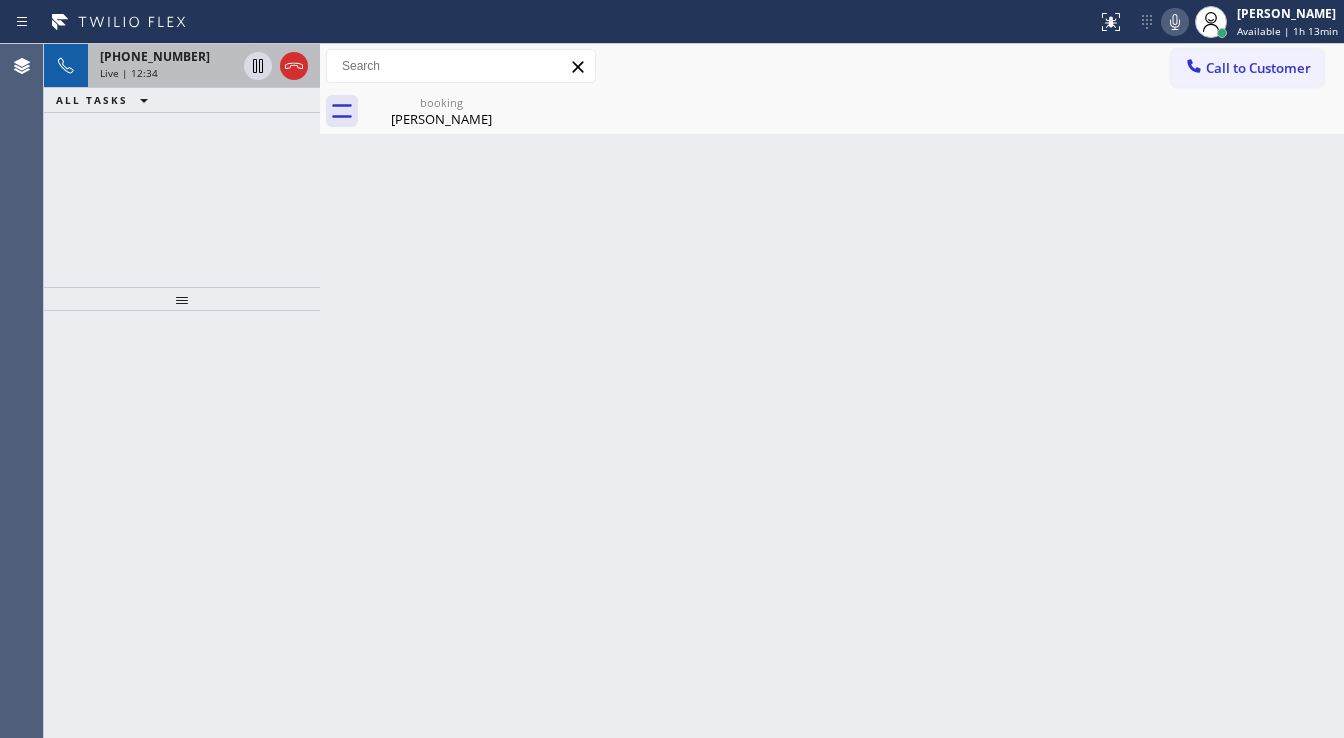 click on "[PHONE_NUMBER]" at bounding box center (155, 56) 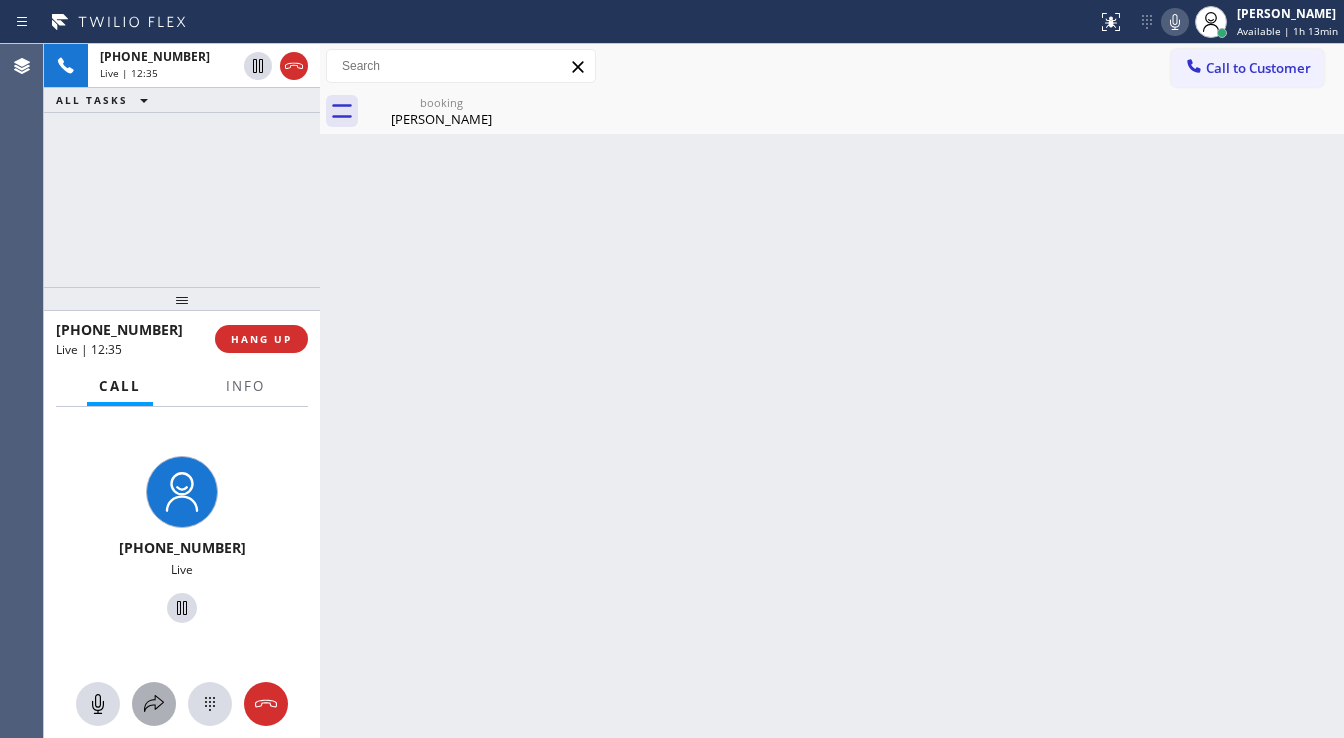 click at bounding box center (154, 704) 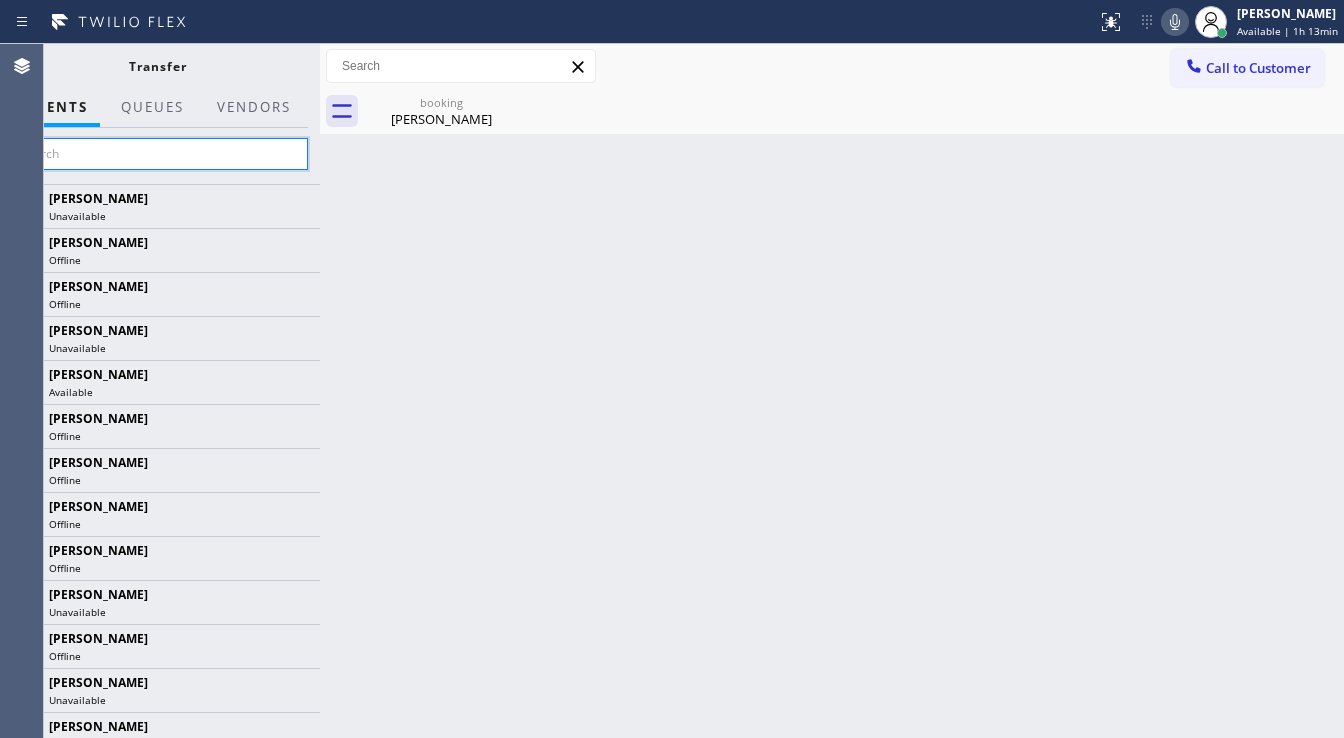 click at bounding box center [157, 154] 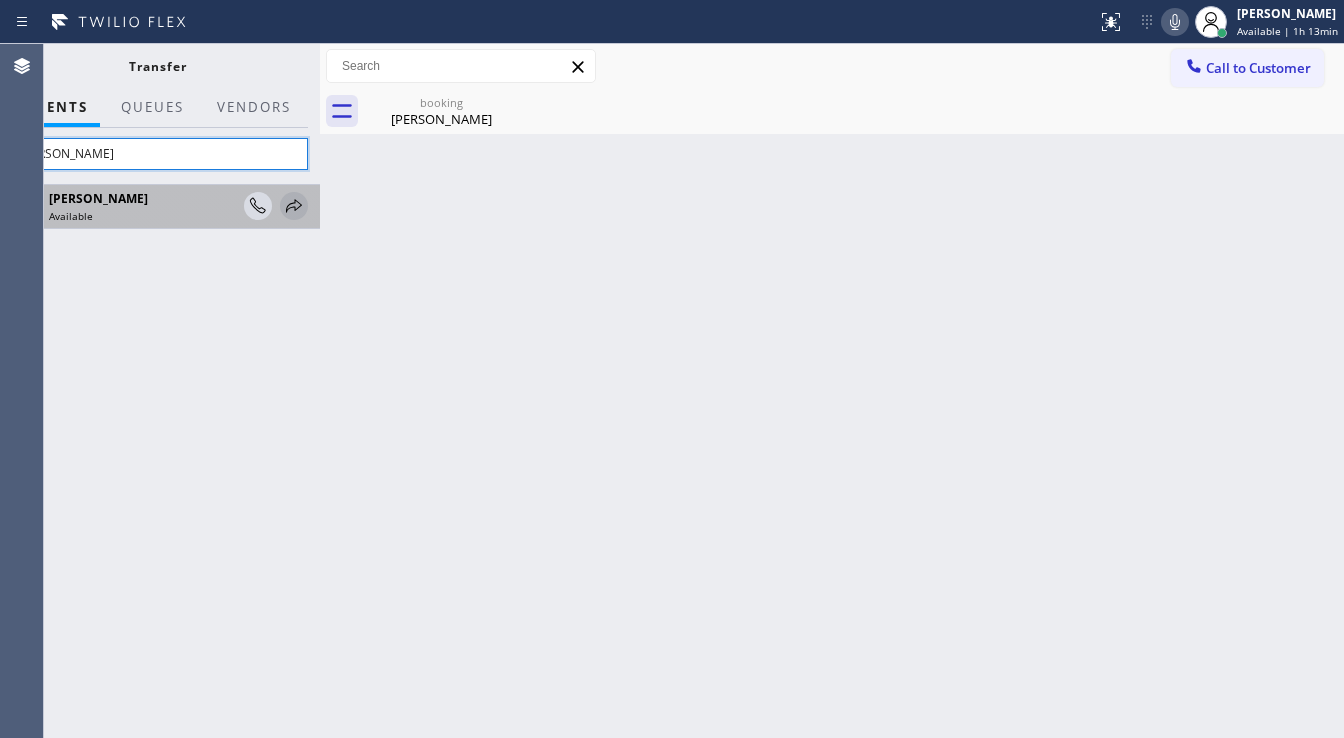 type on "[PERSON_NAME]" 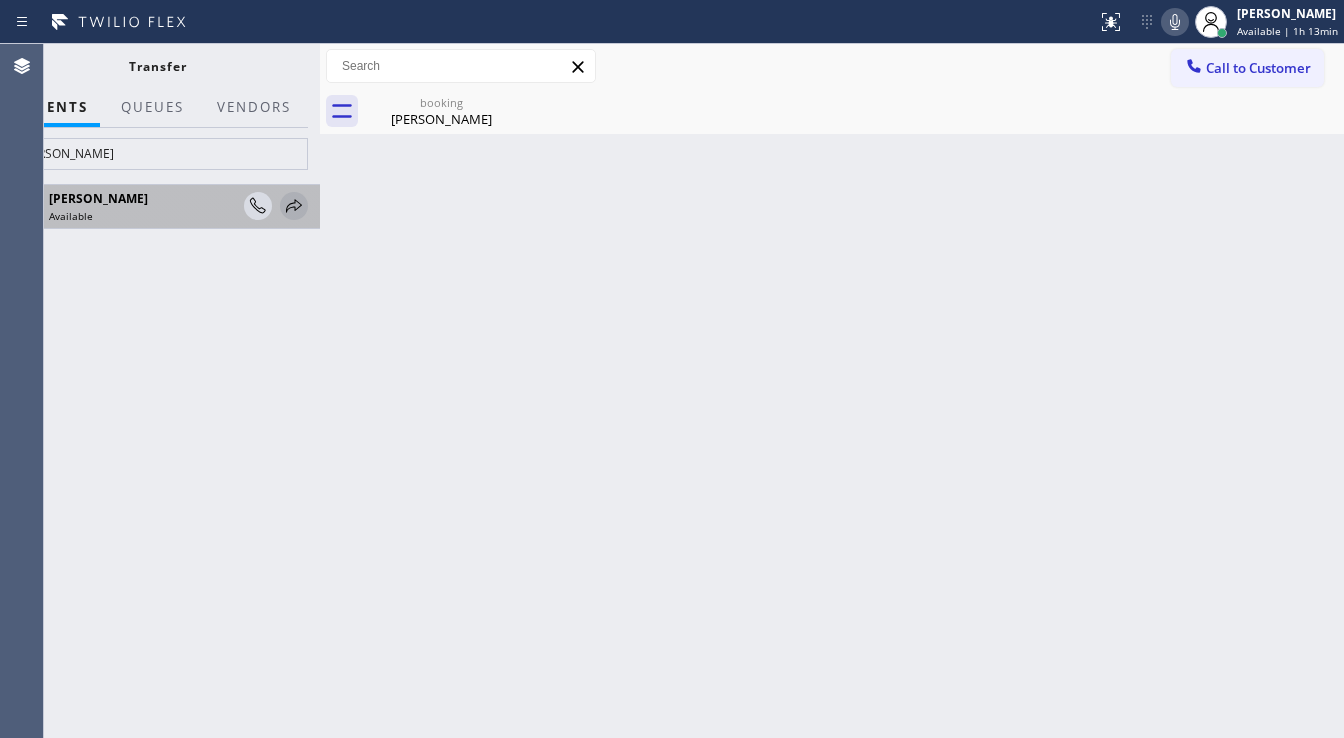 click 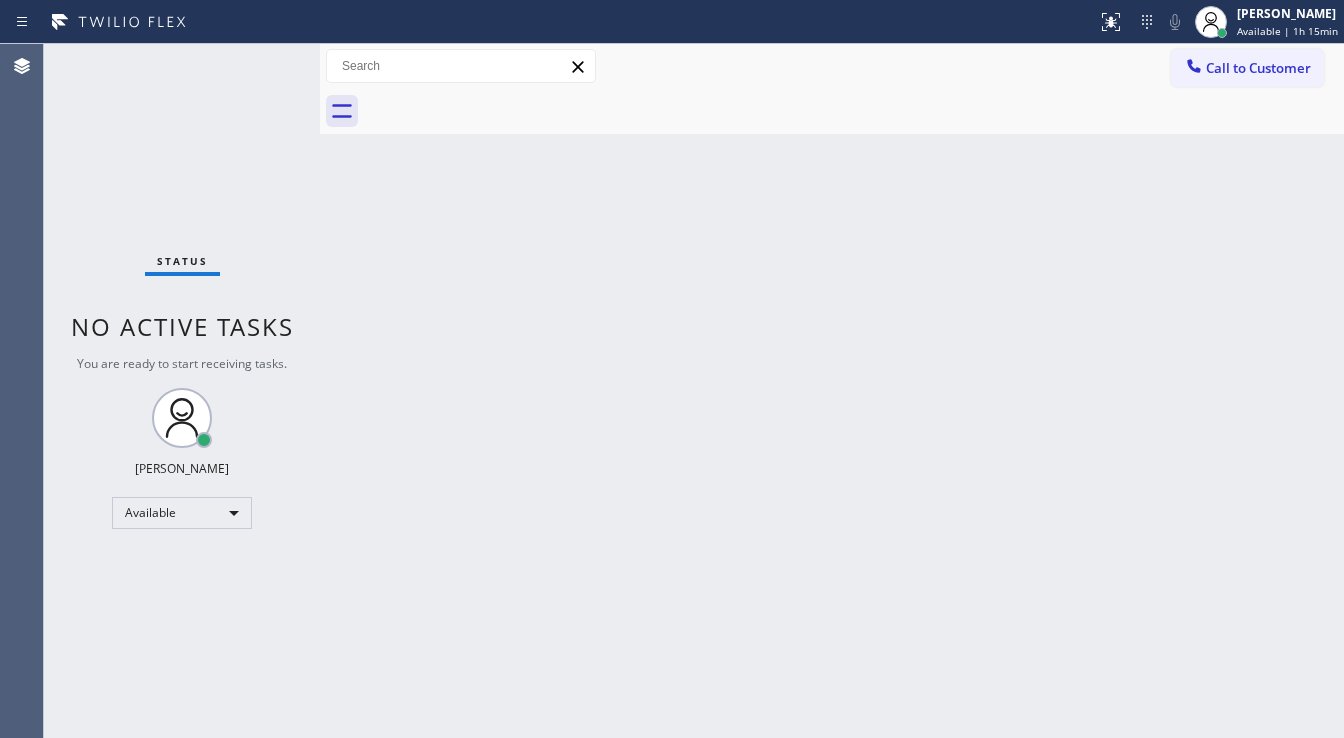 click on "Status report No issues detected If you experience an issue, please download the report and send it to your support team. Download report [PERSON_NAME] Available | 1h 15min Set your status Offline Available Unavailable Break Log out" at bounding box center [672, 22] 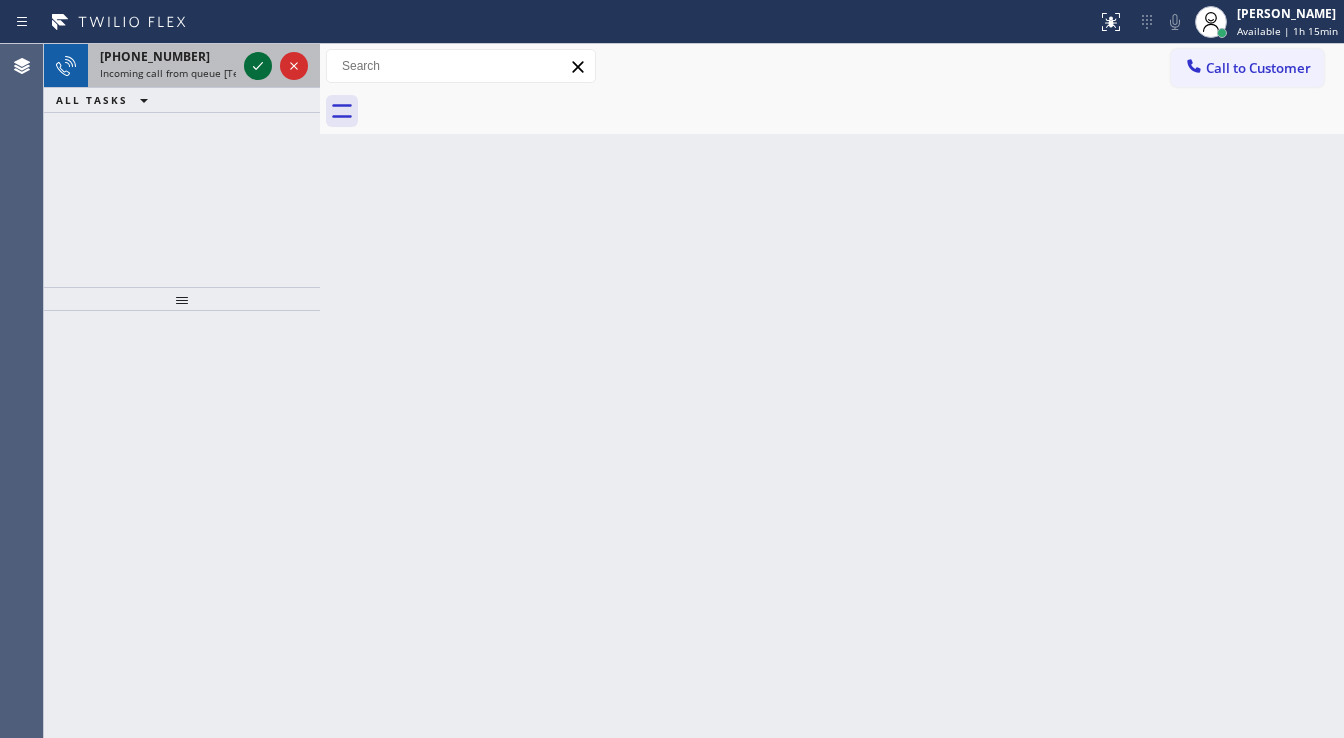 click 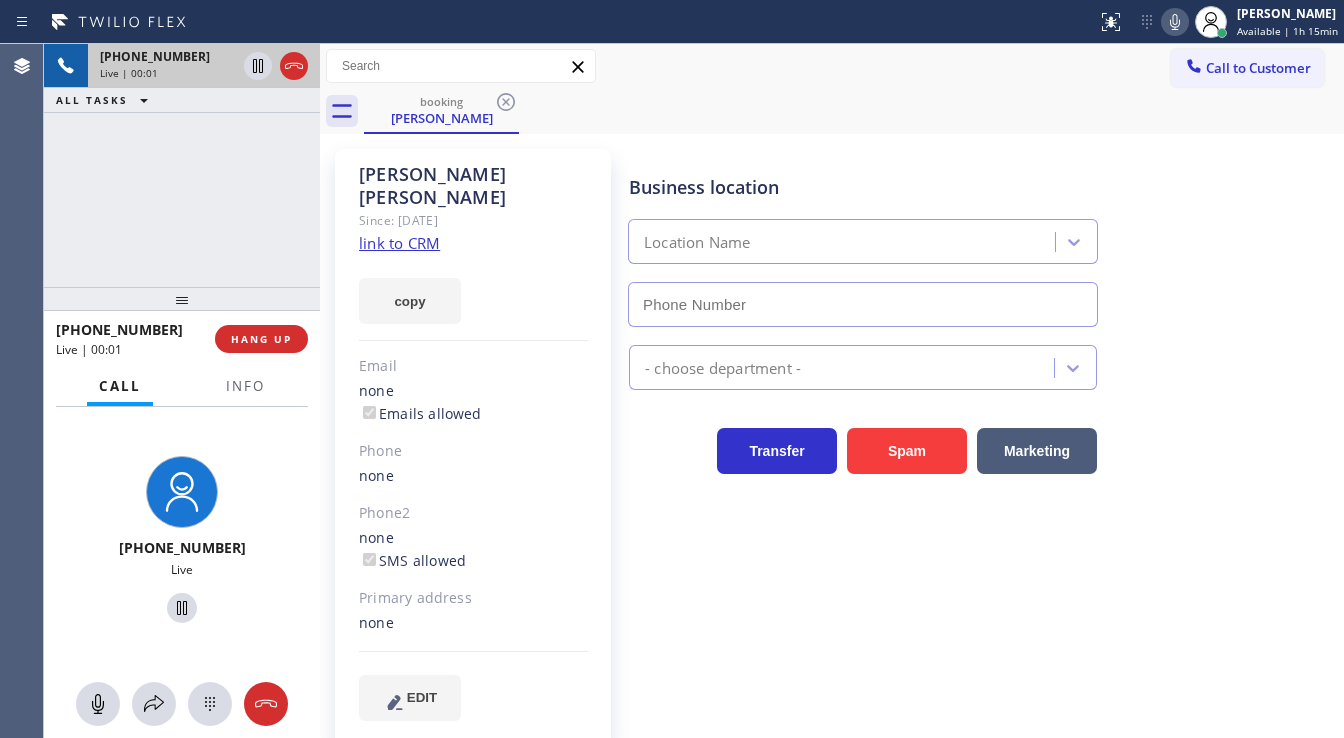 type on "[PHONE_NUMBER]" 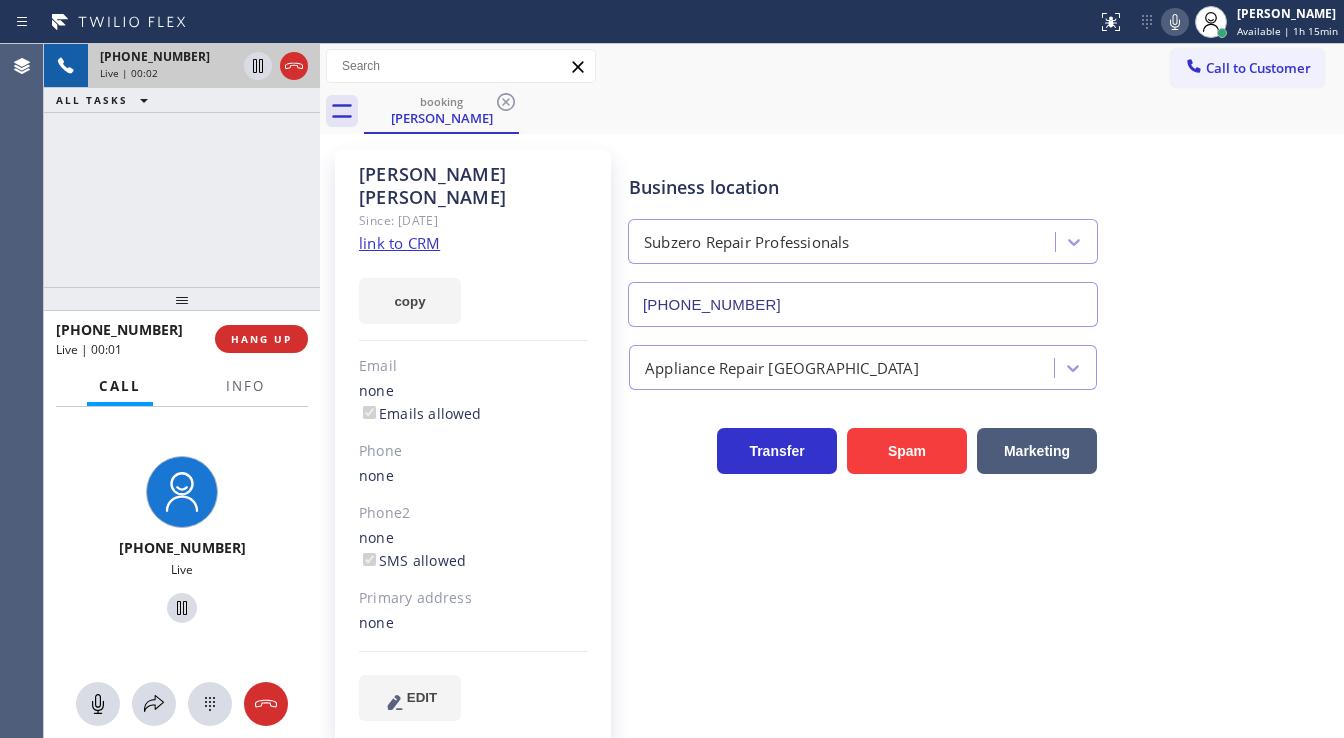click on "[PHONE_NUMBER] Live | 00:02 ALL TASKS ALL TASKS ACTIVE TASKS TASKS IN WRAP UP" at bounding box center [182, 165] 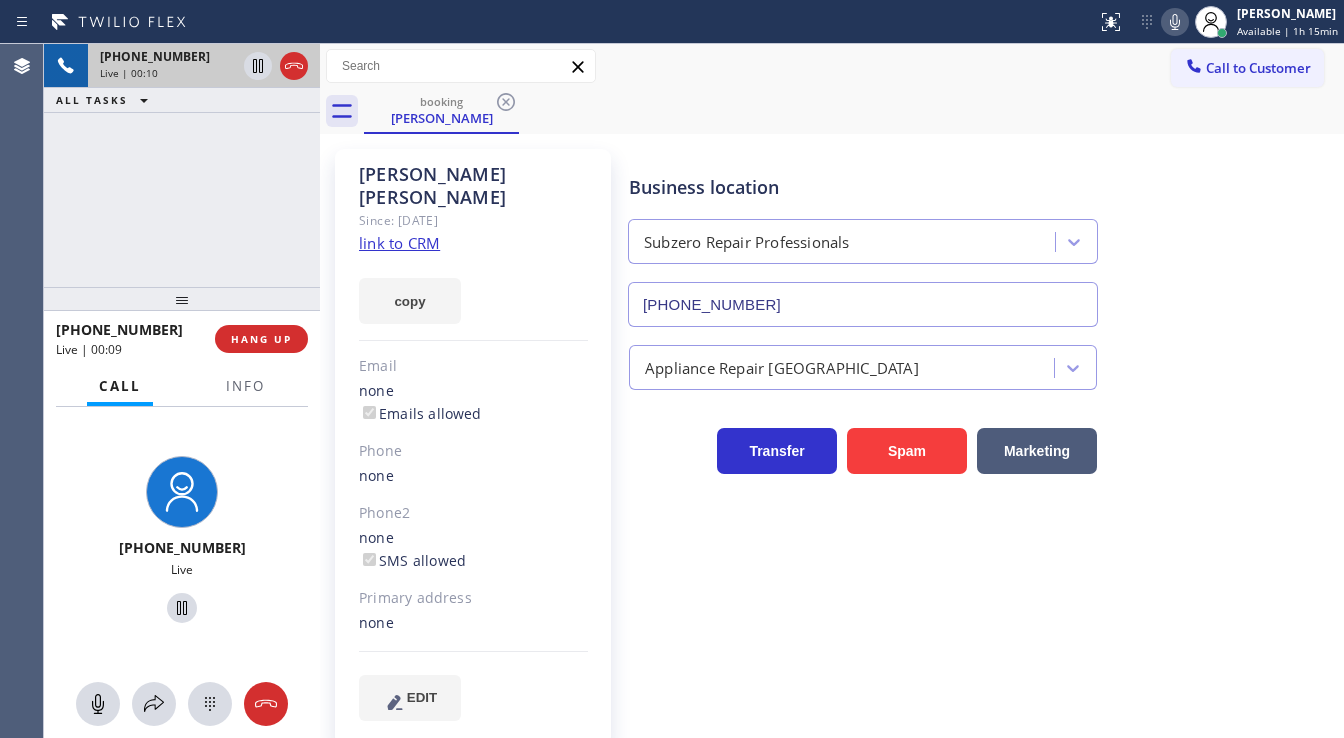click on "[PHONE_NUMBER] Live | 00:10 ALL TASKS ALL TASKS ACTIVE TASKS TASKS IN WRAP UP" at bounding box center [182, 165] 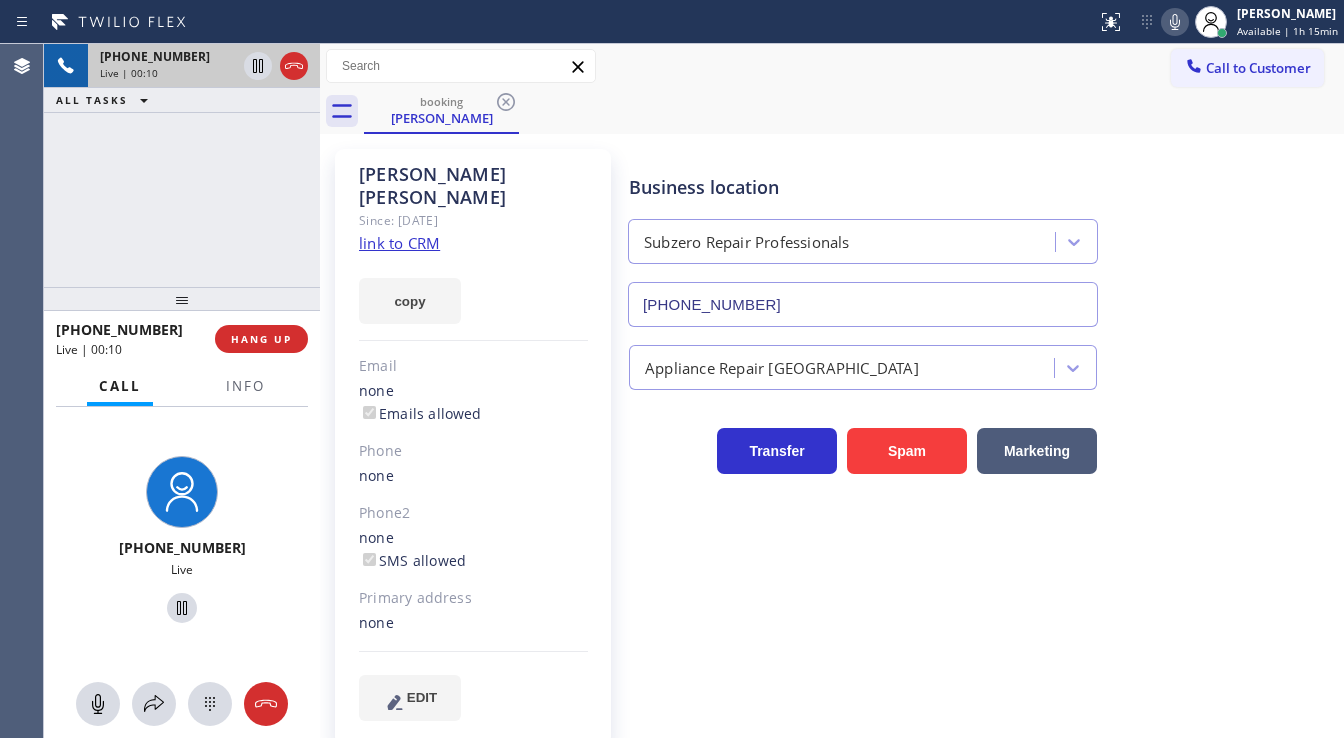 click on "Business location Subzero Repair  Professionals [PHONE_NUMBER]" at bounding box center (982, 236) 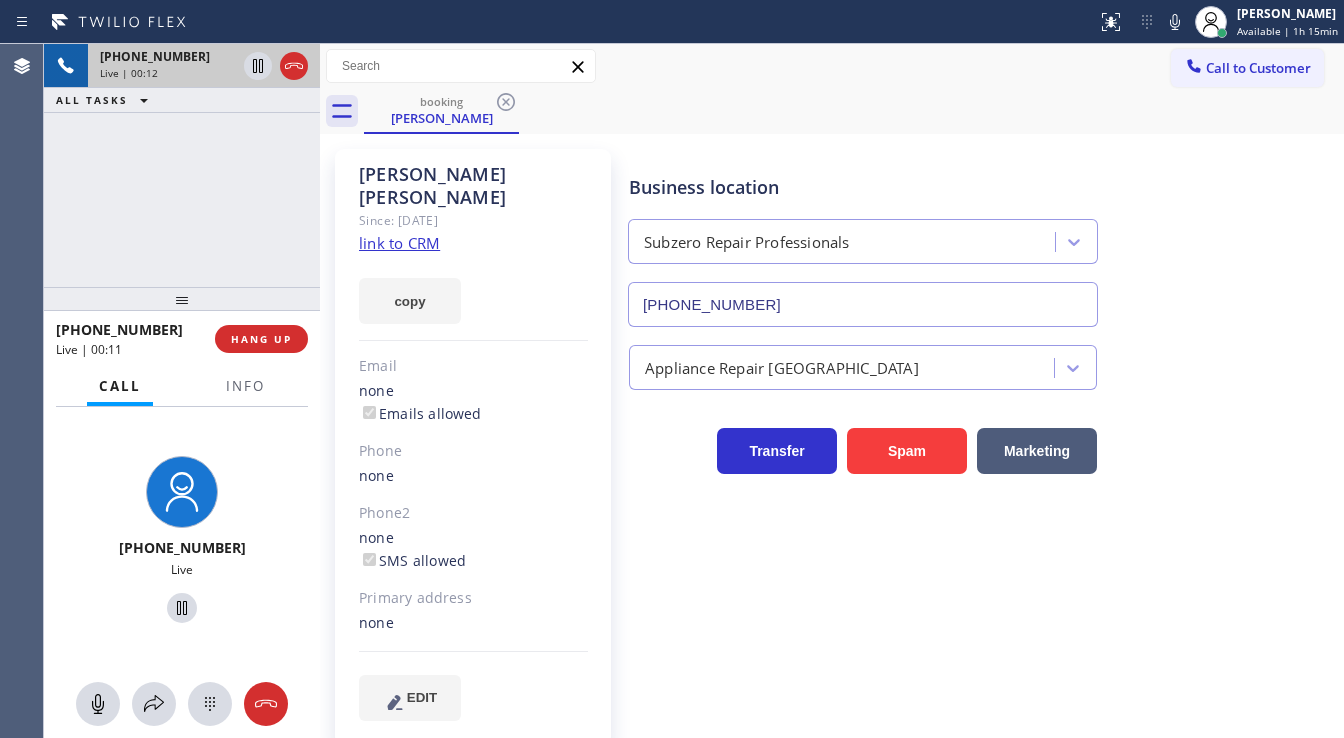drag, startPoint x: 1188, startPoint y: 28, endPoint x: 1053, endPoint y: 51, distance: 136.94525 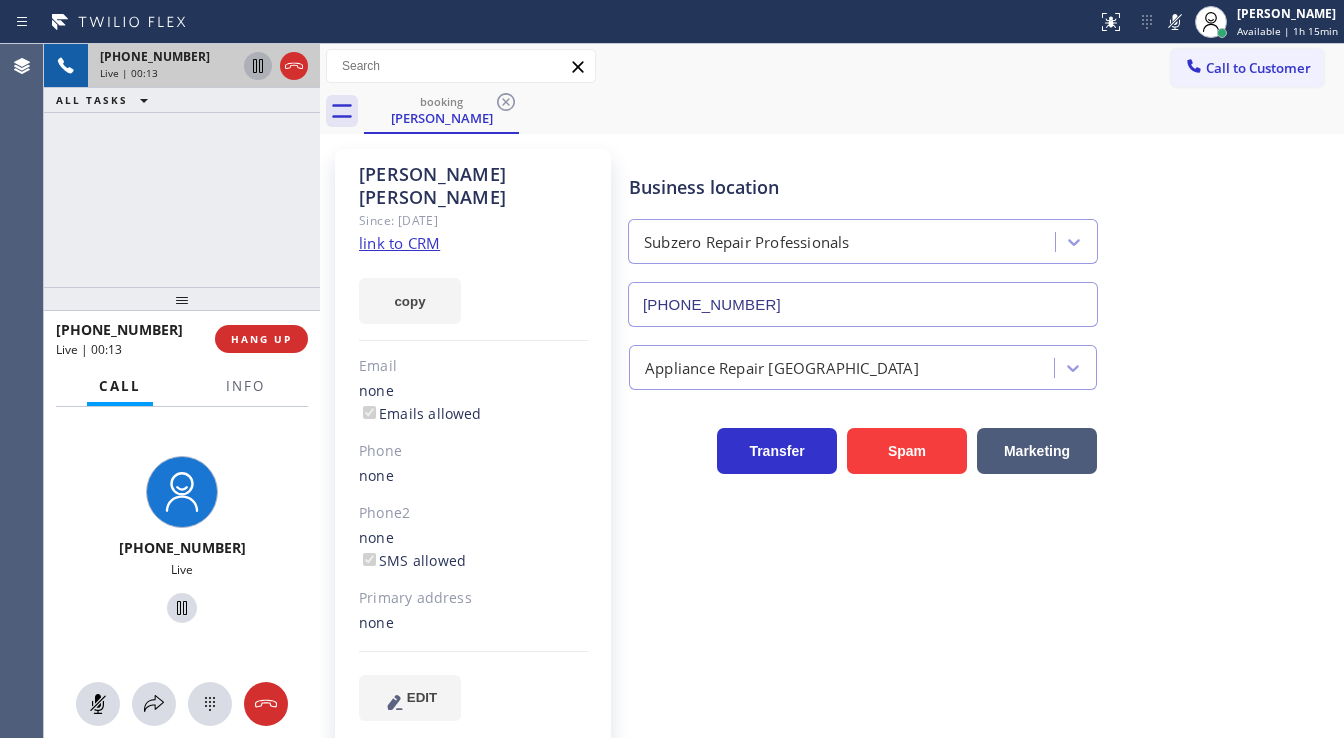 click 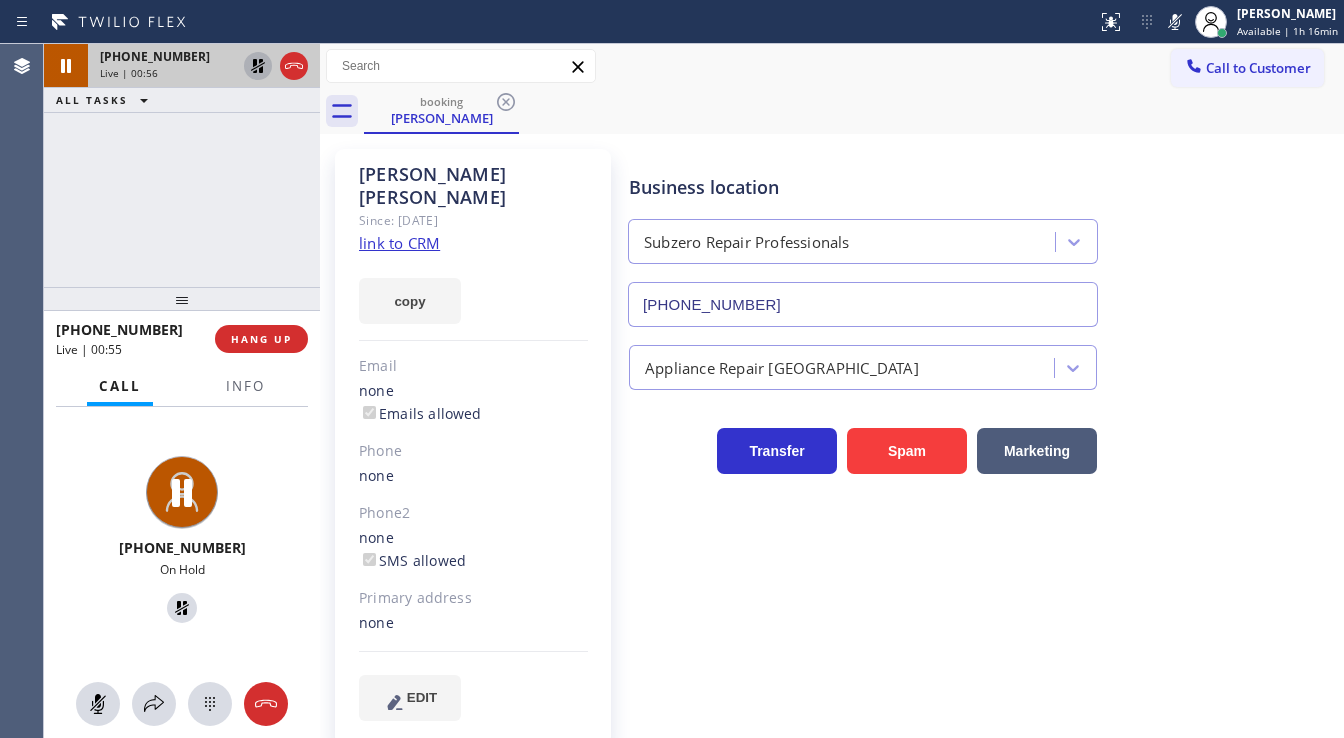 click on "[PHONE_NUMBER] Live | 00:56 ALL TASKS ALL TASKS ACTIVE TASKS TASKS IN WRAP UP" at bounding box center [182, 165] 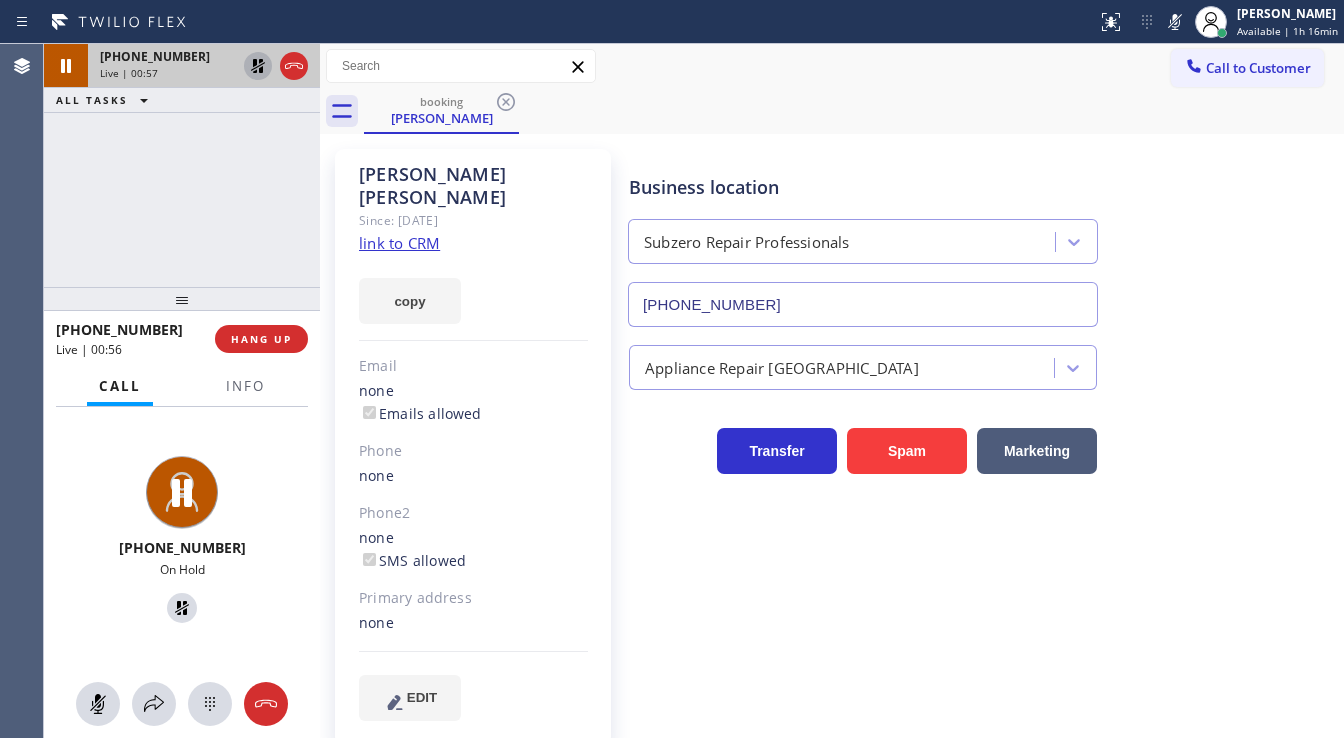 click on "link to CRM" 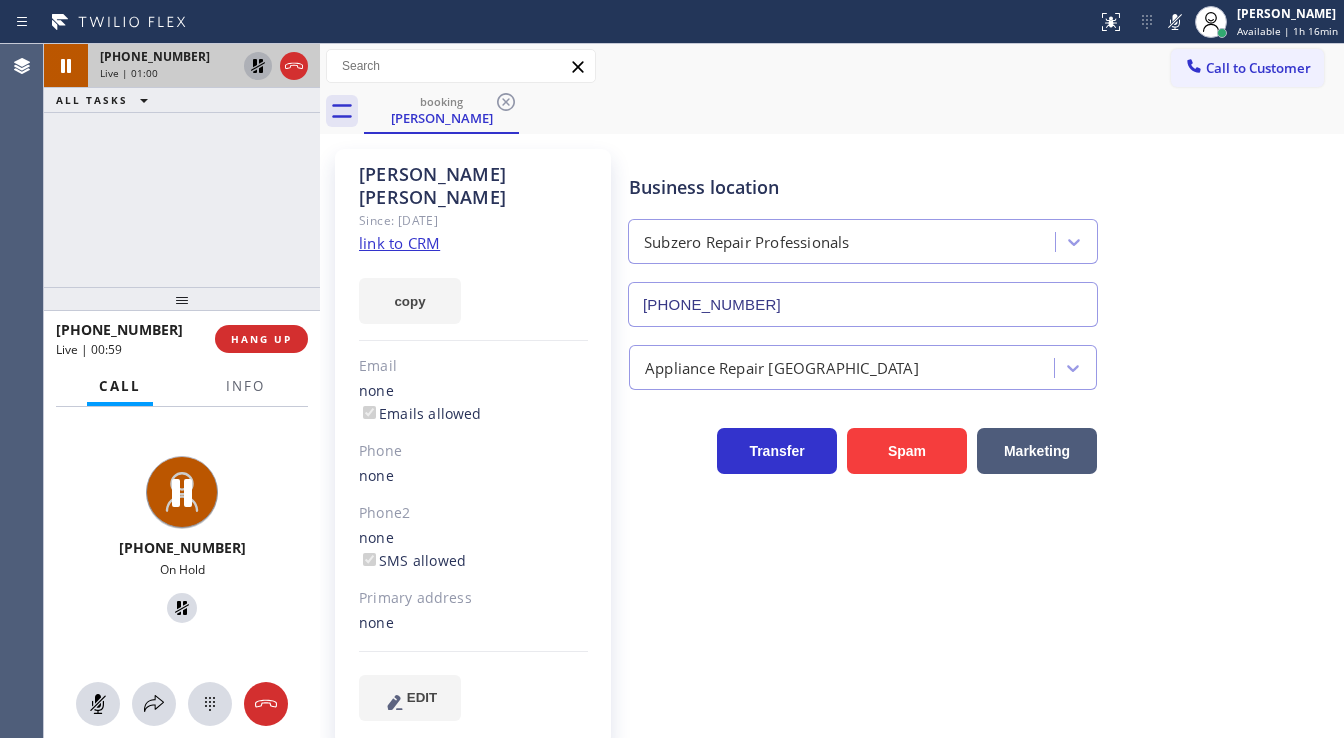 click 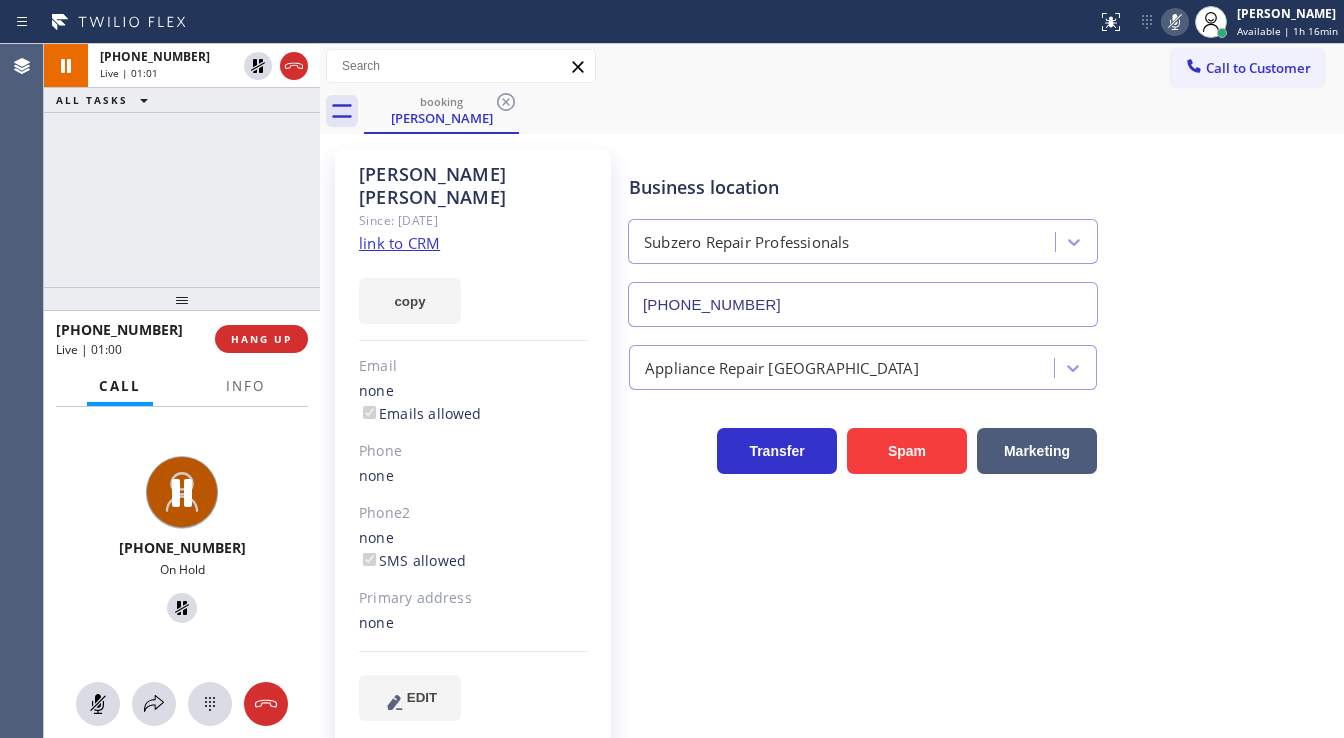 click 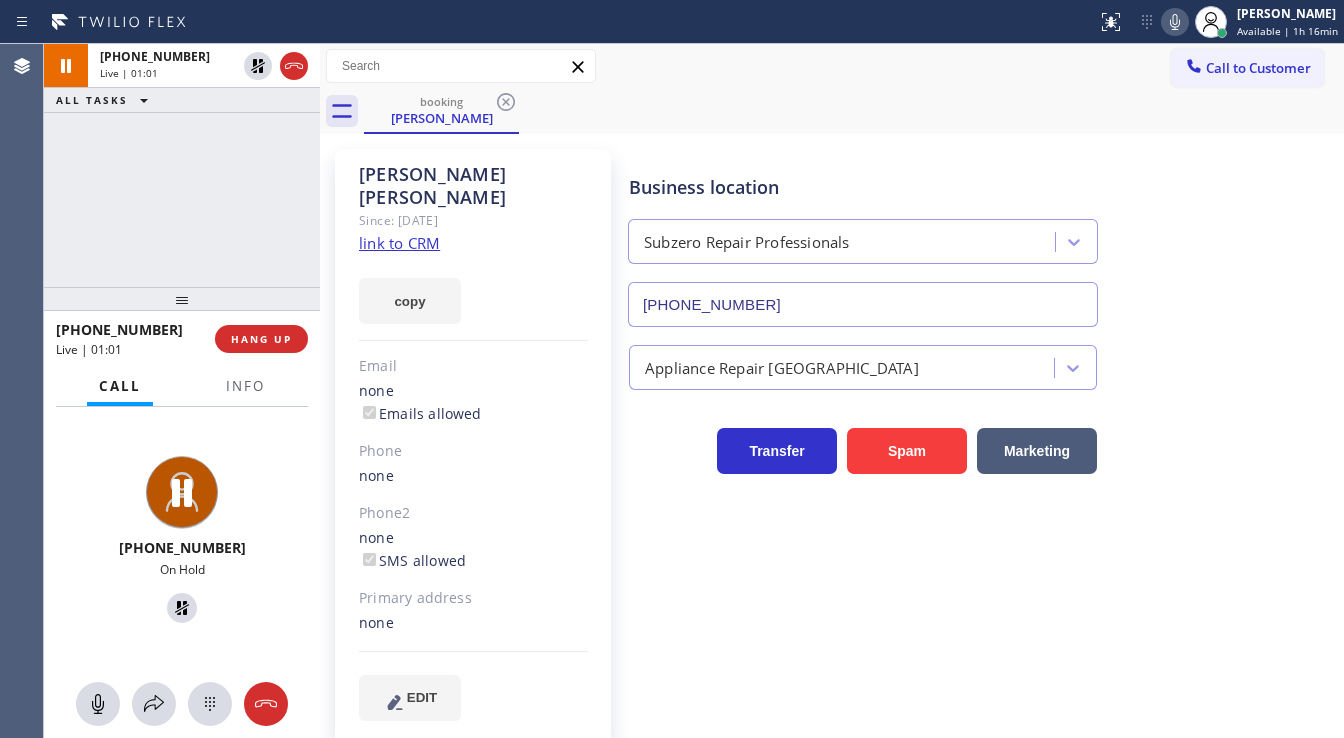 click on "booking [PERSON_NAME]" at bounding box center (854, 111) 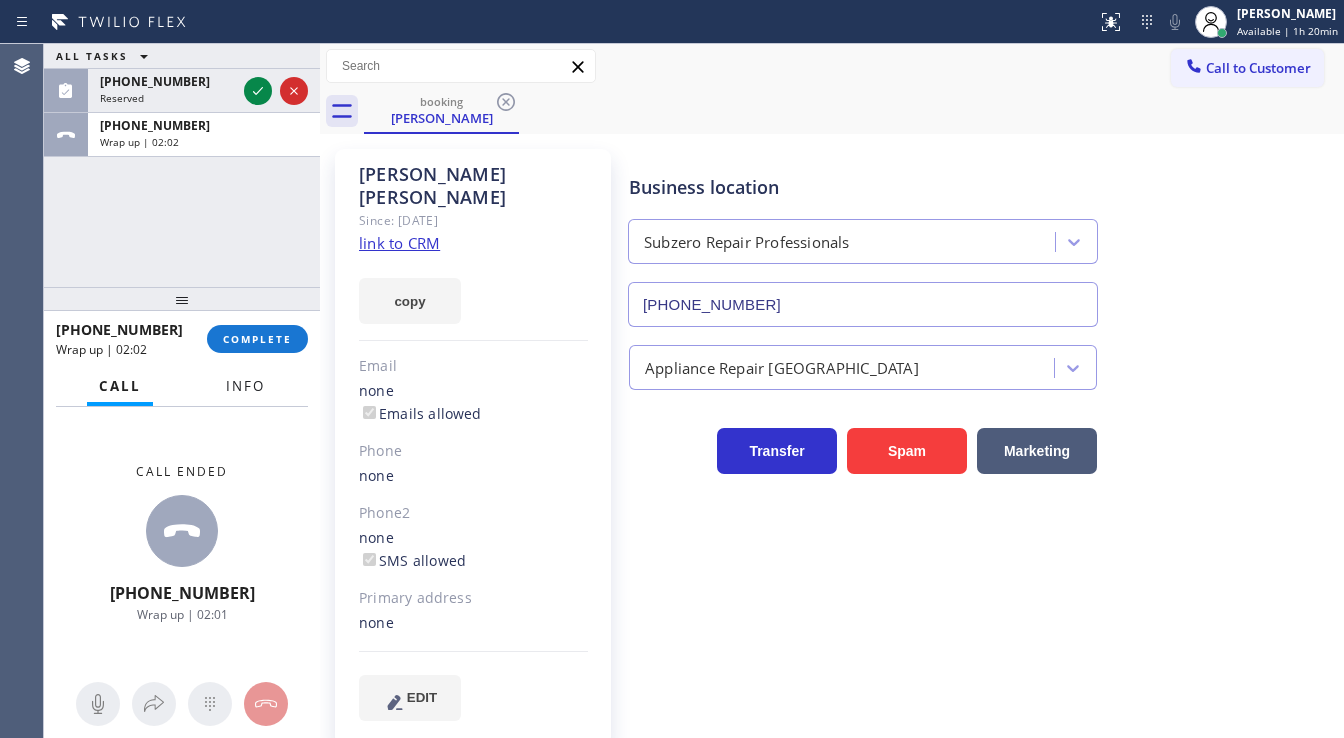 click on "Info" at bounding box center [245, 386] 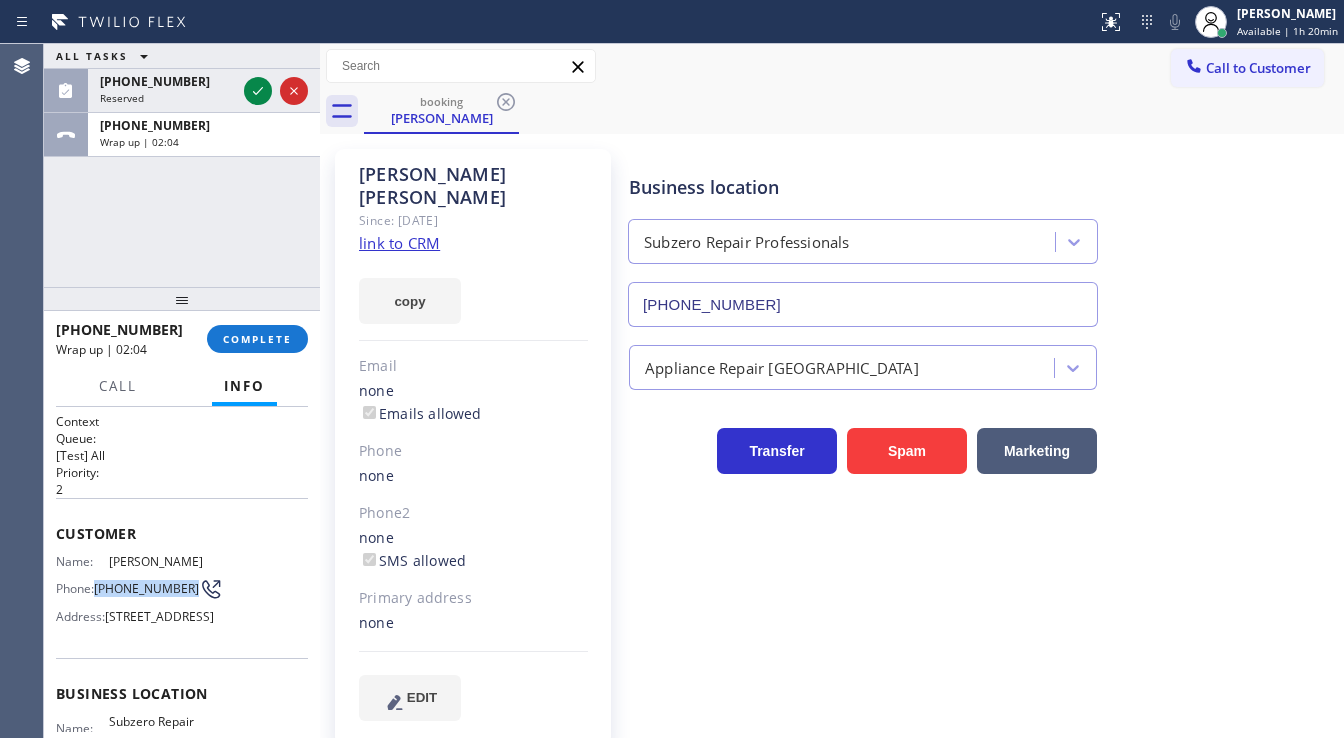 drag, startPoint x: 130, startPoint y: 593, endPoint x: 98, endPoint y: 577, distance: 35.77709 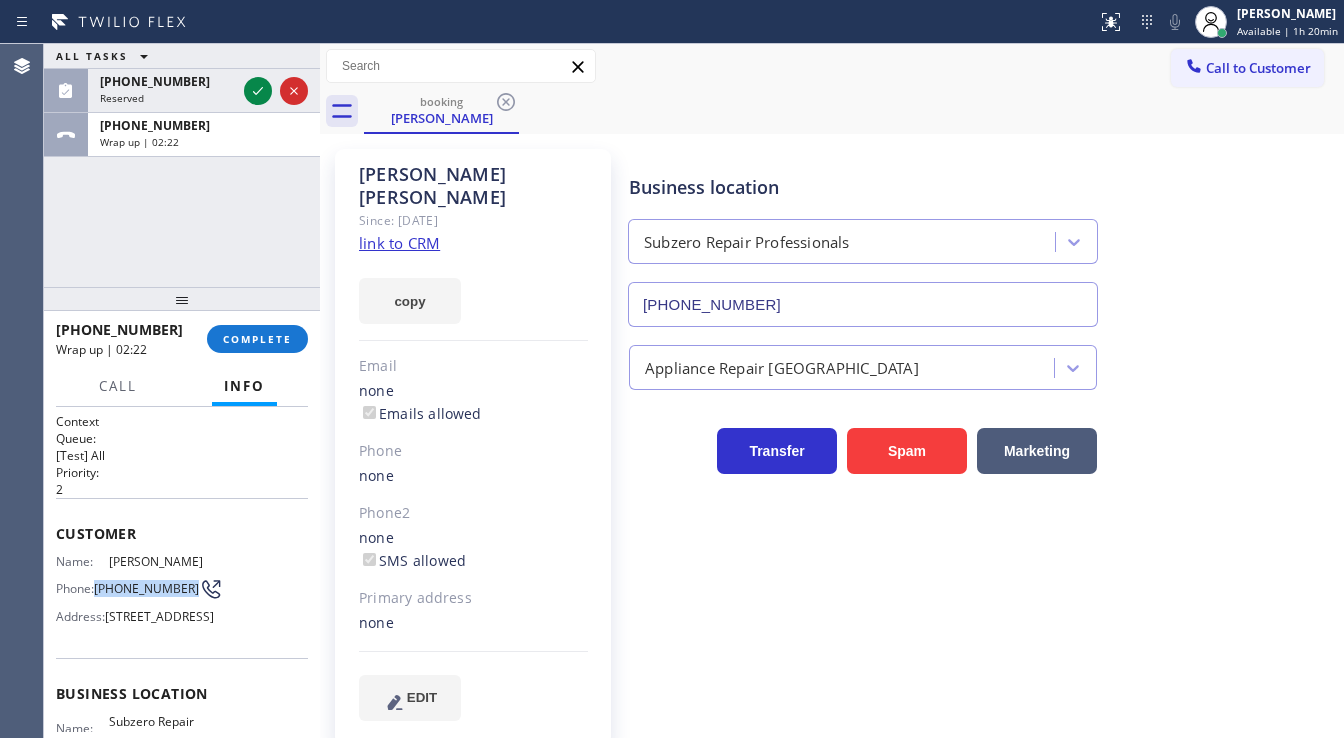 click on "Call to Customer Outbound call Location Search location Your caller id phone number [PHONE_NUMBER] Customer number Call Outbound call Technician Search Technician Your caller id phone number Your caller id phone number Call" at bounding box center [832, 66] 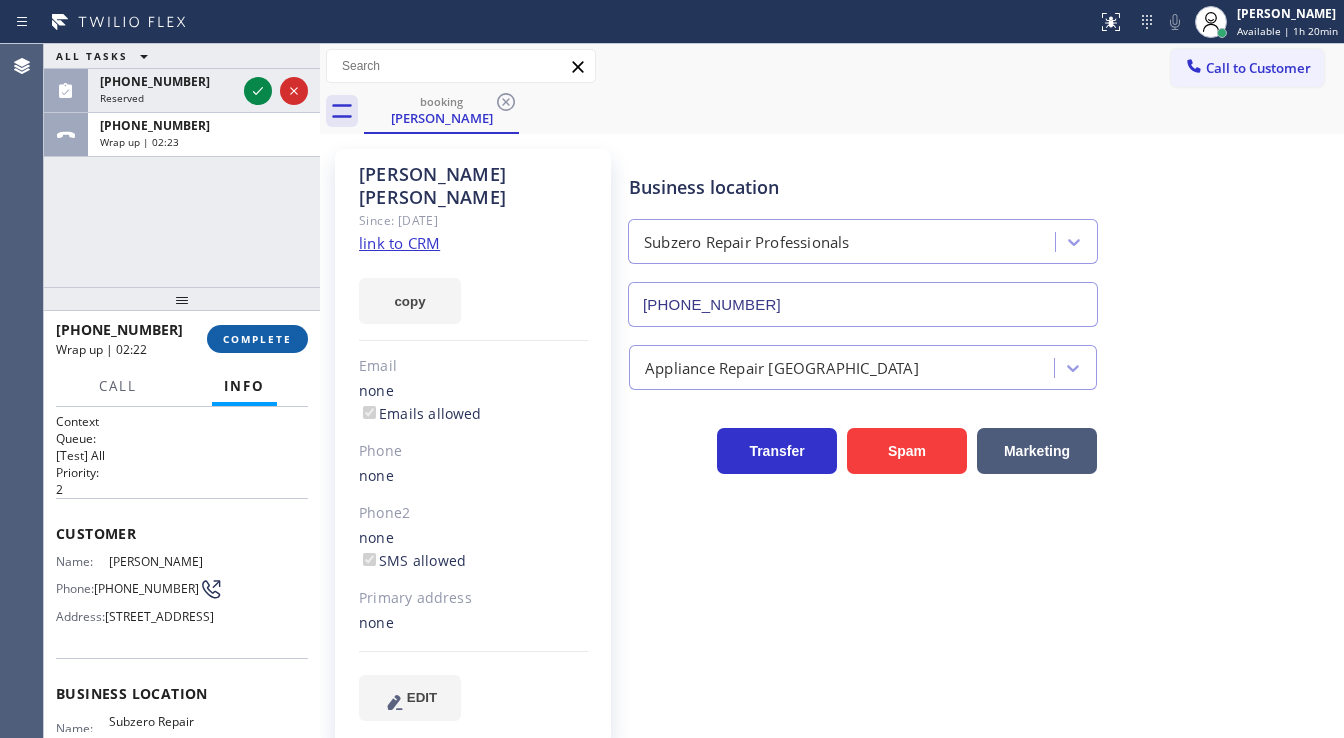click on "COMPLETE" at bounding box center [257, 339] 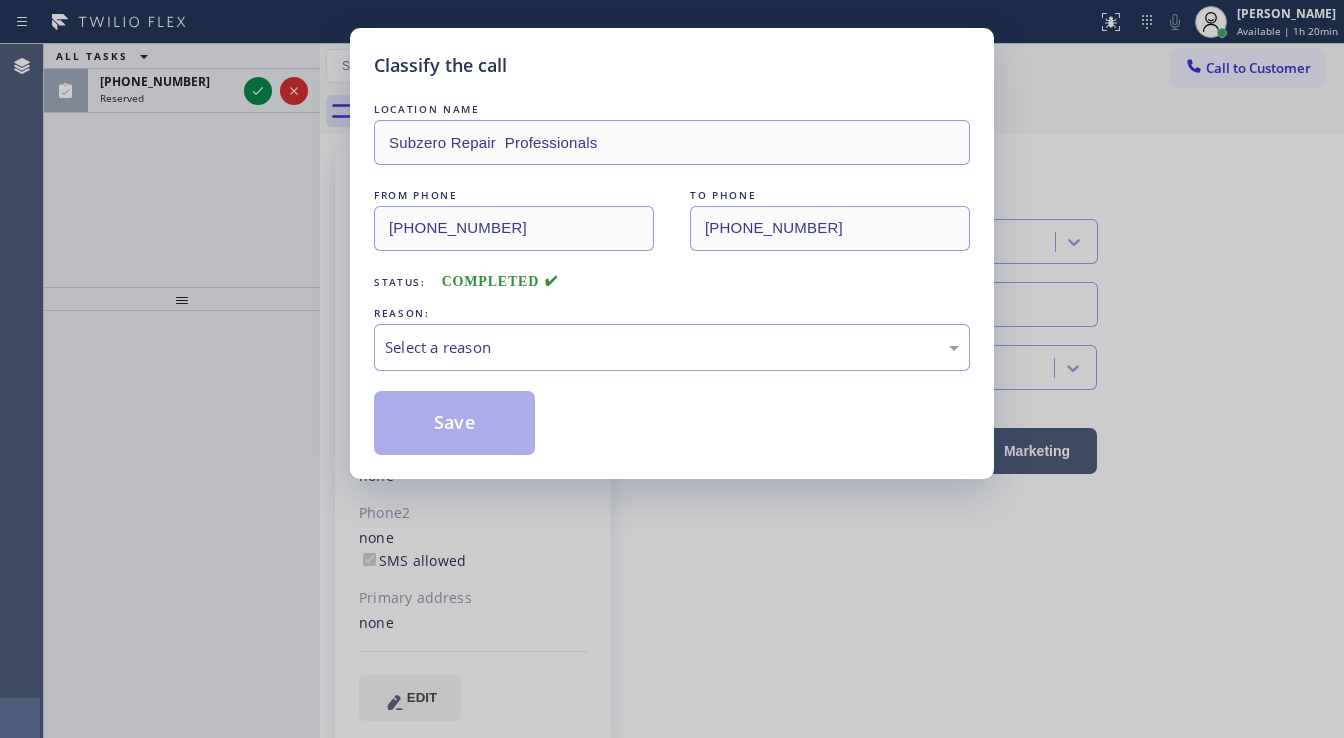 click on "REASON:" at bounding box center (672, 313) 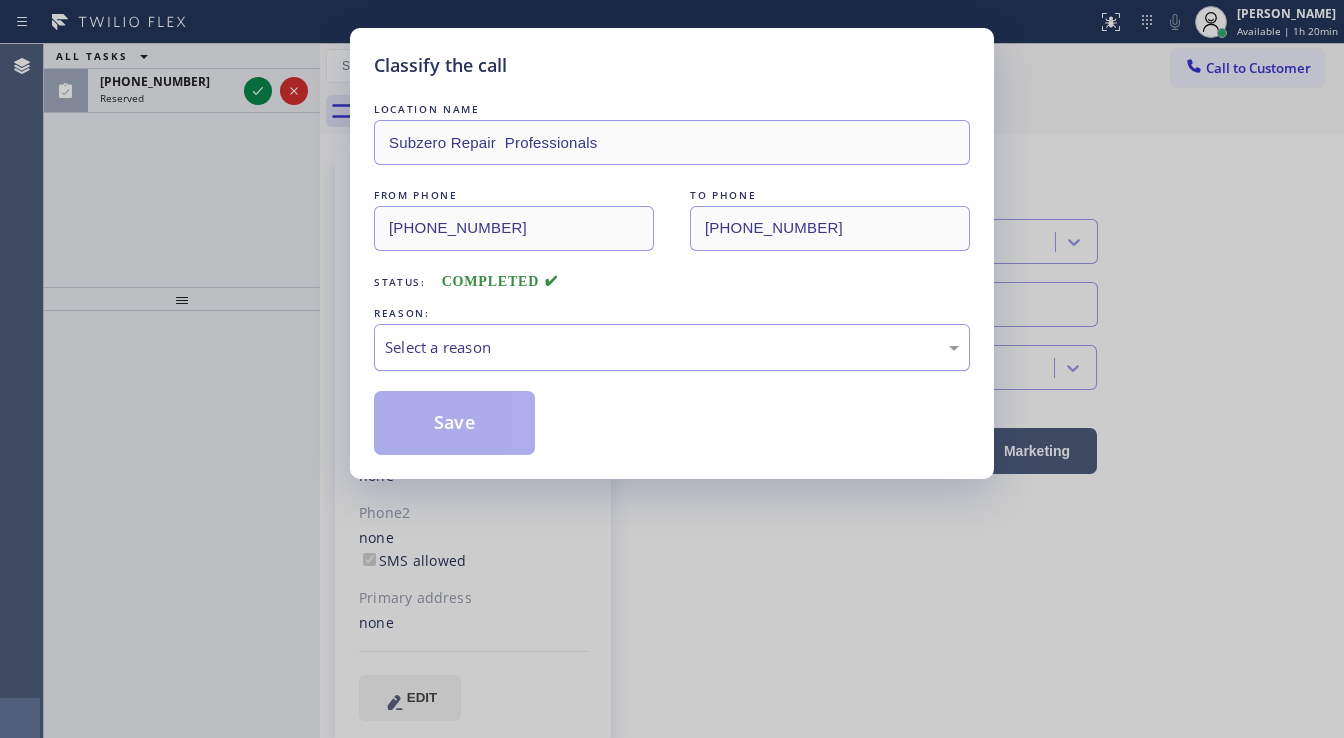 click on "Select a reason" at bounding box center (672, 347) 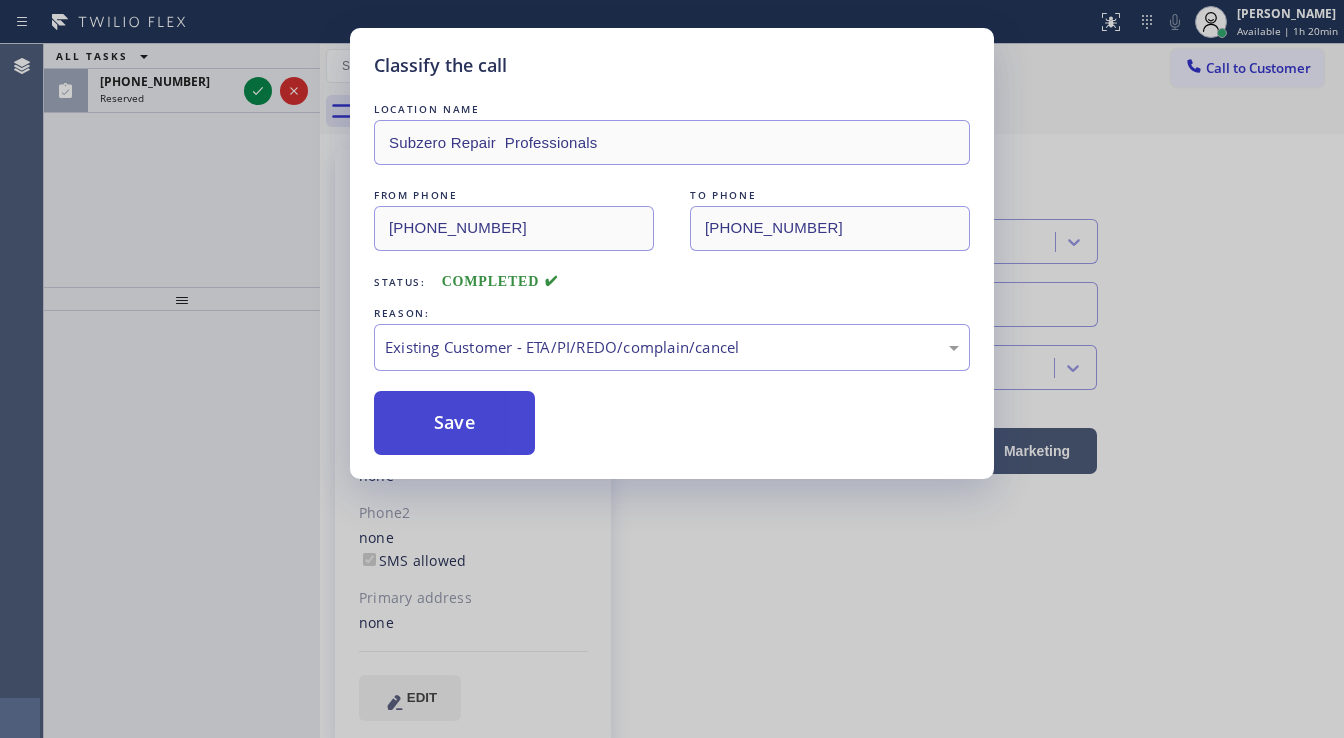 click on "Save" at bounding box center [454, 423] 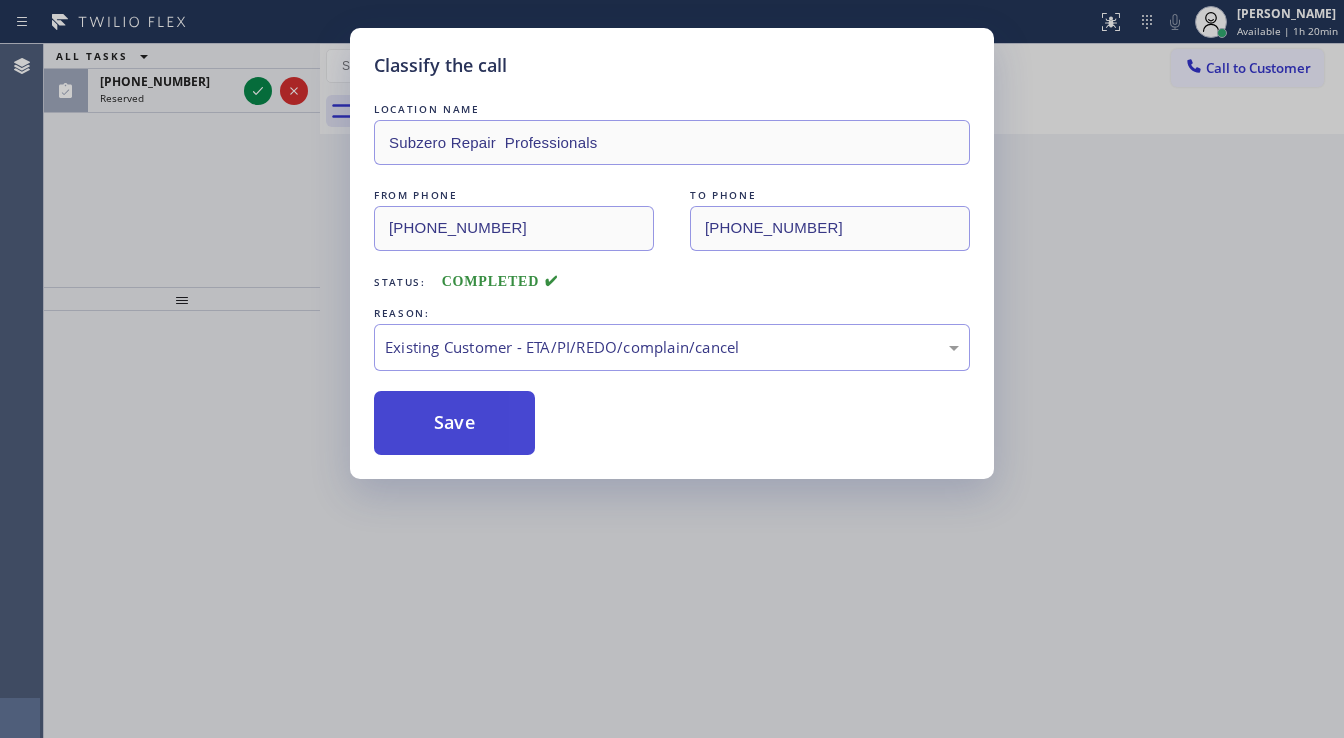 type 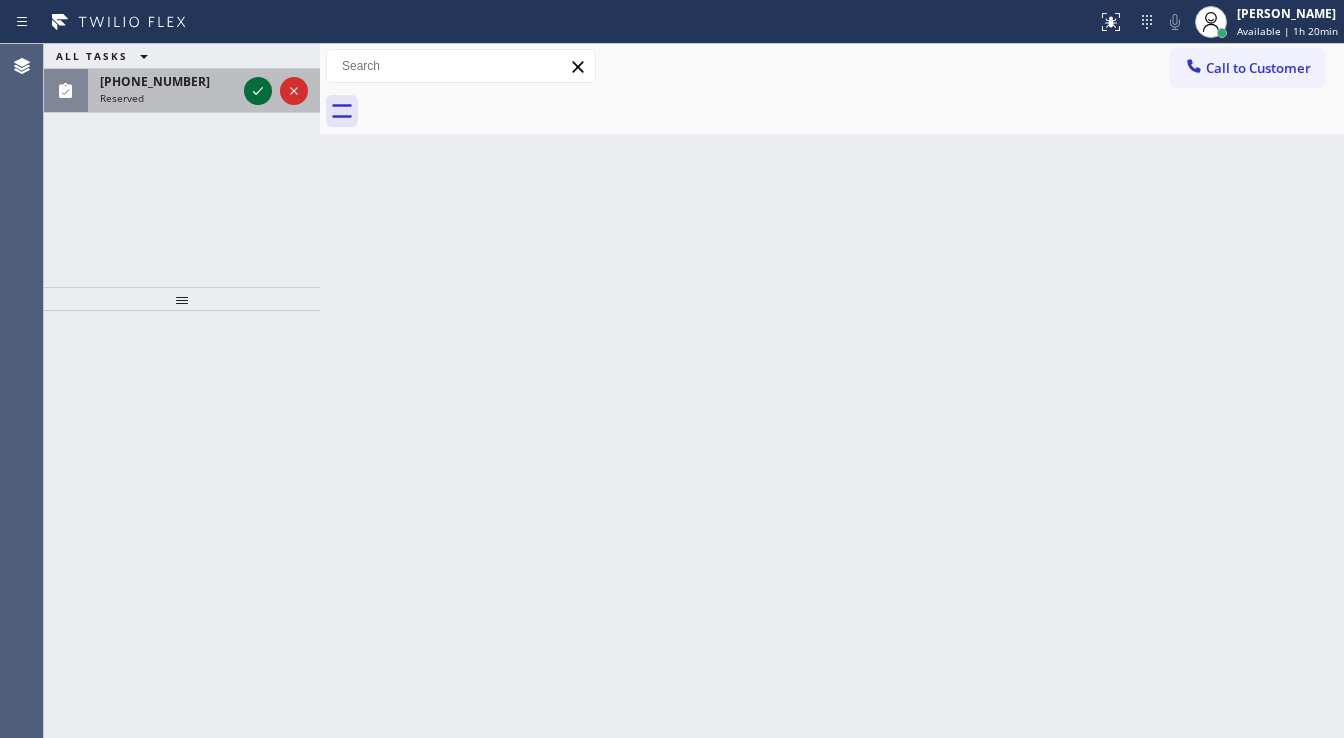 click 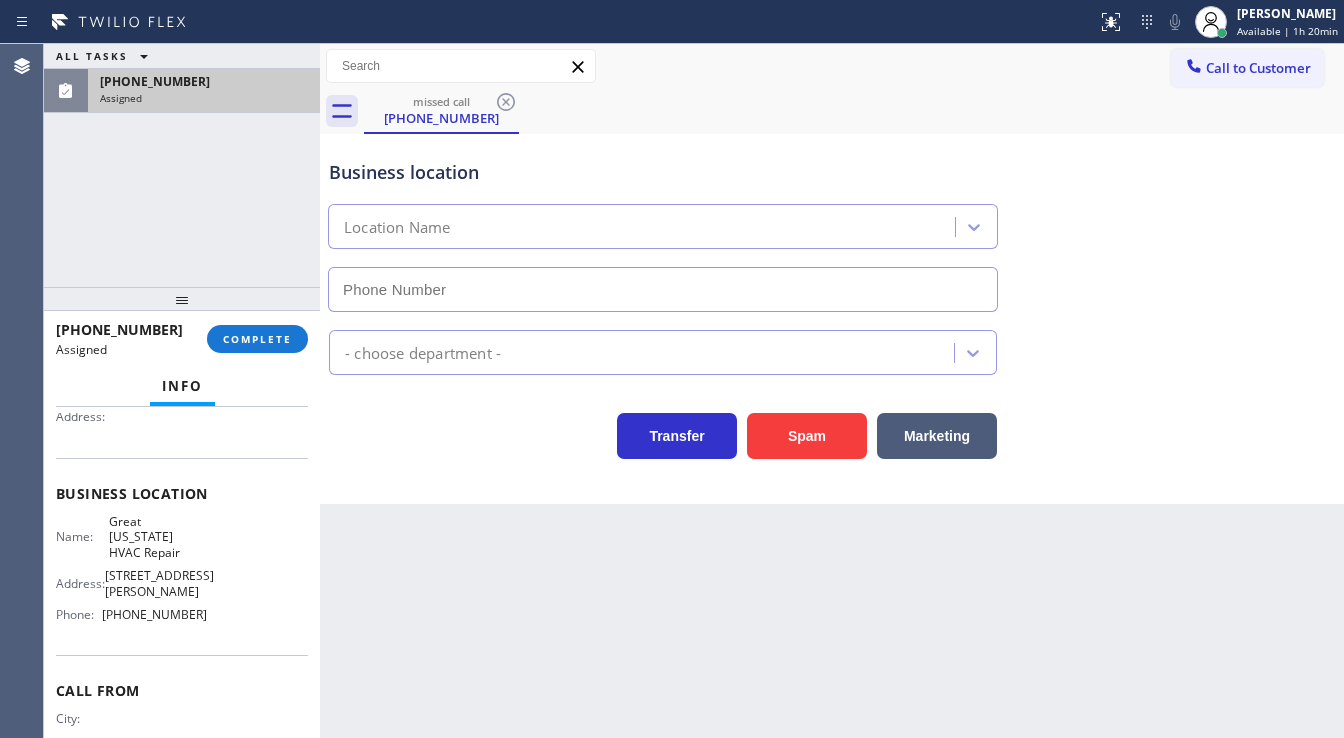 scroll, scrollTop: 240, scrollLeft: 0, axis: vertical 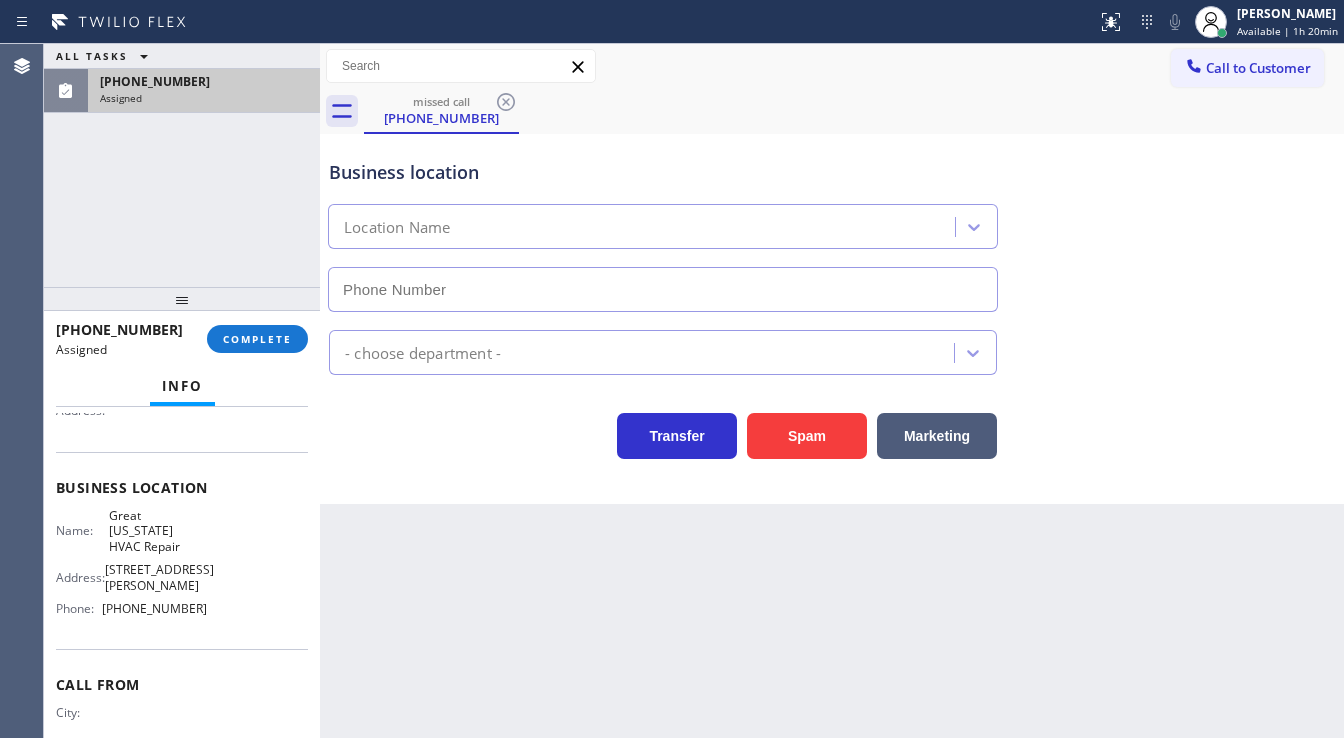 type on "[PHONE_NUMBER]" 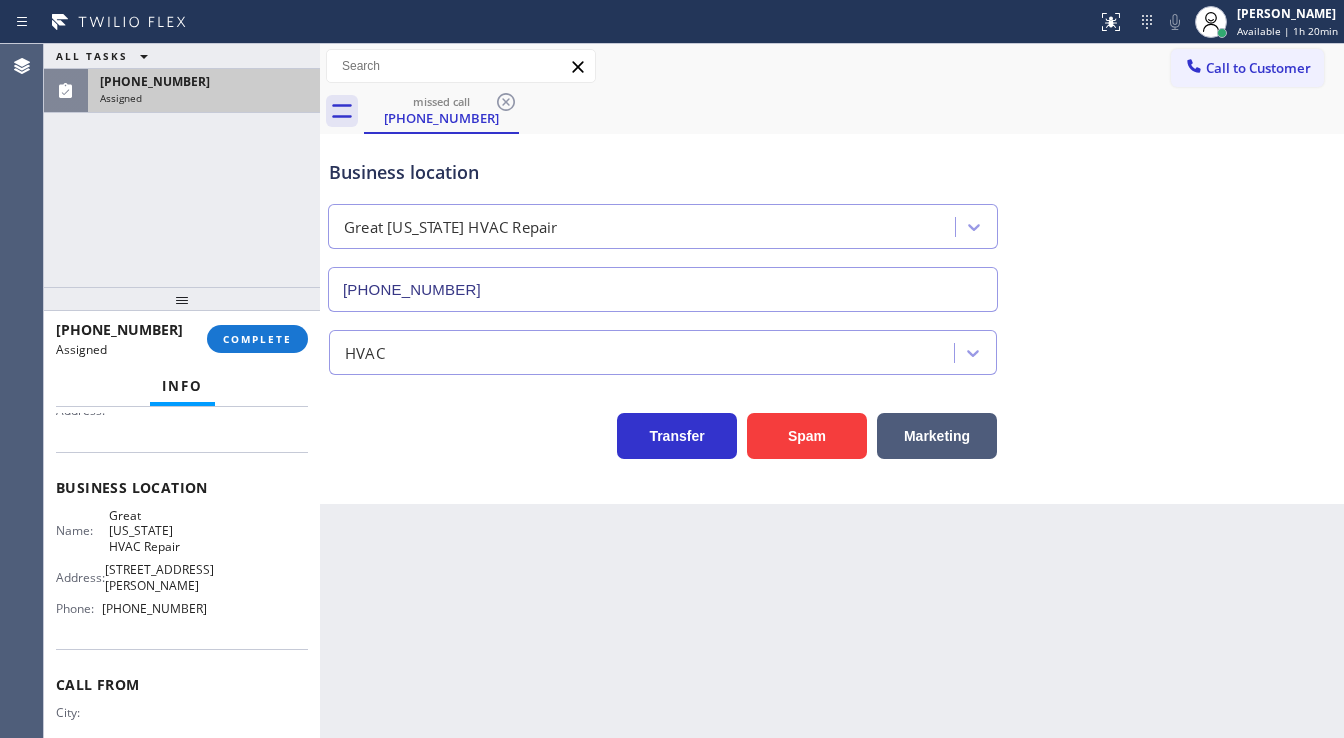 drag, startPoint x: 278, startPoint y: 352, endPoint x: 256, endPoint y: 428, distance: 79.12016 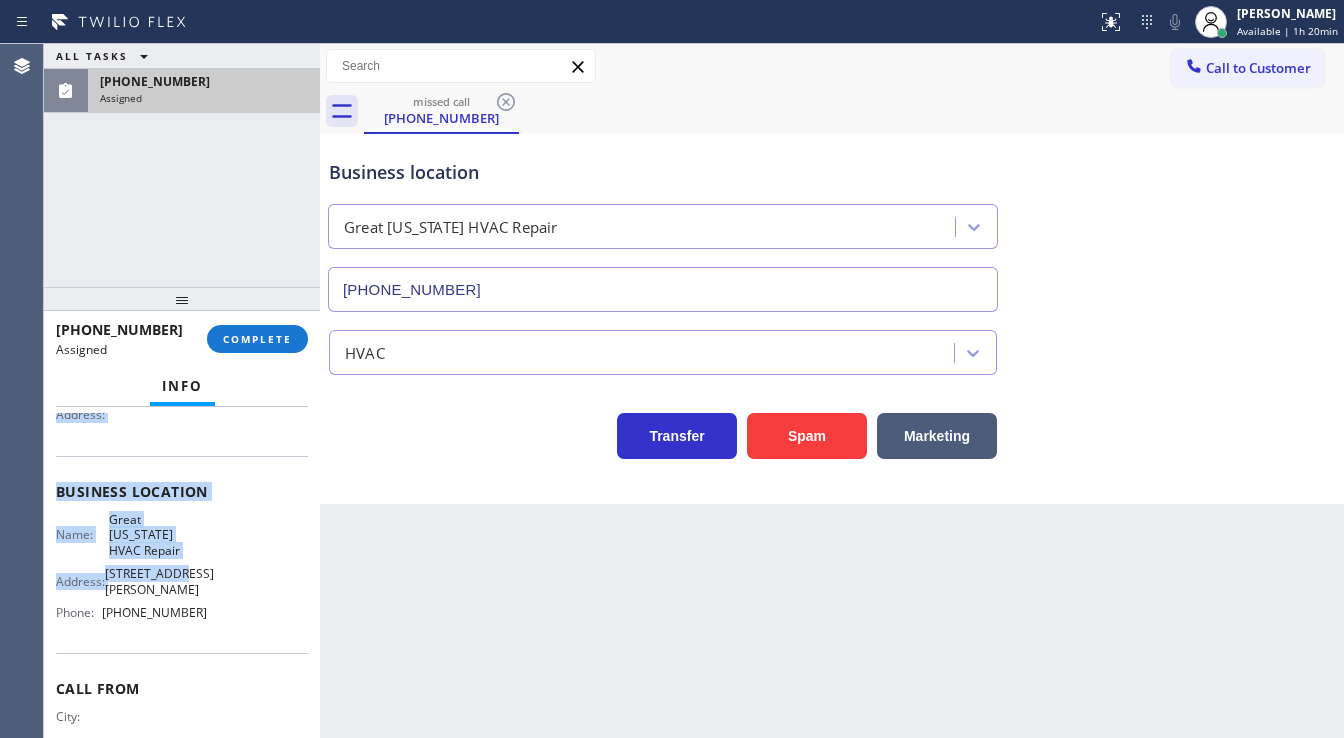 scroll, scrollTop: 240, scrollLeft: 0, axis: vertical 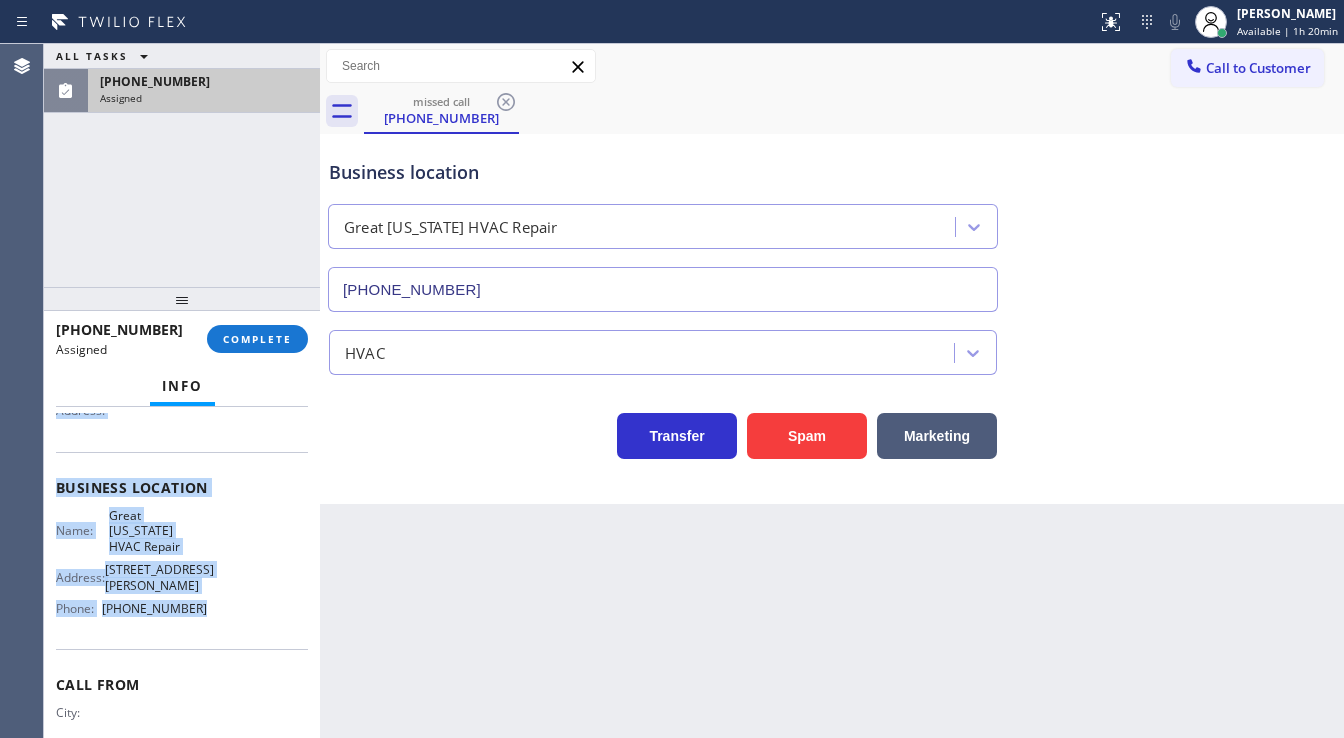 drag, startPoint x: 57, startPoint y: 474, endPoint x: 227, endPoint y: 584, distance: 202.48457 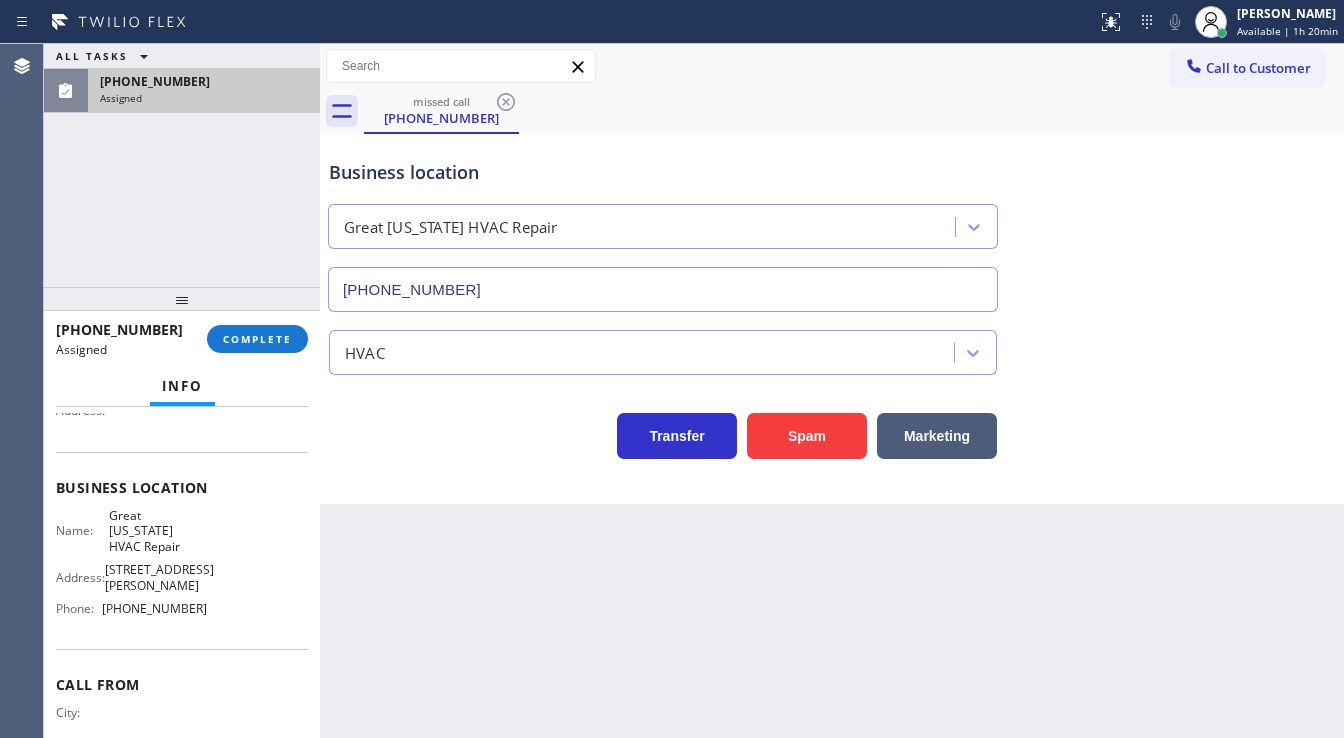 click at bounding box center [182, 299] 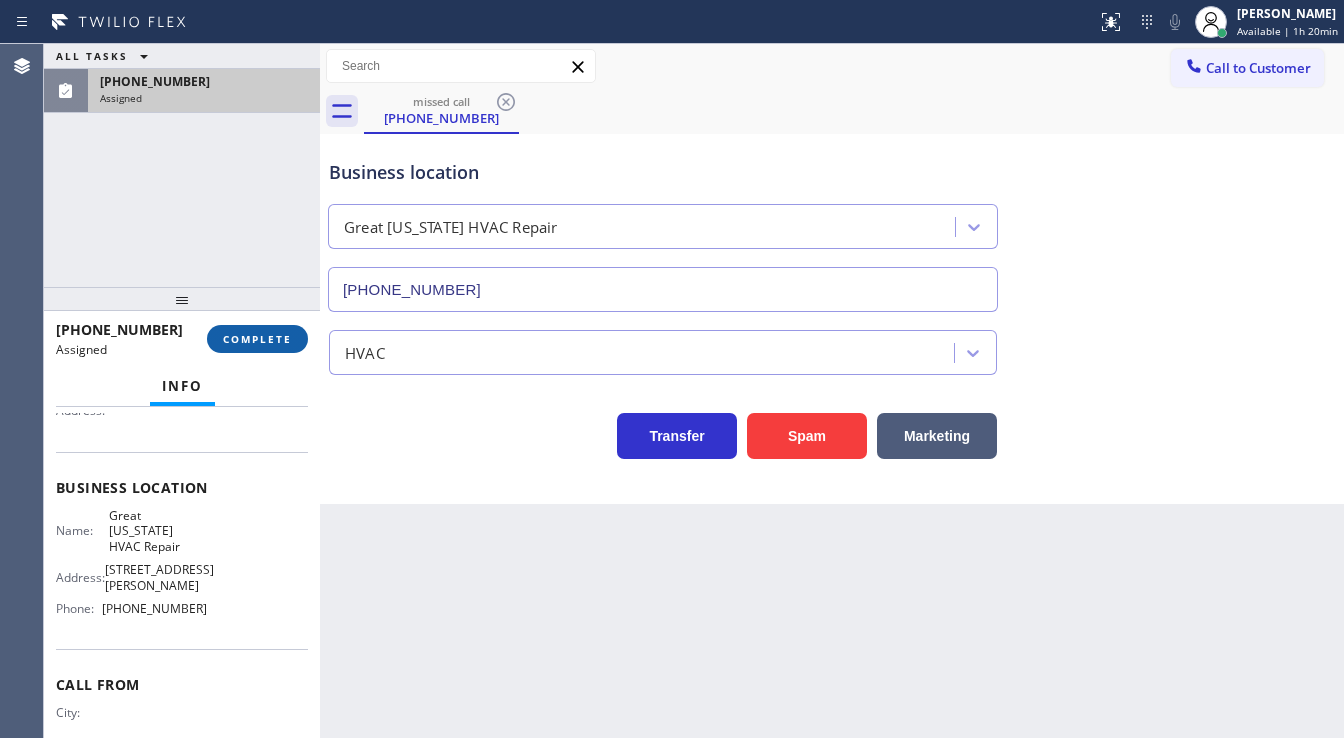 click on "COMPLETE" at bounding box center (257, 339) 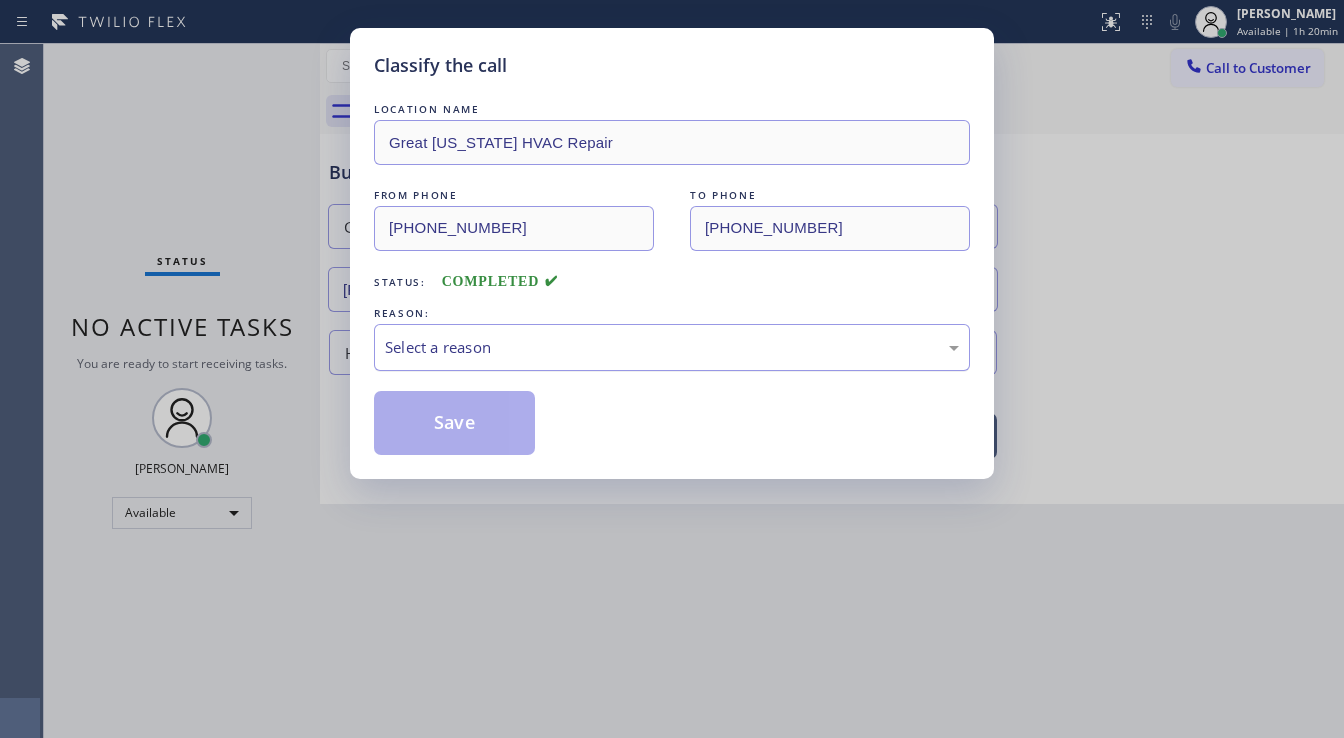 drag, startPoint x: 471, startPoint y: 333, endPoint x: 469, endPoint y: 364, distance: 31.06445 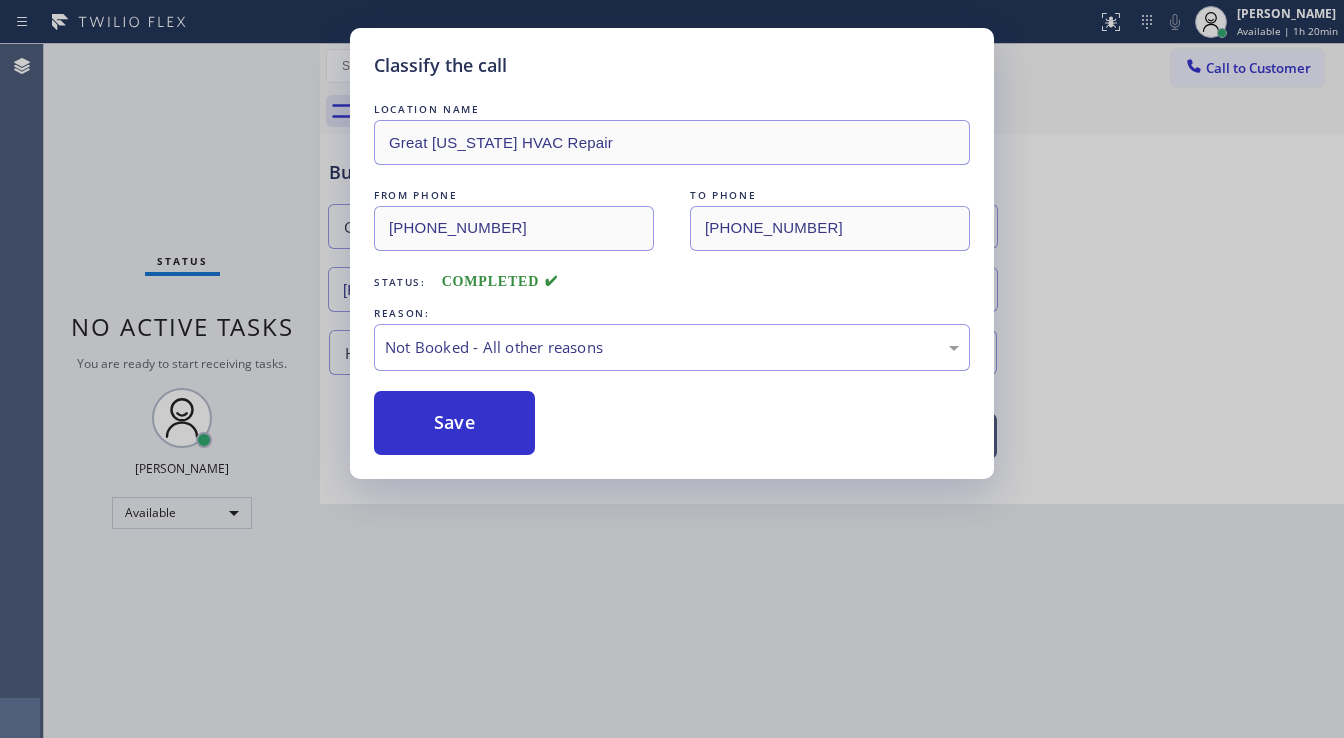click on "Save" at bounding box center (454, 423) 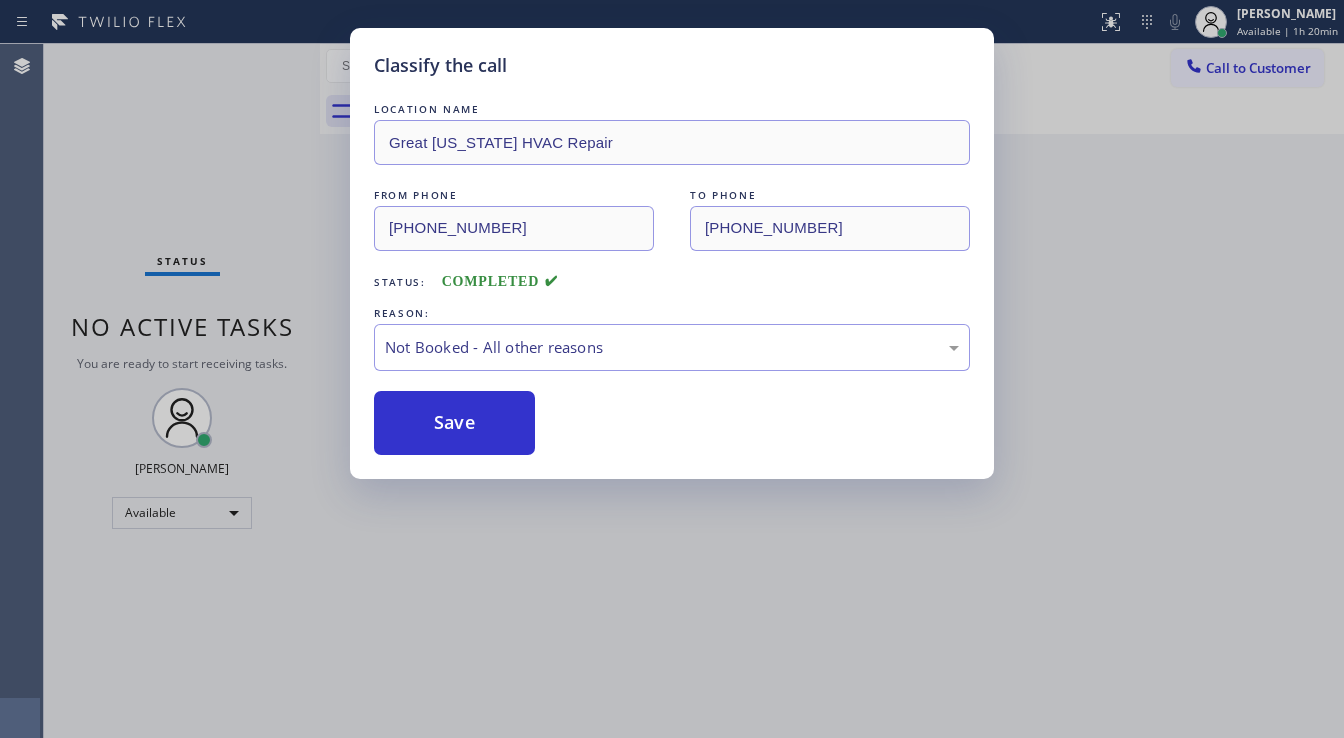 click on "Save" at bounding box center (454, 423) 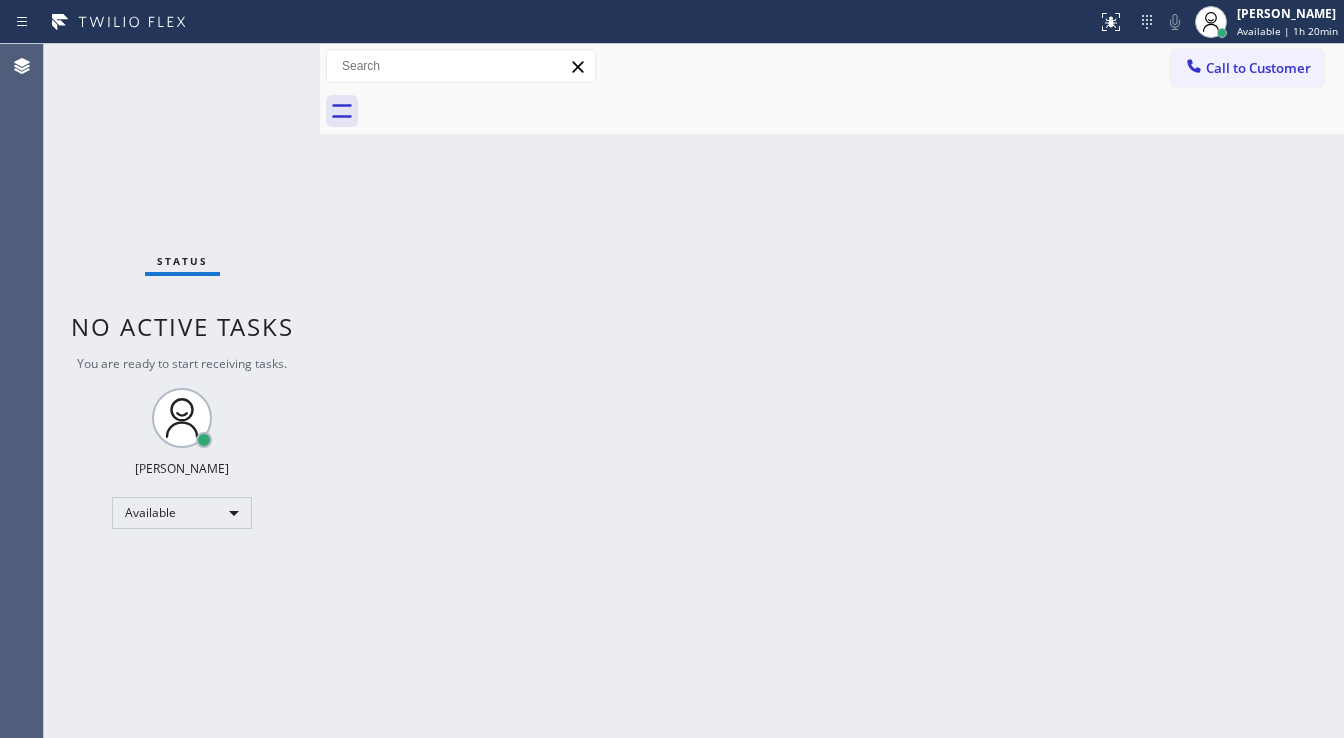 click on "Agent Desktop" at bounding box center (21, 391) 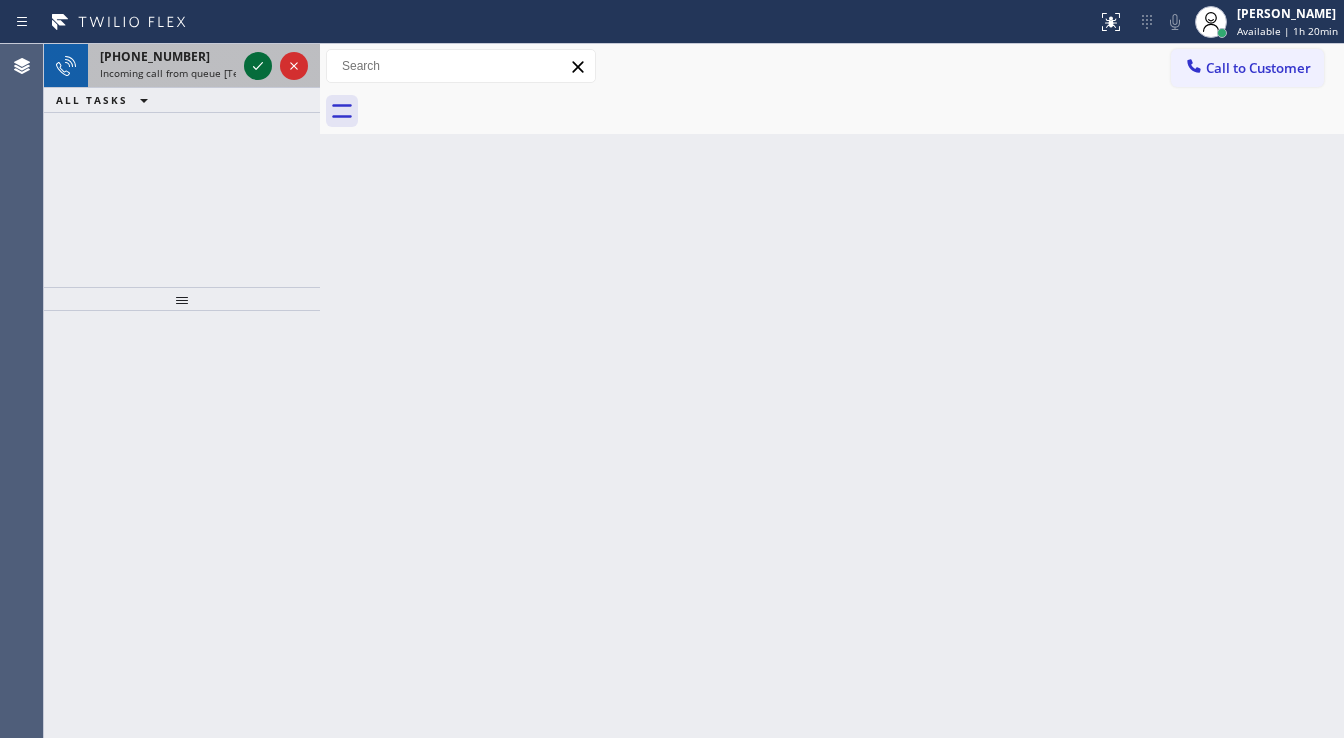 drag, startPoint x: 236, startPoint y: 64, endPoint x: 250, endPoint y: 68, distance: 14.56022 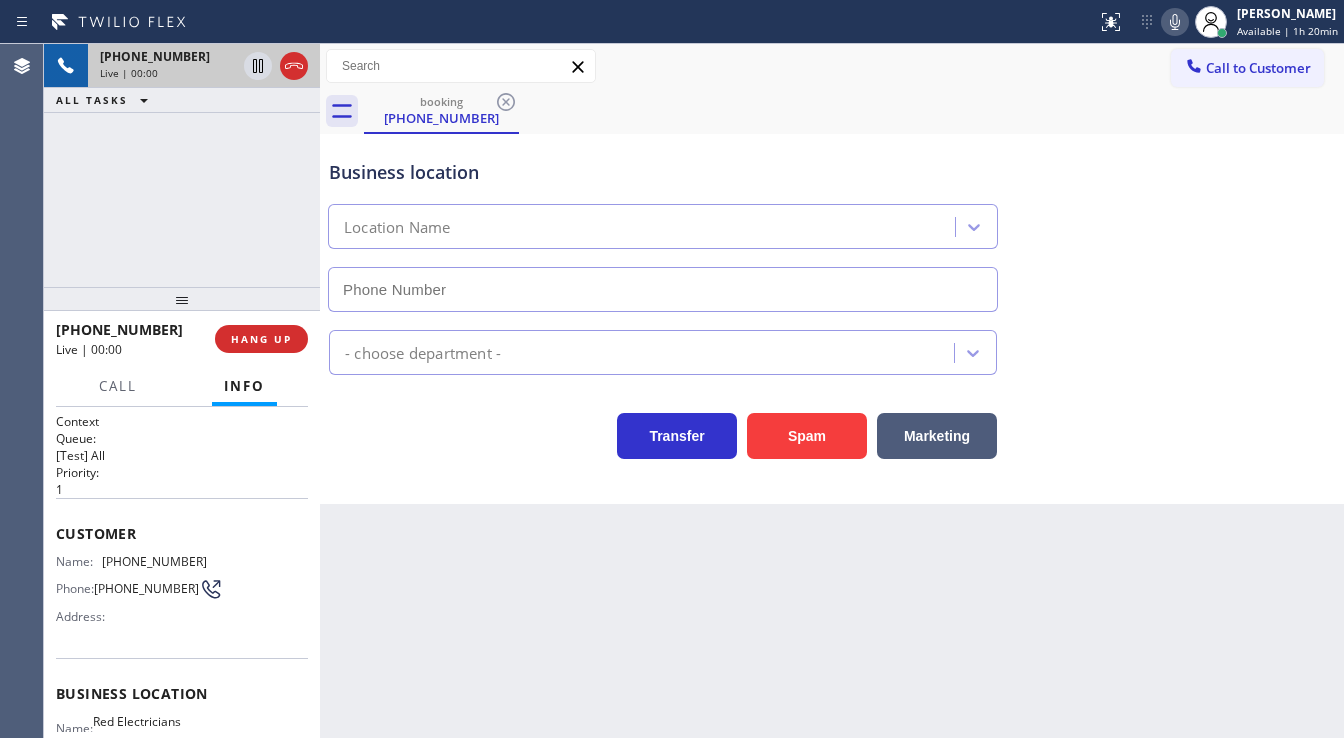 type on "[PHONE_NUMBER]" 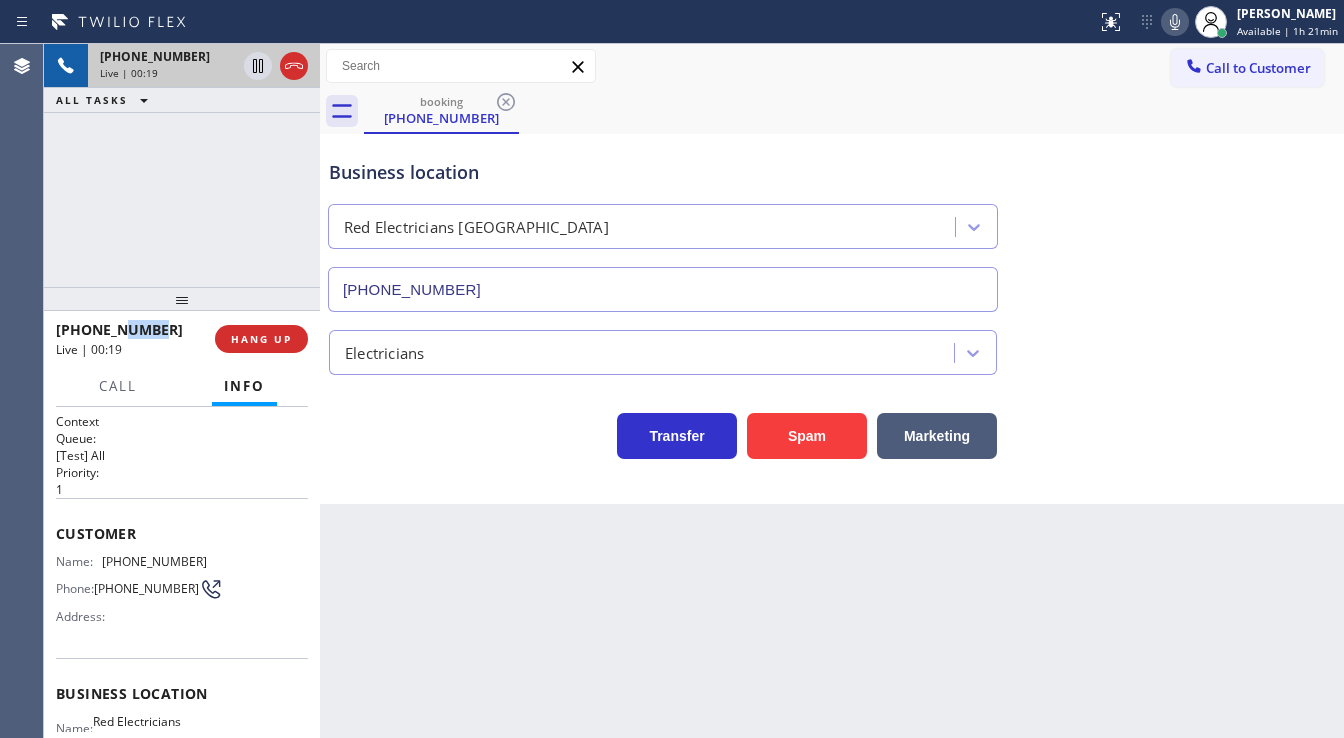 drag, startPoint x: 132, startPoint y: 331, endPoint x: 119, endPoint y: 332, distance: 13.038404 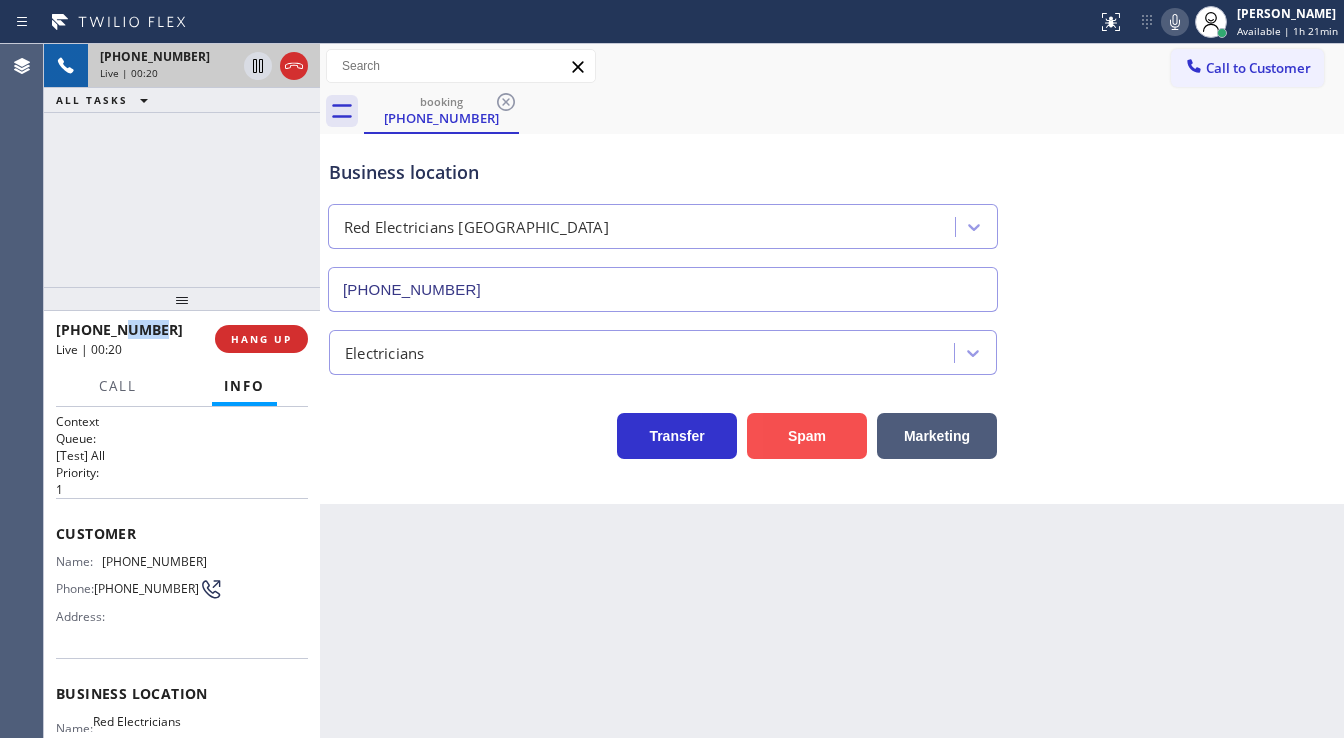 click on "Spam" at bounding box center [807, 436] 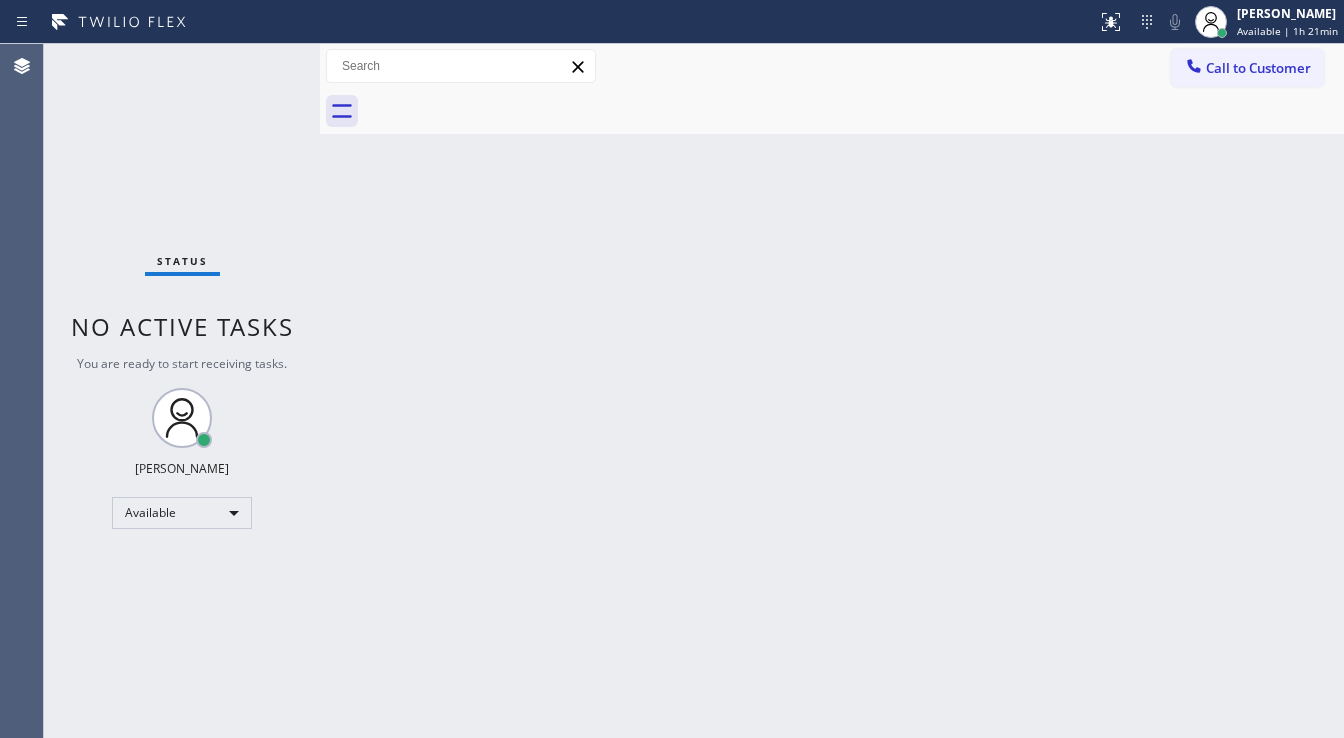 click on "Status   No active tasks     You are ready to start receiving tasks.   [PERSON_NAME]" at bounding box center (182, 391) 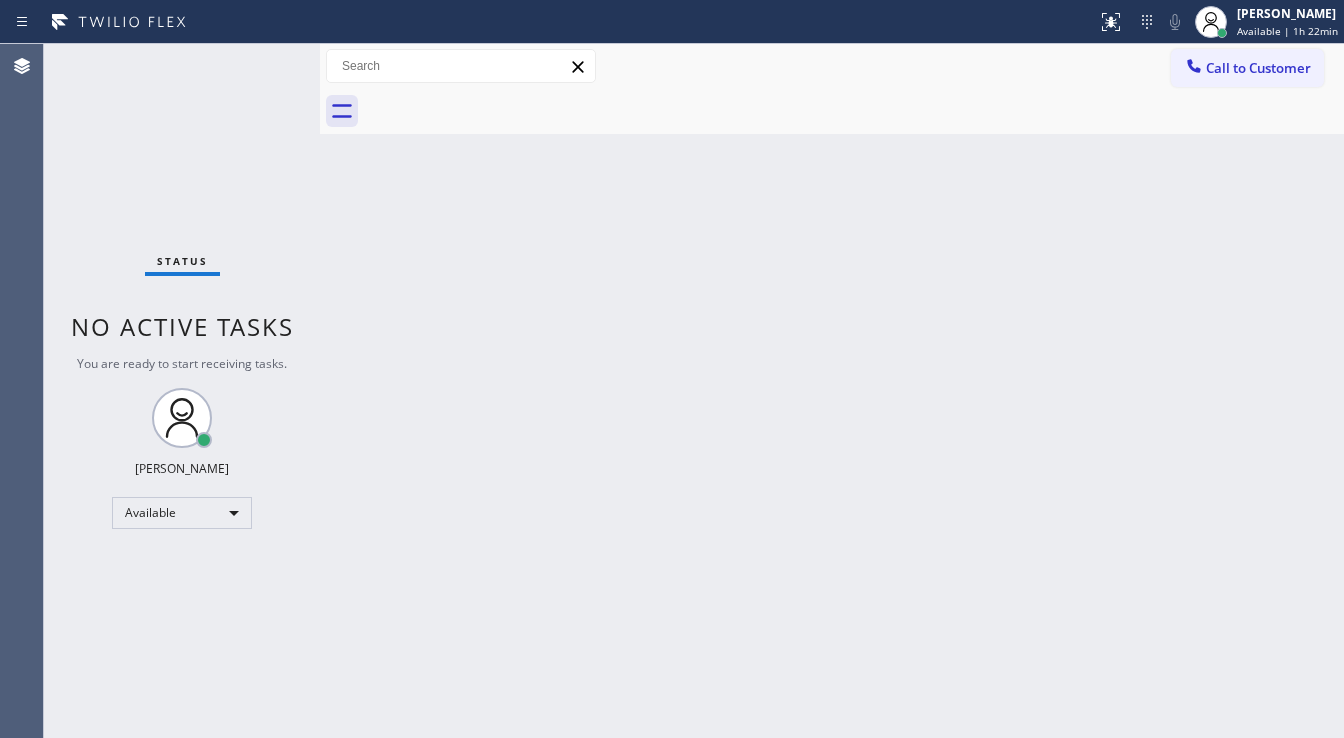 click on "Status   No active tasks     You are ready to start receiving tasks.   [PERSON_NAME]" at bounding box center (182, 391) 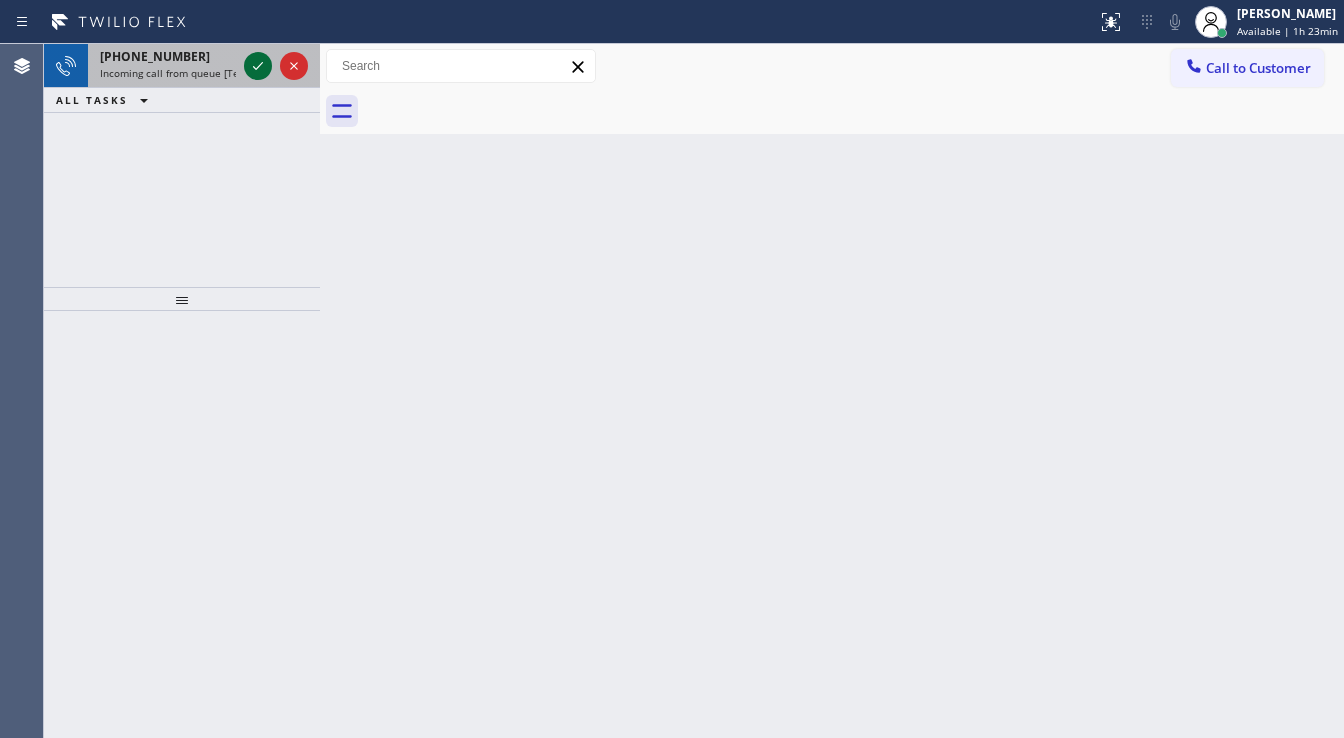 click 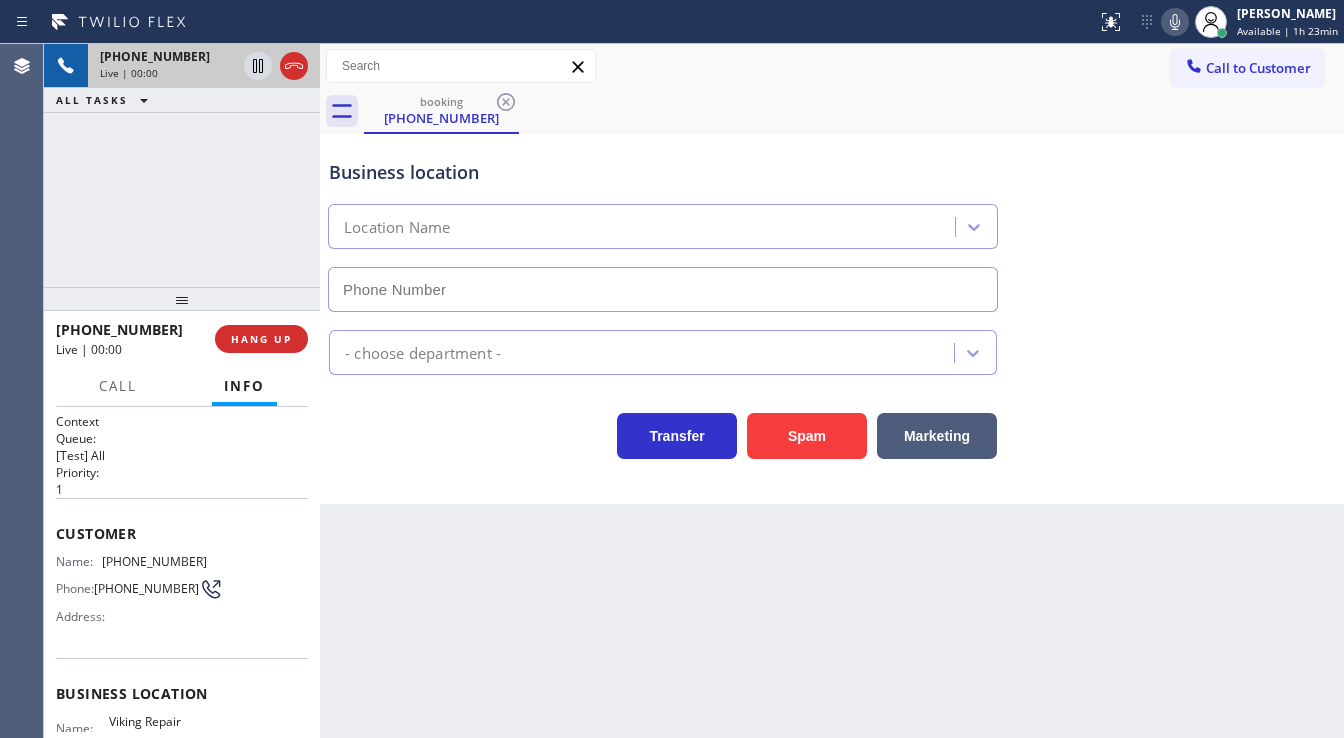 type on "[PHONE_NUMBER]" 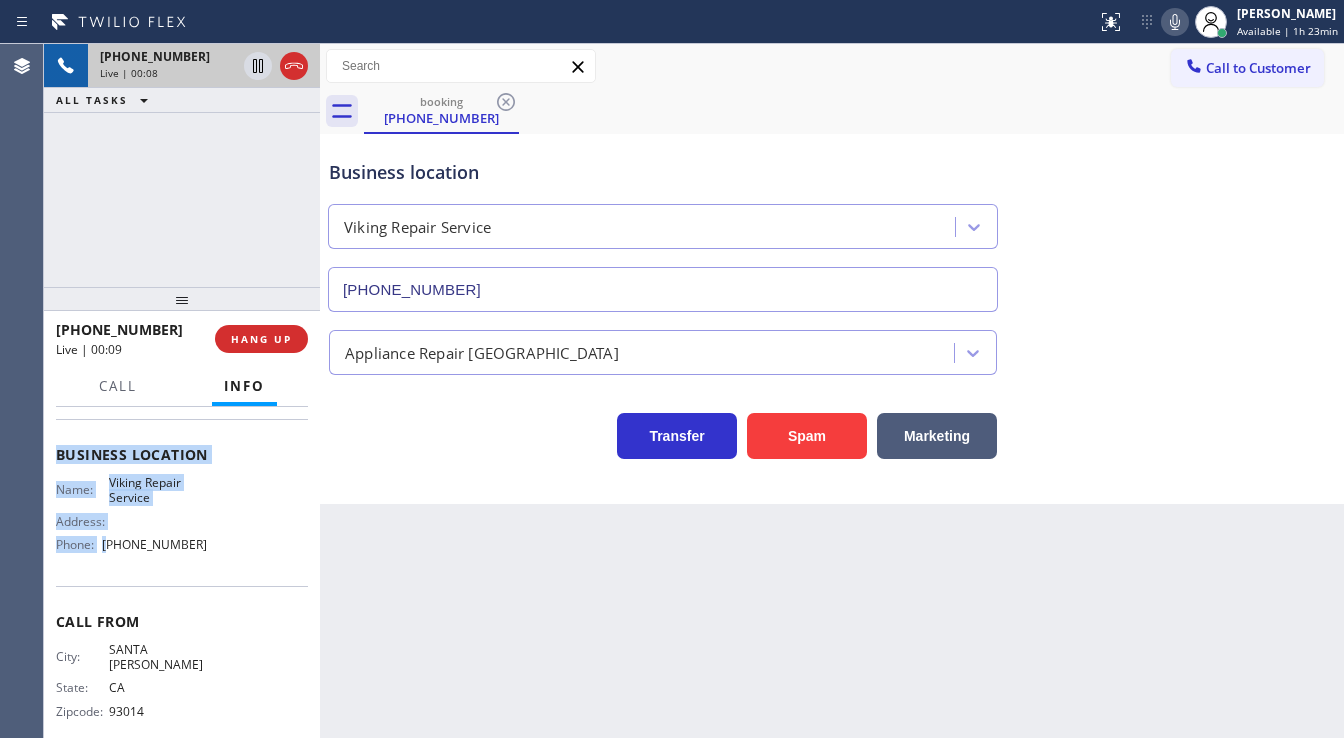 scroll, scrollTop: 240, scrollLeft: 0, axis: vertical 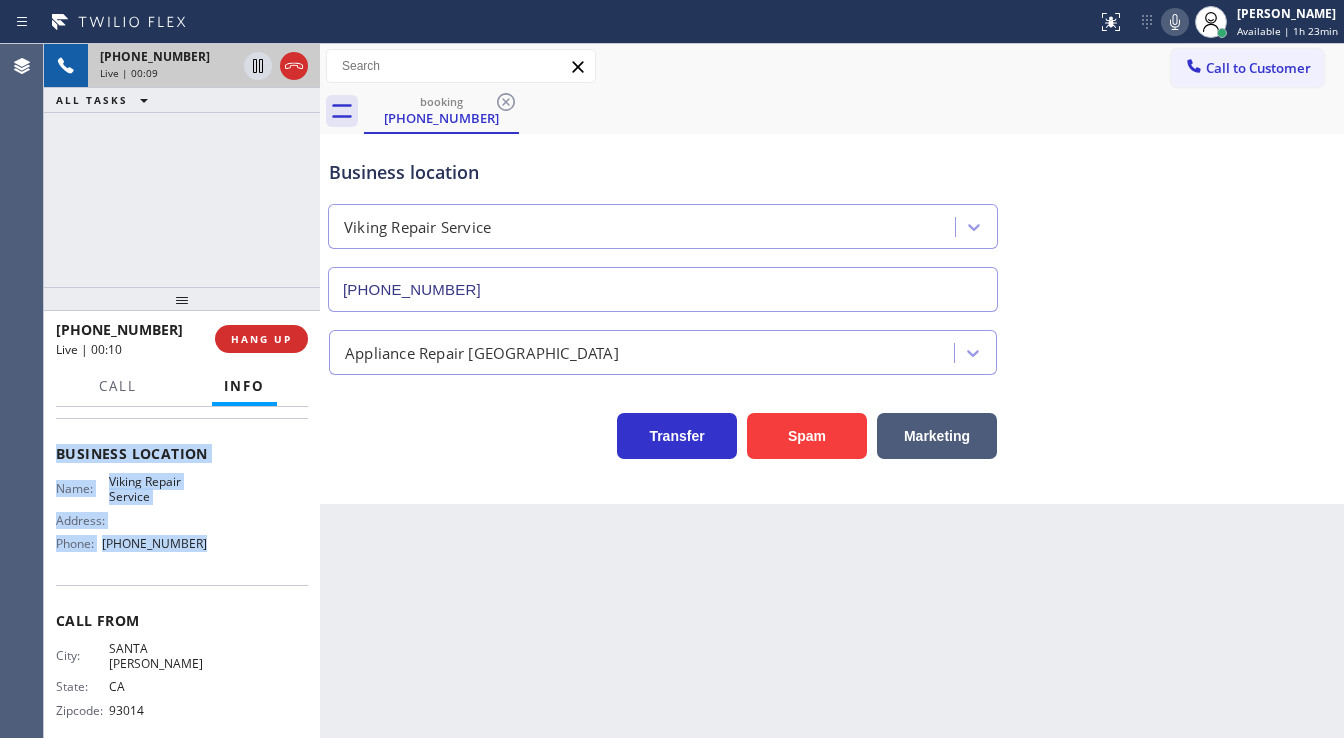 drag, startPoint x: 56, startPoint y: 528, endPoint x: 206, endPoint y: 556, distance: 152.59096 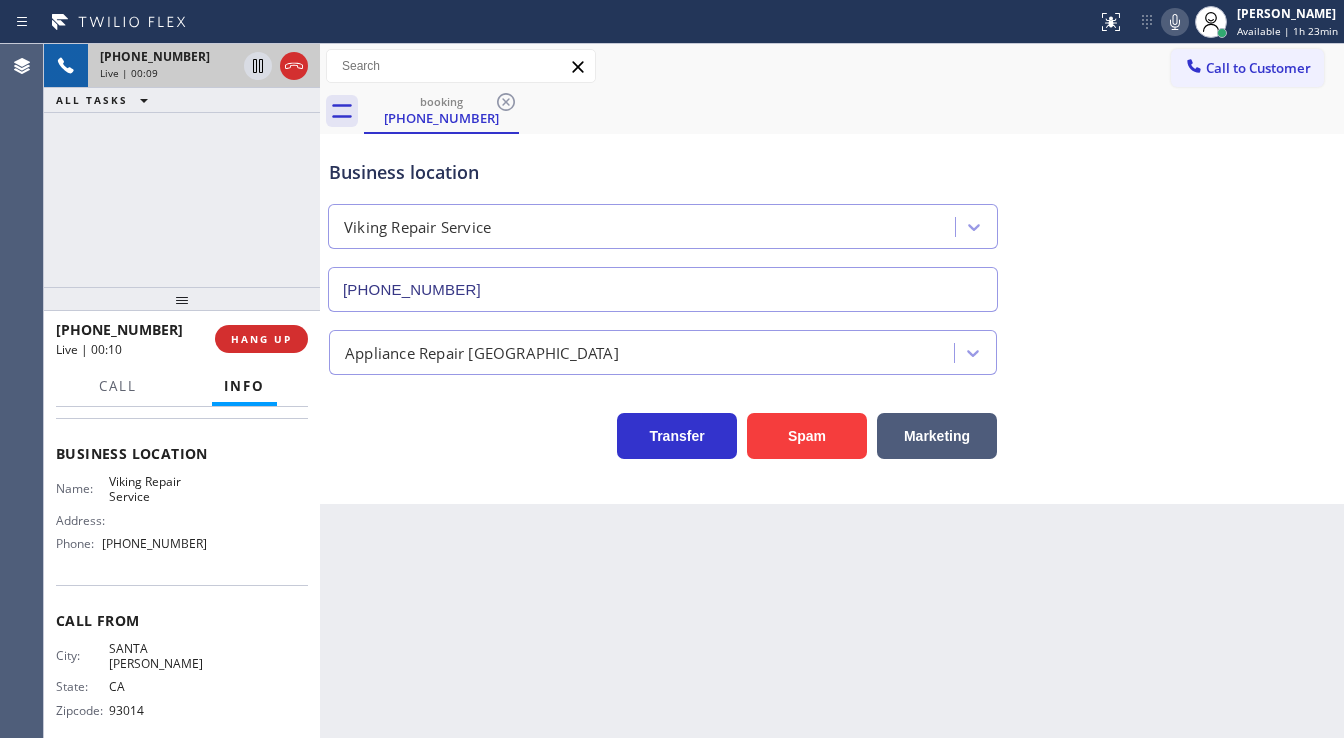 click on "[PHONE_NUMBER] Live | 00:09 ALL TASKS ALL TASKS ACTIVE TASKS TASKS IN WRAP UP" at bounding box center [182, 165] 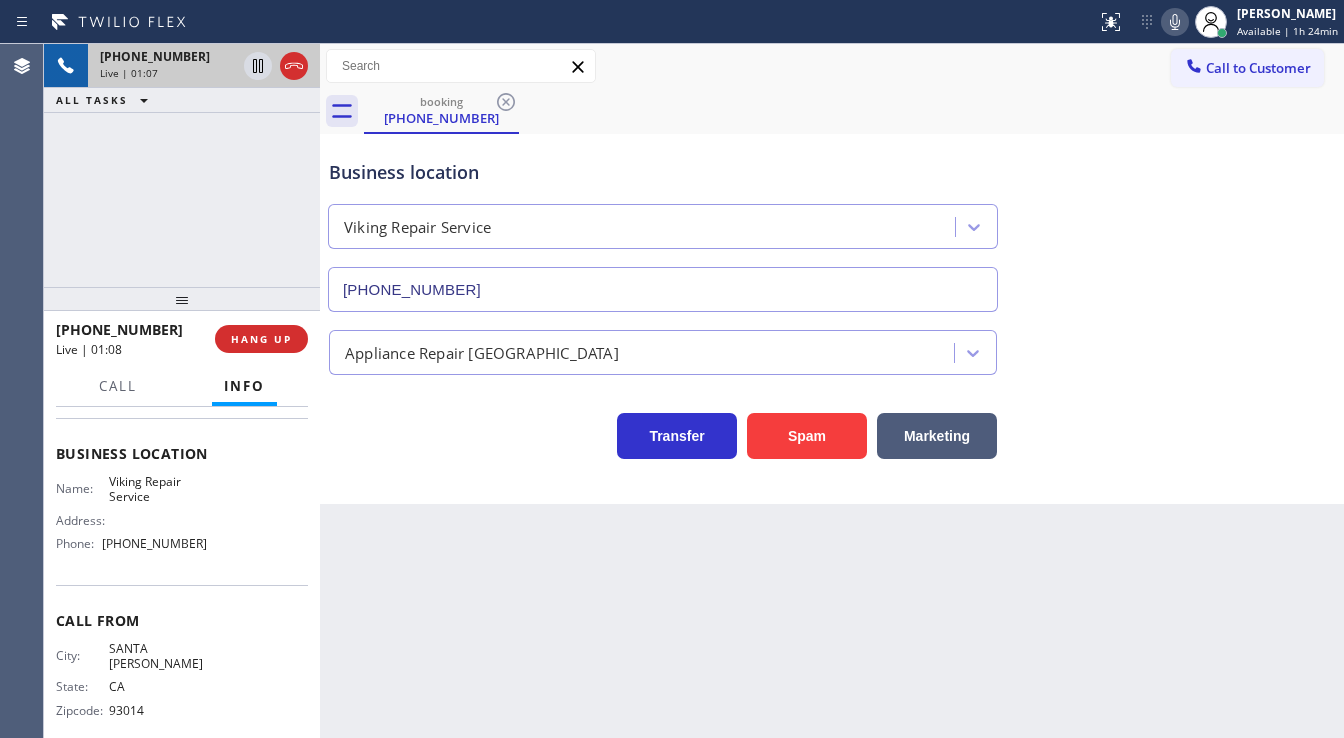click on "[PHONE_NUMBER] Live | 01:07 ALL TASKS ALL TASKS ACTIVE TASKS TASKS IN WRAP UP" at bounding box center (182, 165) 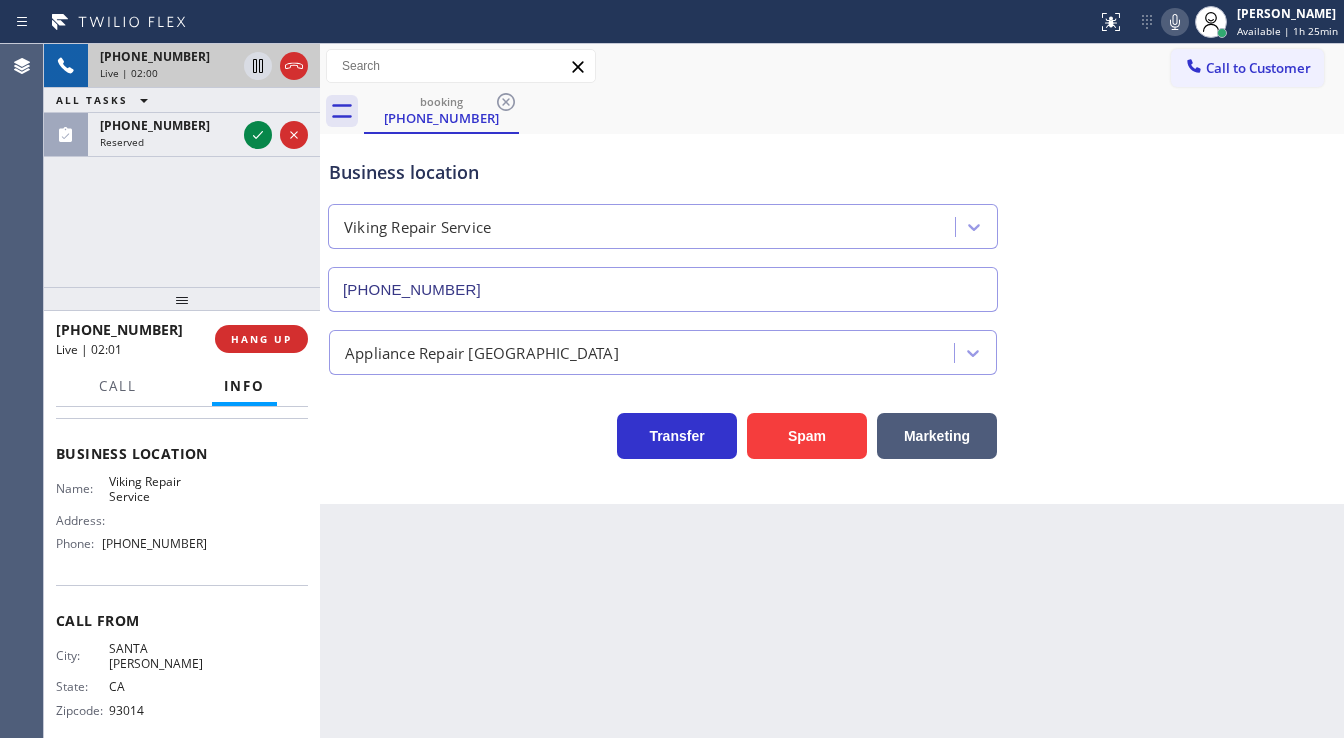 click on "[PHONE_NUMBER] Live | 02:00 ALL TASKS ALL TASKS ACTIVE TASKS TASKS IN WRAP UP [PHONE_NUMBER] Reserved" at bounding box center [182, 165] 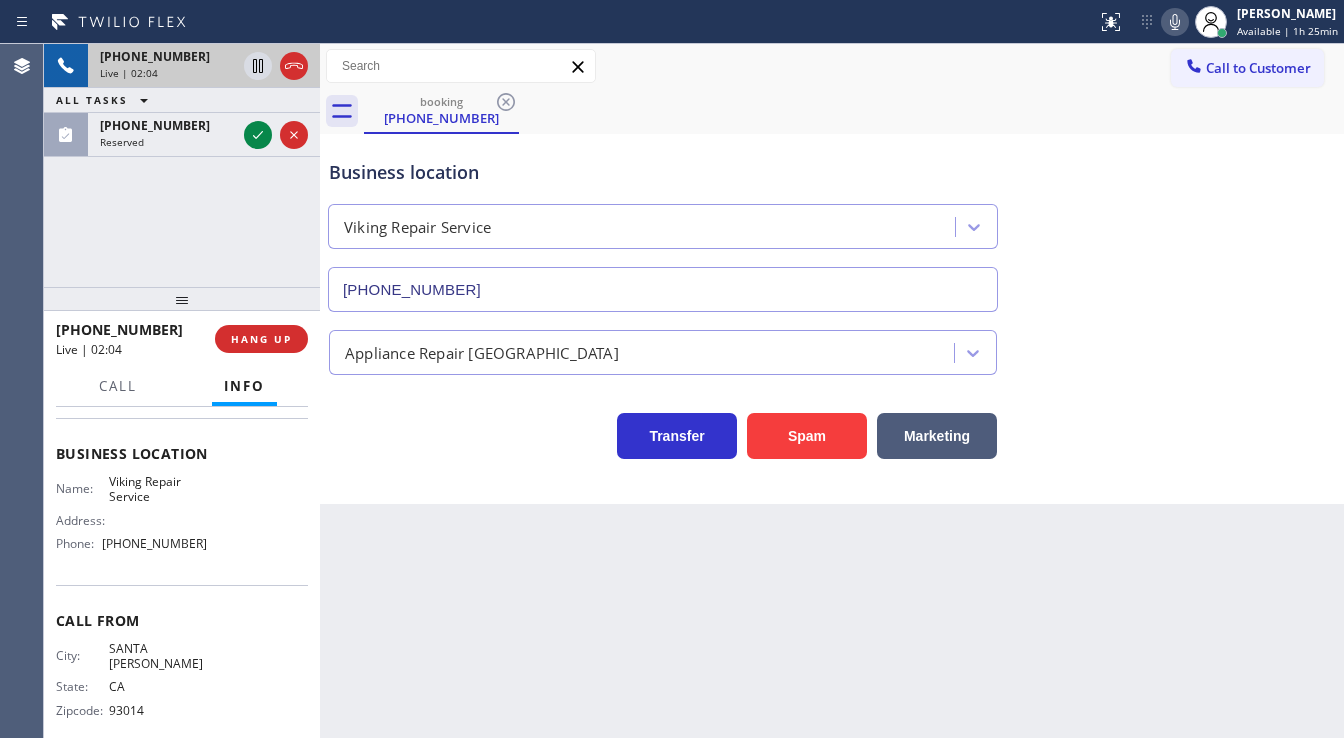 click on "[PHONE_NUMBER] Live | 02:04 ALL TASKS ALL TASKS ACTIVE TASKS TASKS IN WRAP UP [PHONE_NUMBER] Reserved" at bounding box center [182, 165] 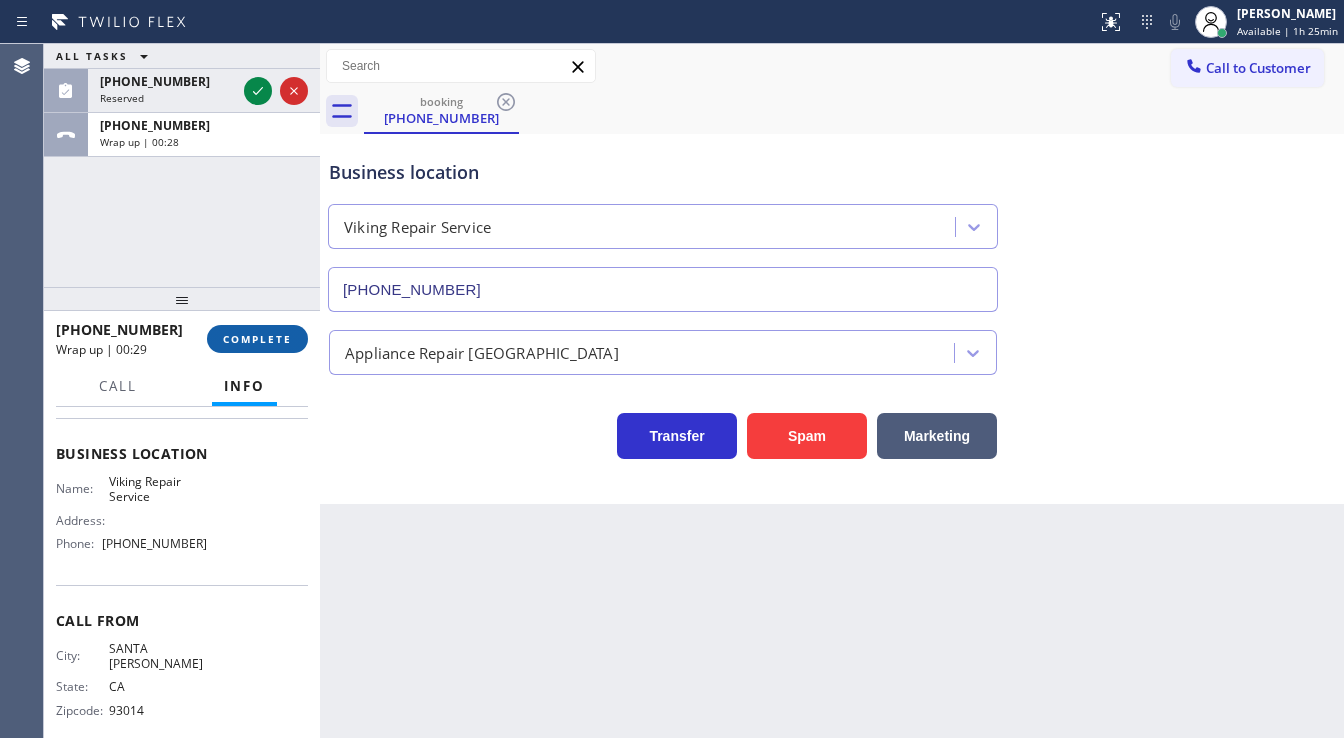 click on "COMPLETE" at bounding box center (257, 339) 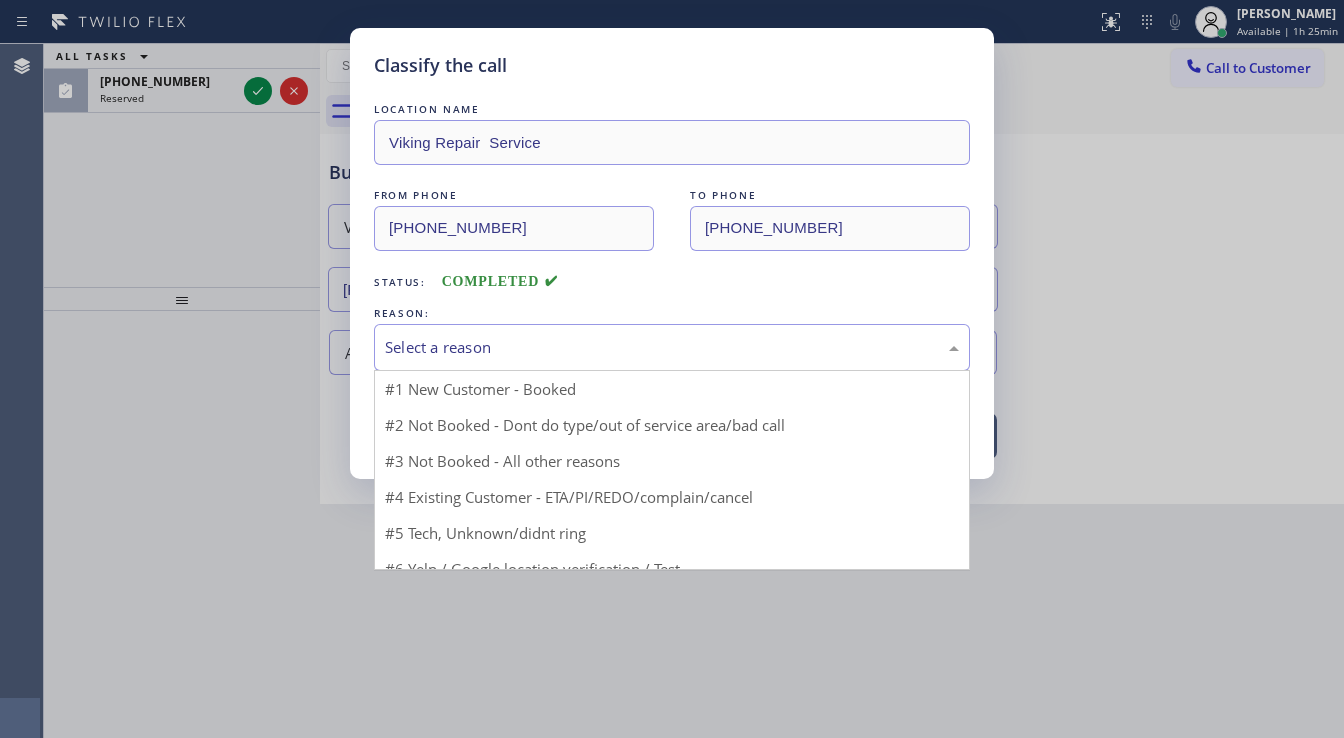 click on "Select a reason" at bounding box center [672, 347] 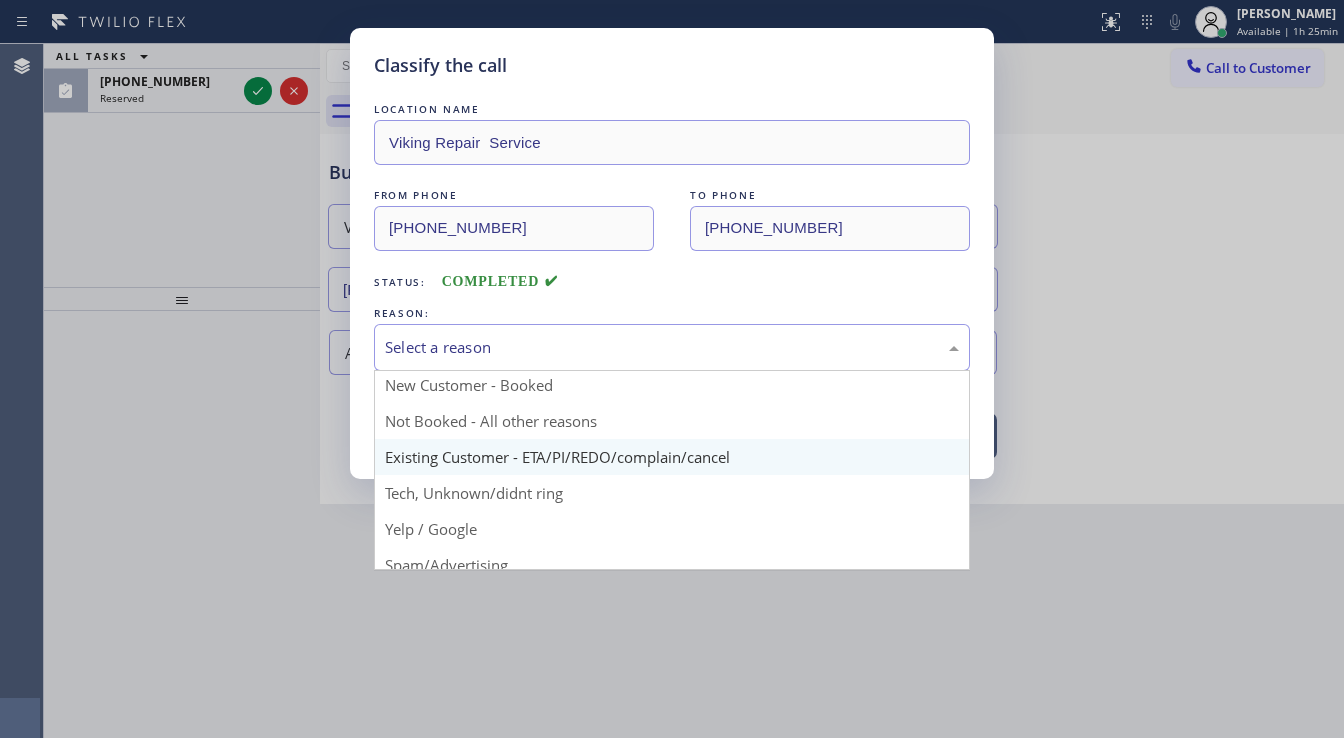 scroll, scrollTop: 0, scrollLeft: 0, axis: both 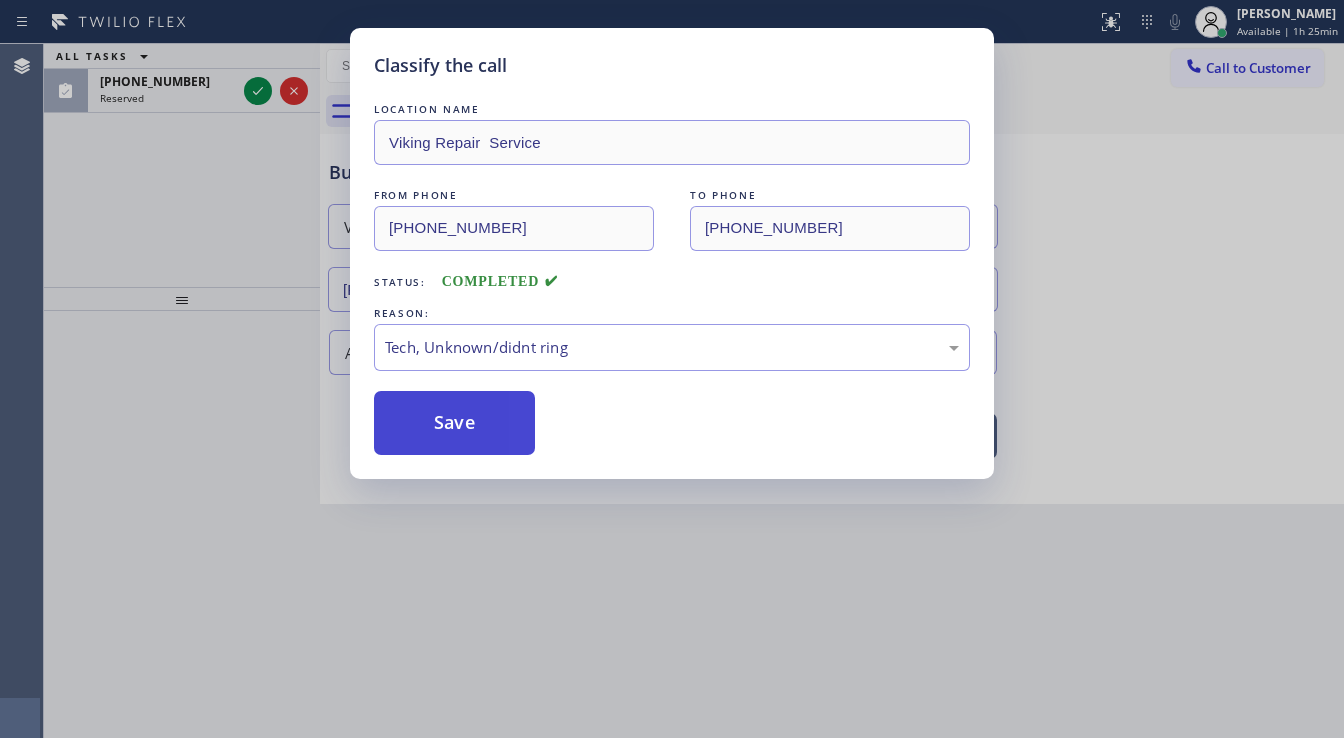 click on "Save" at bounding box center [454, 423] 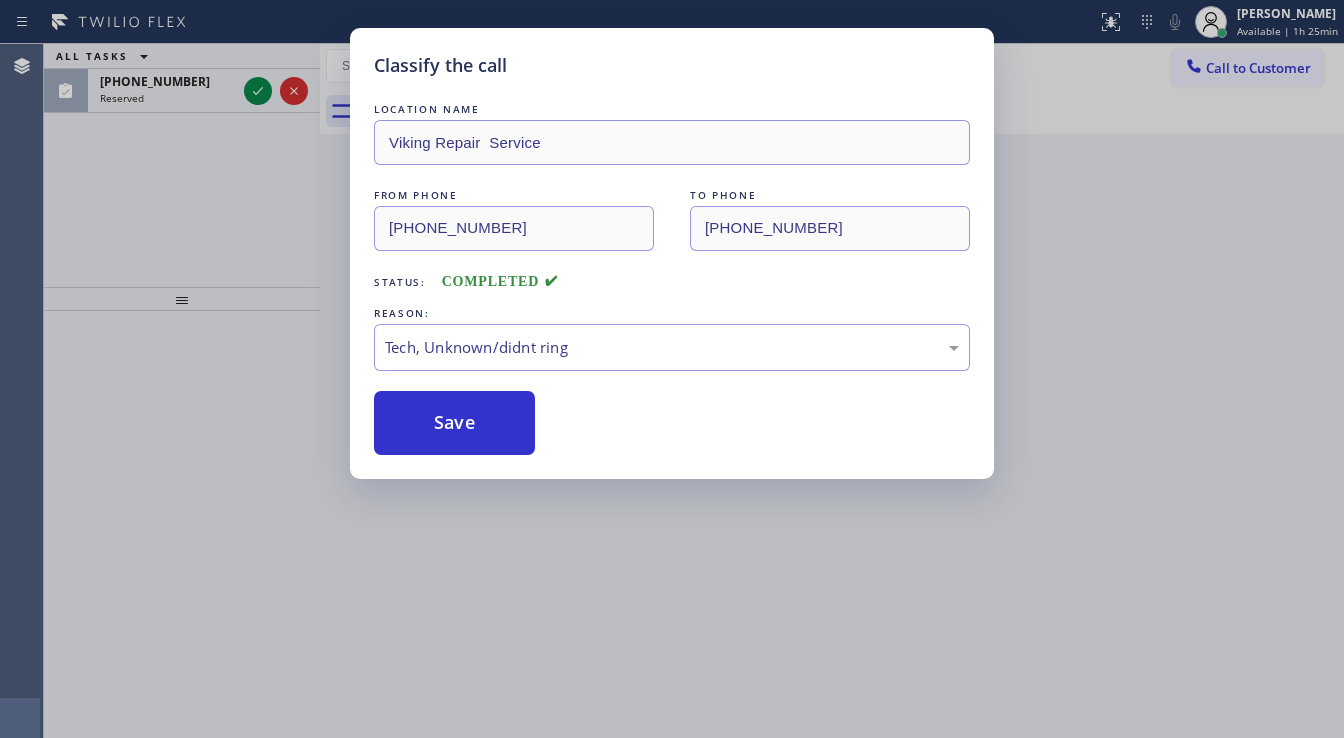 click on "Classify the call LOCATION NAME Viking Repair  Service FROM PHONE [PHONE_NUMBER] TO PHONE [PHONE_NUMBER] Status: COMPLETED REASON: Tech, Unknown/didnt ring Save" at bounding box center [672, 369] 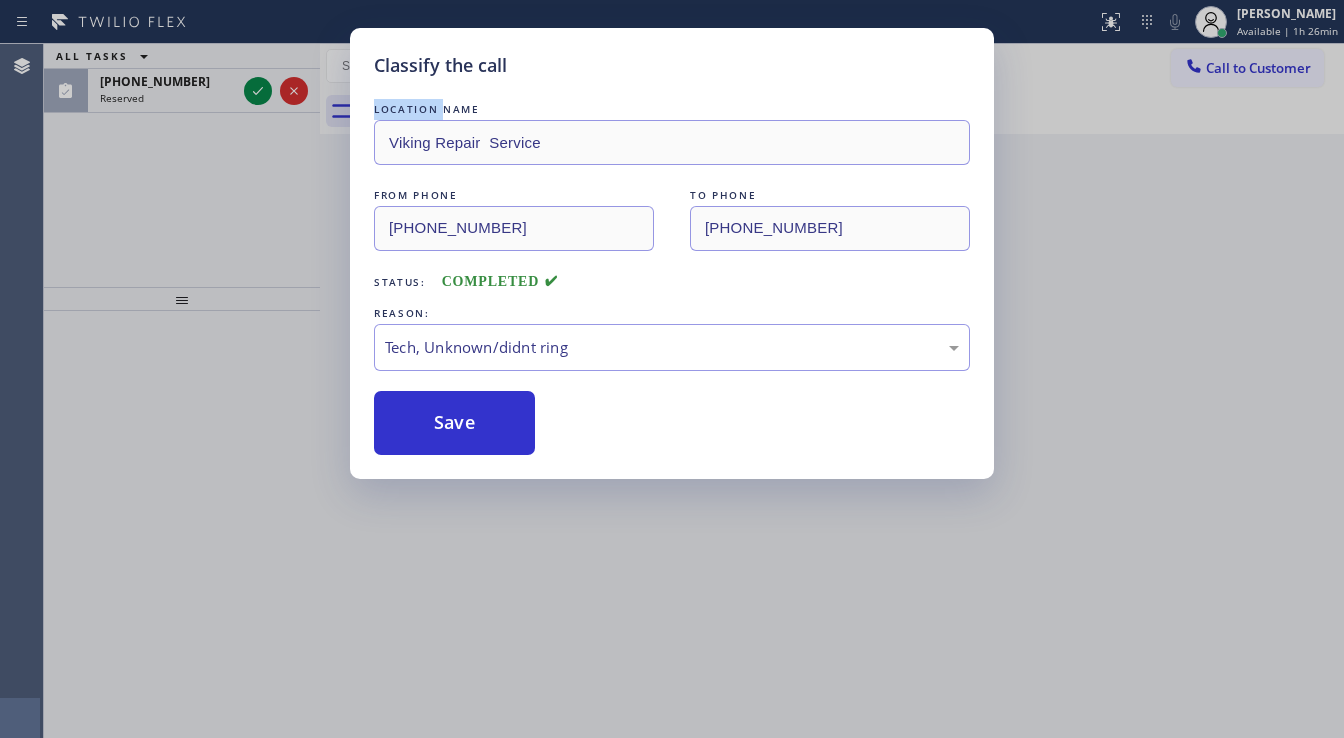 click on "Classify the call LOCATION NAME Viking Repair  Service FROM PHONE [PHONE_NUMBER] TO PHONE [PHONE_NUMBER] Status: COMPLETED REASON: Tech, Unknown/didnt ring Save" at bounding box center (672, 369) 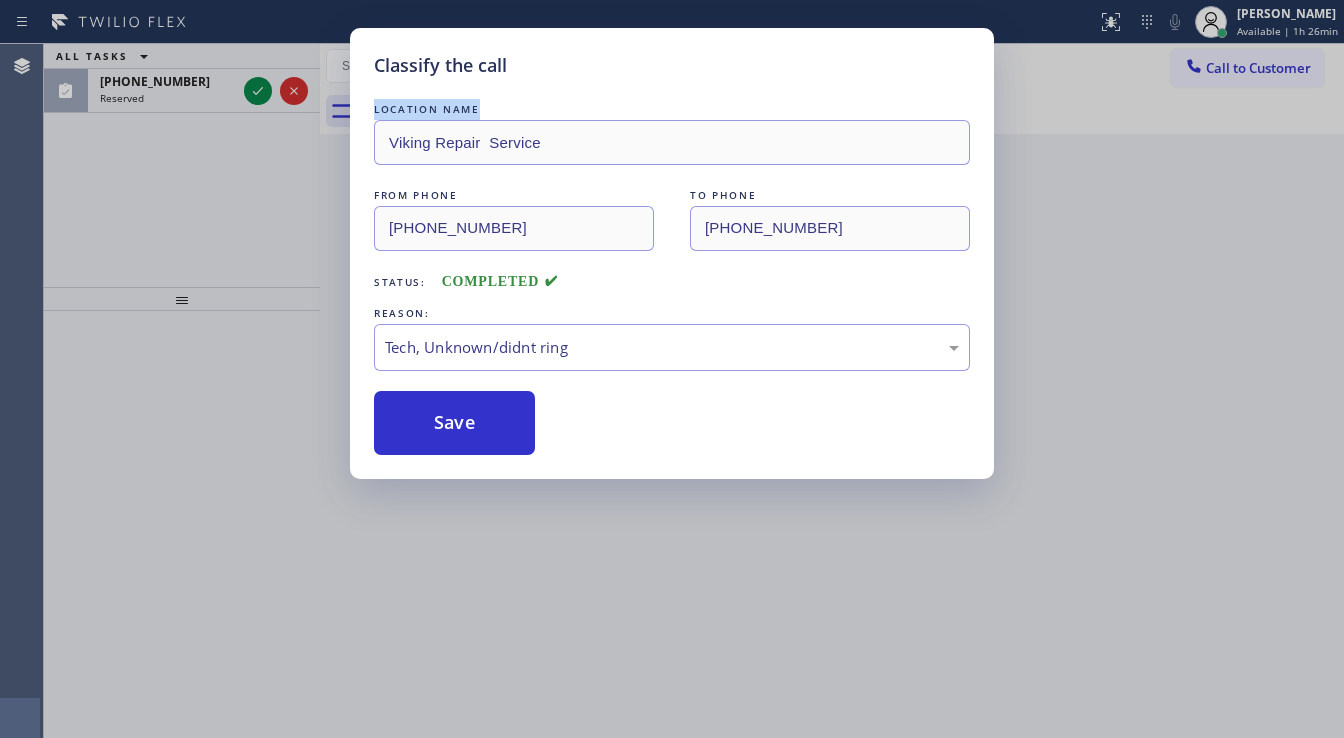 click on "Classify the call LOCATION NAME Thermador Appliance Repair Zone [GEOGRAPHIC_DATA] FROM PHONE [PHONE_NUMBER] TO PHONE [PHONE_NUMBER] Status: COMPLETED REASON: Spam/Advertising Save Classify the call LOCATION NAME Subzero Repair  Professionals FROM PHONE [PHONE_NUMBER] TO PHONE [PHONE_NUMBER] Status: COMPLETED REASON: Not Booked - All other reasons Save Classify the call LOCATION NAME Marvel Electricians Topanga FROM PHONE [PHONE_NUMBER] TO PHONE [PHONE_NUMBER] Status: COMPLETED REASON: #1 New Customer - Booked Save Classify the call LOCATION NAME HVAC Alliance Expert FBLA FROM PHONE [PHONE_NUMBER] TO PHONE [PHONE_NUMBER] Status: COMPLETED REASON: Not Booked - All other reasons Save Classify the call LOCATION NAME Subzero Repair  Professionals FROM PHONE [PHONE_NUMBER] TO PHONE [PHONE_NUMBER] Status: COMPLETED REASON: Not Booked - All other reasons Save Classify the call LOCATION NAME KitchenAid Appliance Professionals Ojai FROM PHONE [PHONE_NUMBER] TO PHONE [PHONE_NUMBER] Status: COMPLETED REASON: Save LOCATION NAME" at bounding box center [694, 391] 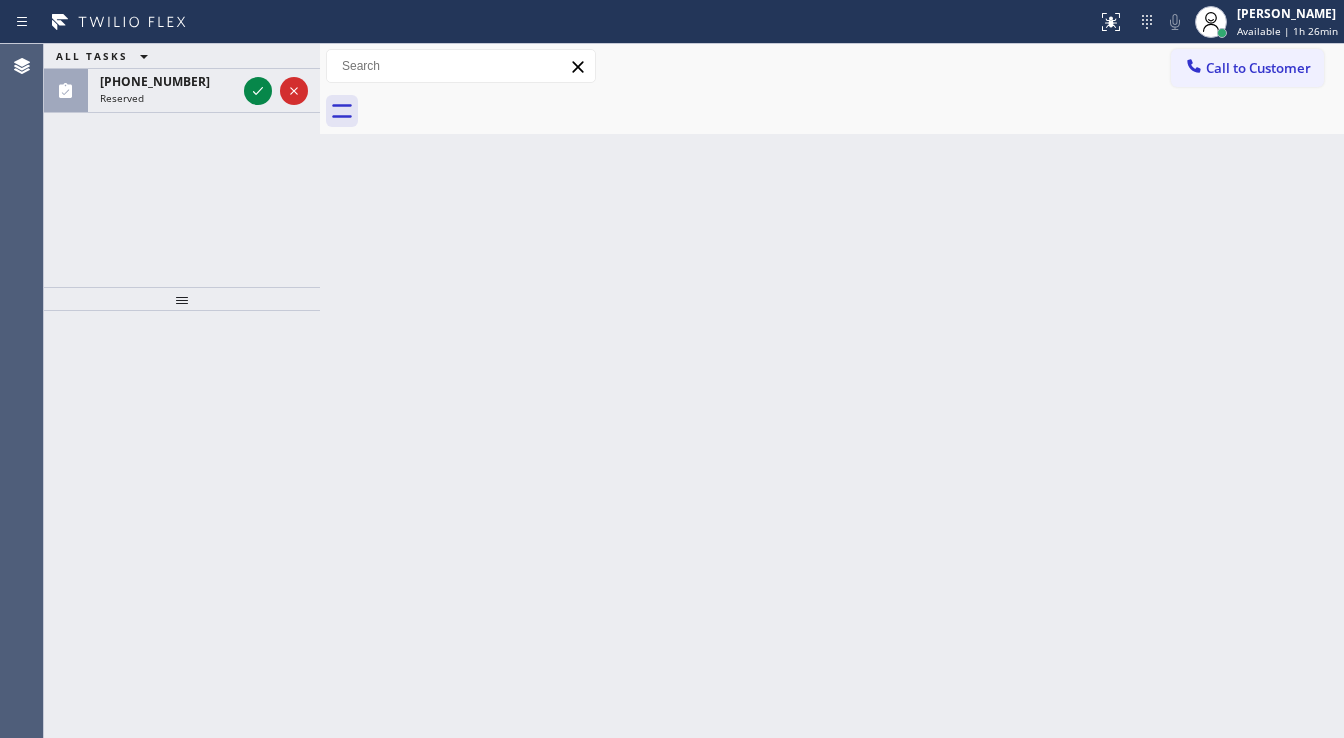 click 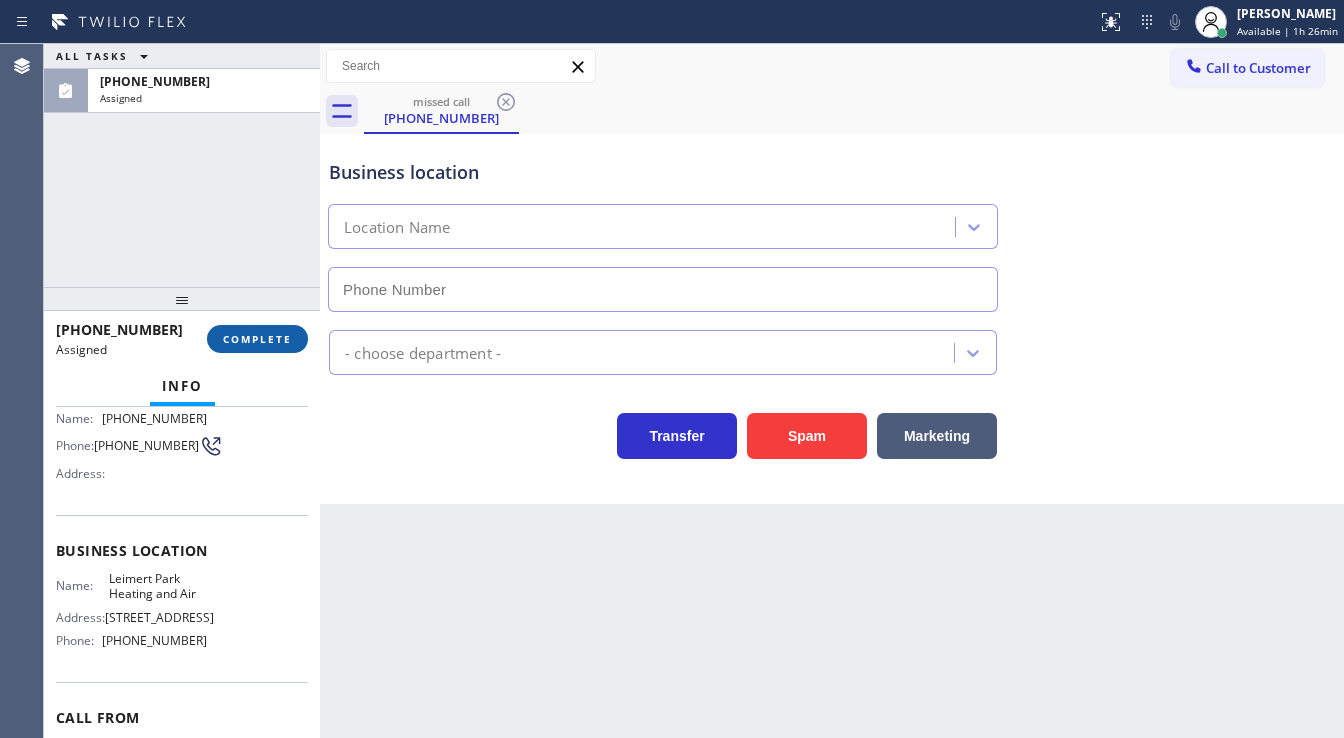scroll, scrollTop: 144, scrollLeft: 0, axis: vertical 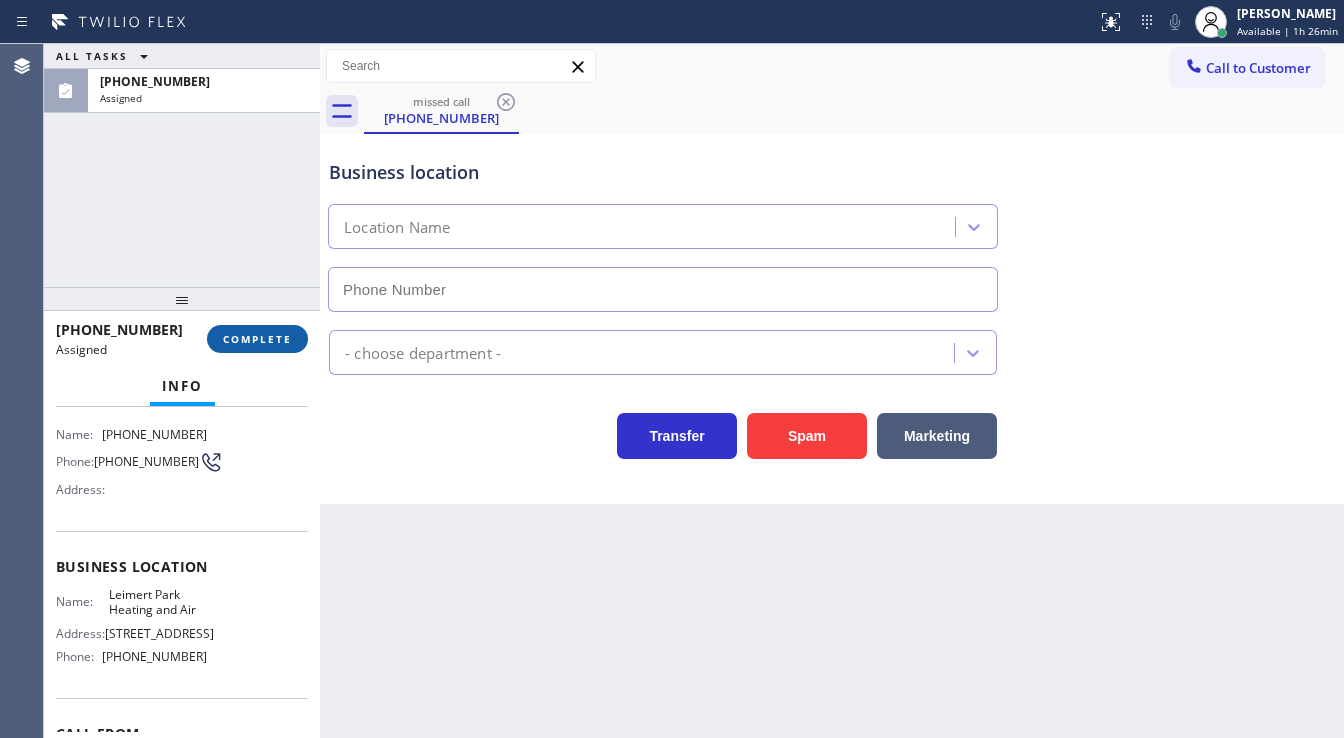 click on "COMPLETE" at bounding box center [257, 339] 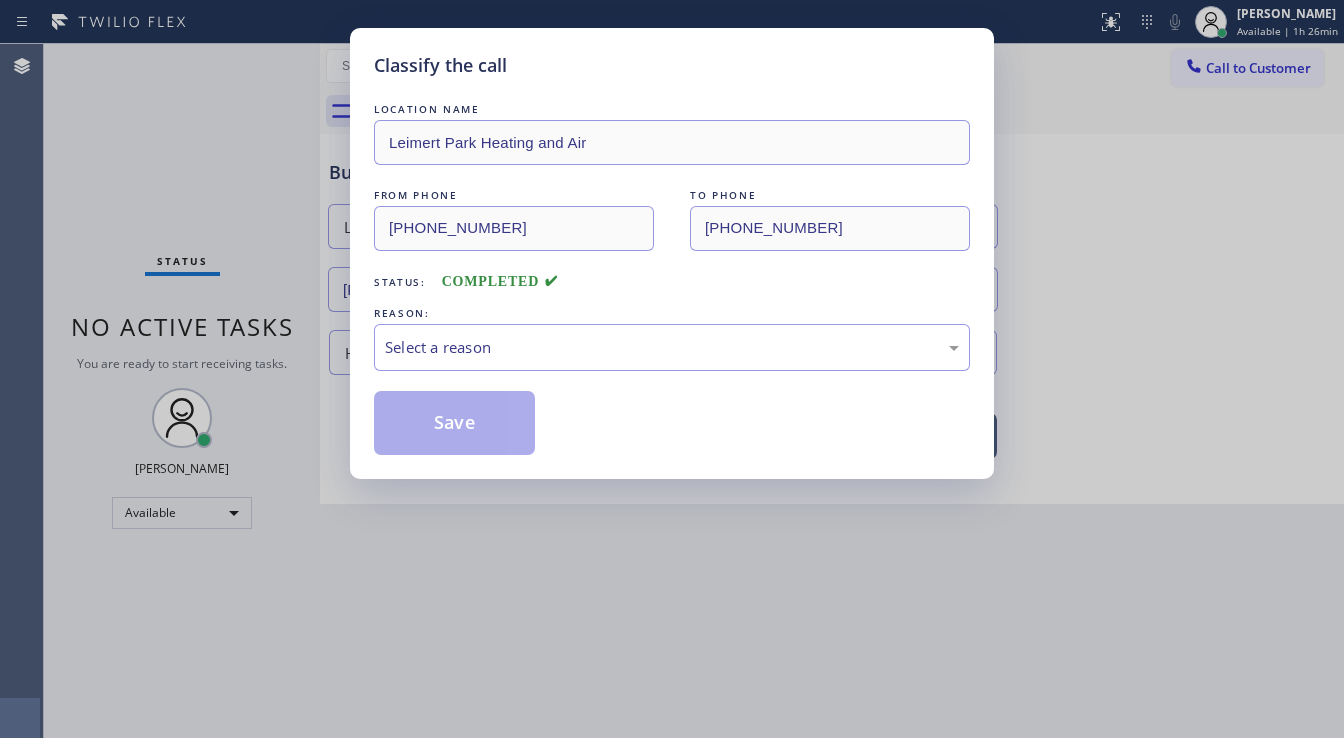 type on "[PHONE_NUMBER]" 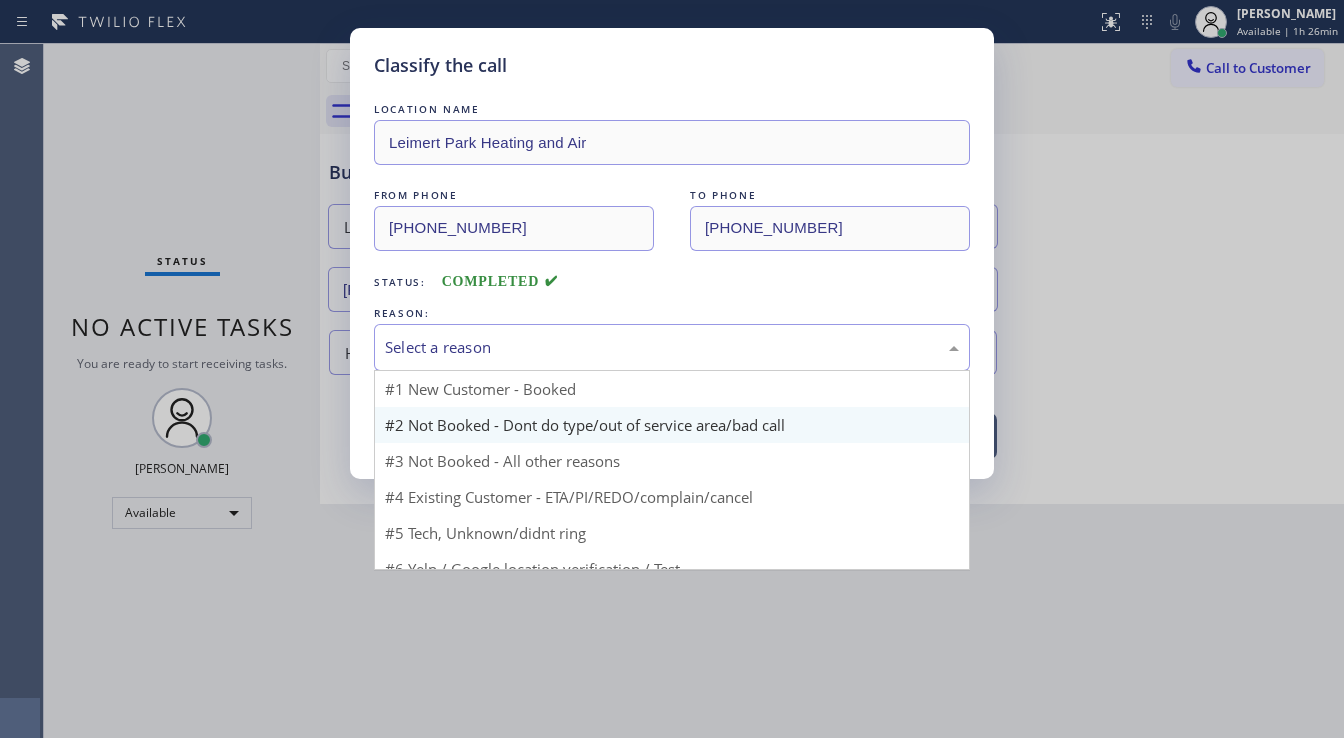 drag, startPoint x: 435, startPoint y: 353, endPoint x: 465, endPoint y: 405, distance: 60.033325 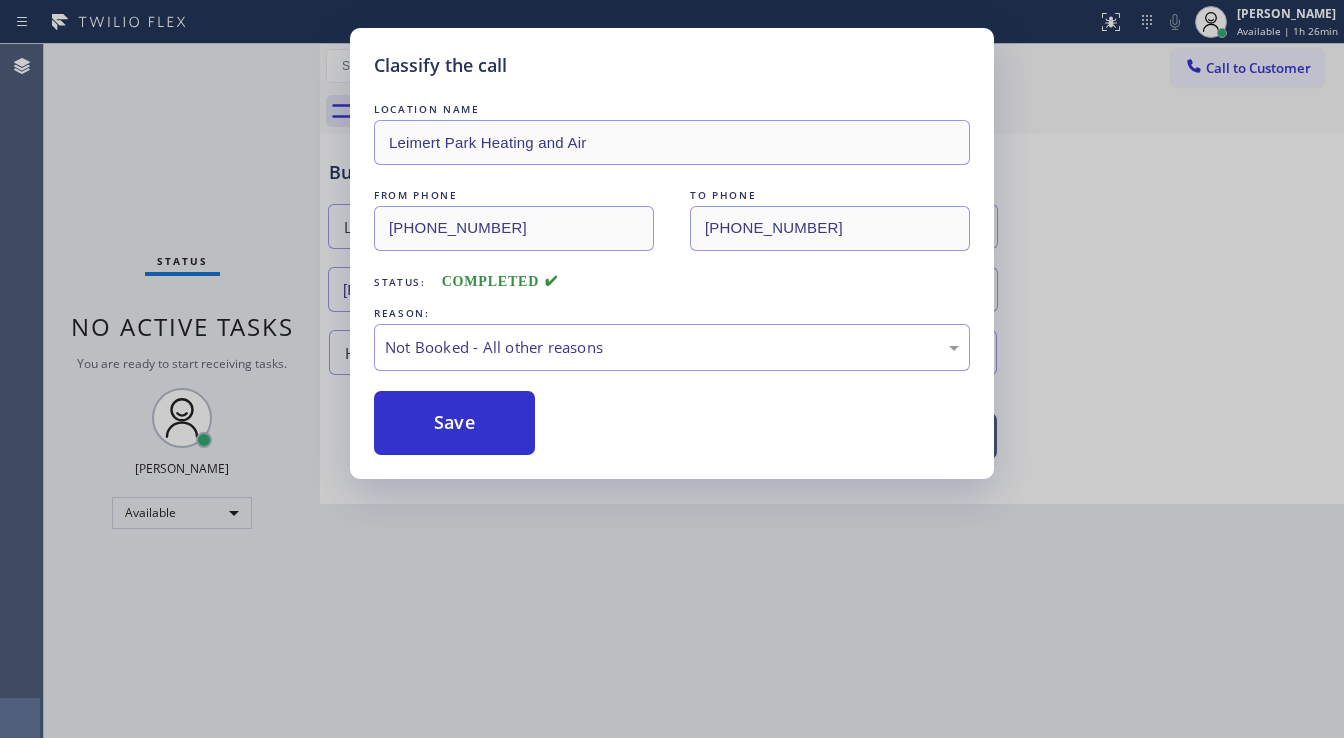click on "Save" at bounding box center [454, 423] 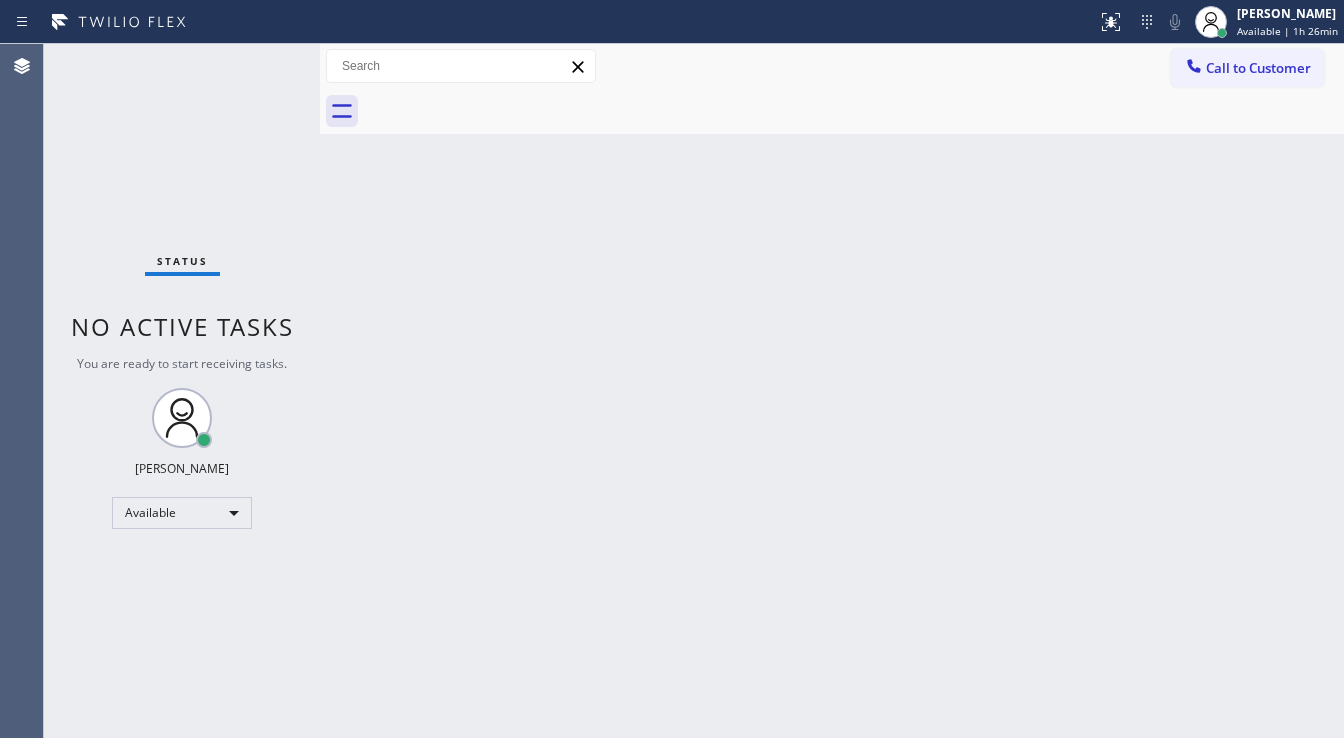 click on "Status   No active tasks     You are ready to start receiving tasks.   [PERSON_NAME]" at bounding box center [182, 391] 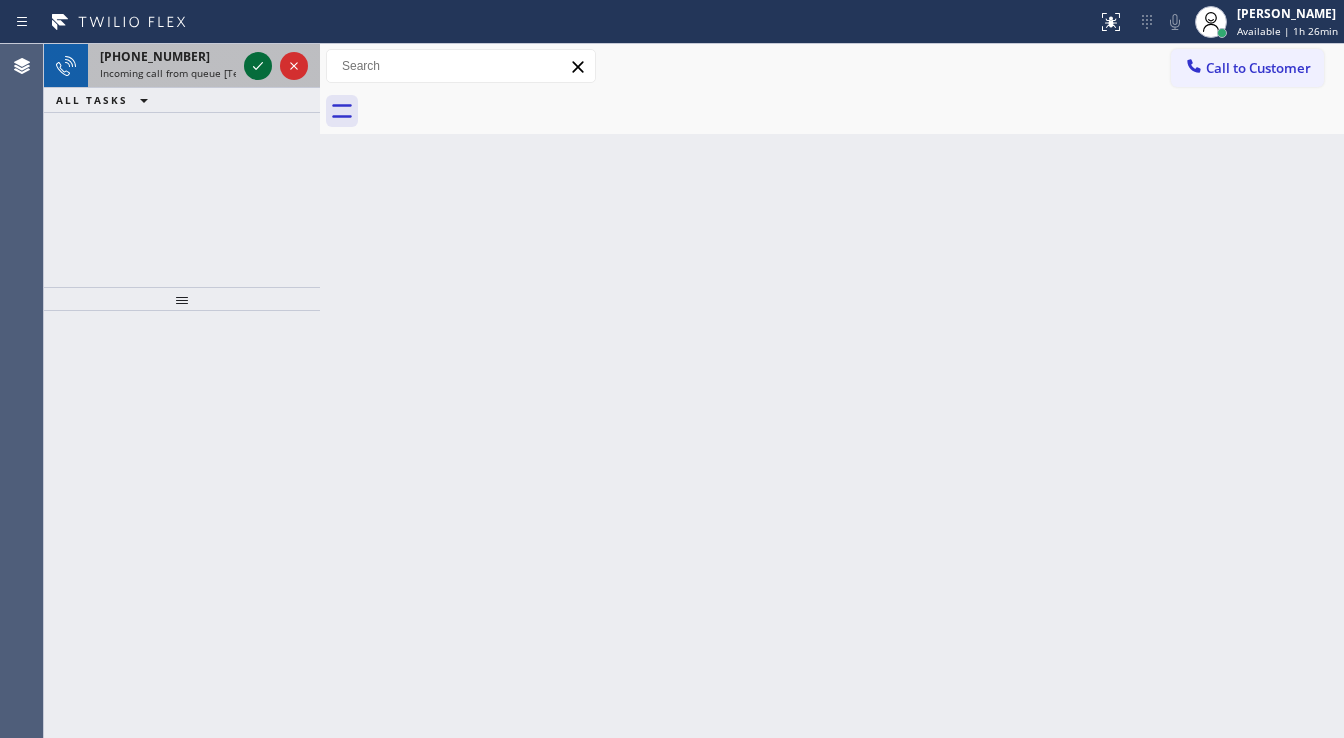 click 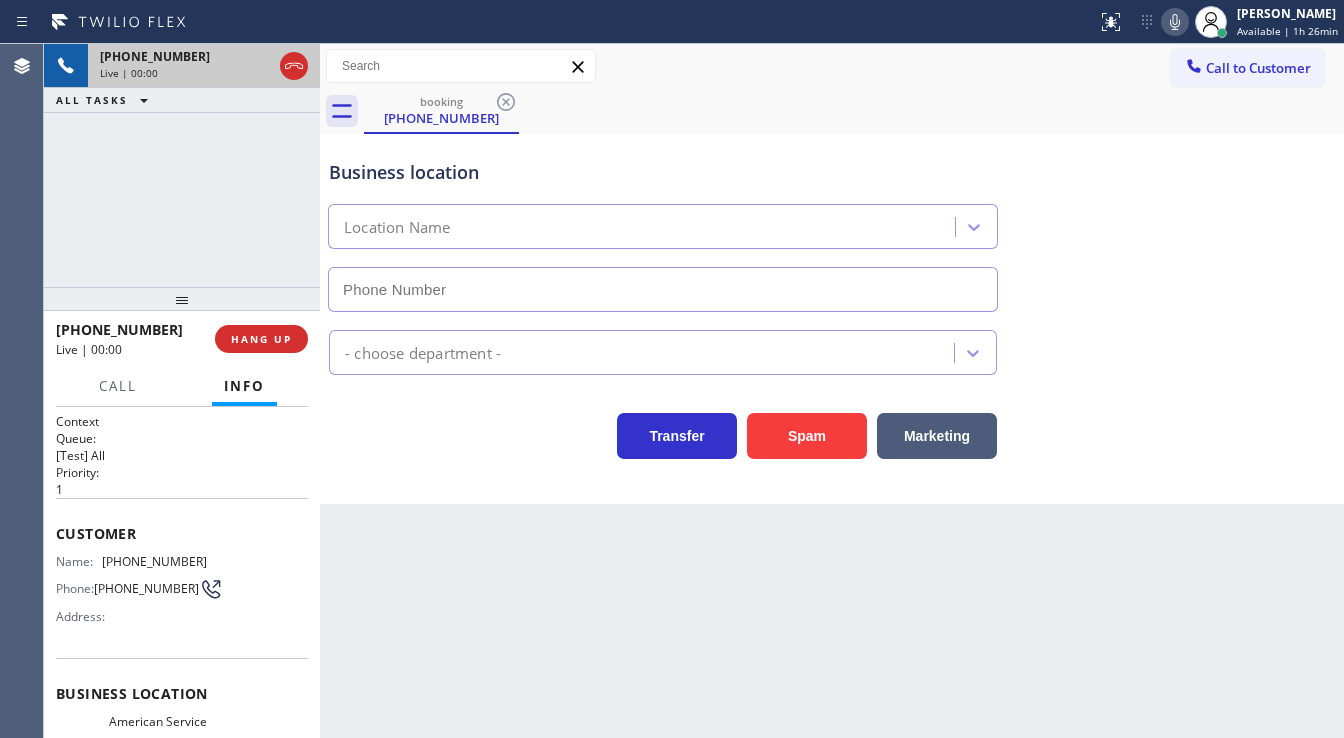 type on "[PHONE_NUMBER]" 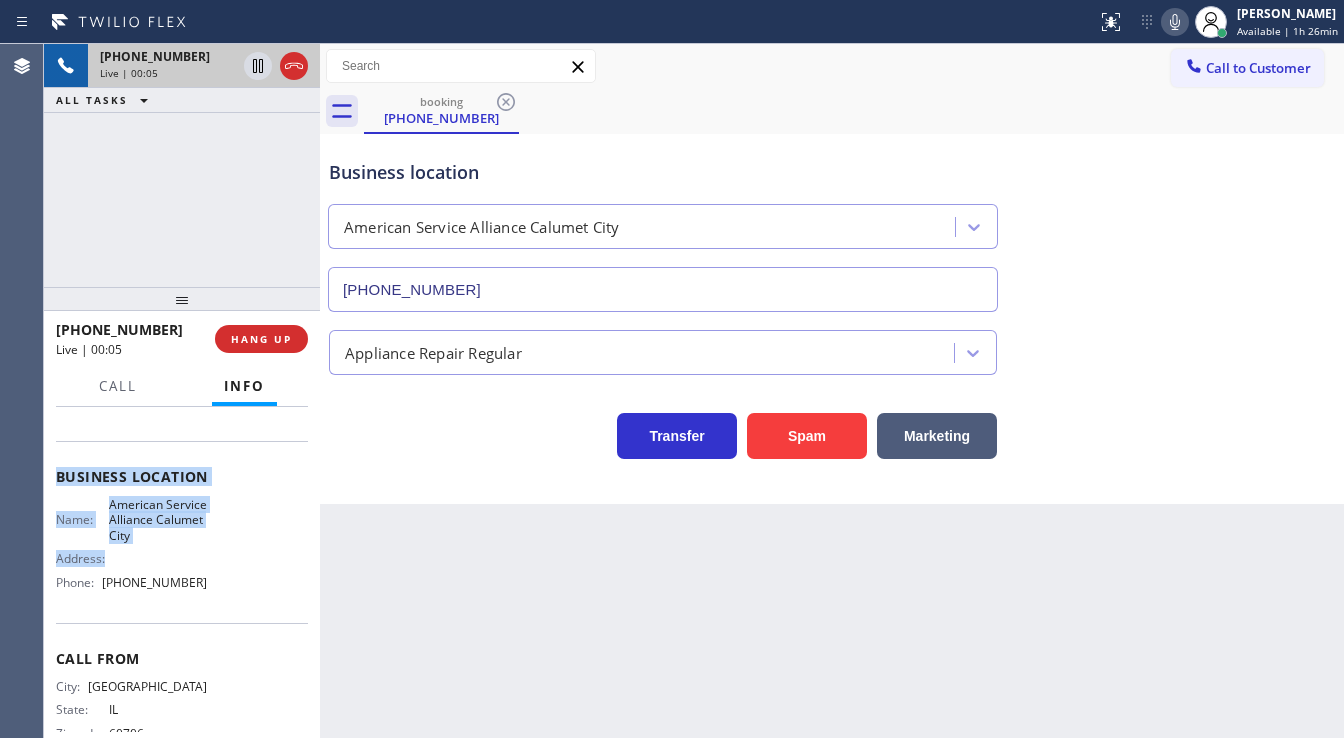 scroll, scrollTop: 240, scrollLeft: 0, axis: vertical 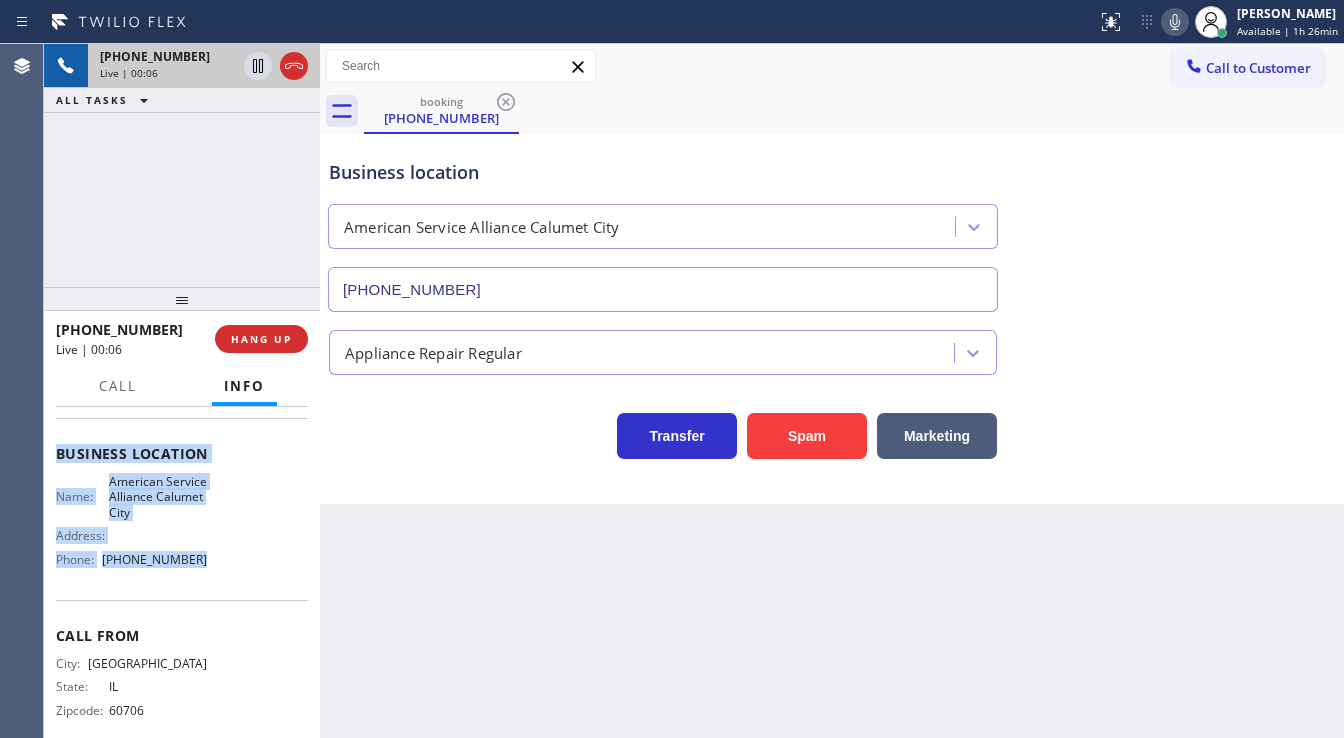 drag, startPoint x: 56, startPoint y: 521, endPoint x: 216, endPoint y: 555, distance: 163.57262 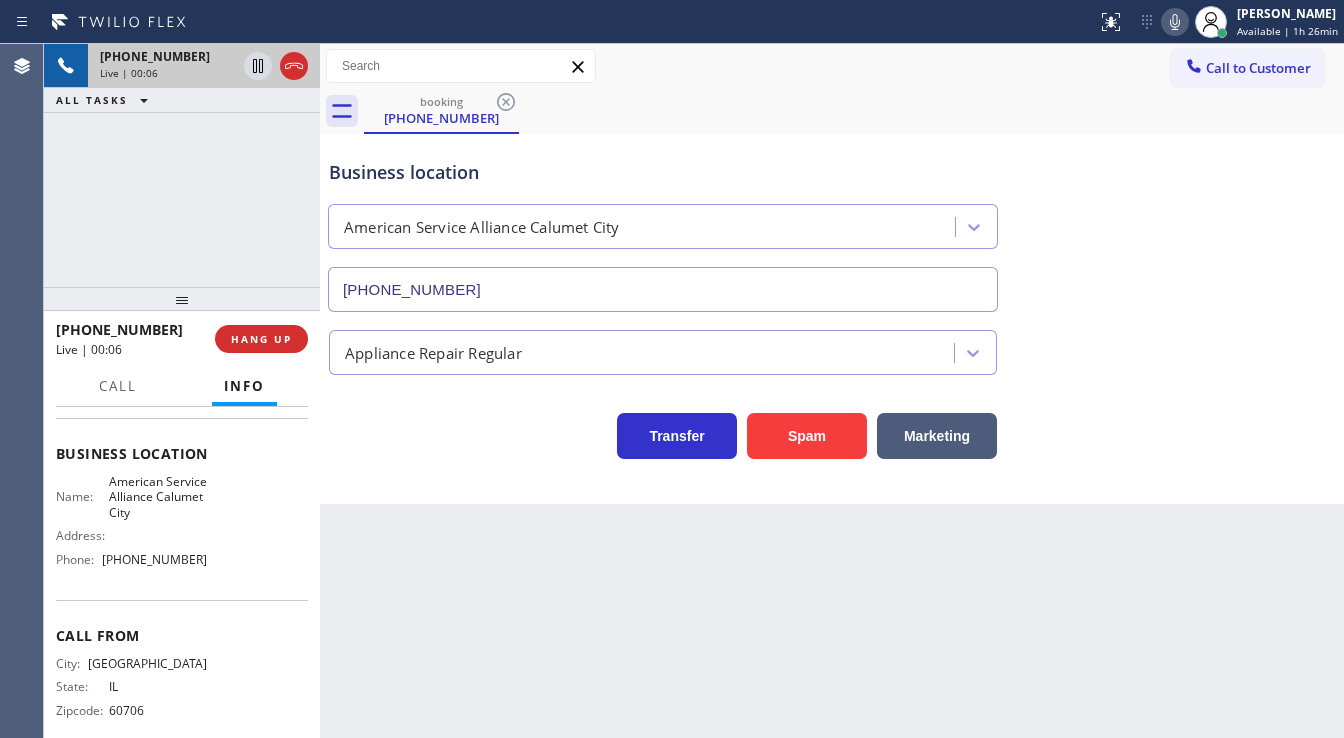 click on "[PHONE_NUMBER] Live | 00:06 ALL TASKS ALL TASKS ACTIVE TASKS TASKS IN WRAP UP" at bounding box center [182, 165] 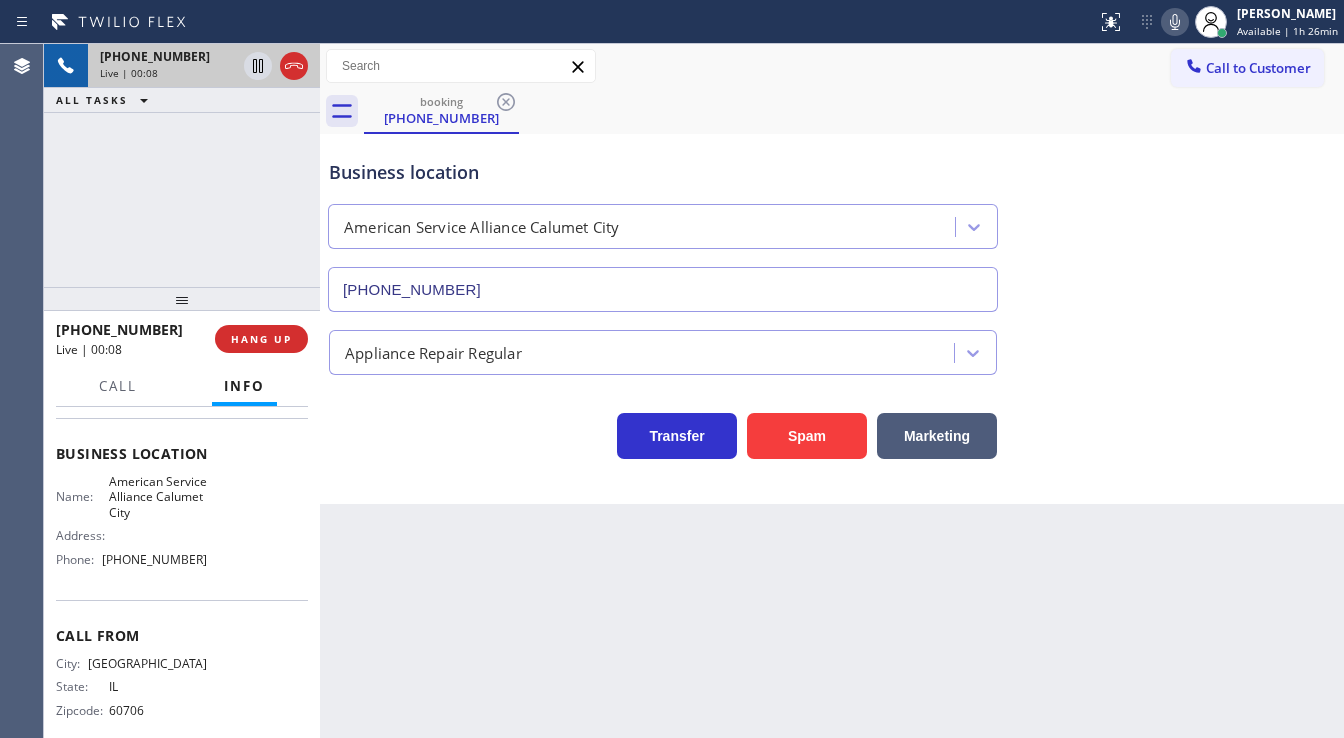 click on "[PHONE_NUMBER] Live | 00:08 ALL TASKS ALL TASKS ACTIVE TASKS TASKS IN WRAP UP" at bounding box center [182, 165] 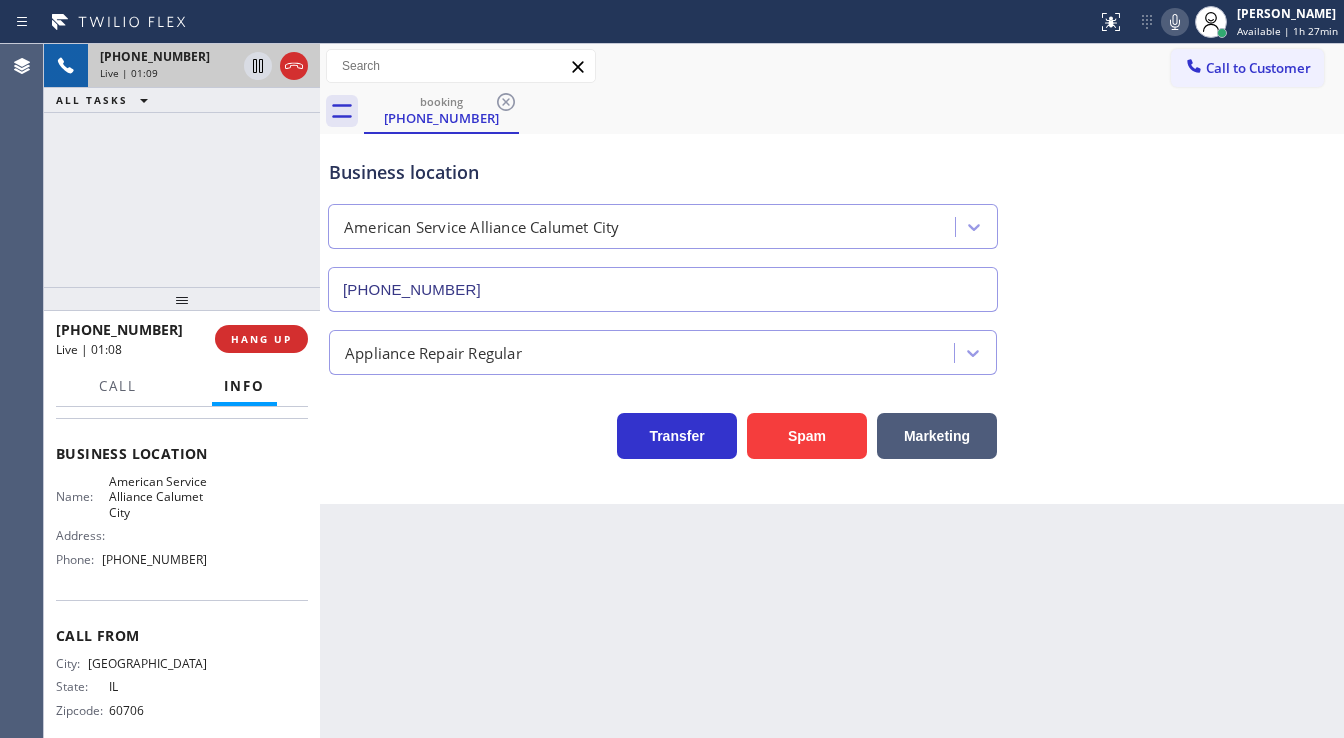 click on "[PHONE_NUMBER] Live | 01:09 ALL TASKS ALL TASKS ACTIVE TASKS TASKS IN WRAP UP" at bounding box center (182, 165) 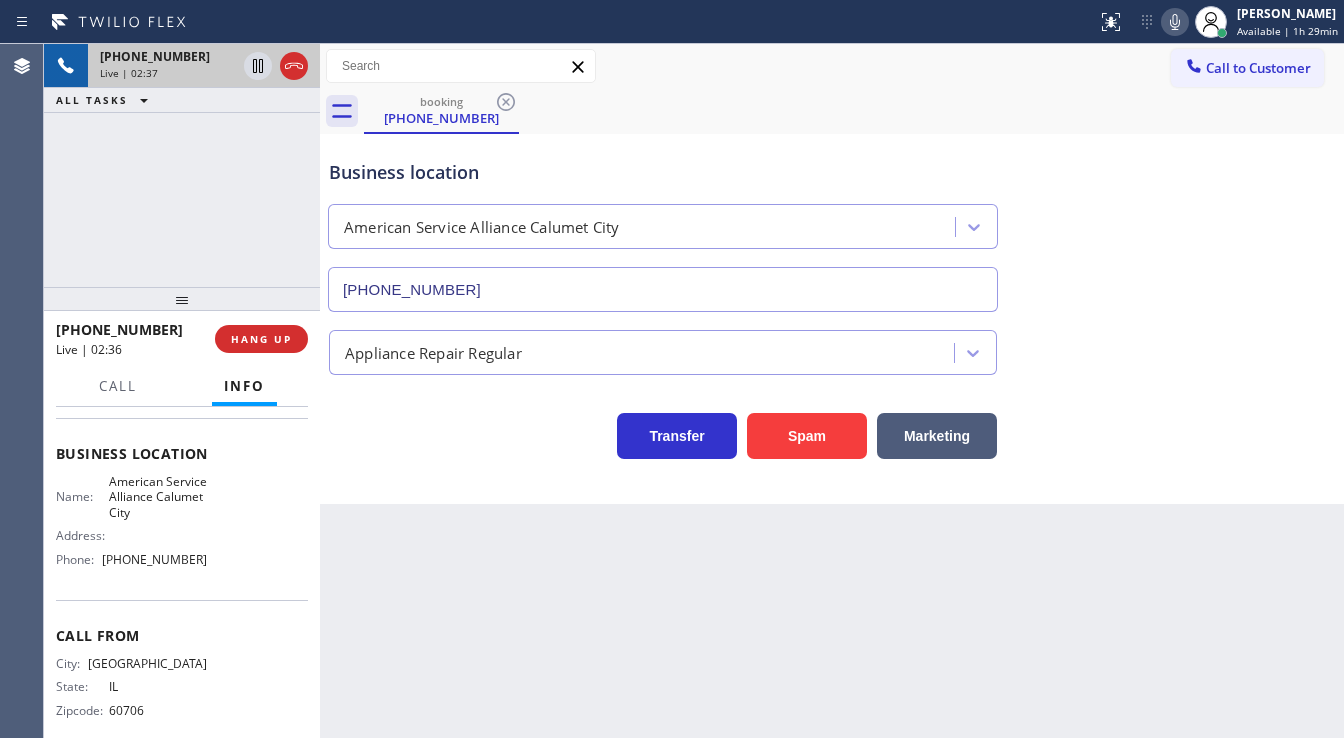 click 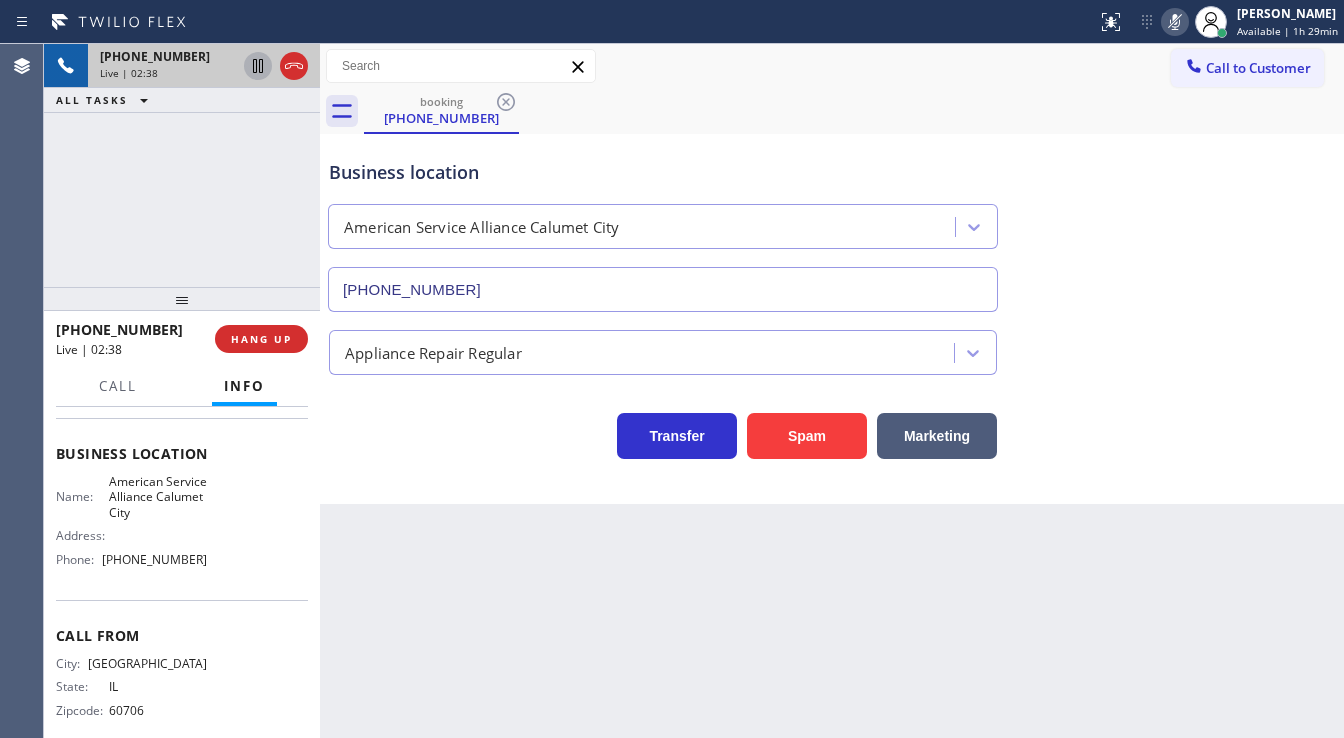 click 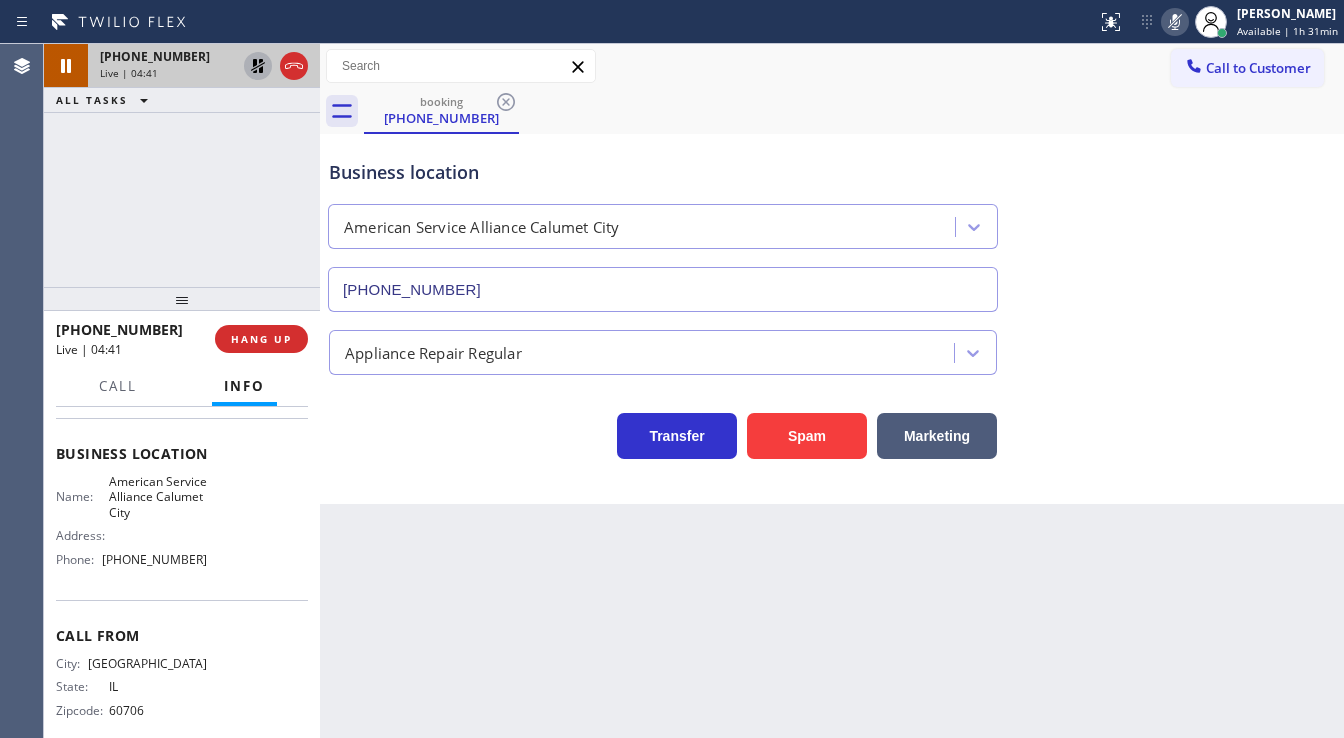 click on "[PHONE_NUMBER] Live | 04:41 ALL TASKS ALL TASKS ACTIVE TASKS TASKS IN WRAP UP" at bounding box center [182, 165] 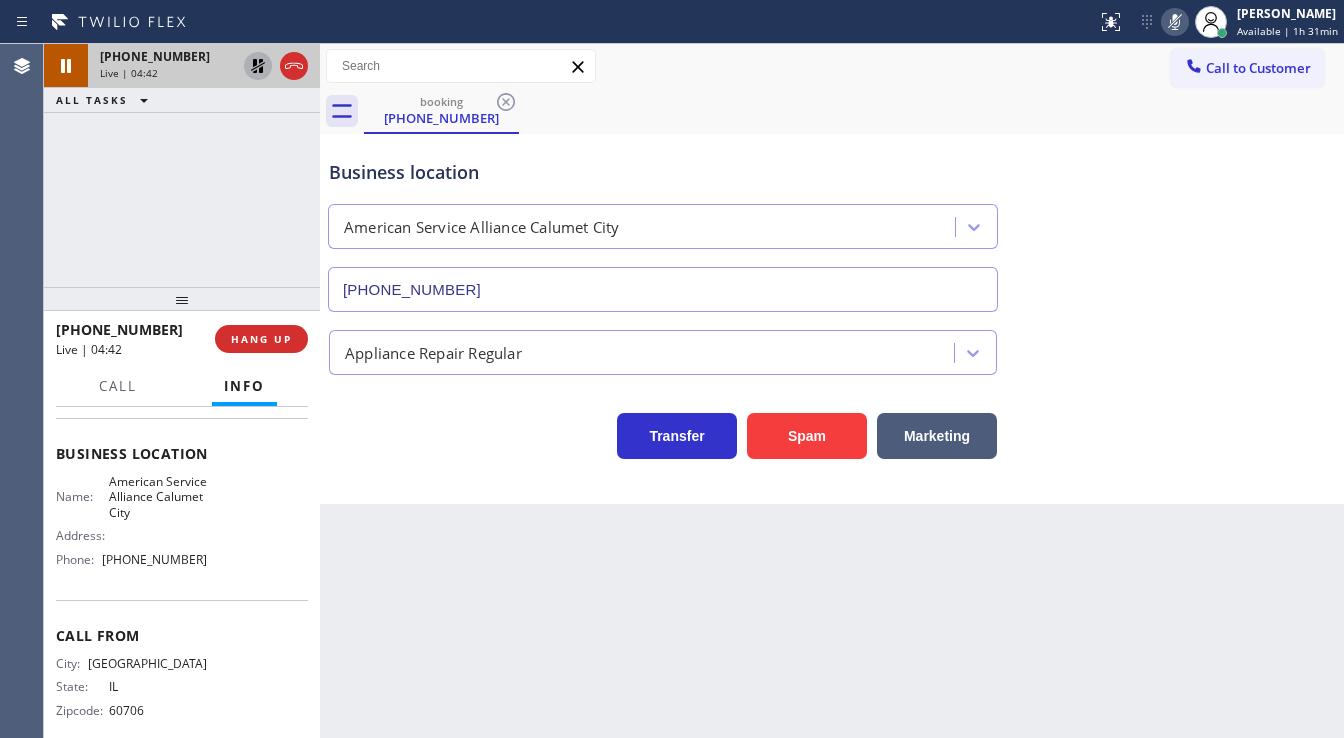 click 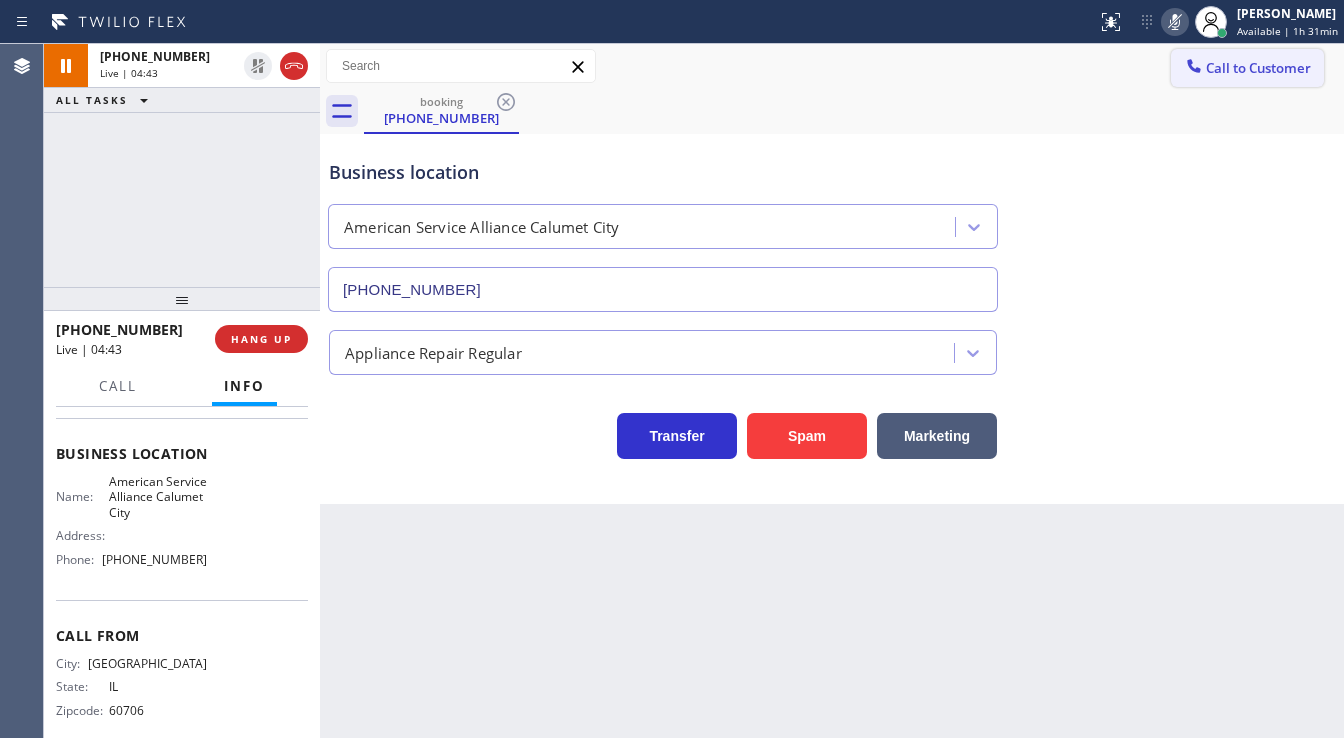 click 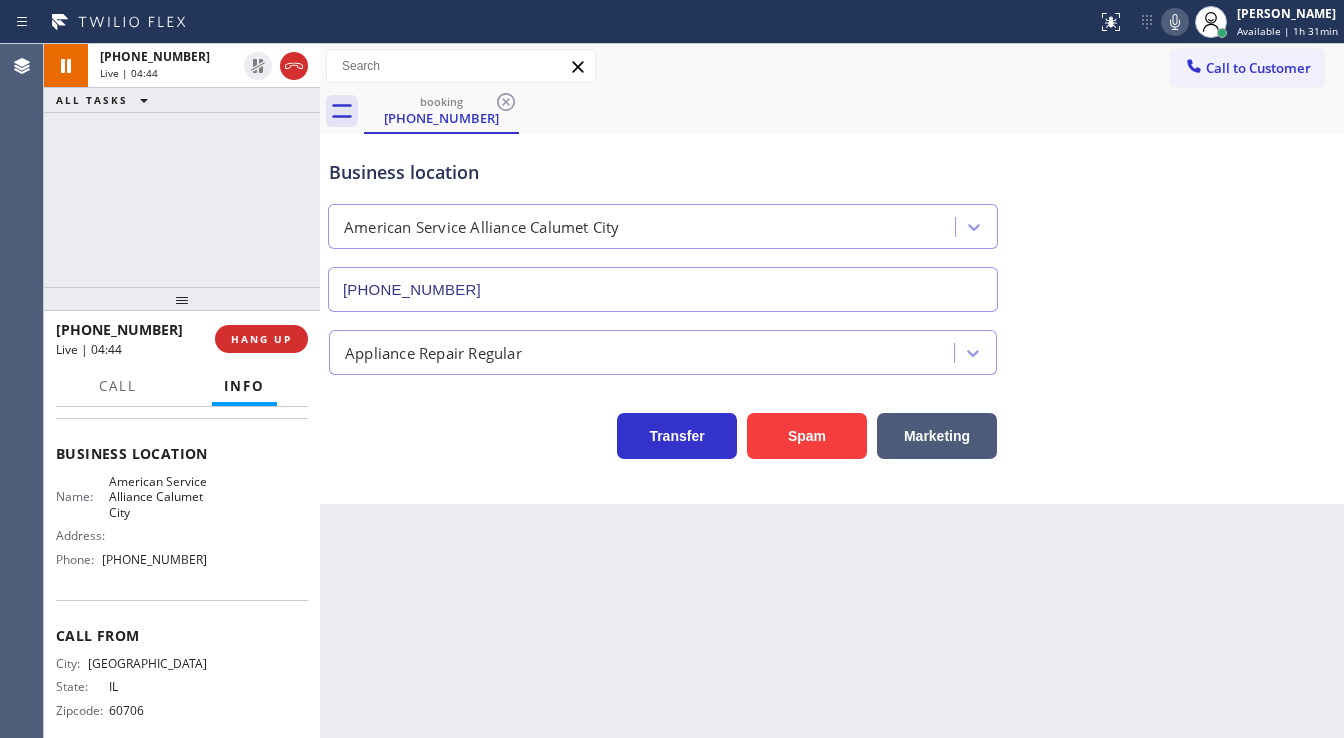 click on "Business location American Service Alliance [GEOGRAPHIC_DATA] [PHONE_NUMBER]" at bounding box center (832, 221) 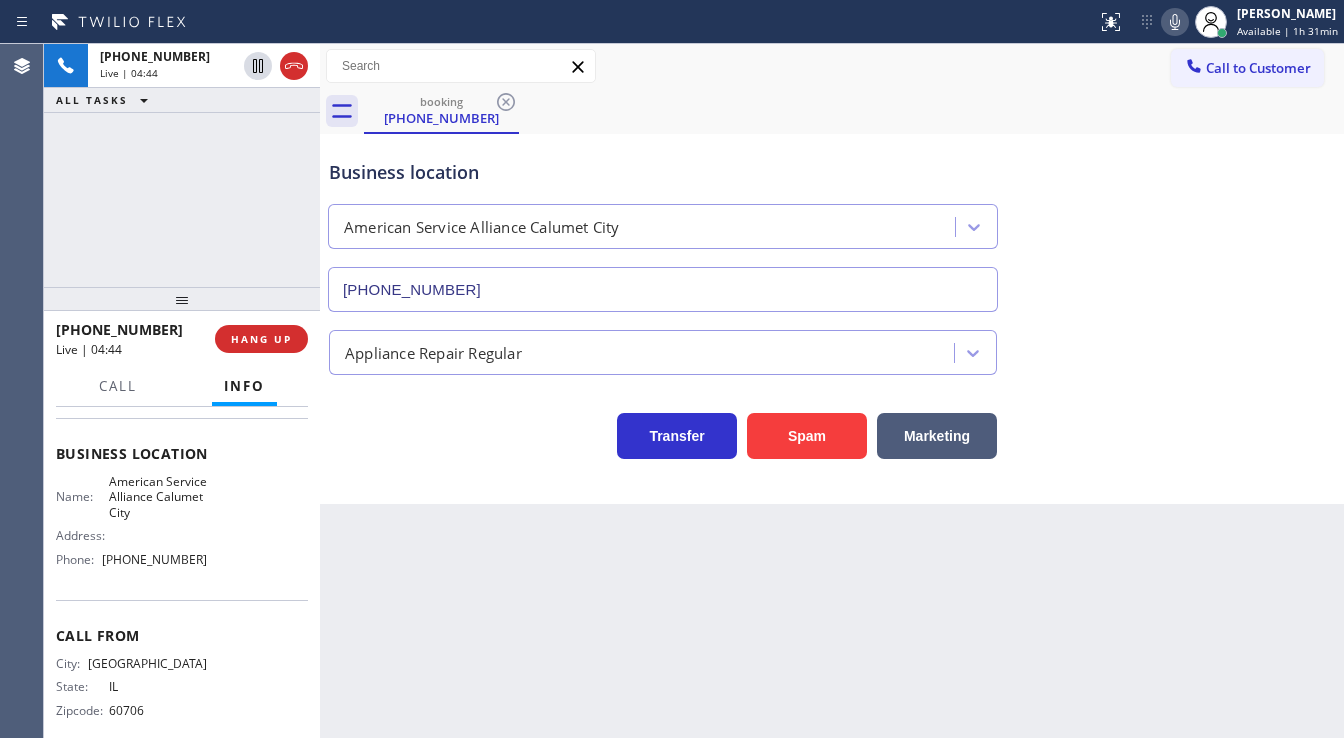 click on "[PHONE_NUMBER] Live | 04:44 ALL TASKS ALL TASKS ACTIVE TASKS TASKS IN WRAP UP" at bounding box center (182, 165) 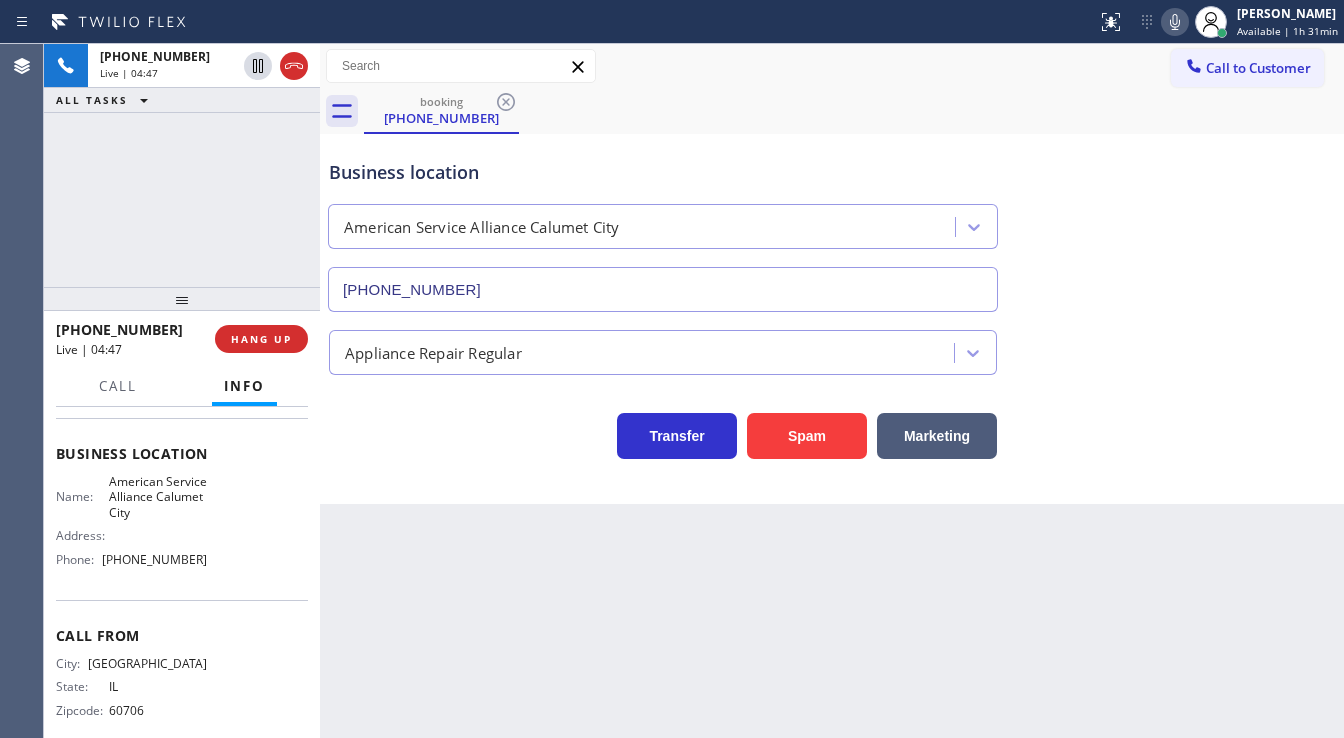 click on "[PHONE_NUMBER] Live | 04:47 ALL TASKS ALL TASKS ACTIVE TASKS TASKS IN WRAP UP" at bounding box center [182, 165] 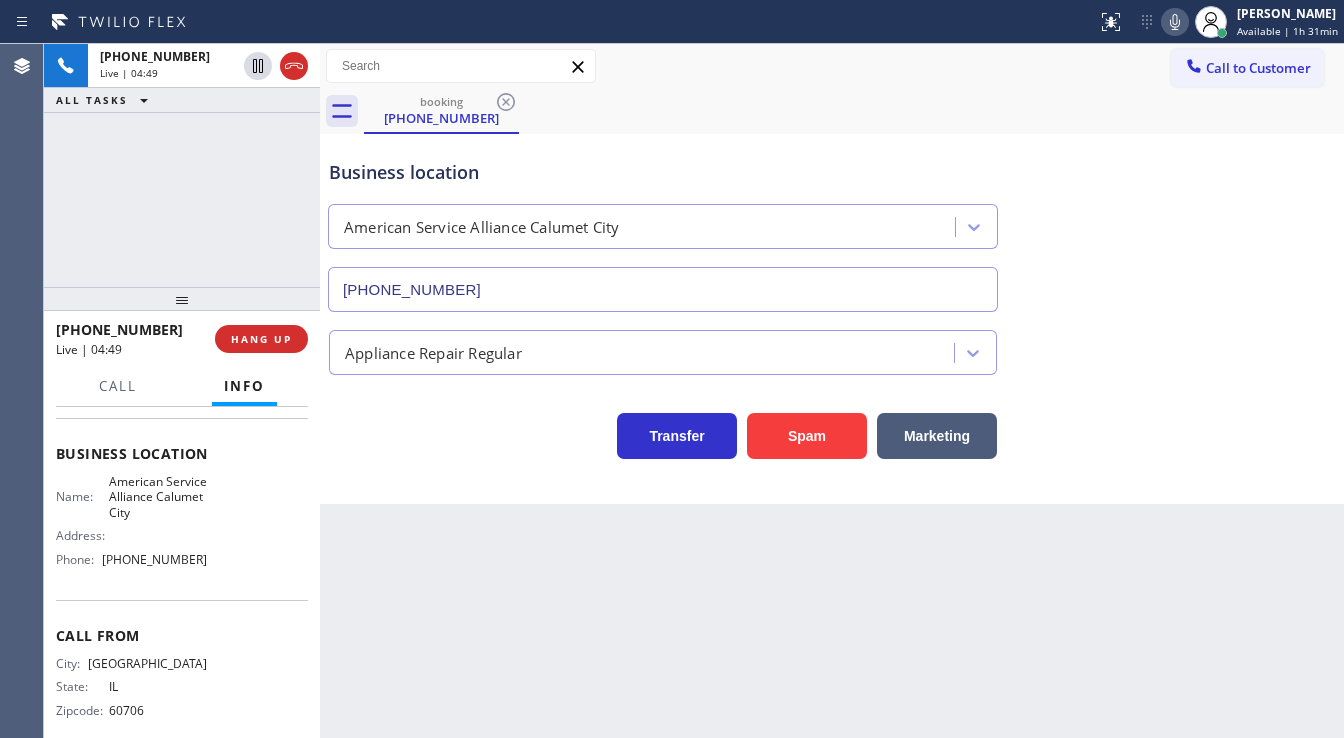 drag, startPoint x: 68, startPoint y: 252, endPoint x: 69, endPoint y: 263, distance: 11.045361 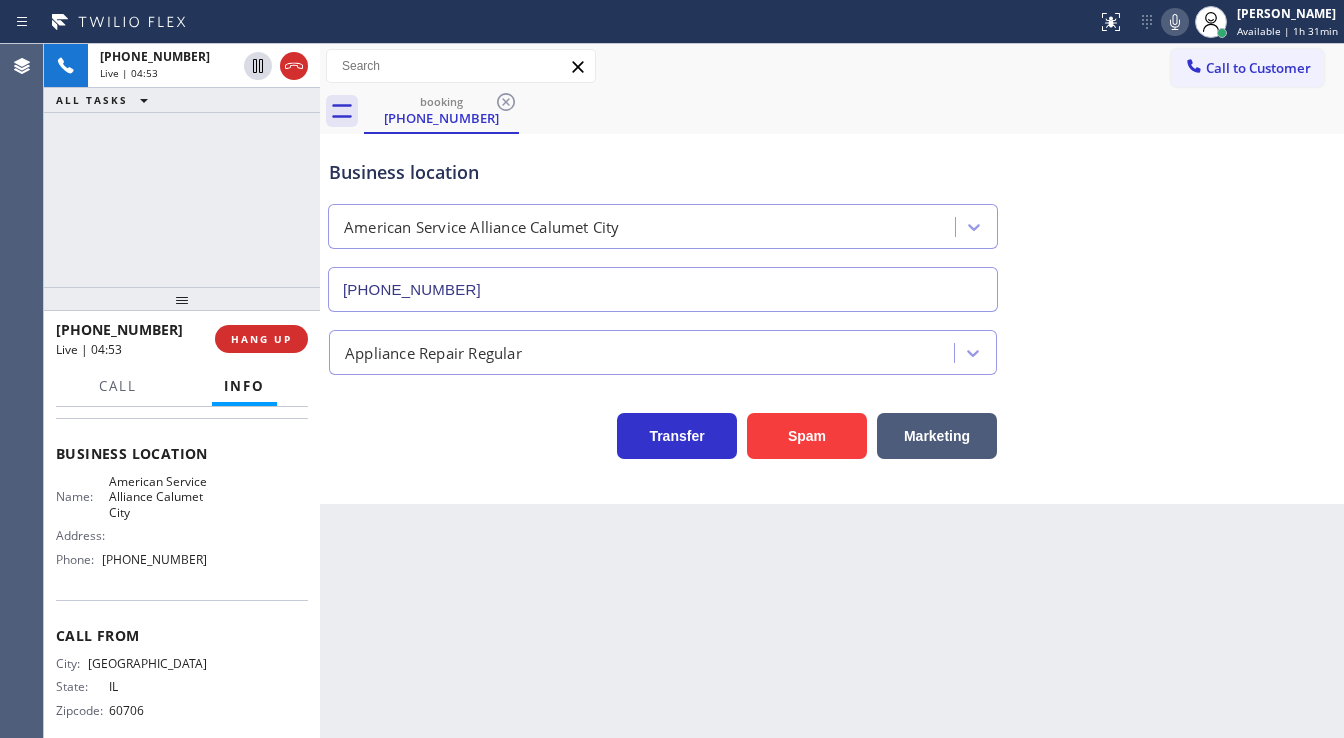 click on "[PHONE_NUMBER] Live | 04:53 ALL TASKS ALL TASKS ACTIVE TASKS TASKS IN WRAP UP" at bounding box center (182, 165) 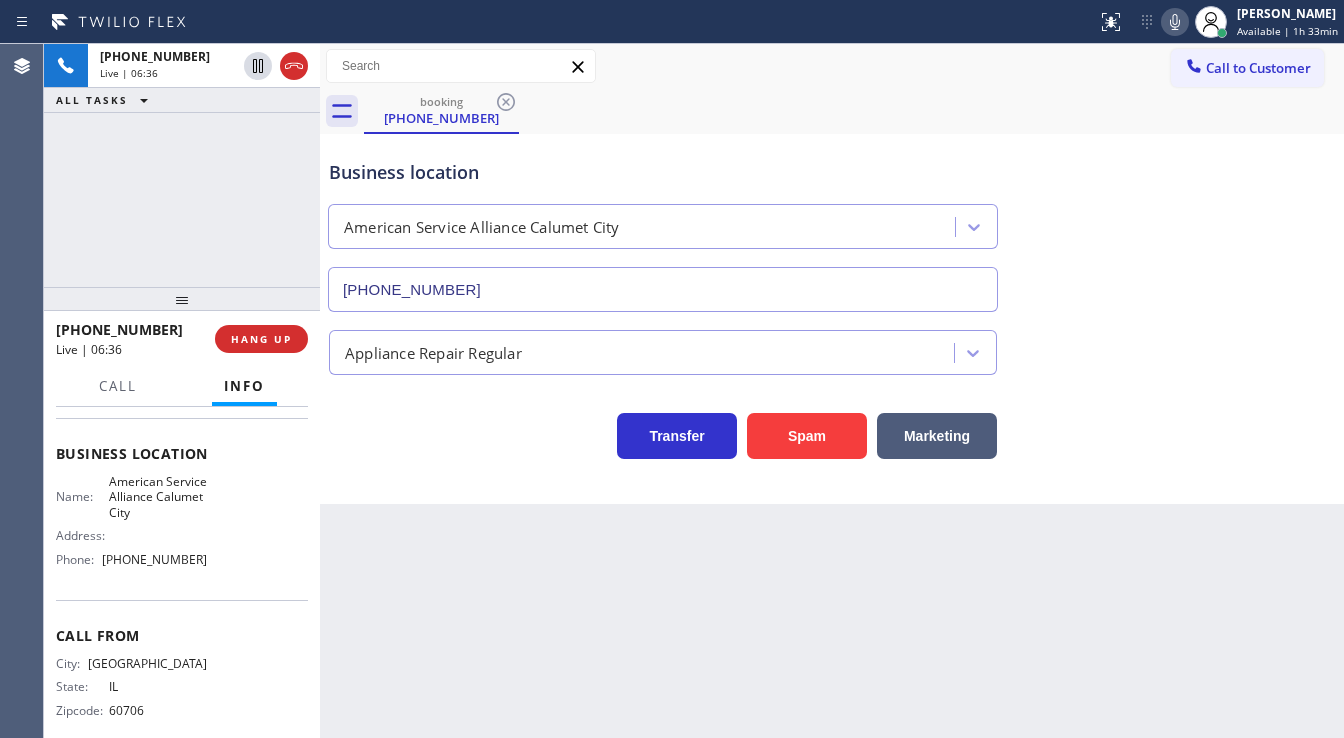 click on "Call to Customer Outbound call Location Search location Your caller id phone number [PHONE_NUMBER] Customer number Call Outbound call Technician Search Technician Your caller id phone number Your caller id phone number Call" at bounding box center [832, 66] 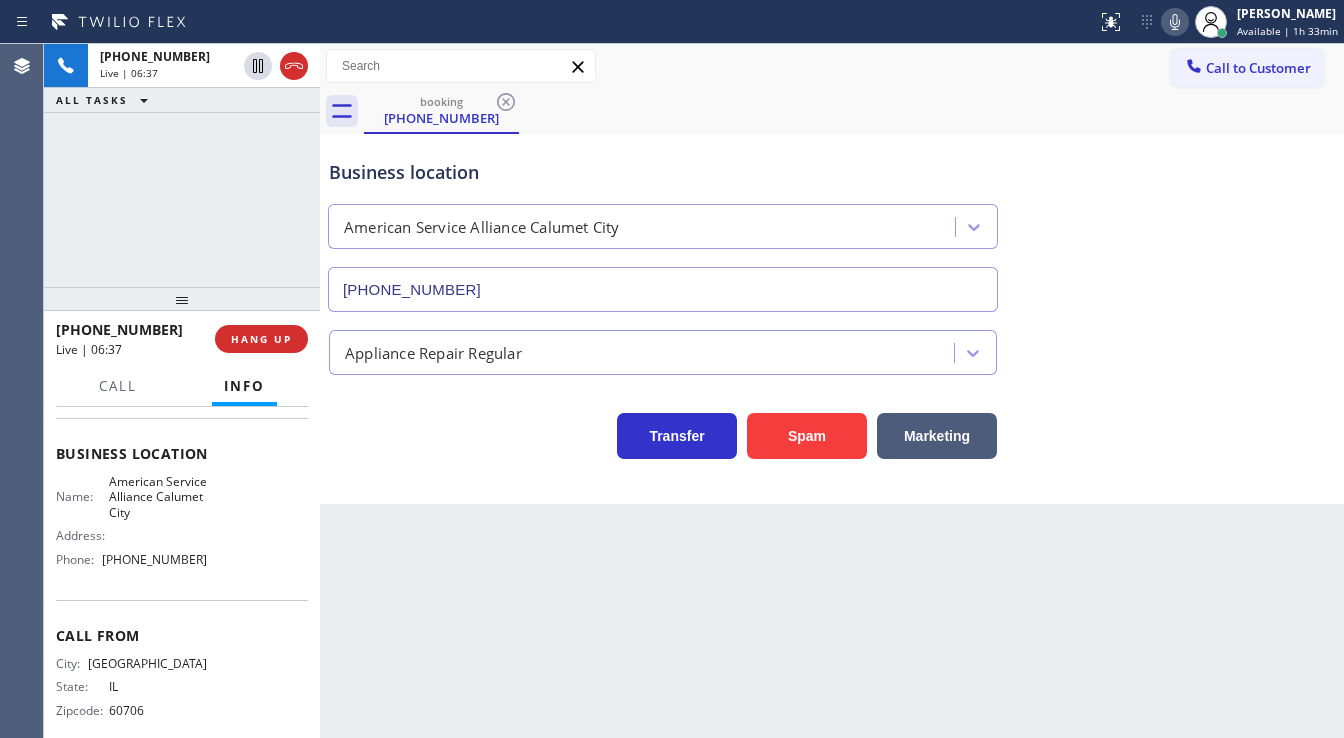 click on "Call to Customer Outbound call Location Search location Your caller id phone number [PHONE_NUMBER] Customer number Call Outbound call Technician Search Technician Your caller id phone number Your caller id phone number Call" at bounding box center [832, 66] 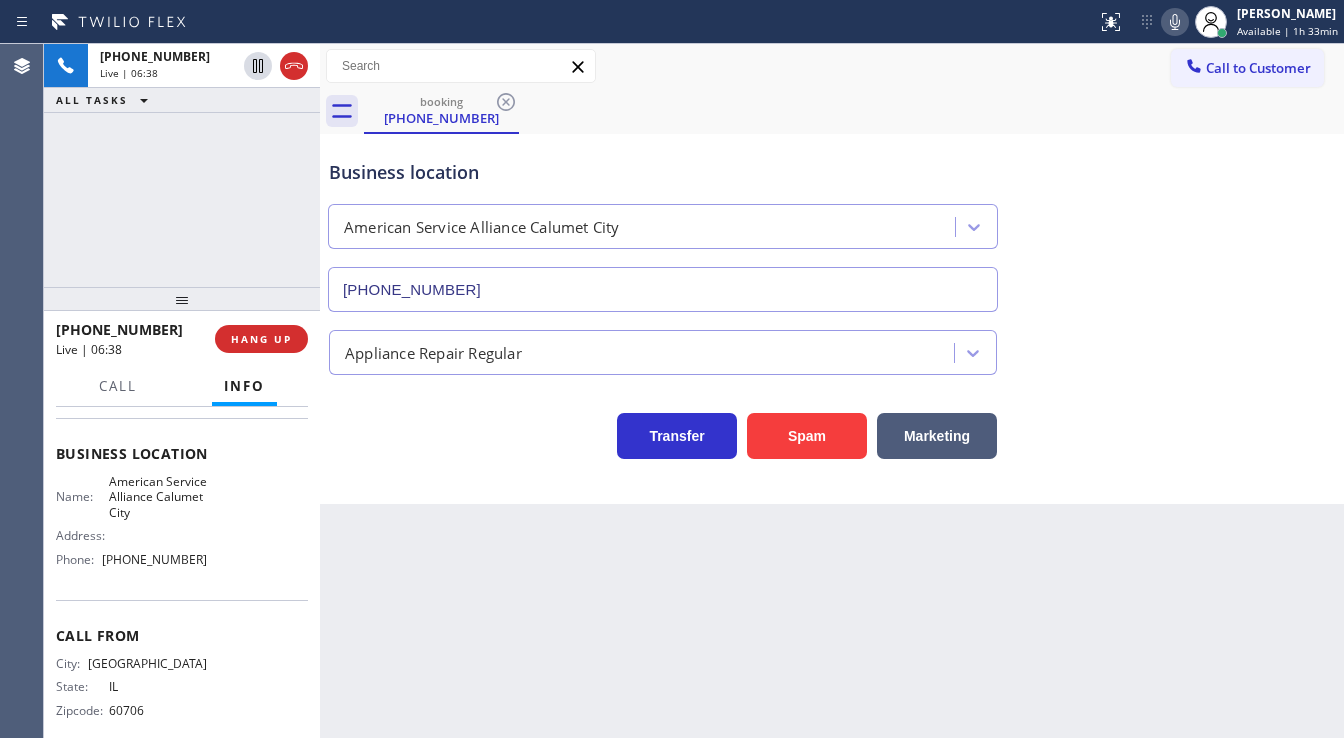 click 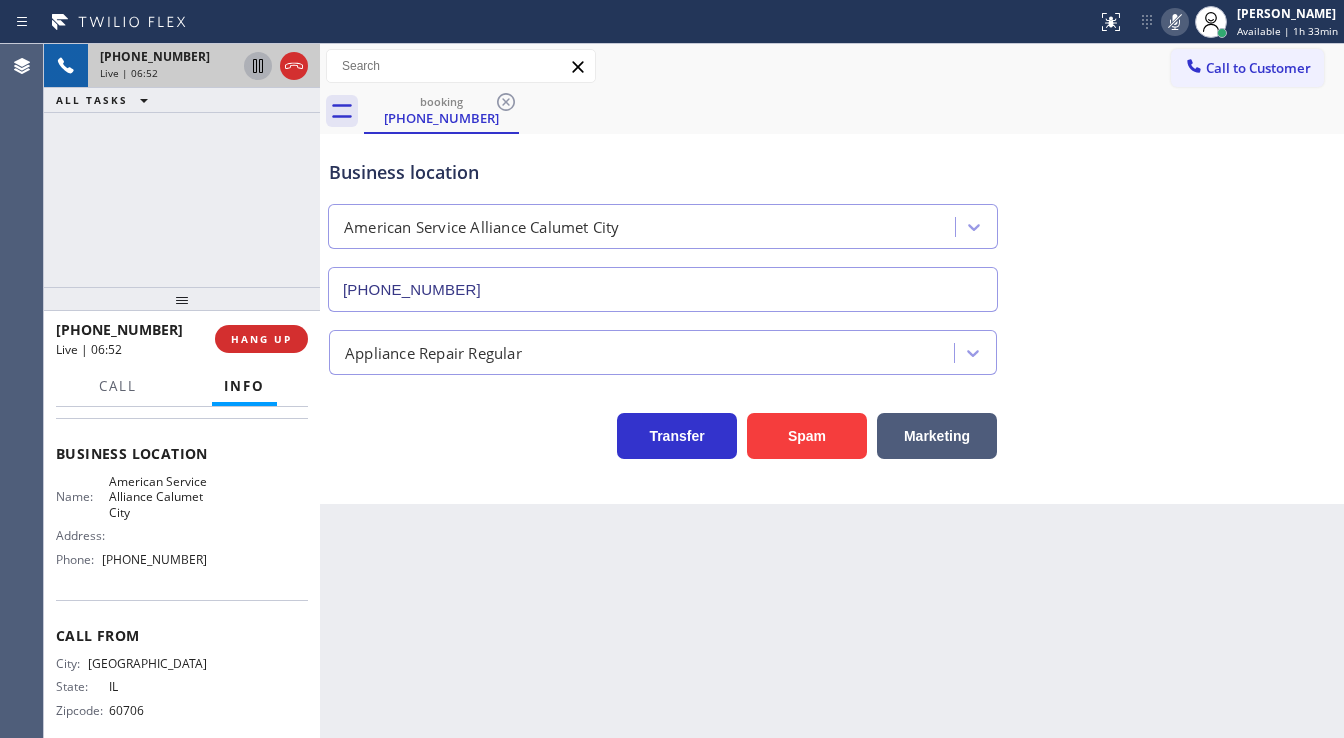 click 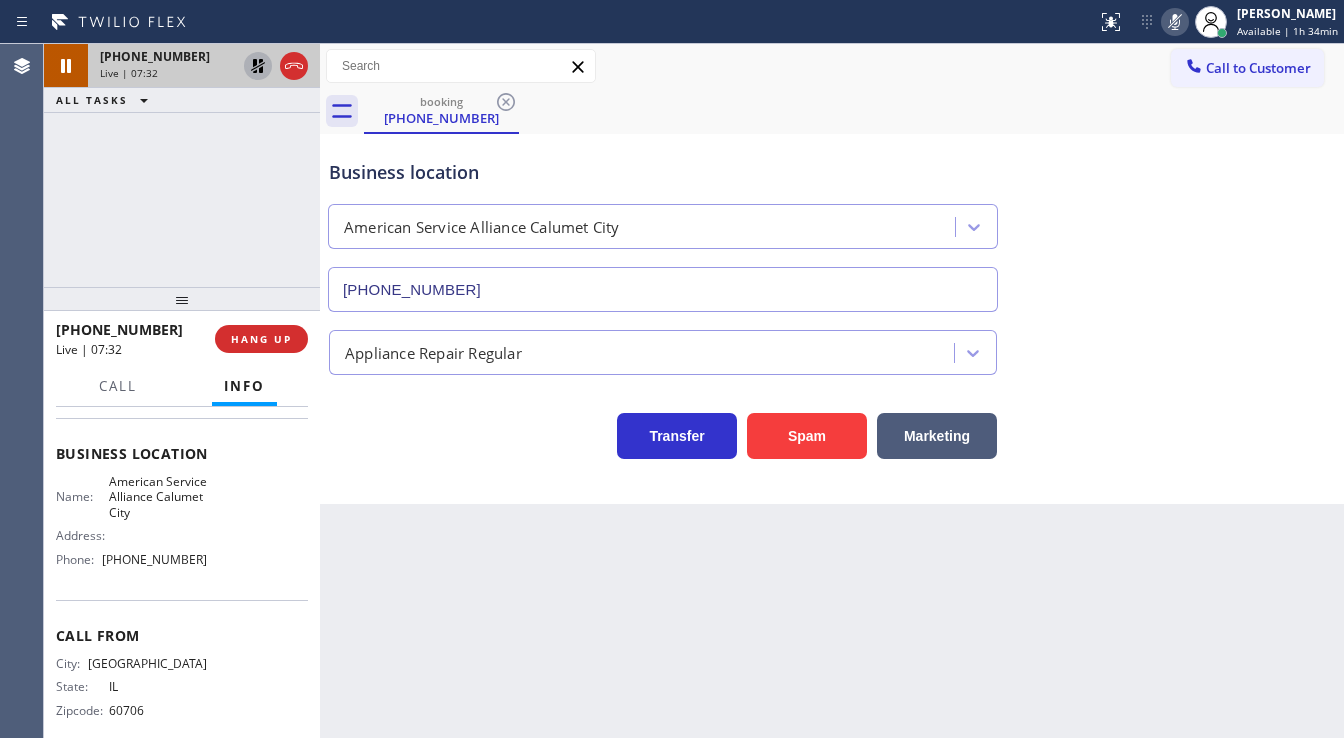 click 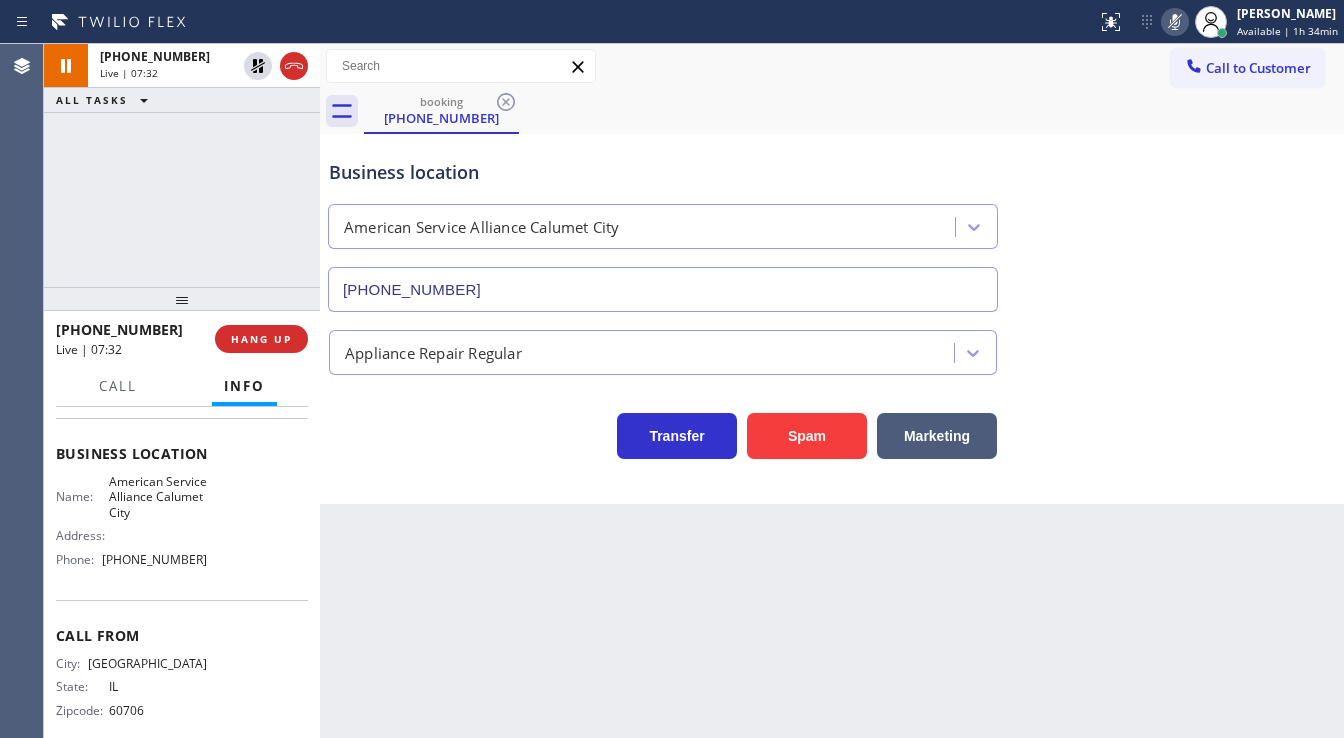 click on "Status report No issues detected If you experience an issue, please download the report and send it to your support team. Download report [PERSON_NAME] Available | 1h 34min Set your status Offline Available Unavailable Break Log out" at bounding box center [1216, 22] 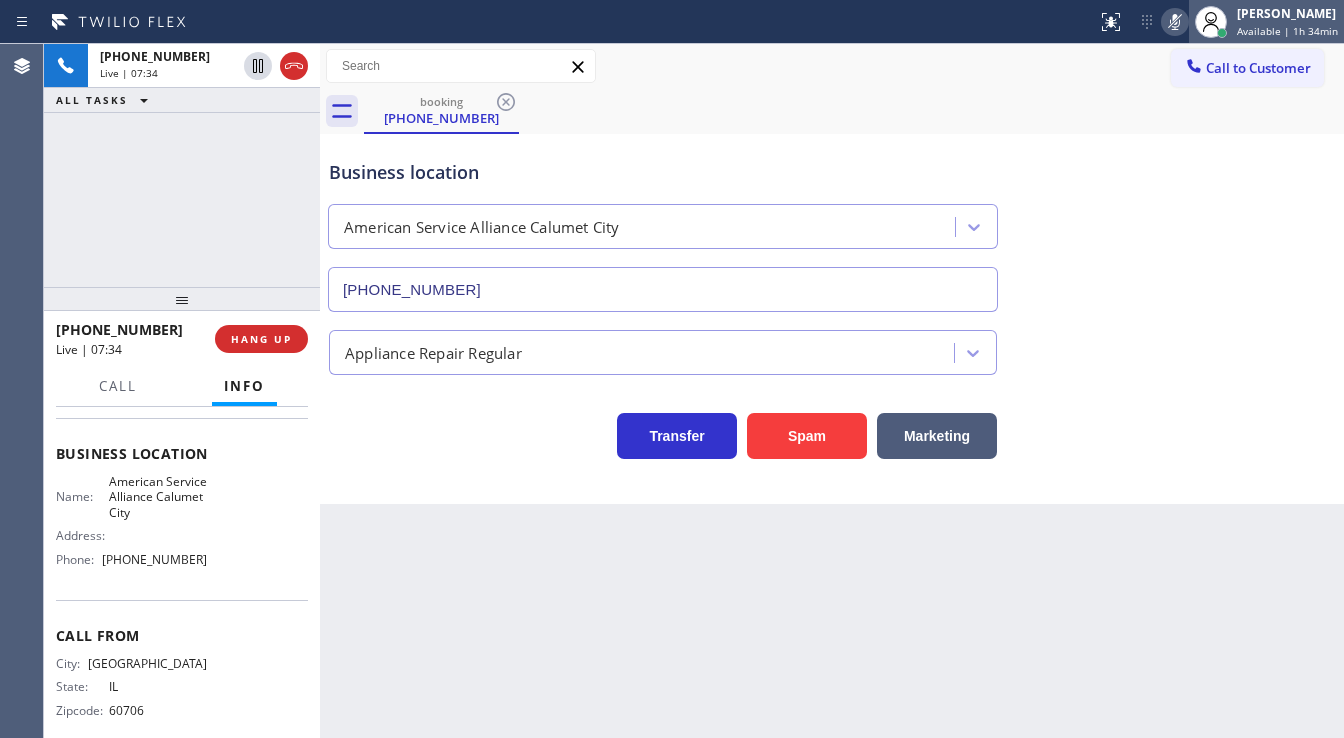 click at bounding box center [1211, 22] 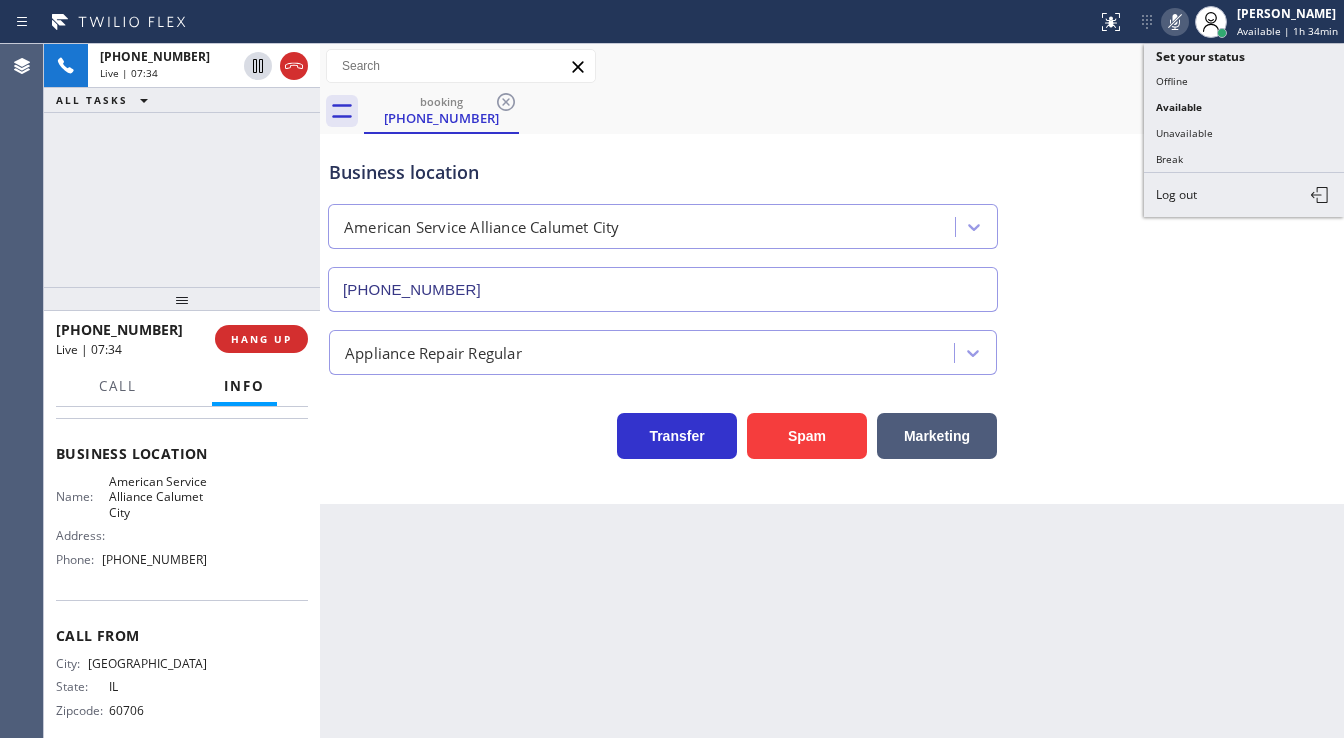 click 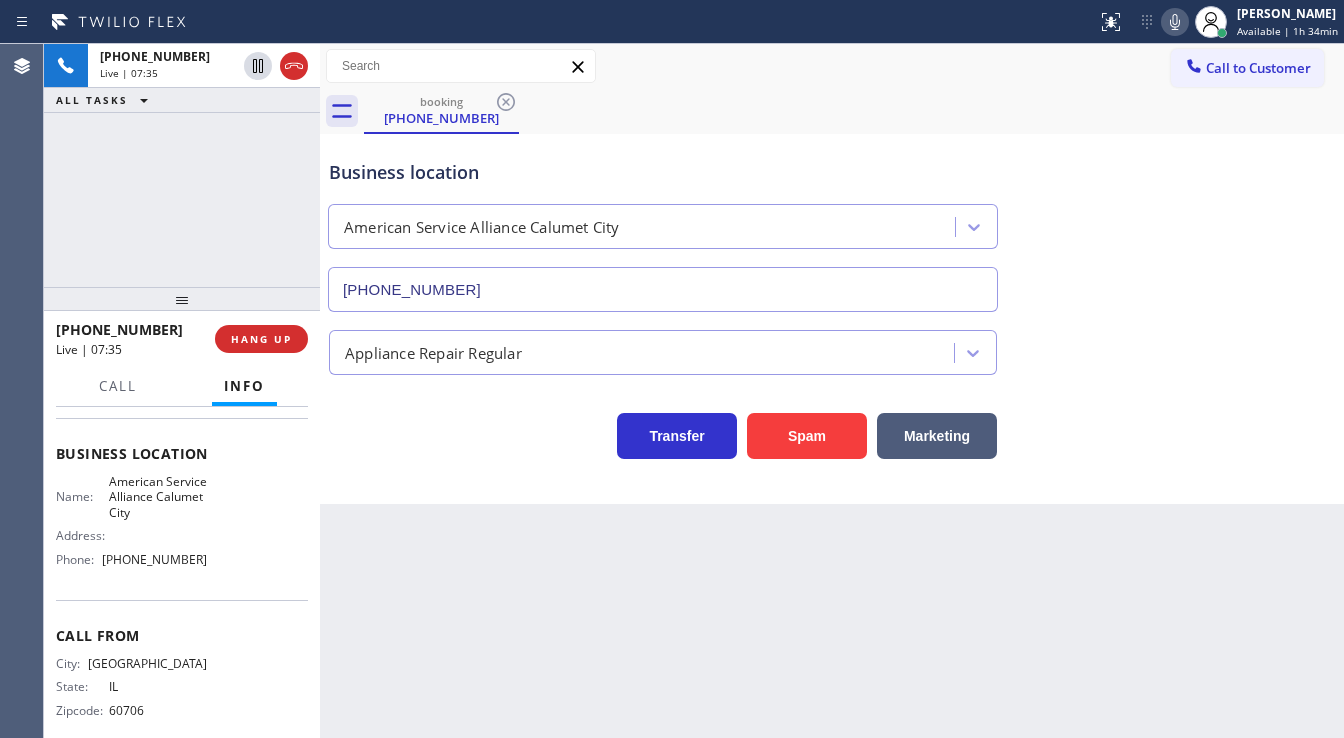 click on "Business location American Service Alliance [GEOGRAPHIC_DATA] [PHONE_NUMBER]" at bounding box center (832, 221) 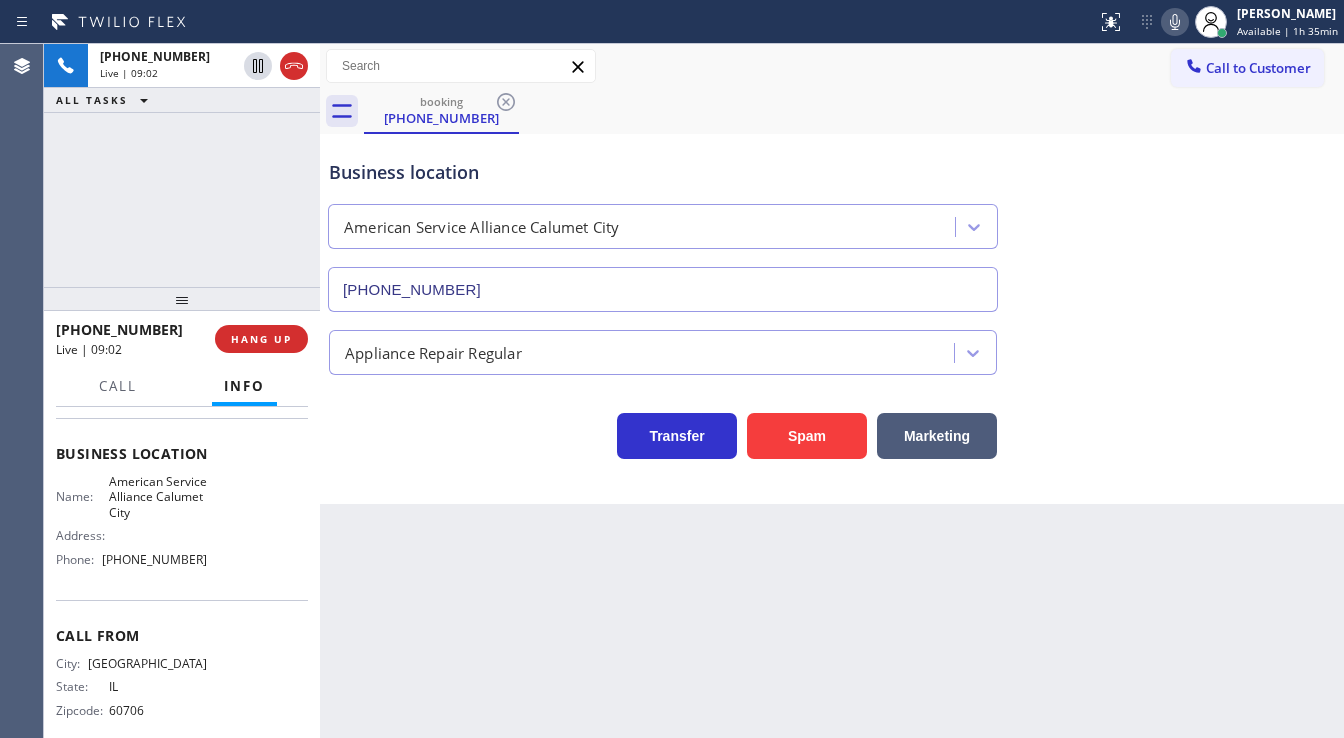 click on "[PHONE_NUMBER] Live | 09:02 ALL TASKS ALL TASKS ACTIVE TASKS TASKS IN WRAP UP" at bounding box center (182, 165) 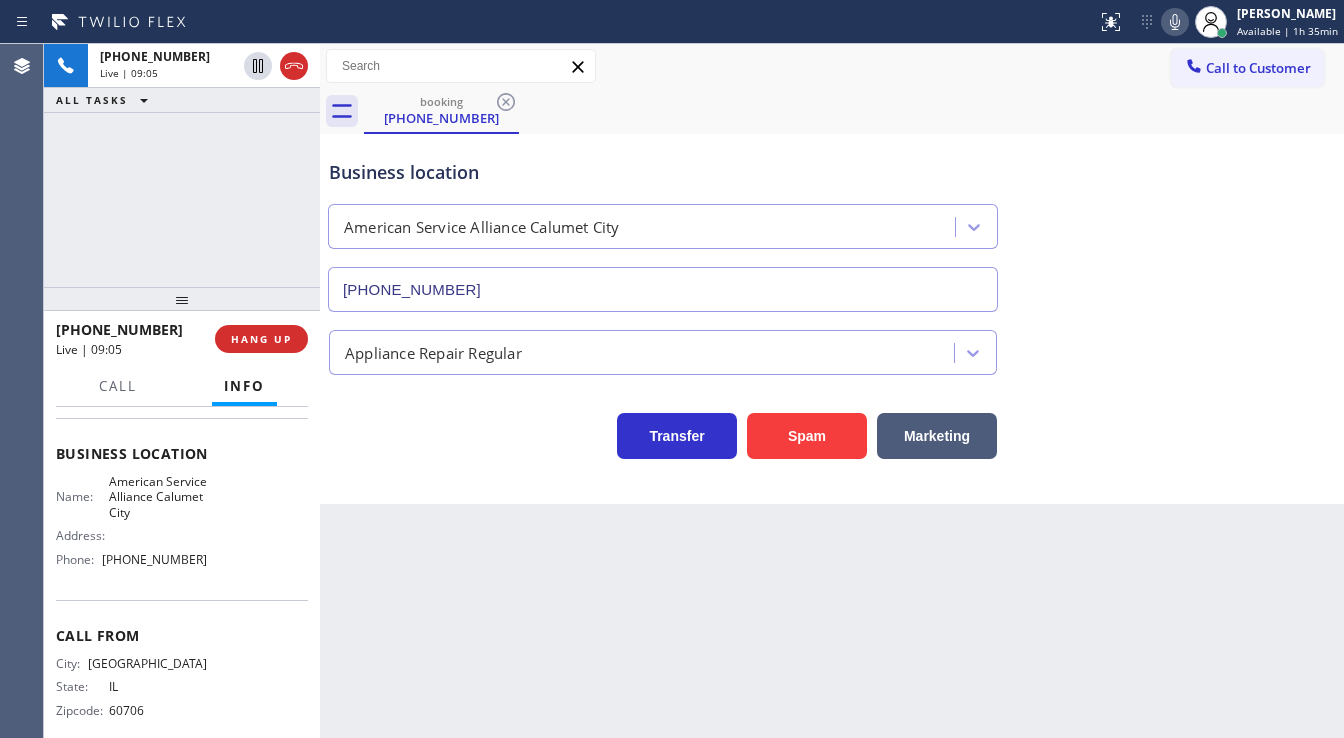 click on "[PHONE_NUMBER] Live | 09:05 ALL TASKS ALL TASKS ACTIVE TASKS TASKS IN WRAP UP" at bounding box center [182, 165] 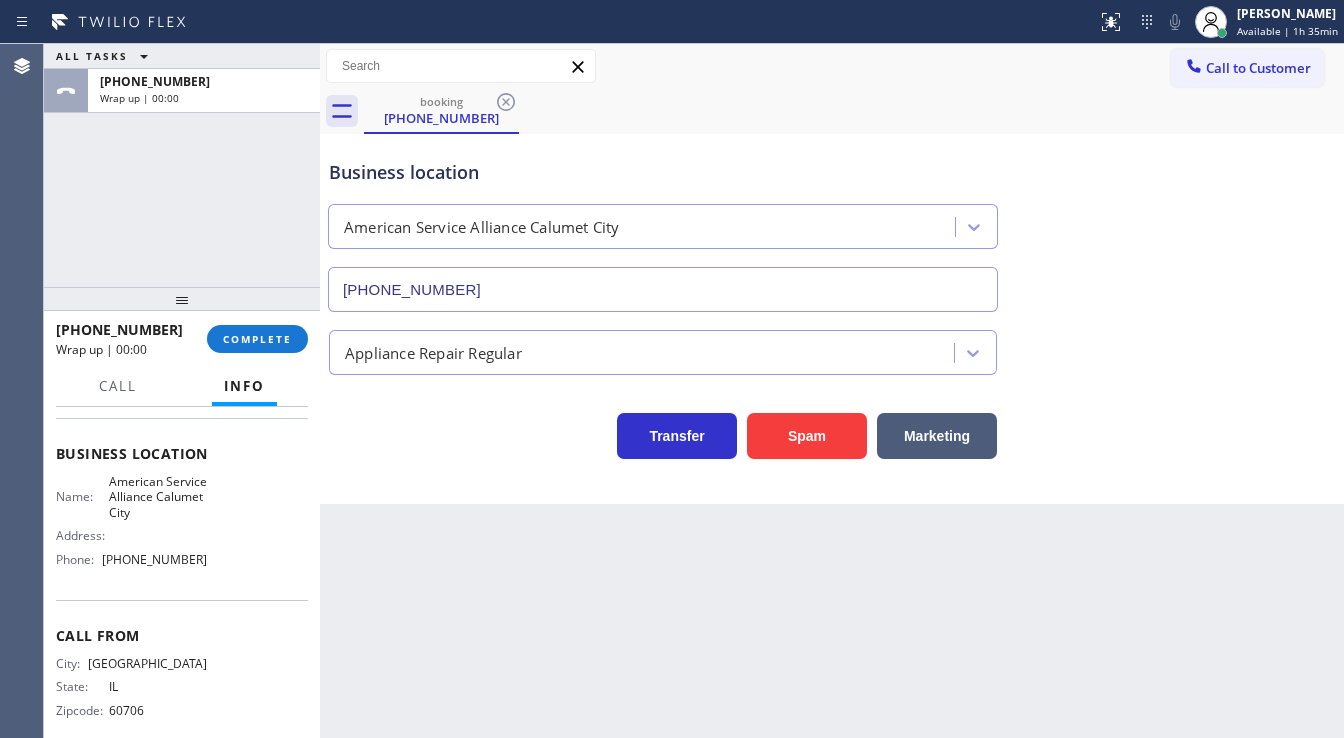 click on "ALL TASKS ALL TASKS ACTIVE TASKS TASKS IN WRAP UP [PHONE_NUMBER] Wrap up | 00:00" at bounding box center [182, 165] 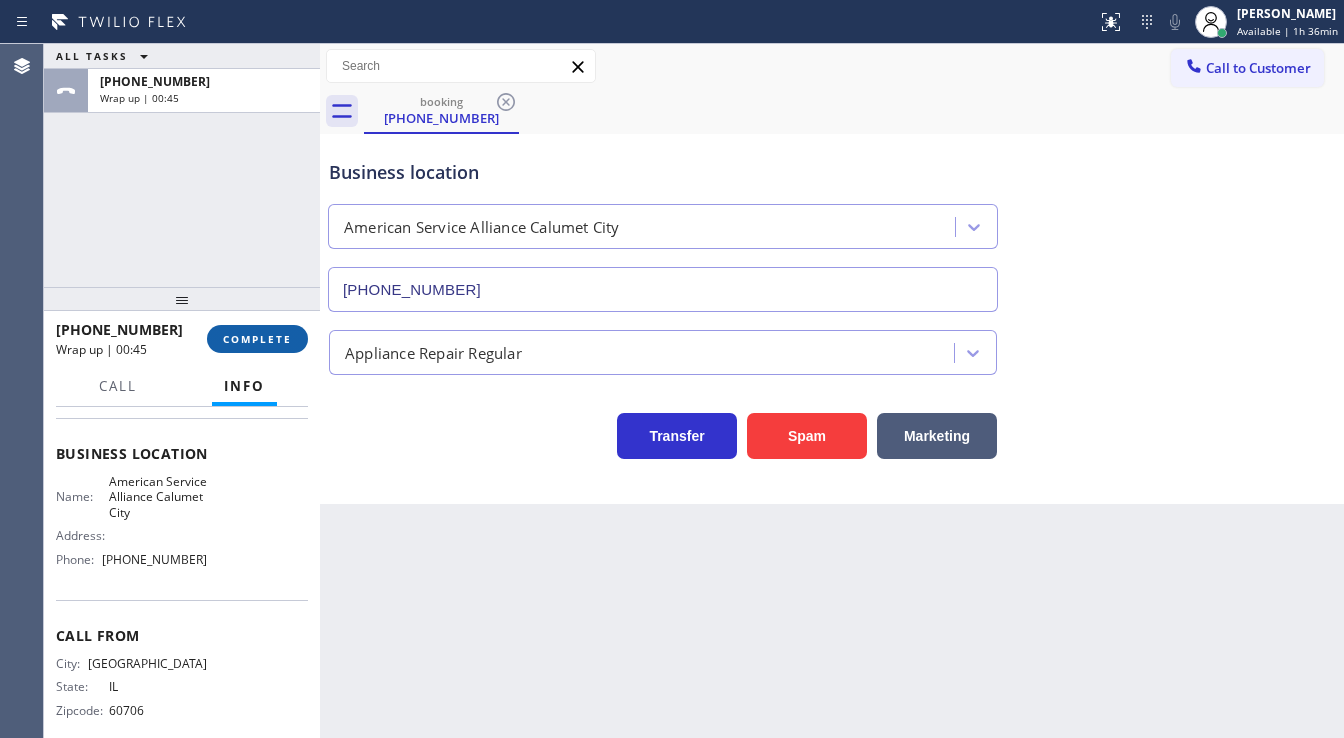 click on "COMPLETE" at bounding box center [257, 339] 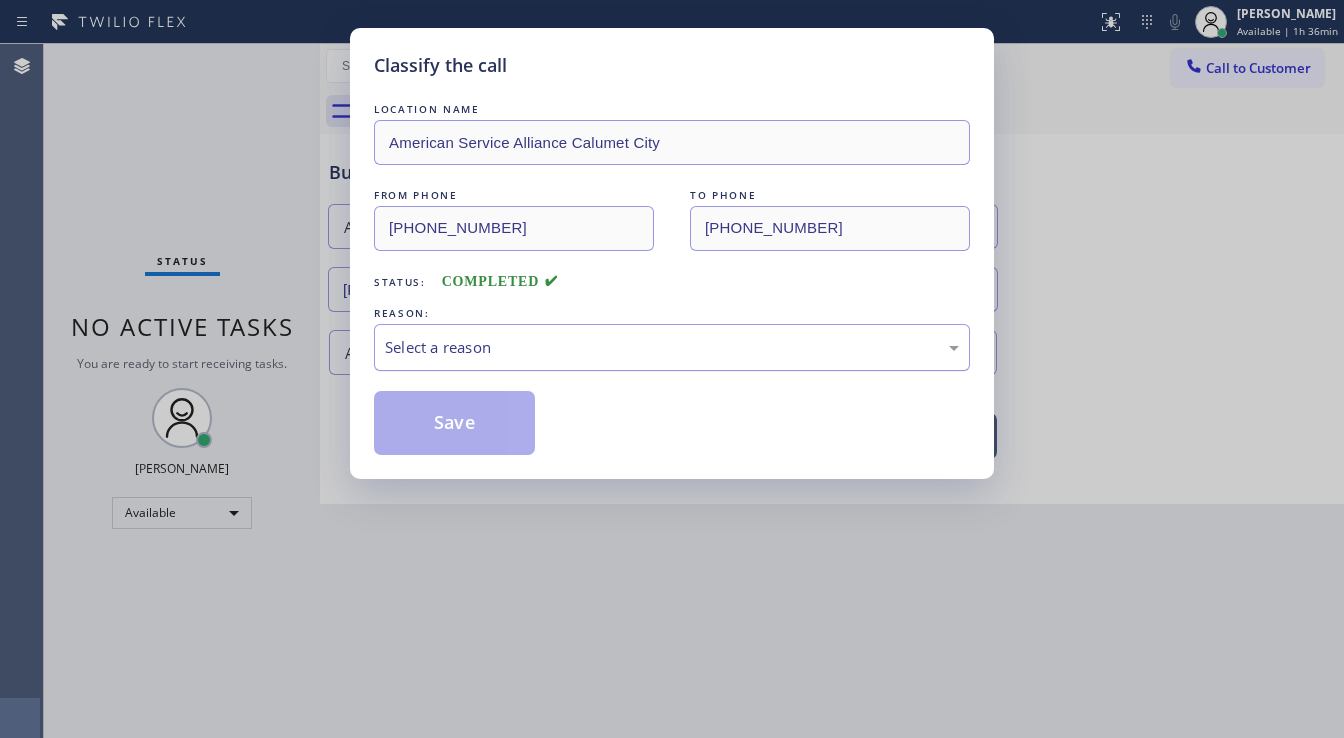 click on "Select a reason" at bounding box center [672, 347] 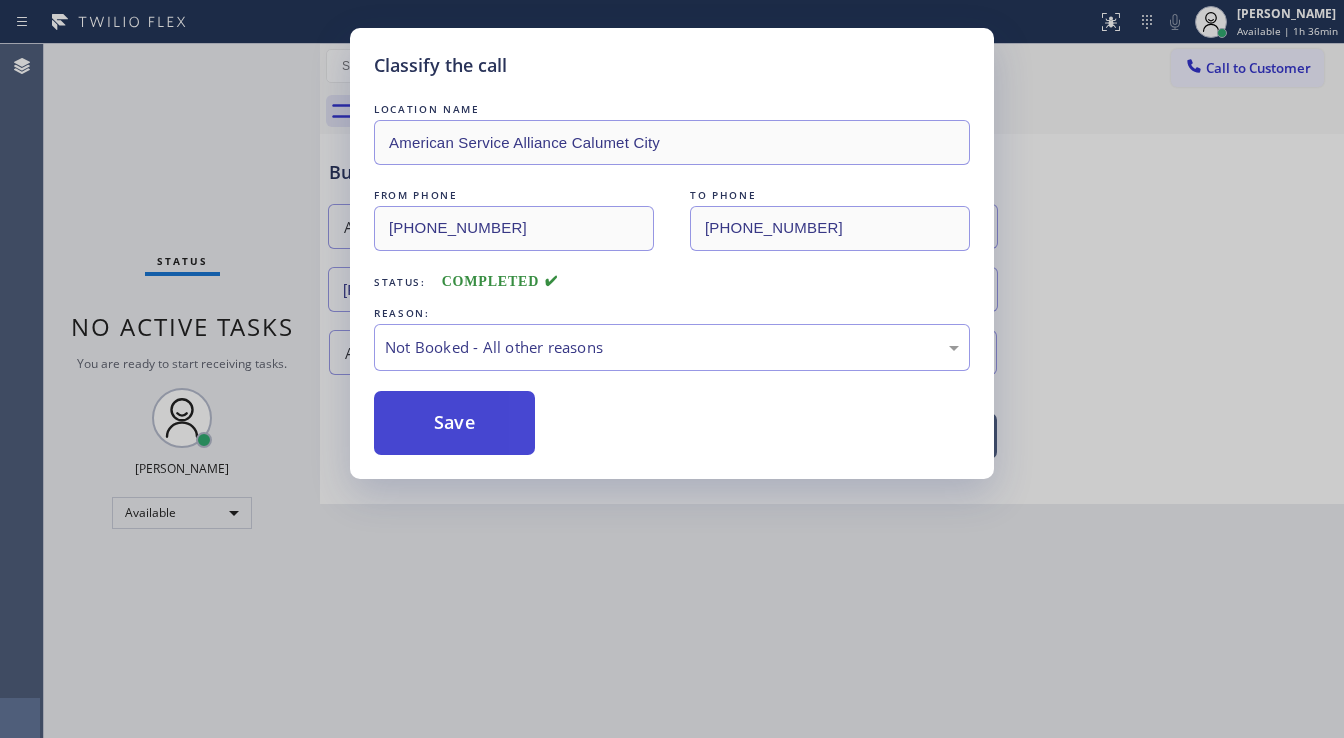 click on "Save" at bounding box center (454, 423) 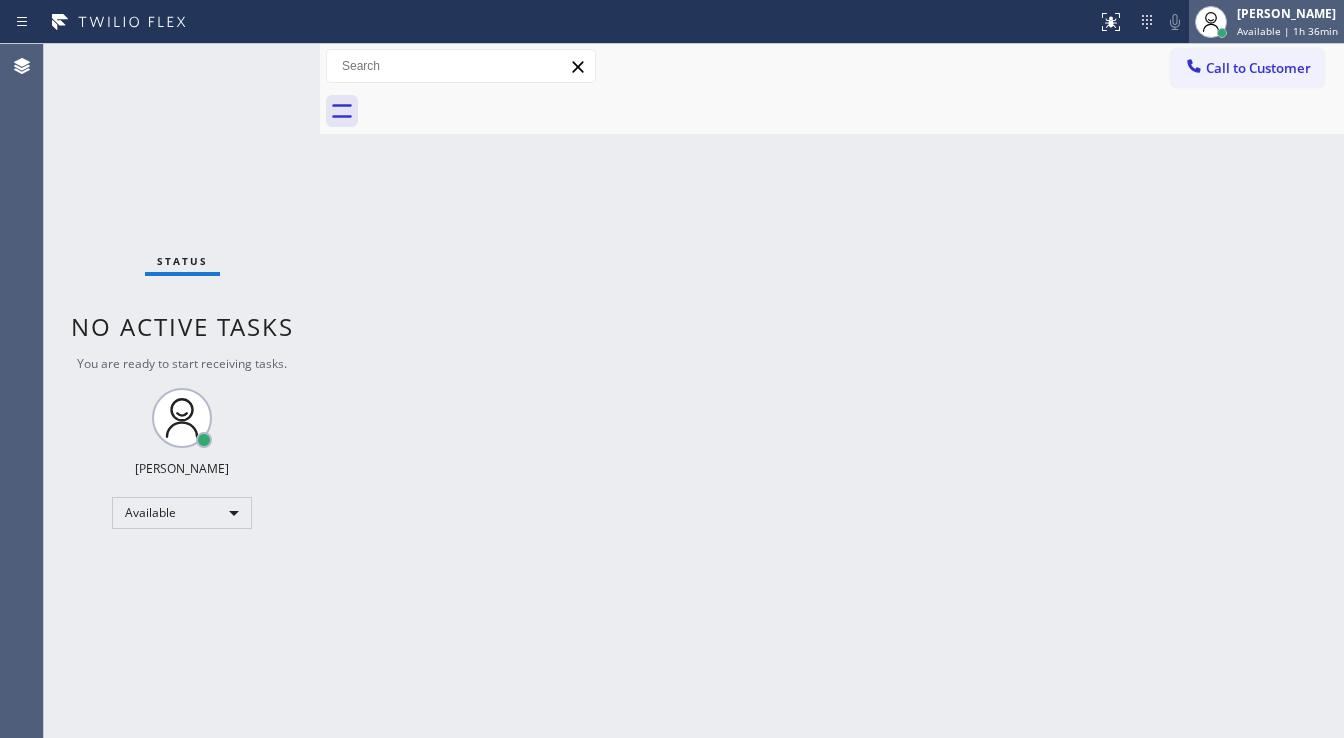 click on "[PERSON_NAME]" at bounding box center (1287, 13) 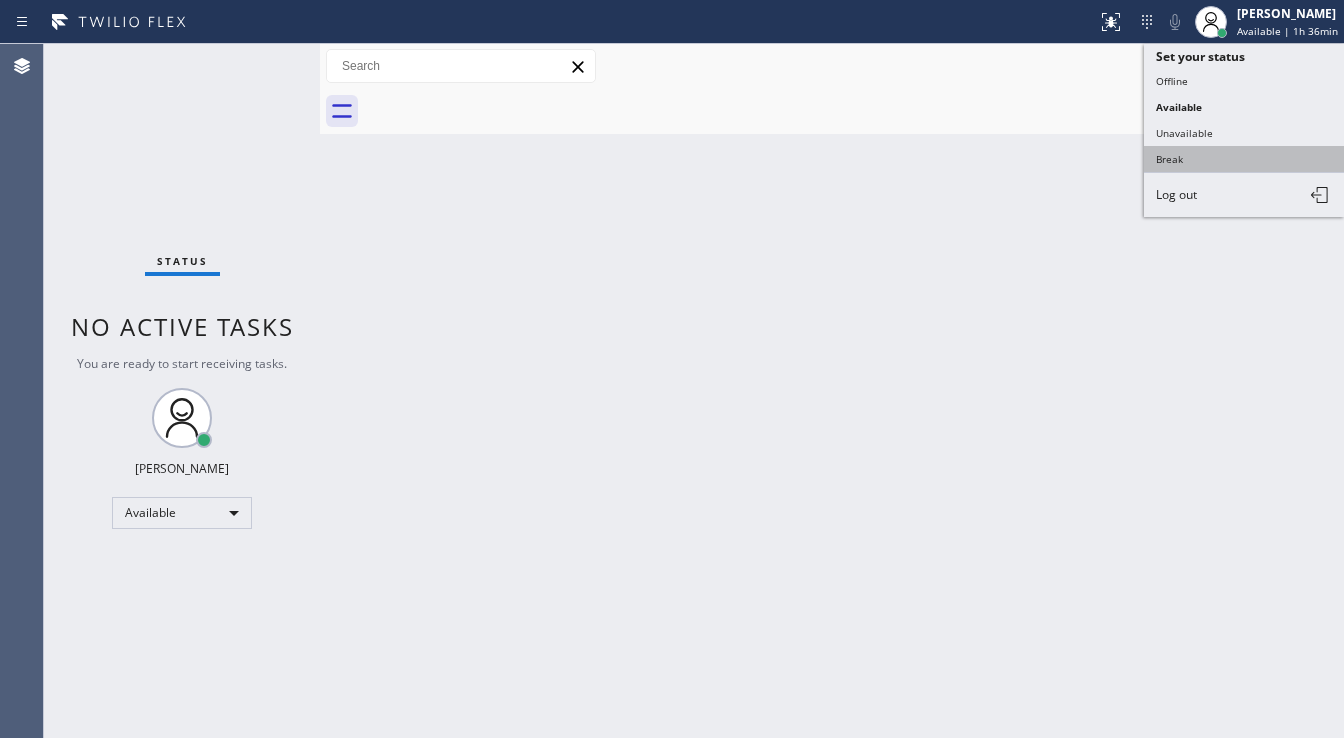 click on "Break" at bounding box center (1244, 159) 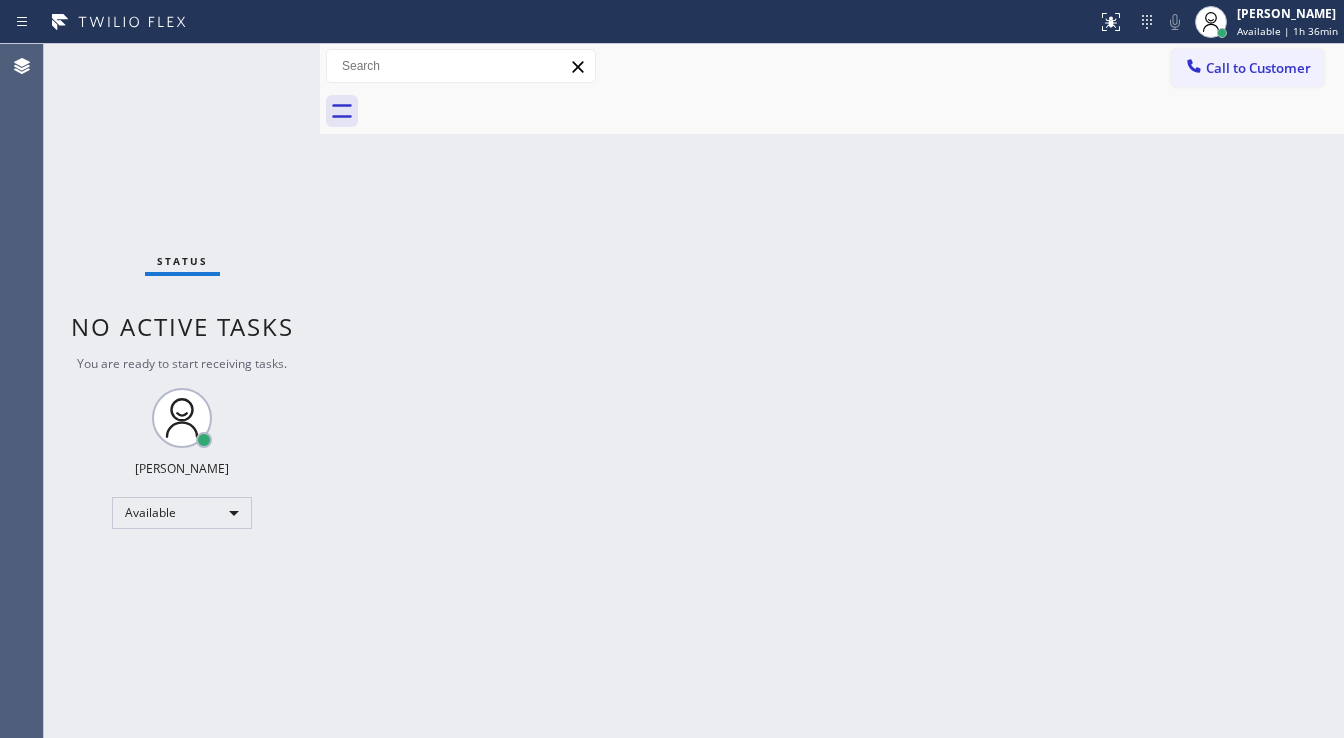 click on "Back to Dashboard Change Sender ID Customers Technicians Select a contact Outbound call Technician Search Technician Your caller id phone number Your caller id phone number Call Technician info Name   Phone none Address none Change Sender ID HVAC [PHONE_NUMBER] 5 Star Appliance [PHONE_NUMBER] Appliance Repair [PHONE_NUMBER] Plumbing [PHONE_NUMBER] Air Duct Cleaning [PHONE_NUMBER]  Electricians [PHONE_NUMBER] Cancel Change Check personal SMS Reset Change No tabs Call to Customer Outbound call Location Search location Your caller id phone number [PHONE_NUMBER] Customer number Call Outbound call Technician Search Technician Your caller id phone number Your caller id phone number Call" at bounding box center (832, 391) 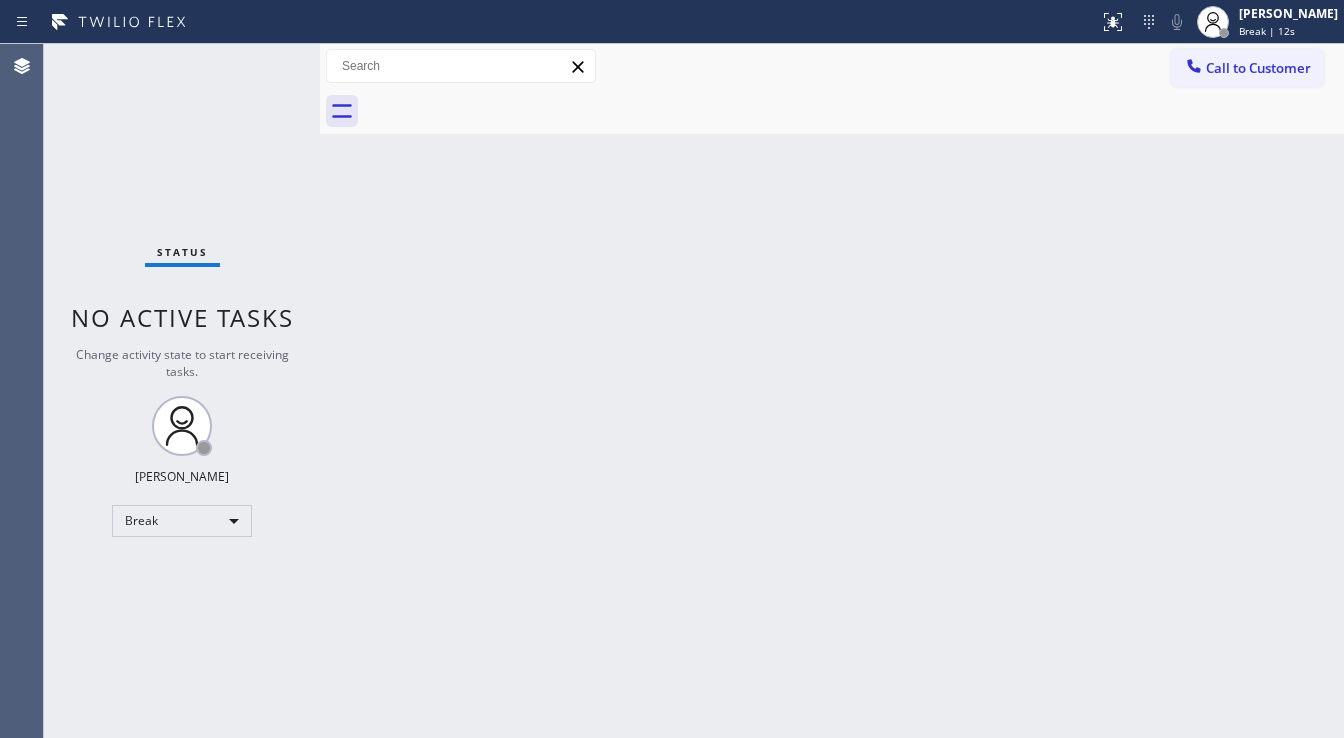 drag, startPoint x: 285, startPoint y: 133, endPoint x: 269, endPoint y: 16, distance: 118.08895 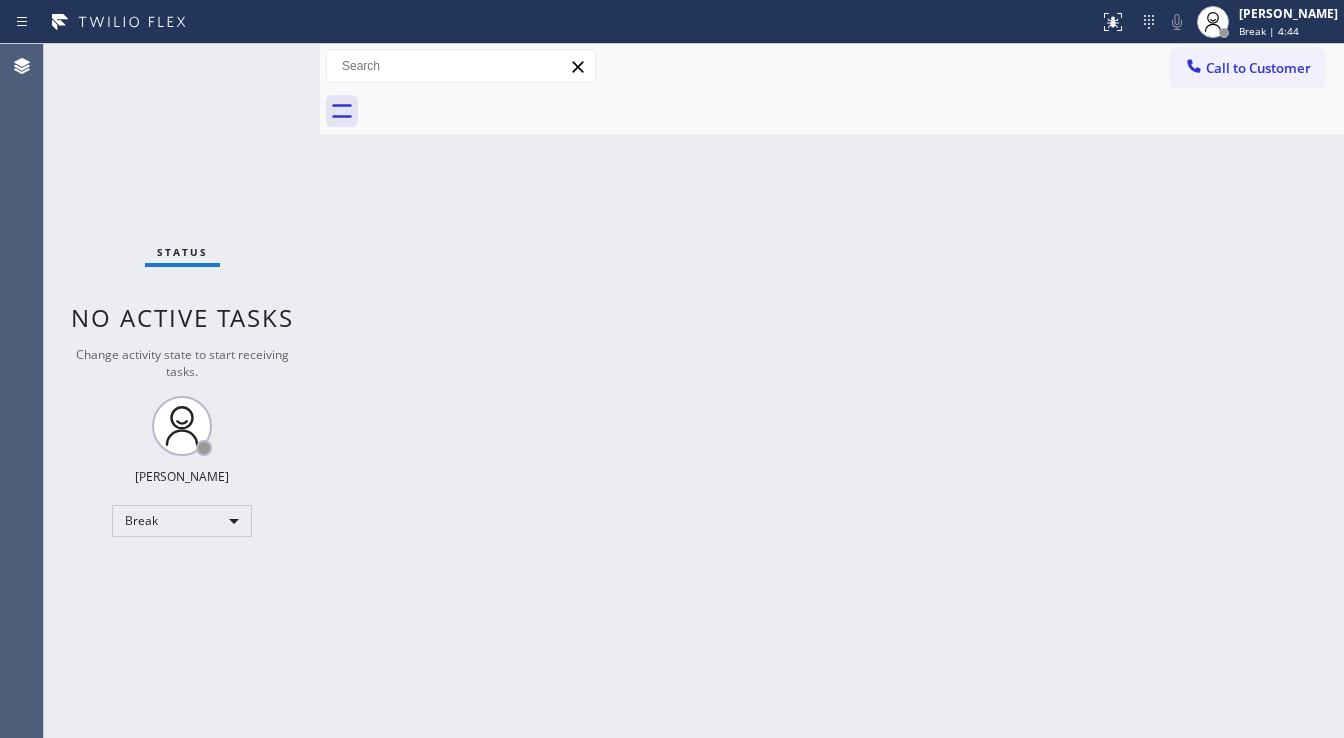 drag, startPoint x: 206, startPoint y: 69, endPoint x: 221, endPoint y: 9, distance: 61.846584 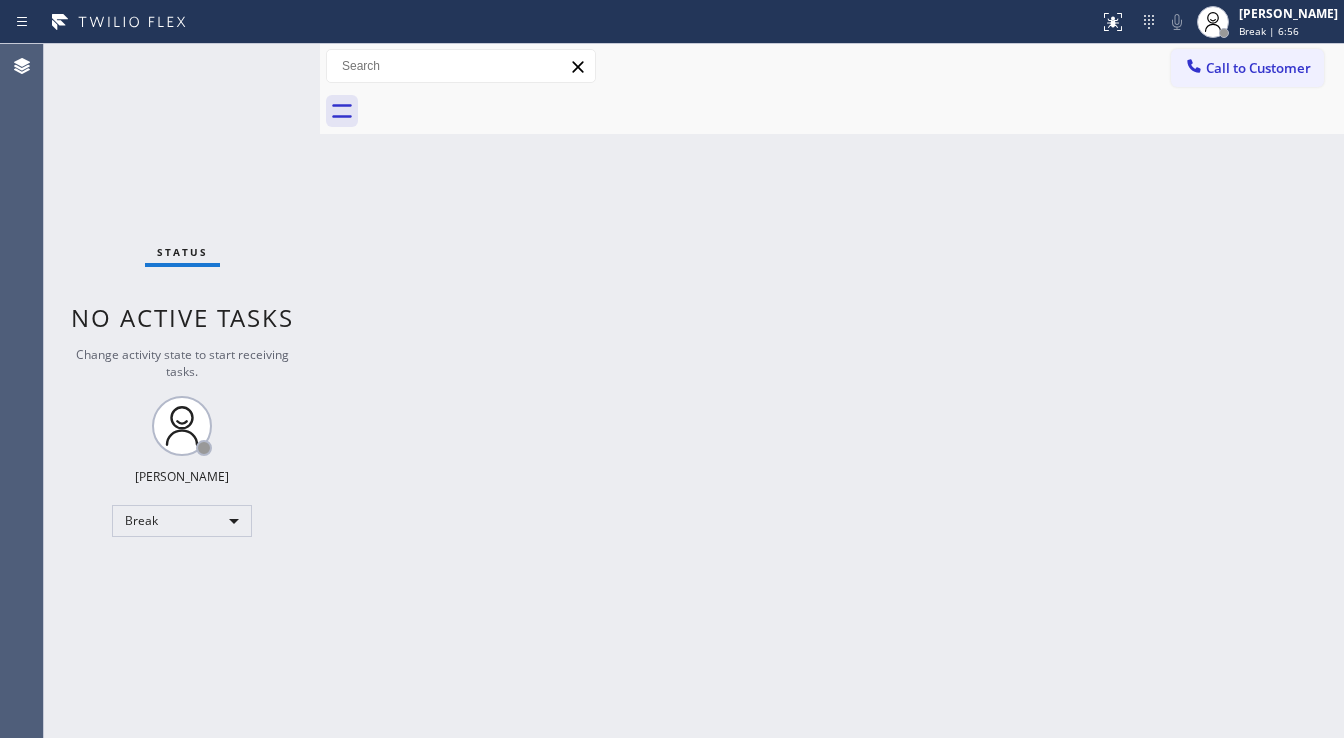 drag, startPoint x: 43, startPoint y: 215, endPoint x: 268, endPoint y: 0, distance: 311.20734 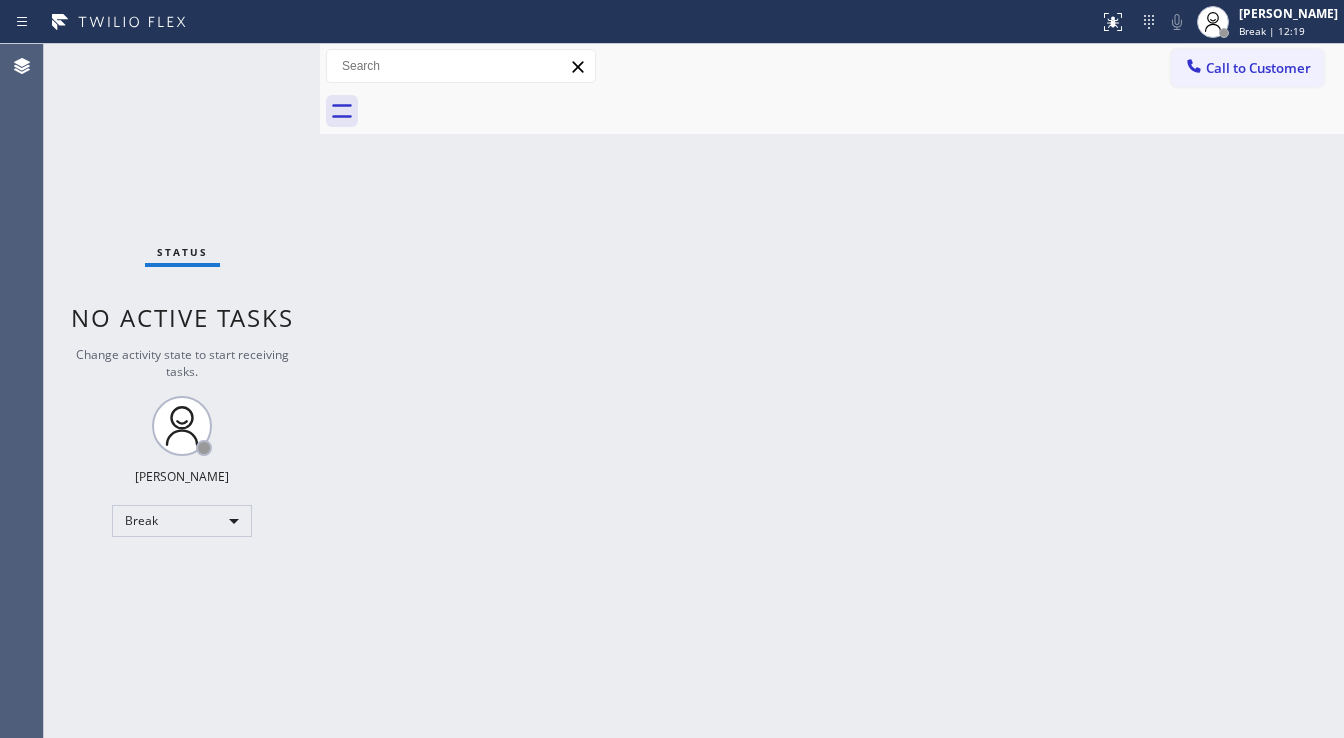 click on "Status   No active tasks     Change activity state to start receiving tasks.   [PERSON_NAME] Break" at bounding box center [182, 391] 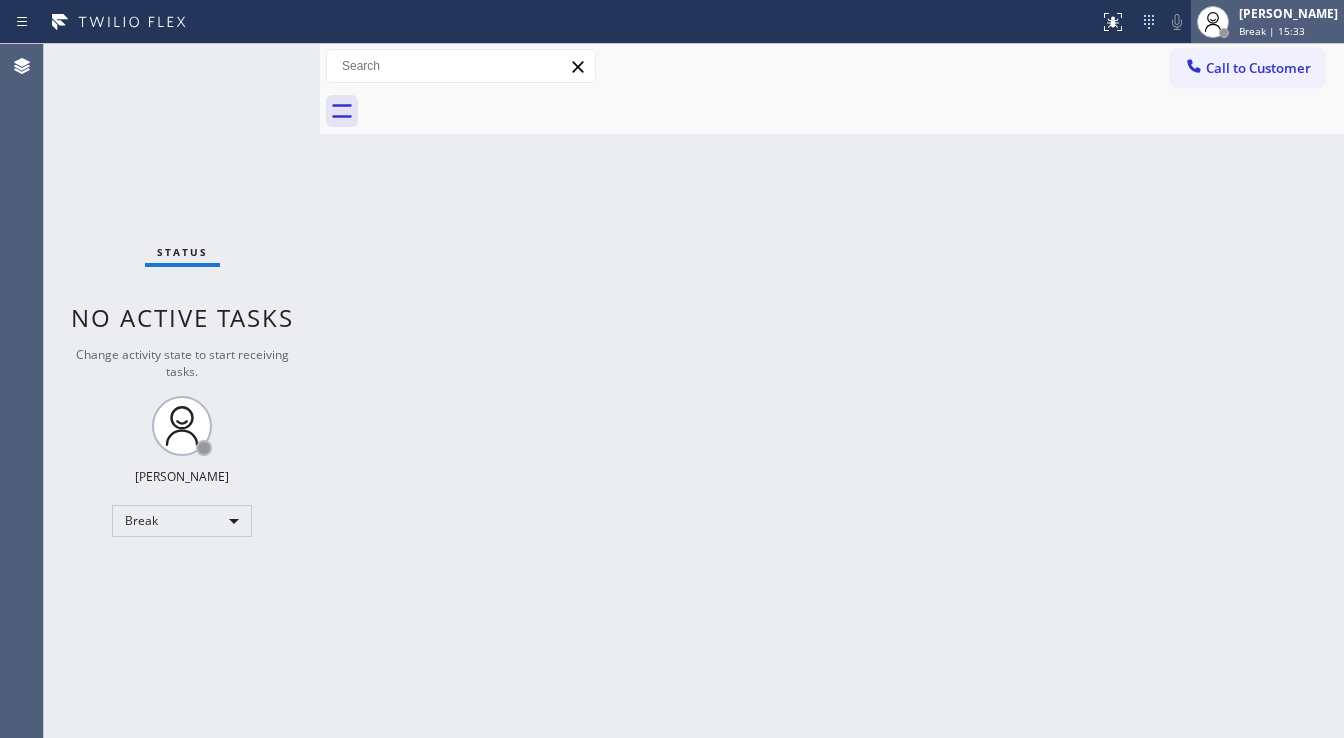 click on "[PERSON_NAME]" at bounding box center (1288, 13) 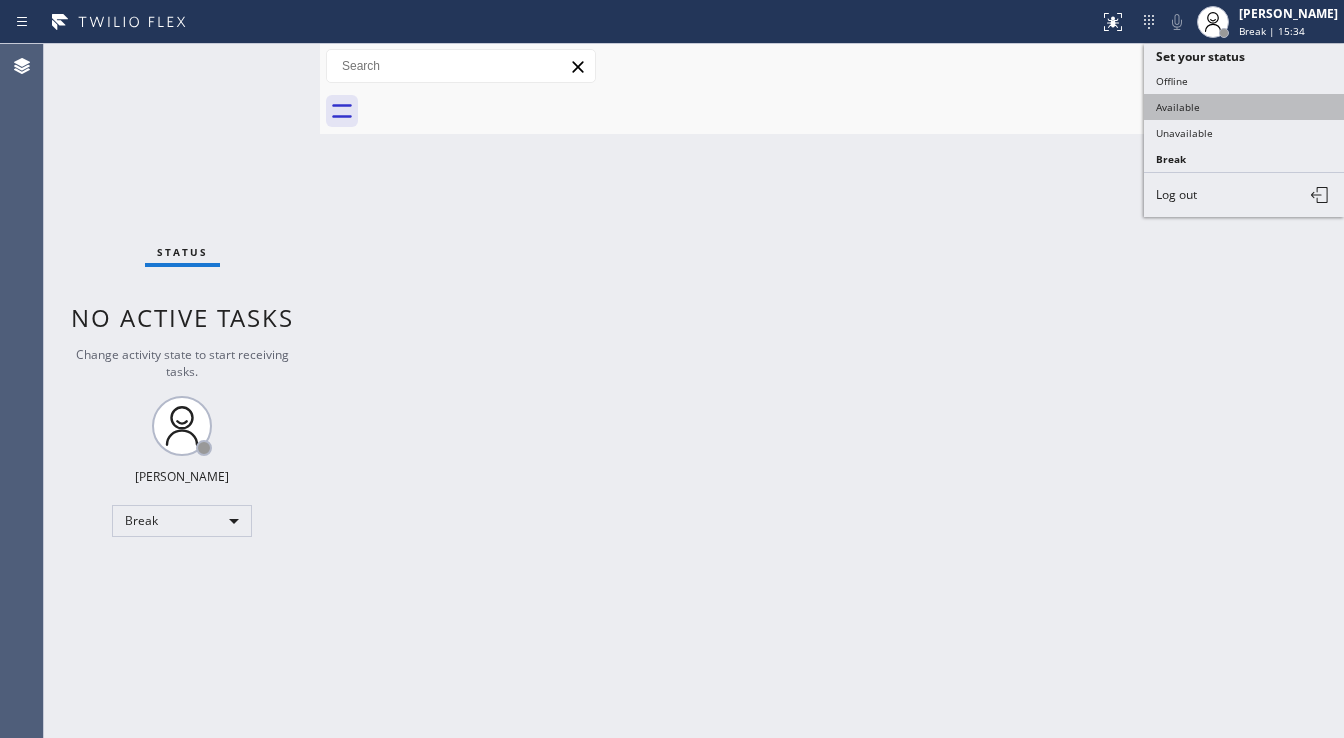 click on "Available" at bounding box center [1244, 107] 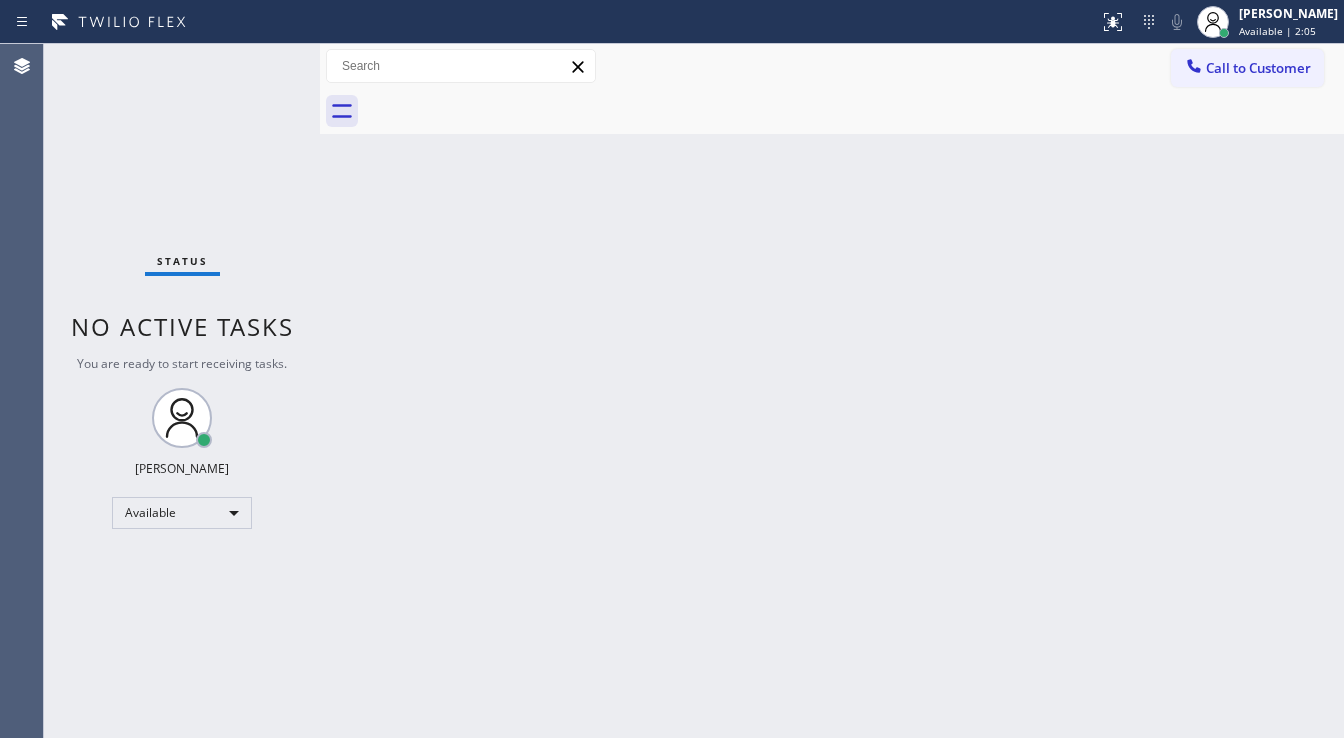 drag, startPoint x: 293, startPoint y: 94, endPoint x: 293, endPoint y: 75, distance: 19 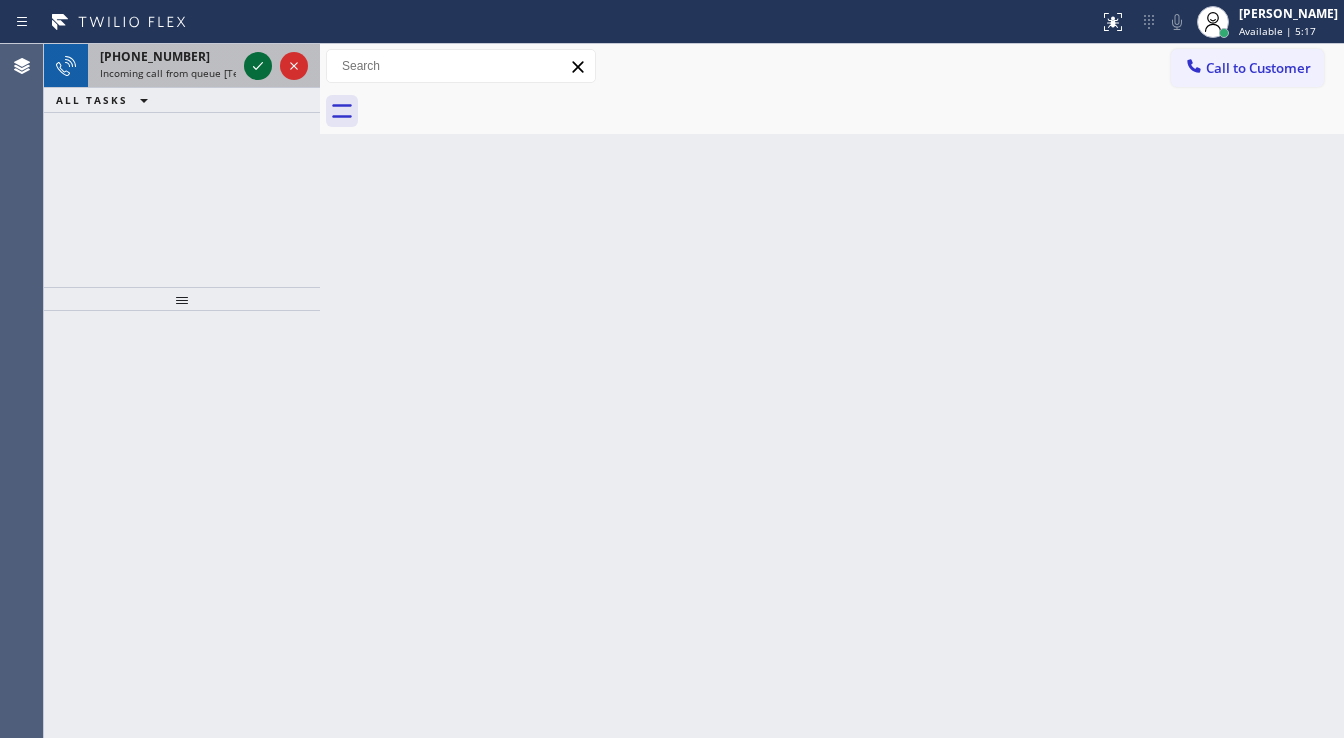 click 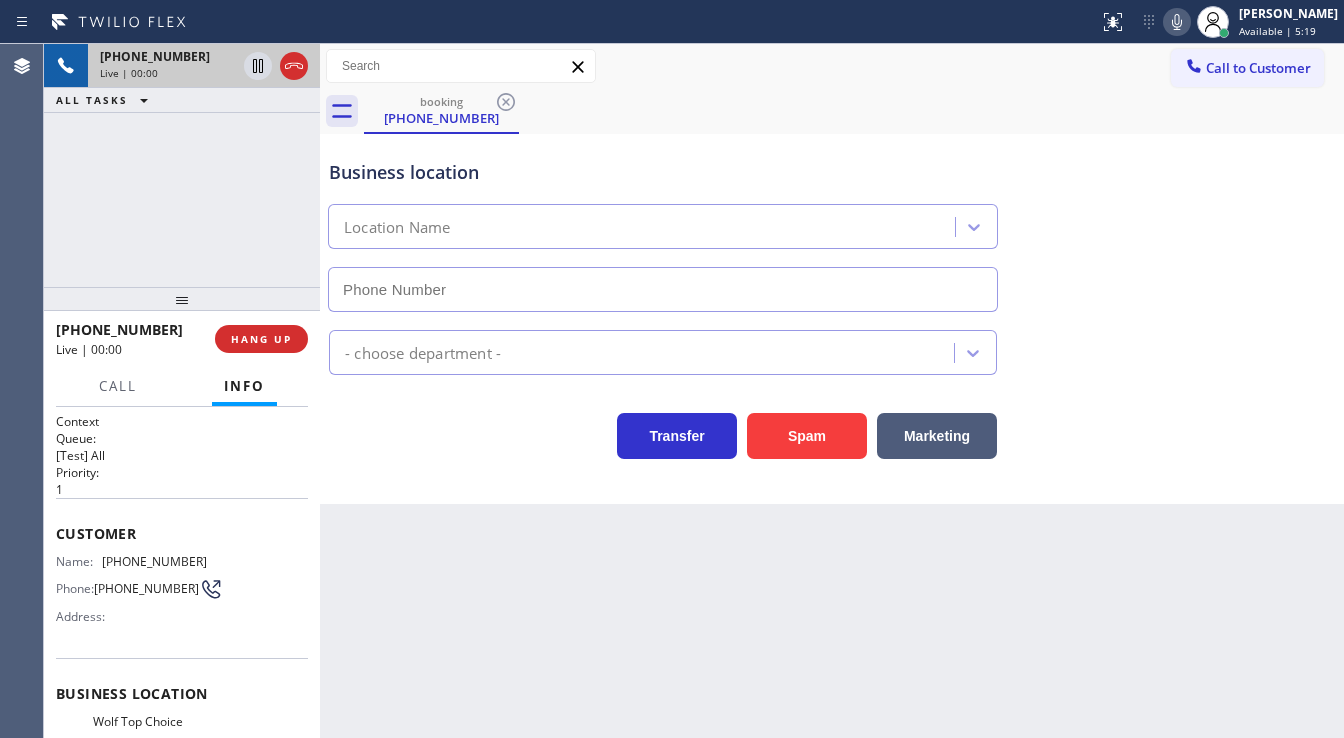 type on "[PHONE_NUMBER]" 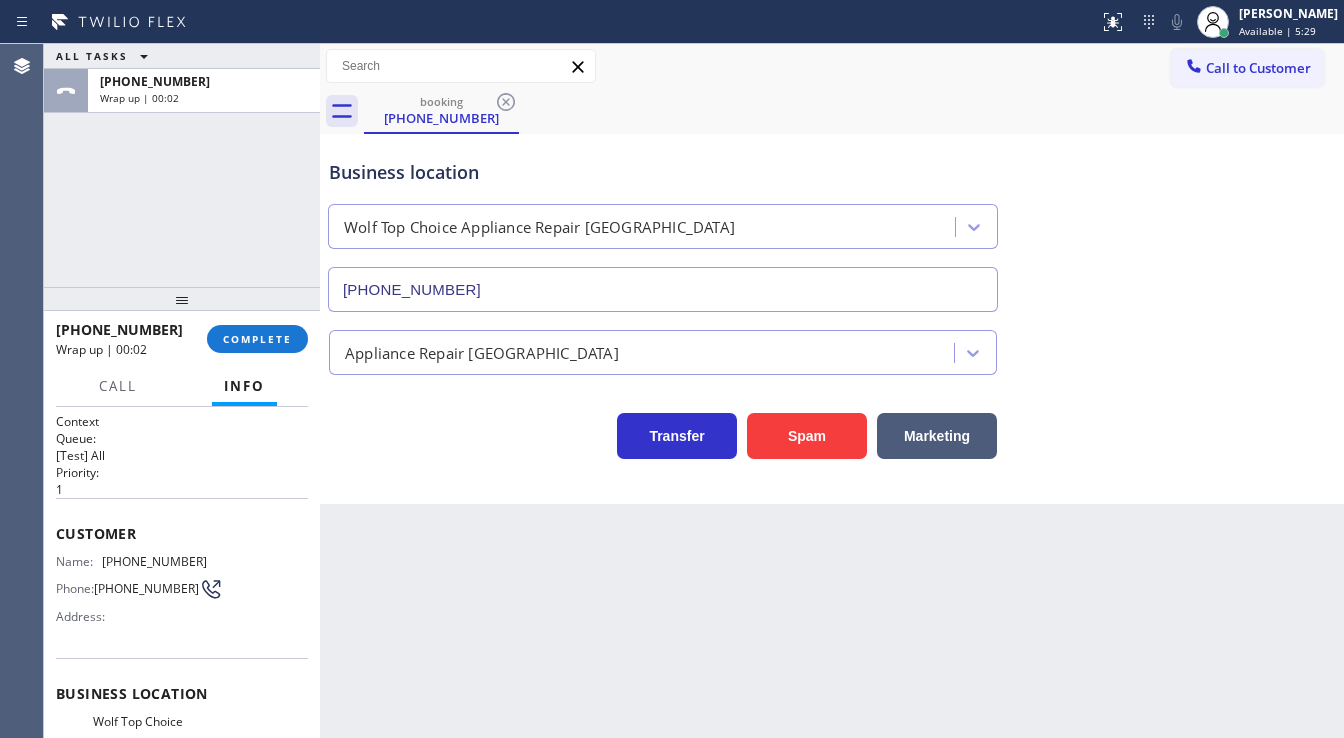 click on "ALL TASKS ALL TASKS ACTIVE TASKS TASKS IN WRAP UP [PHONE_NUMBER] Wrap up | 00:02" at bounding box center (182, 165) 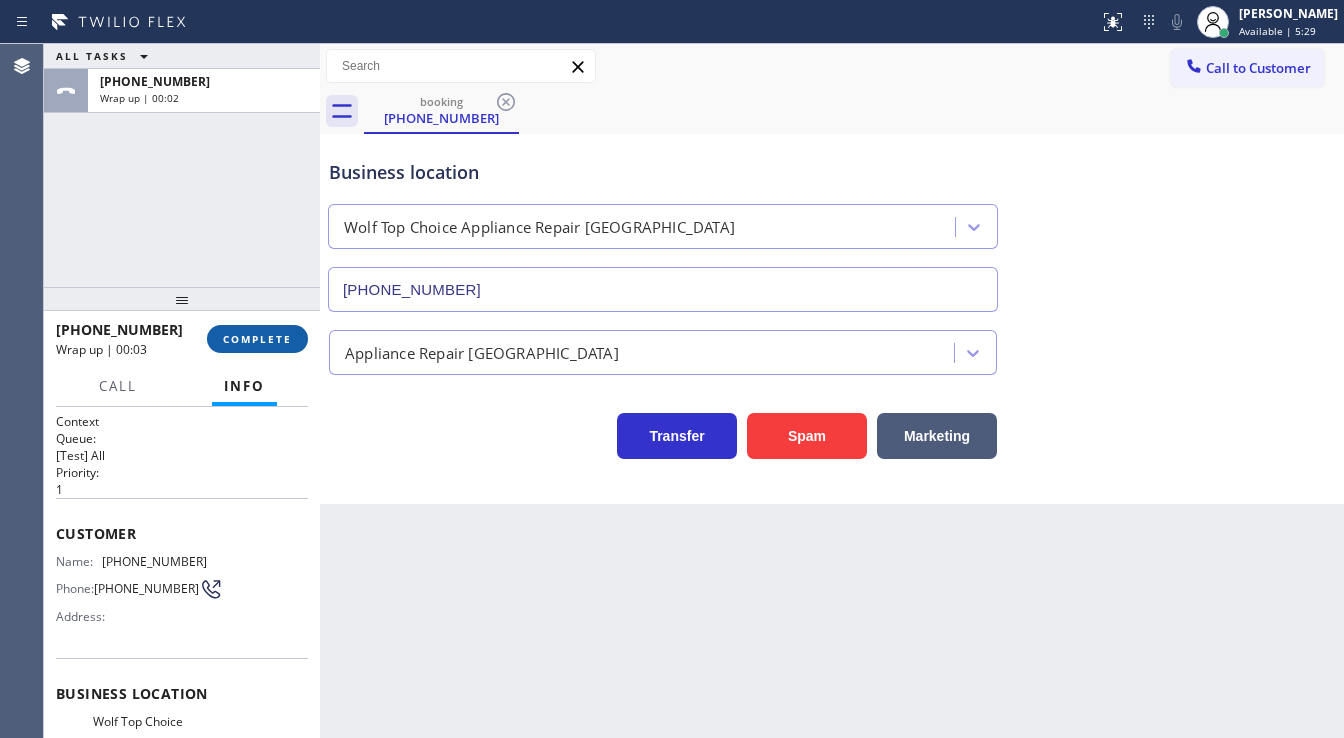 click on "COMPLETE" at bounding box center (257, 339) 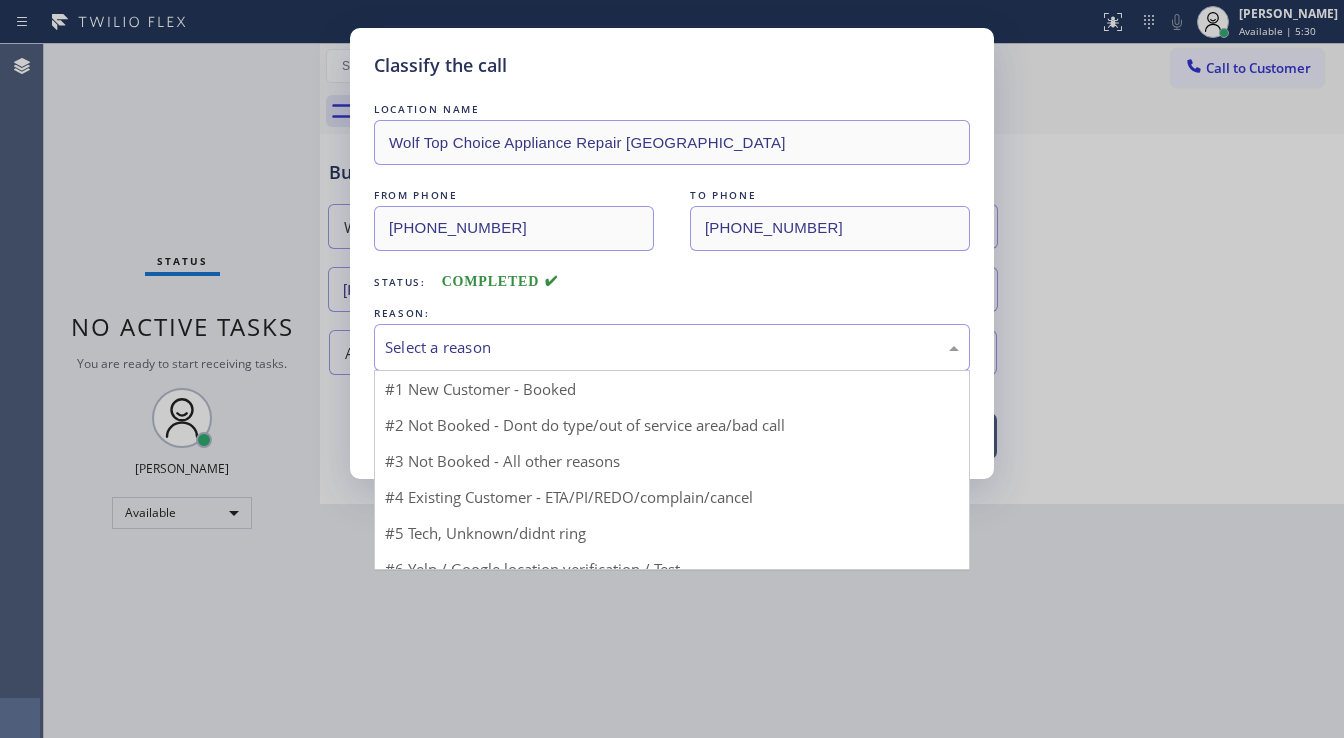 click on "Select a reason" at bounding box center (672, 347) 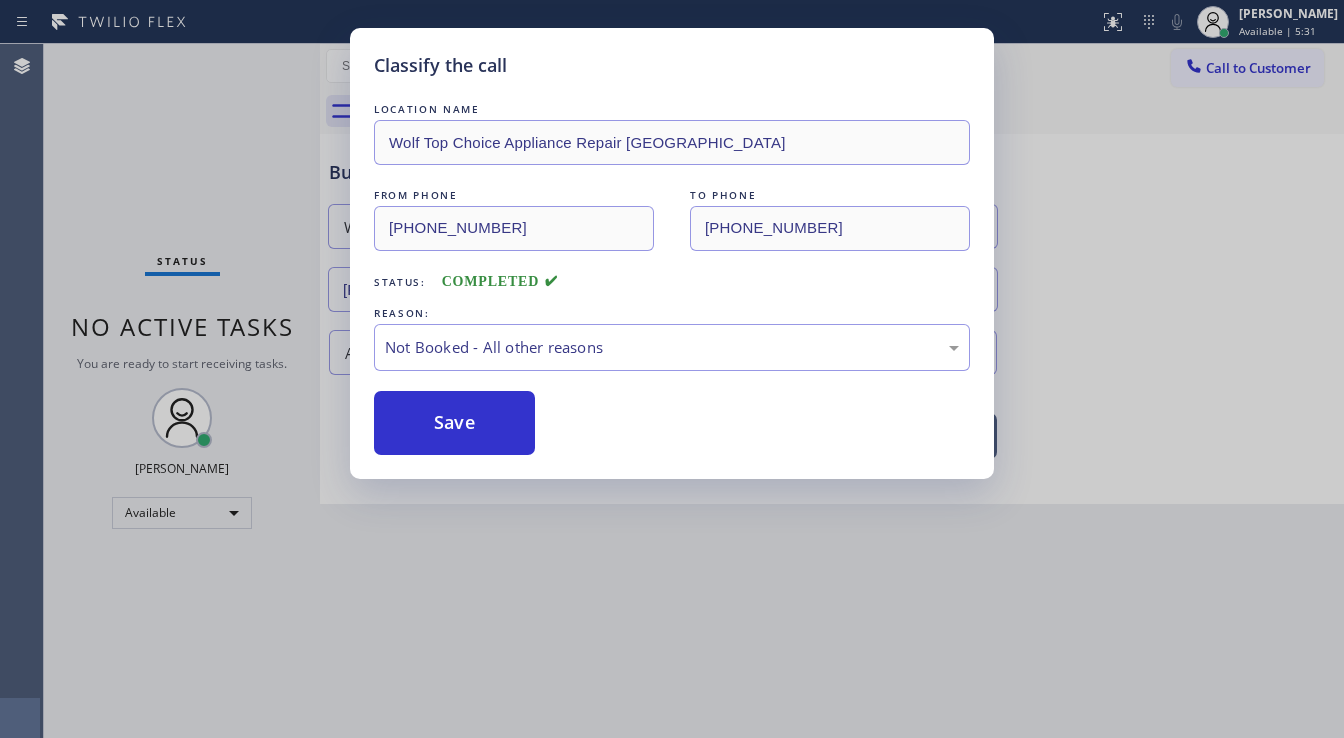 click on "Save" at bounding box center (454, 423) 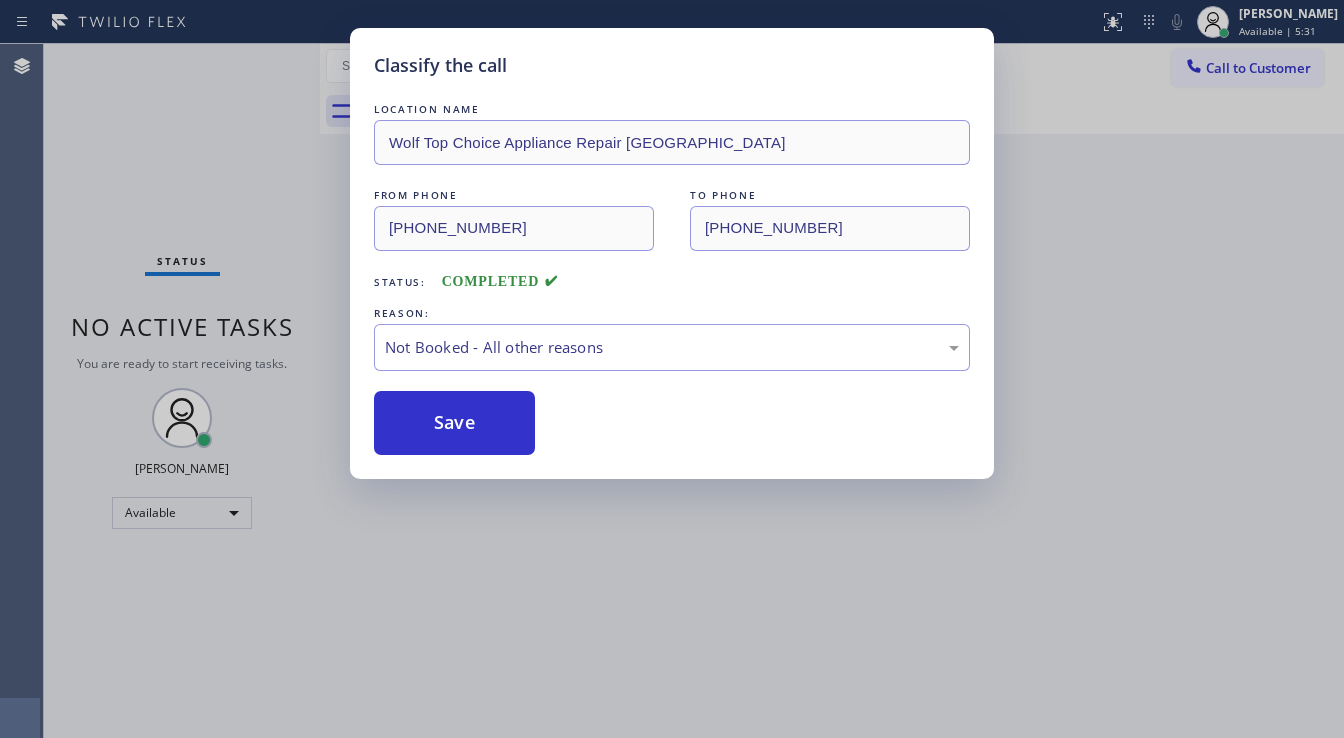 drag, startPoint x: 438, startPoint y: 419, endPoint x: 313, endPoint y: 71, distance: 369.76886 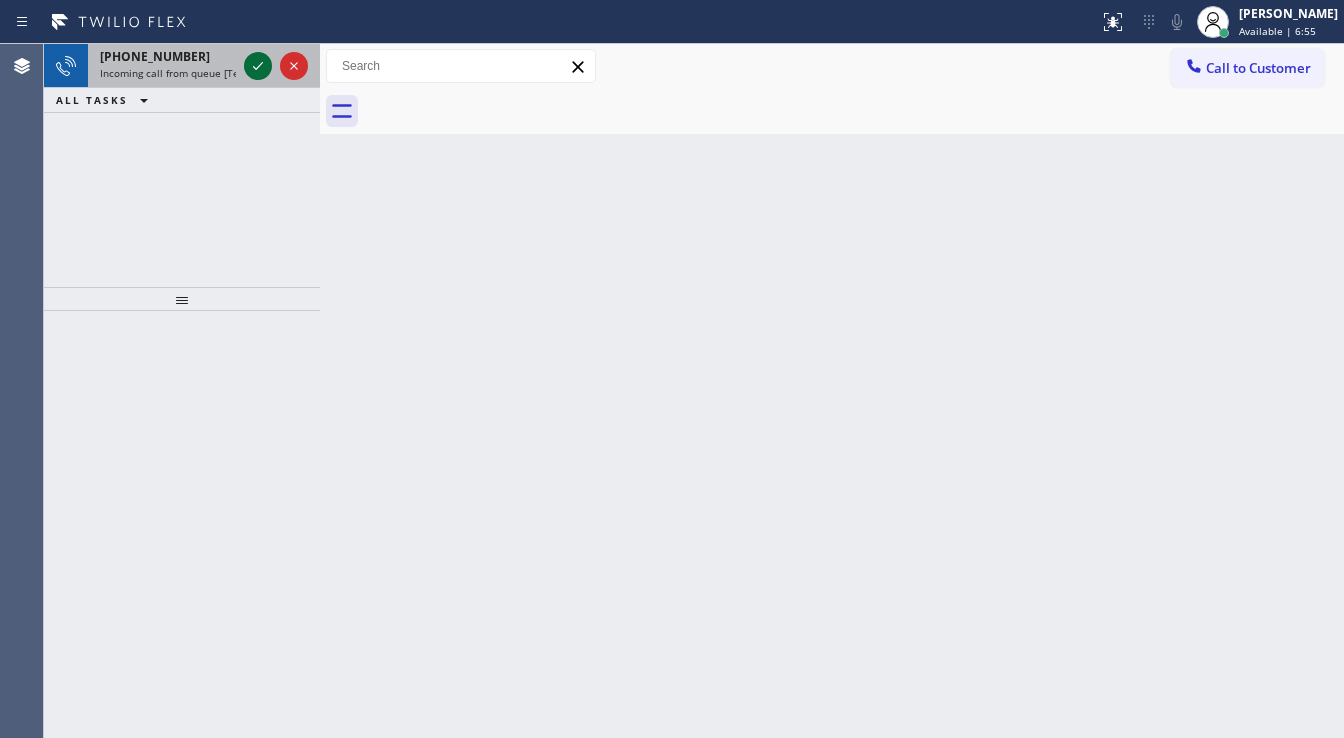click 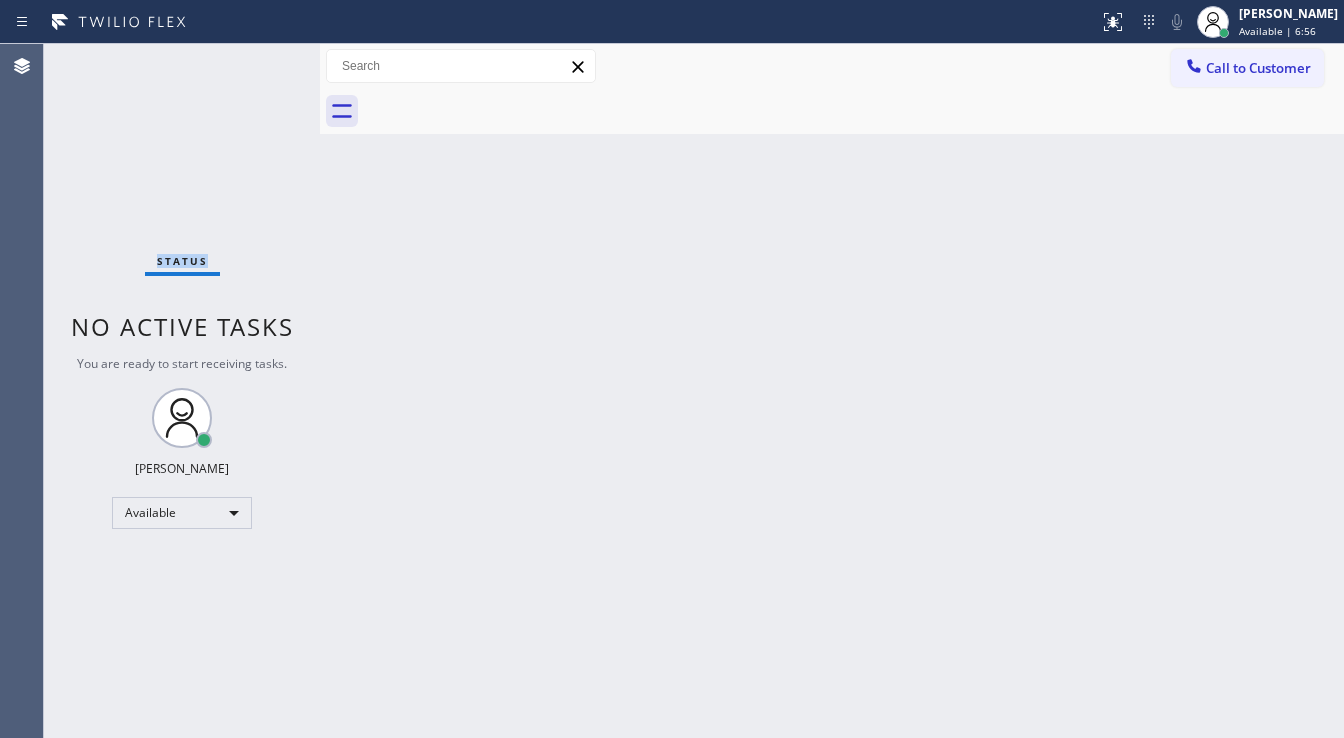 click on "Status   No active tasks     You are ready to start receiving tasks.   [PERSON_NAME]" at bounding box center [182, 391] 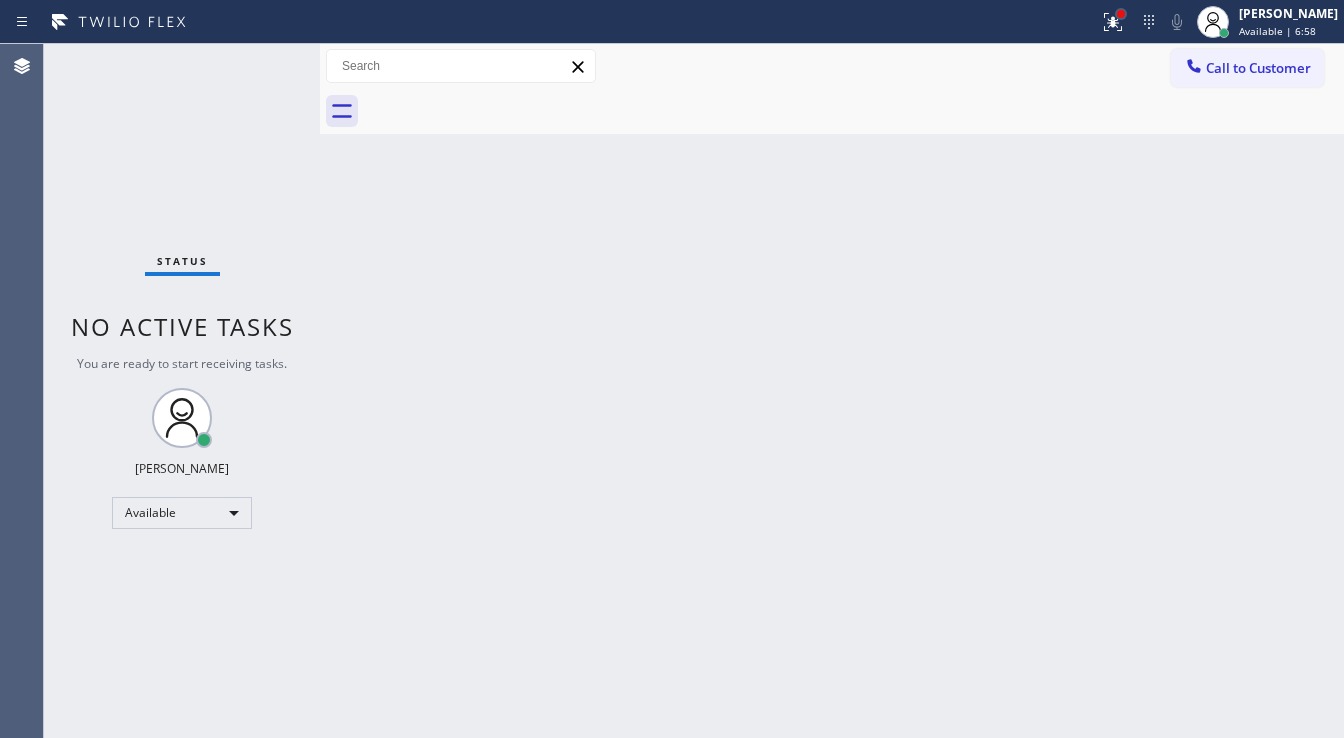 click at bounding box center [1121, 14] 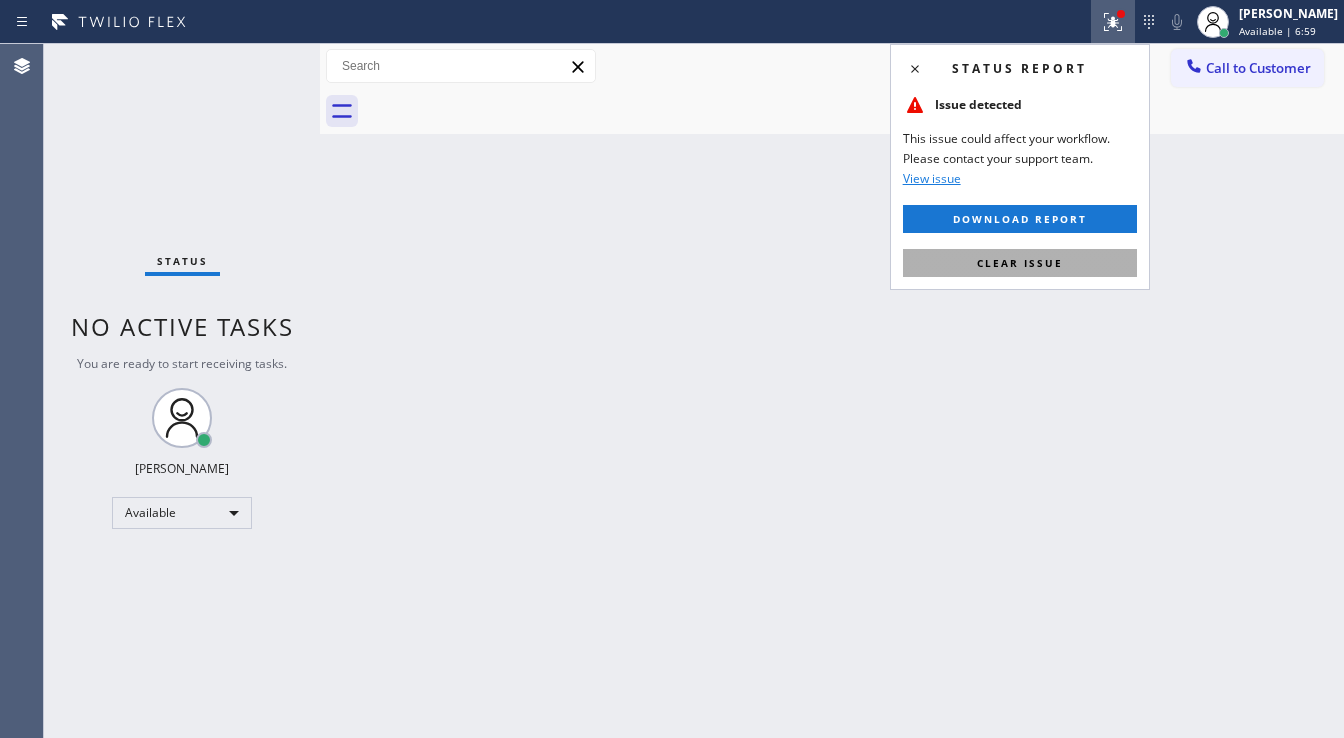 click on "Clear issue" at bounding box center [1020, 263] 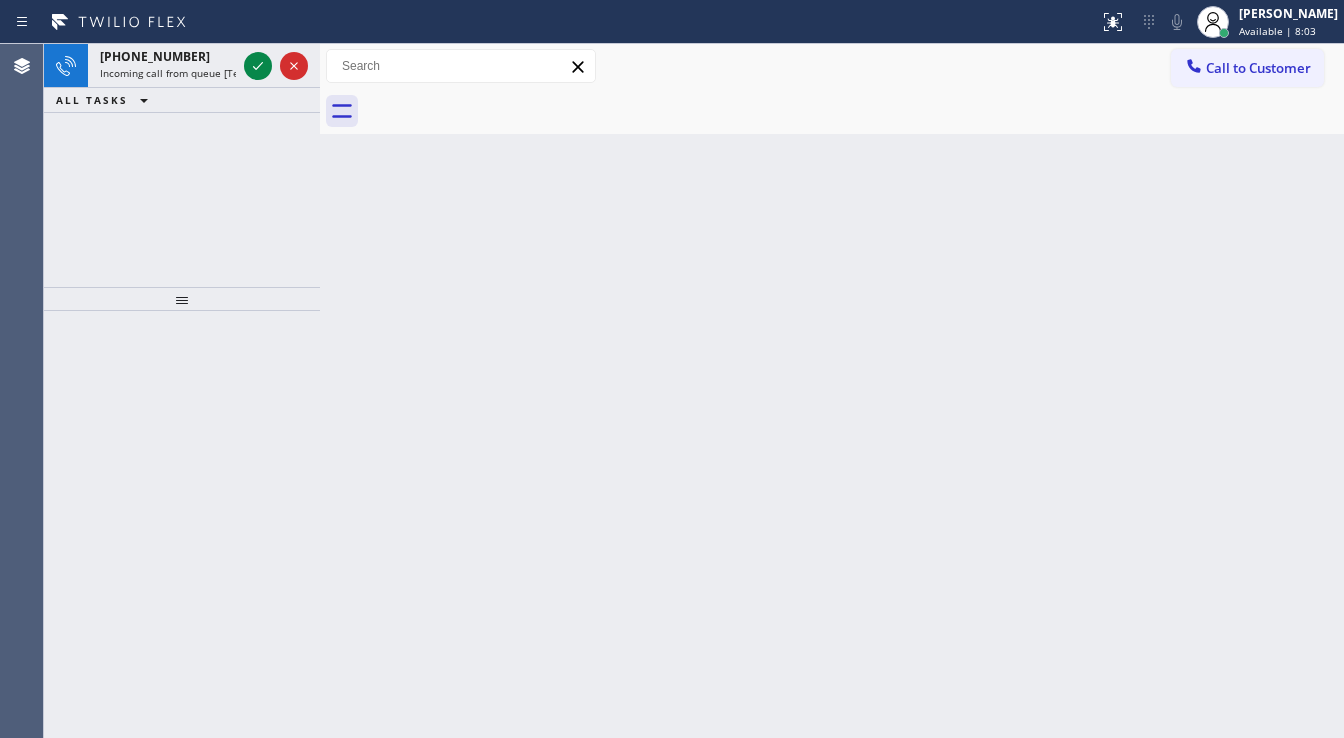 click 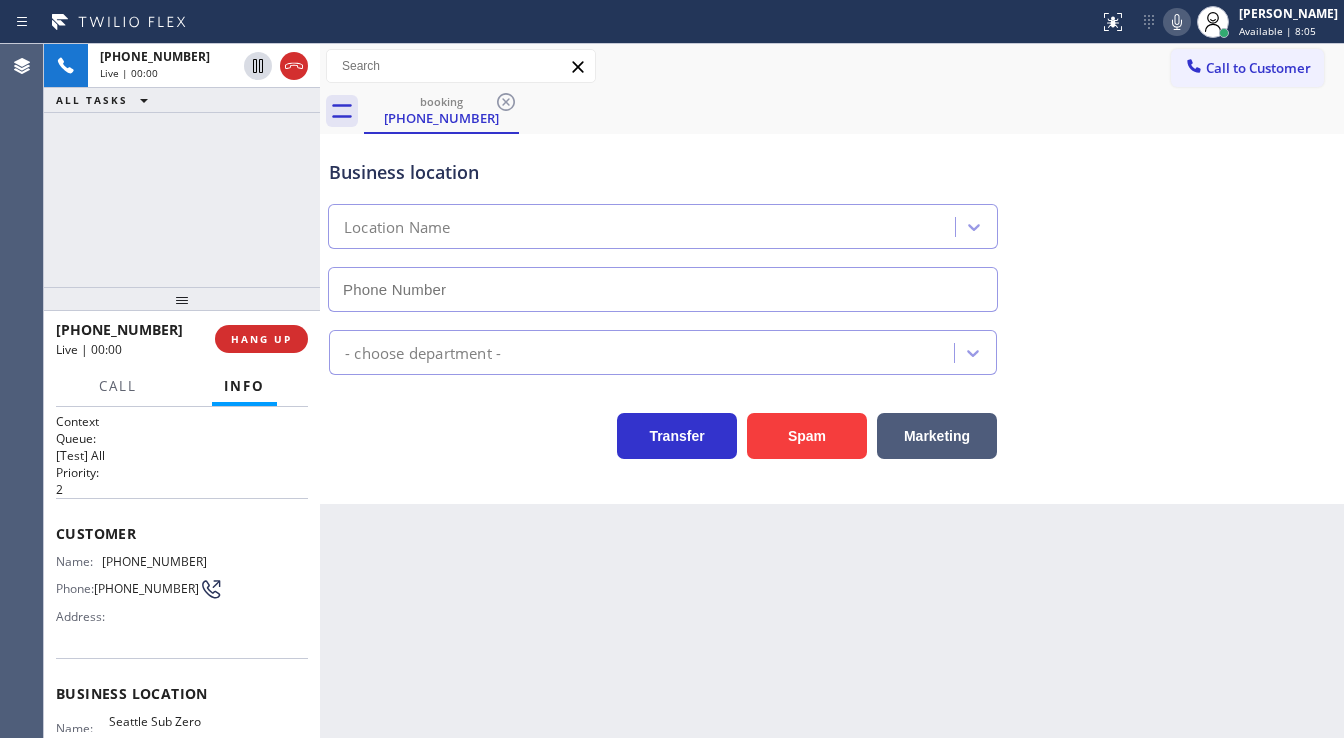 type on "[PHONE_NUMBER]" 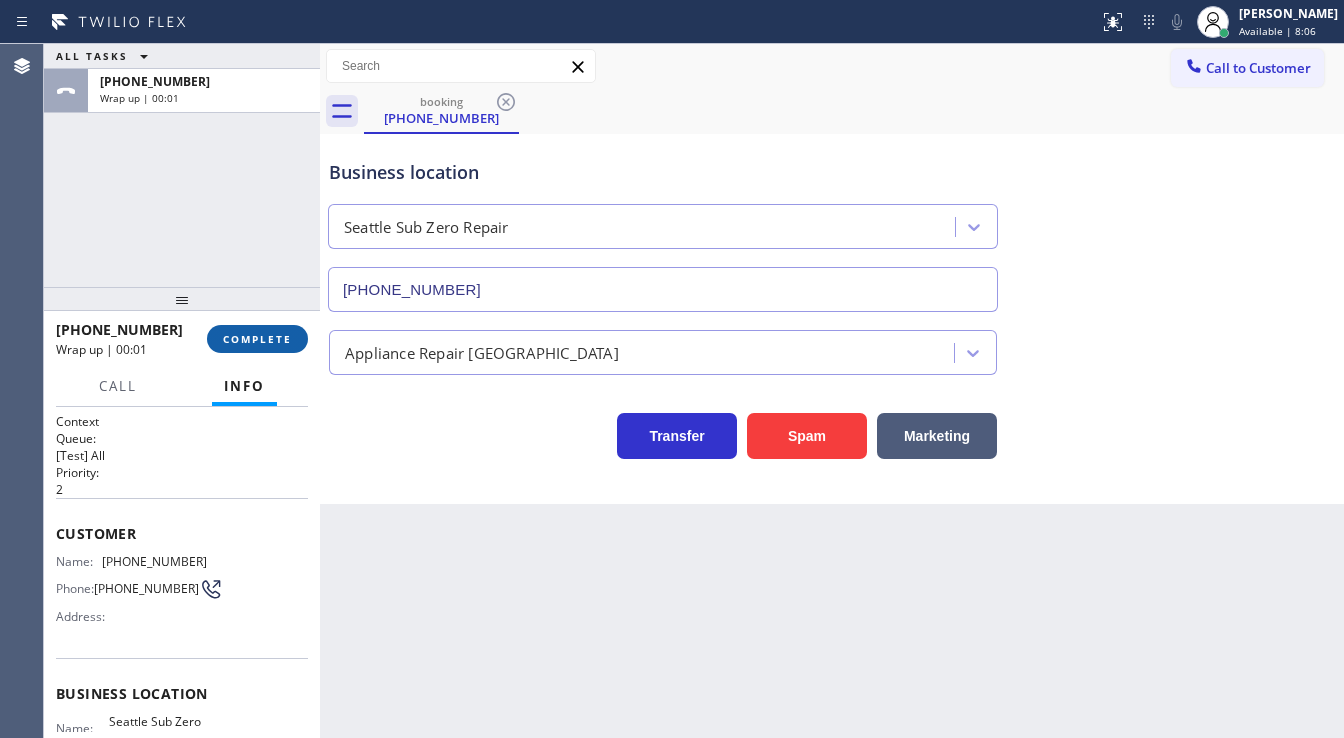 click on "COMPLETE" at bounding box center [257, 339] 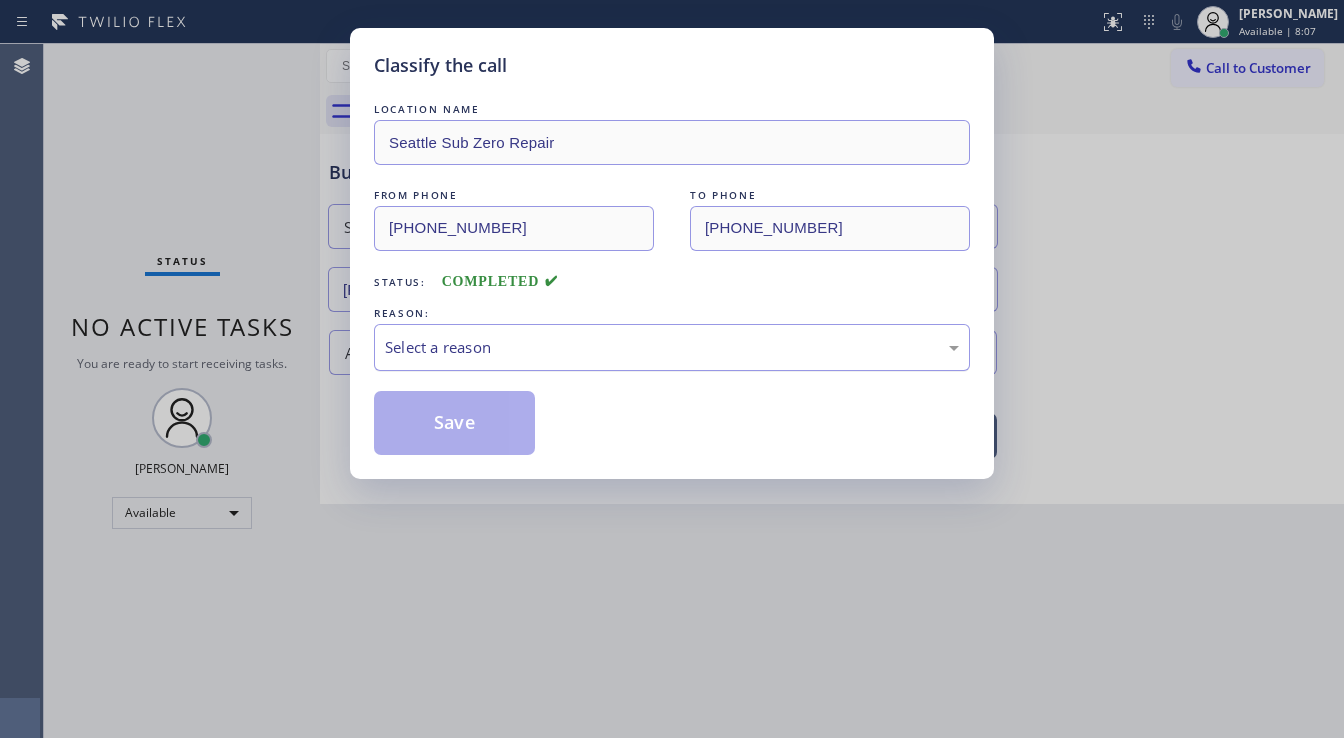 click on "Select a reason" at bounding box center (672, 347) 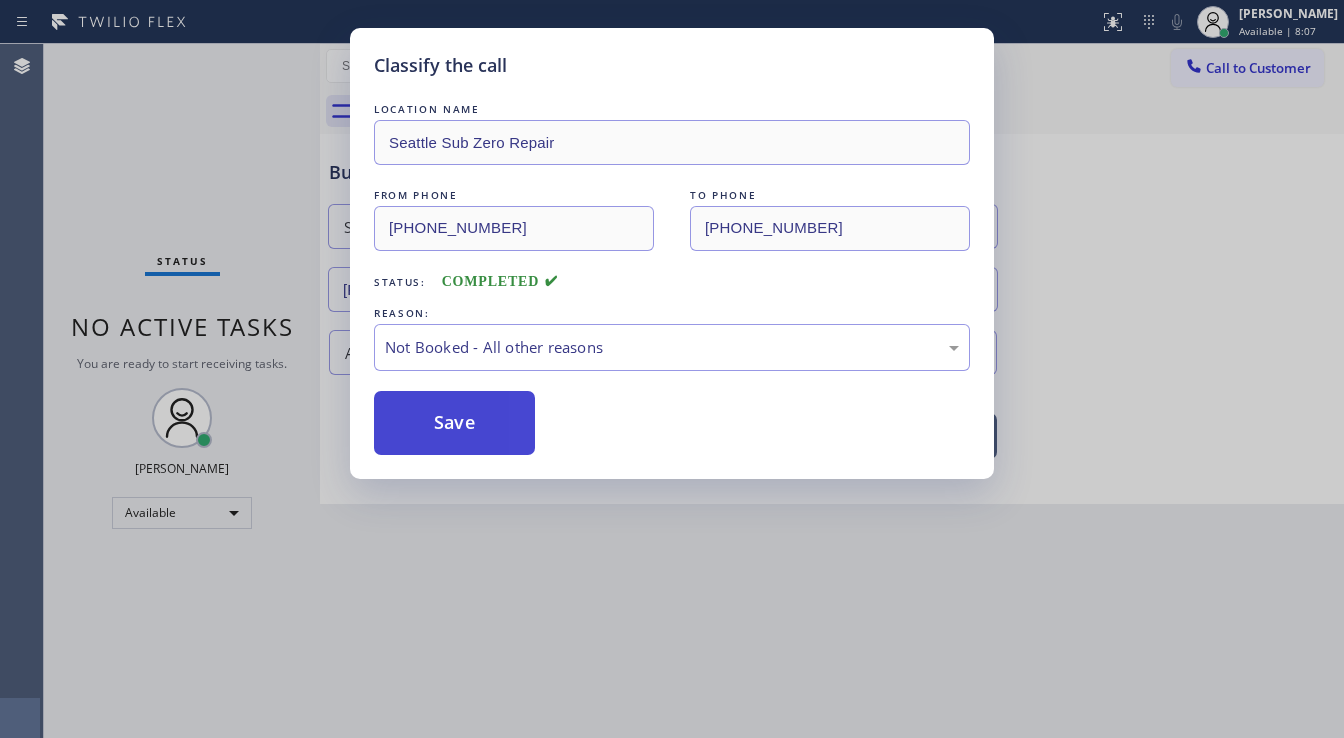 click on "Save" at bounding box center [454, 423] 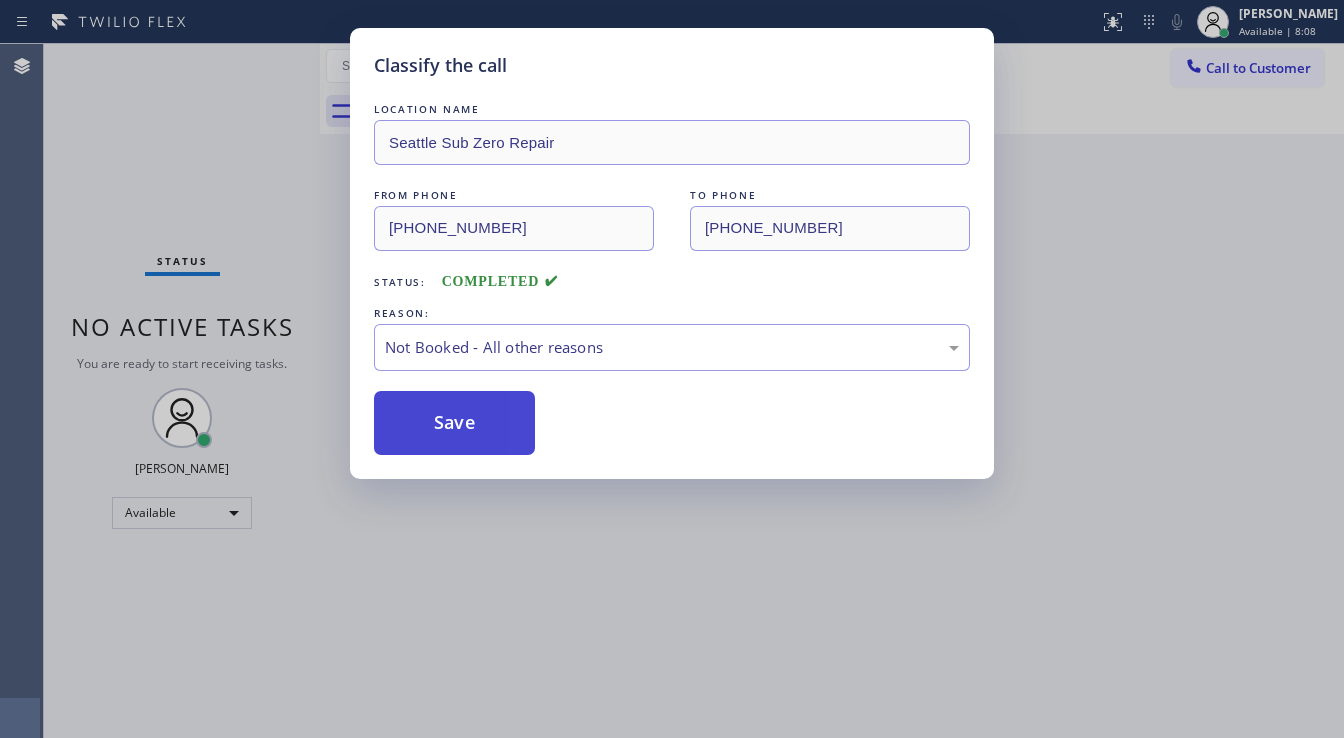 click on "Save" at bounding box center (454, 423) 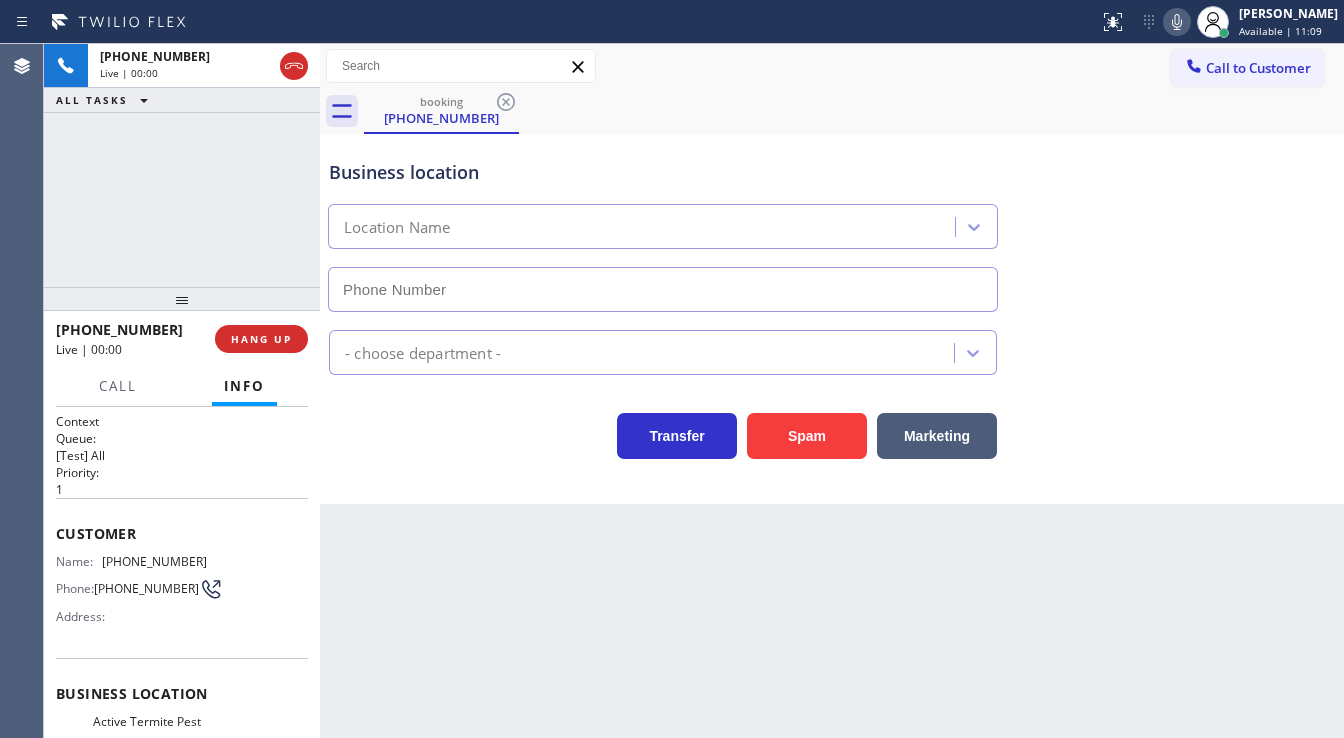 type on "[PHONE_NUMBER]" 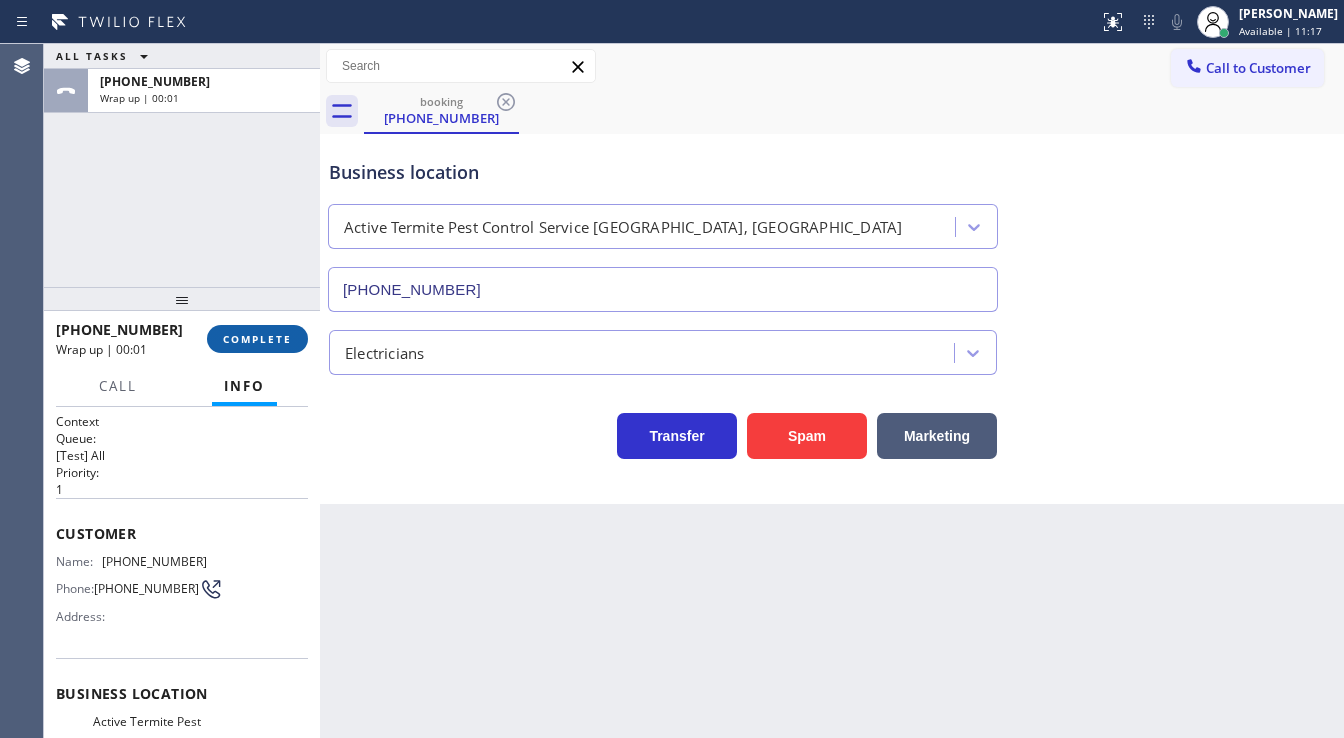 click on "COMPLETE" at bounding box center (257, 339) 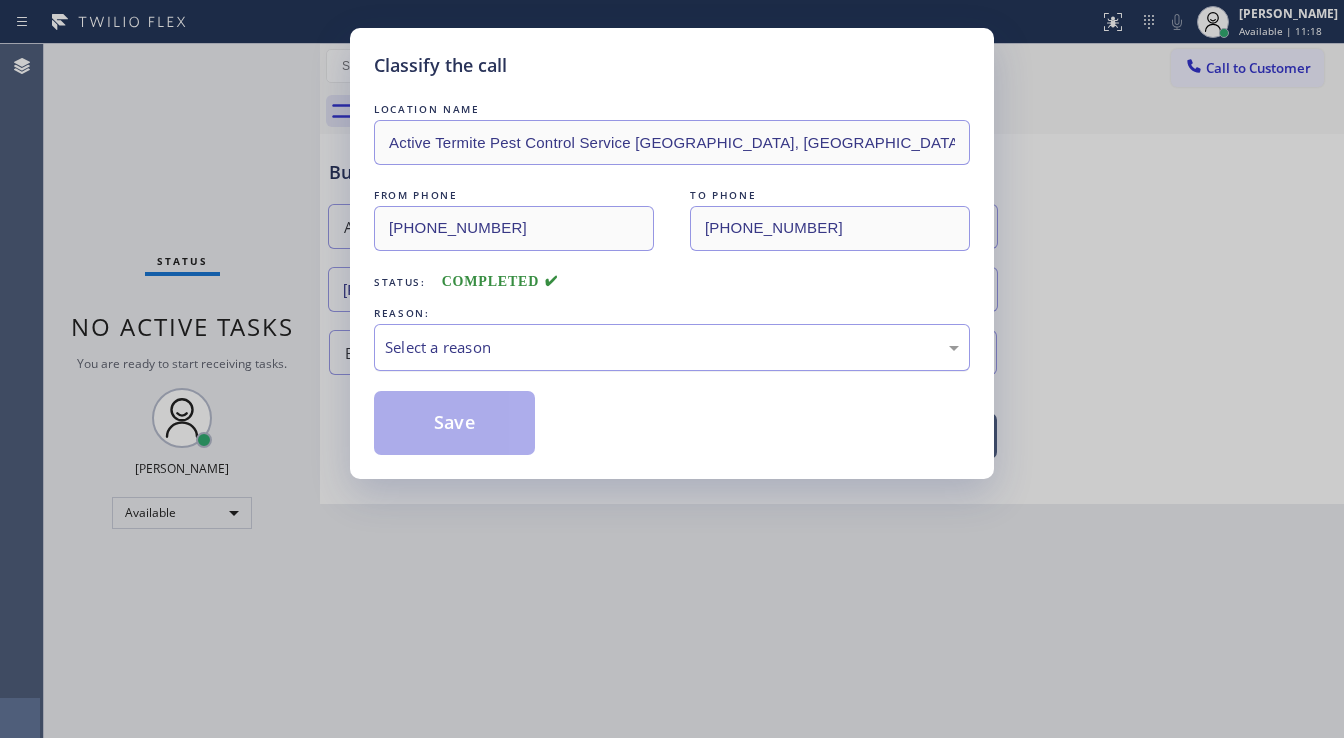 click on "Select a reason" at bounding box center [672, 347] 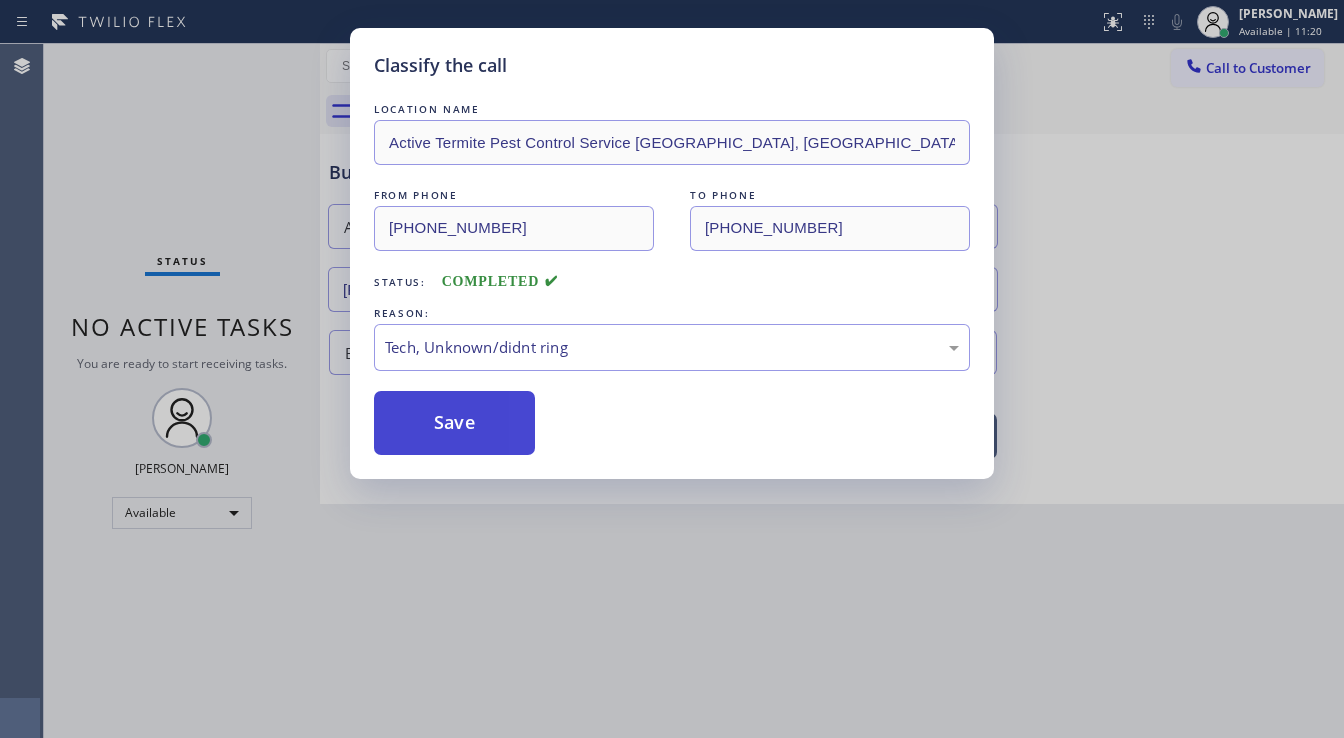 click on "Save" at bounding box center [454, 423] 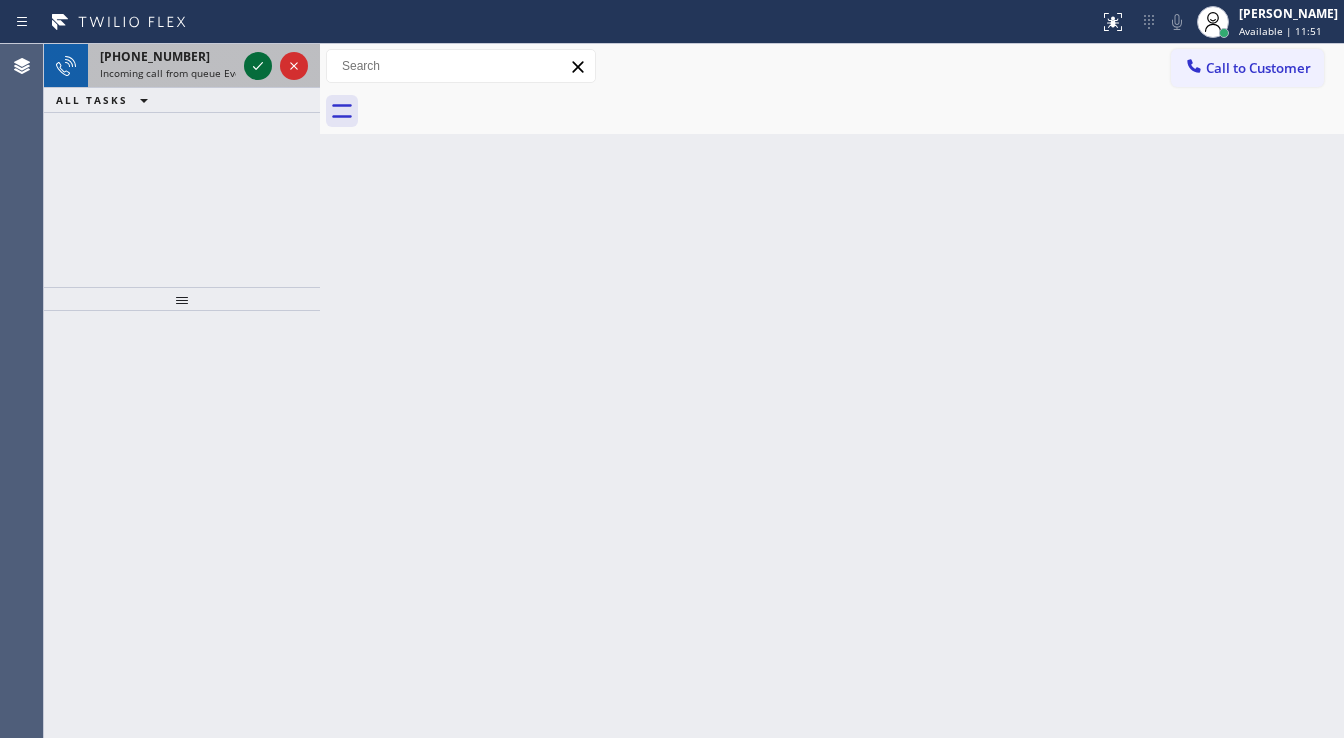 click 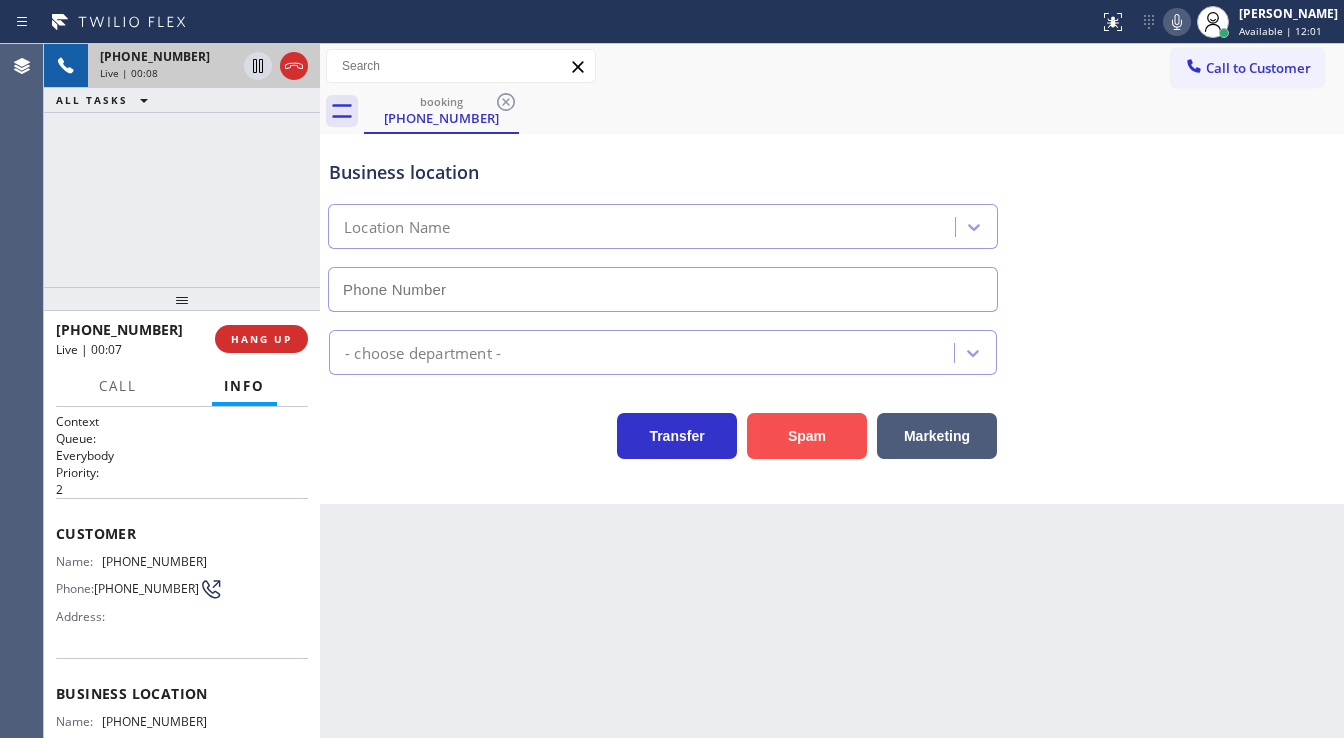 click on "Spam" at bounding box center (807, 436) 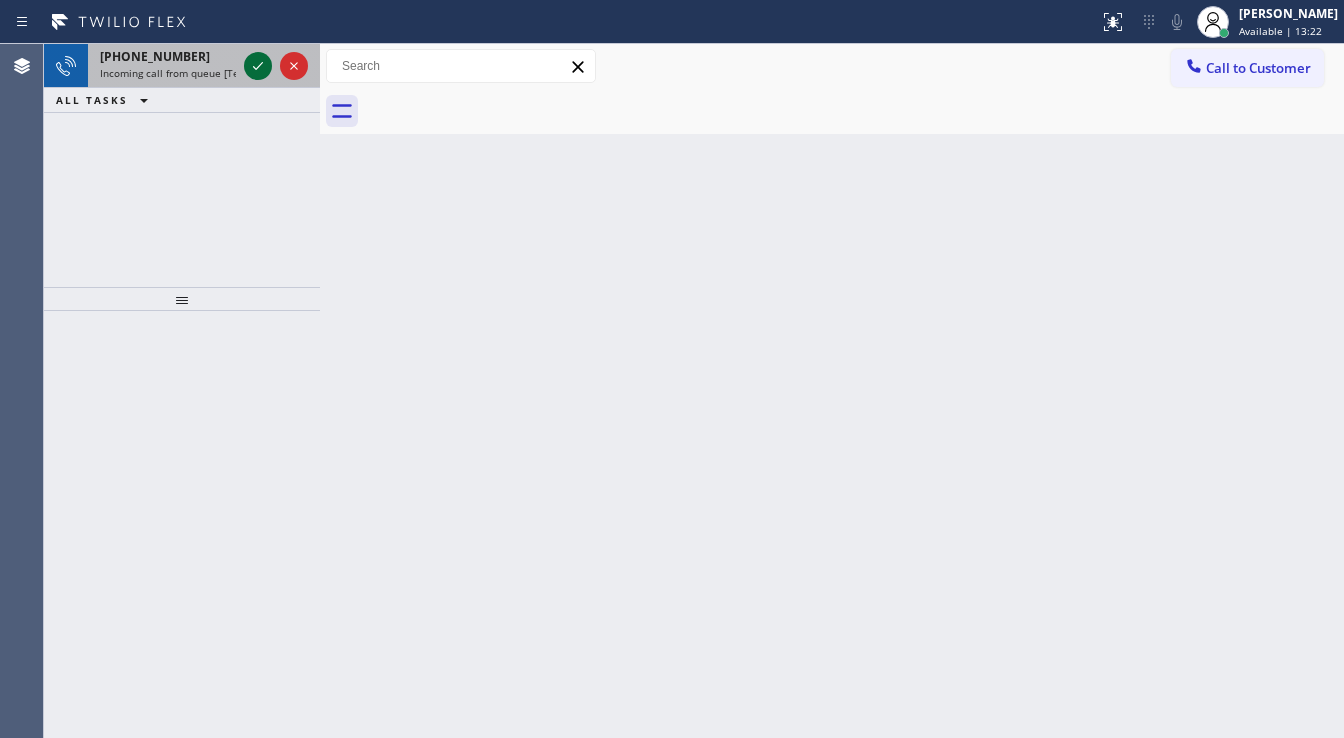 click 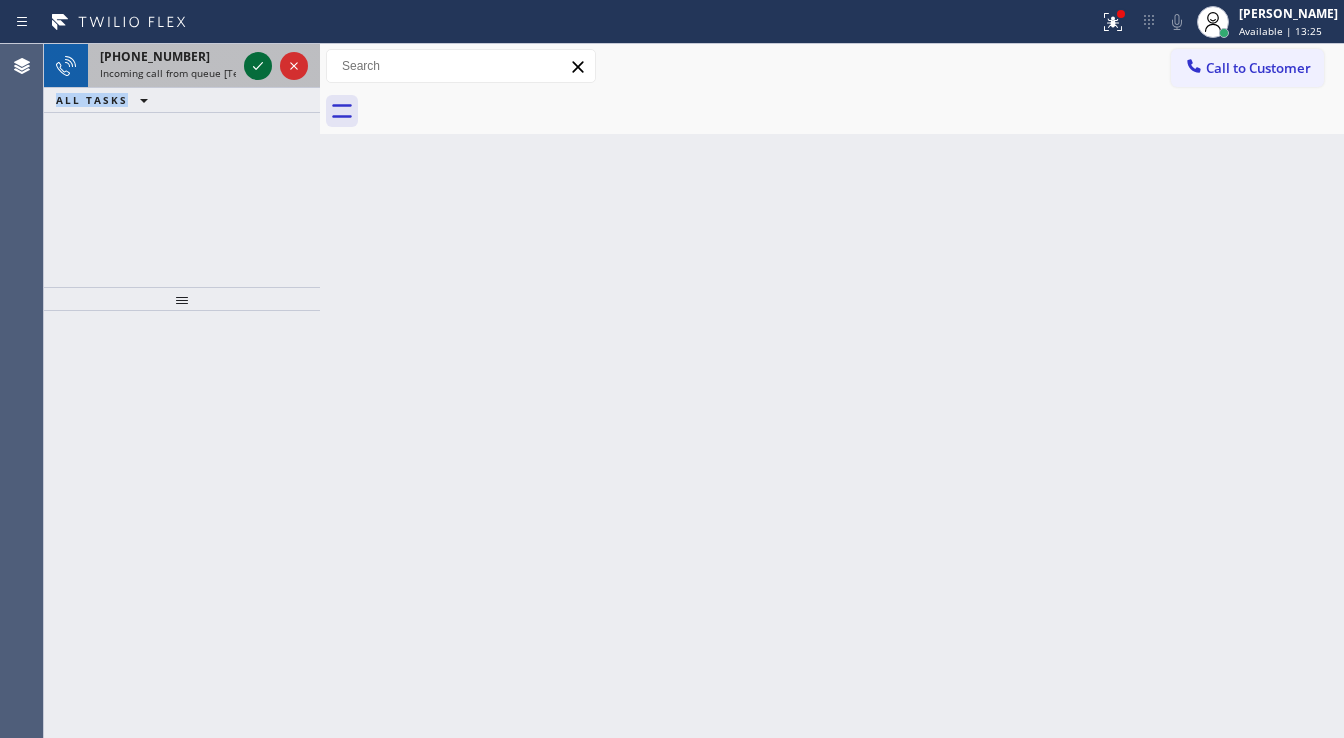 click 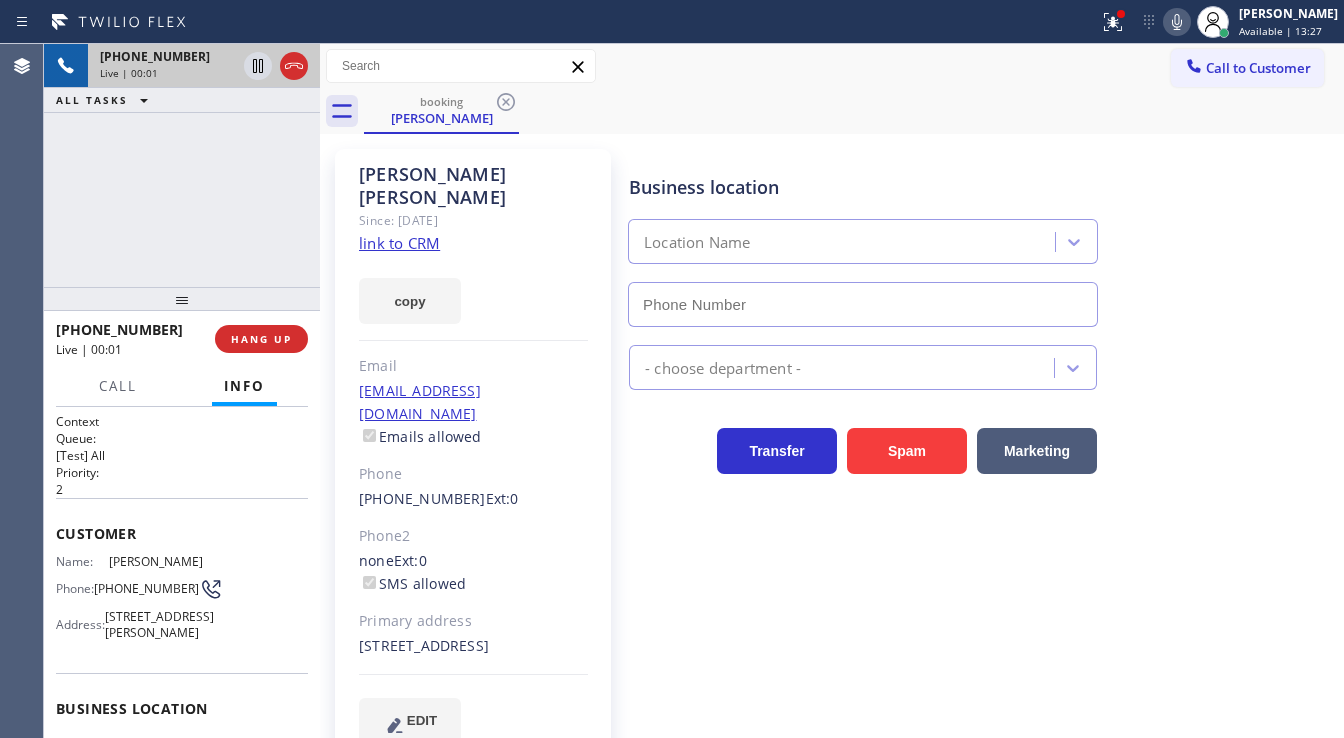 type on "[PHONE_NUMBER]" 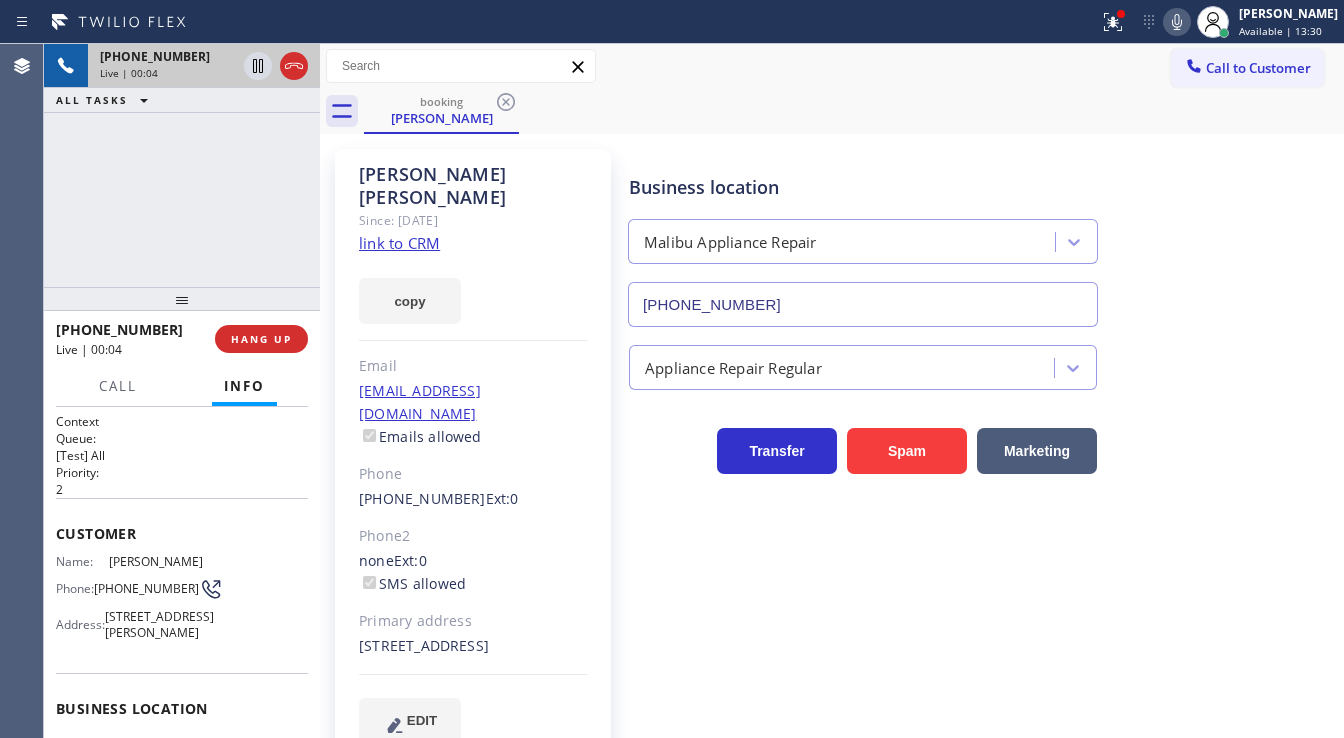 drag, startPoint x: 1116, startPoint y: 23, endPoint x: 1110, endPoint y: 59, distance: 36.496574 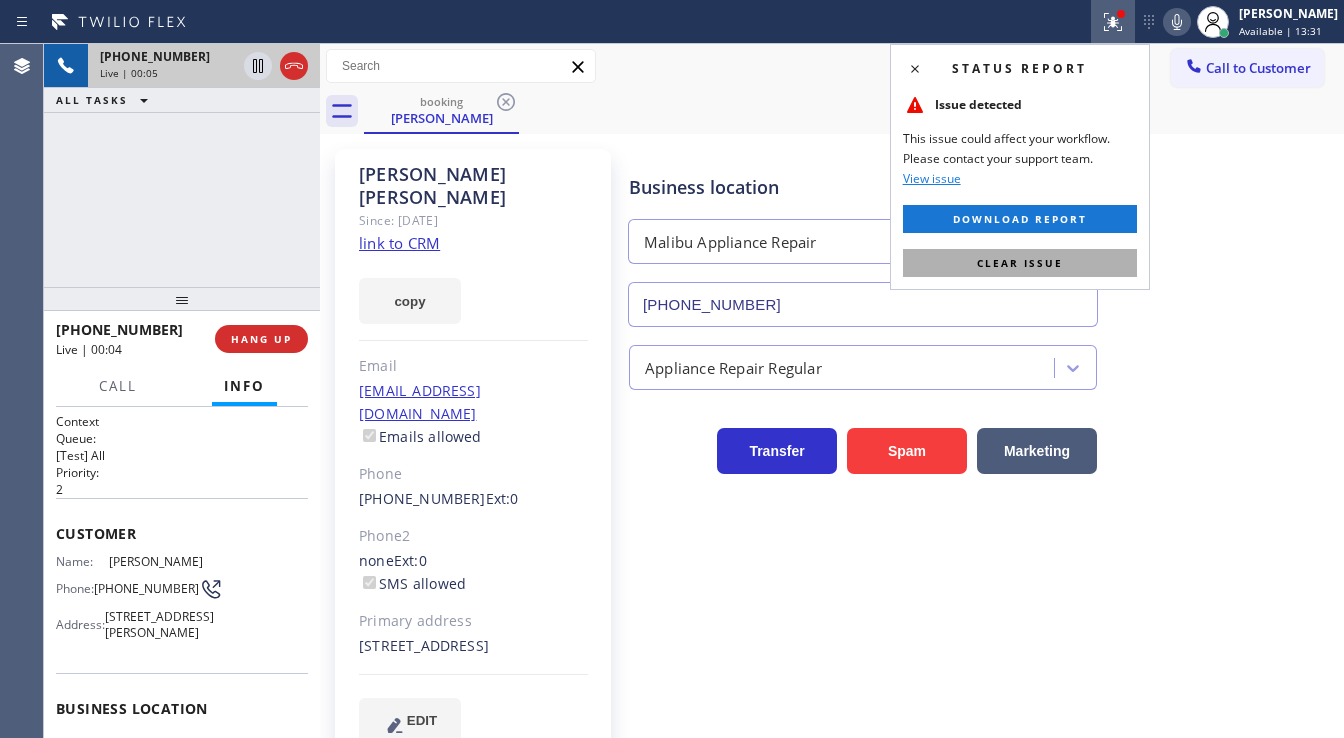 click on "Clear issue" at bounding box center (1020, 263) 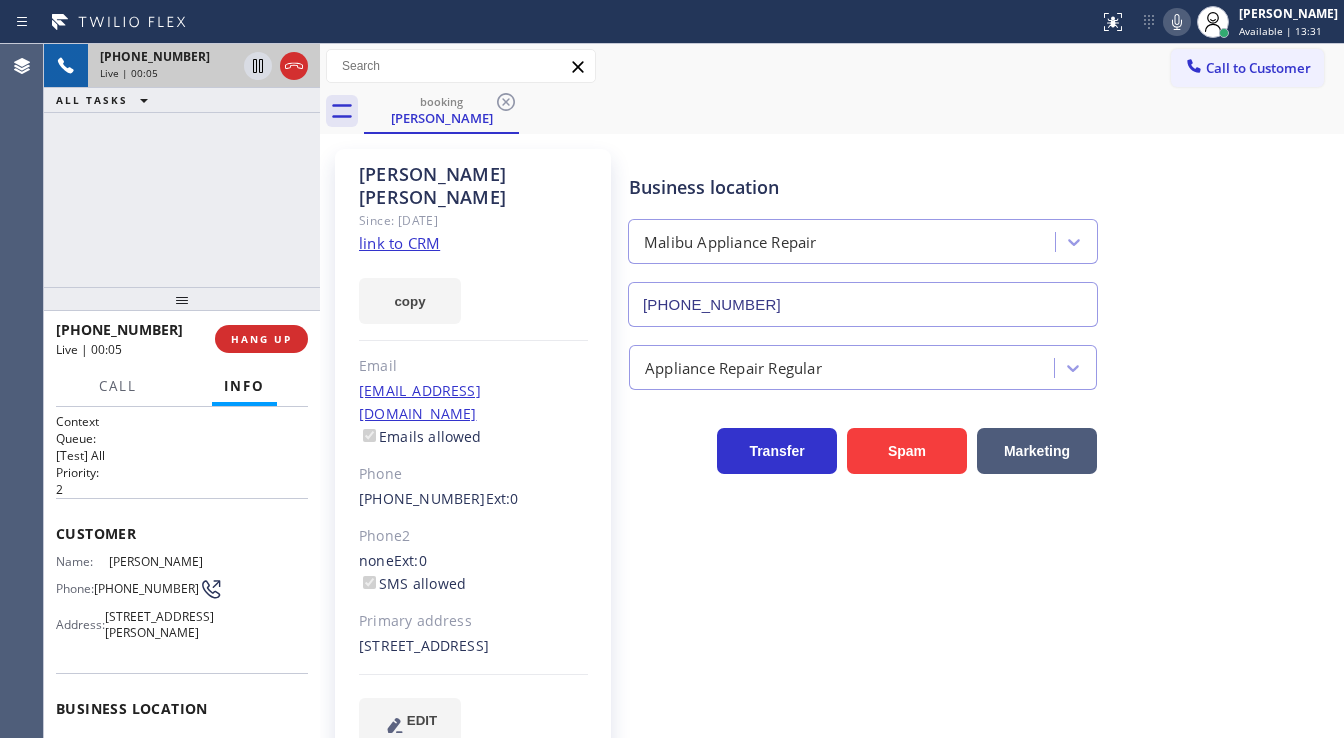 click on "booking [PERSON_NAME]" at bounding box center (854, 111) 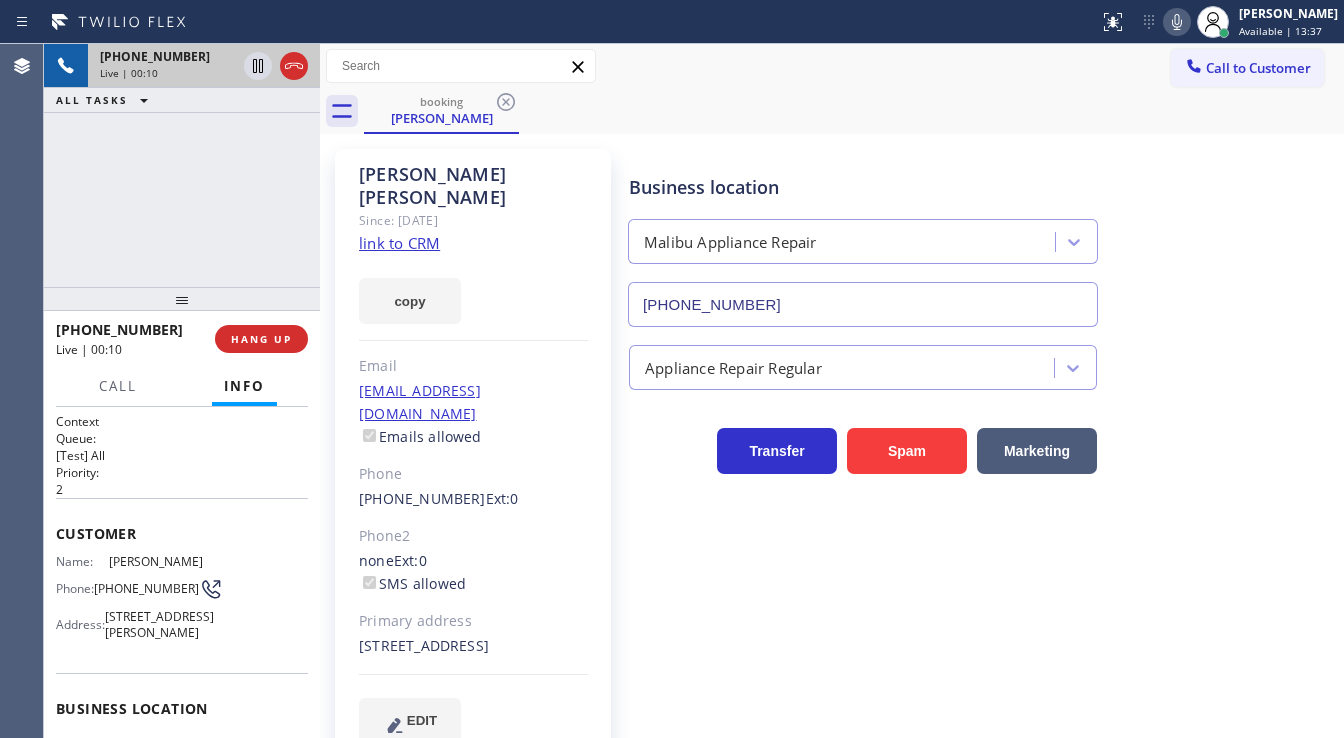 click on "Call to Customer Outbound call Location Search location Your caller id phone number [PHONE_NUMBER] Customer number Call Outbound call Technician Search Technician Your caller id phone number Your caller id phone number Call" at bounding box center (832, 66) 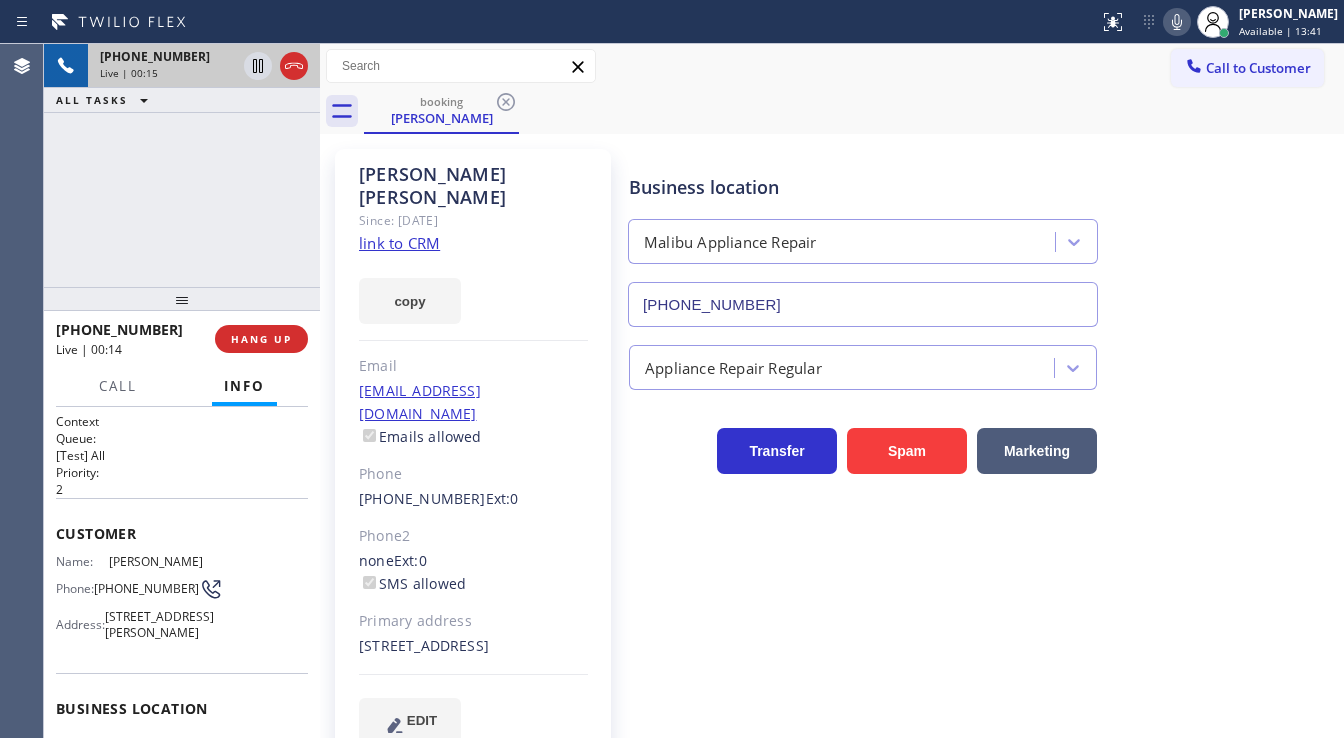 click on "link to CRM" 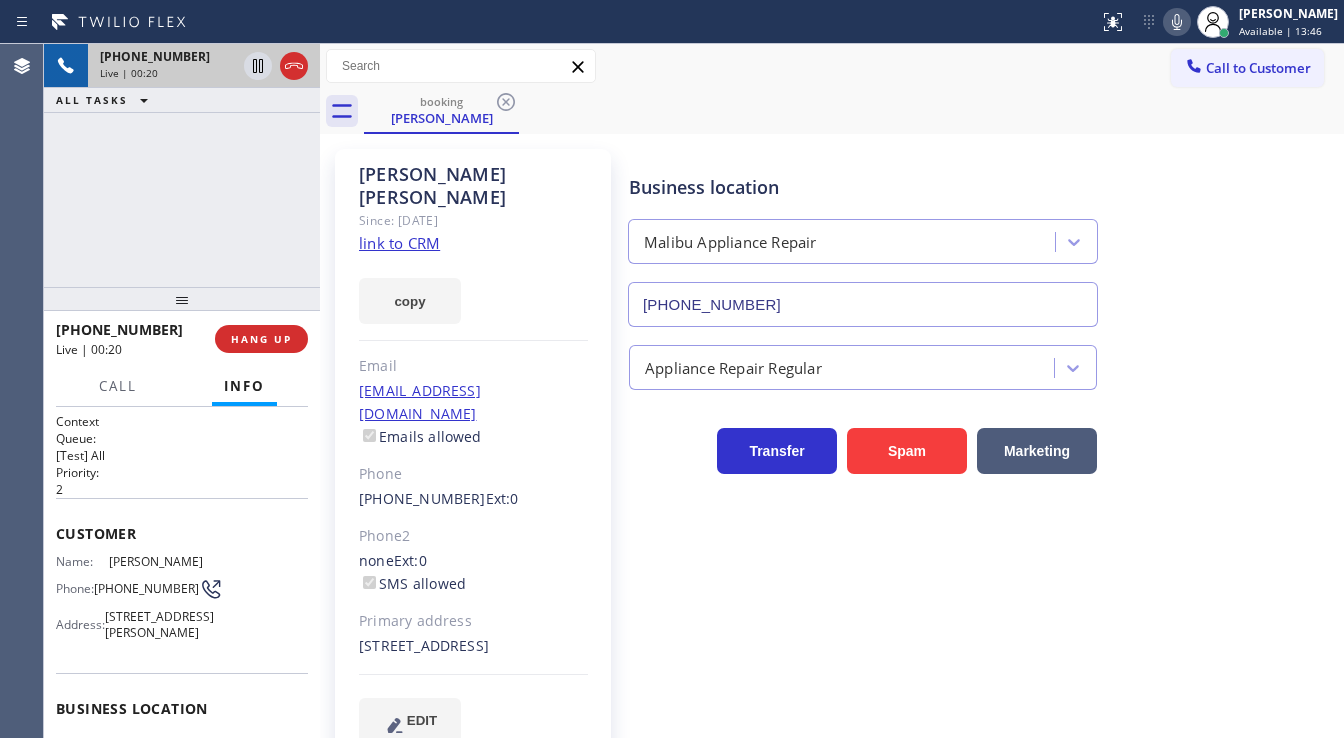 click on "[PHONE_NUMBER] Live | 00:20 ALL TASKS ALL TASKS ACTIVE TASKS TASKS IN WRAP UP" at bounding box center (182, 165) 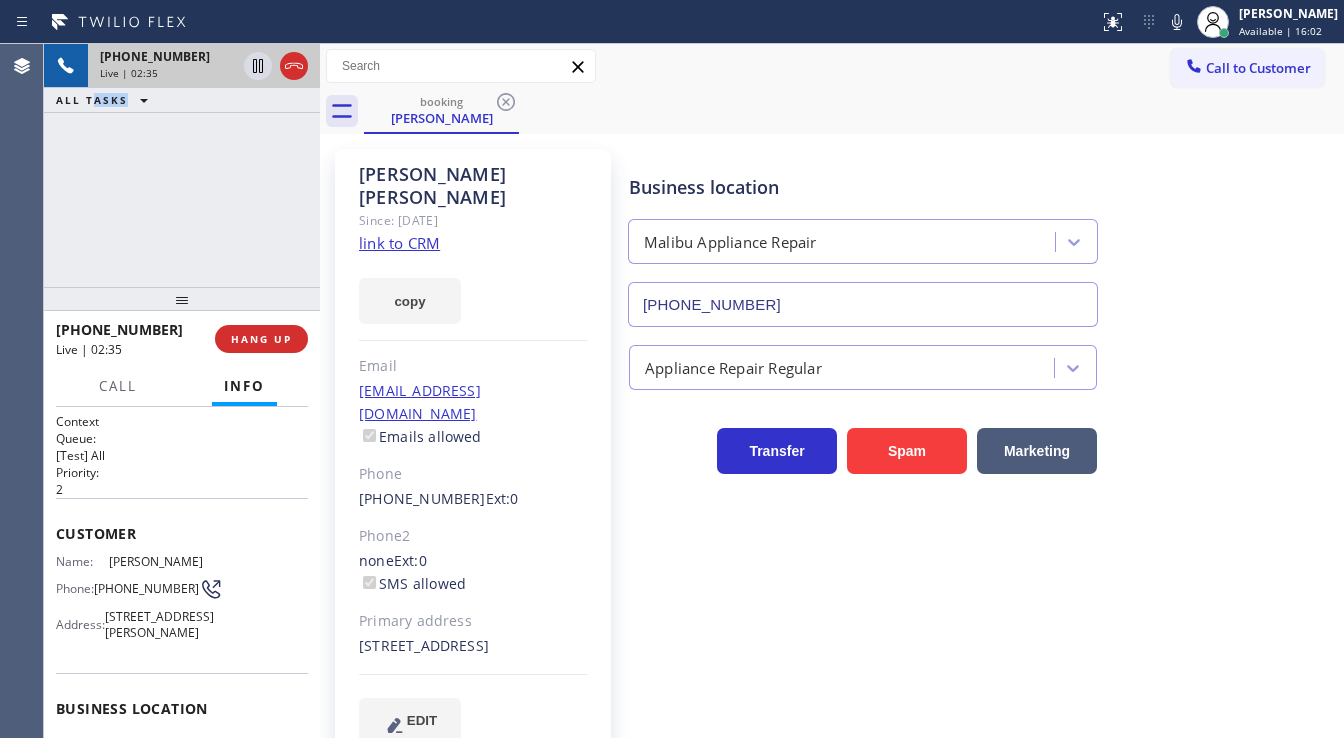 drag, startPoint x: 1192, startPoint y: 21, endPoint x: 800, endPoint y: 98, distance: 399.49094 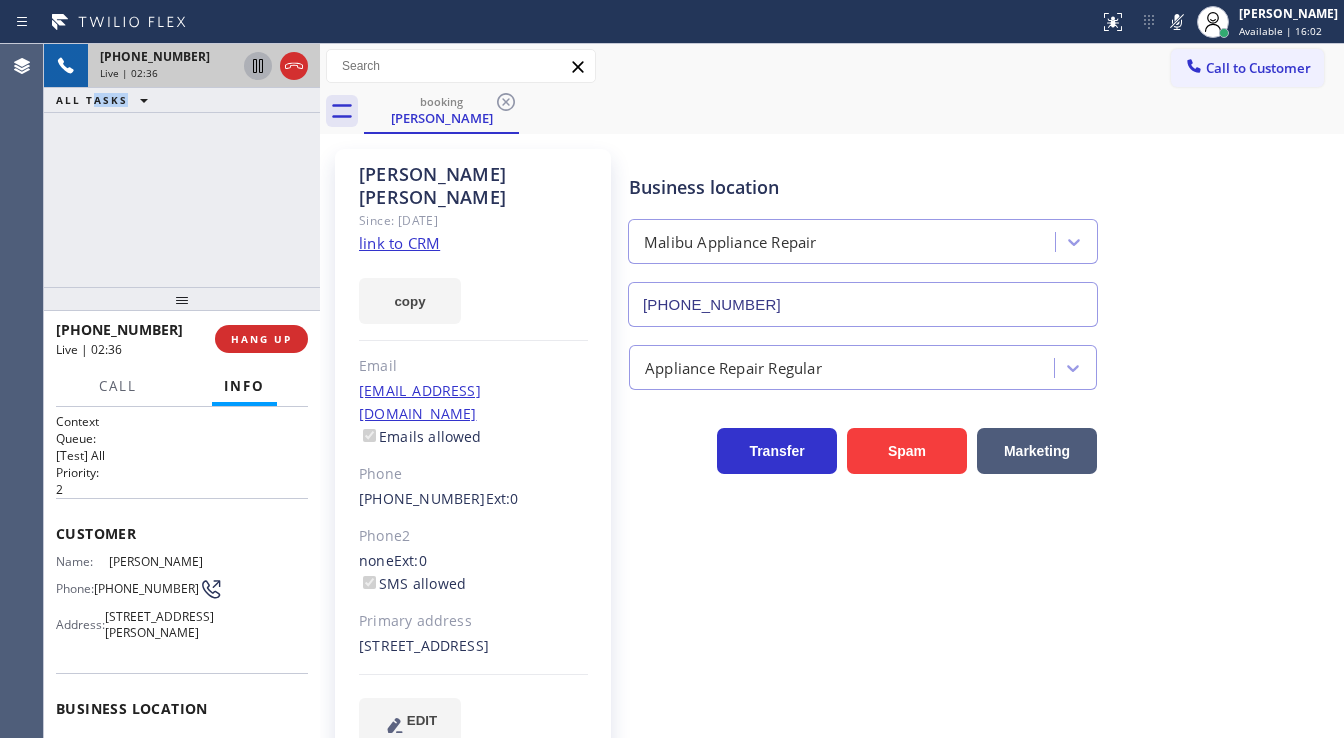 click 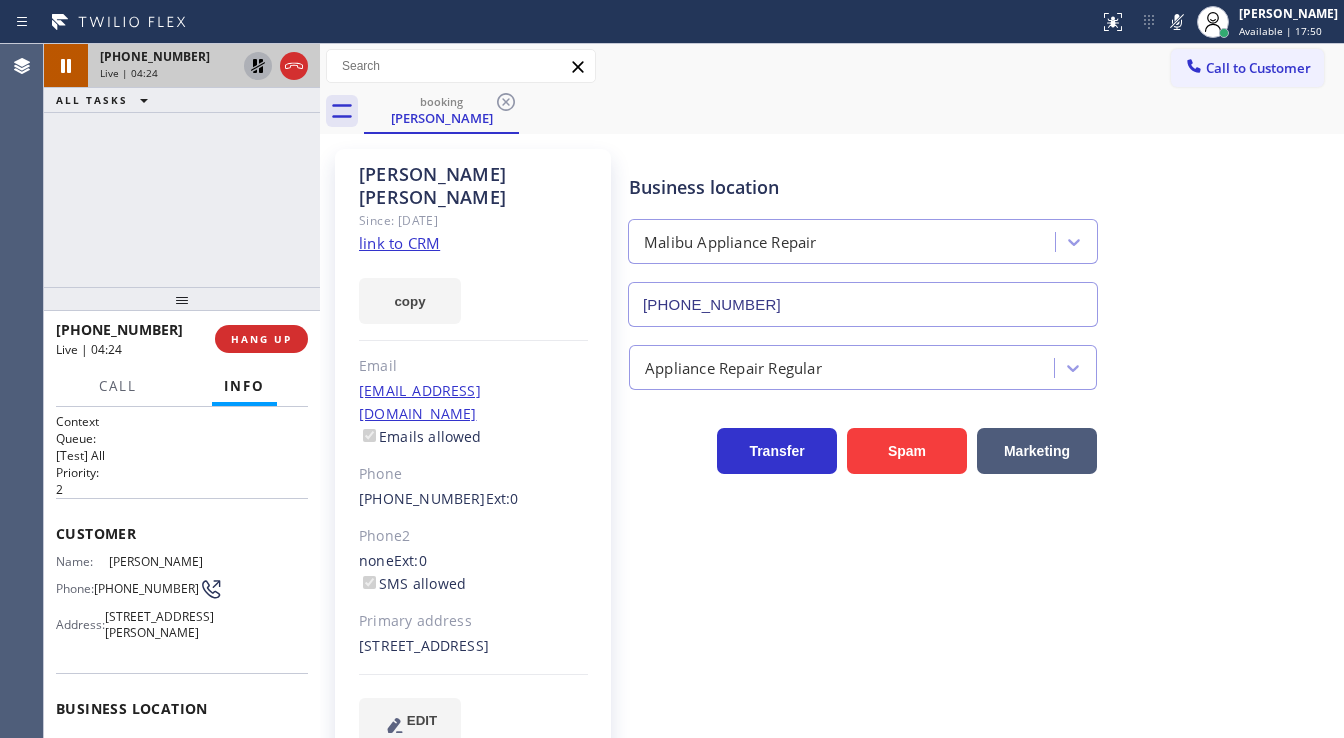 click on "Transfer Spam Marketing" at bounding box center (982, 432) 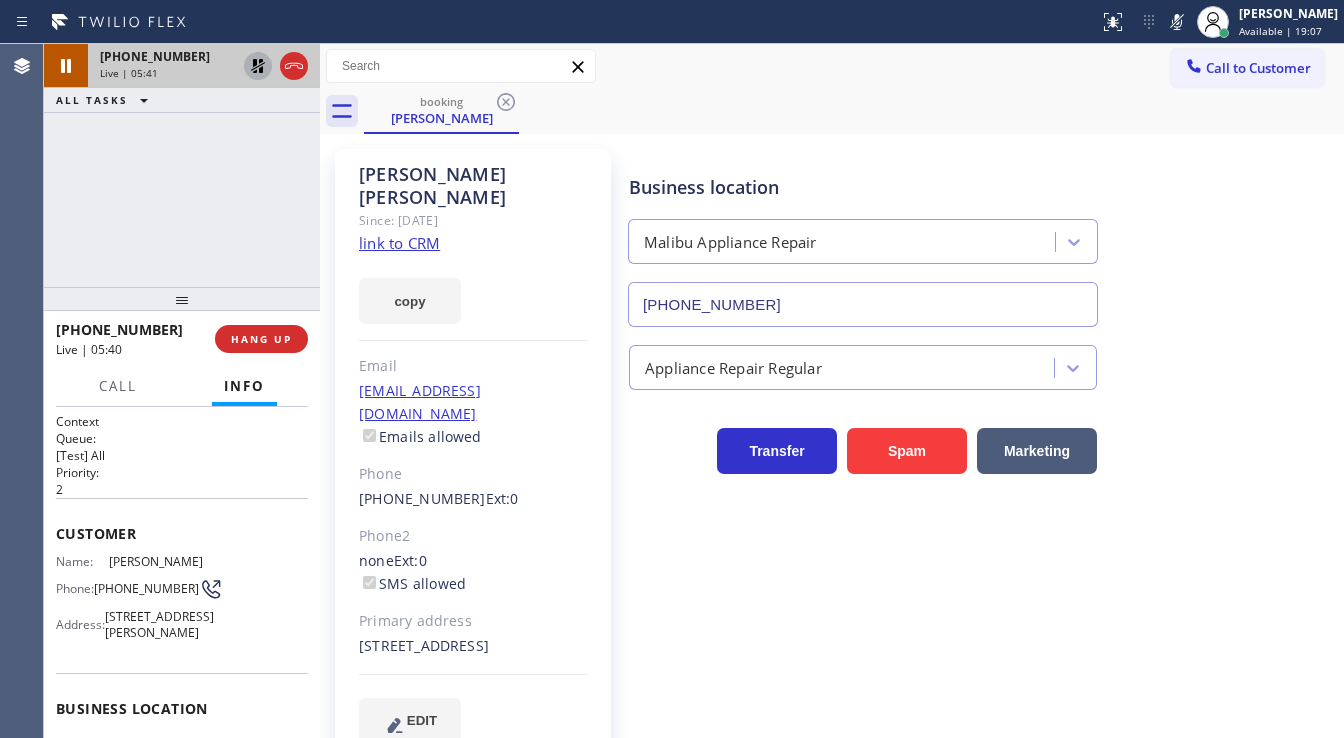 click 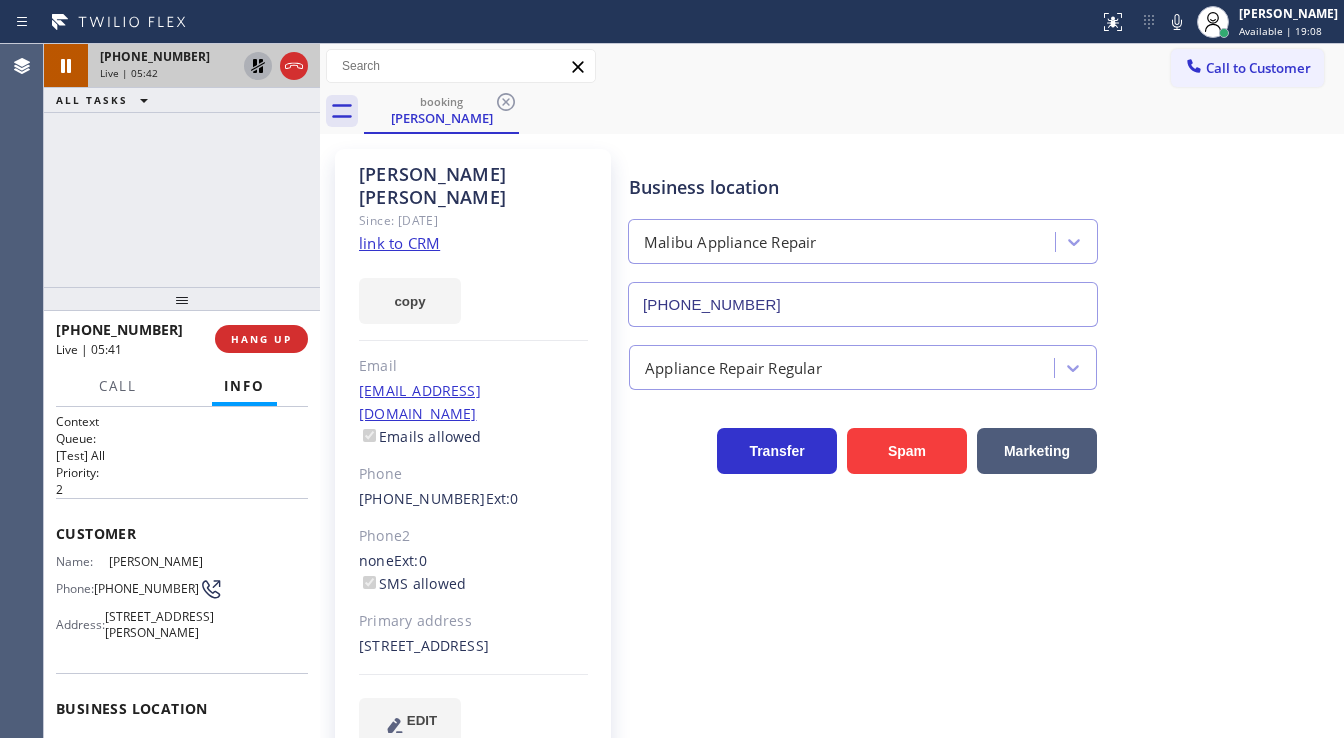 click 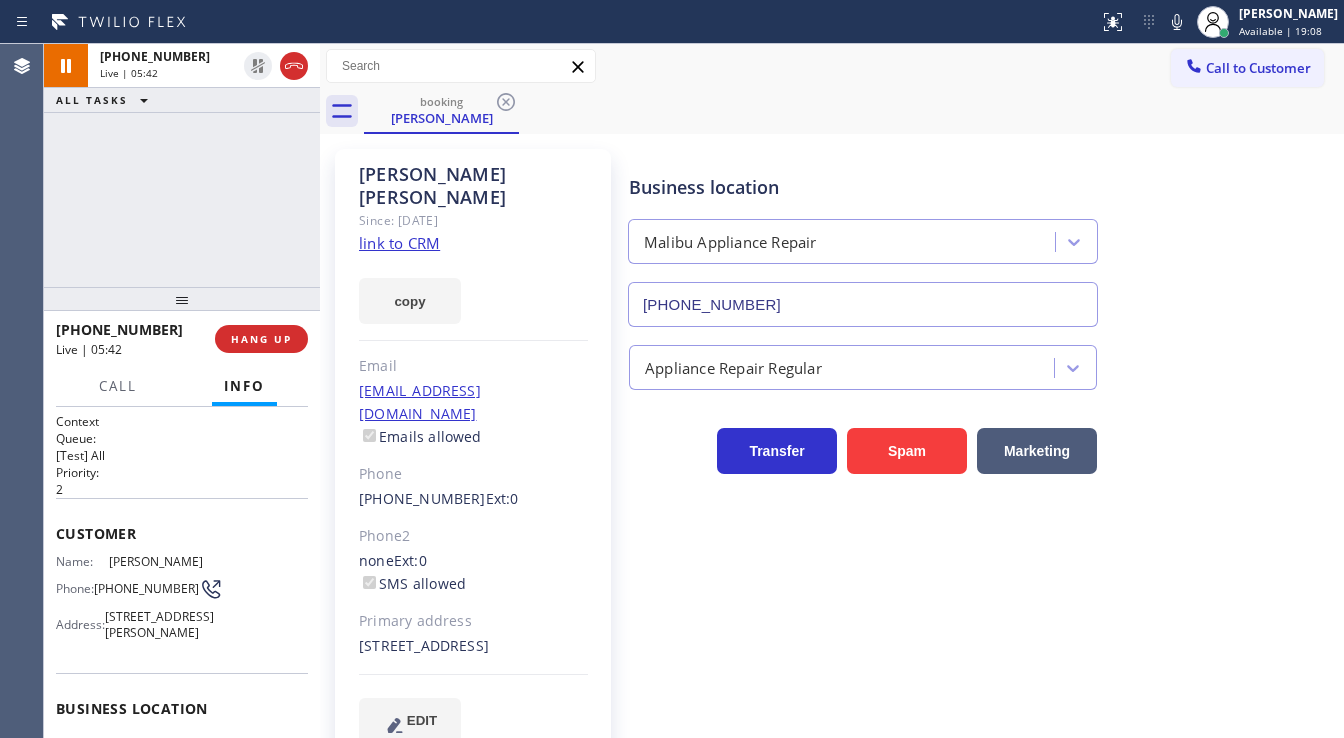 click on "[PHONE_NUMBER] Live | 05:42 ALL TASKS ALL TASKS ACTIVE TASKS TASKS IN WRAP UP" at bounding box center (182, 165) 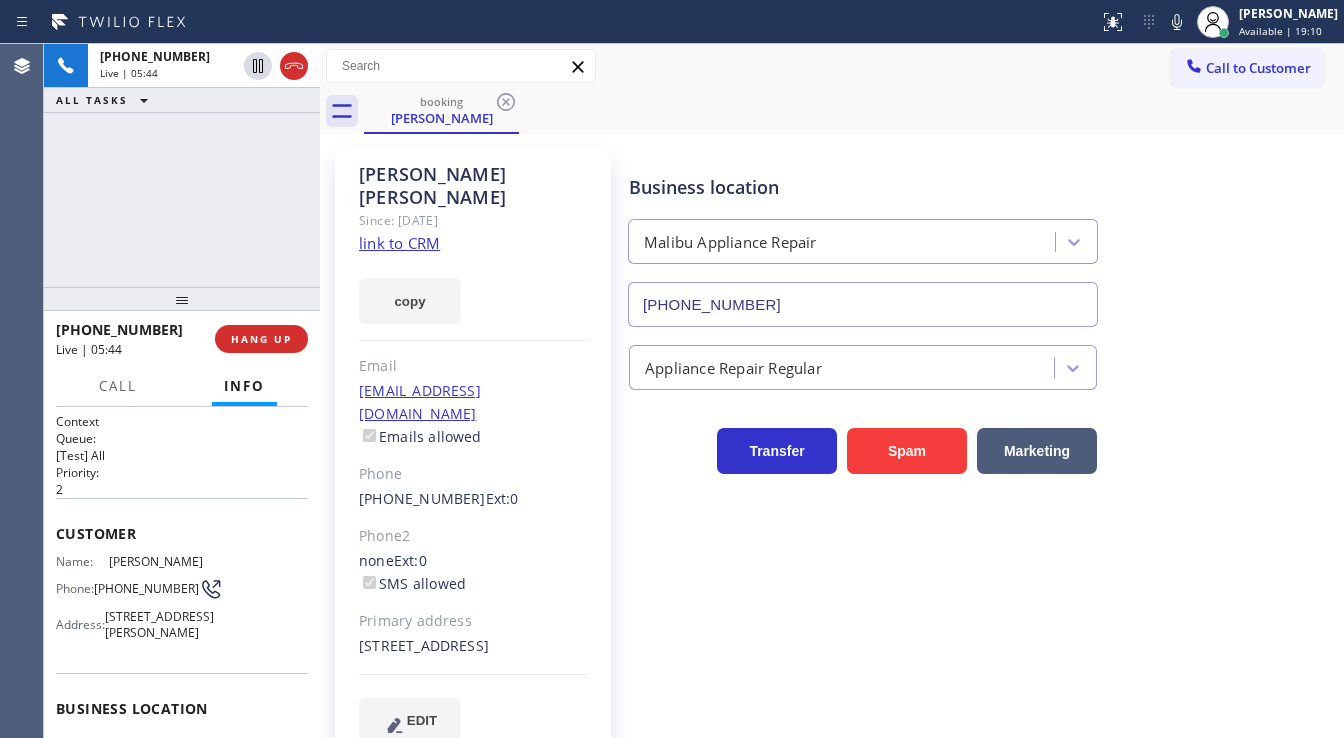click on "[PHONE_NUMBER] Live | 05:44 ALL TASKS ALL TASKS ACTIVE TASKS TASKS IN WRAP UP" at bounding box center (182, 165) 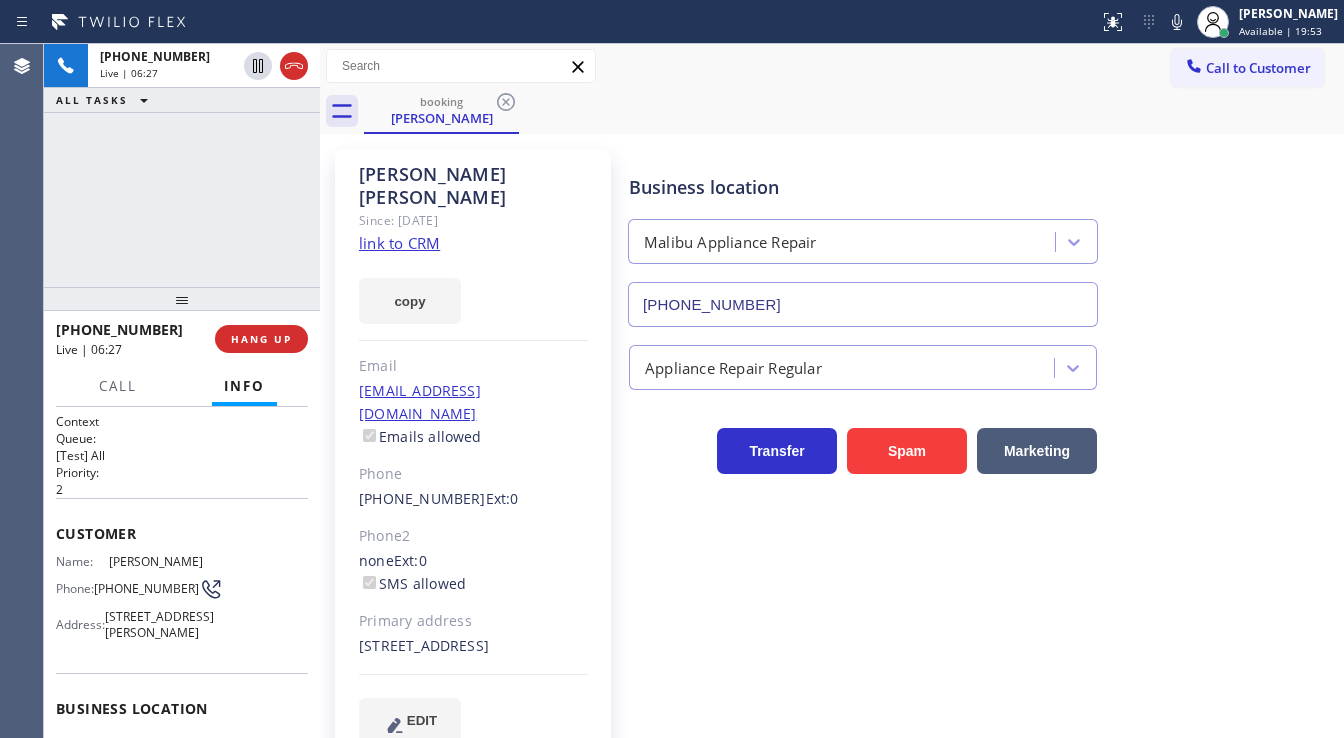 click on "Appliance Repair Regular" at bounding box center (982, 363) 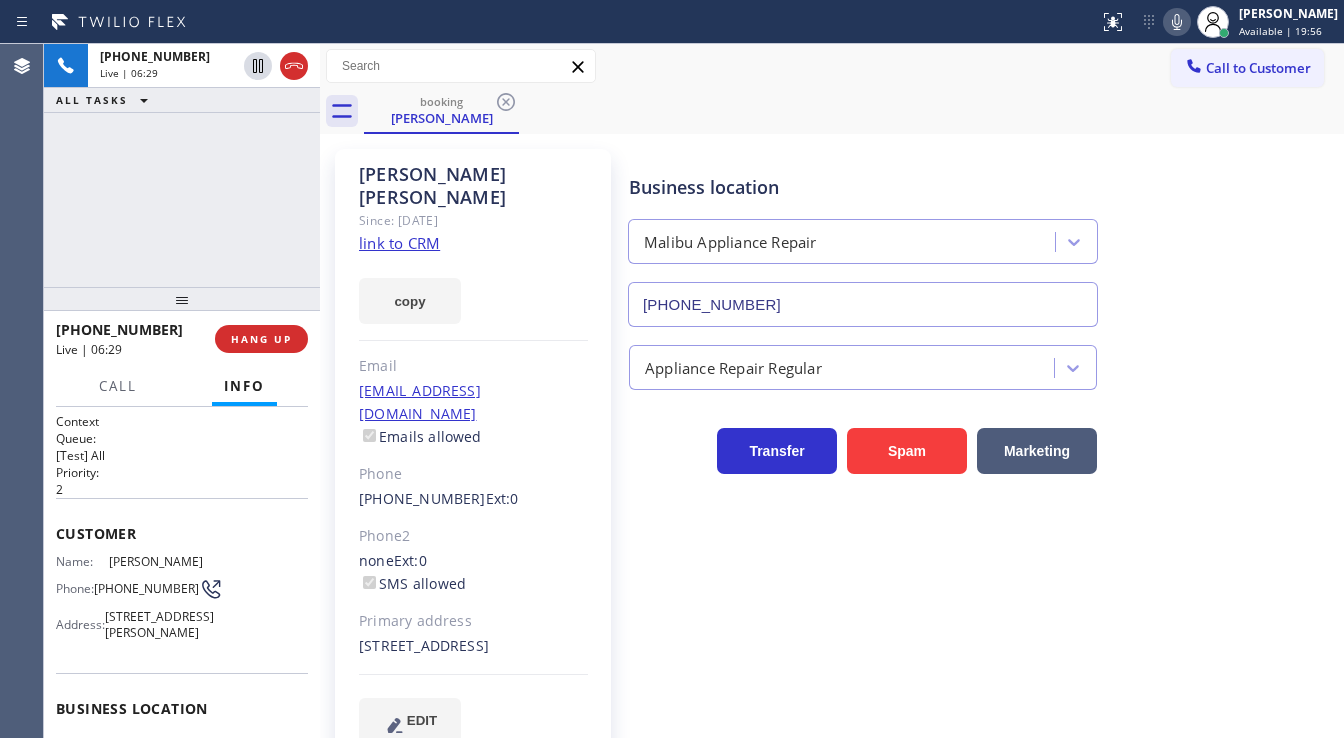 click 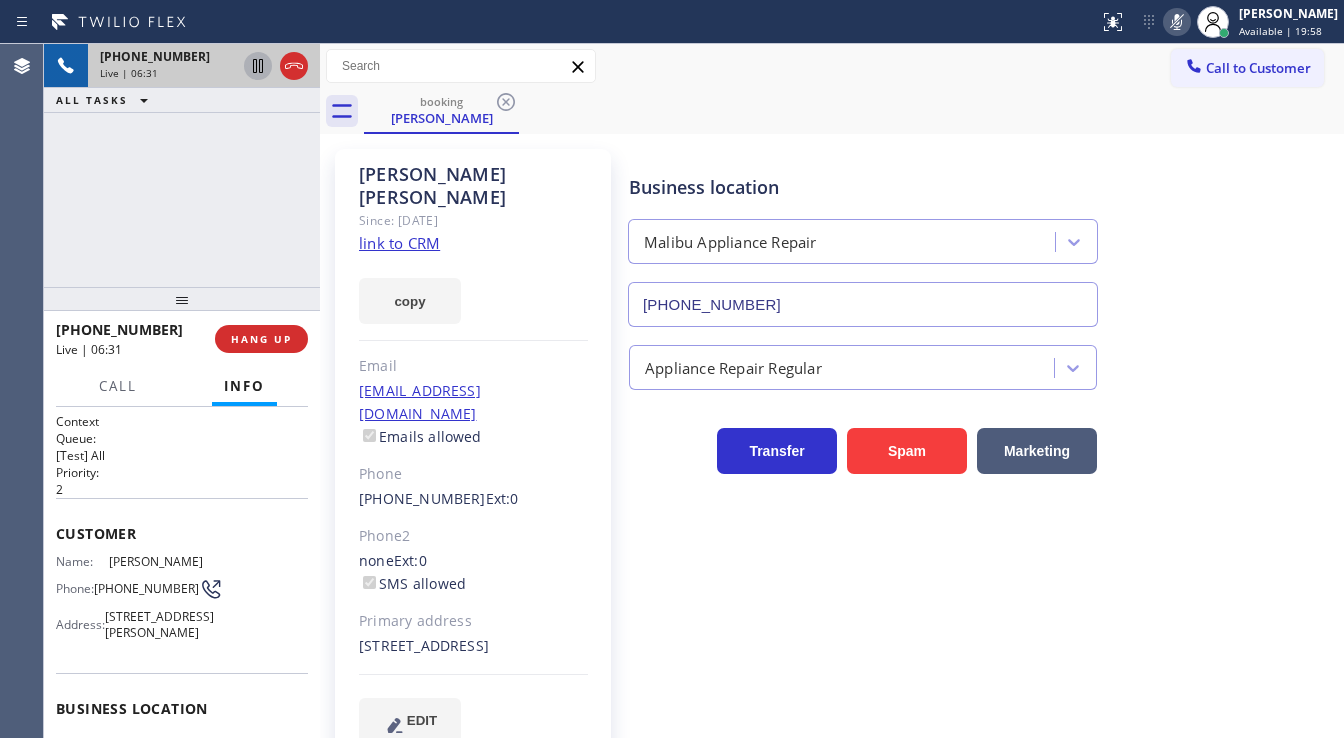 click 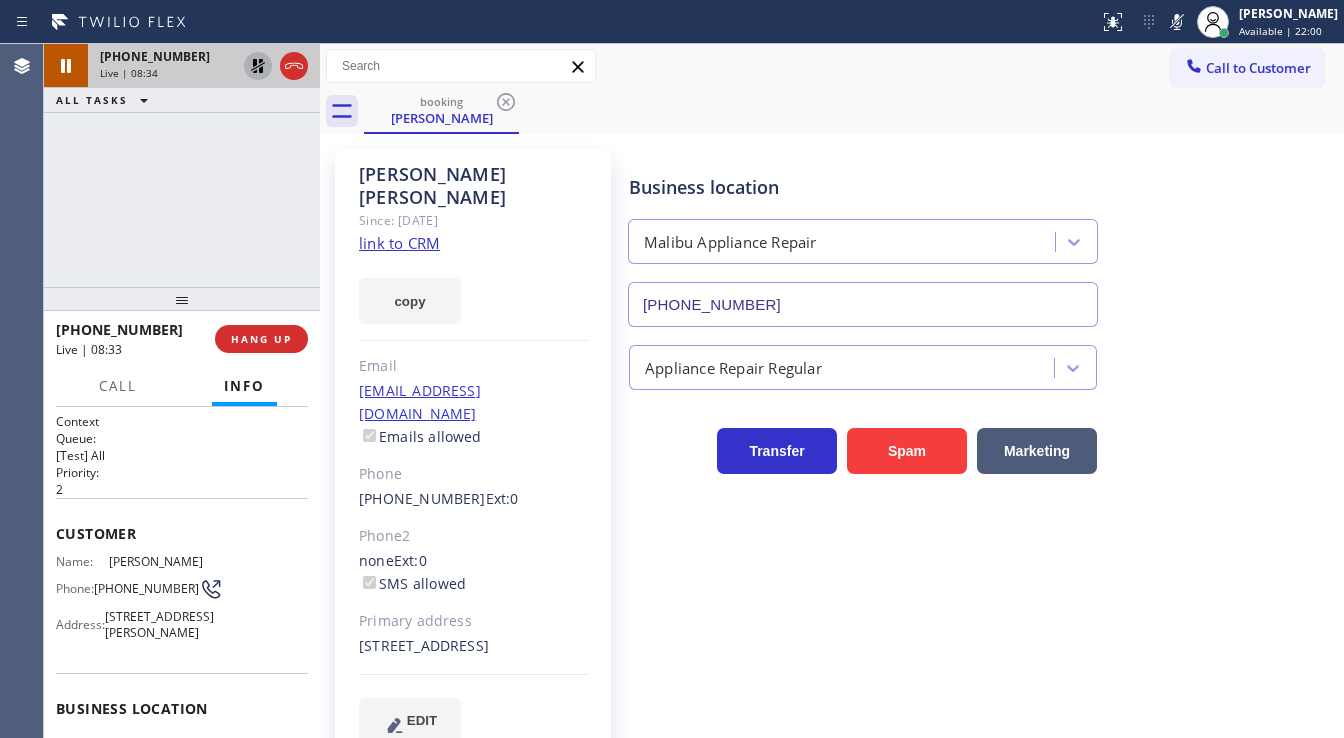 drag, startPoint x: 1185, startPoint y: 27, endPoint x: 935, endPoint y: 31, distance: 250.032 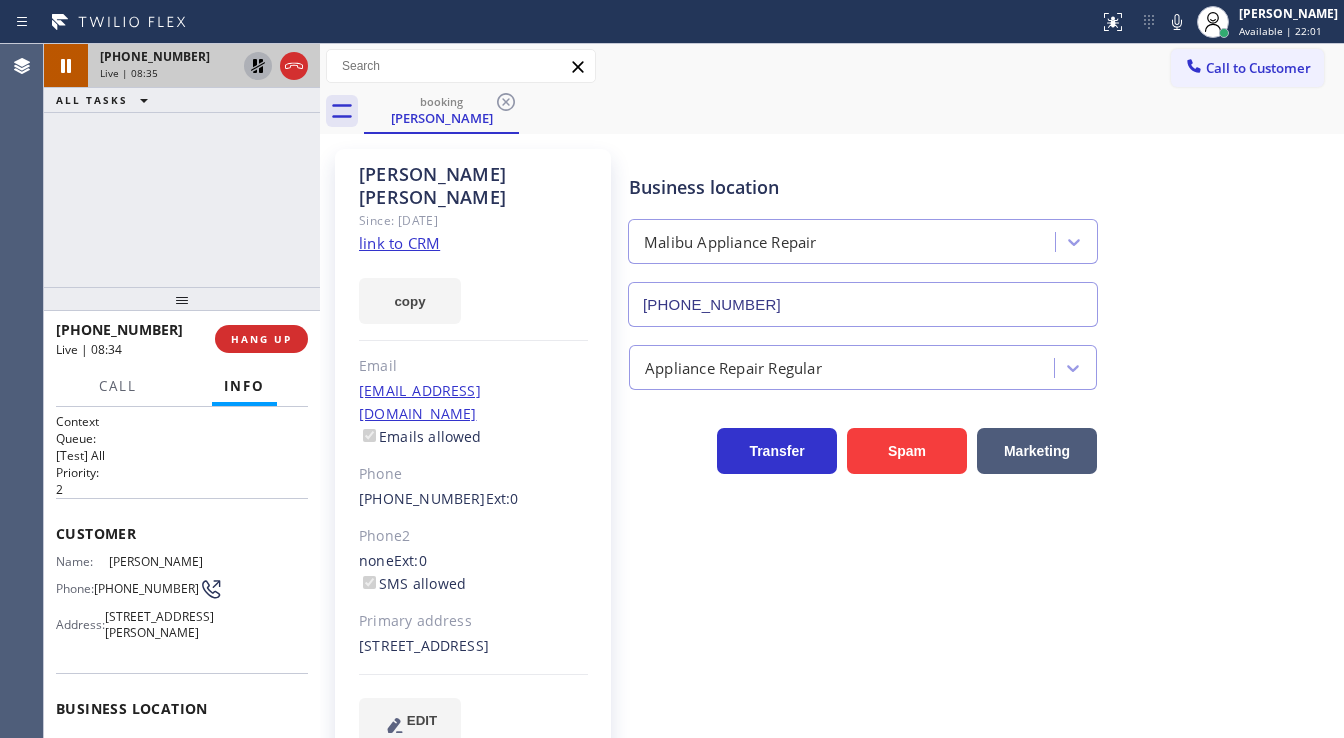 click 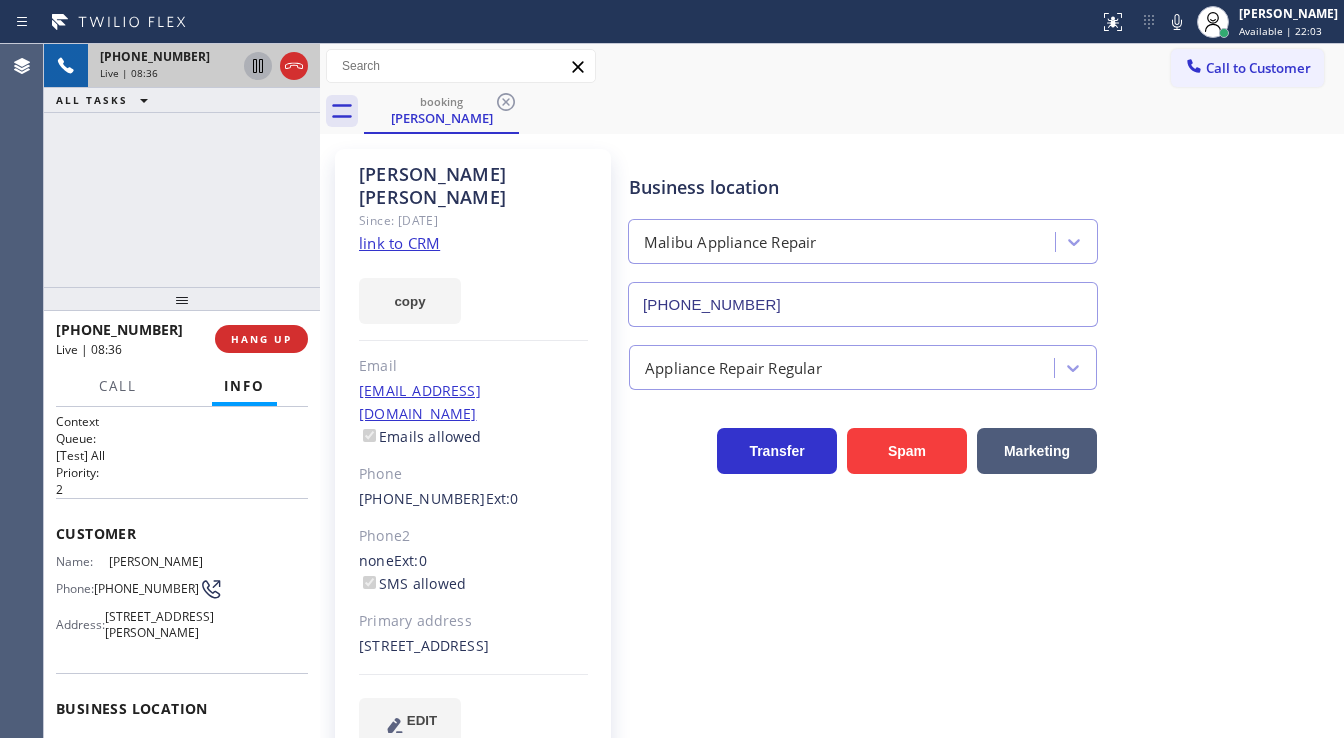 click on "[PHONE_NUMBER] Live | 08:36 ALL TASKS ALL TASKS ACTIVE TASKS TASKS IN WRAP UP" at bounding box center [182, 165] 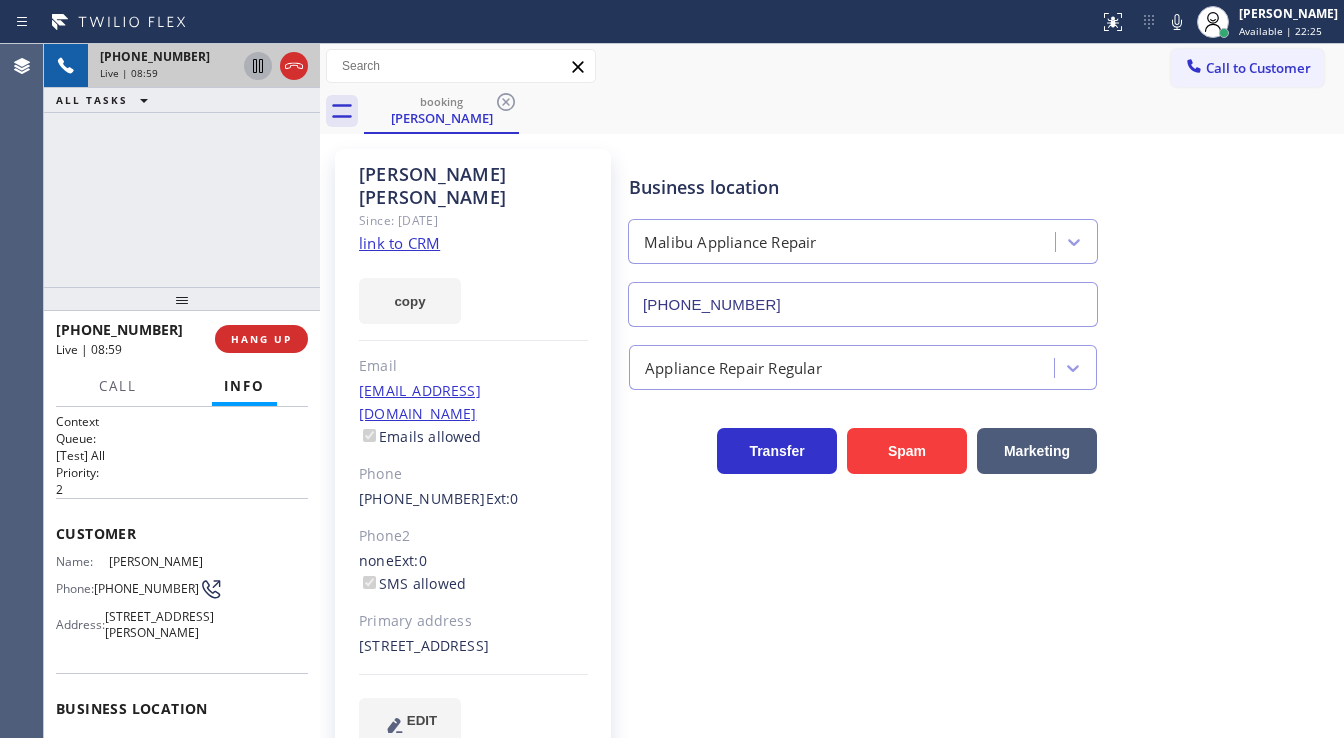 click on "[PHONE_NUMBER] Live | 08:59 ALL TASKS ALL TASKS ACTIVE TASKS TASKS IN WRAP UP" at bounding box center (182, 165) 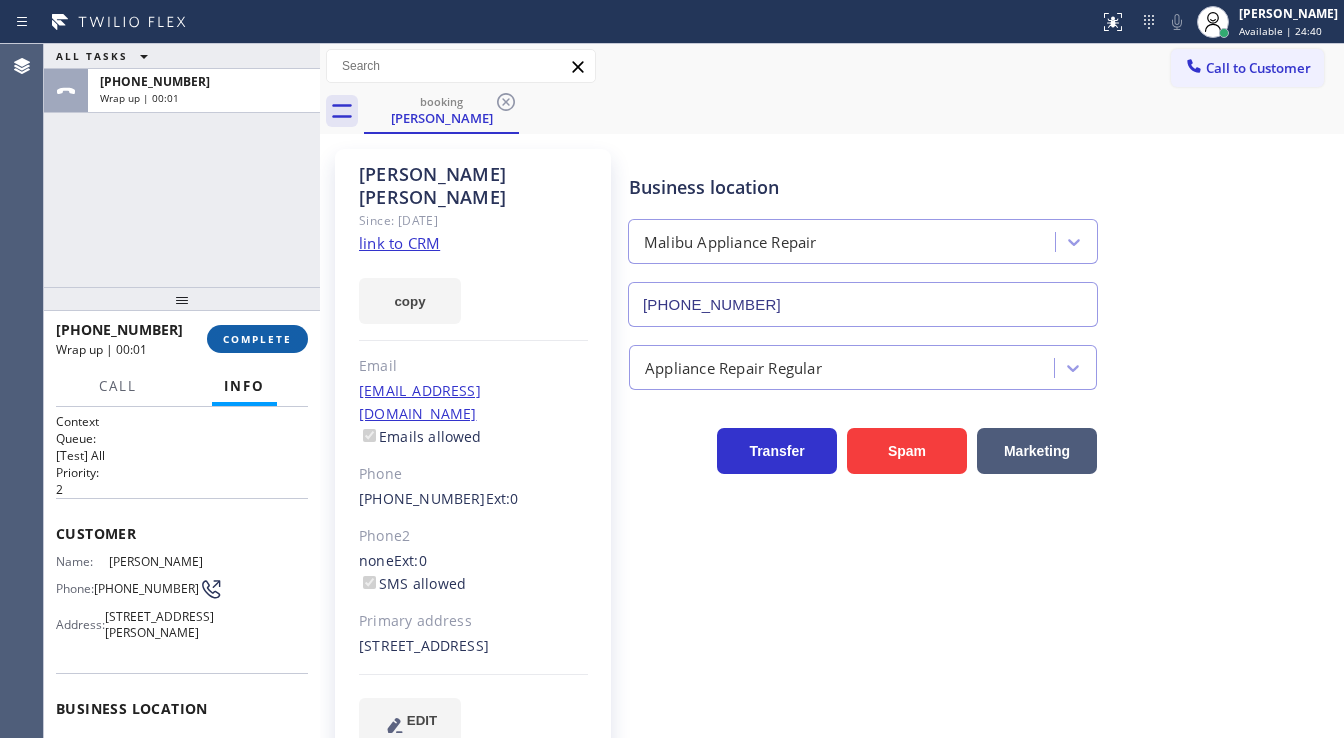 click on "COMPLETE" at bounding box center [257, 339] 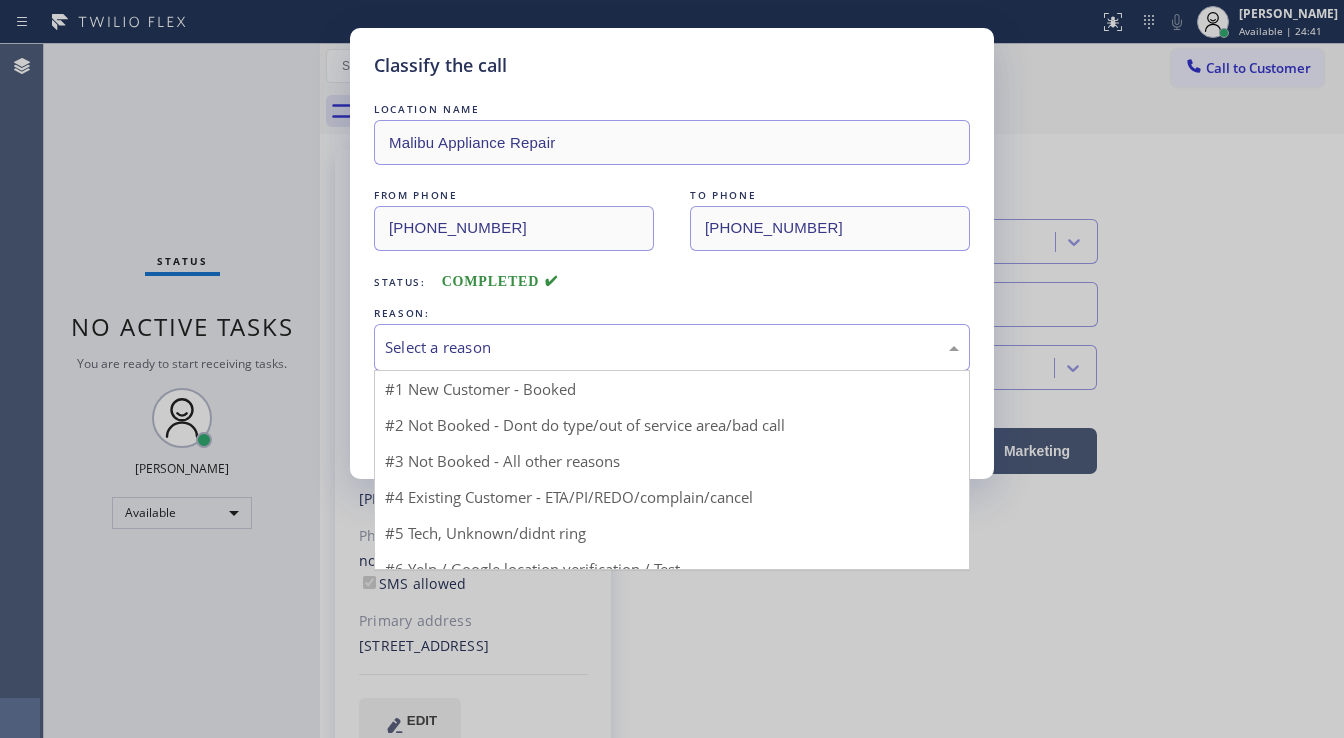 click on "Select a reason" at bounding box center (672, 347) 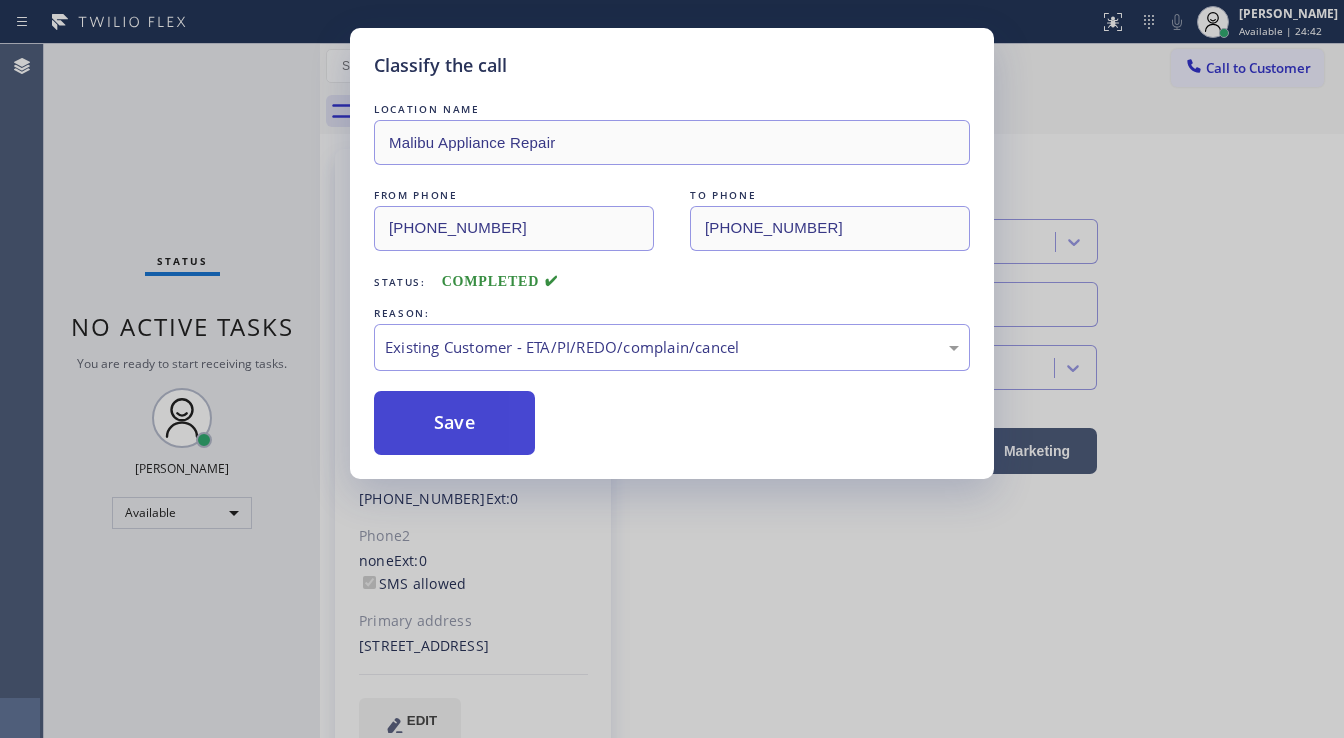 click on "Save" at bounding box center (454, 423) 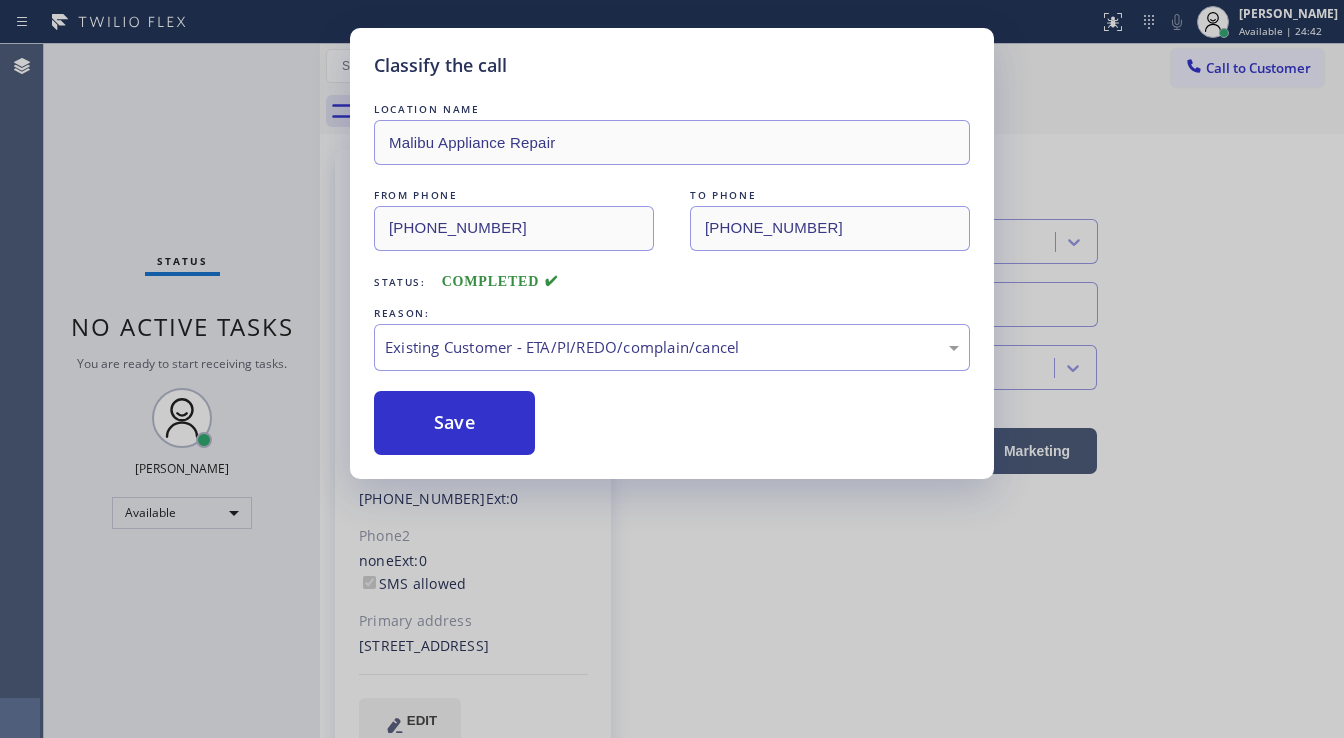 type 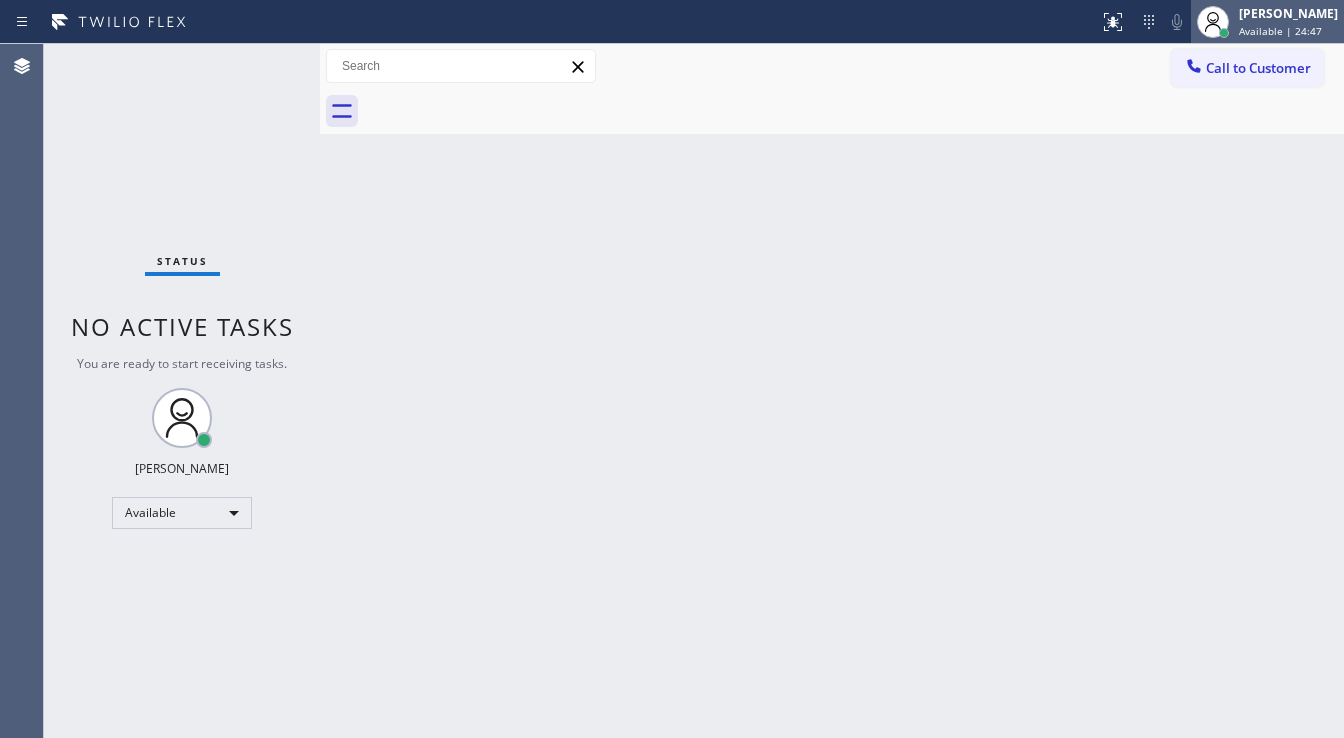click on "Available | 24:47" at bounding box center (1280, 31) 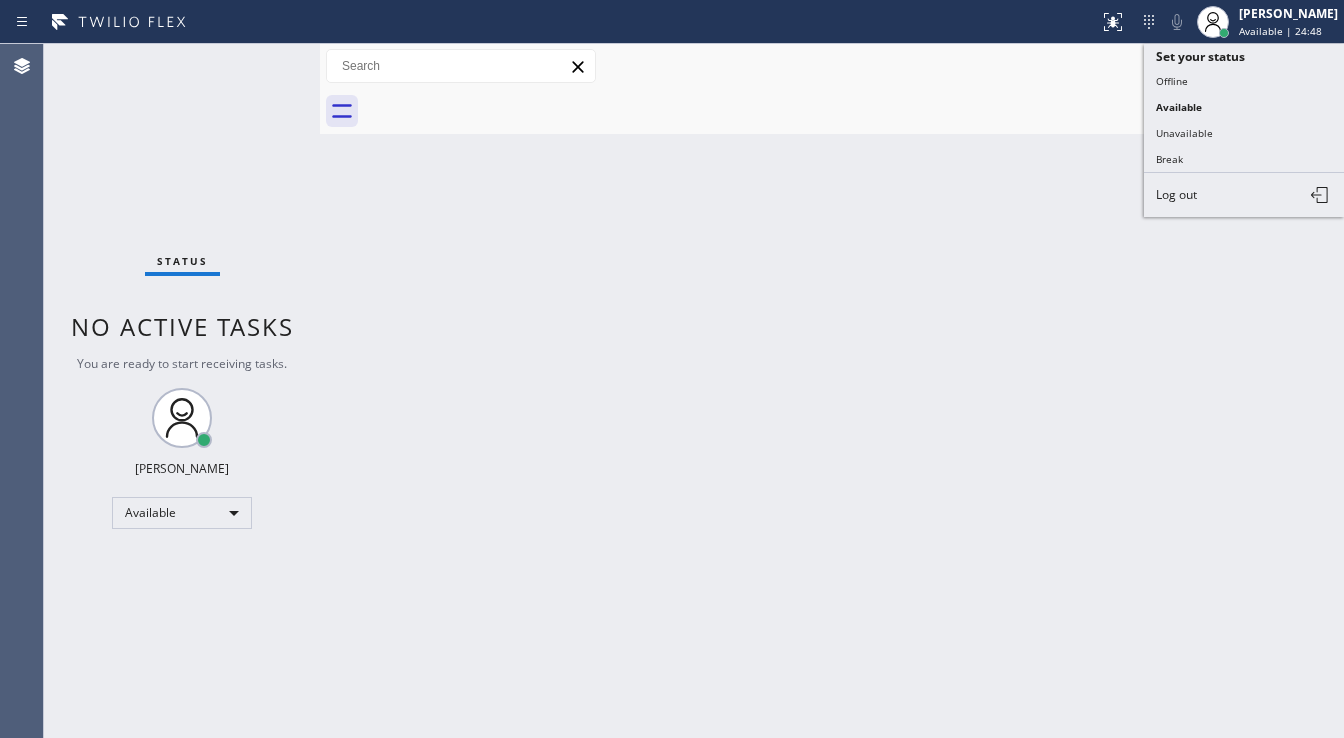 drag, startPoint x: 1225, startPoint y: 122, endPoint x: 832, endPoint y: 292, distance: 428.19272 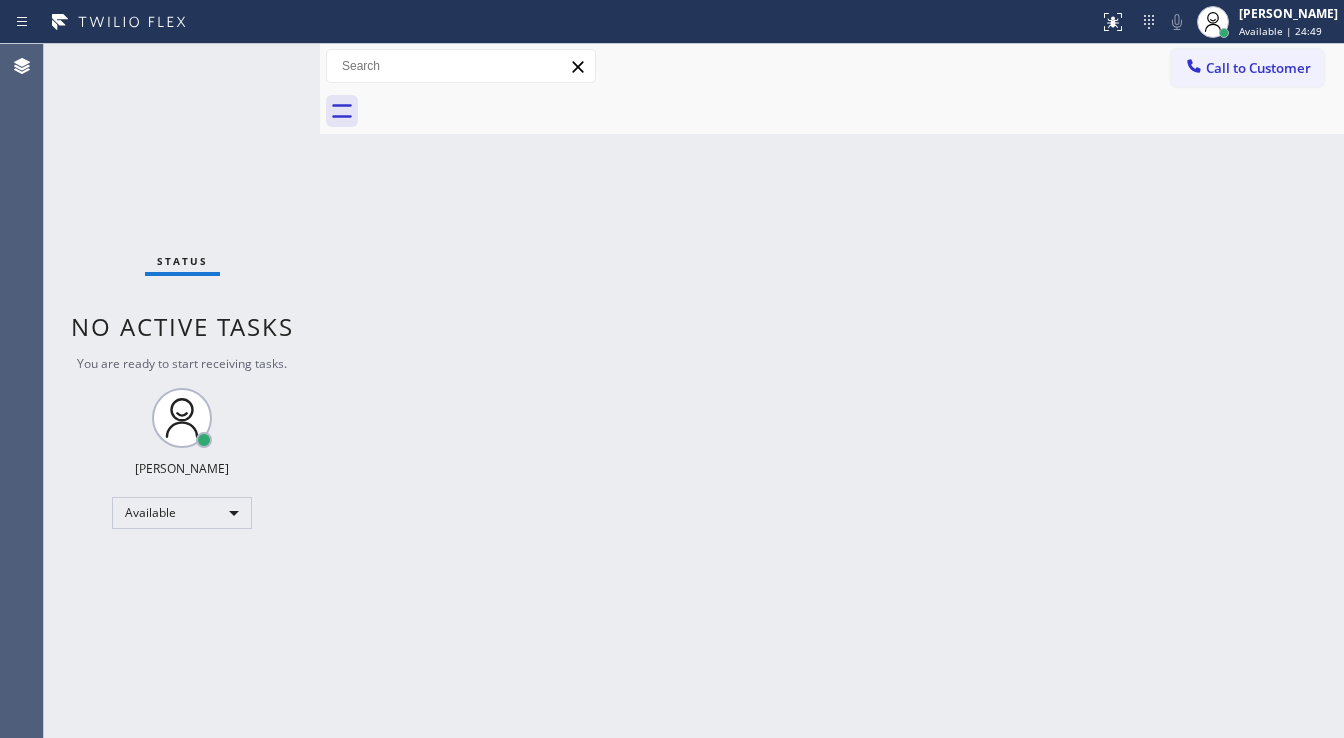 click on "Back to Dashboard Change Sender ID Customers Technicians Select a contact Outbound call Technician Search Technician Your caller id phone number Your caller id phone number Call Technician info Name   Phone none Address none Change Sender ID HVAC [PHONE_NUMBER] 5 Star Appliance [PHONE_NUMBER] Appliance Repair [PHONE_NUMBER] Plumbing [PHONE_NUMBER] Air Duct Cleaning [PHONE_NUMBER]  Electricians [PHONE_NUMBER] Cancel Change Check personal SMS Reset Change No tabs Call to Customer Outbound call Location Search location Your caller id phone number [PHONE_NUMBER] Customer number Call Outbound call Technician Search Technician Your caller id phone number Your caller id phone number Call" at bounding box center [832, 391] 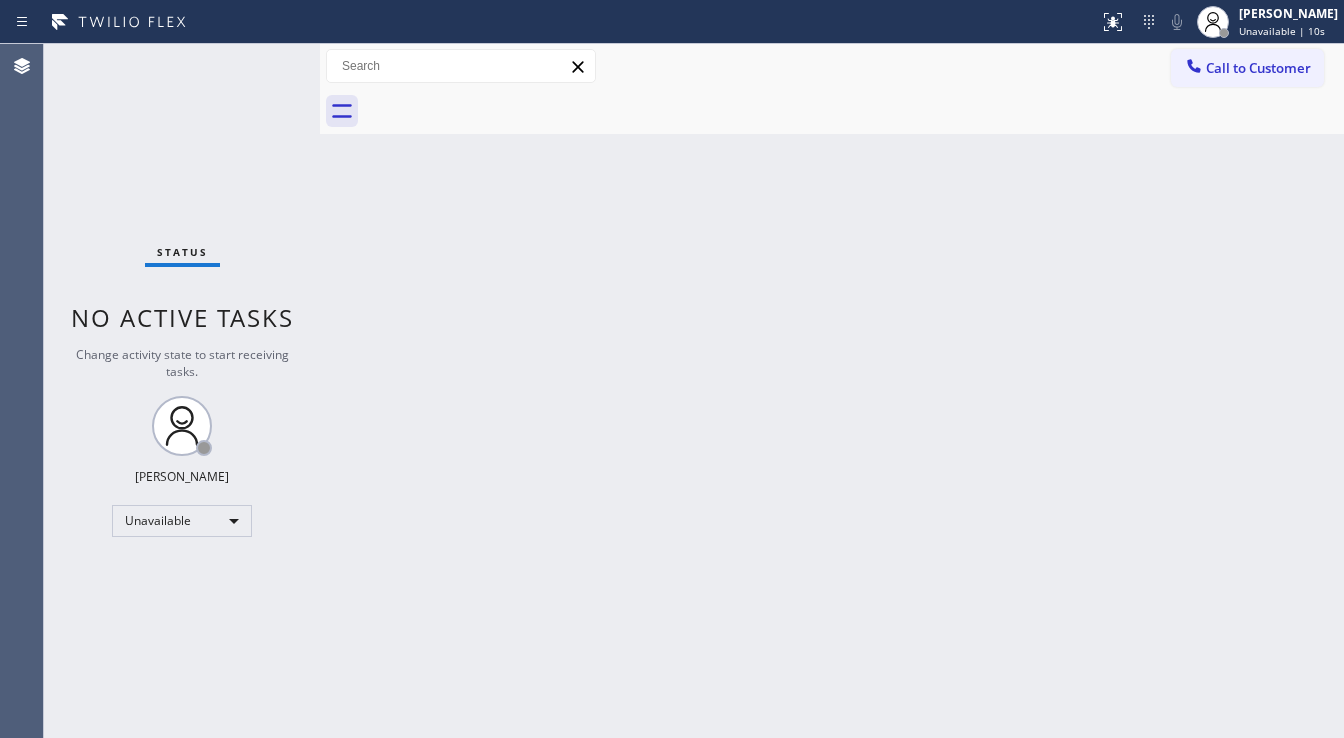 click on "Back to Dashboard Change Sender ID Customers Technicians Select a contact Outbound call Technician Search Technician Your caller id phone number Your caller id phone number Call Technician info Name   Phone none Address none Change Sender ID HVAC [PHONE_NUMBER] 5 Star Appliance [PHONE_NUMBER] Appliance Repair [PHONE_NUMBER] Plumbing [PHONE_NUMBER] Air Duct Cleaning [PHONE_NUMBER]  Electricians [PHONE_NUMBER] Cancel Change Check personal SMS Reset Change No tabs Call to Customer Outbound call Location Search location Your caller id phone number [PHONE_NUMBER] Customer number Call Outbound call Technician Search Technician Your caller id phone number Your caller id phone number Call" at bounding box center [832, 391] 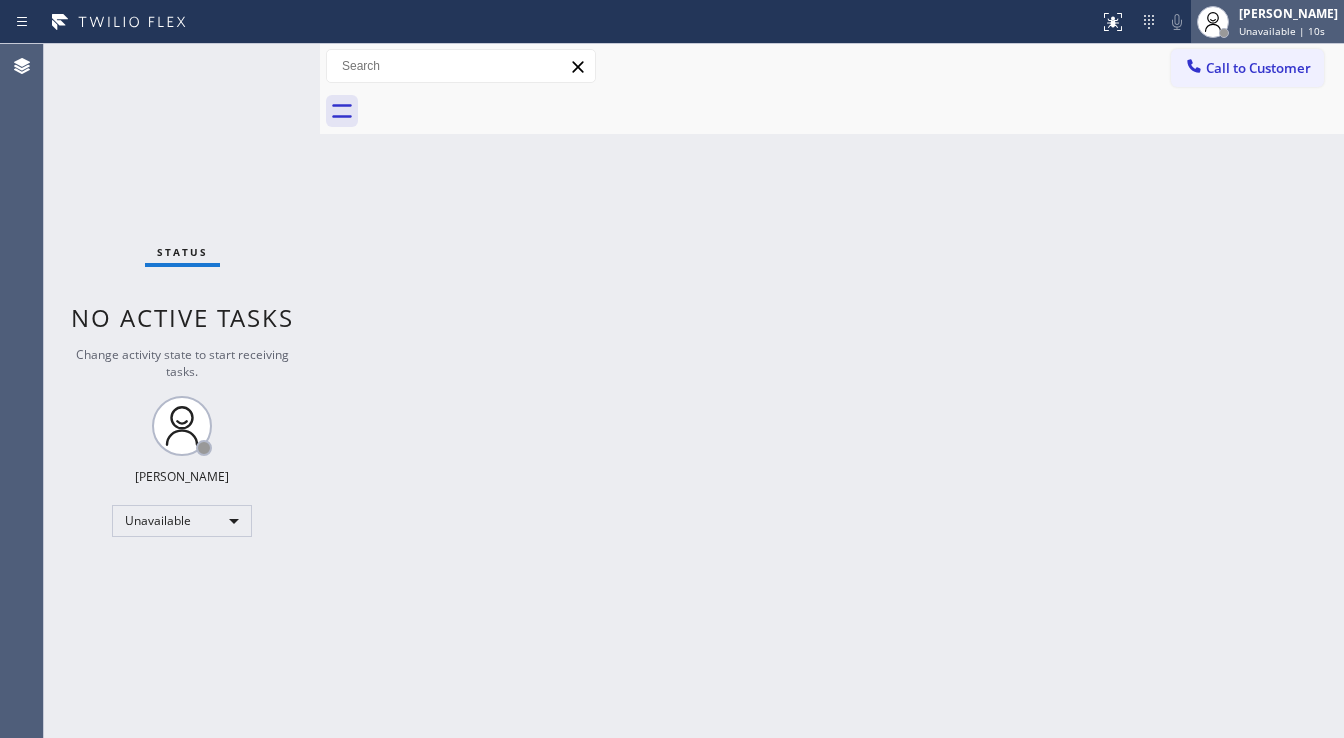 click on "Unavailable | 10s" at bounding box center [1282, 31] 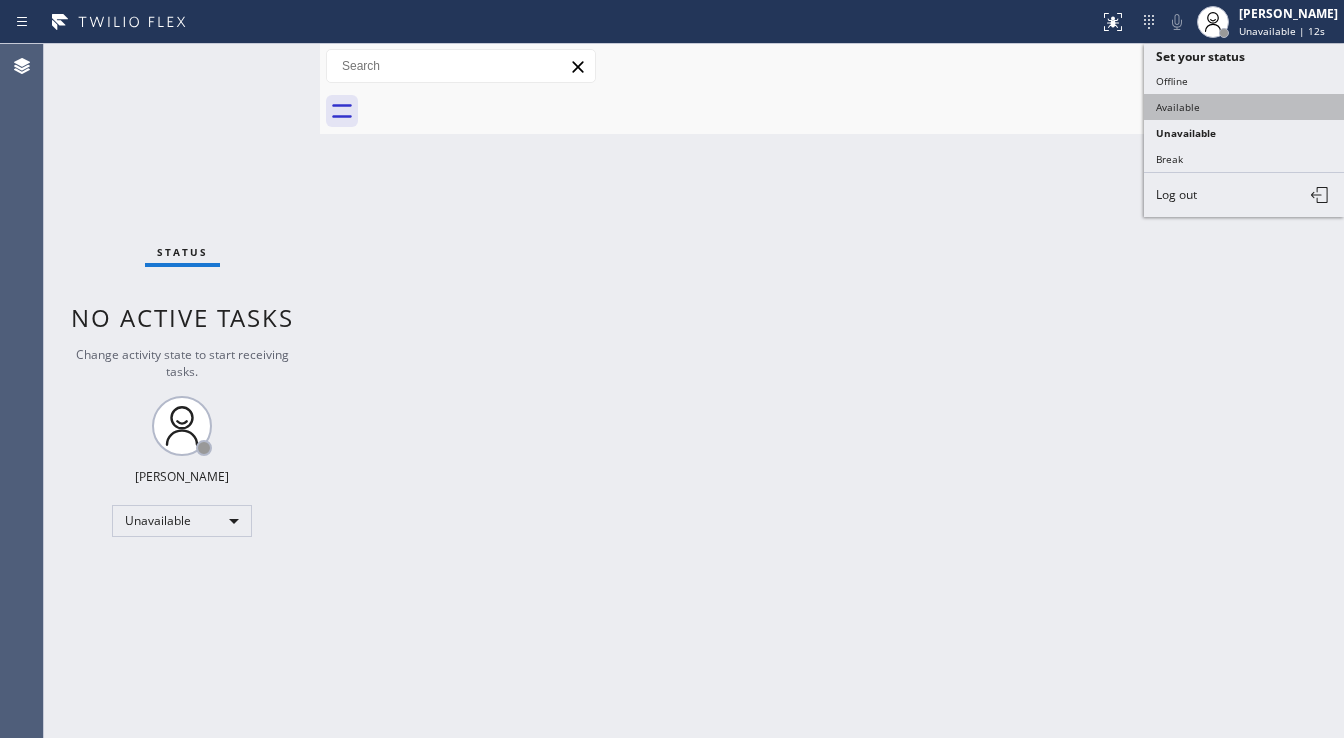 click on "Available" at bounding box center (1244, 107) 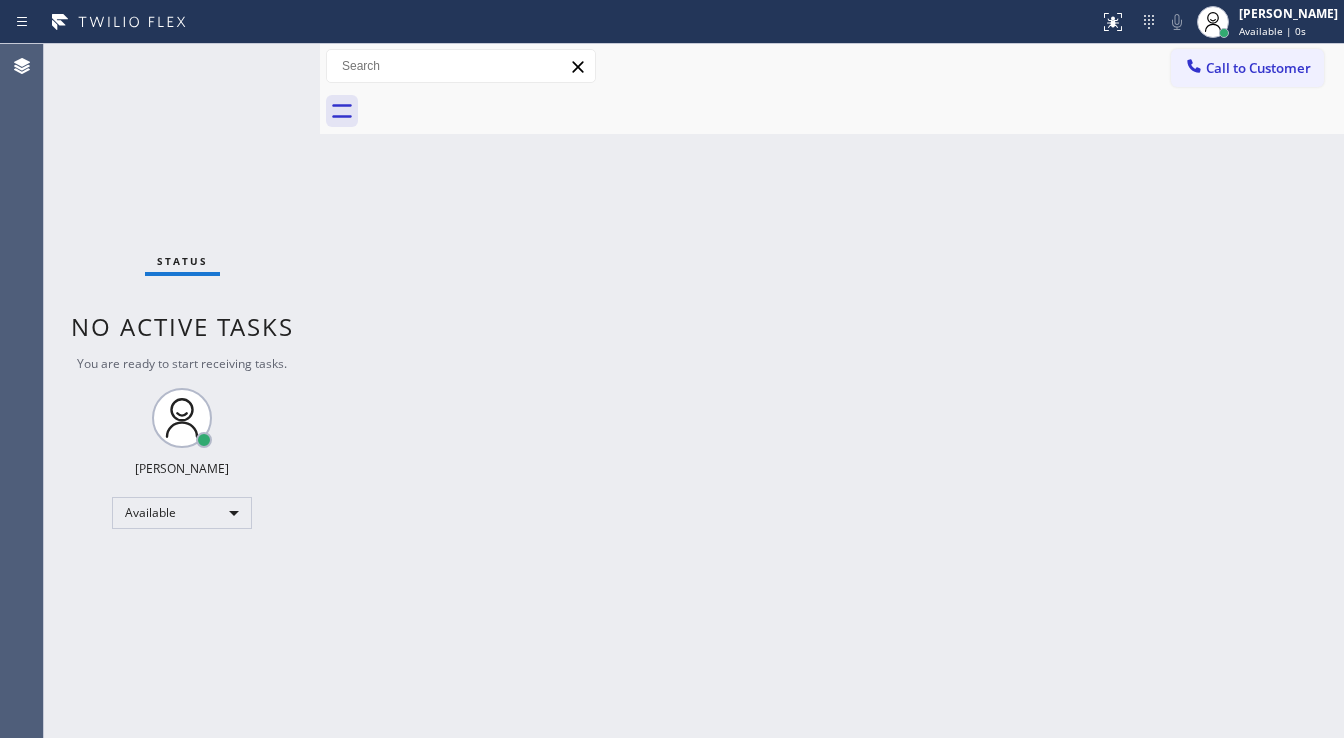 click on "Back to Dashboard Change Sender ID Customers Technicians Select a contact Outbound call Technician Search Technician Your caller id phone number Your caller id phone number Call Technician info Name   Phone none Address none Change Sender ID HVAC [PHONE_NUMBER] 5 Star Appliance [PHONE_NUMBER] Appliance Repair [PHONE_NUMBER] Plumbing [PHONE_NUMBER] Air Duct Cleaning [PHONE_NUMBER]  Electricians [PHONE_NUMBER] Cancel Change Check personal SMS Reset Change No tabs Call to Customer Outbound call Location Search location Your caller id phone number [PHONE_NUMBER] Customer number Call Outbound call Technician Search Technician Your caller id phone number Your caller id phone number Call" at bounding box center (832, 391) 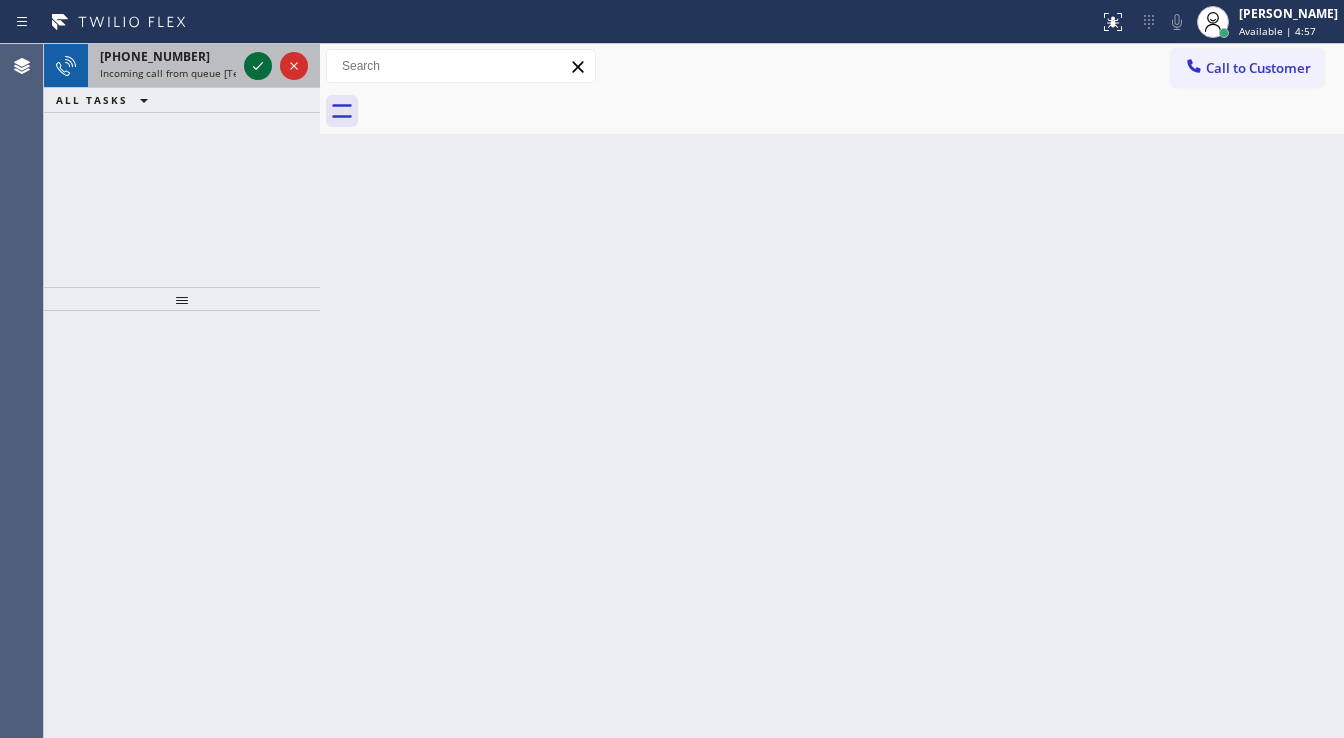 click 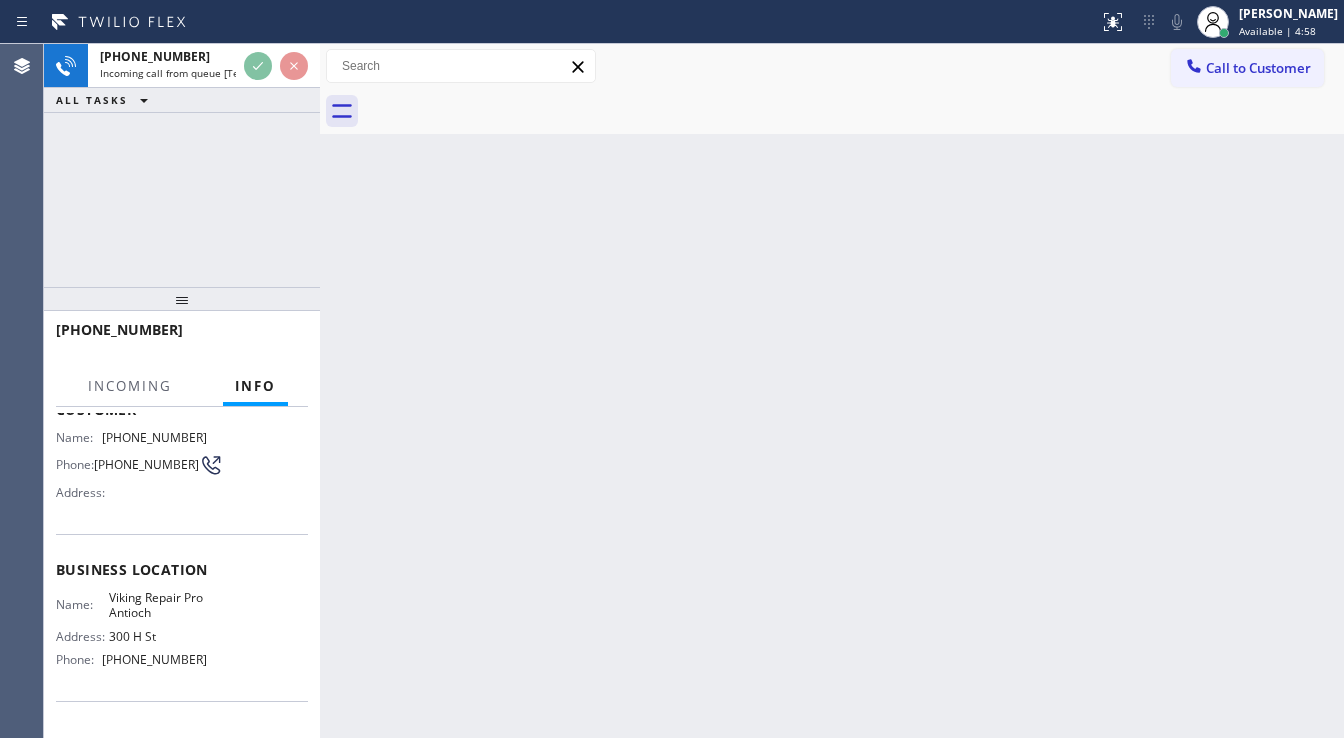 scroll, scrollTop: 160, scrollLeft: 0, axis: vertical 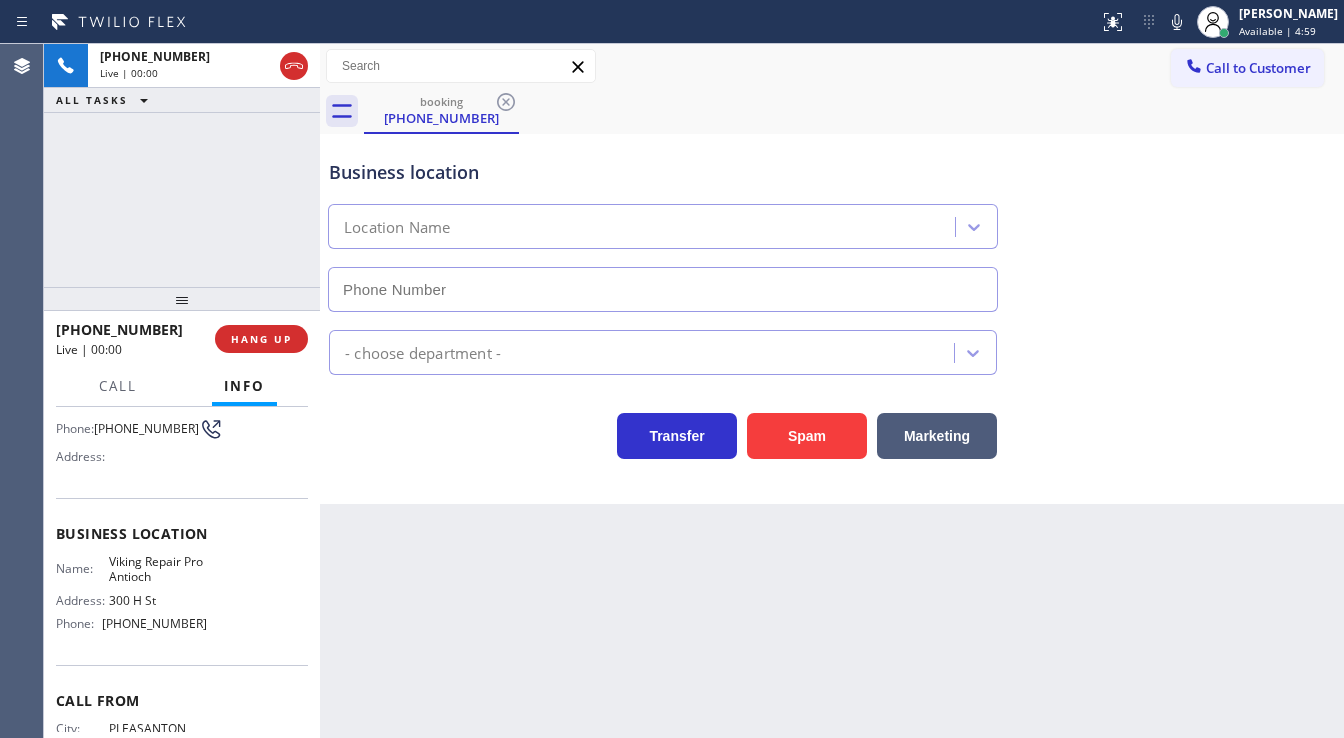 type on "[PHONE_NUMBER]" 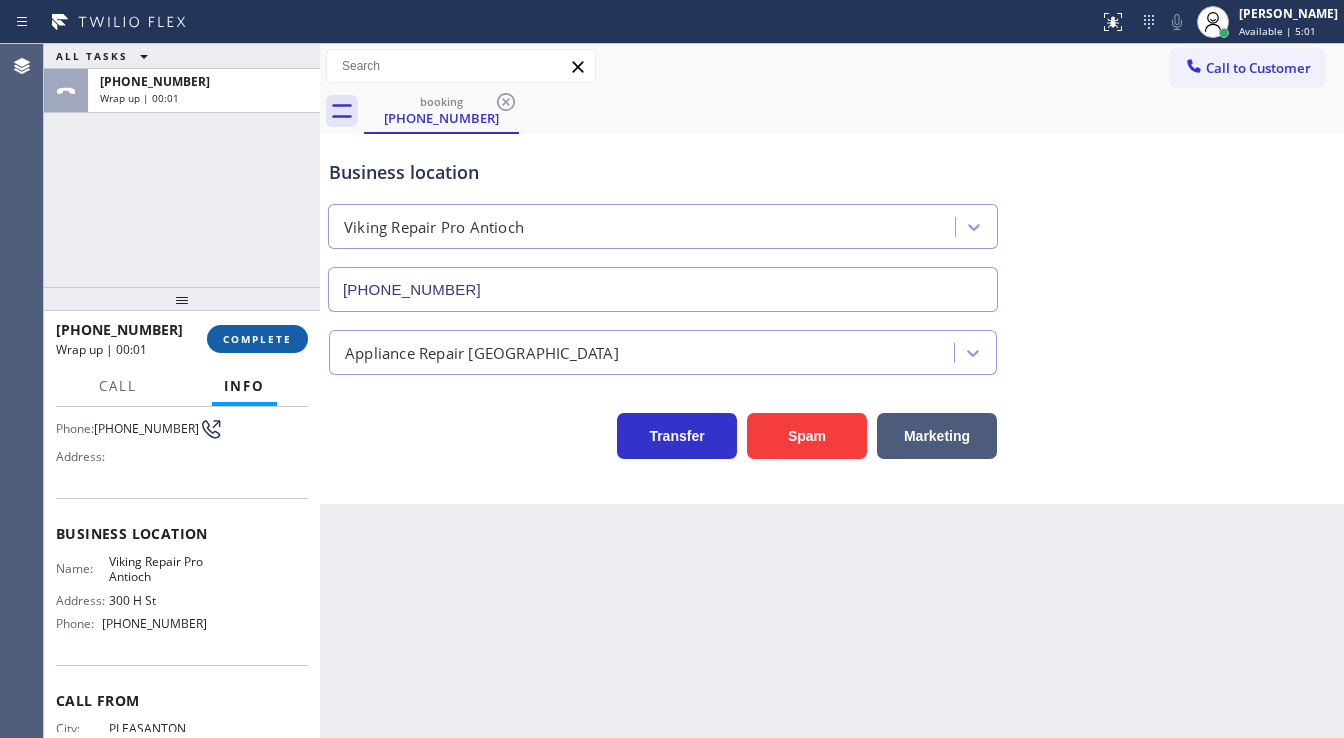 click on "COMPLETE" at bounding box center [257, 339] 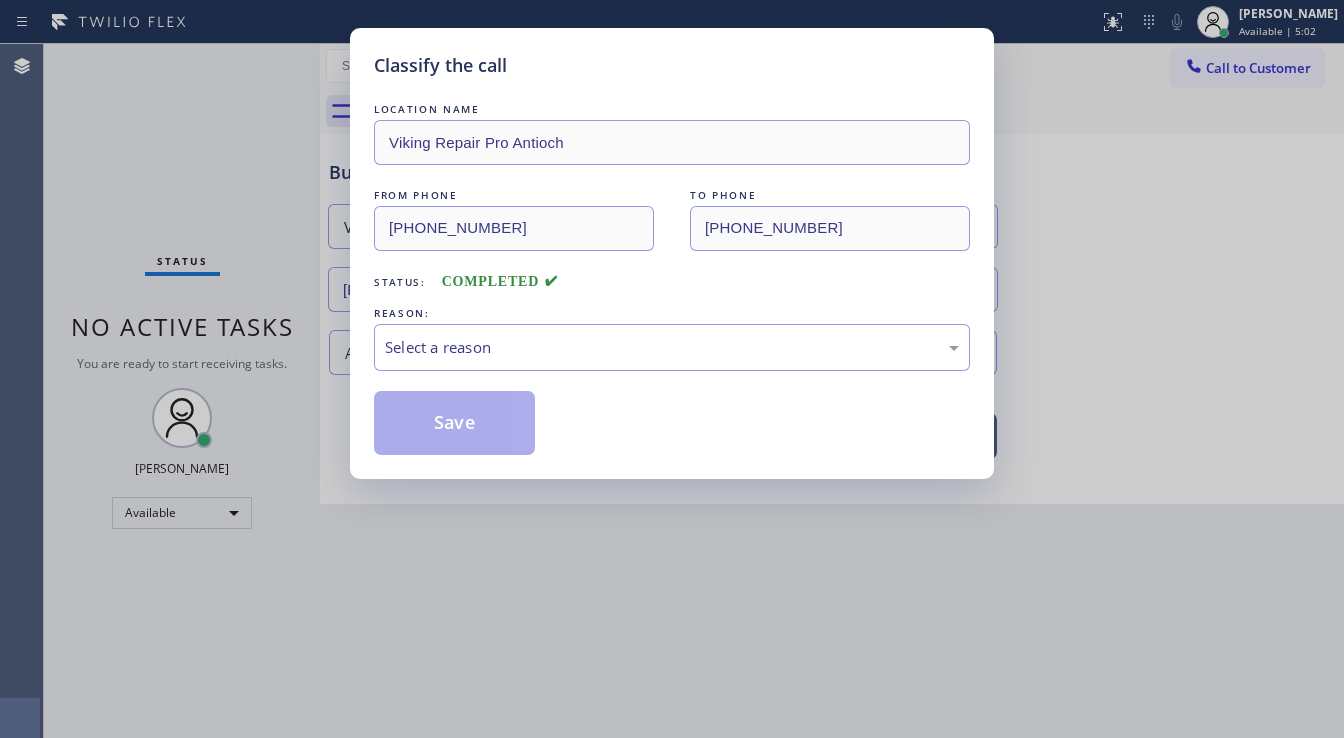 click on "Select a reason" at bounding box center [672, 347] 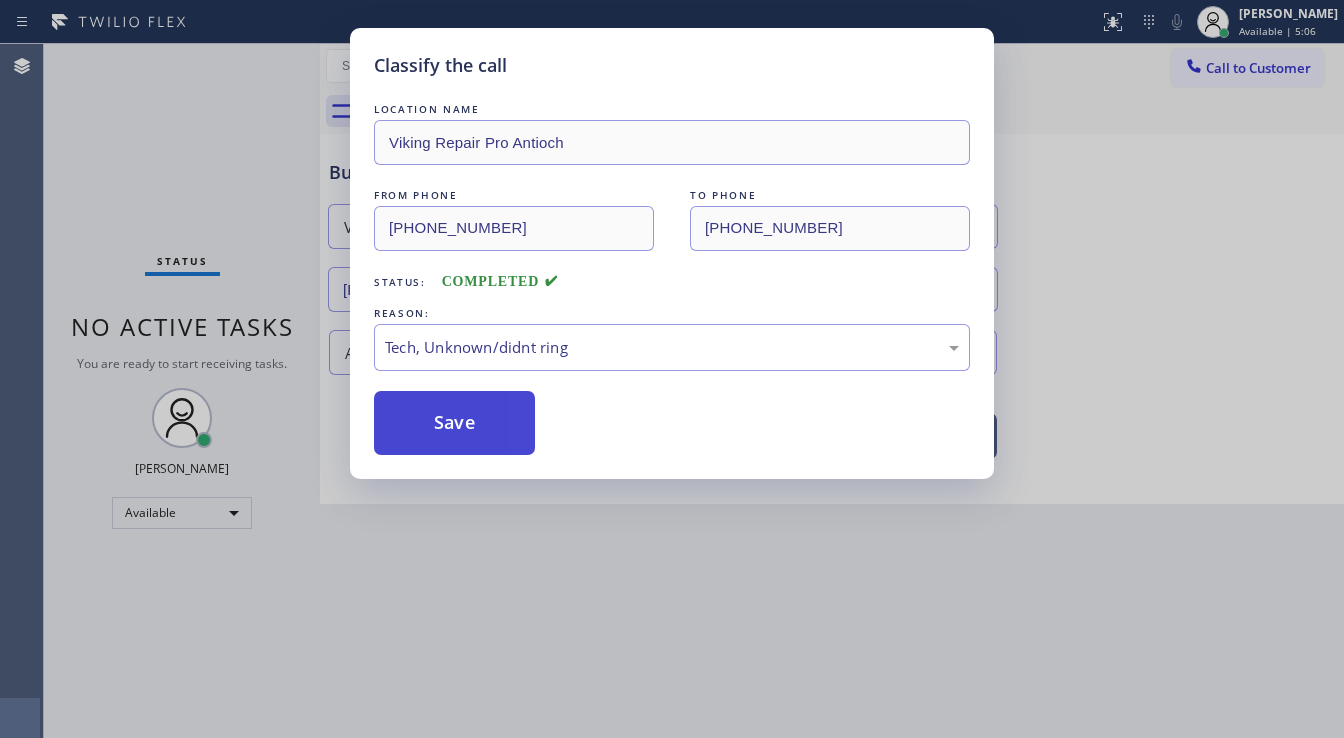 click on "Save" at bounding box center [454, 423] 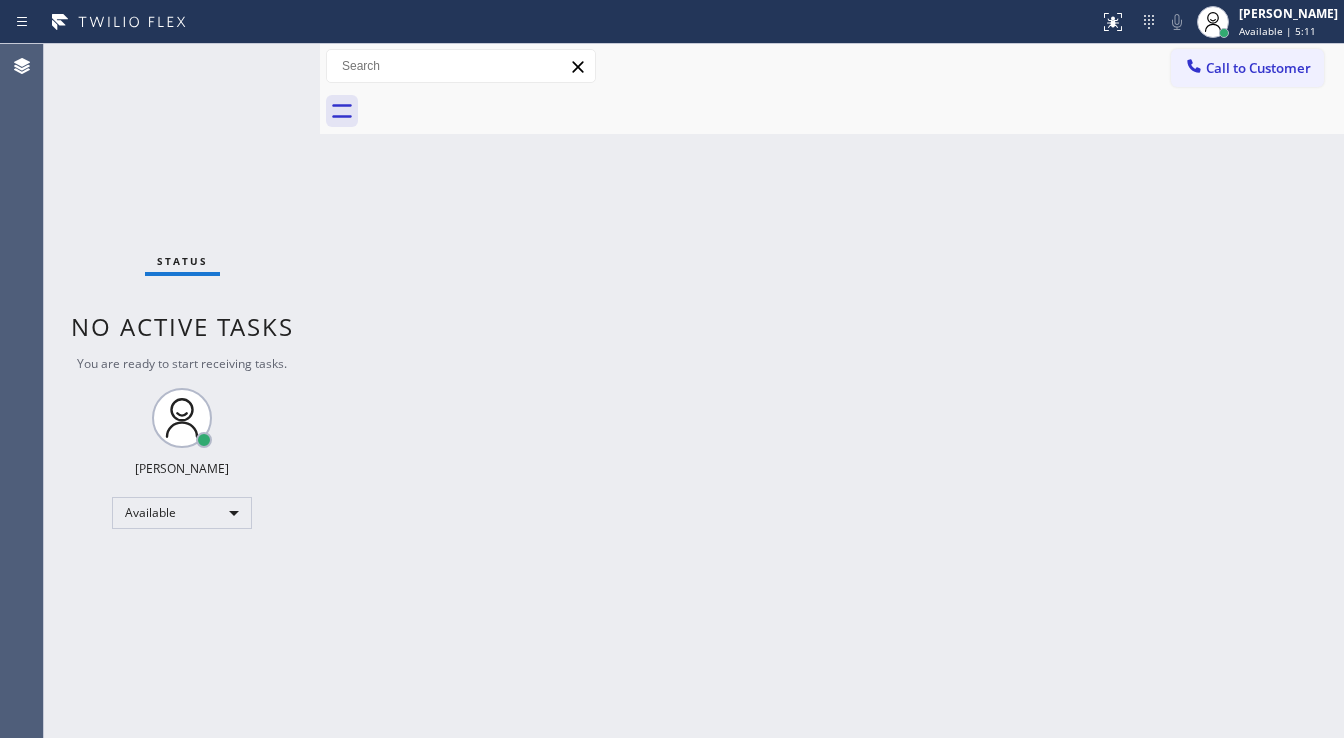 click on "Status   No active tasks     You are ready to start receiving tasks.   [PERSON_NAME]" at bounding box center [182, 391] 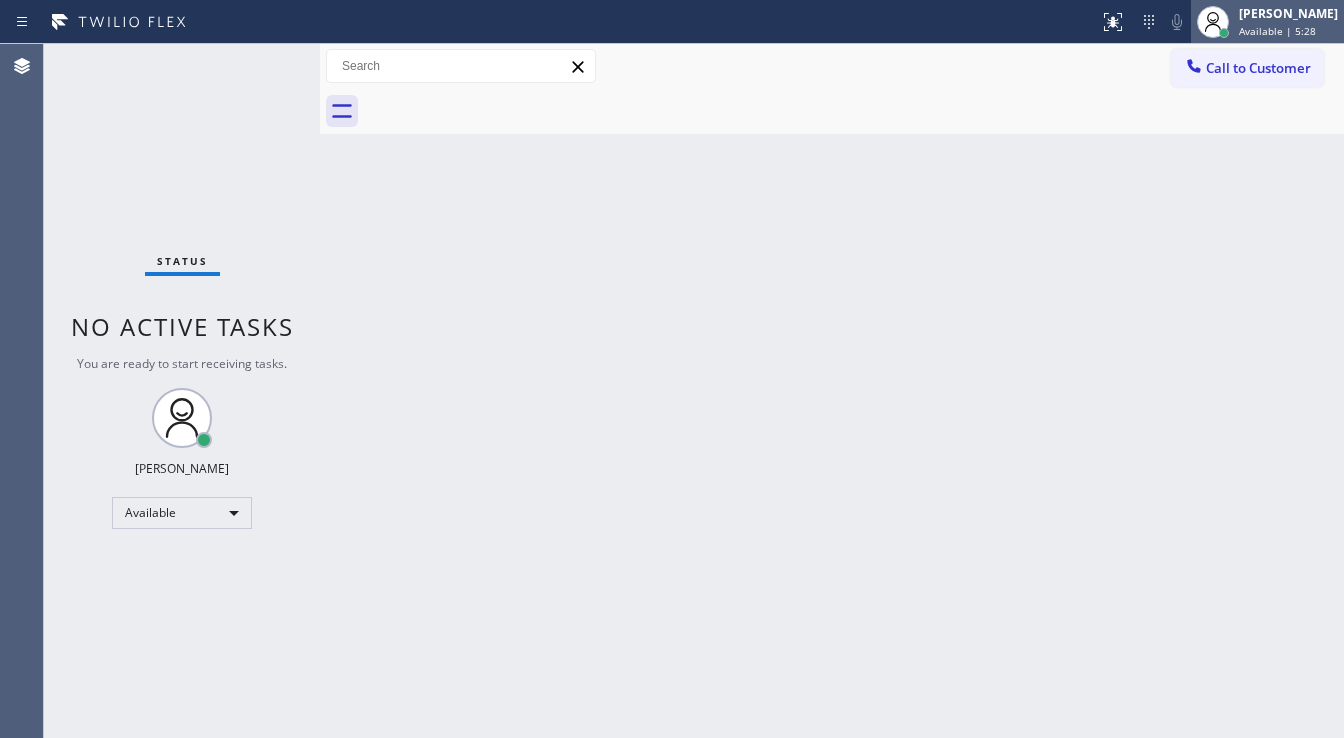 click on "Available | 5:28" at bounding box center (1277, 31) 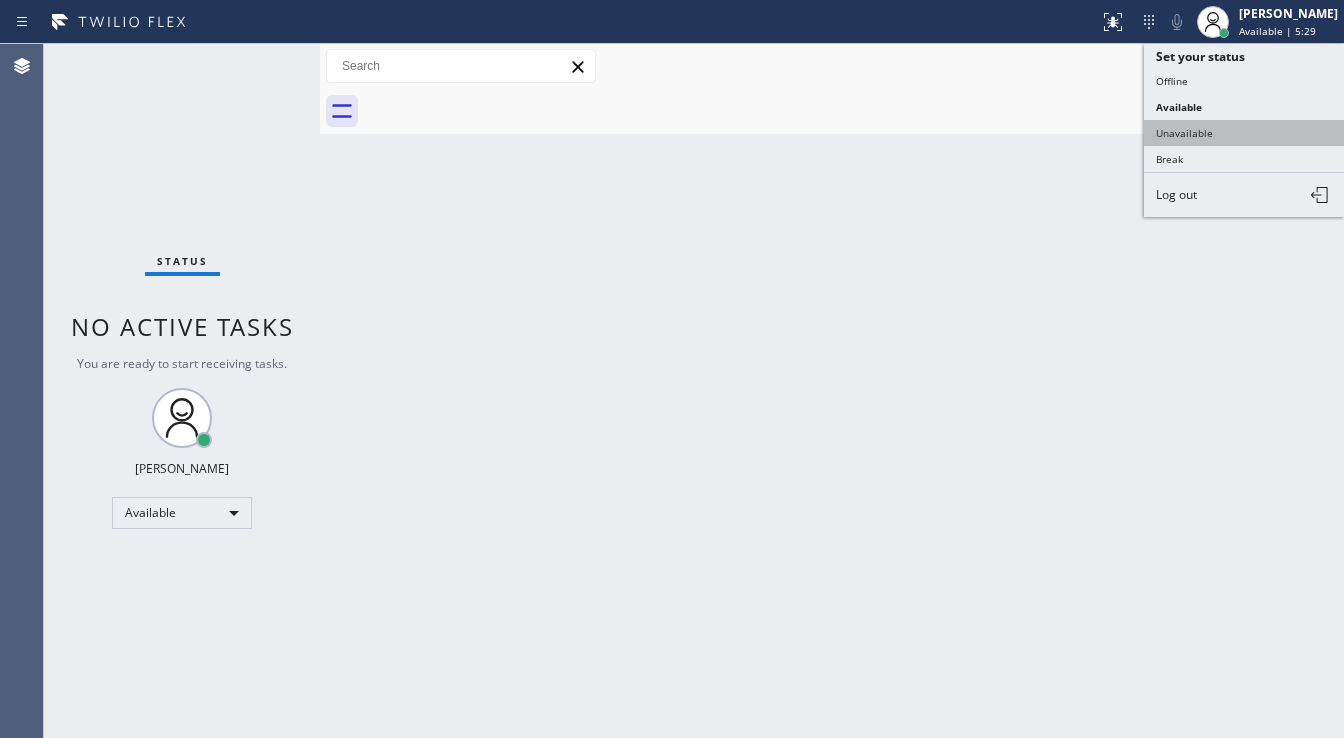 click on "Unavailable" at bounding box center [1244, 133] 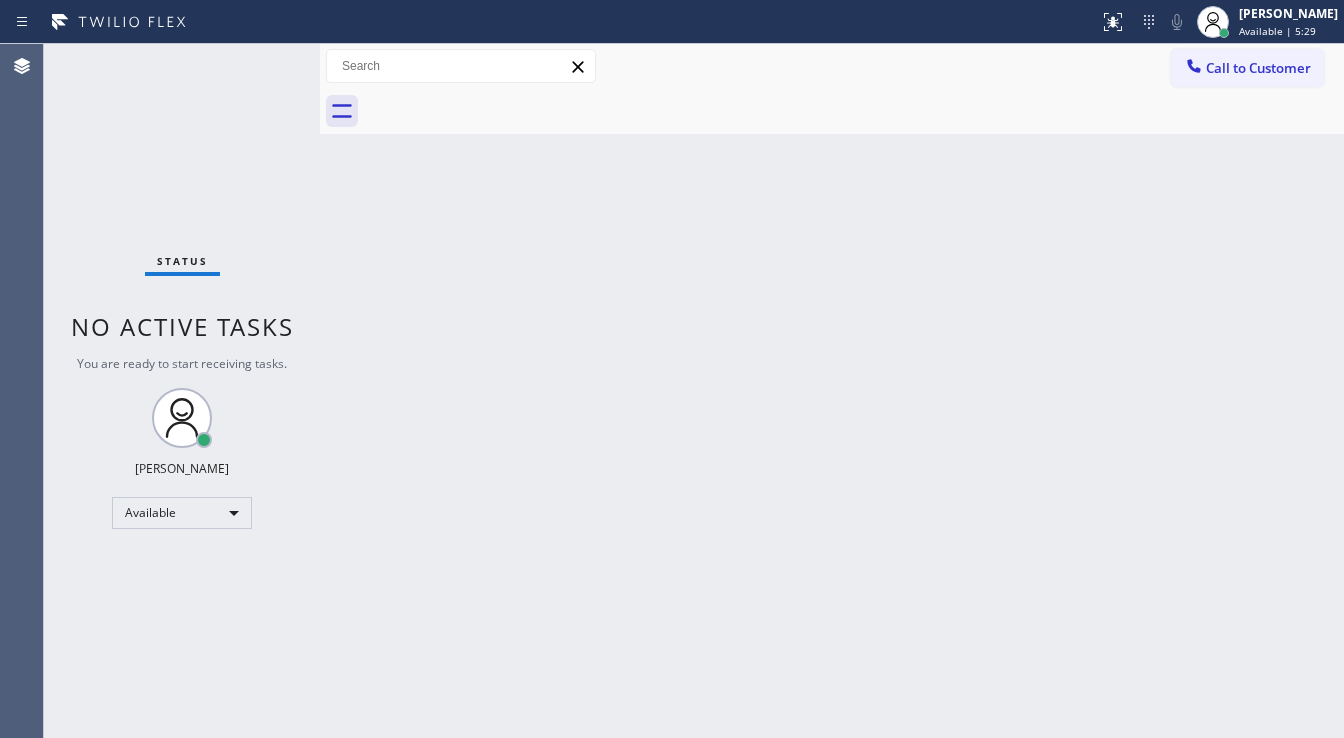 click at bounding box center (854, 111) 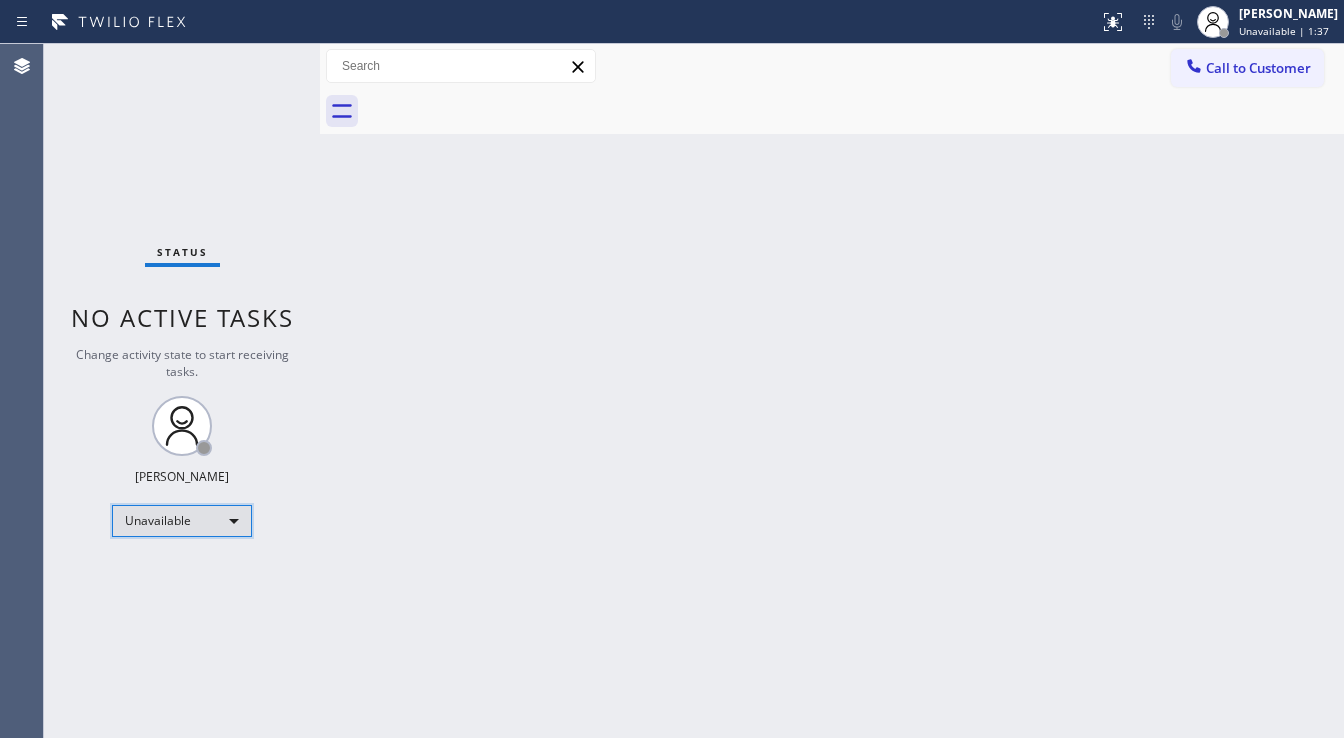 click on "Unavailable" at bounding box center [182, 521] 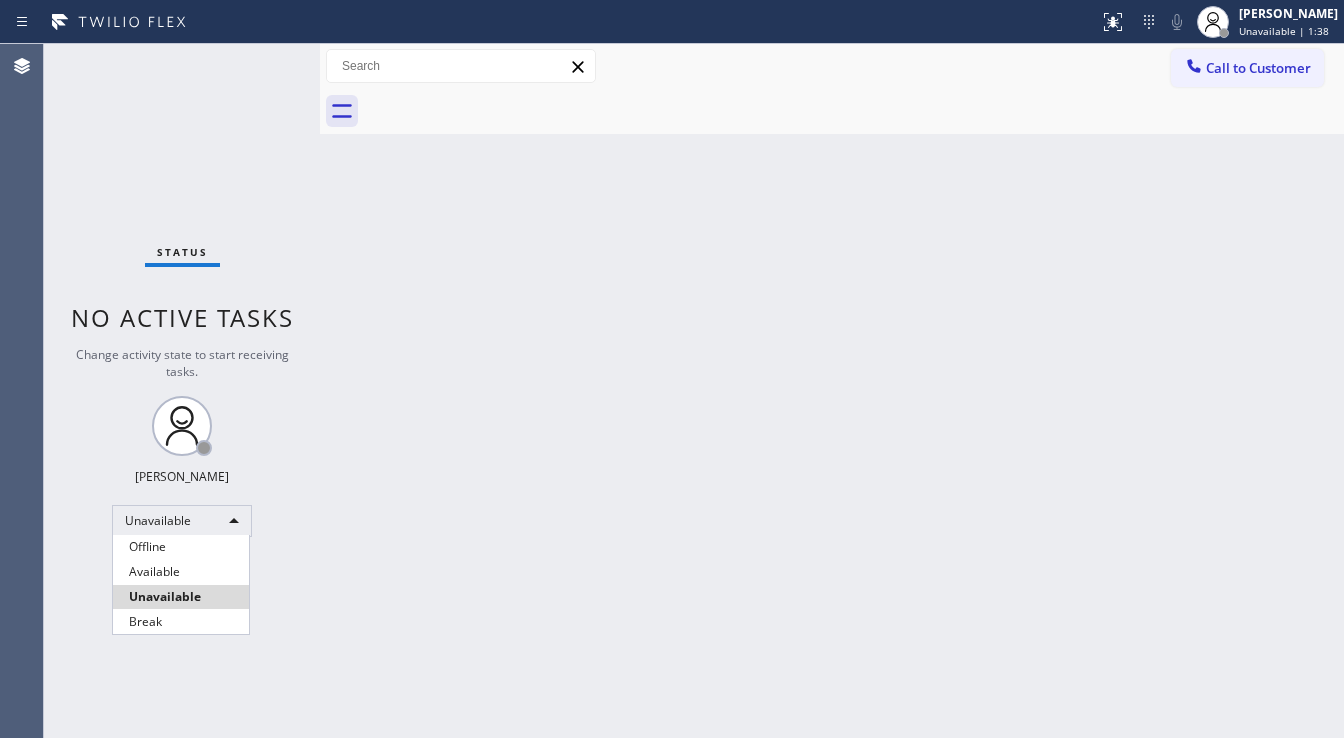 drag, startPoint x: 173, startPoint y: 568, endPoint x: 204, endPoint y: 560, distance: 32.01562 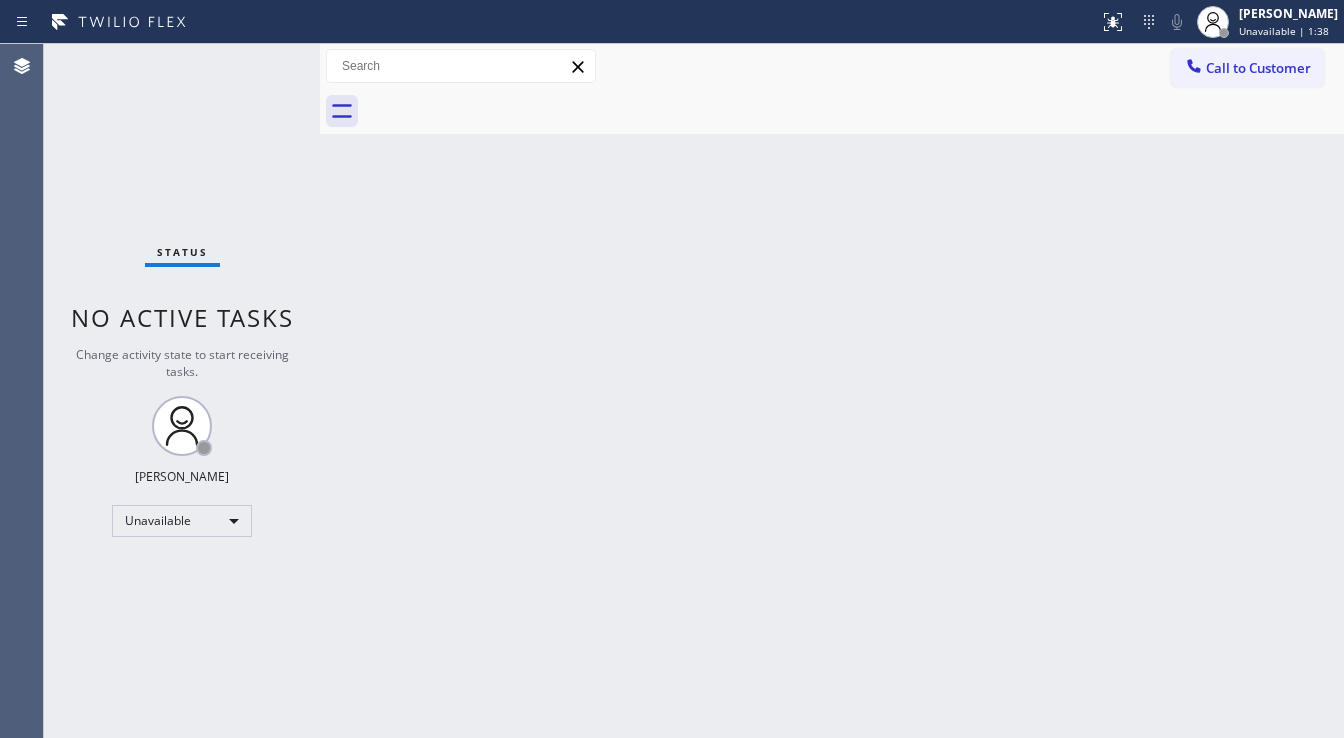 click on "Back to Dashboard Change Sender ID Customers Technicians Select a contact Outbound call Technician Search Technician Your caller id phone number Your caller id phone number Call Technician info Name   Phone none Address none Change Sender ID HVAC [PHONE_NUMBER] 5 Star Appliance [PHONE_NUMBER] Appliance Repair [PHONE_NUMBER] Plumbing [PHONE_NUMBER] Air Duct Cleaning [PHONE_NUMBER]  Electricians [PHONE_NUMBER] Cancel Change Check personal SMS Reset Change No tabs Call to Customer Outbound call Location Search location Your caller id phone number [PHONE_NUMBER] Customer number Call Outbound call Technician Search Technician Your caller id phone number Your caller id phone number Call" at bounding box center (832, 391) 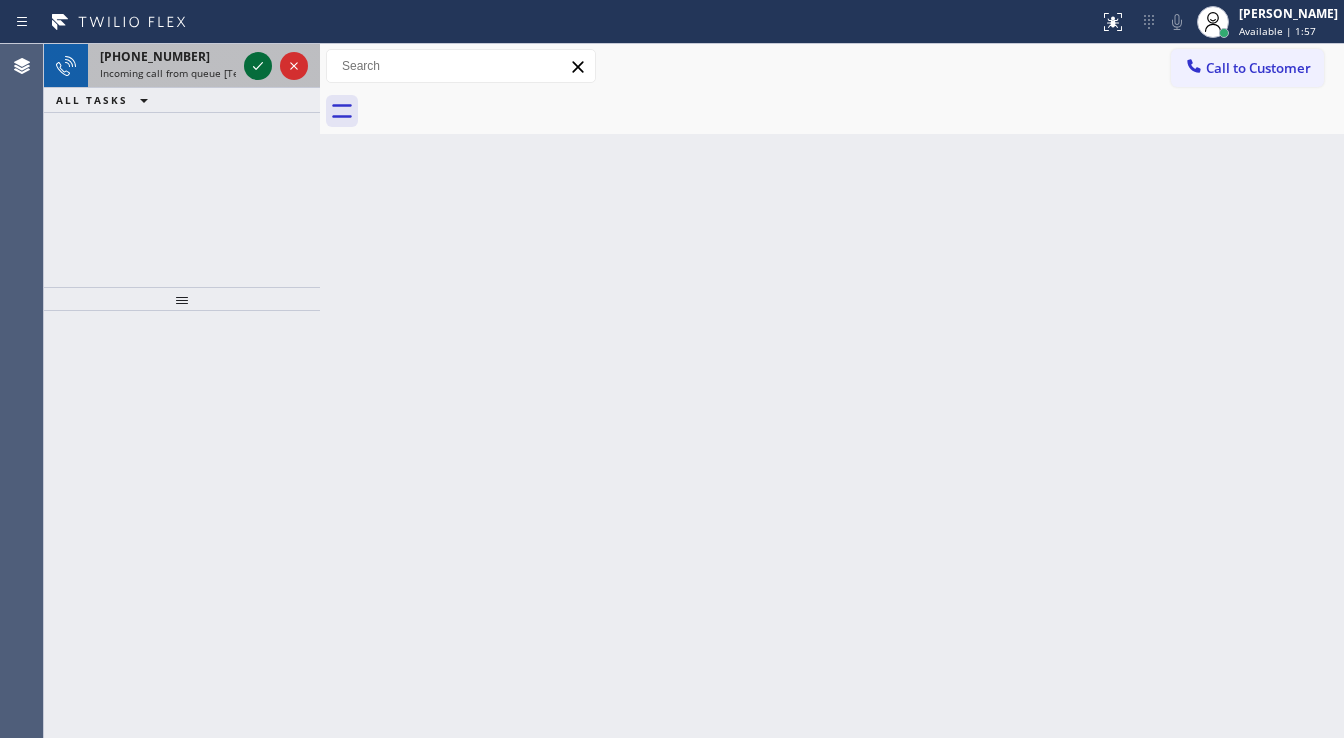 click 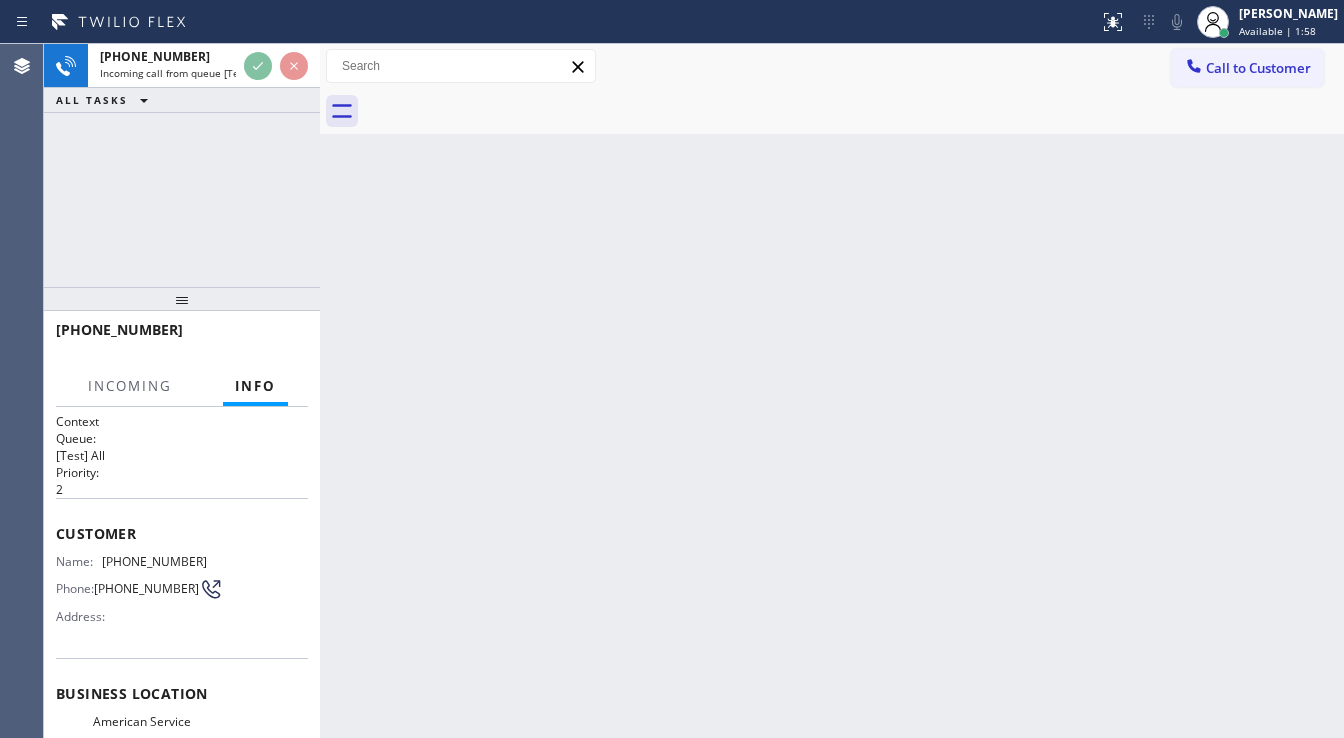 scroll, scrollTop: 80, scrollLeft: 0, axis: vertical 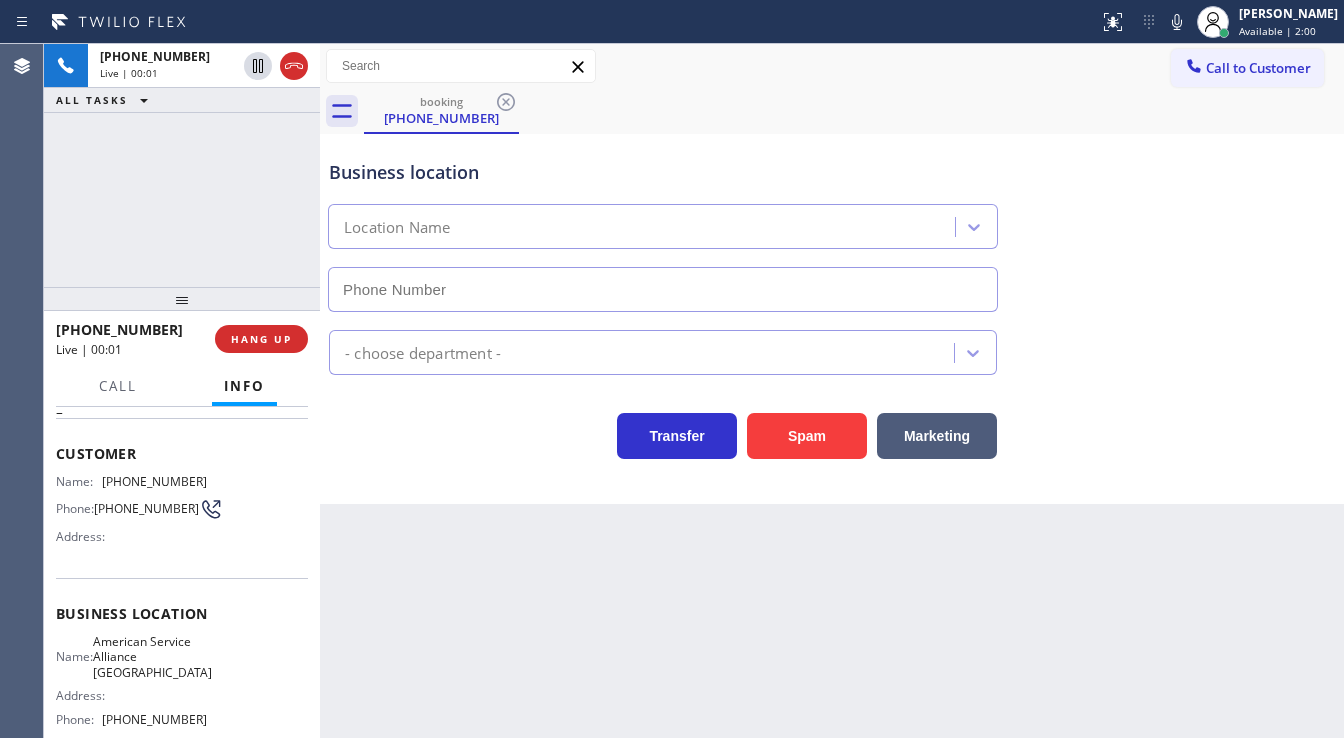 type on "[PHONE_NUMBER]" 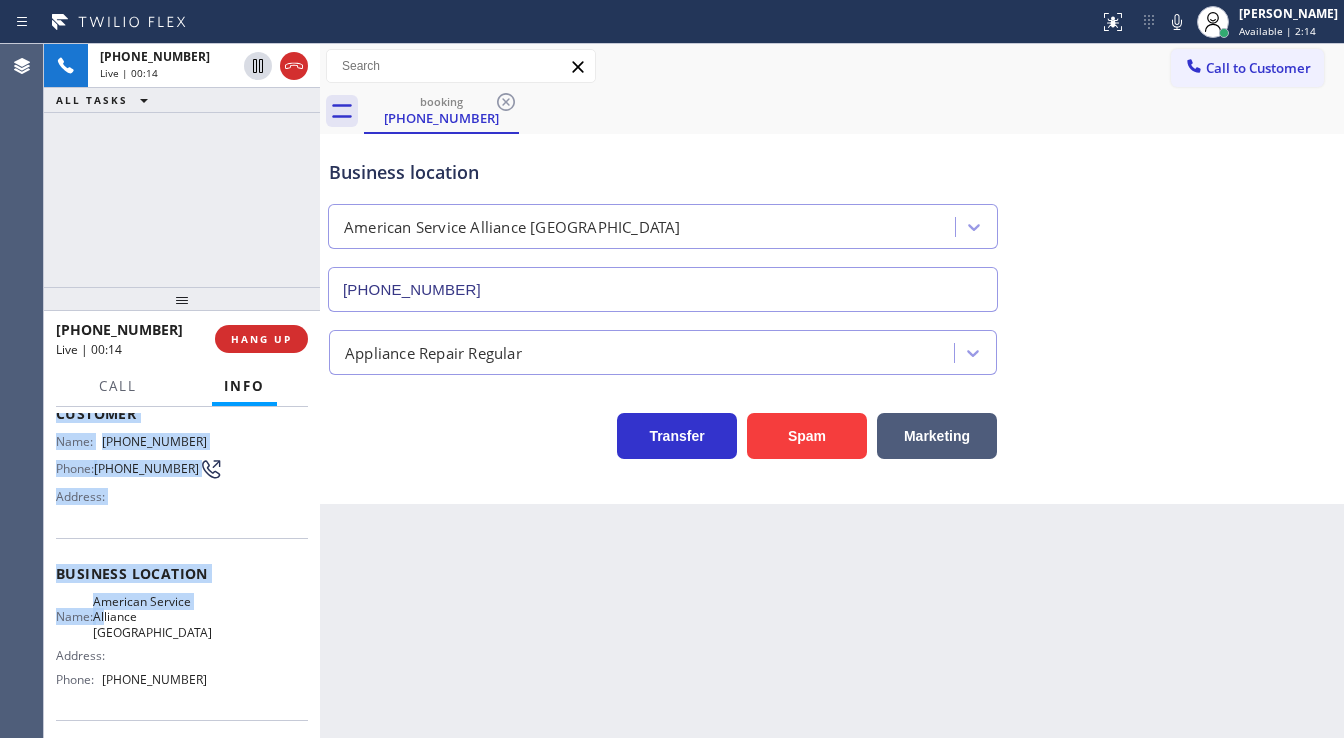 scroll, scrollTop: 240, scrollLeft: 0, axis: vertical 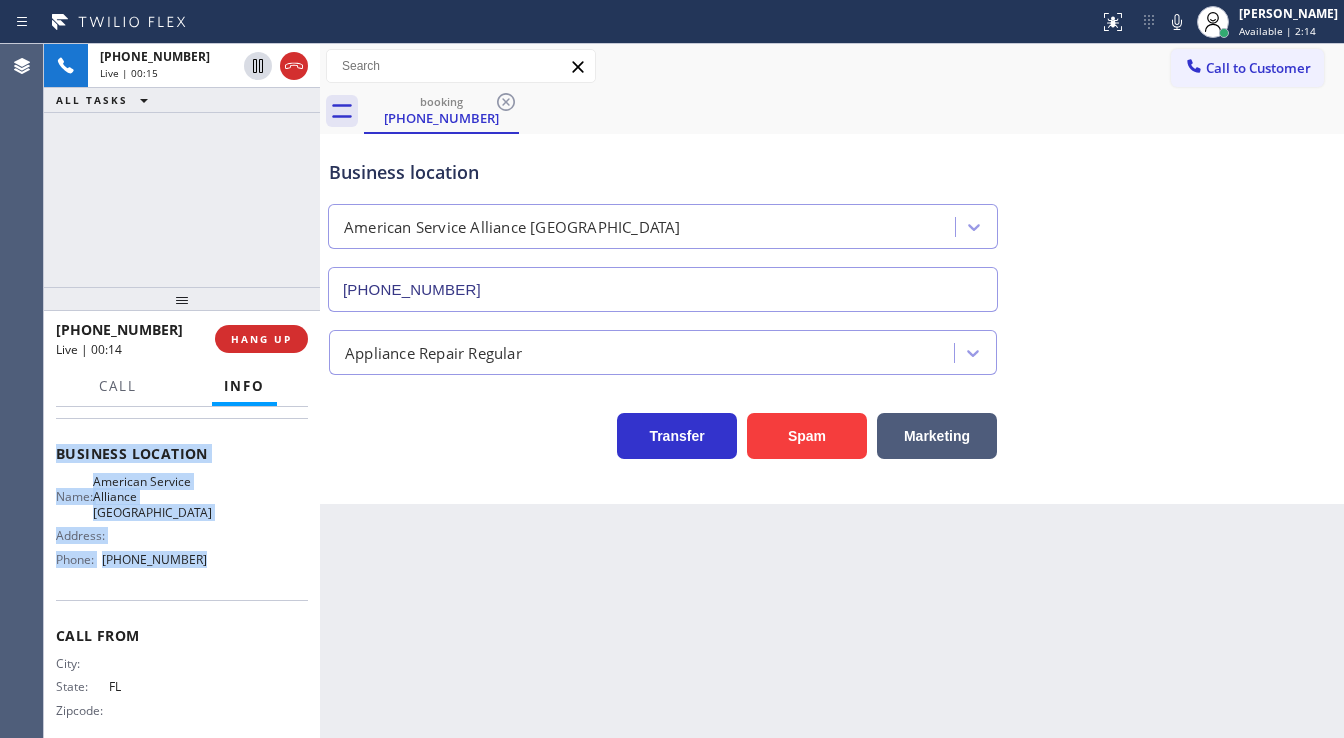 drag, startPoint x: 61, startPoint y: 450, endPoint x: 212, endPoint y: 555, distance: 183.91846 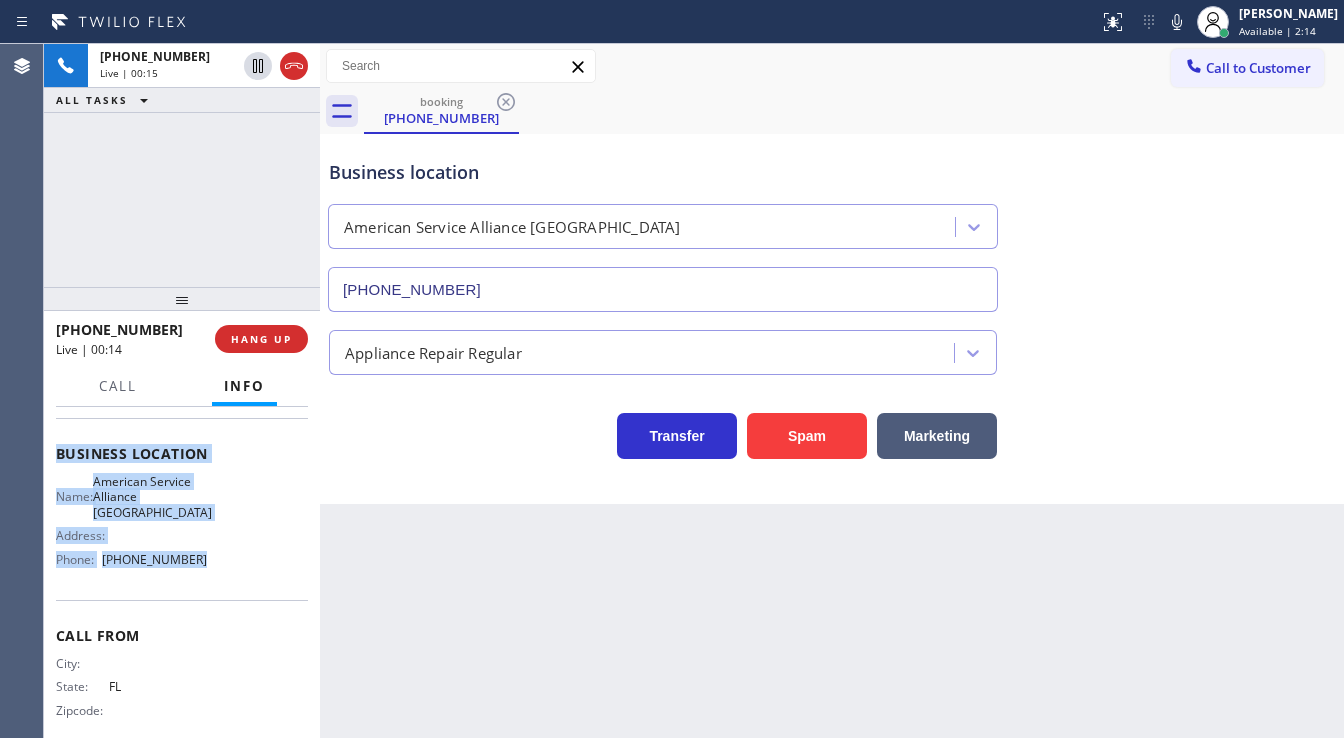 click on "Context Queue: [Test] All Priority: 2 Customer Name: [PHONE_NUMBER] Phone: [PHONE_NUMBER] Address: Business location Name: American Service Alliance [GEOGRAPHIC_DATA] Address:   Phone: [PHONE_NUMBER] Call From City: State: [US_STATE] Zipcode: Outbound call Location American Service Alliance [GEOGRAPHIC_DATA] Your caller id phone number [PHONE_NUMBER] Customer number [PHONE_NUMBER] Call" at bounding box center (182, 462) 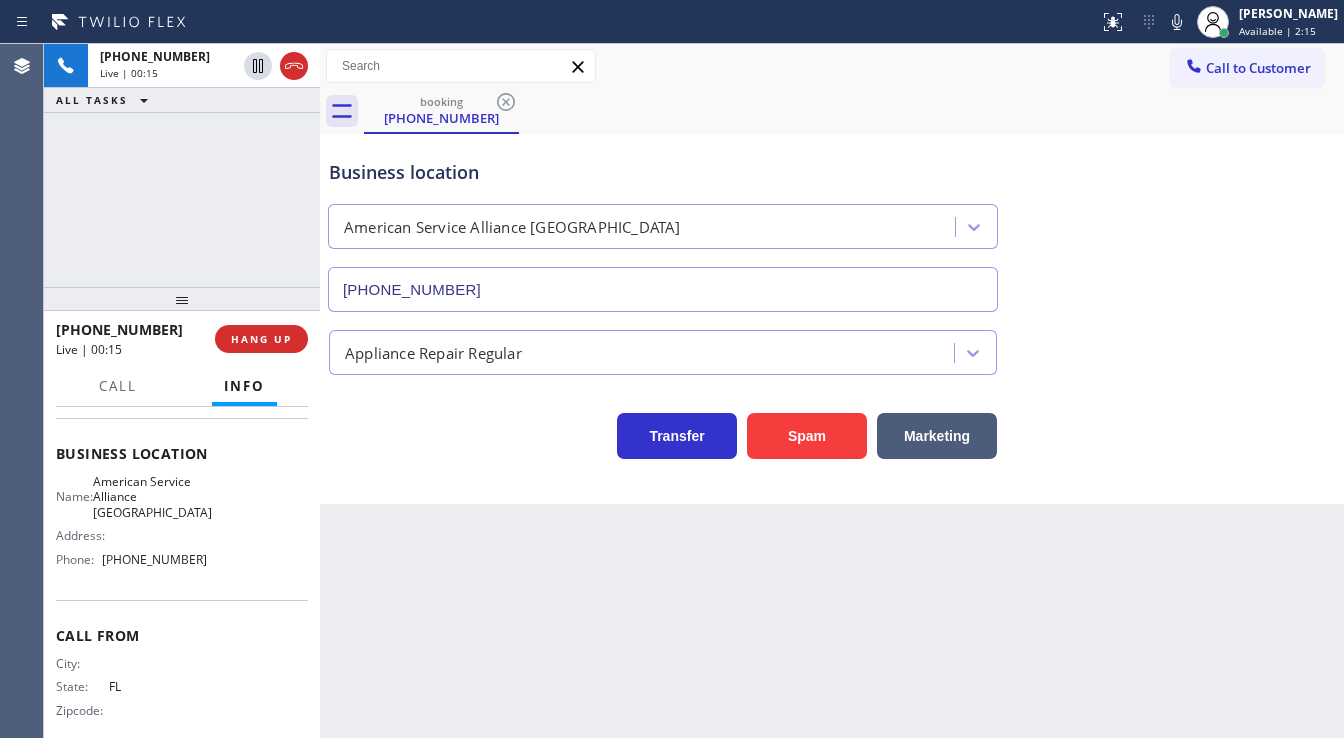 click on "[PHONE_NUMBER] Live | 00:15 ALL TASKS ALL TASKS ACTIVE TASKS TASKS IN WRAP UP" at bounding box center [182, 165] 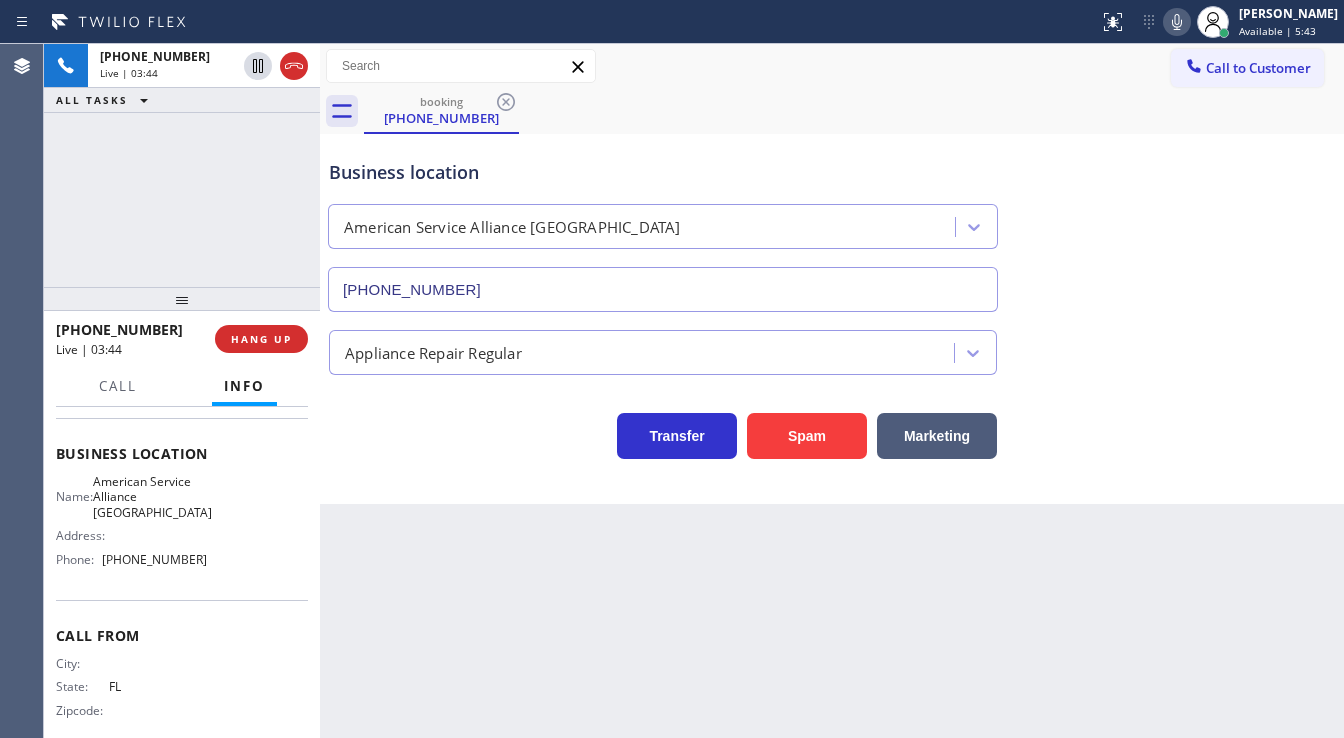 click 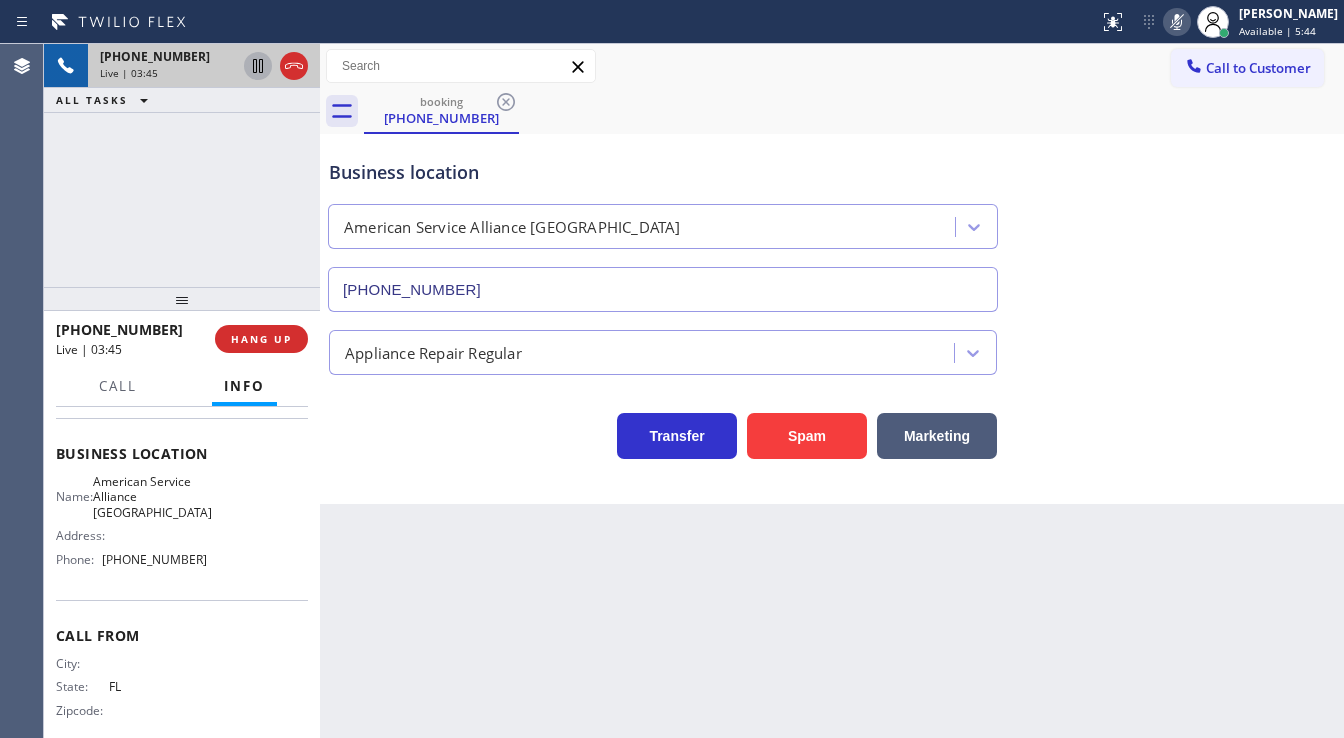 click 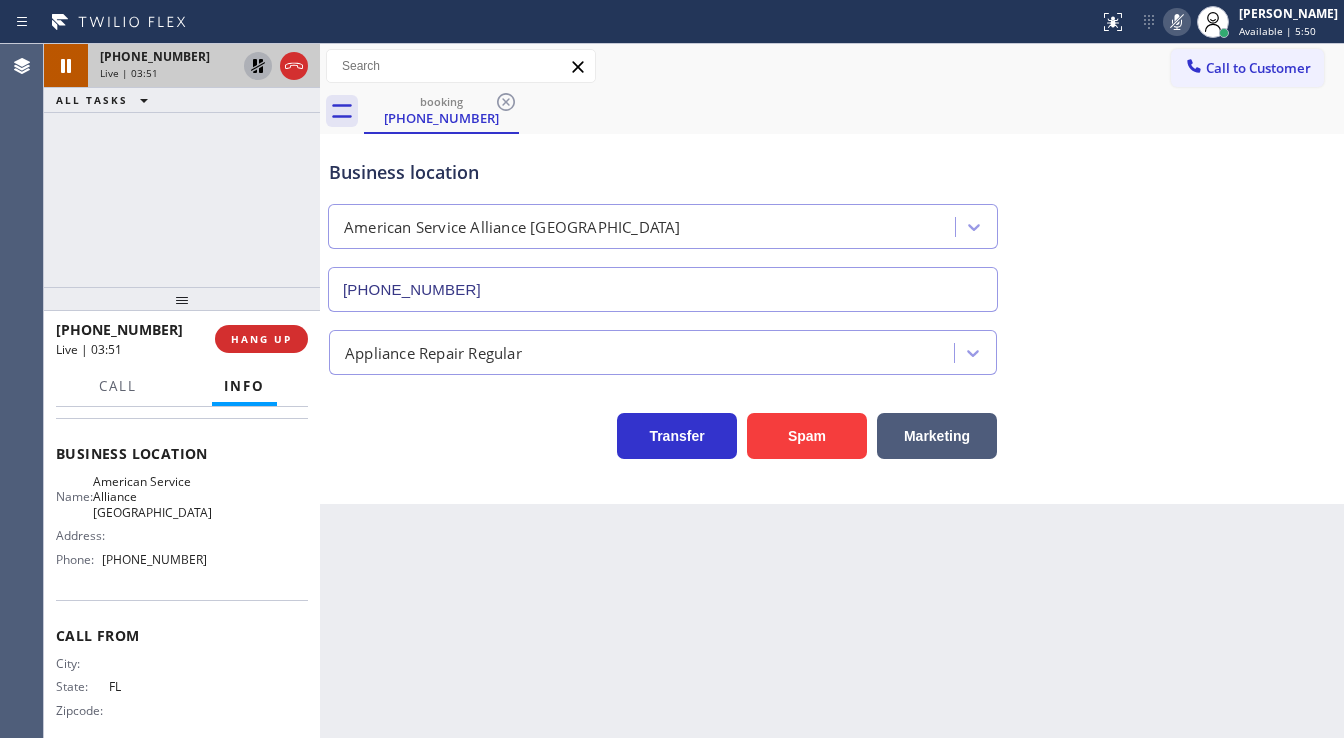 click 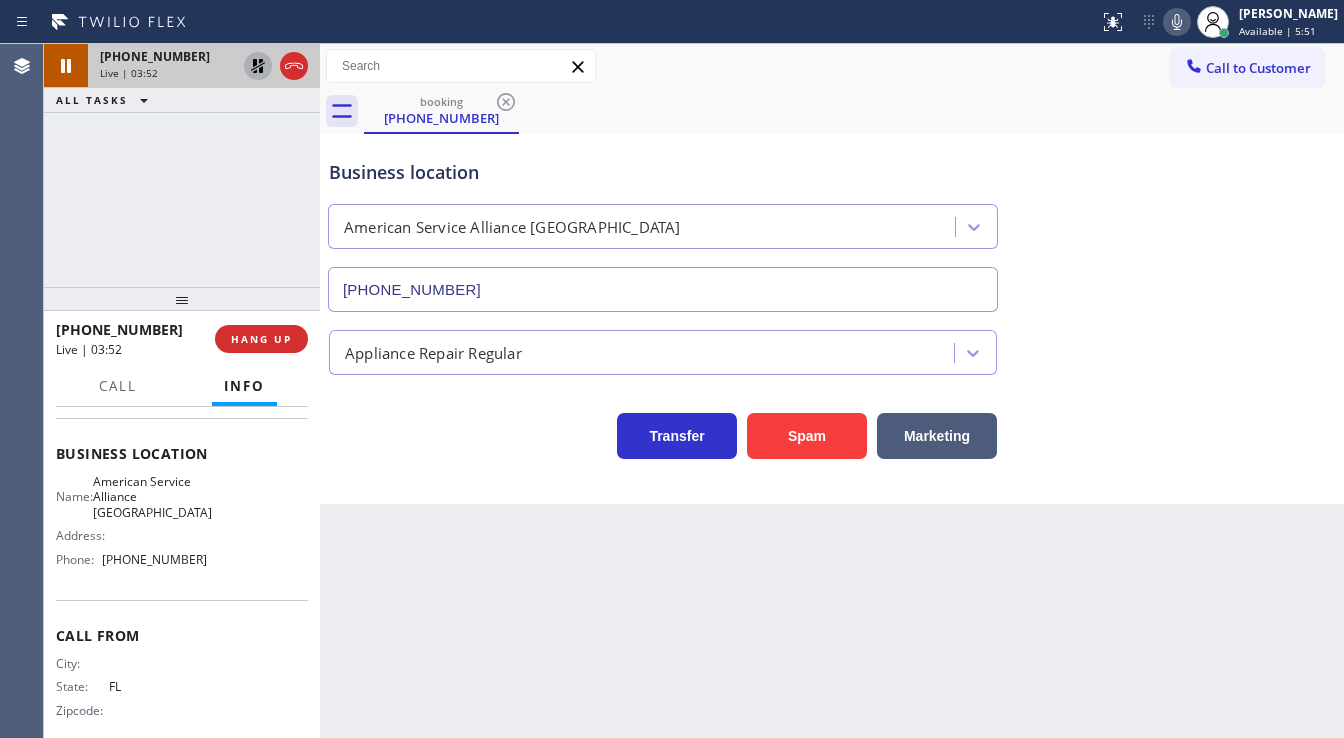 click 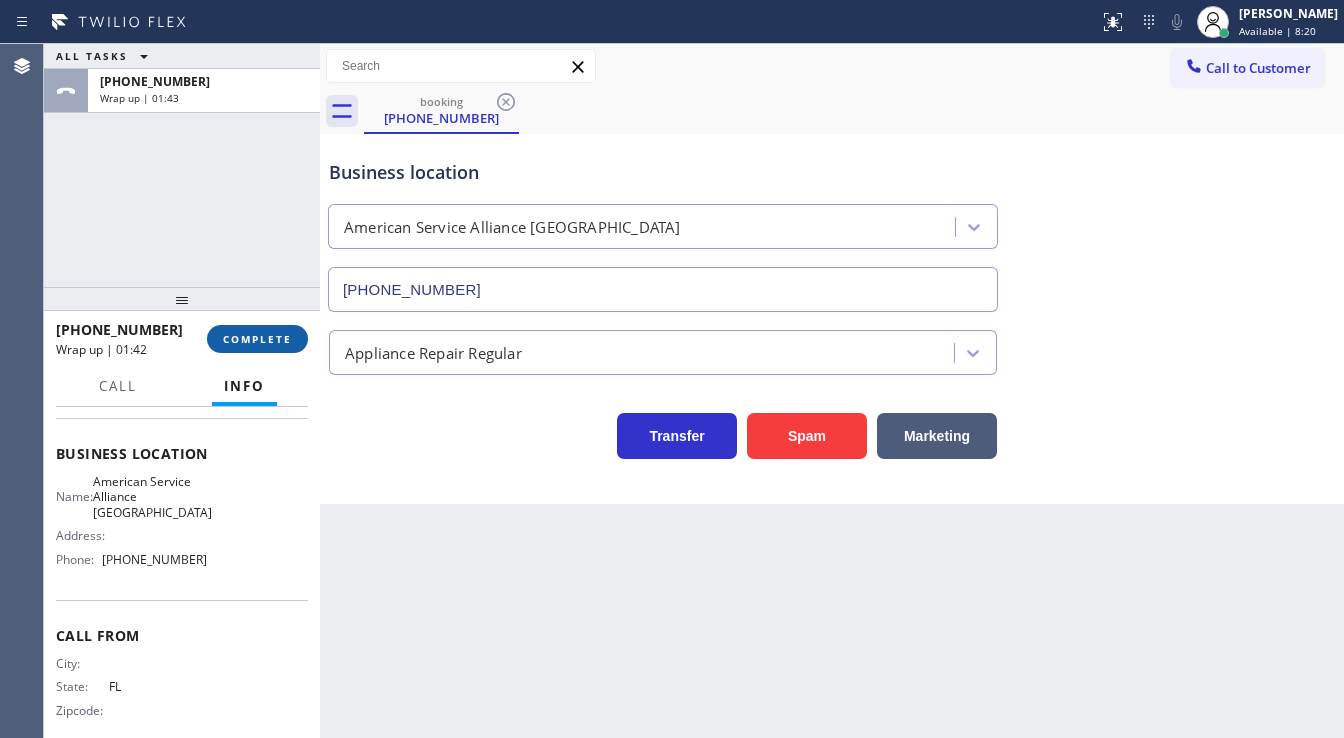 click on "COMPLETE" at bounding box center [257, 339] 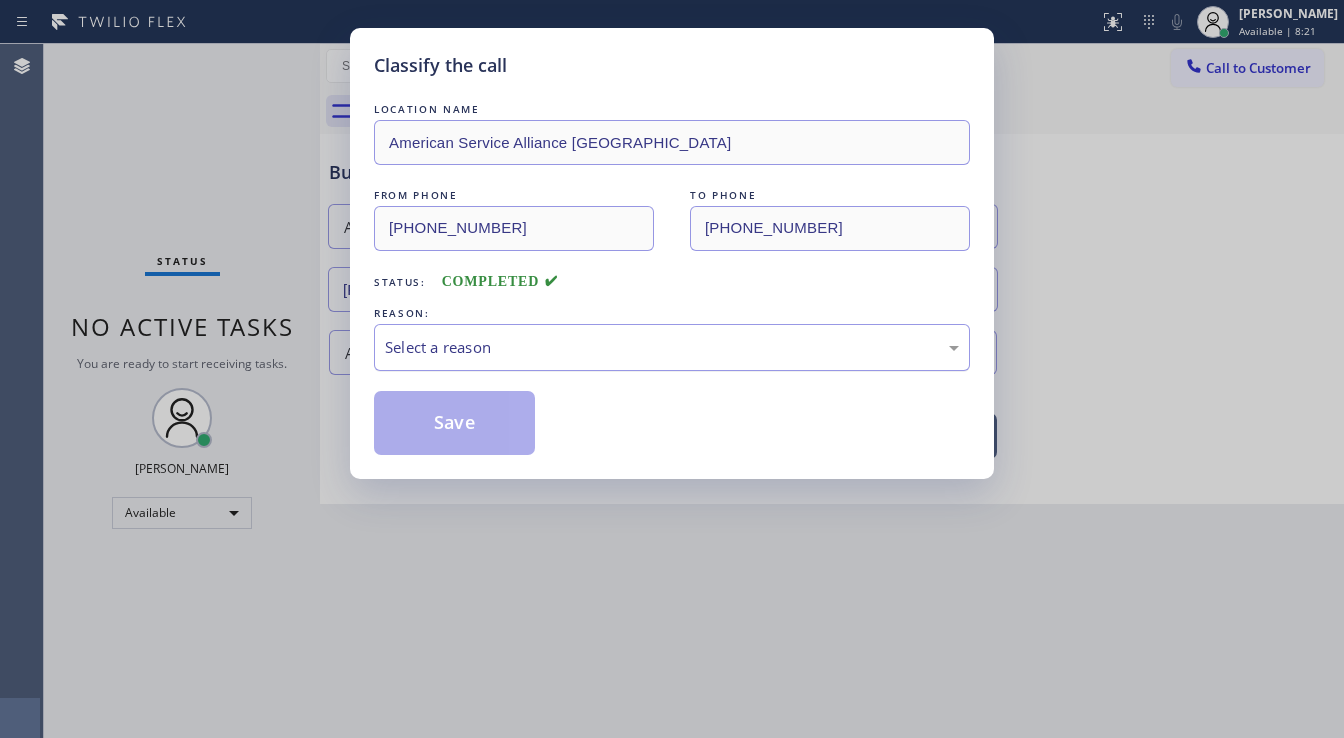 click on "Select a reason" at bounding box center (672, 347) 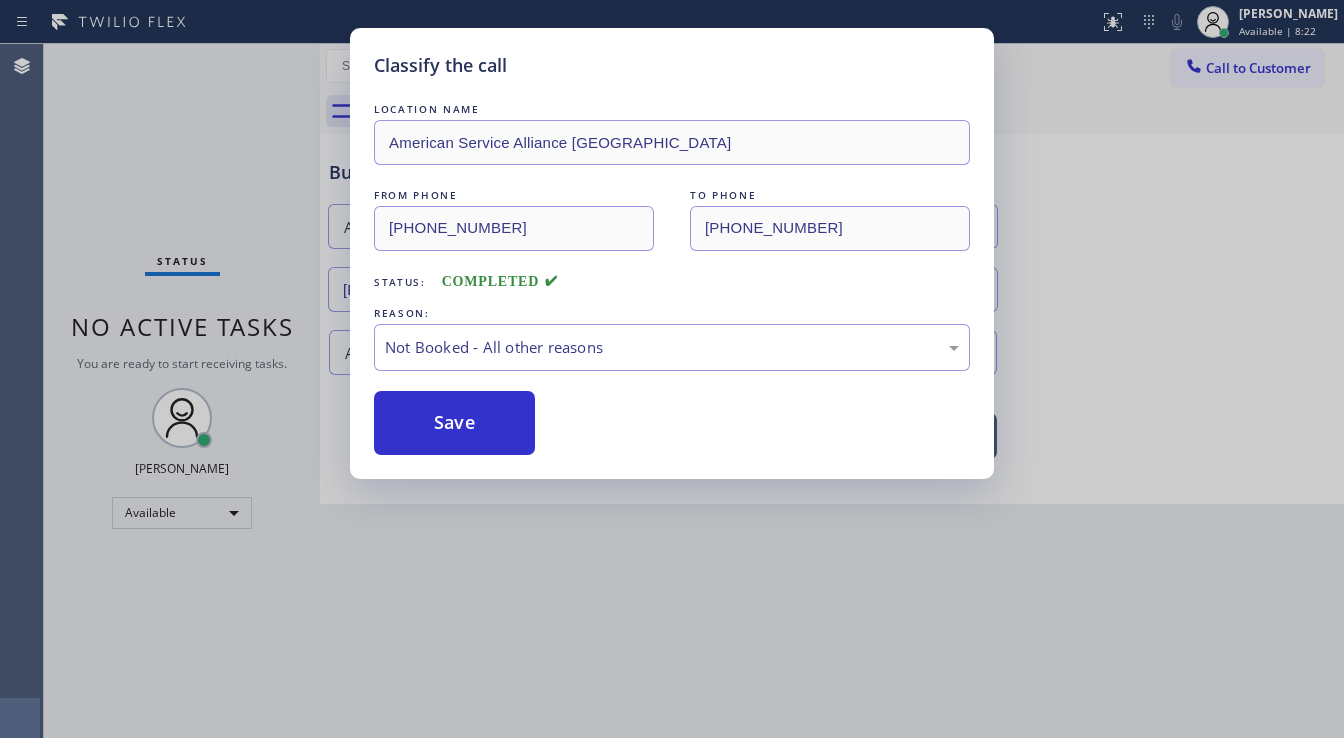 click on "Save" at bounding box center [454, 423] 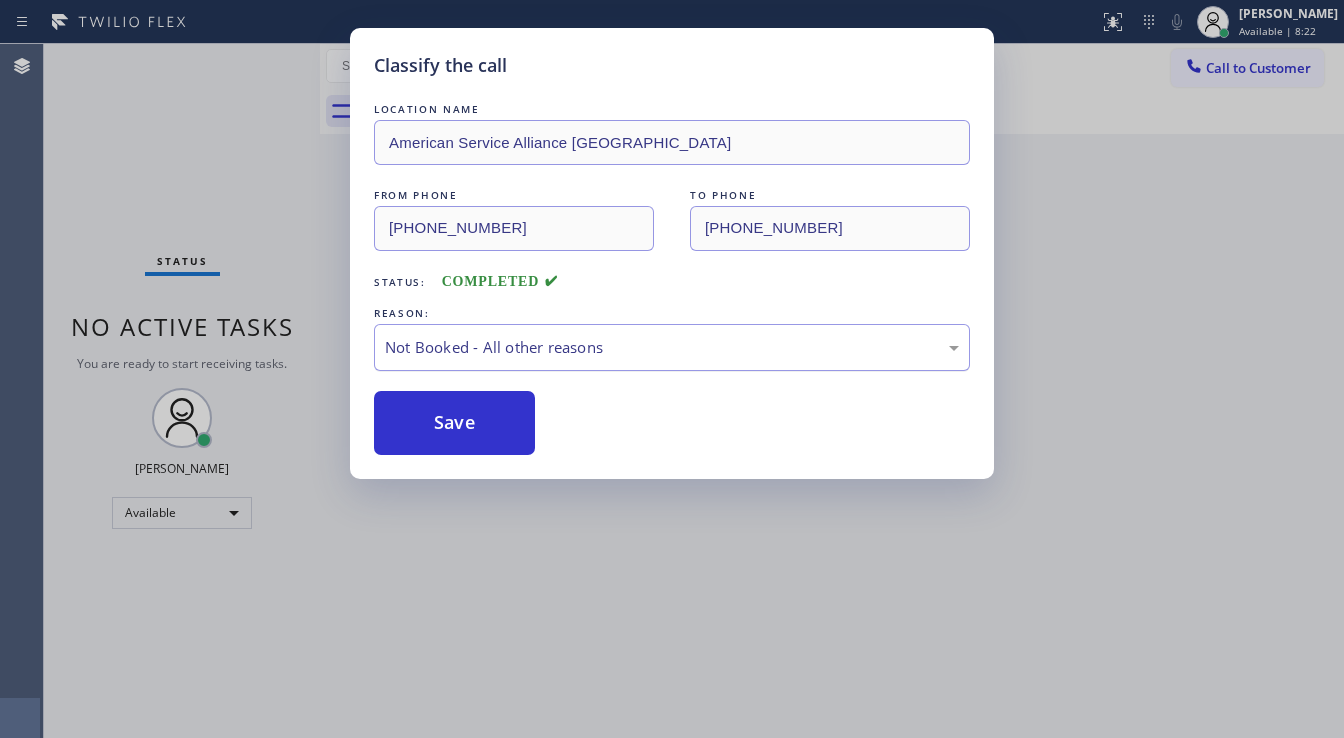type 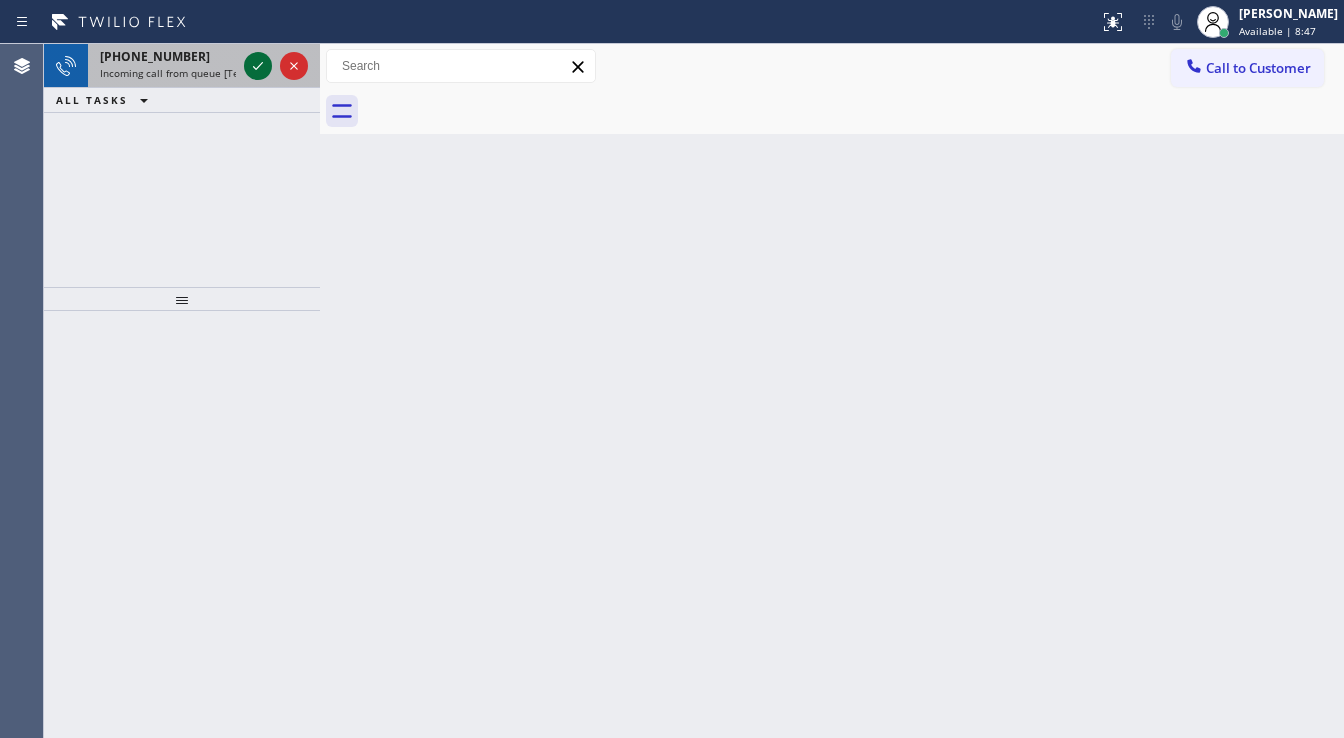 click 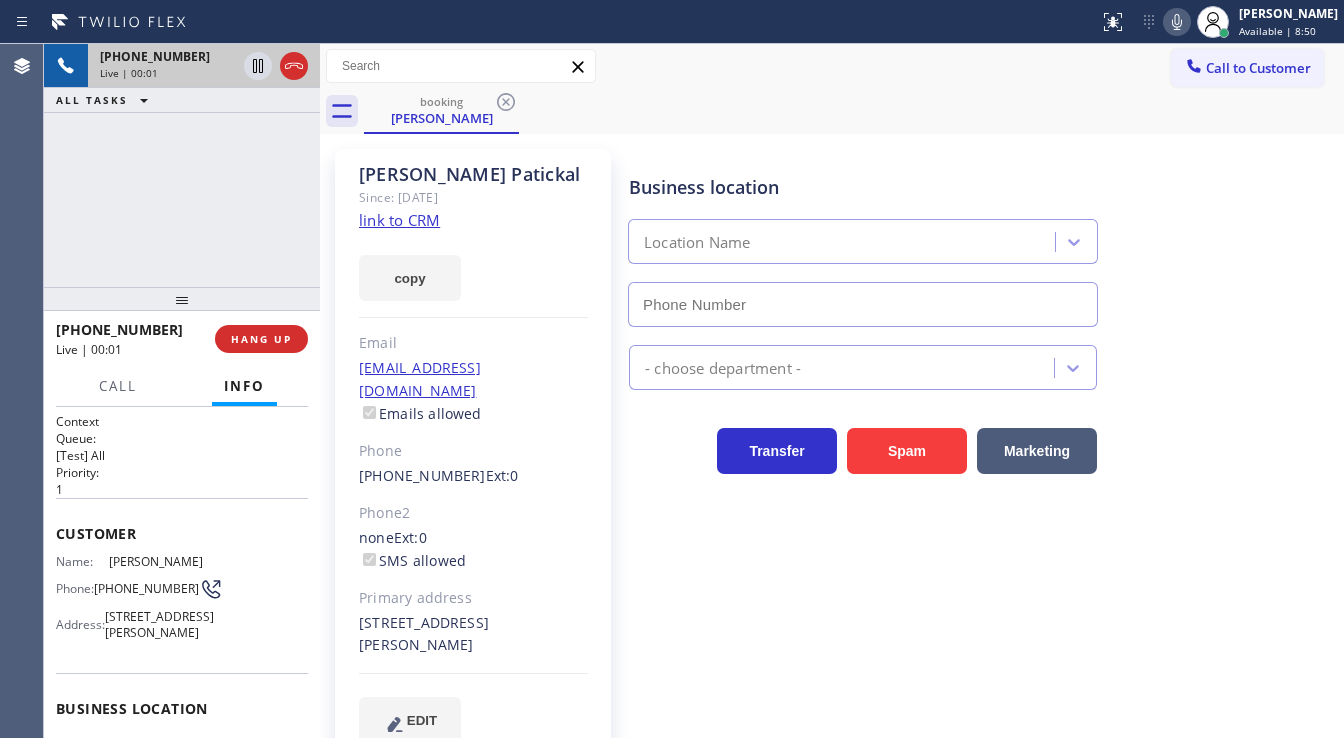 type on "[PHONE_NUMBER]" 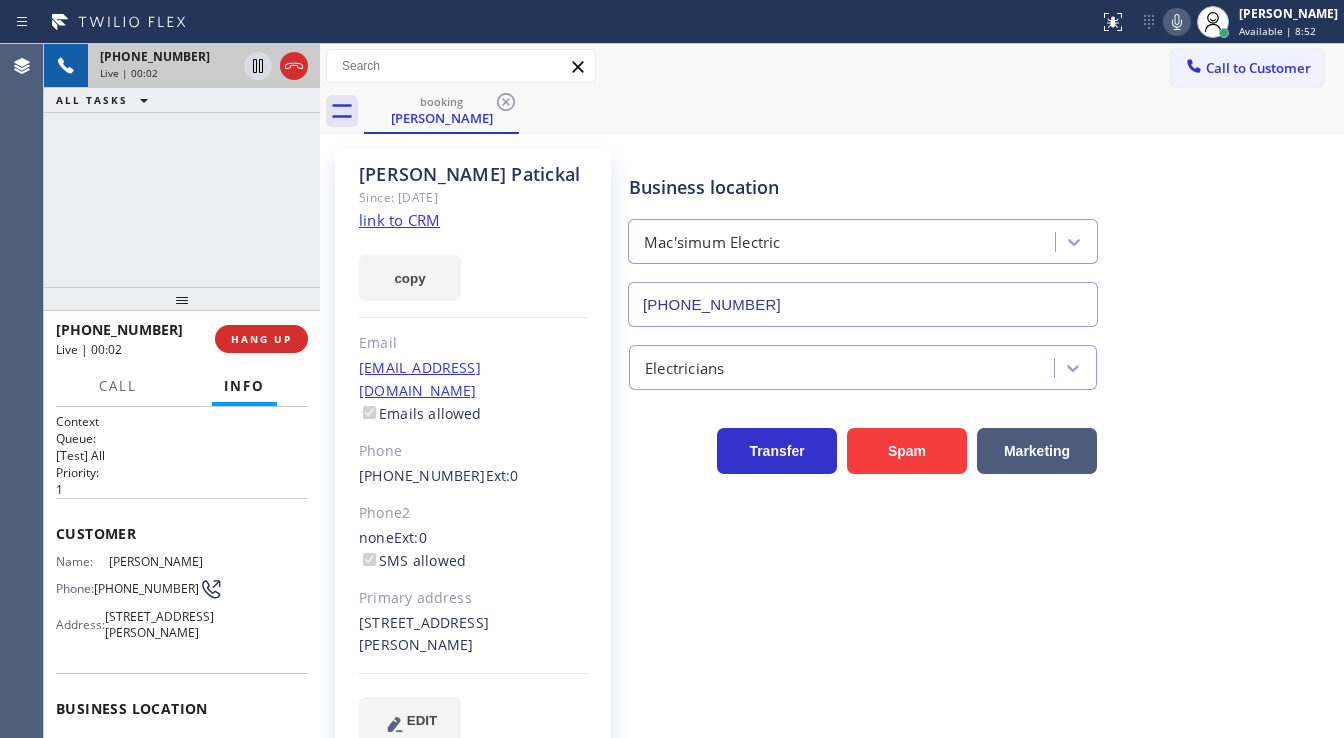 click on "link to CRM" 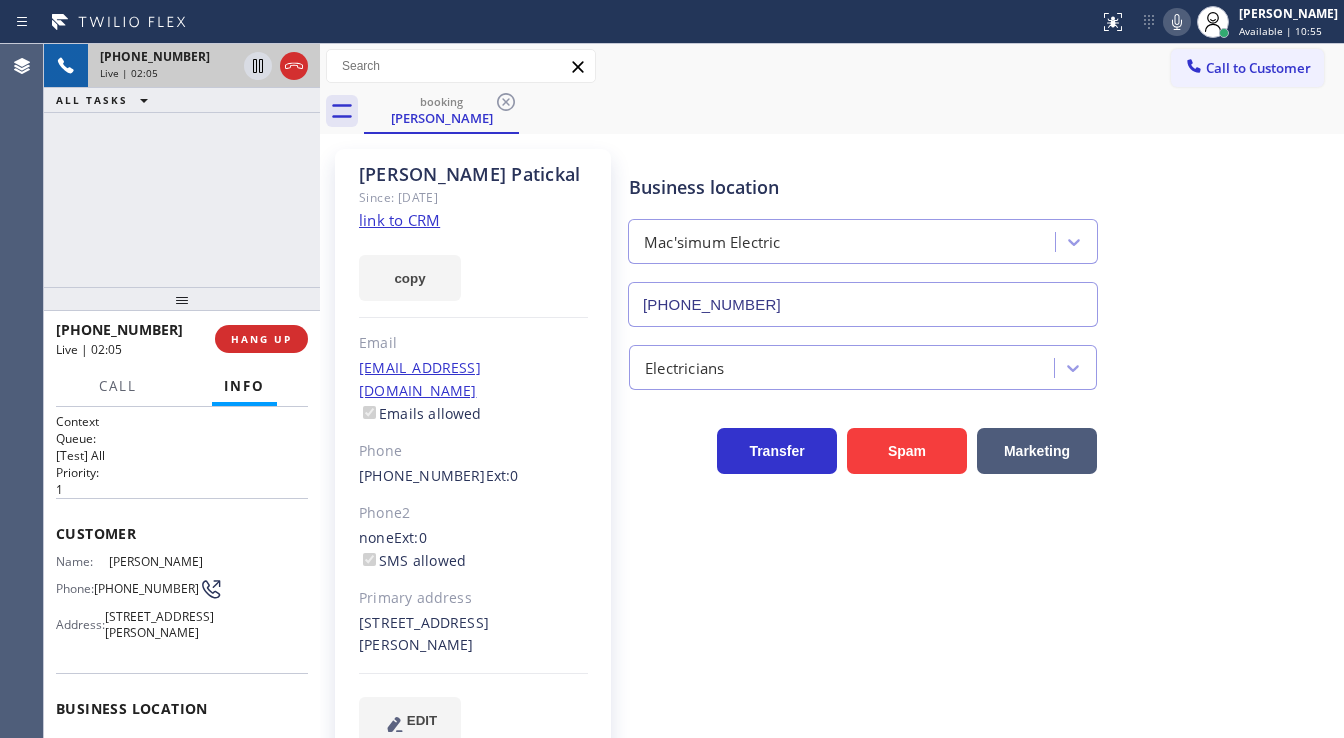 click on "[PHONE_NUMBER] Live | 02:05 ALL TASKS ALL TASKS ACTIVE TASKS TASKS IN WRAP UP" at bounding box center (182, 165) 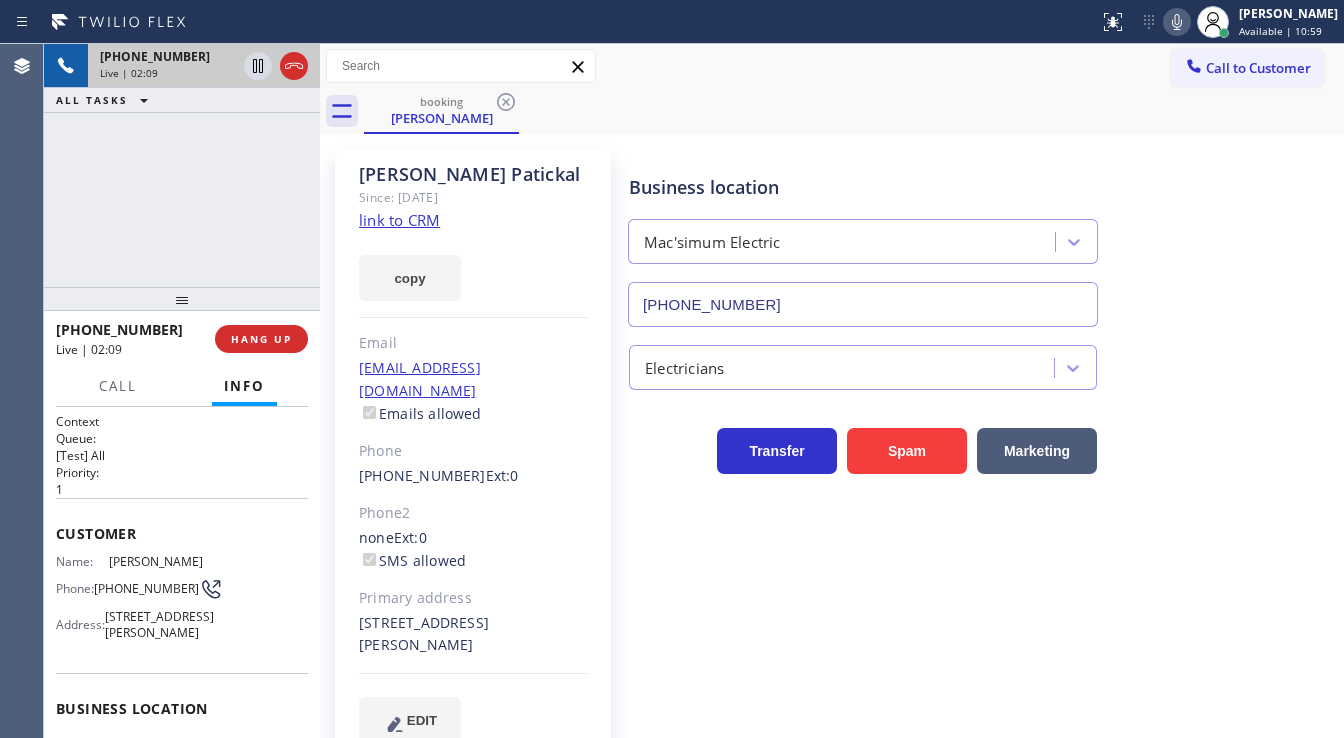 click on "[PHONE_NUMBER] Live | 02:09 ALL TASKS ALL TASKS ACTIVE TASKS TASKS IN WRAP UP" at bounding box center (182, 165) 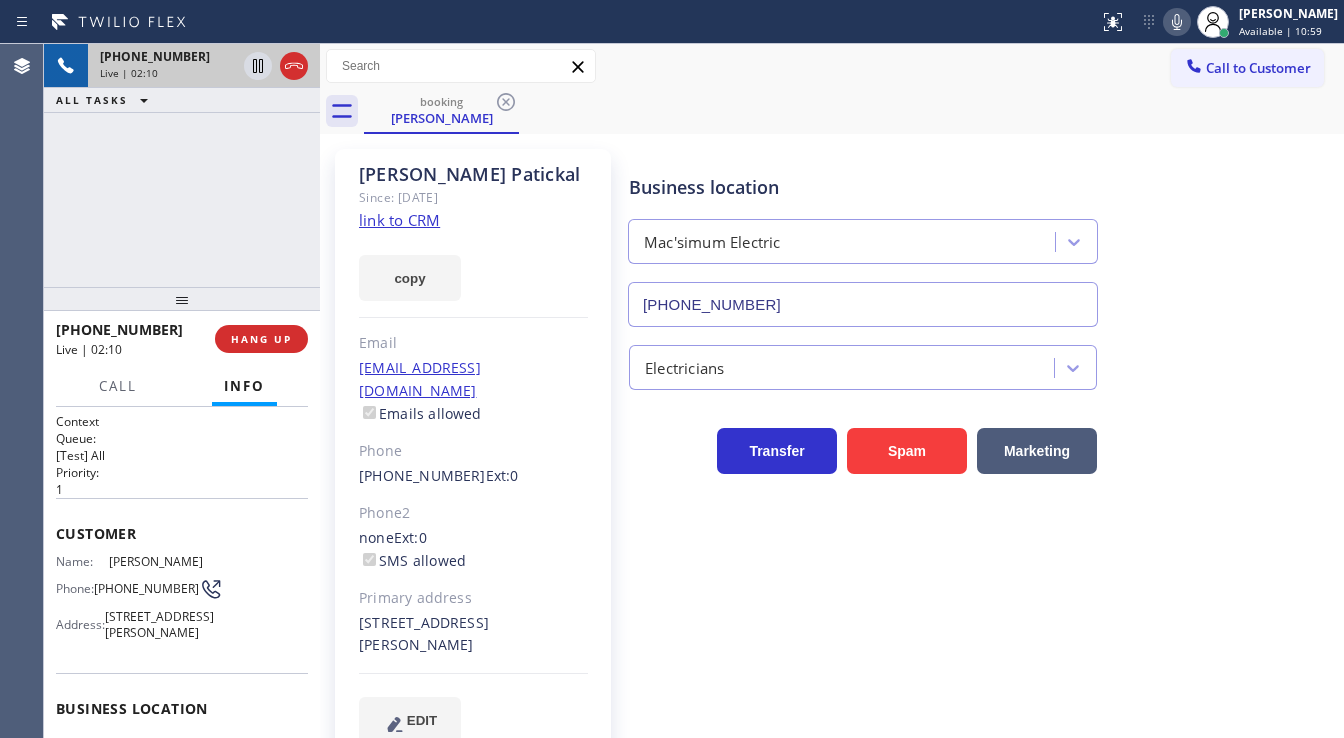 click 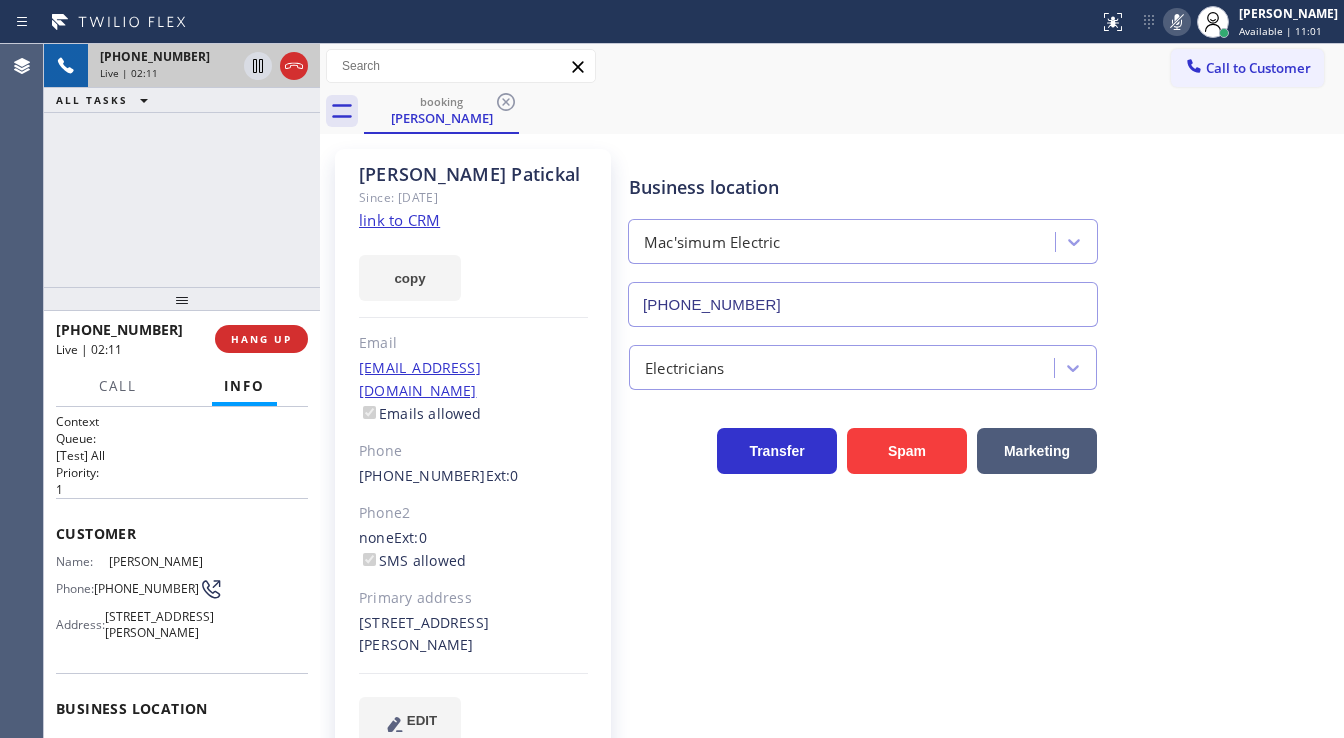 click 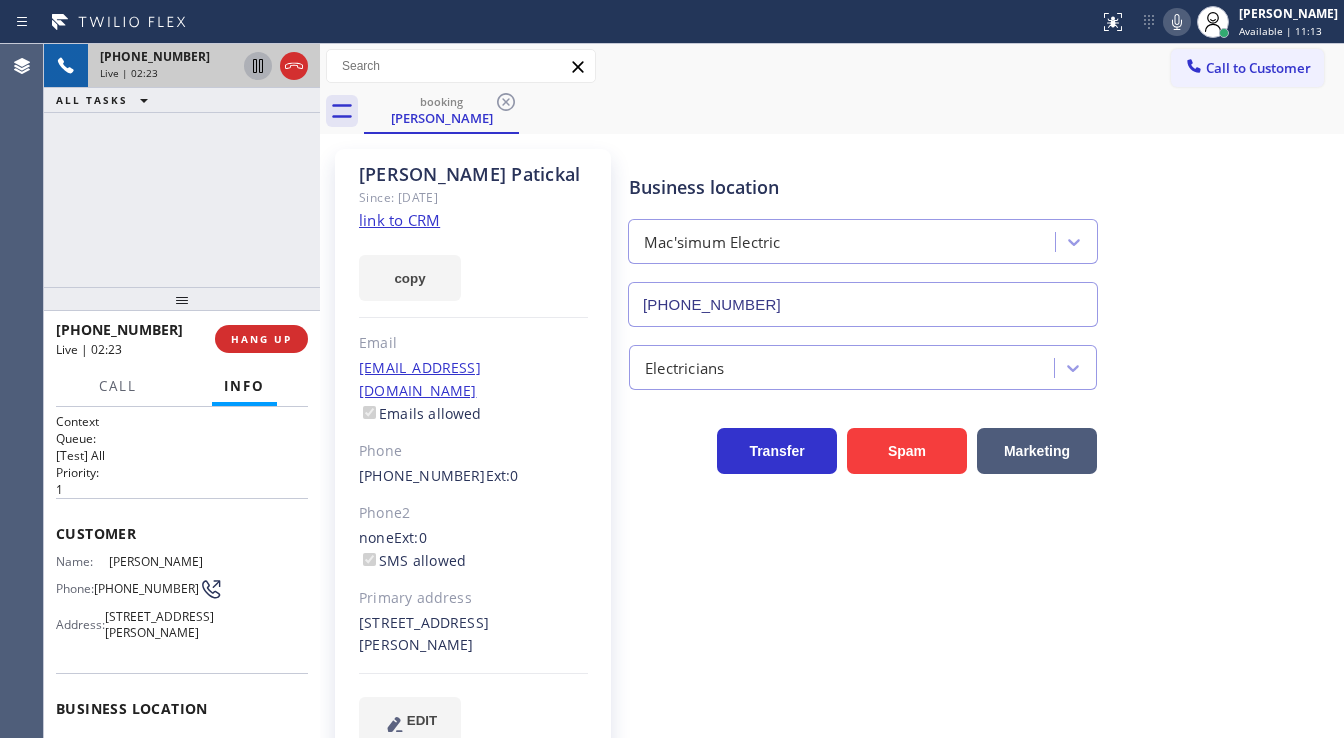 click 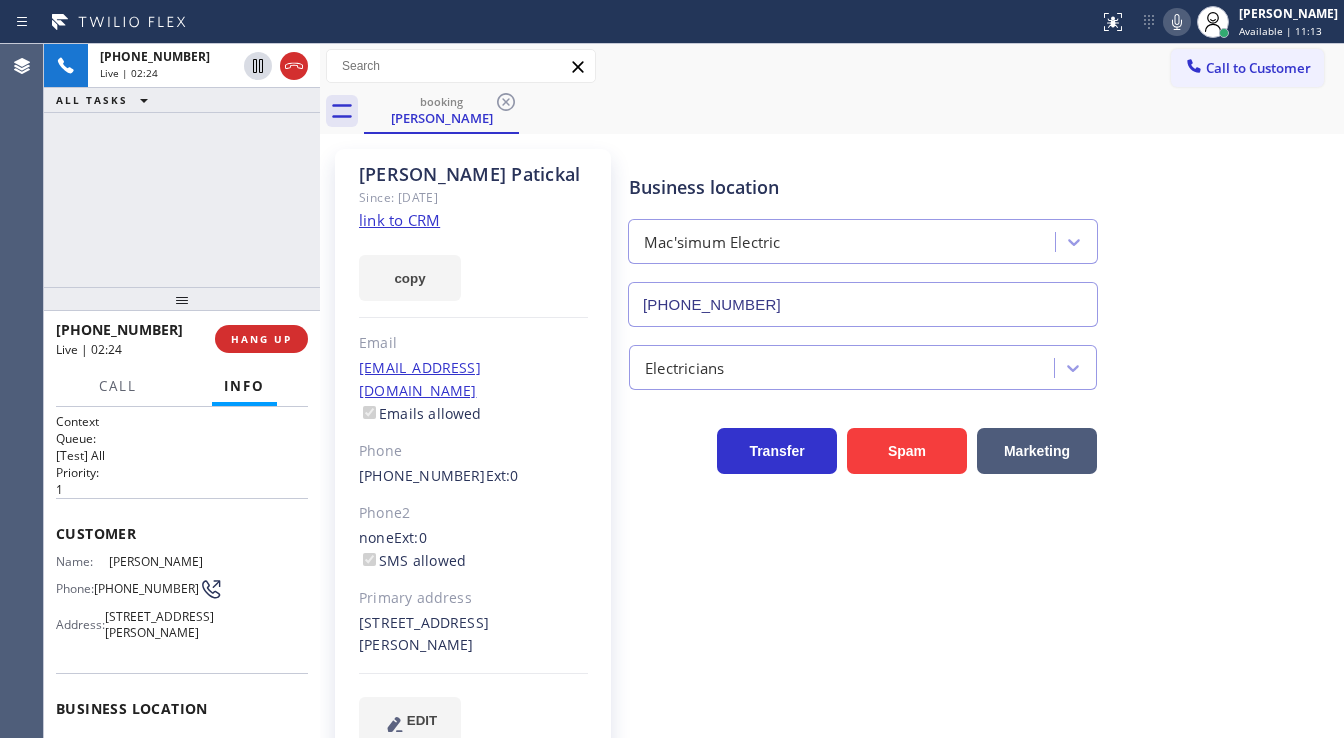 click 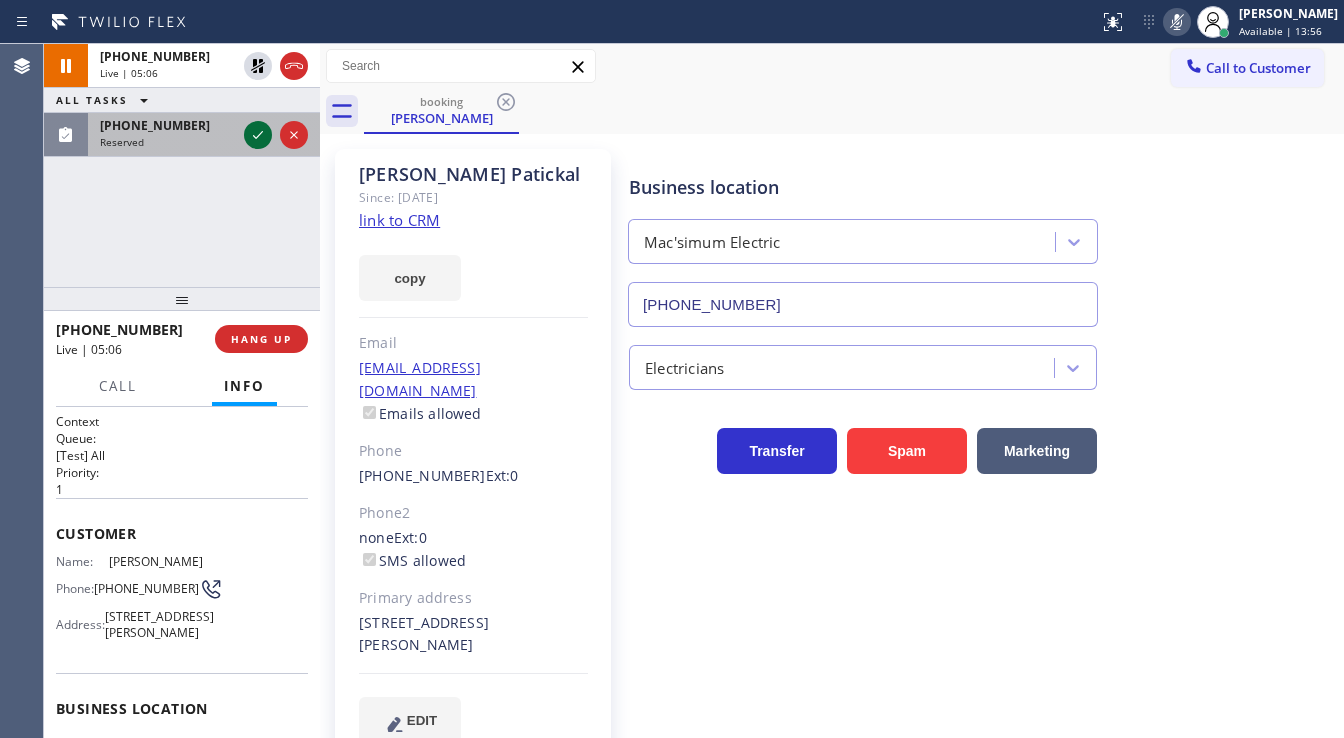click 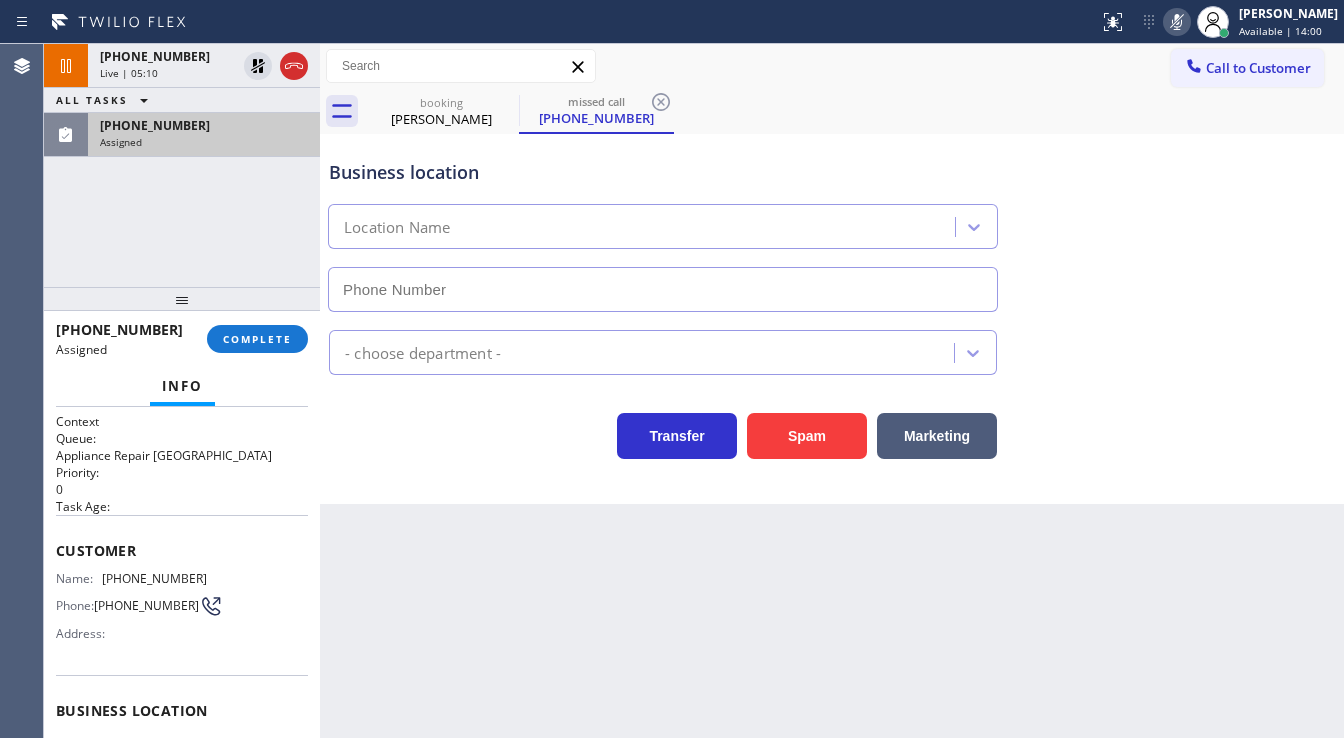 type on "[PHONE_NUMBER]" 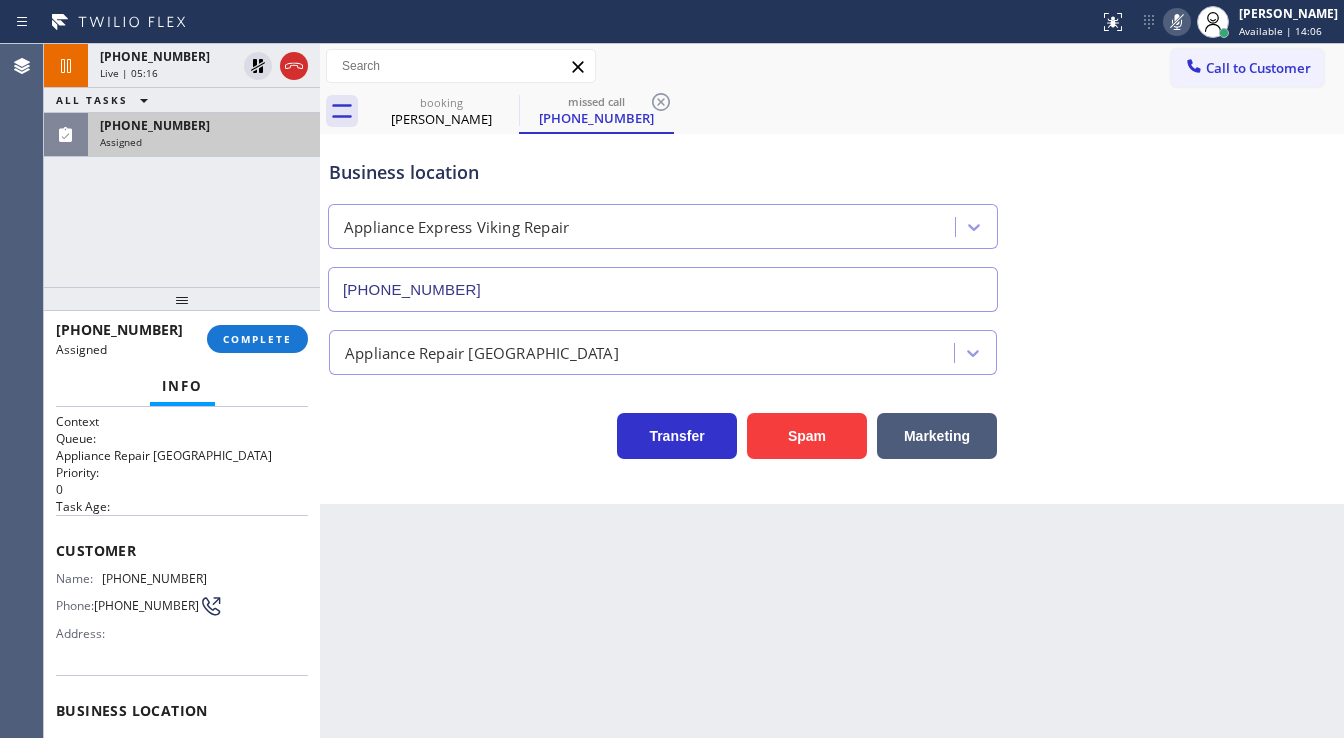 click on "[PHONE_NUMBER] Live | 05:16 ALL TASKS ALL TASKS ACTIVE TASKS TASKS IN WRAP UP [PHONE_NUMBER] Assigned" at bounding box center (182, 165) 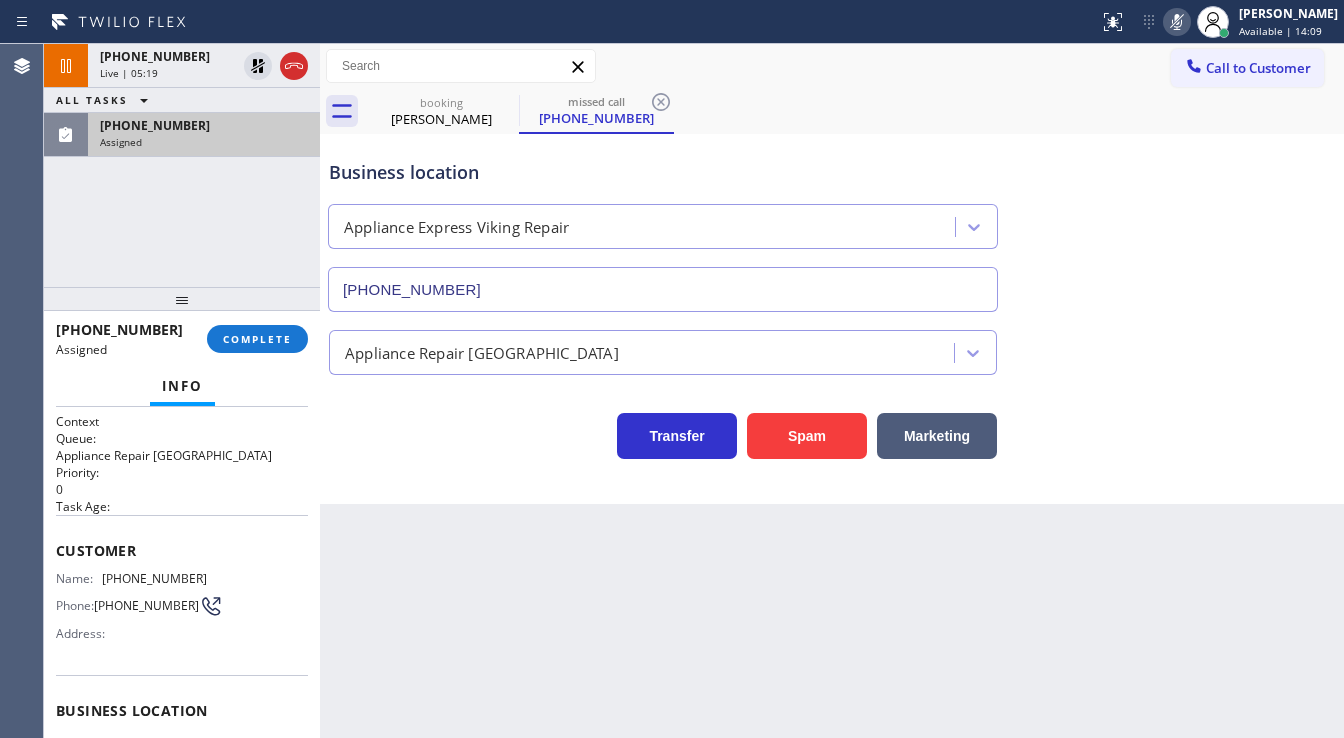 click 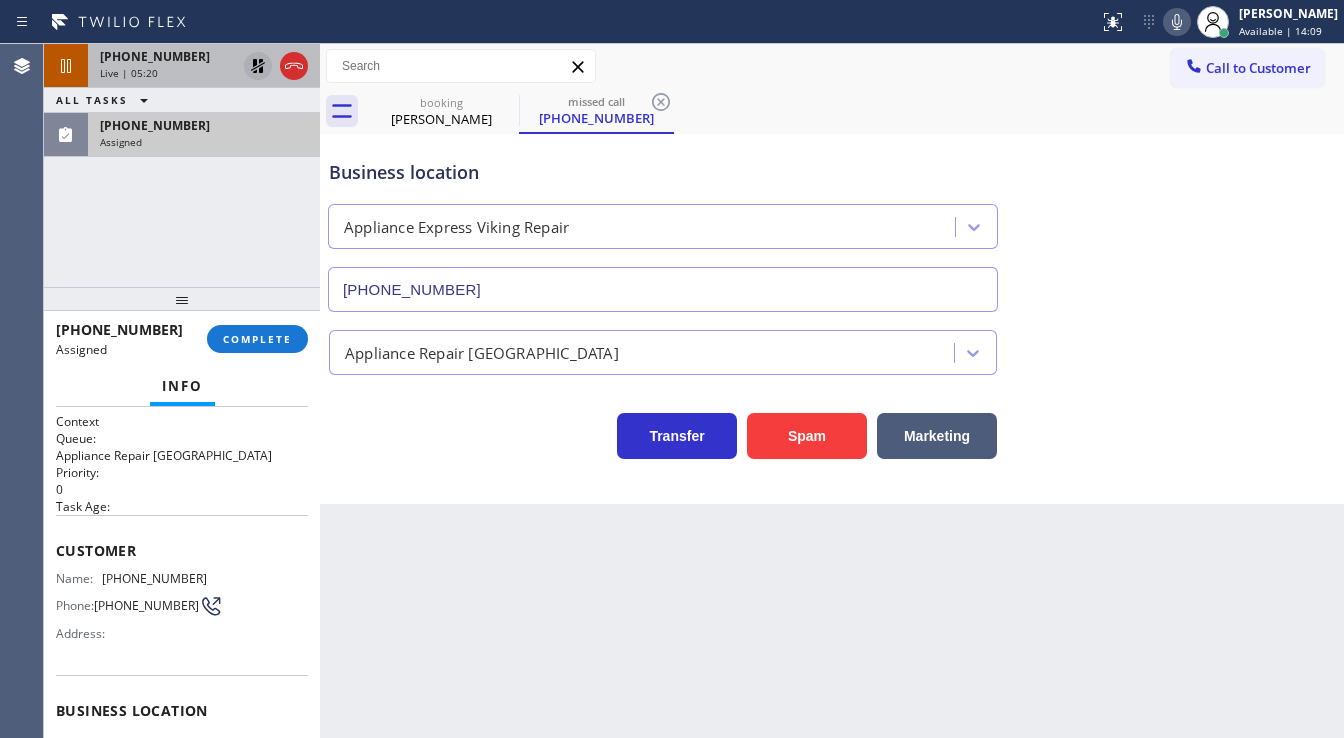 click 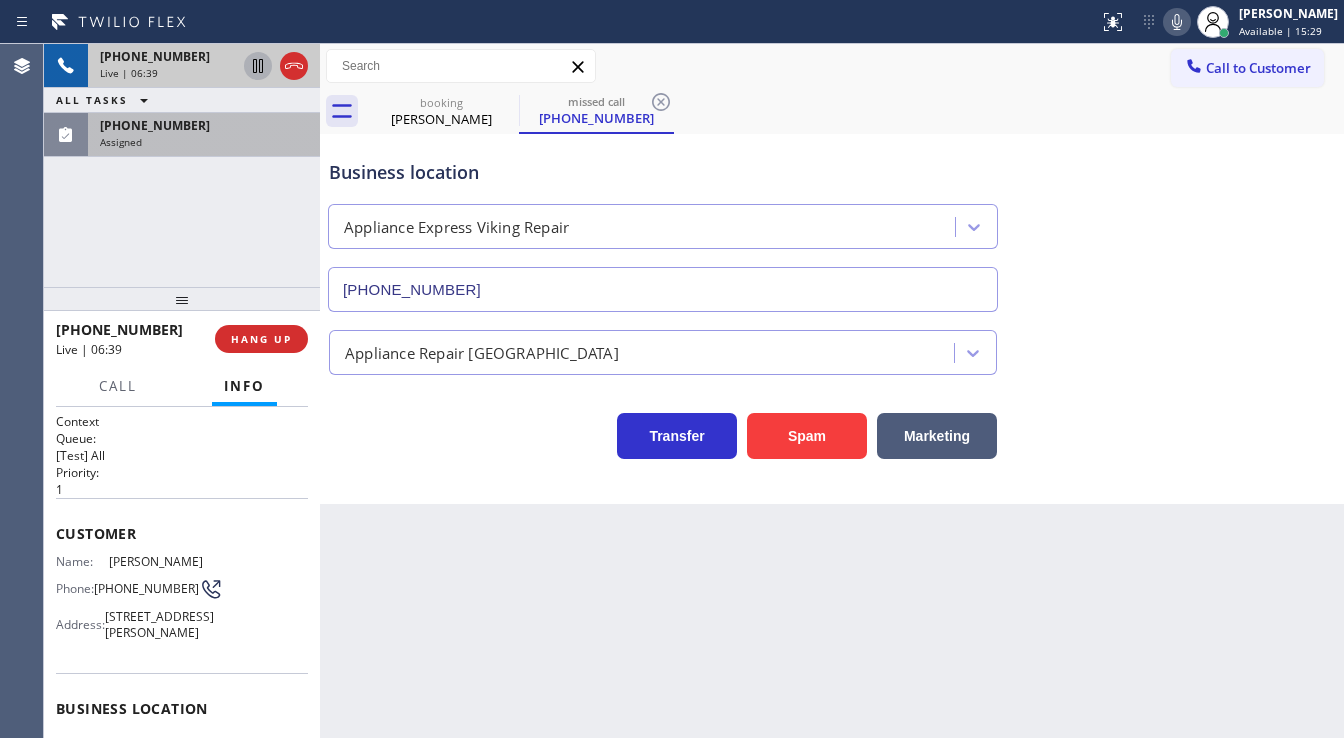click on "Assigned" at bounding box center (204, 142) 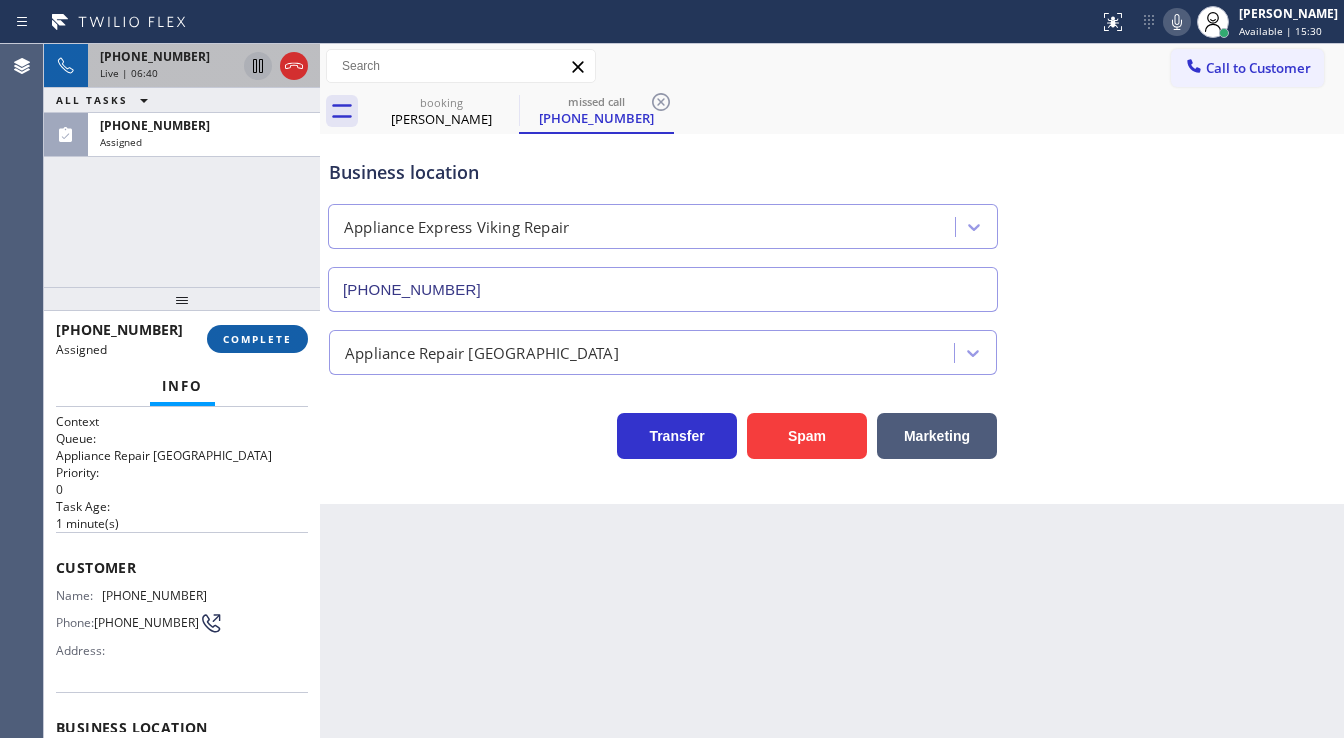 click on "COMPLETE" at bounding box center [257, 339] 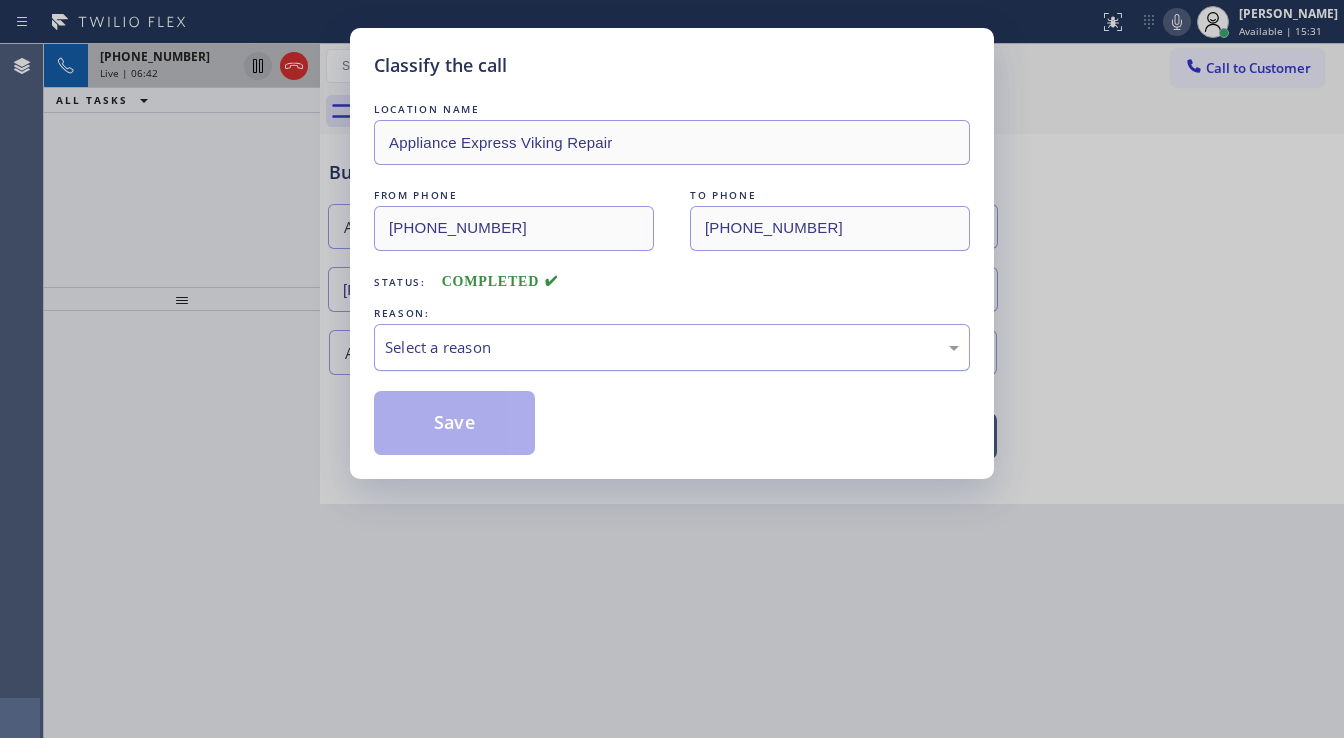 click on "Select a reason" at bounding box center (672, 347) 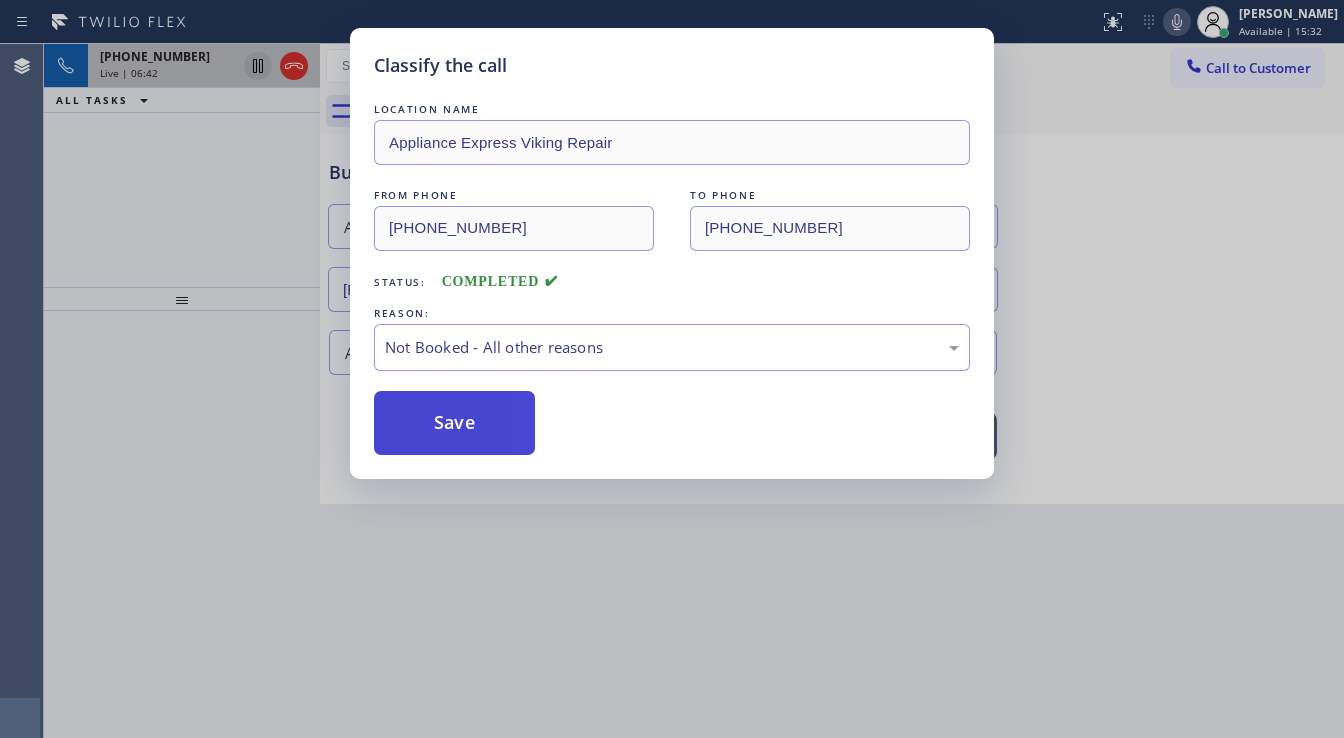 click on "Save" at bounding box center [454, 423] 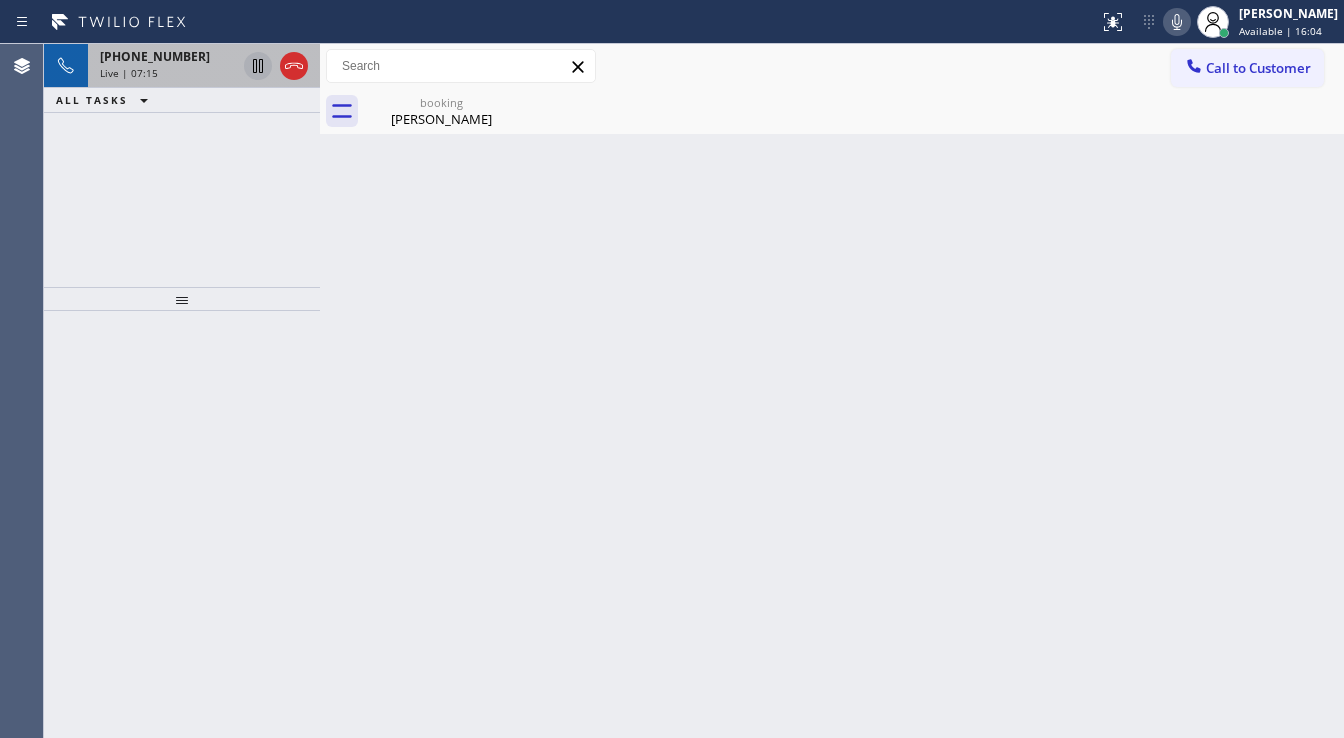click 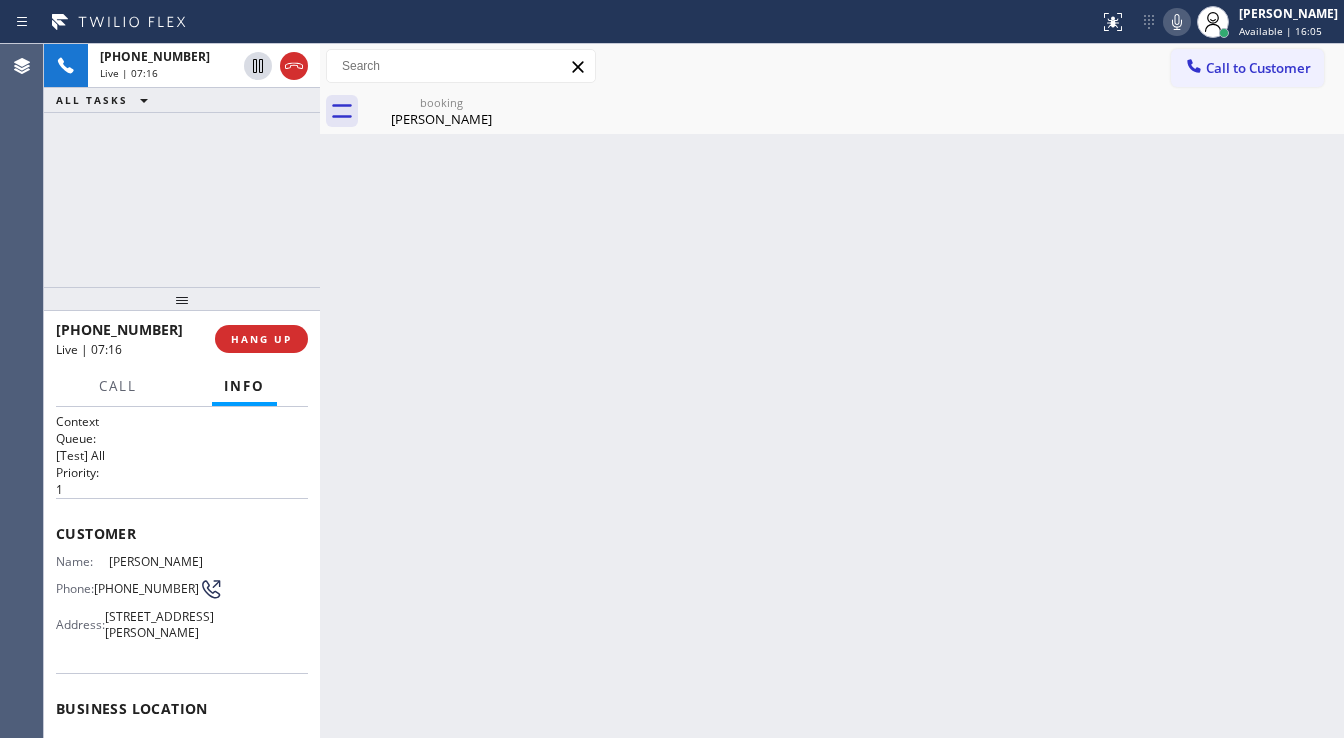 click on "Status report No issues detected If you experience an issue, please download the report and send it to your support team. Download report [PERSON_NAME] Available | 16:05 Set your status Offline Available Unavailable Break Log out" at bounding box center [1217, 22] 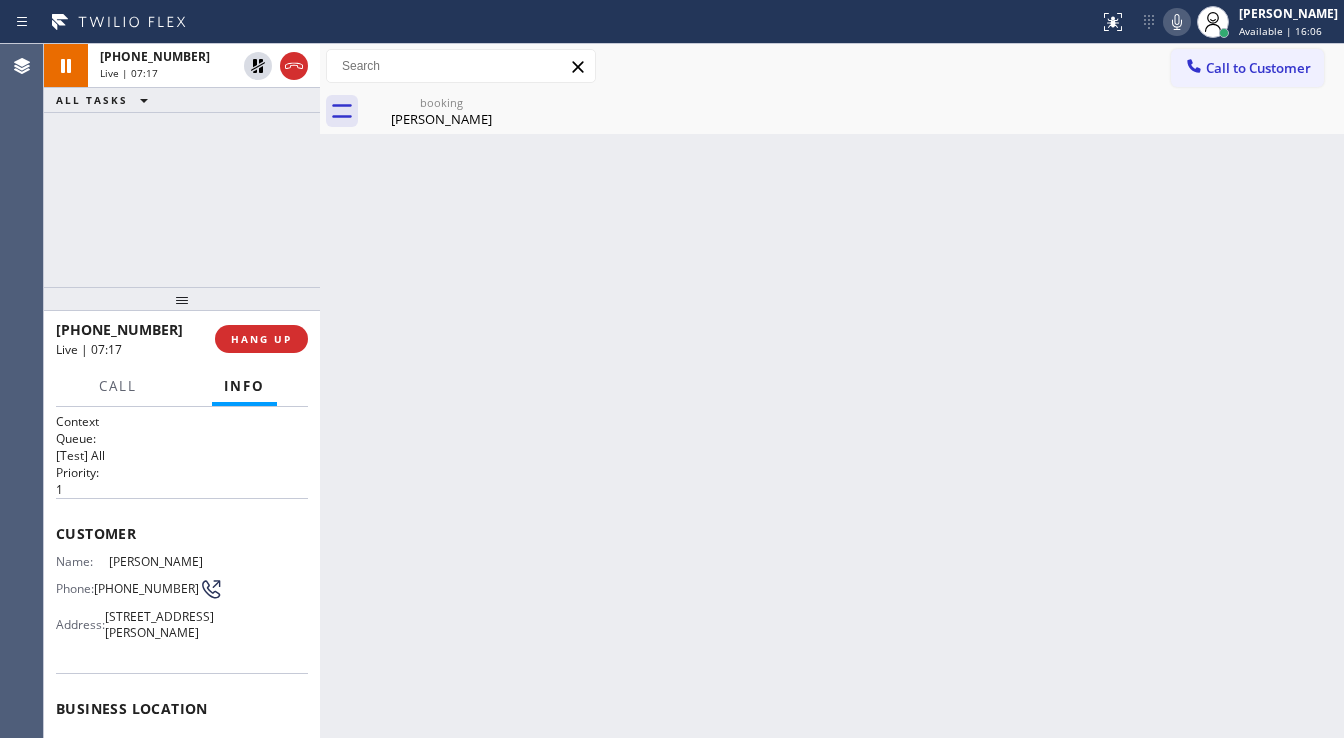 click 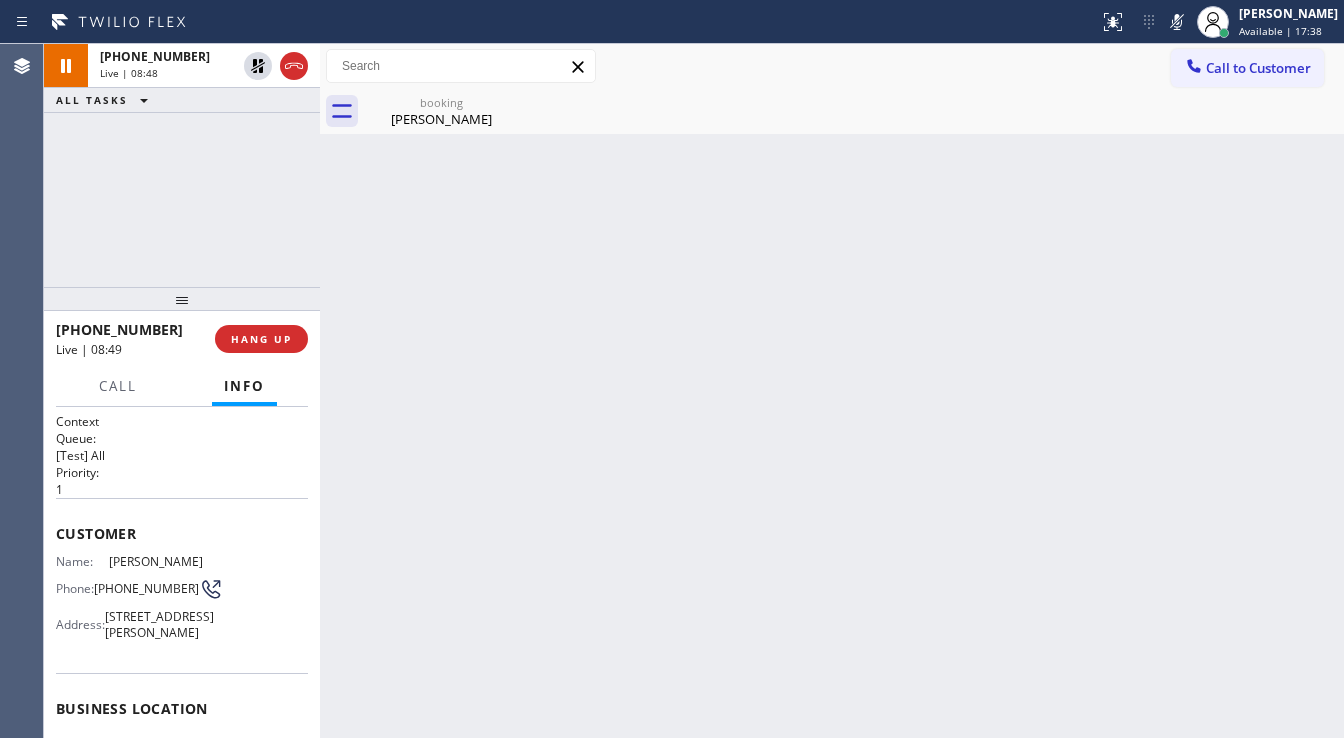 drag, startPoint x: 1188, startPoint y: 25, endPoint x: 1167, endPoint y: 32, distance: 22.135944 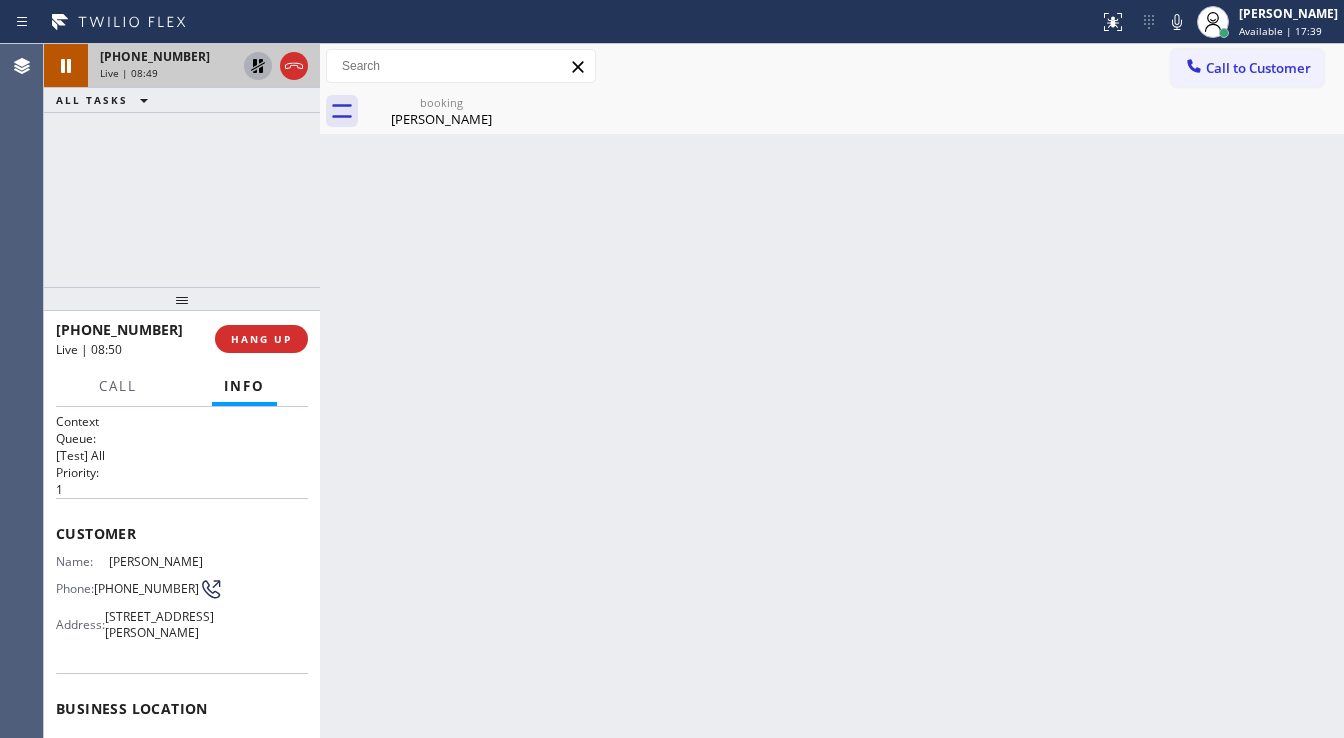 click 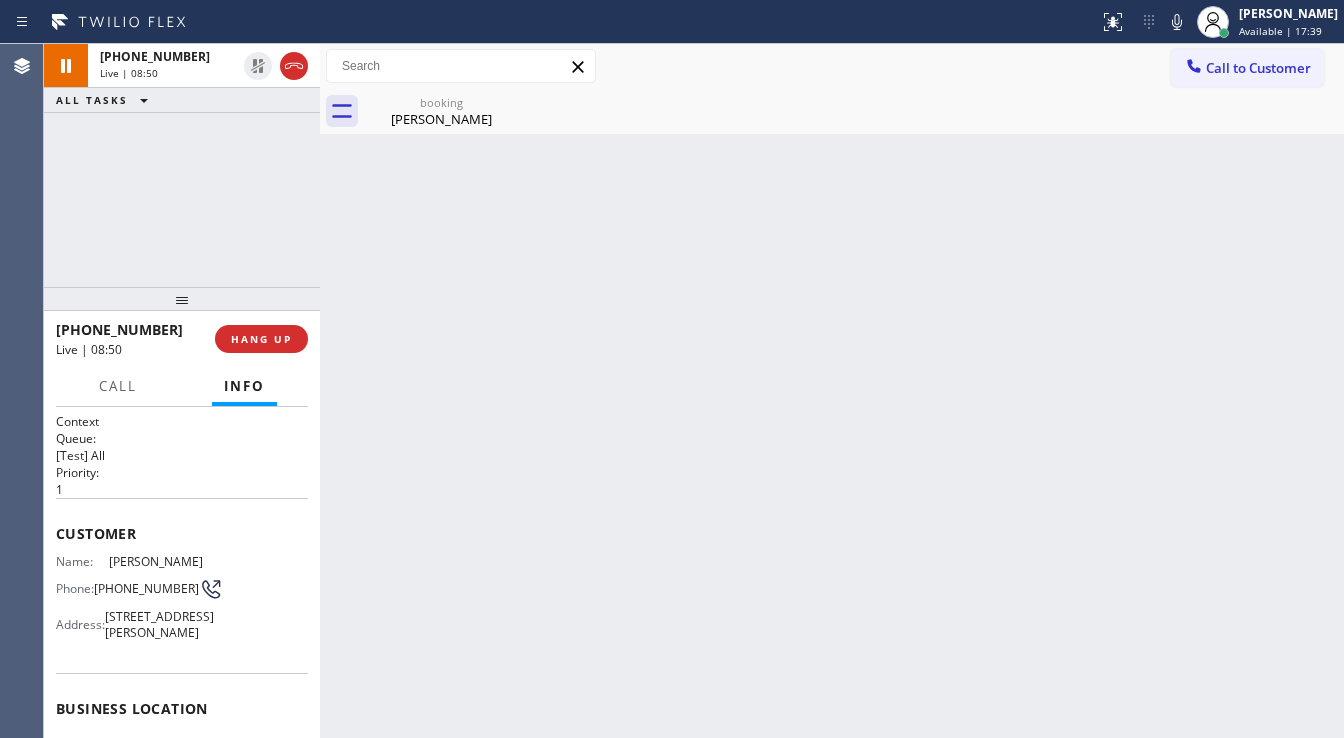 click on "[PHONE_NUMBER] Live | 08:50 ALL TASKS ALL TASKS ACTIVE TASKS TASKS IN WRAP UP" at bounding box center (182, 165) 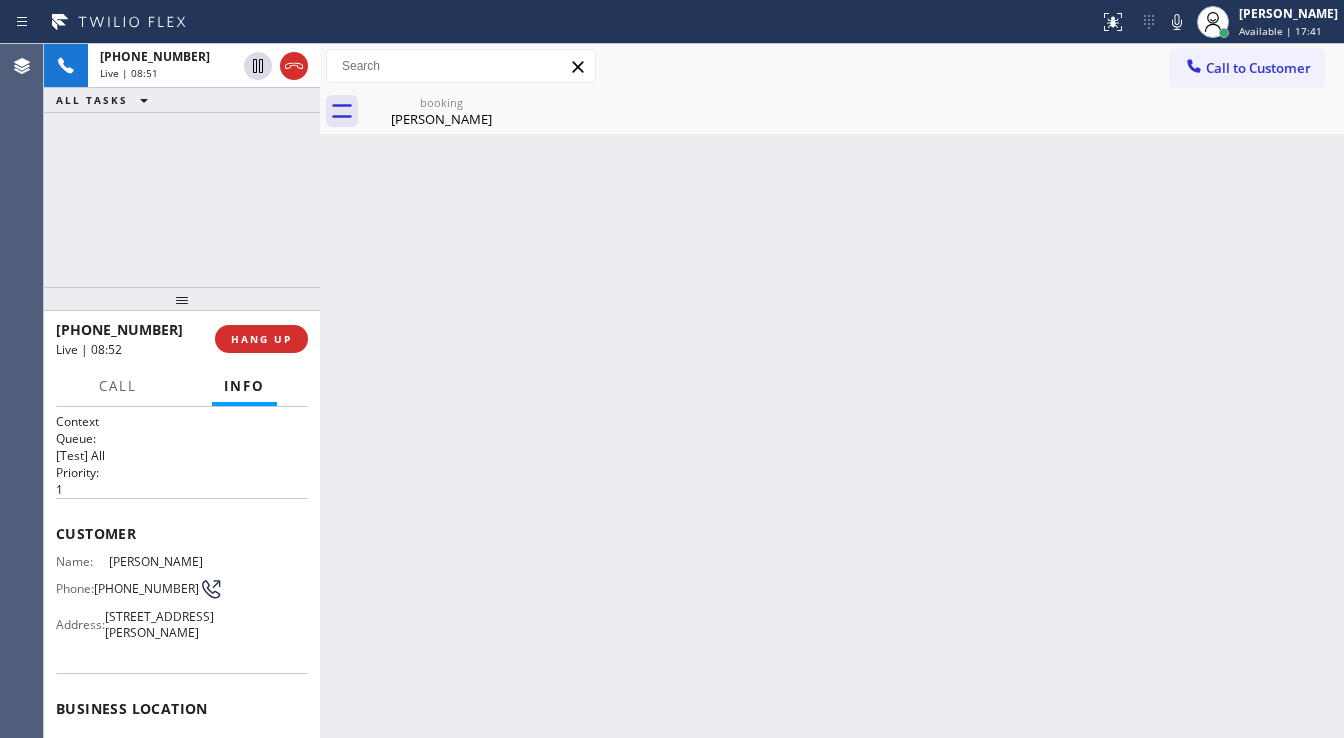 click on "[PHONE_NUMBER] Live | 08:51 ALL TASKS ALL TASKS ACTIVE TASKS TASKS IN WRAP UP" at bounding box center [182, 165] 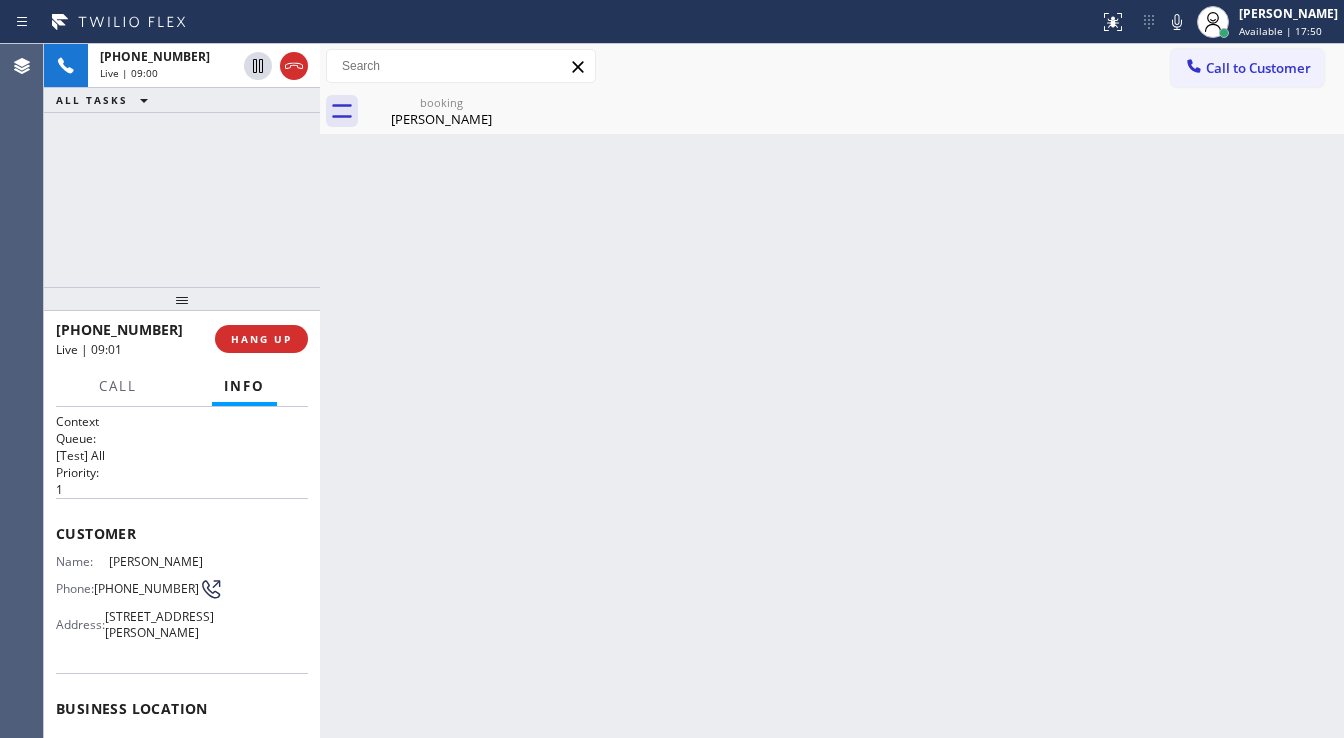 click on "[PHONE_NUMBER] Live | 09:00 ALL TASKS ALL TASKS ACTIVE TASKS TASKS IN WRAP UP" at bounding box center (182, 165) 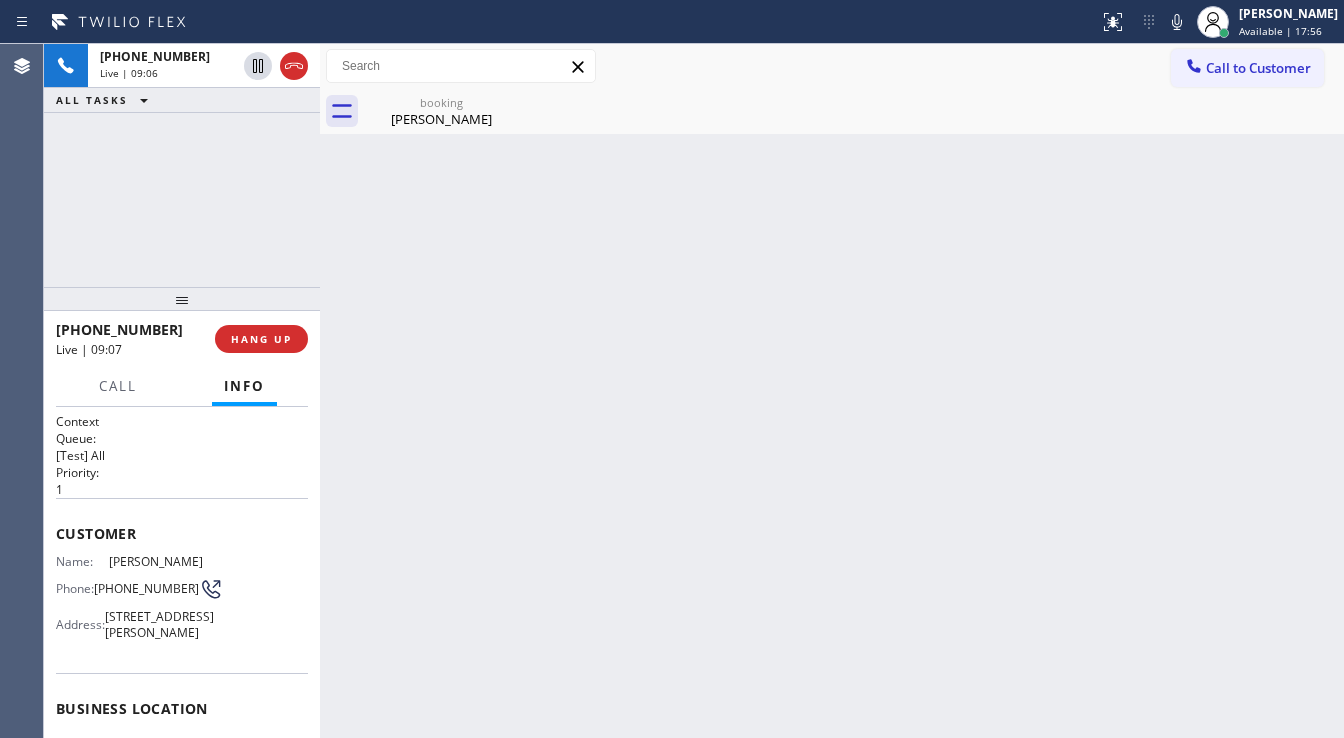 click on "[PHONE_NUMBER] Live | 09:06 ALL TASKS ALL TASKS ACTIVE TASKS TASKS IN WRAP UP" at bounding box center [182, 165] 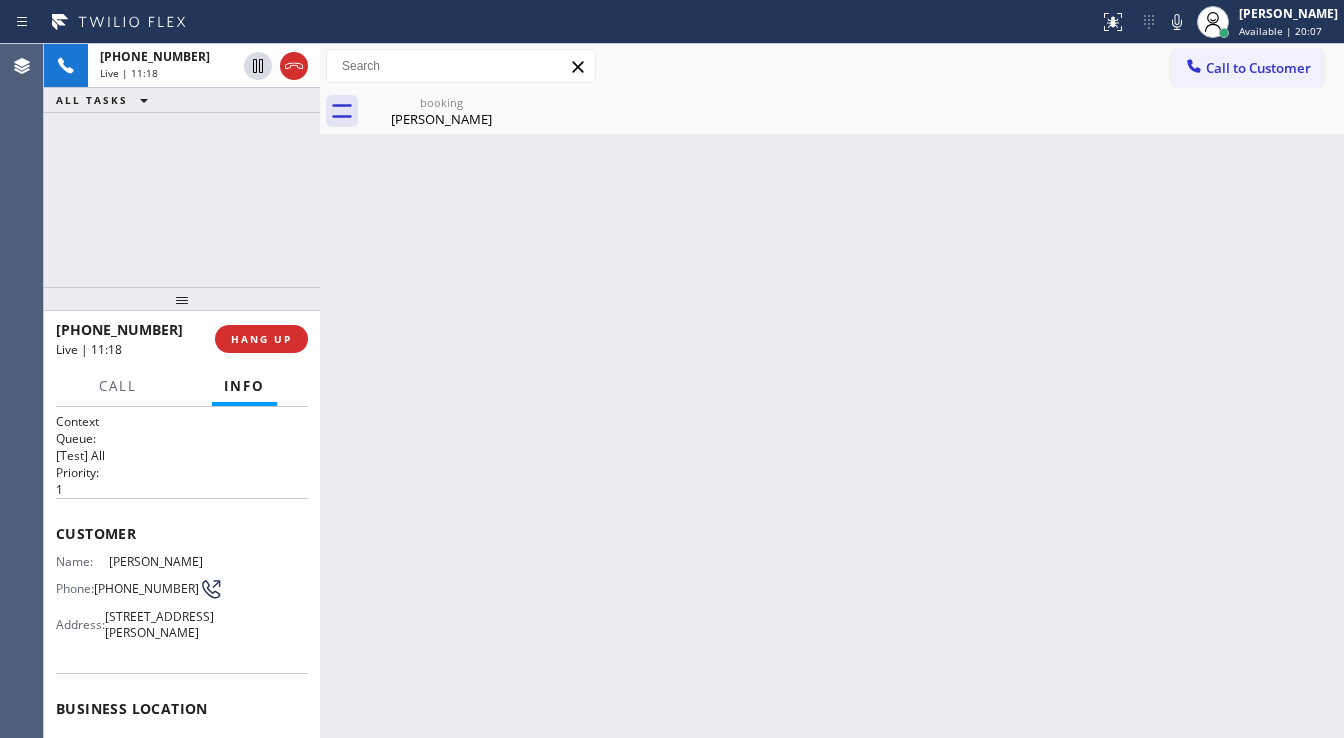 drag, startPoint x: 60, startPoint y: 247, endPoint x: 164, endPoint y: 224, distance: 106.51291 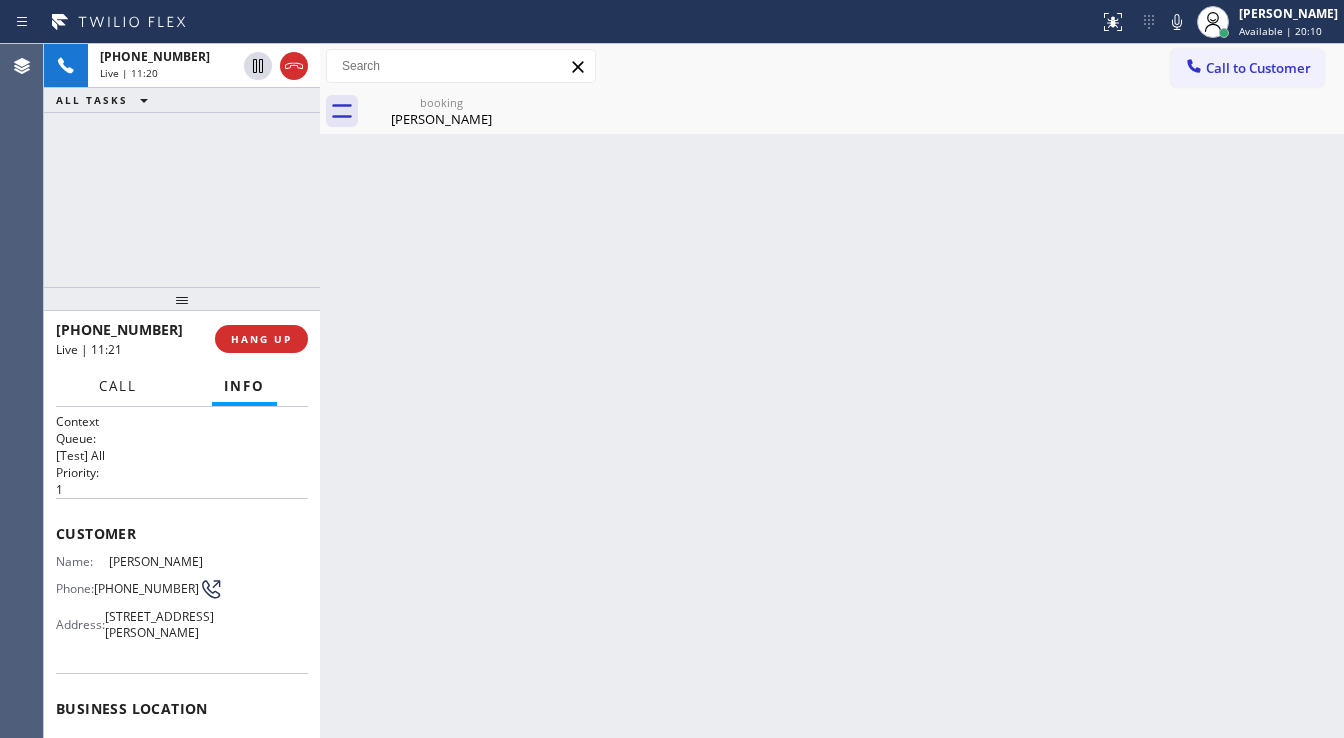 click on "Call" at bounding box center [118, 386] 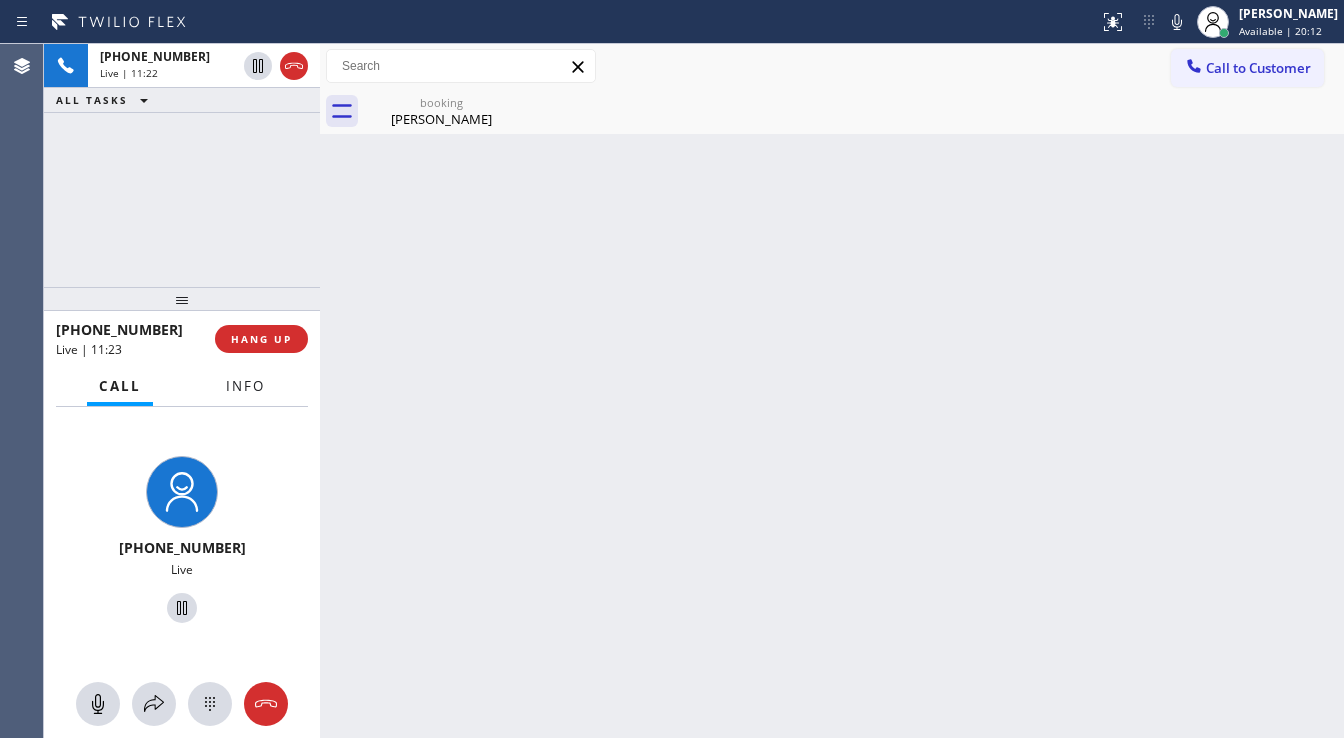 click on "Info" at bounding box center [245, 386] 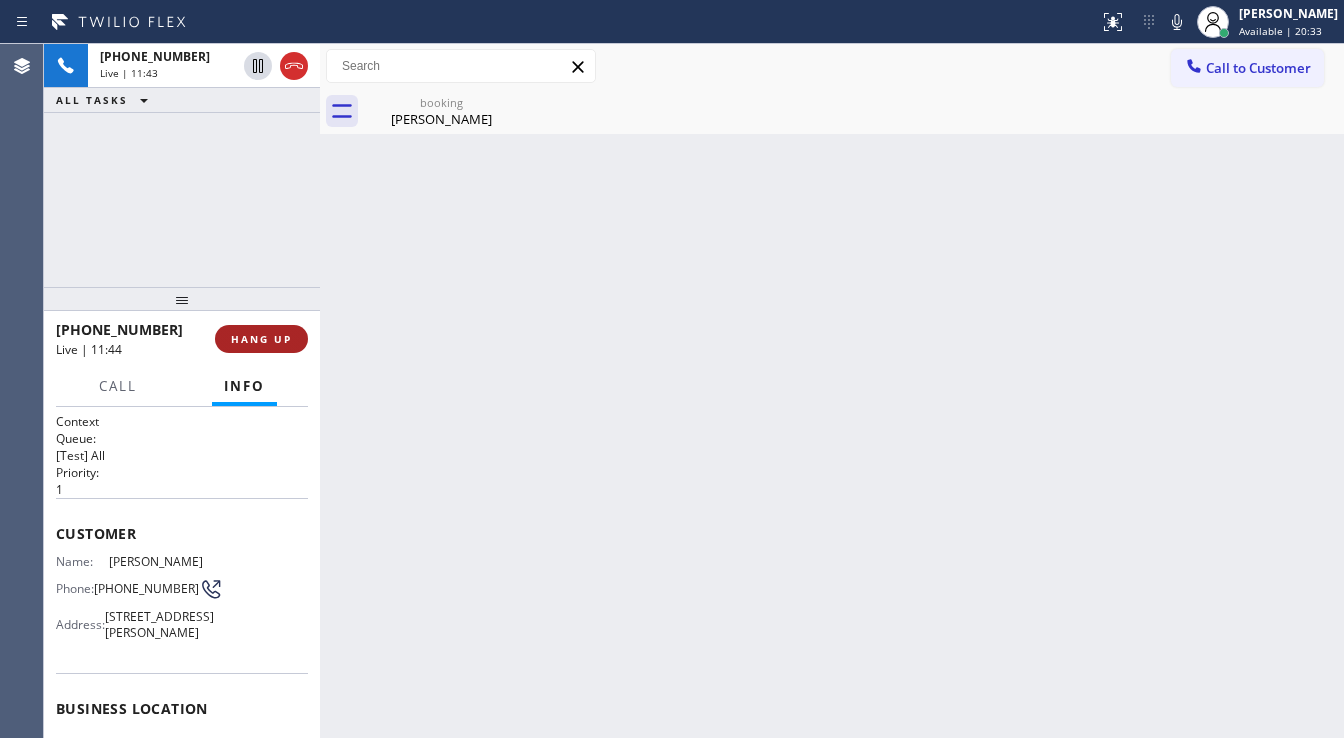 click on "HANG UP" at bounding box center (261, 339) 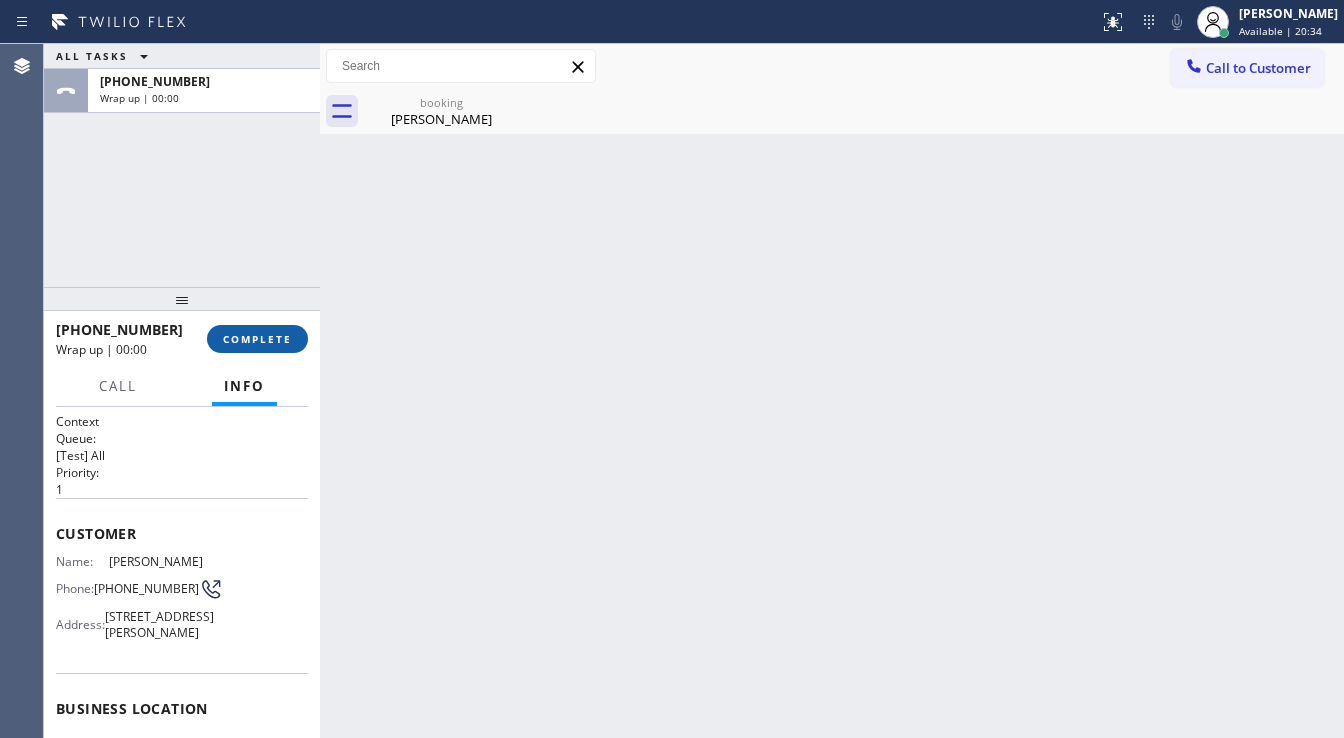 click on "COMPLETE" at bounding box center [257, 339] 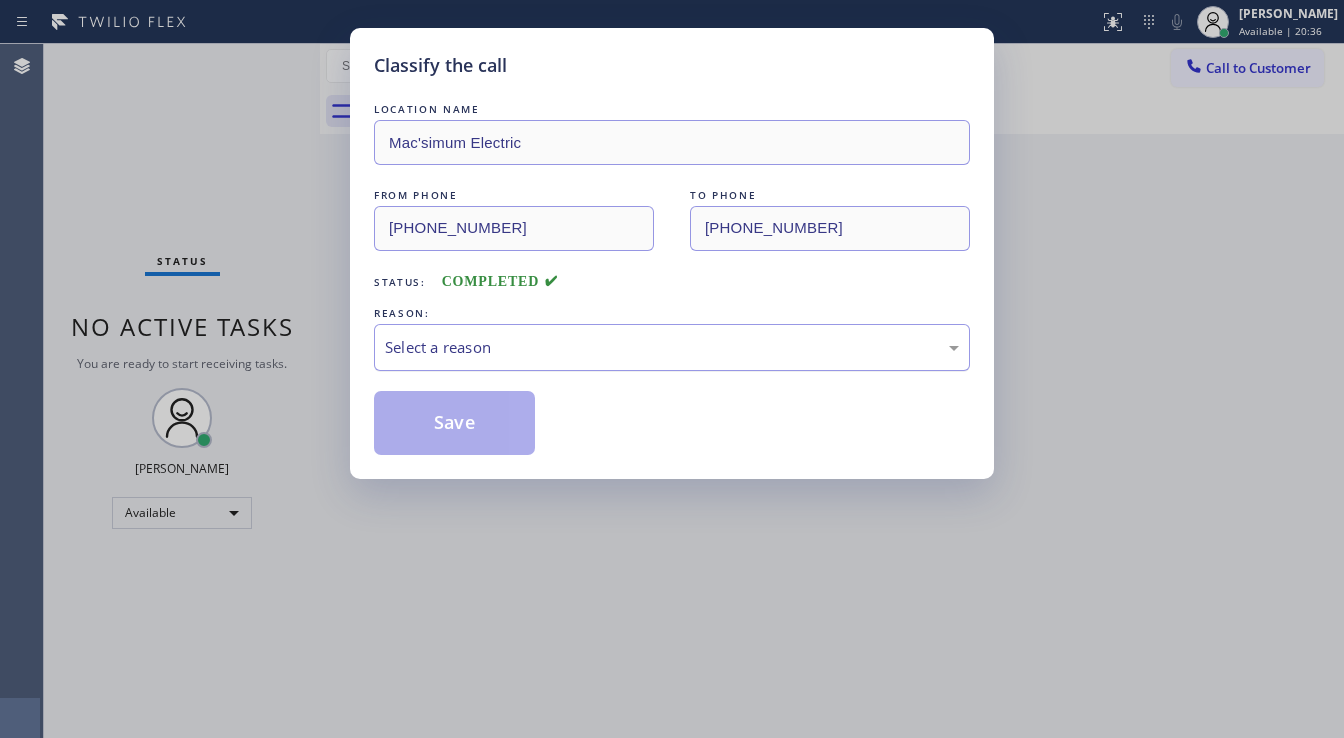click on "Select a reason" at bounding box center (672, 347) 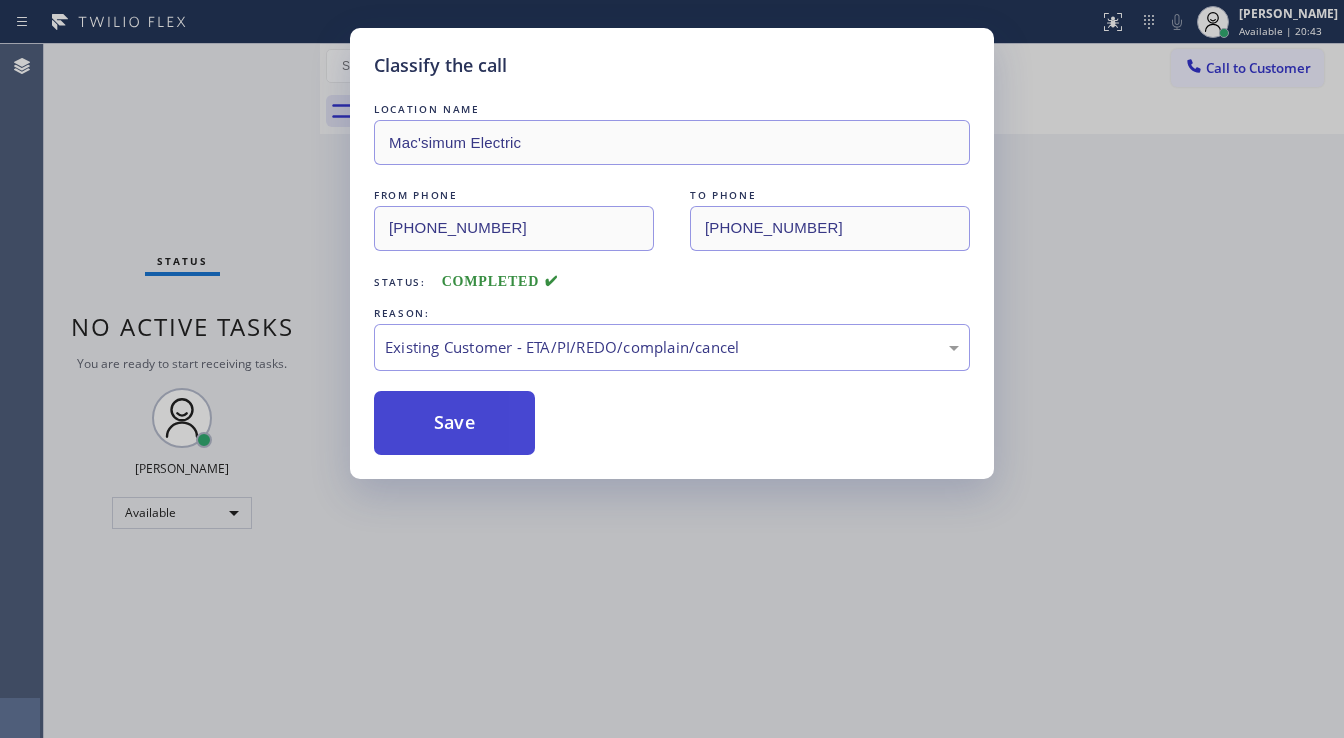 click on "Save" at bounding box center (454, 423) 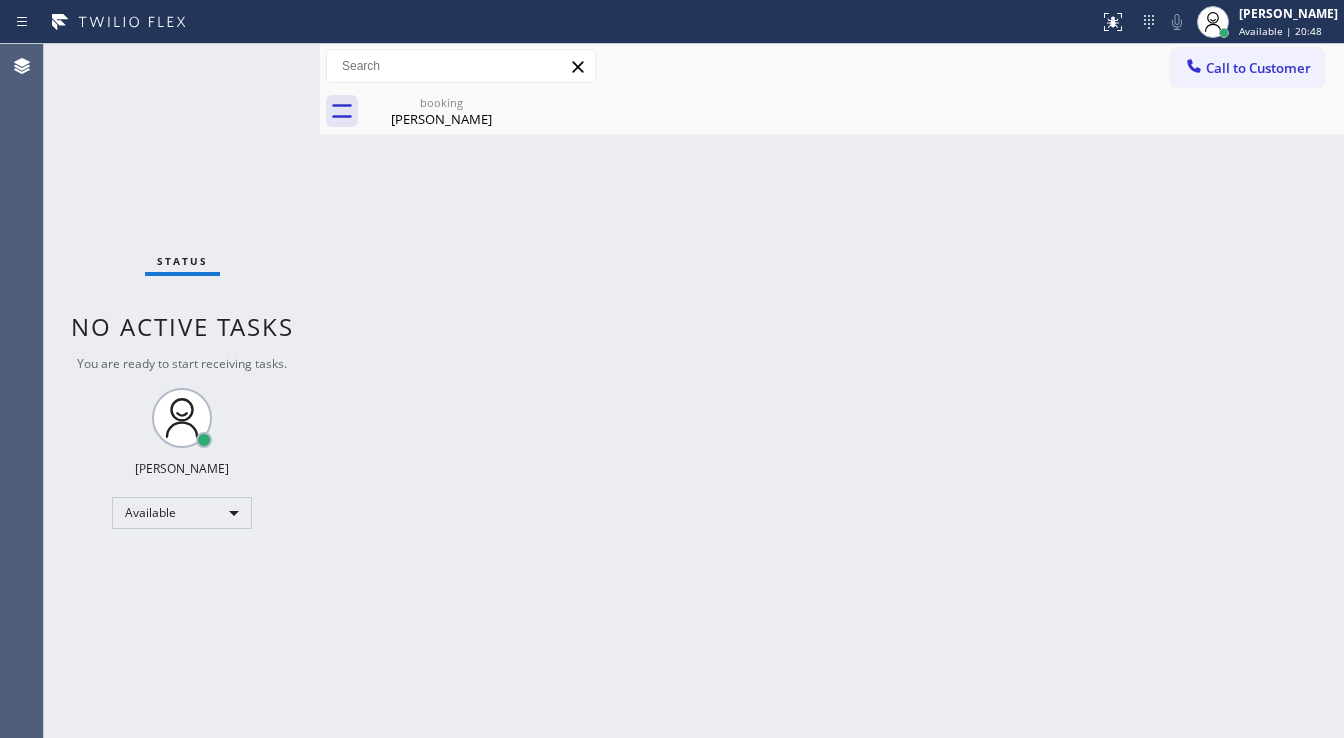 click on "Status   No active tasks     You are ready to start receiving tasks.   [PERSON_NAME]" at bounding box center (182, 391) 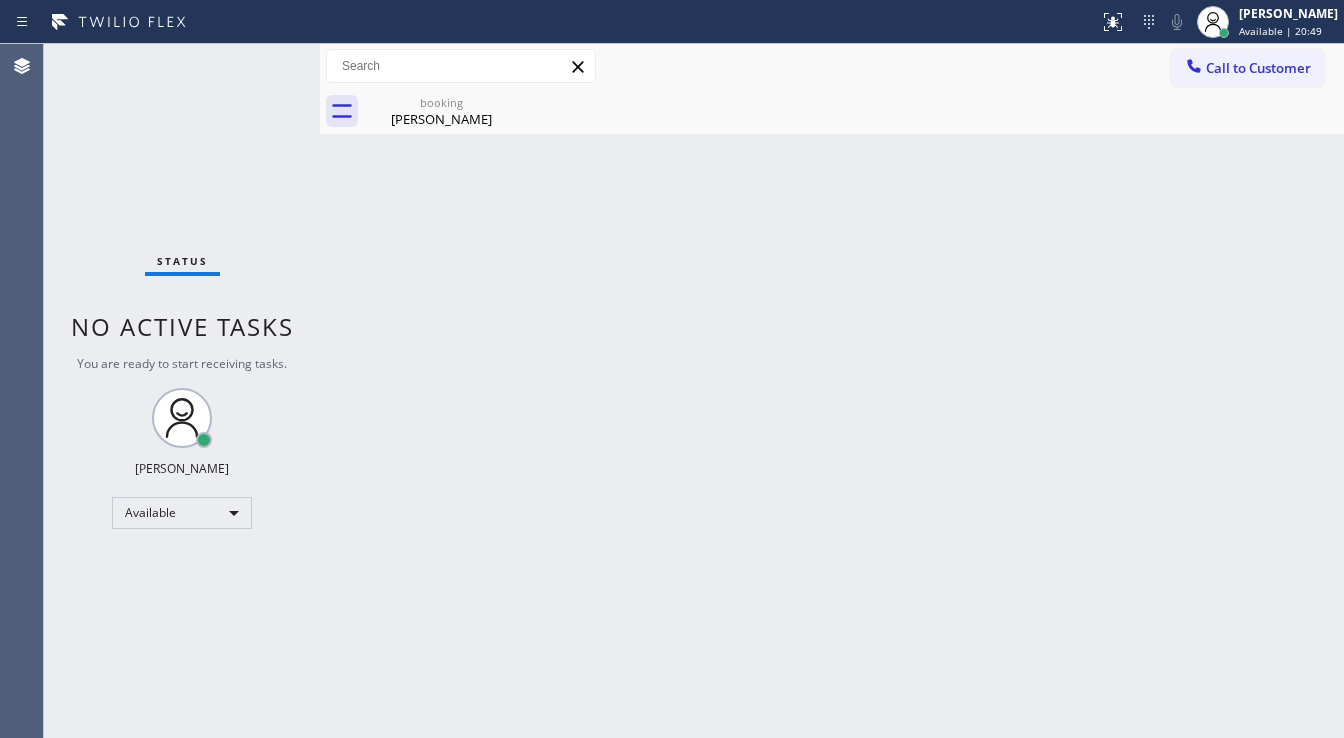click on "Status   No active tasks     You are ready to start receiving tasks.   [PERSON_NAME]" at bounding box center (182, 391) 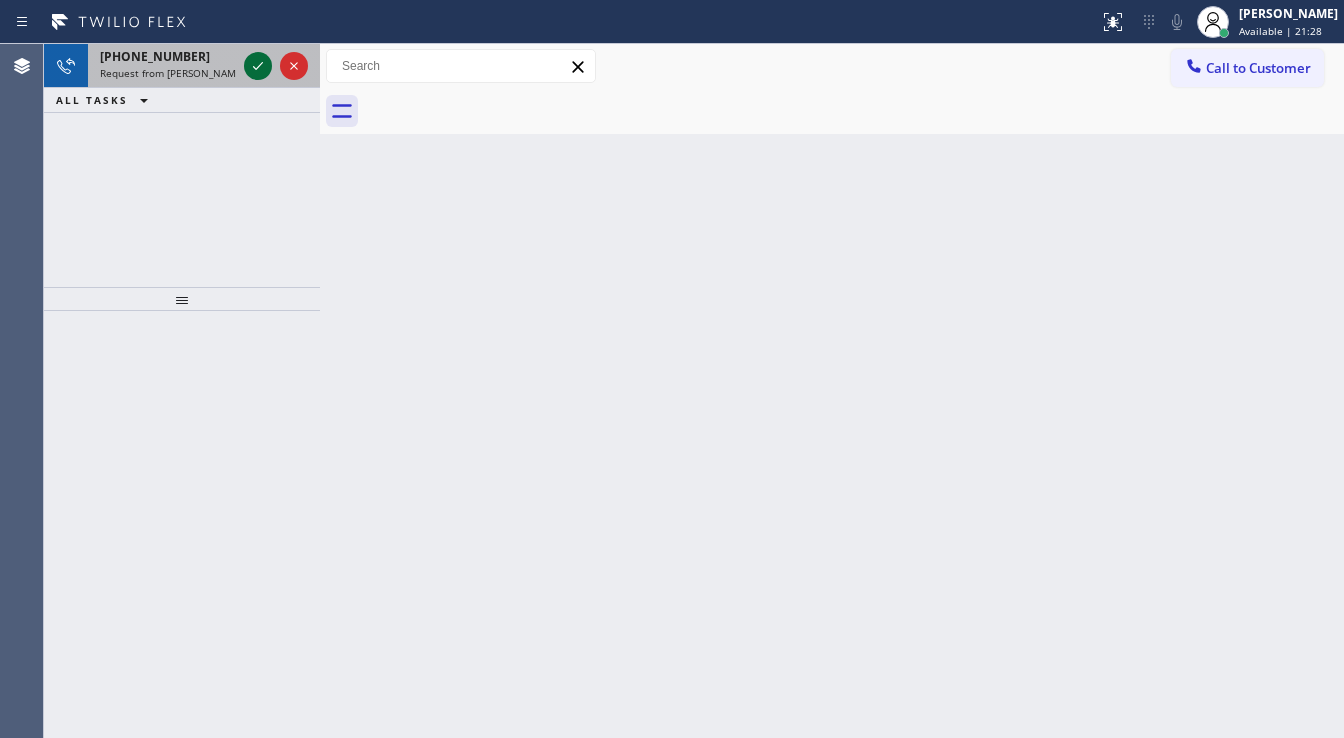 click 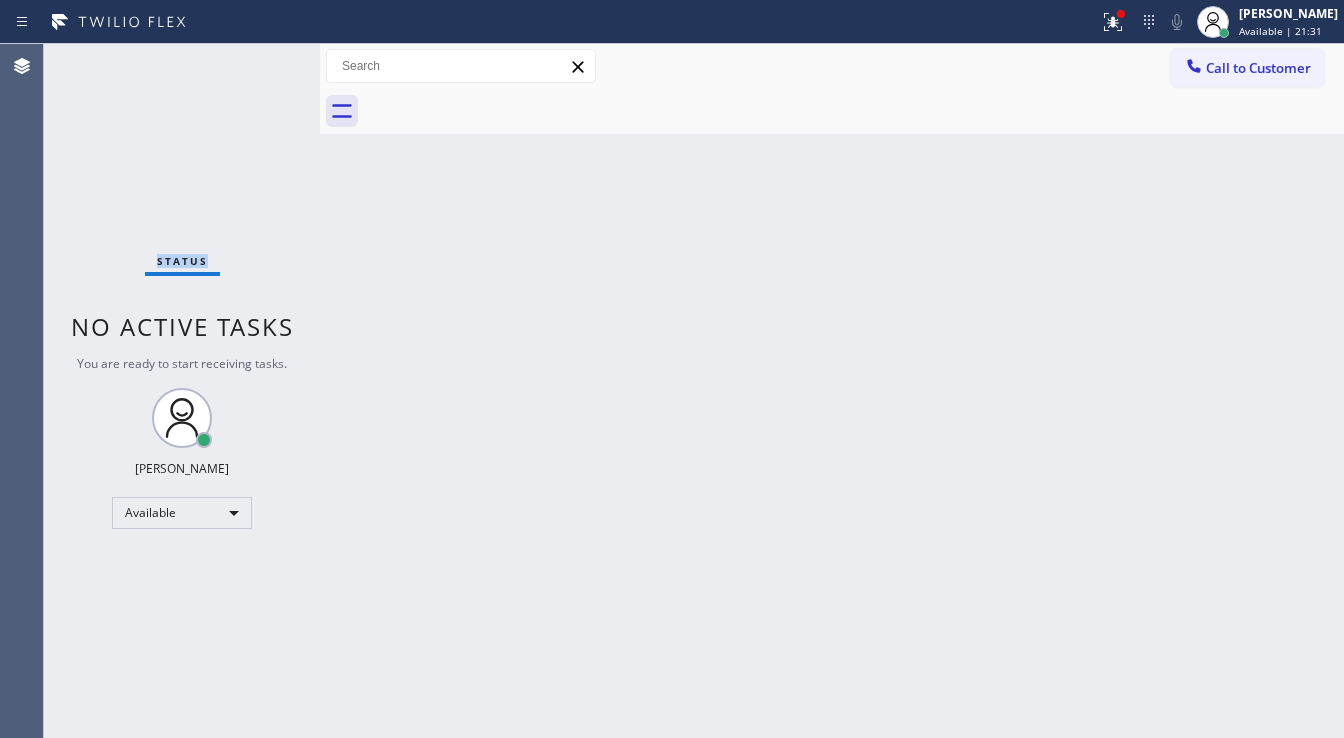 click 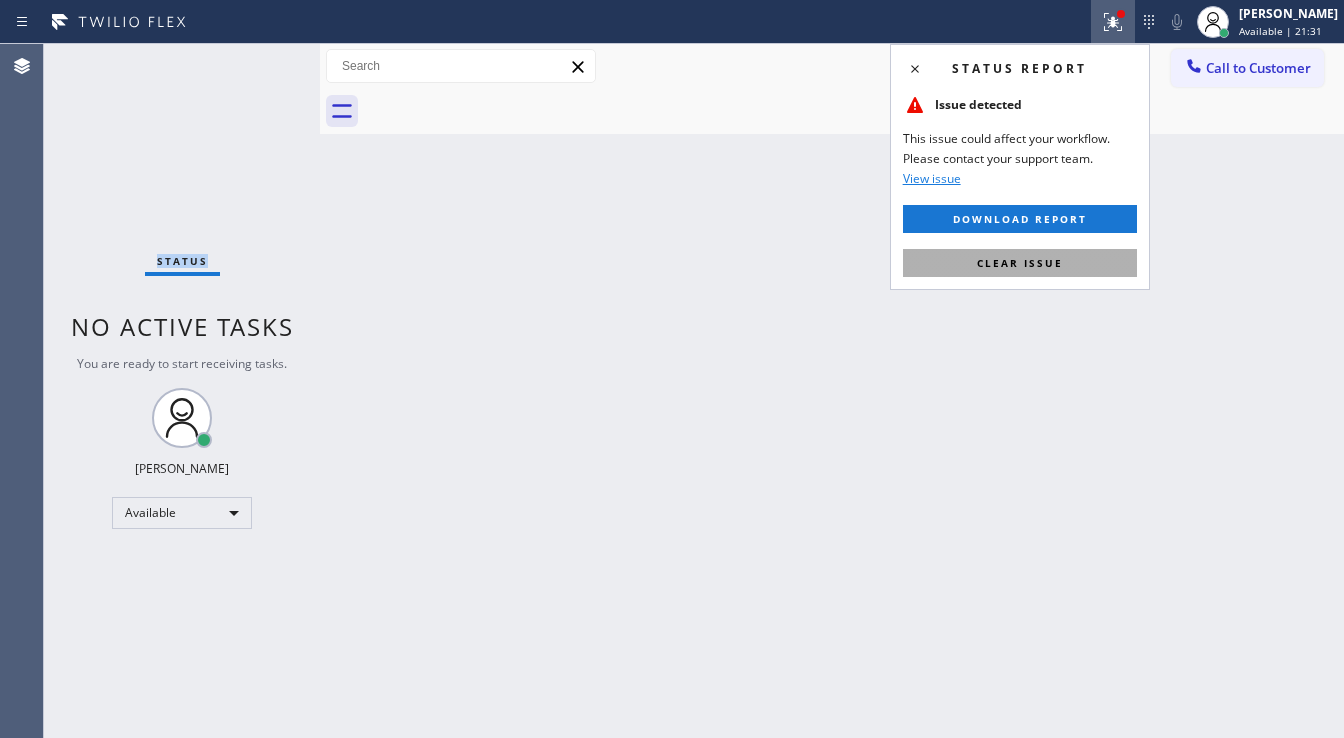click on "Clear issue" at bounding box center (1020, 263) 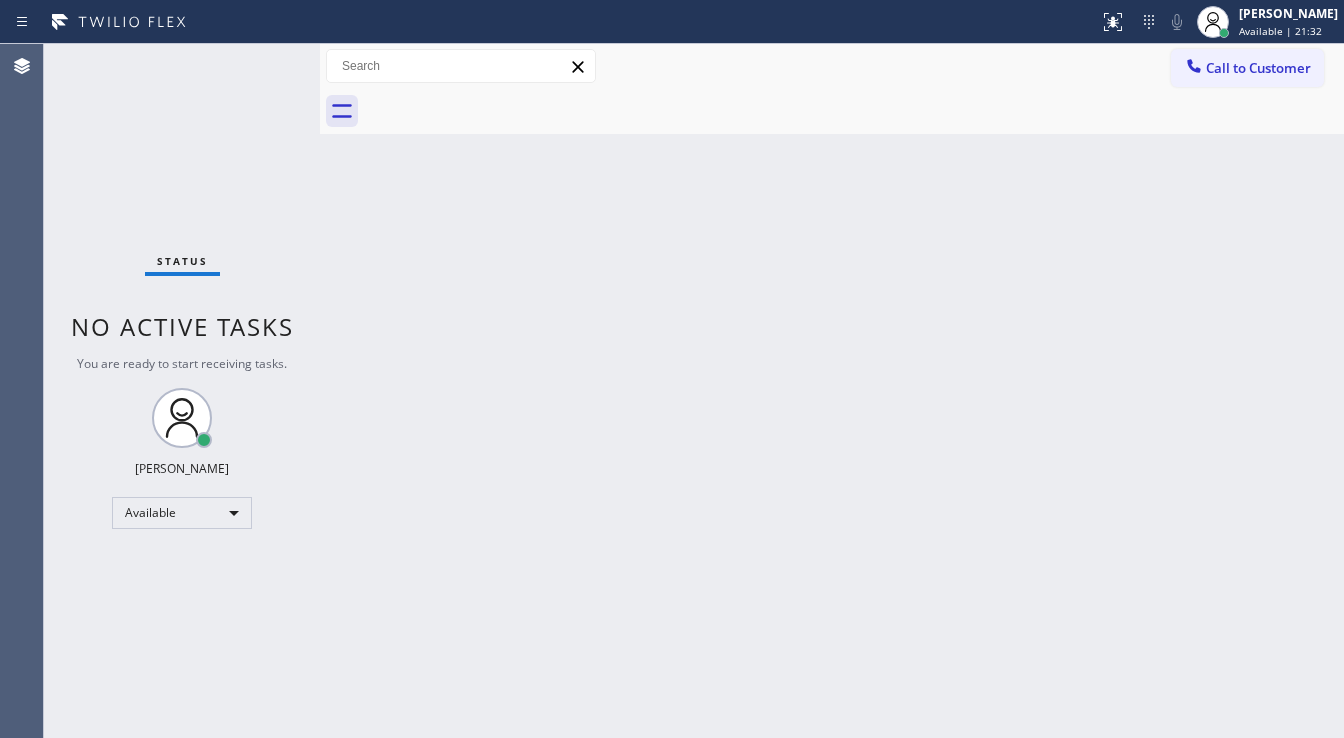 click on "Back to Dashboard Change Sender ID Customers Technicians Select a contact Outbound call Technician Search Technician Your caller id phone number Your caller id phone number Call Technician info Name   Phone none Address none Change Sender ID HVAC [PHONE_NUMBER] 5 Star Appliance [PHONE_NUMBER] Appliance Repair [PHONE_NUMBER] Plumbing [PHONE_NUMBER] Air Duct Cleaning [PHONE_NUMBER]  Electricians [PHONE_NUMBER] Cancel Change Check personal SMS Reset Change No tabs Call to Customer Outbound call Location Search location Your caller id phone number [PHONE_NUMBER] Customer number Call Outbound call Technician Search Technician Your caller id phone number Your caller id phone number Call" at bounding box center (832, 391) 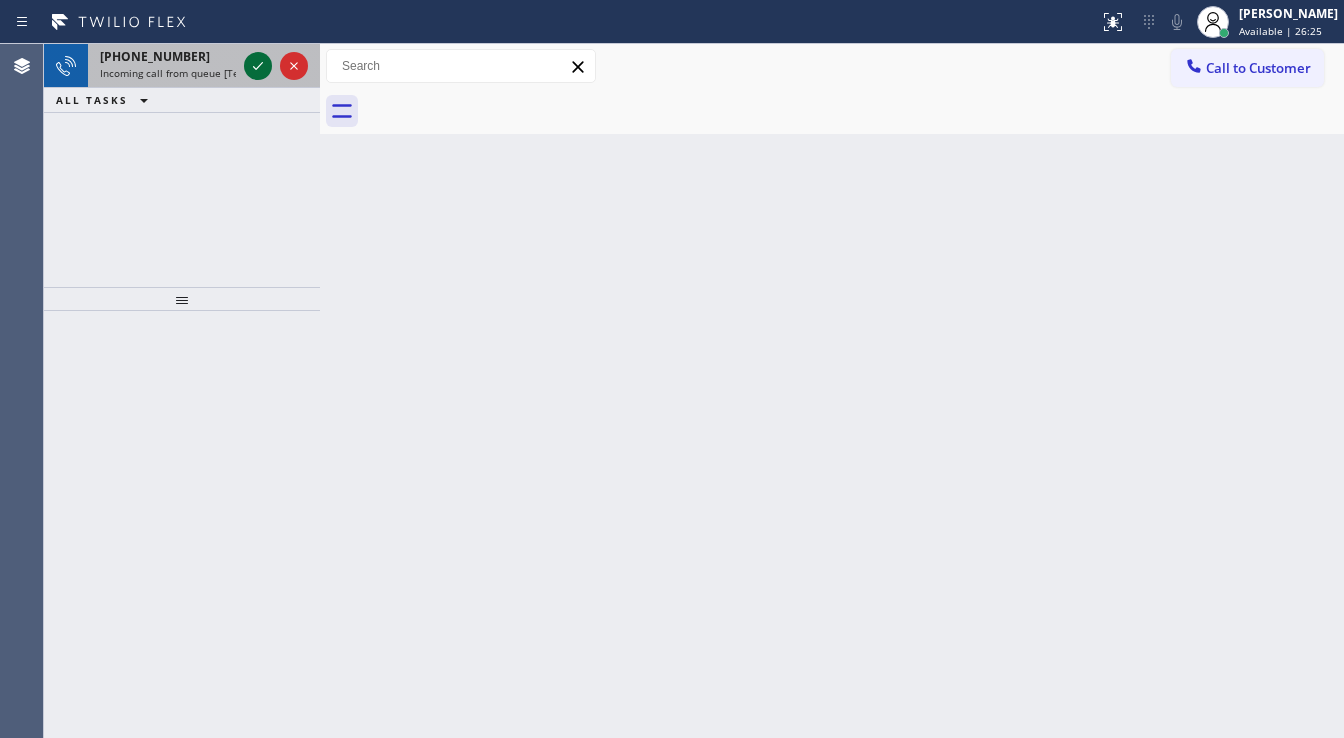 click 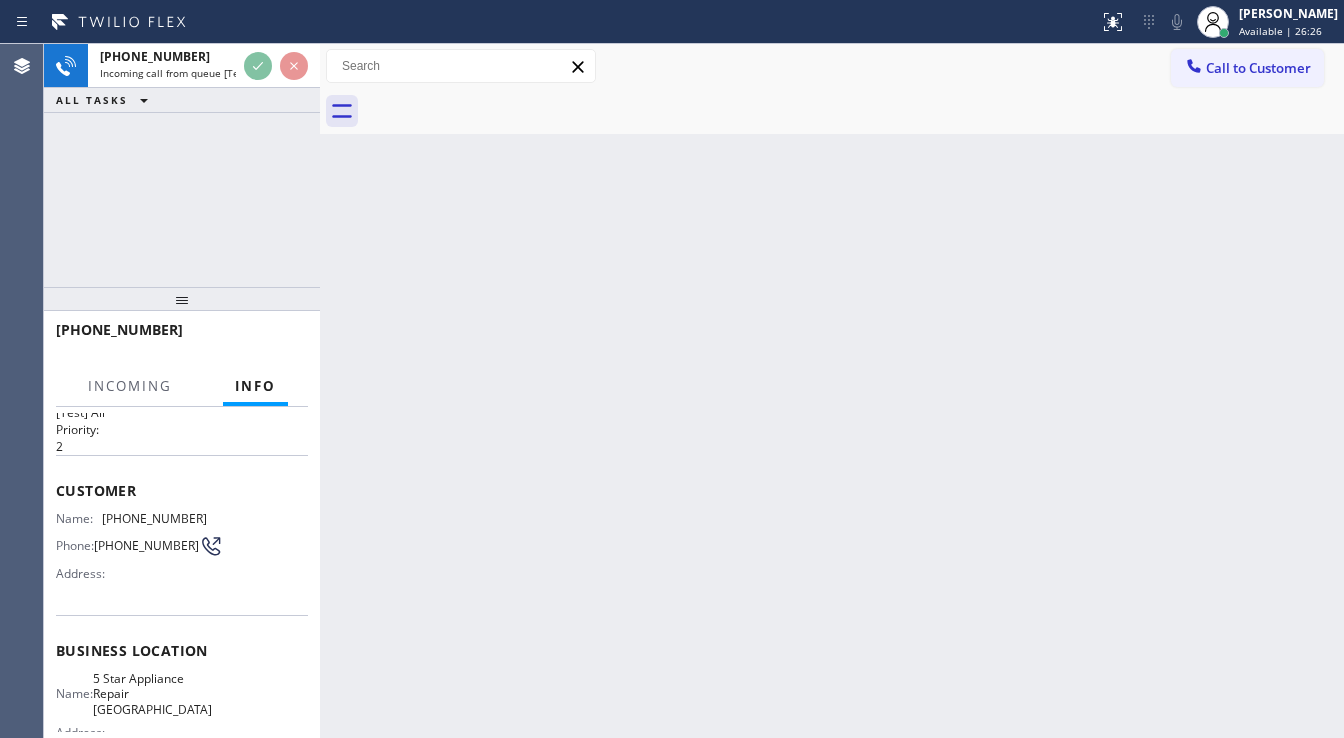 scroll, scrollTop: 160, scrollLeft: 0, axis: vertical 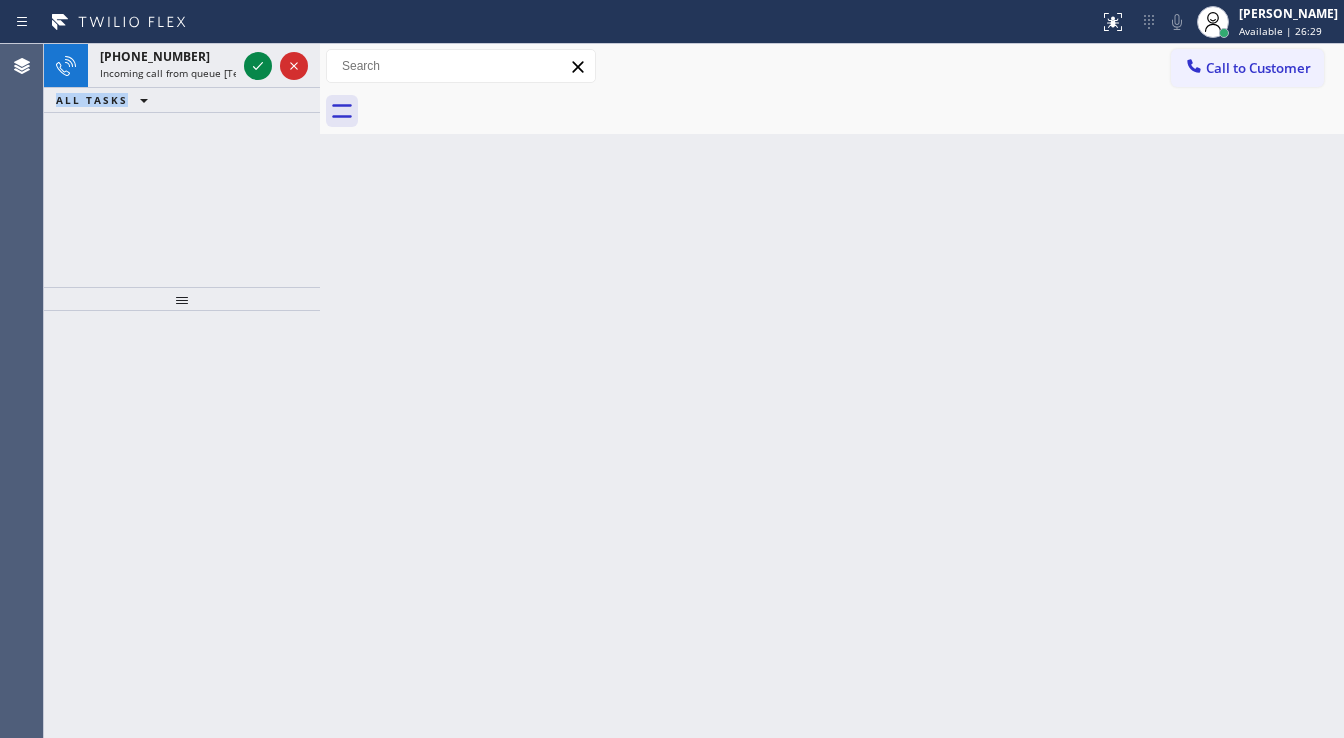 click 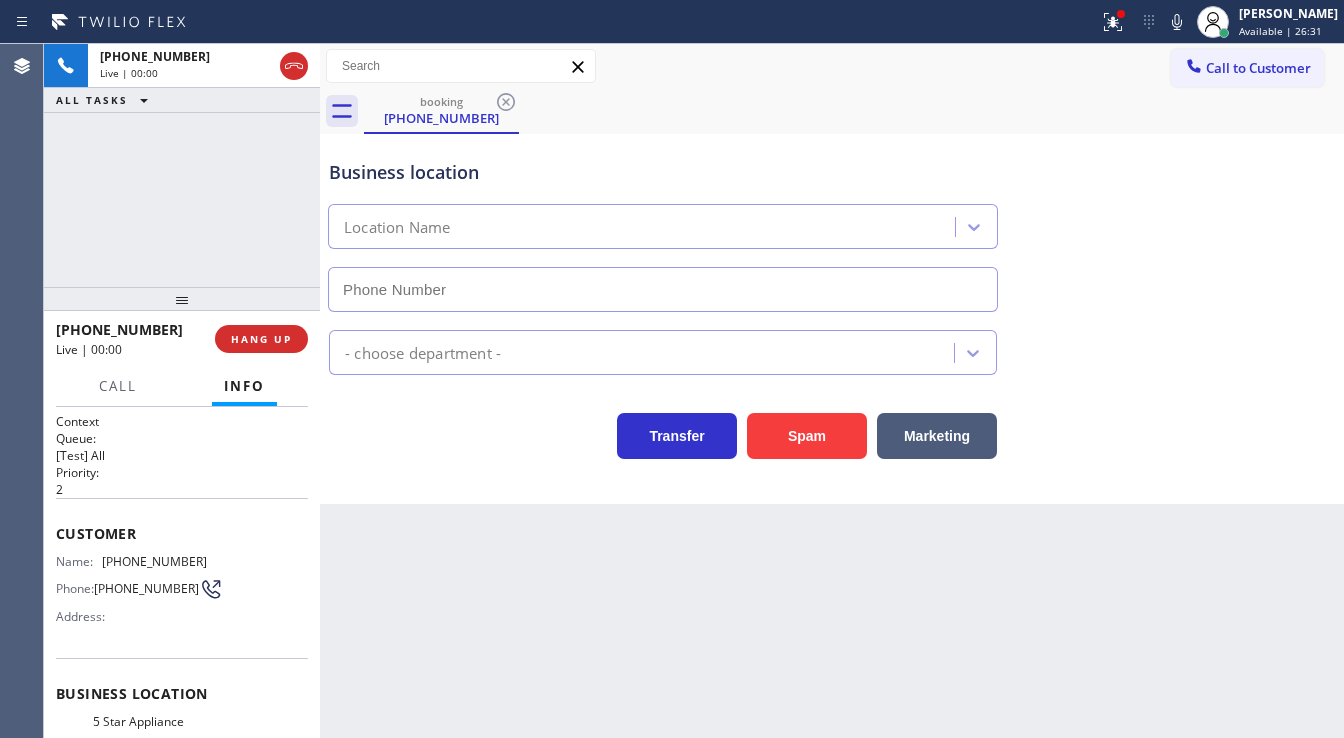 click on "Spam" at bounding box center (802, 431) 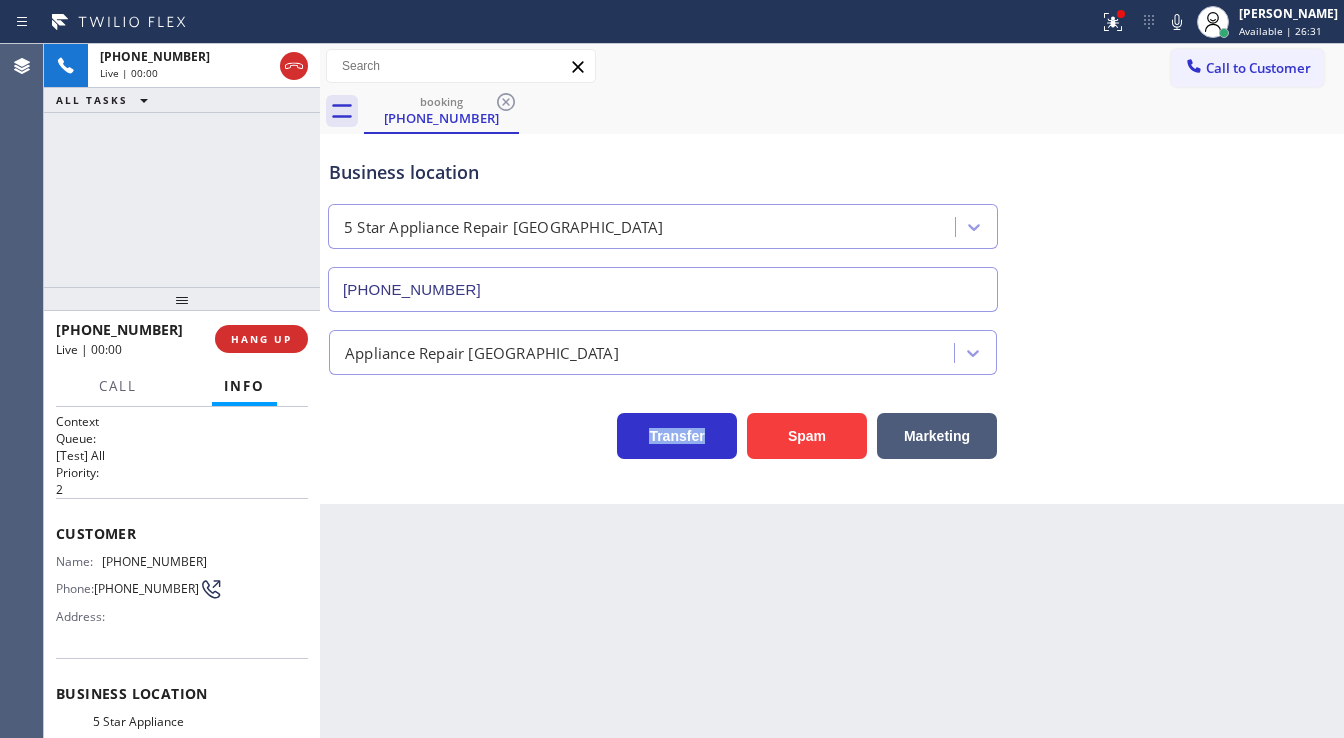 click on "Spam" at bounding box center (802, 431) 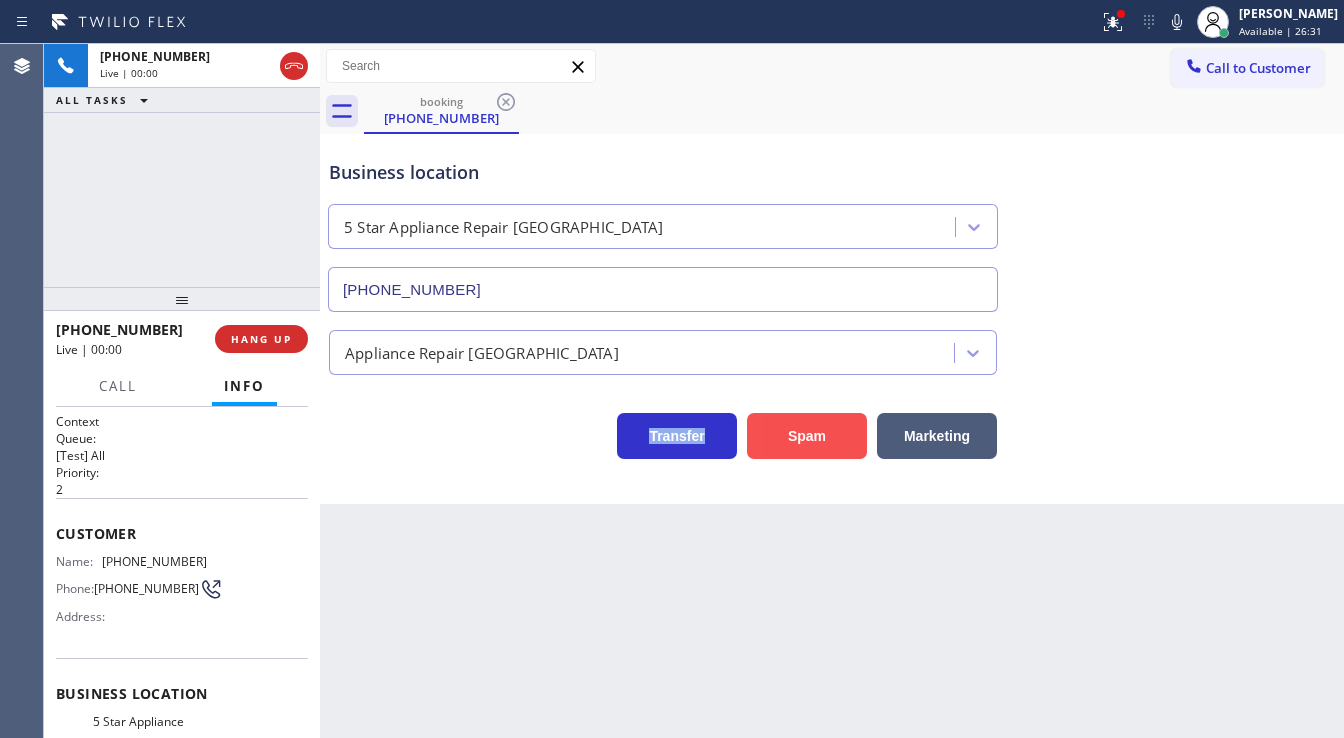 click on "Spam" at bounding box center [807, 436] 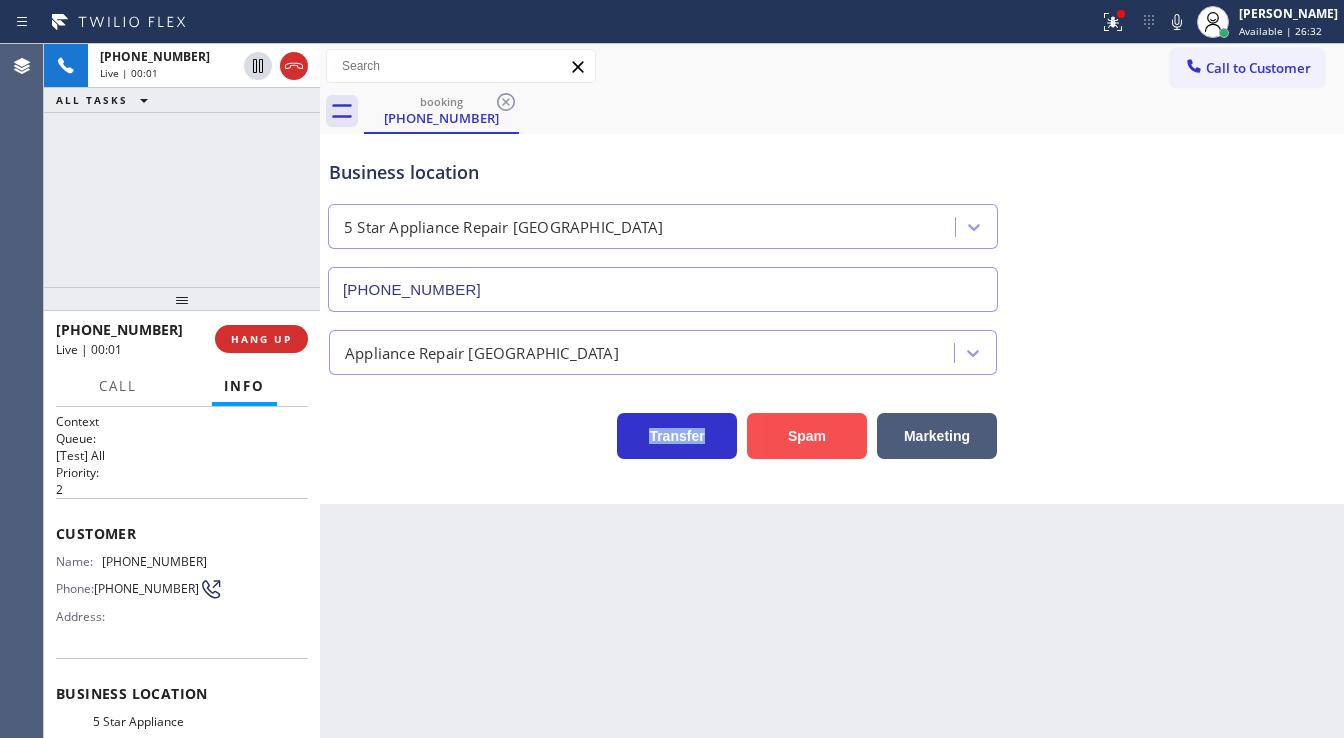 click on "Spam" at bounding box center (807, 436) 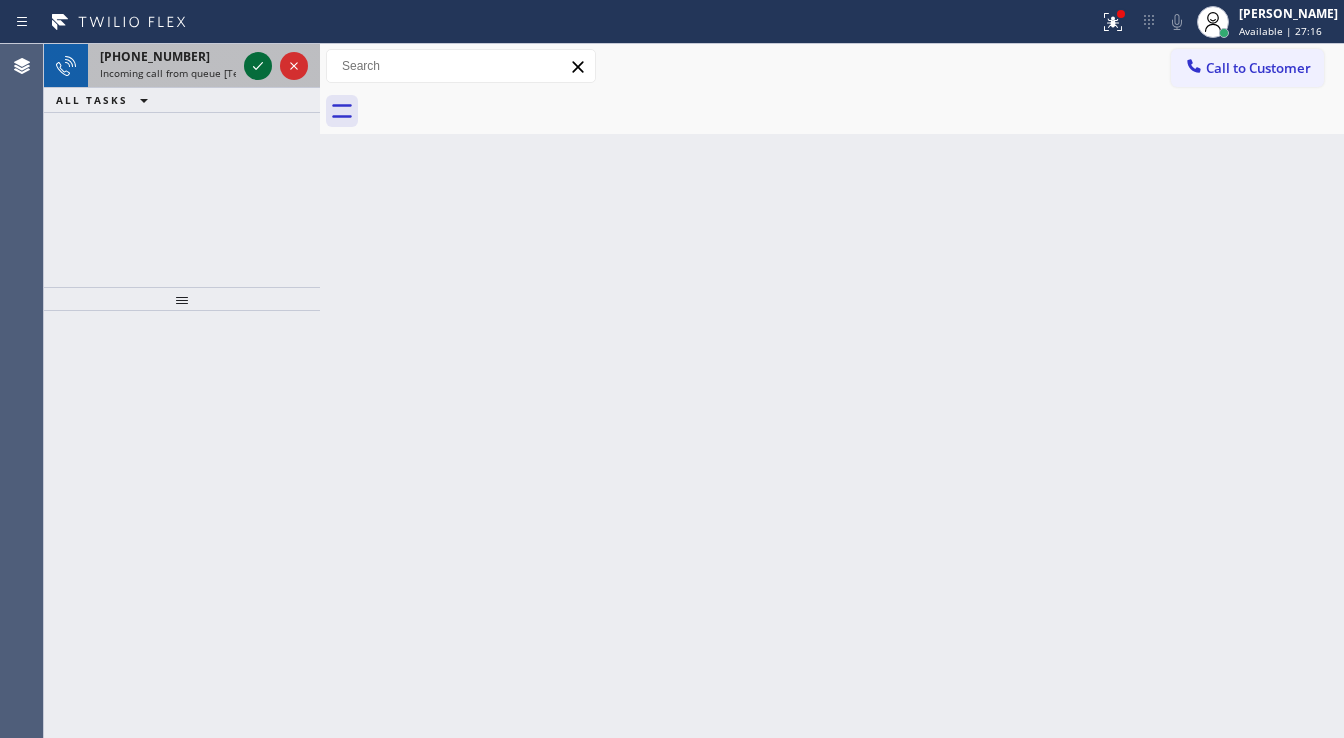 click 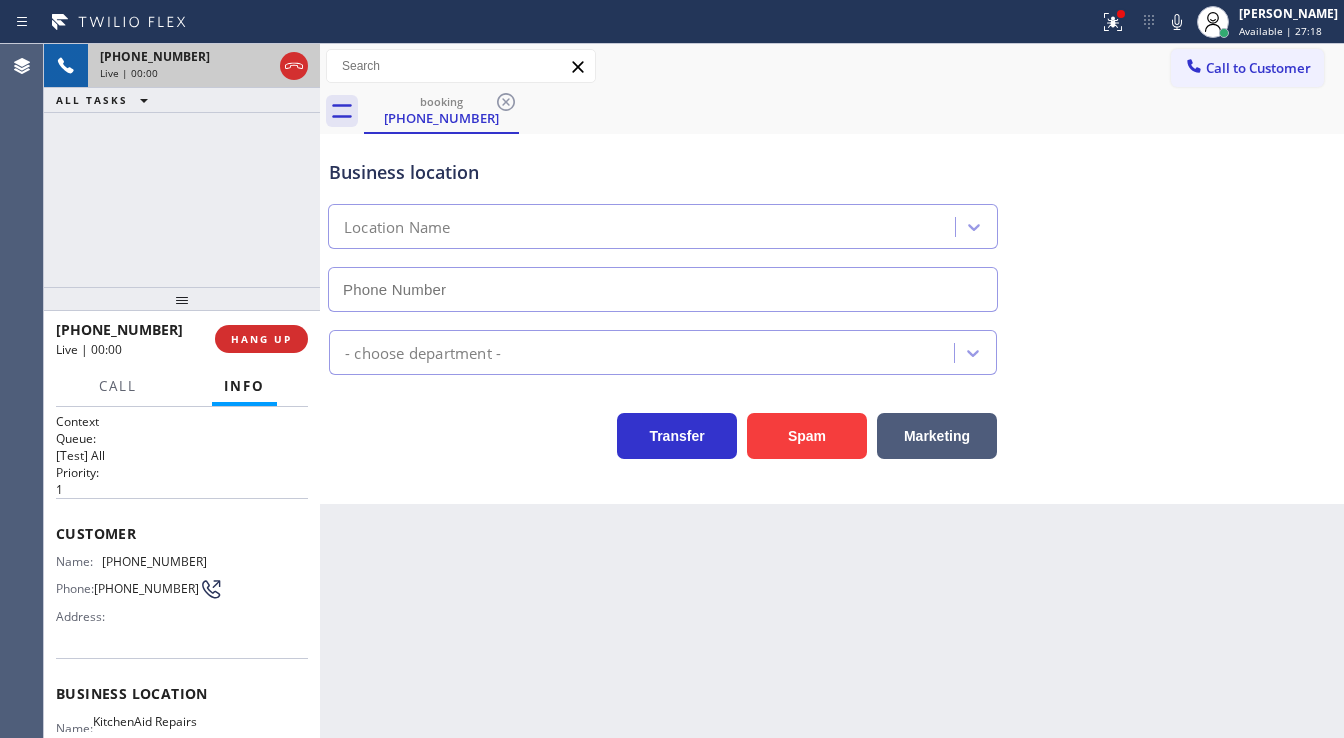 scroll, scrollTop: 80, scrollLeft: 0, axis: vertical 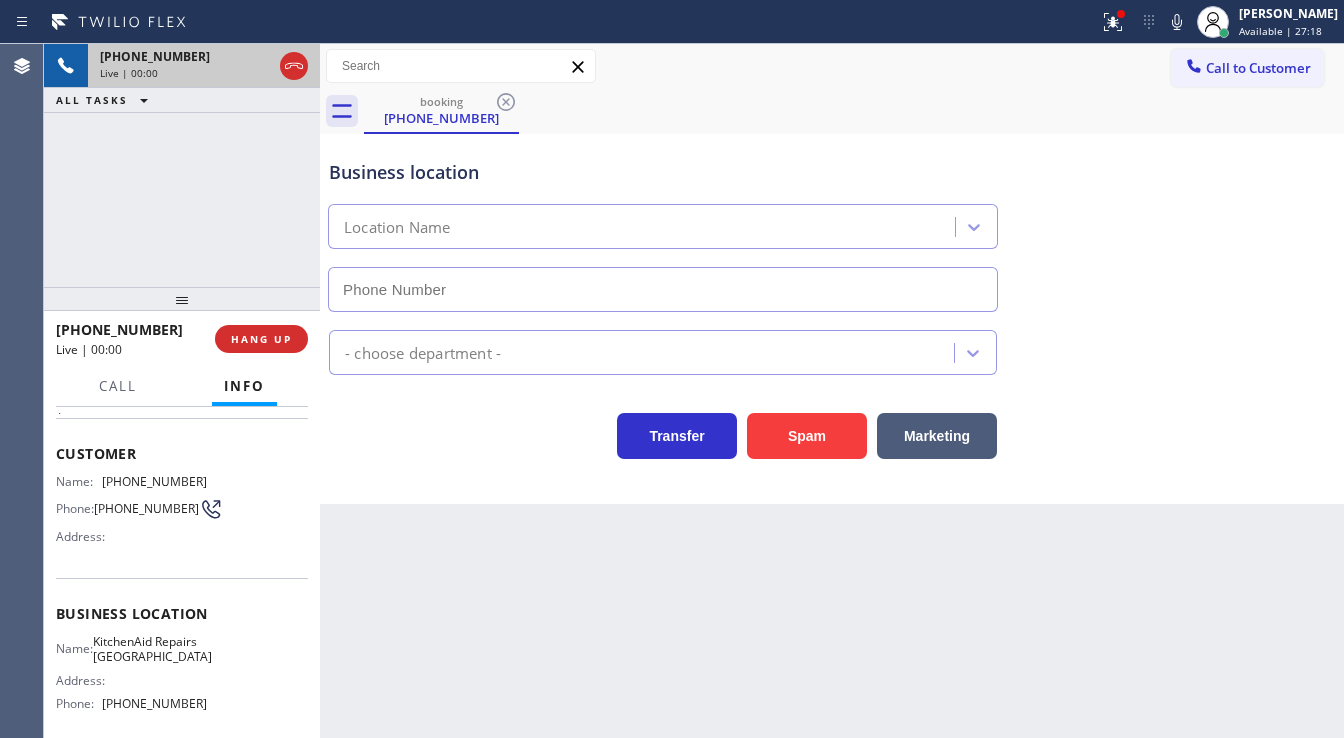 type on "[PHONE_NUMBER]" 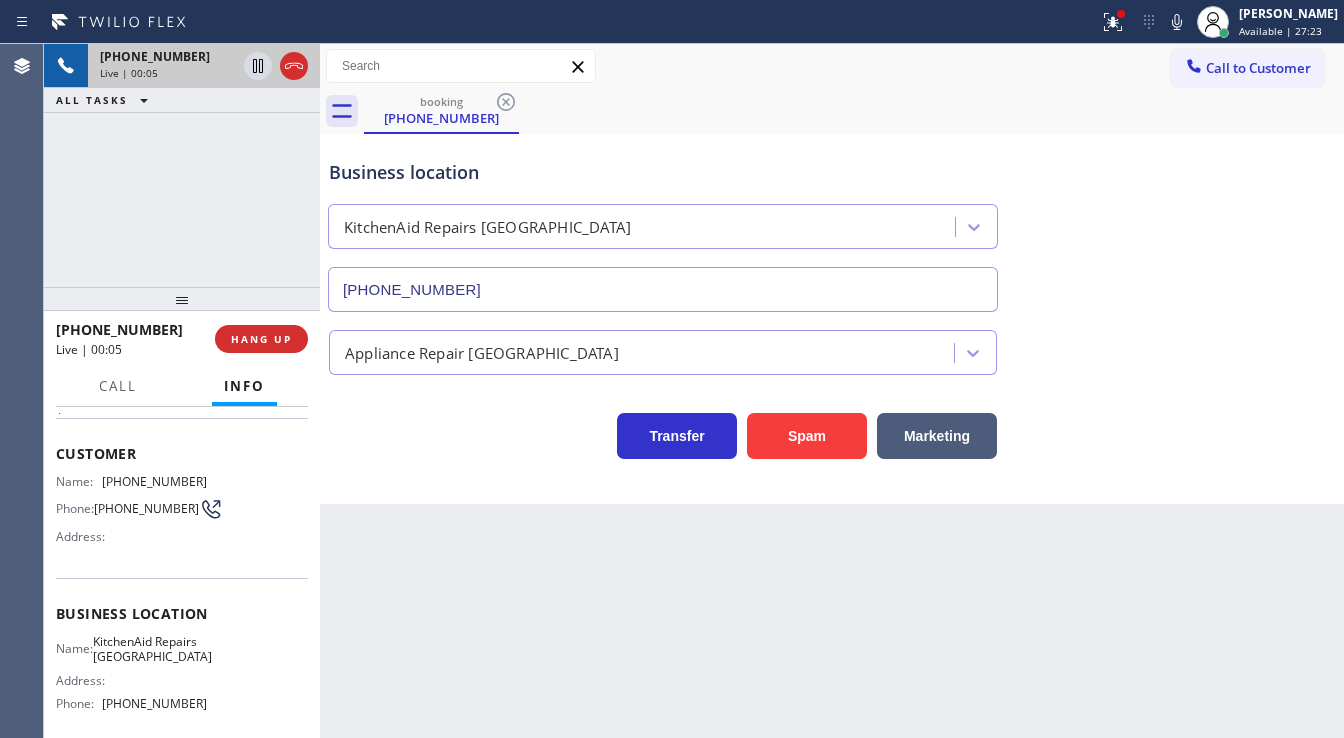 click on "Call to Customer Outbound call Location Search location Your caller id phone number [PHONE_NUMBER] Customer number Call Outbound call Technician Search Technician Your caller id phone number Your caller id phone number Call" at bounding box center (832, 66) 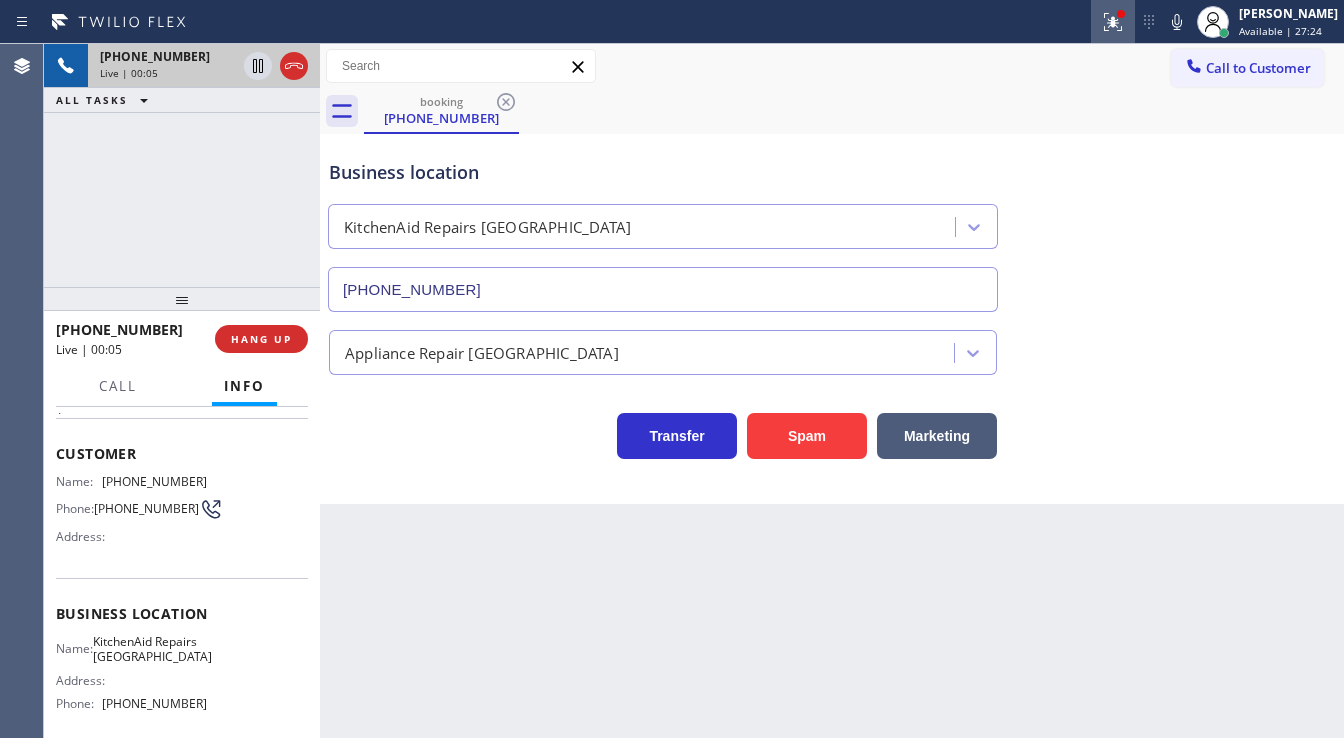 click 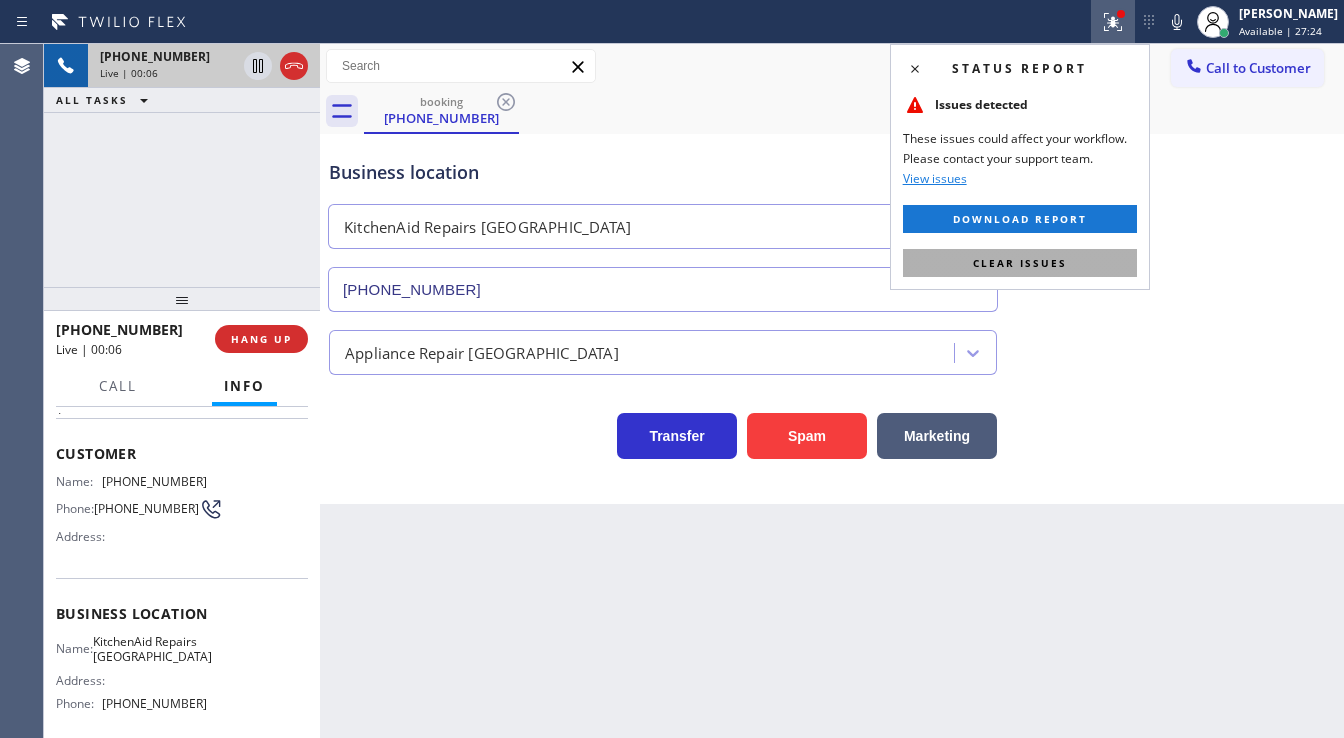 click on "Clear issues" at bounding box center [1020, 263] 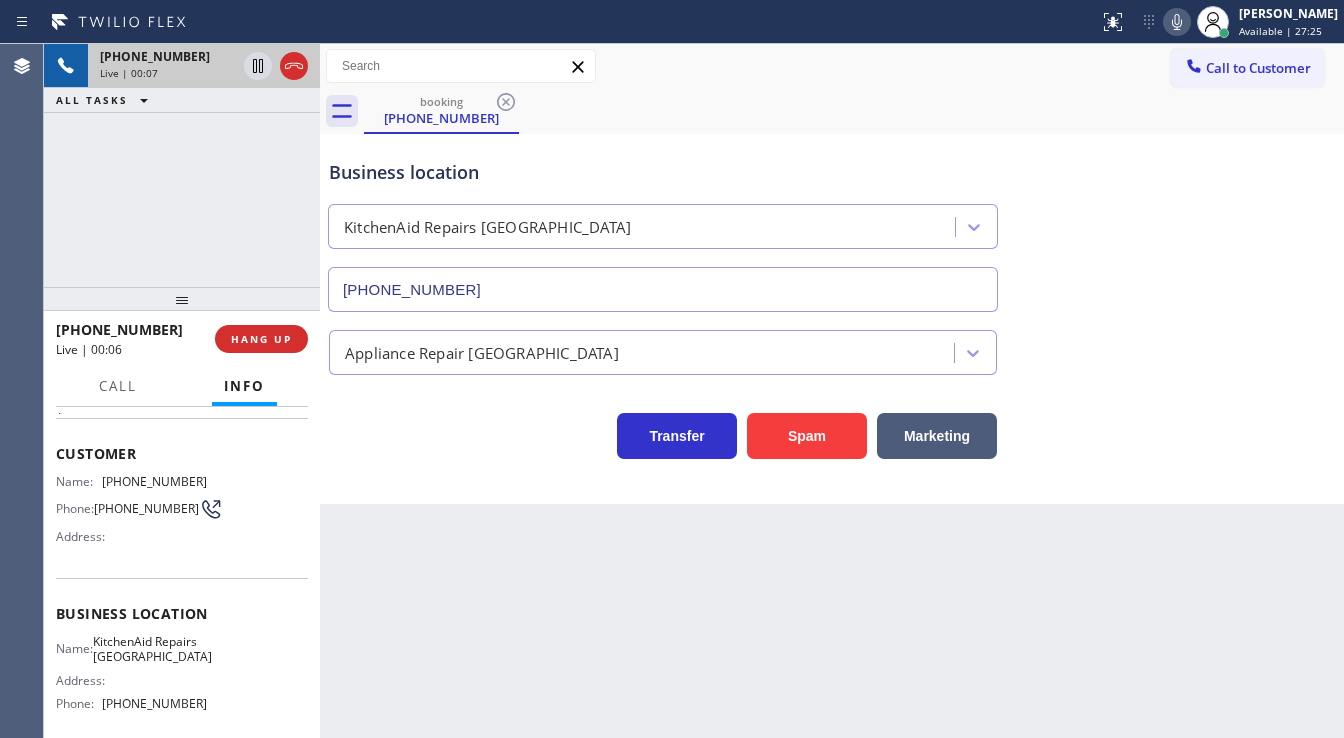 click at bounding box center (1177, 22) 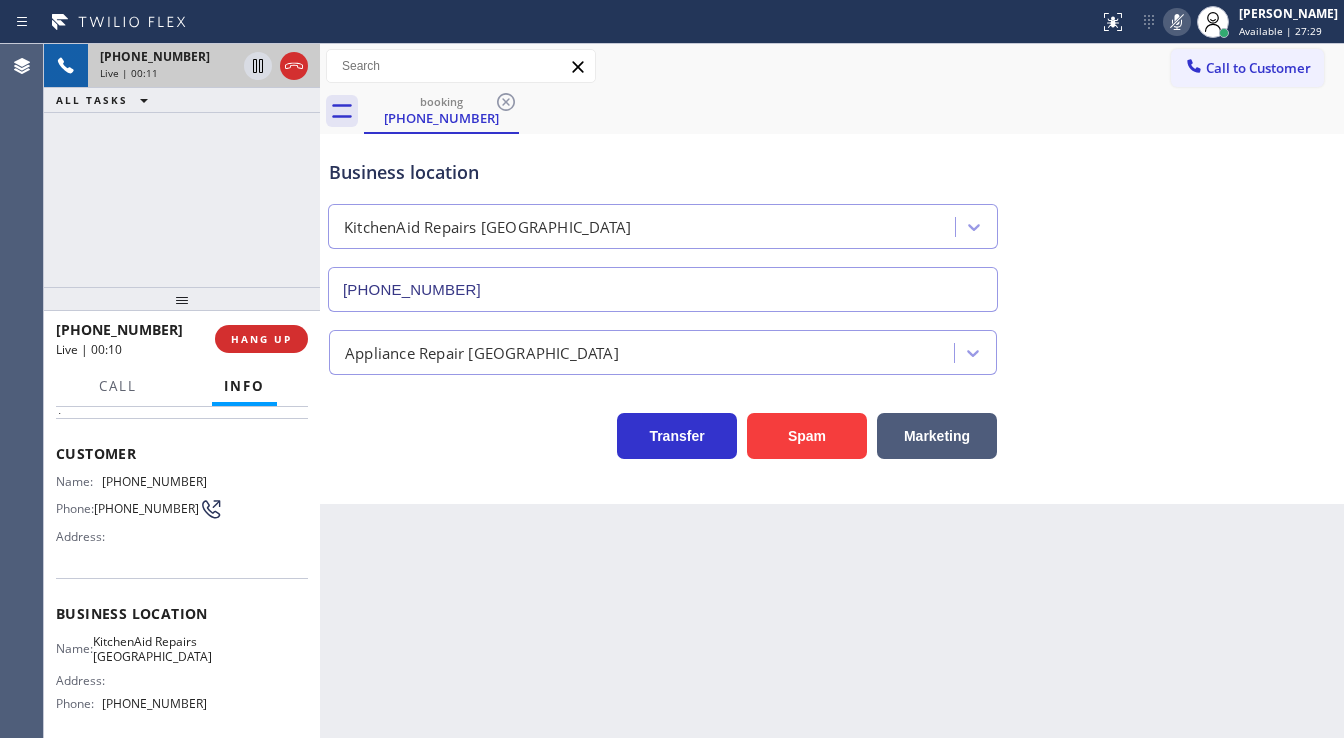 click 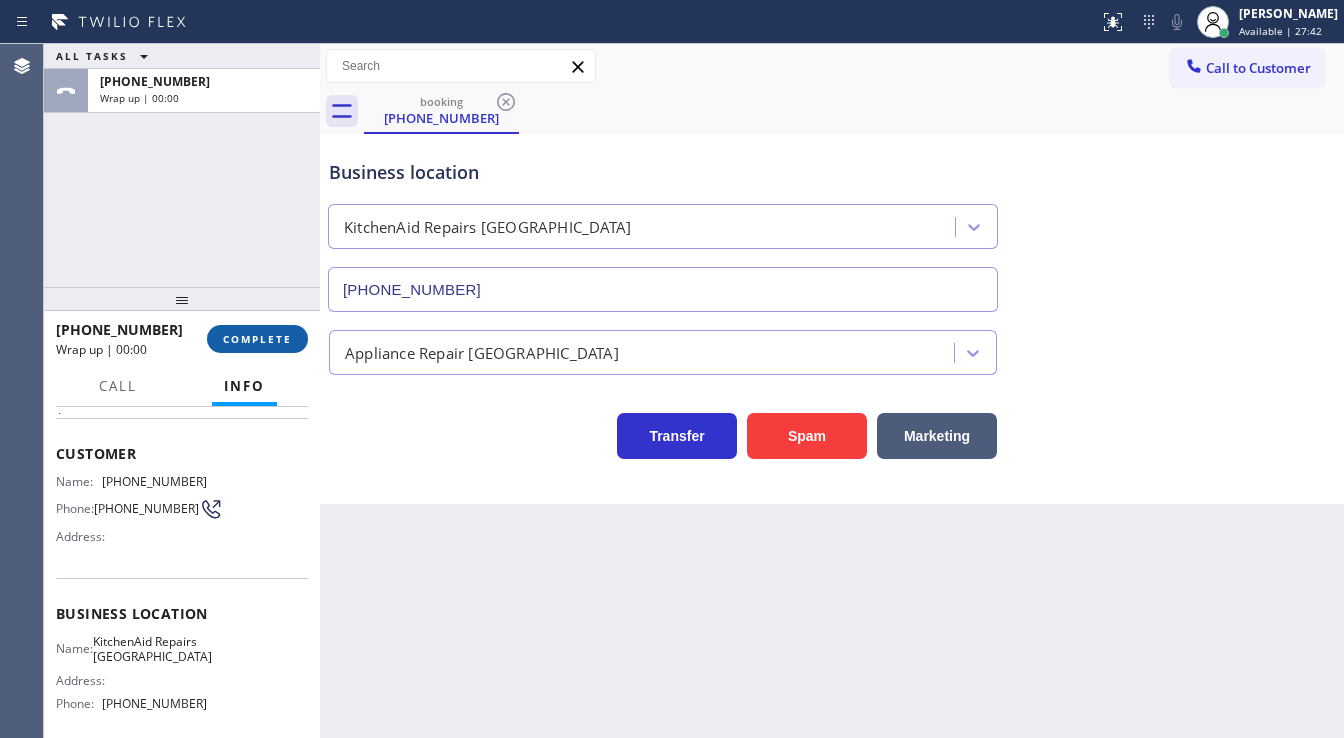 click on "COMPLETE" at bounding box center (257, 339) 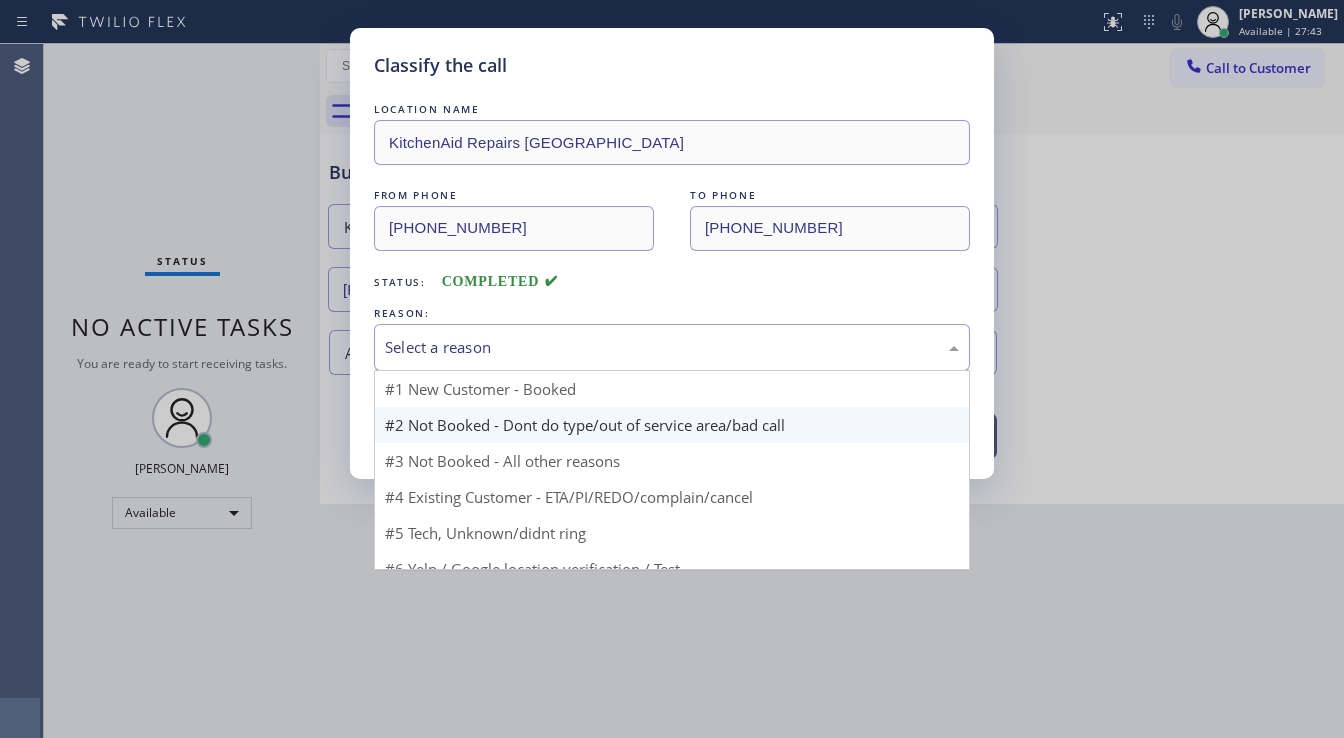 drag, startPoint x: 480, startPoint y: 356, endPoint x: 465, endPoint y: 419, distance: 64.7611 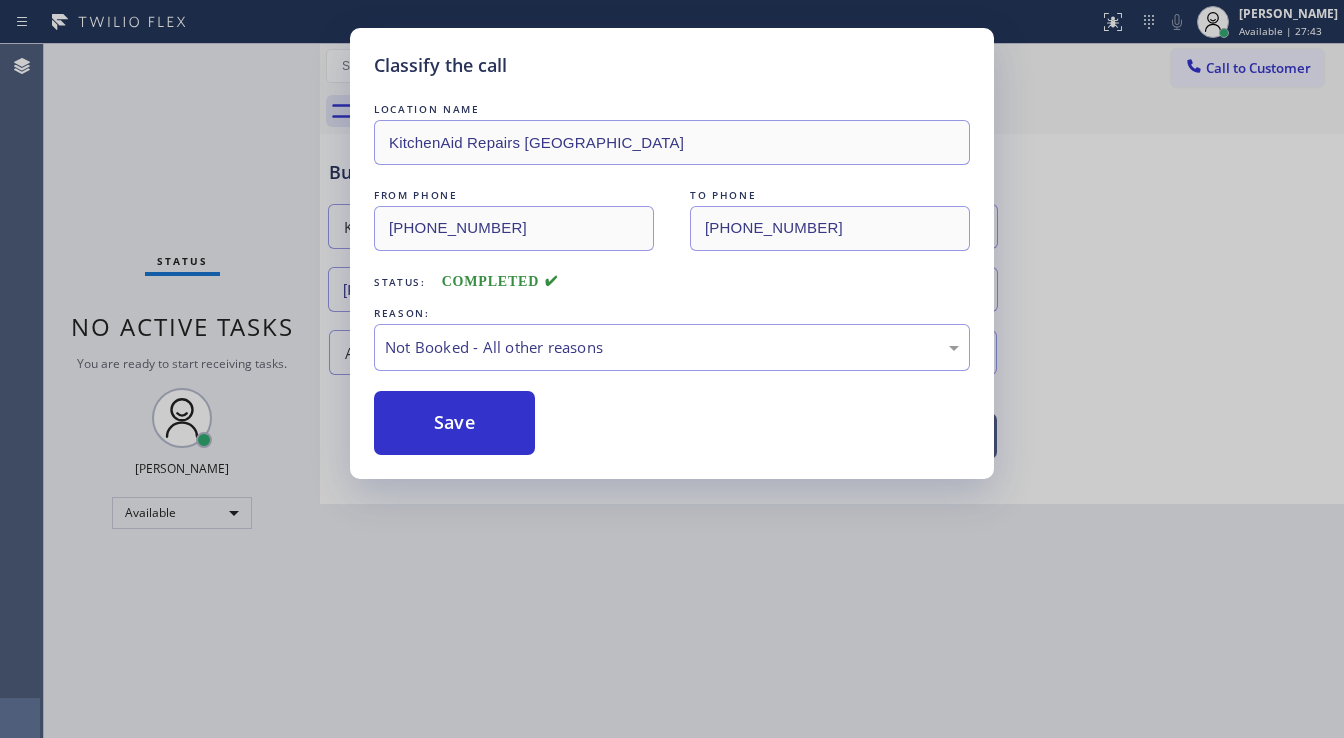 click on "Save" at bounding box center [454, 423] 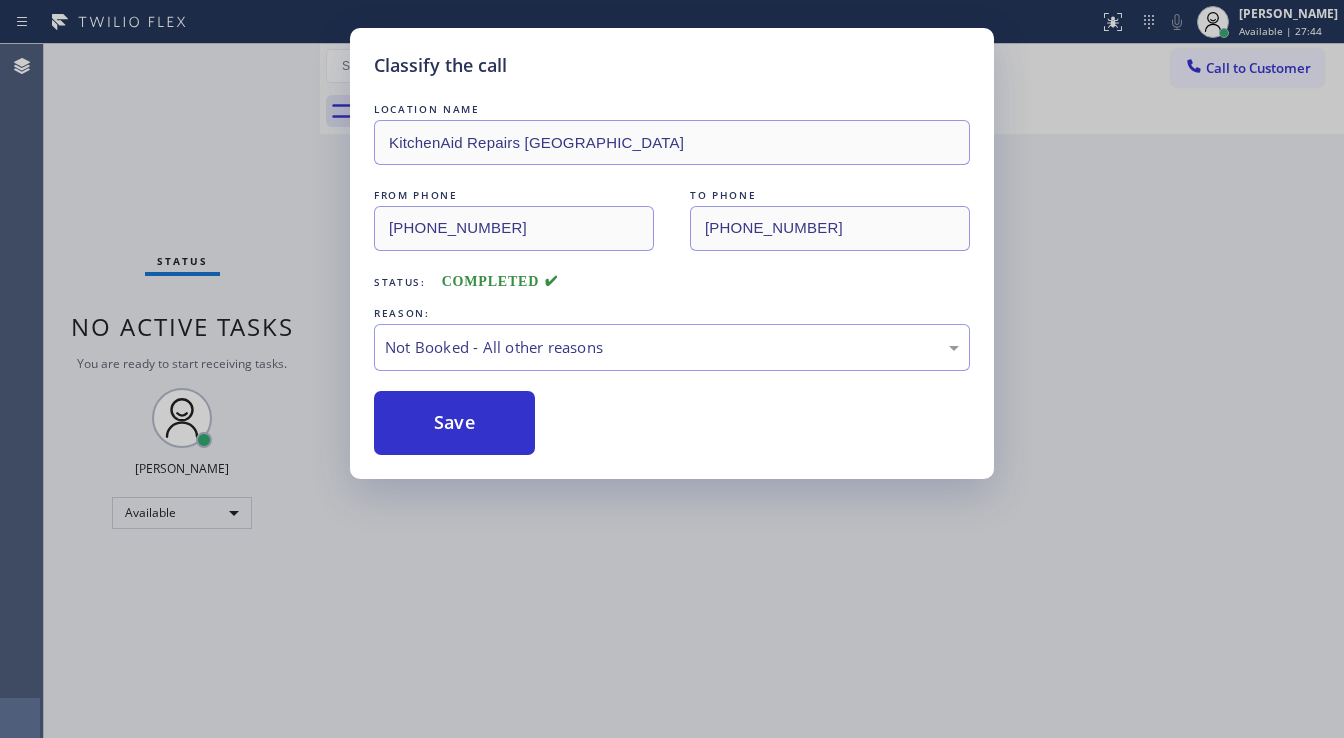 click on "Save" at bounding box center [454, 423] 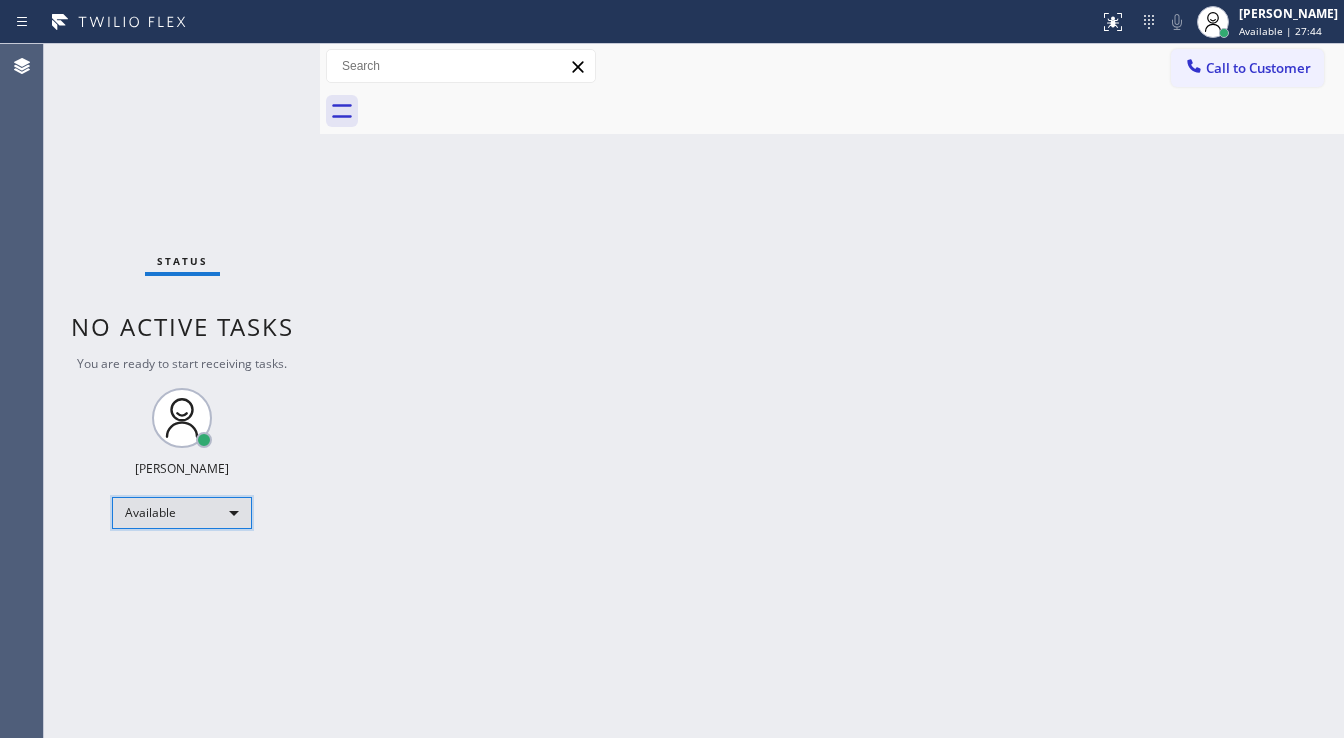 click on "Available" at bounding box center (182, 513) 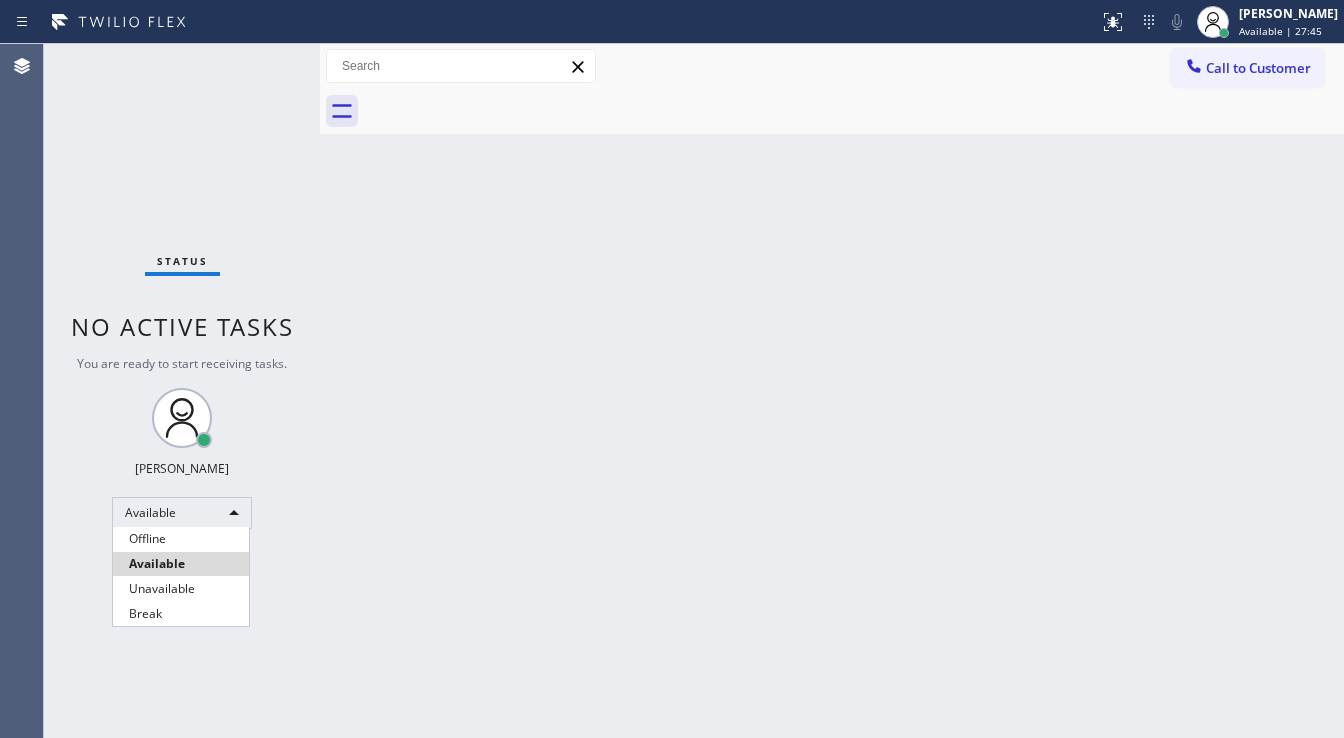 drag, startPoint x: 170, startPoint y: 586, endPoint x: 205, endPoint y: 576, distance: 36.40055 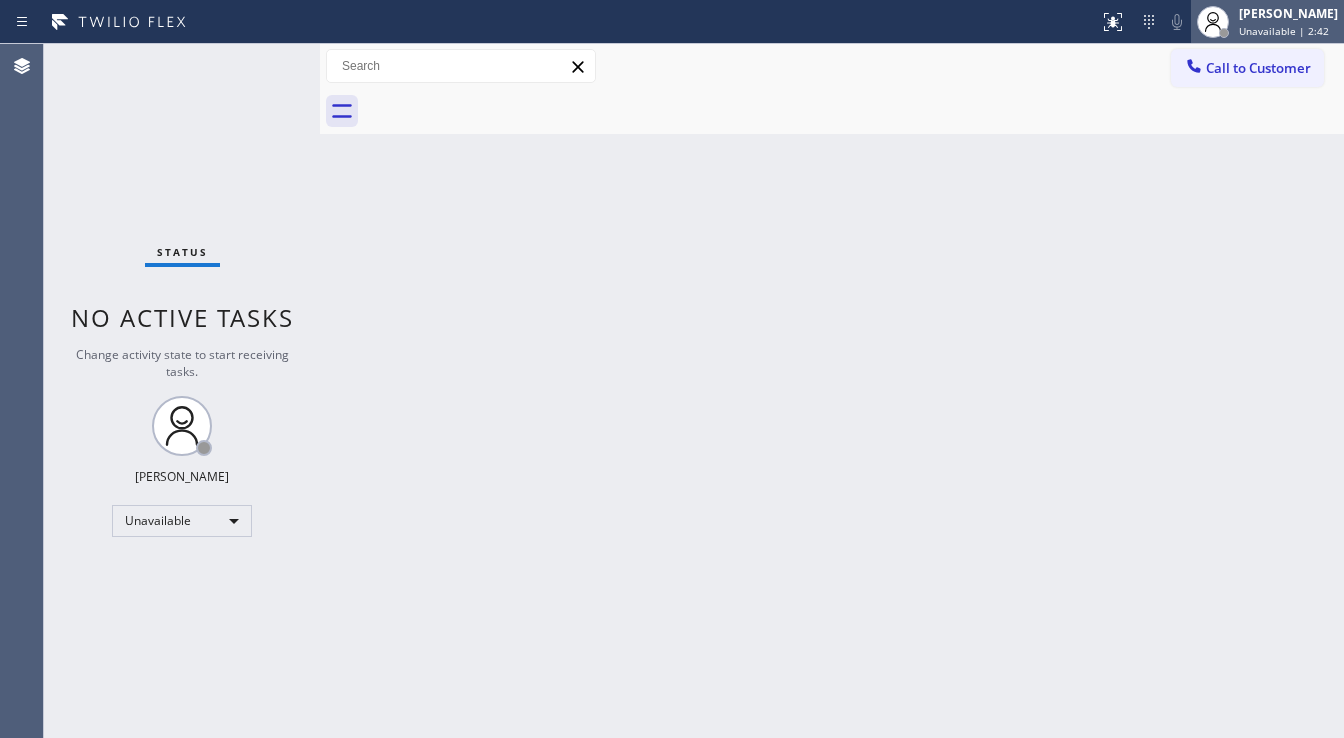 click on "Unavailable | 2:42" at bounding box center (1284, 31) 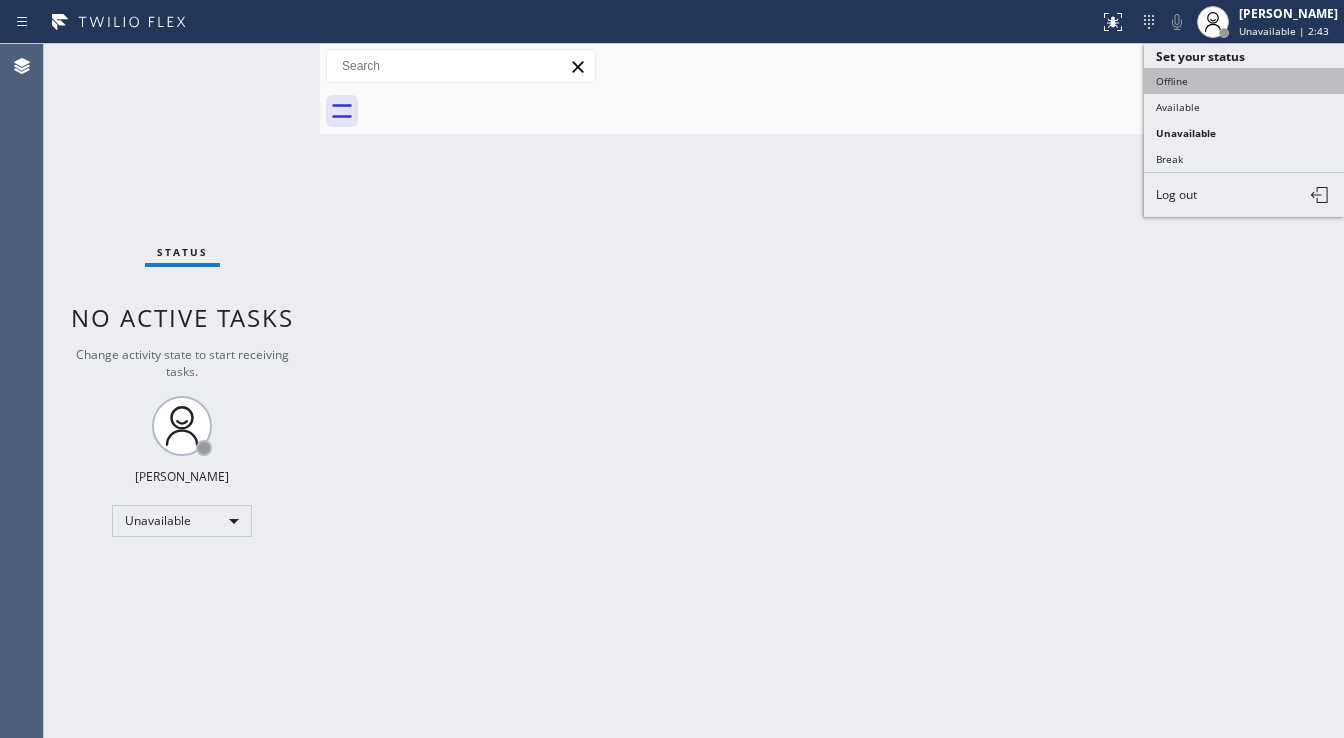 click on "Offline" at bounding box center [1244, 81] 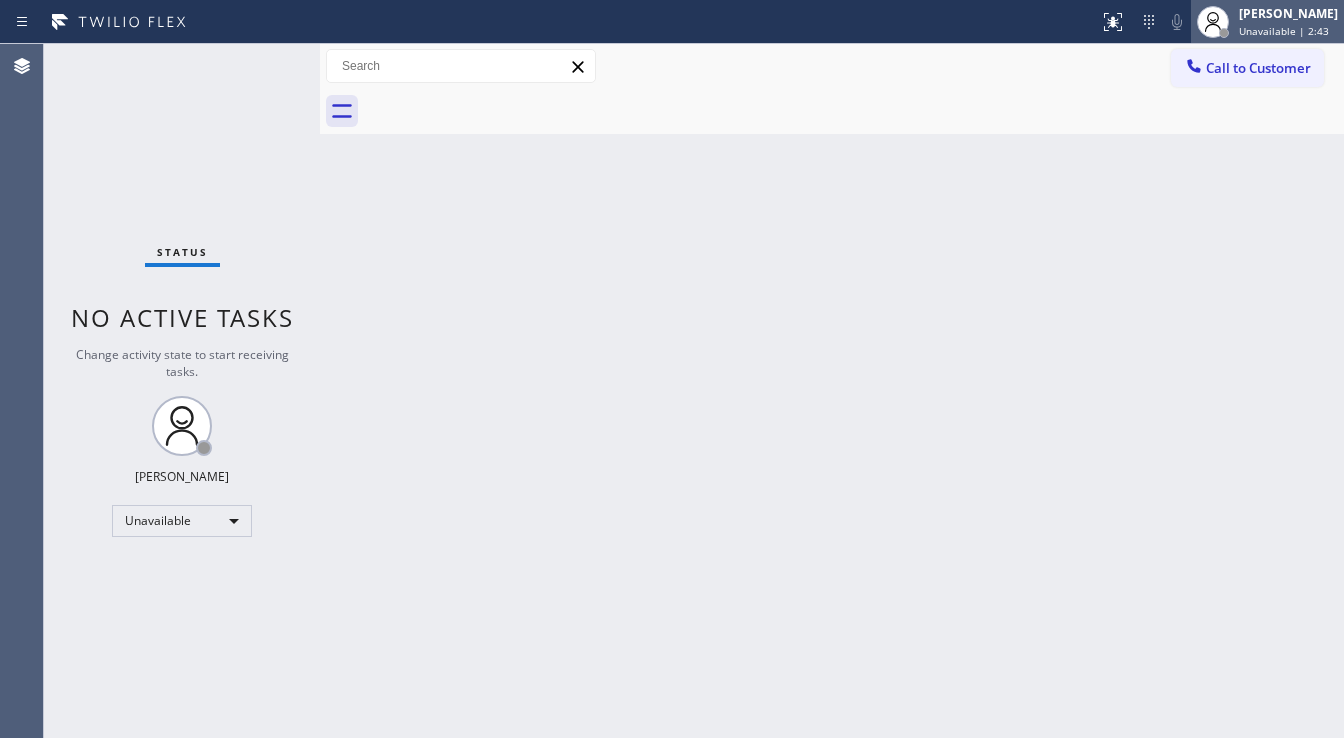 click on "[PERSON_NAME] Unavailable | 2:43" at bounding box center (1267, 22) 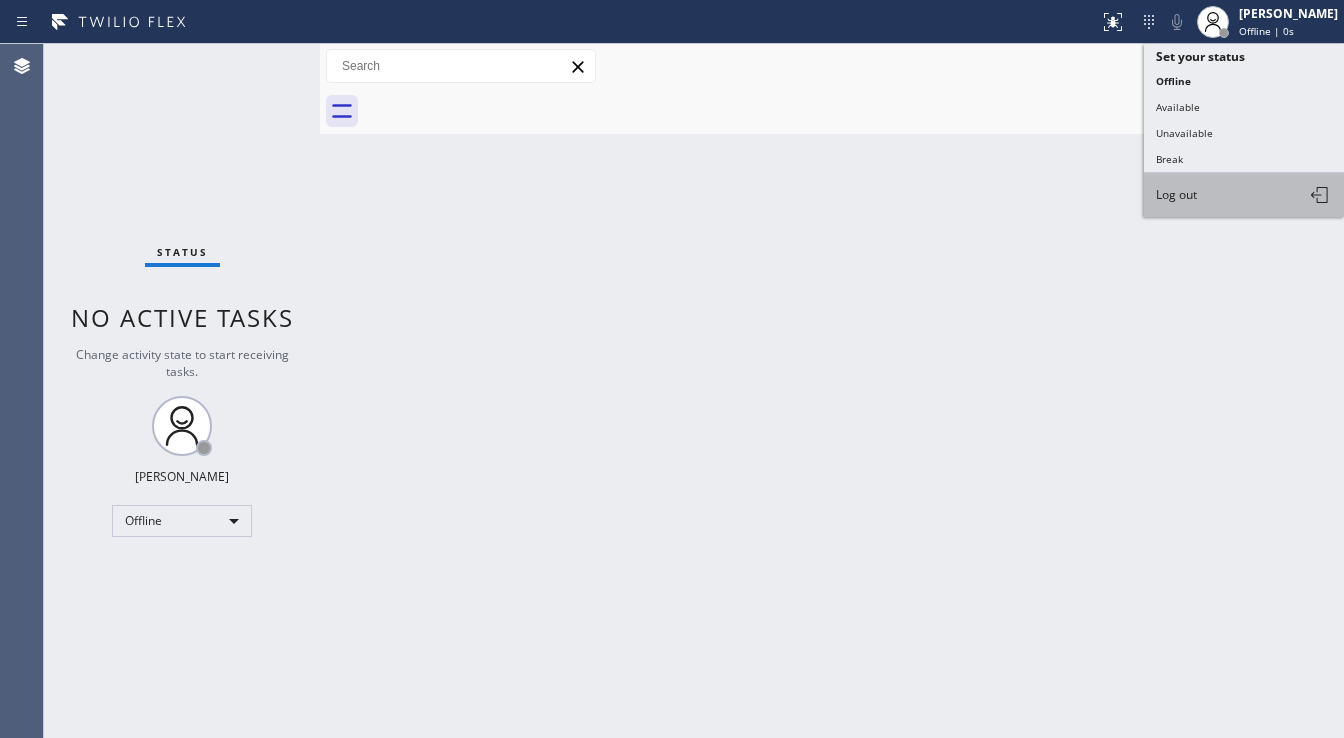click on "Log out" at bounding box center (1244, 195) 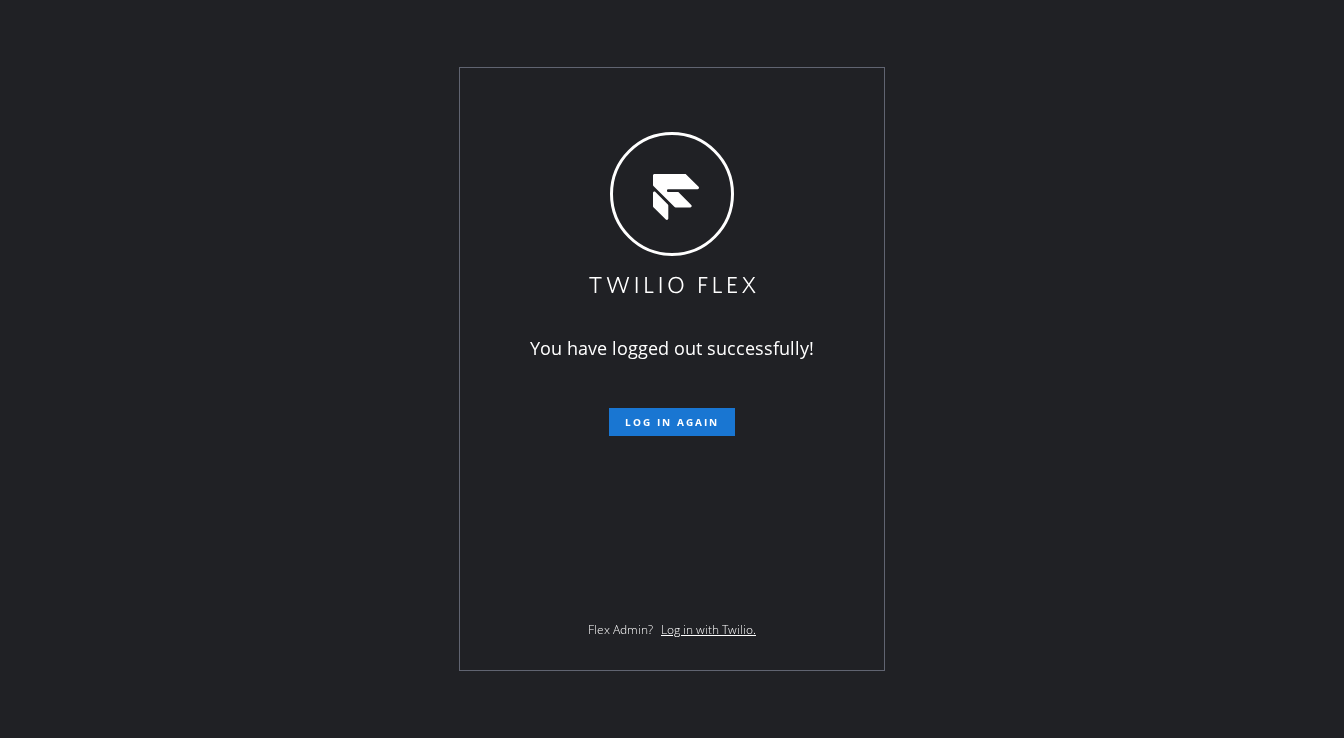 drag, startPoint x: 253, startPoint y: 380, endPoint x: 515, endPoint y: 552, distance: 313.41345 